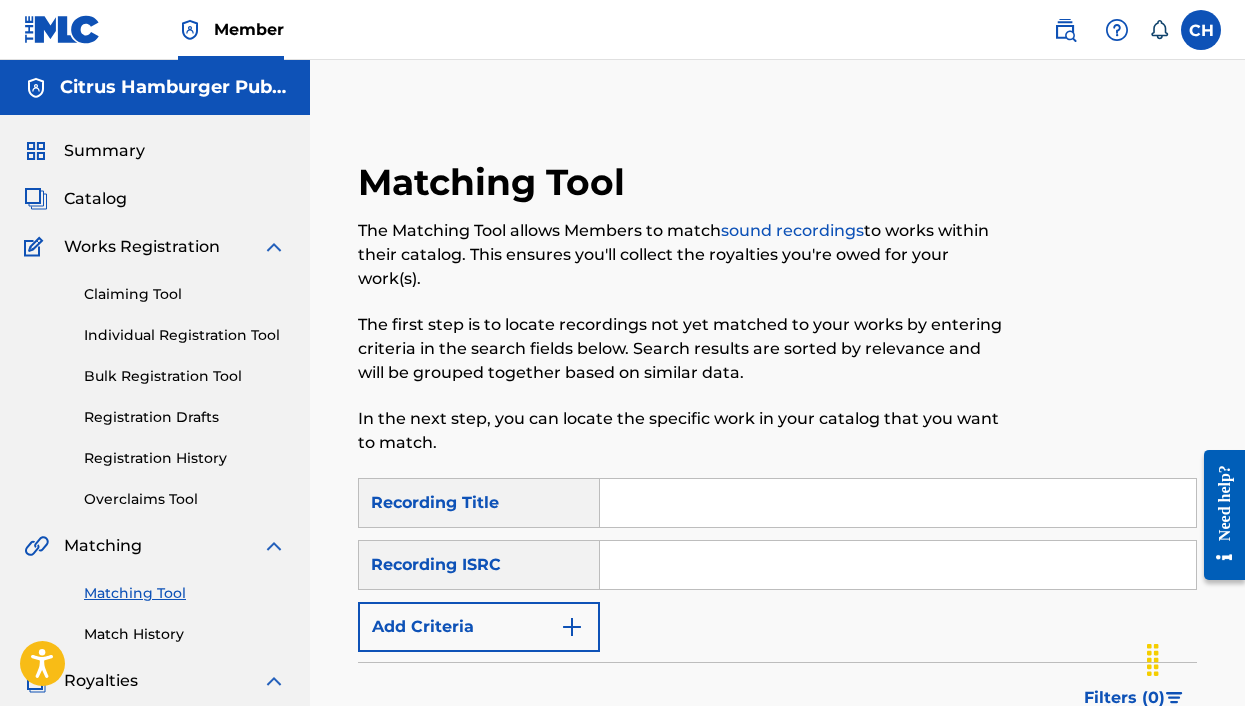 scroll, scrollTop: 324, scrollLeft: 0, axis: vertical 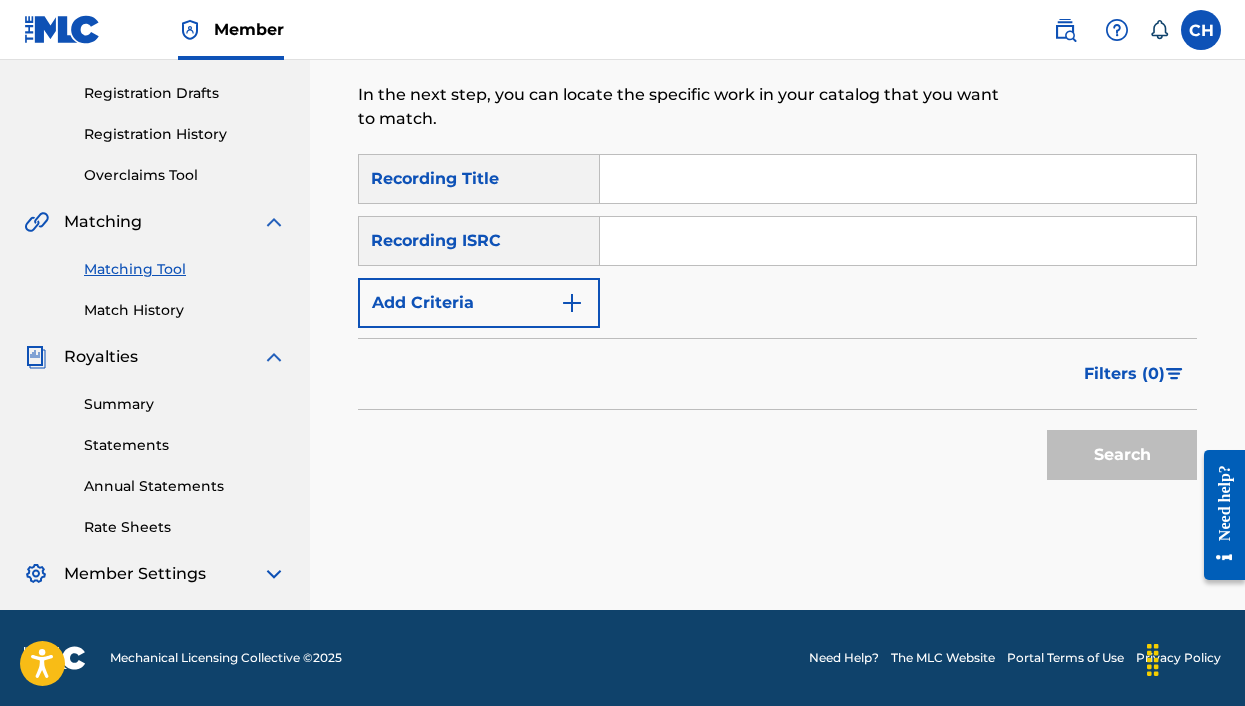 click on "SearchWithCriteria49485be1-2f4a-4566-a8e9-43004d9aff09 Recording Title SearchWithCriteria5b06193b-e4de-434d-acfc-19530d5b05a3 Recording ISRC Add Criteria" at bounding box center (777, 241) 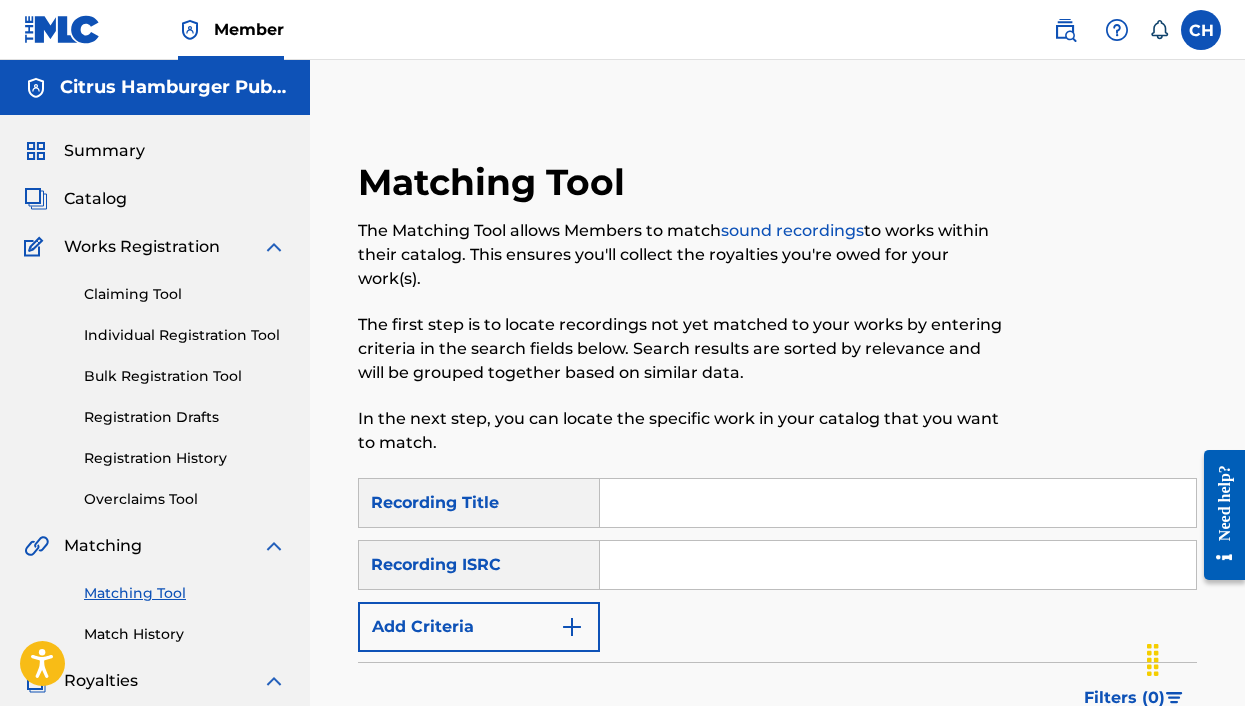 scroll, scrollTop: 322, scrollLeft: 0, axis: vertical 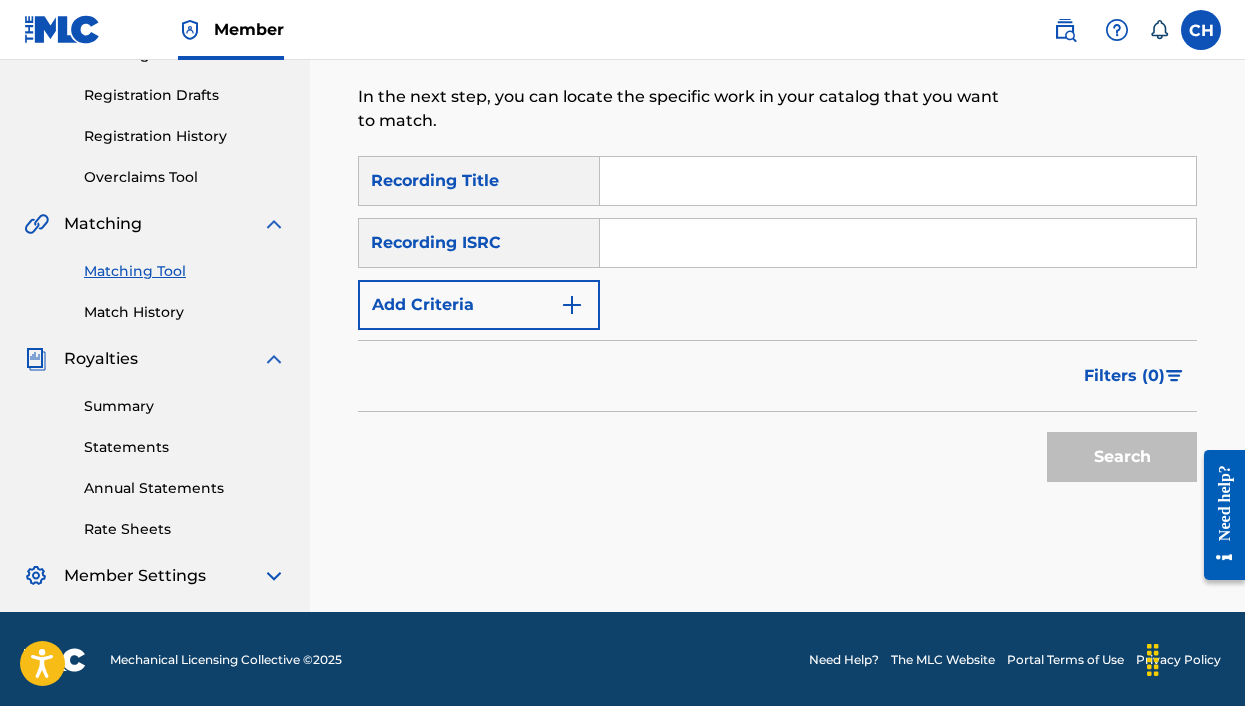 click at bounding box center [898, 181] 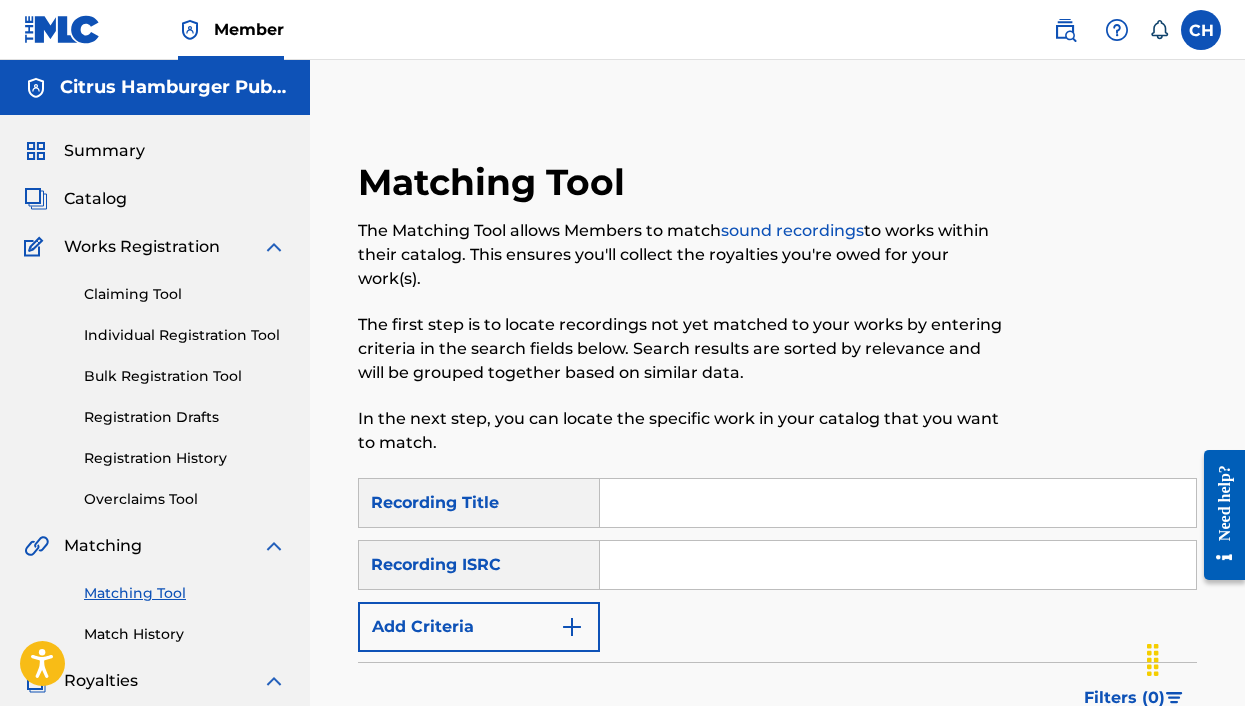scroll, scrollTop: 0, scrollLeft: 0, axis: both 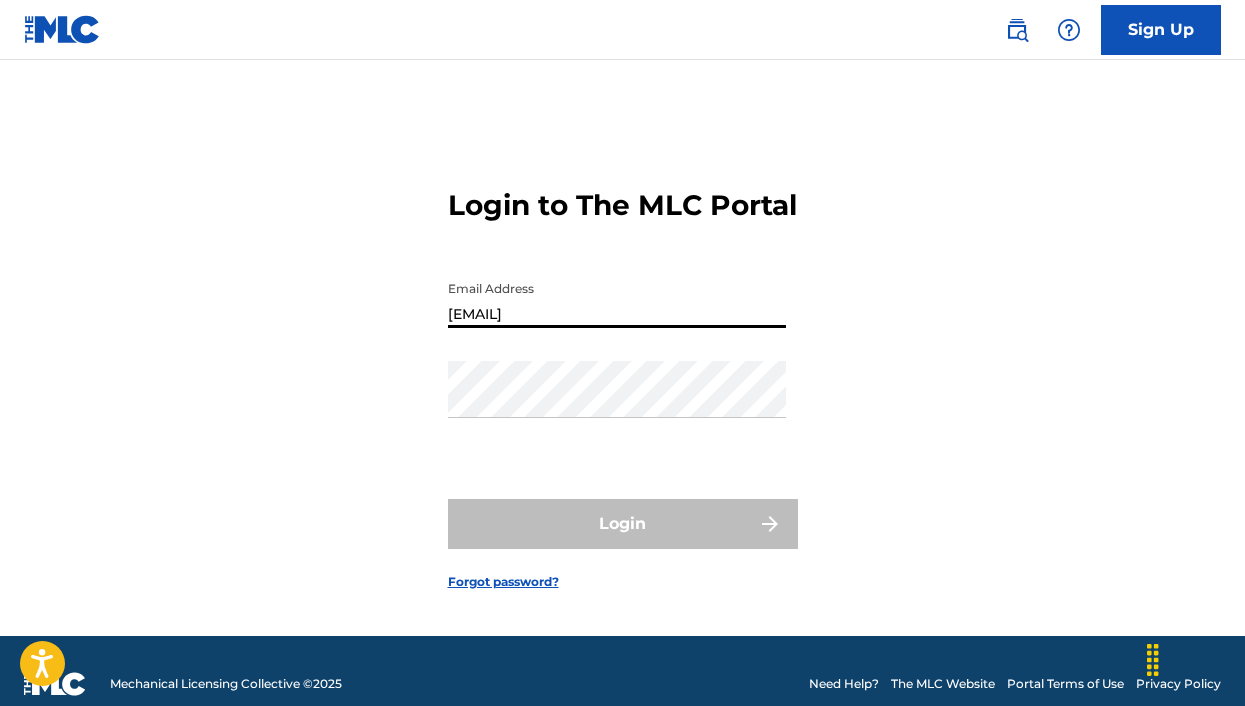 type on "[EMAIL]" 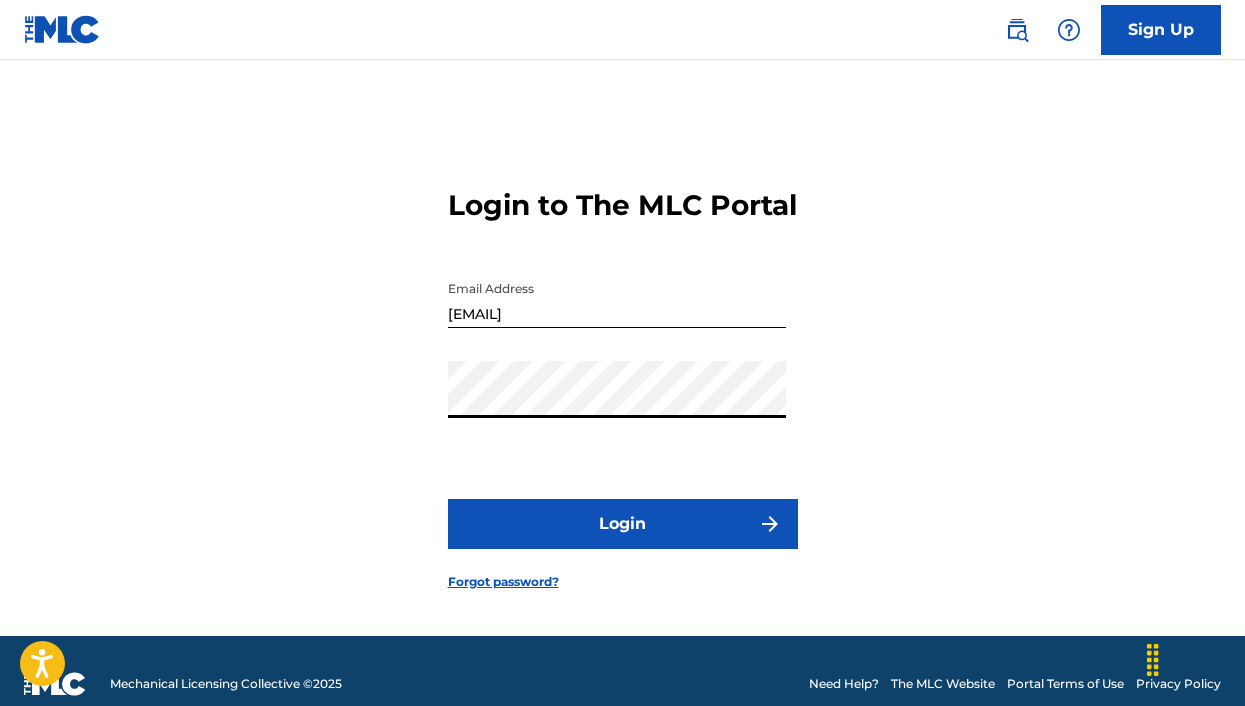 click on "Login" at bounding box center (623, 524) 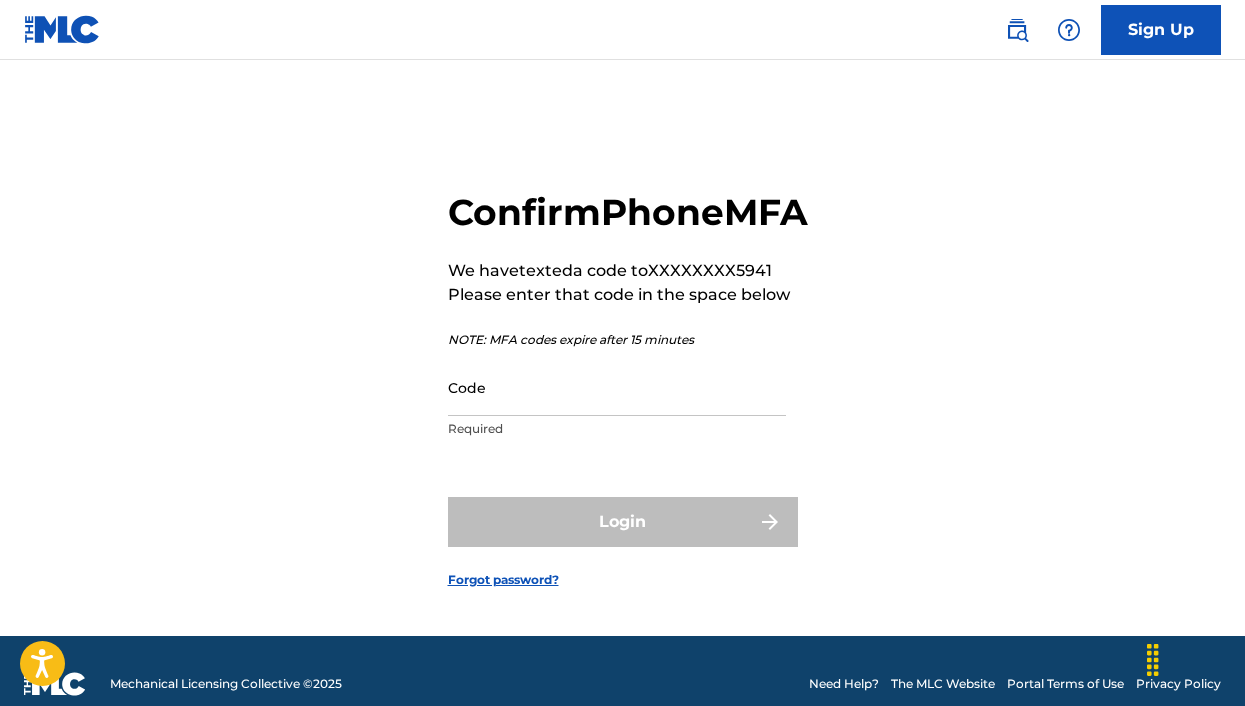 click on "Code" at bounding box center [617, 387] 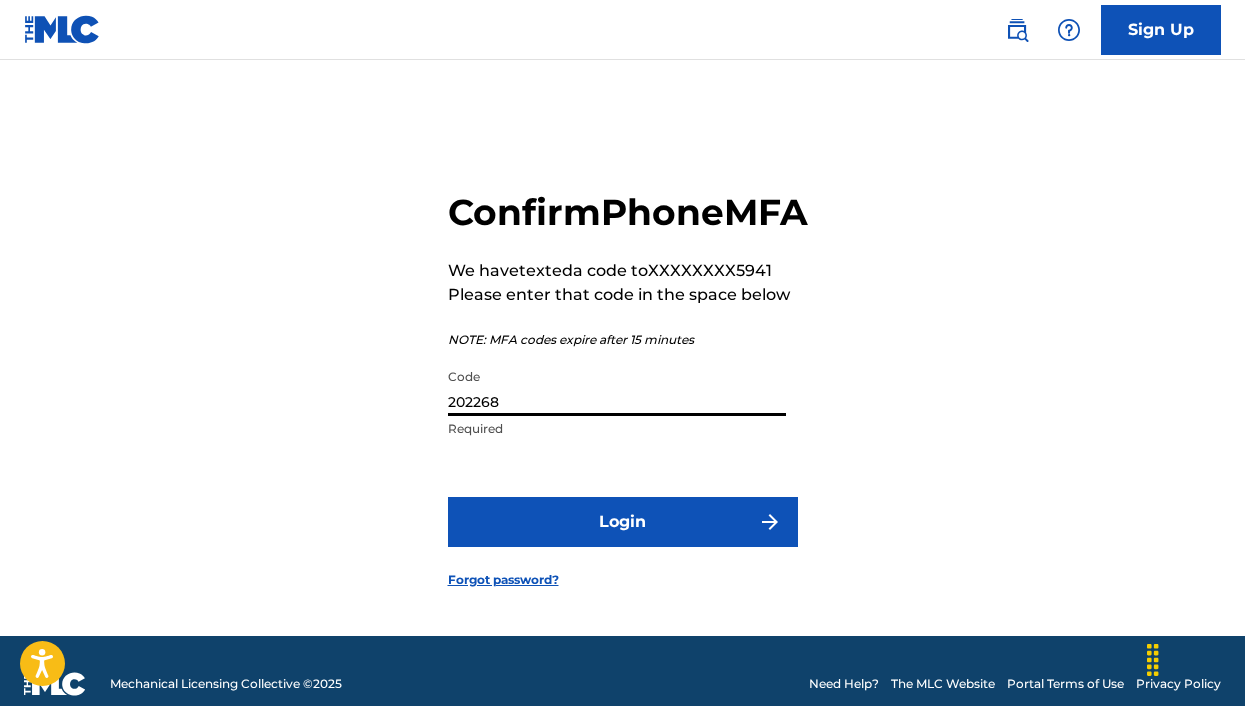 type on "202268" 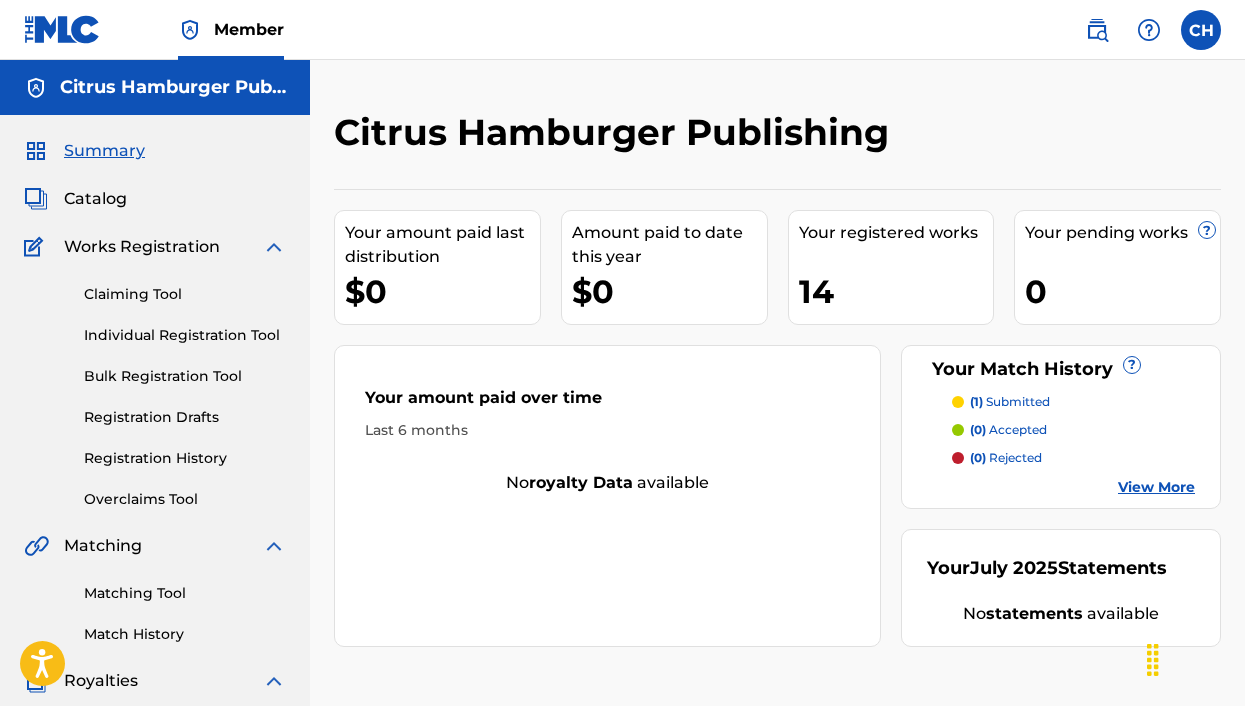 scroll, scrollTop: 0, scrollLeft: 0, axis: both 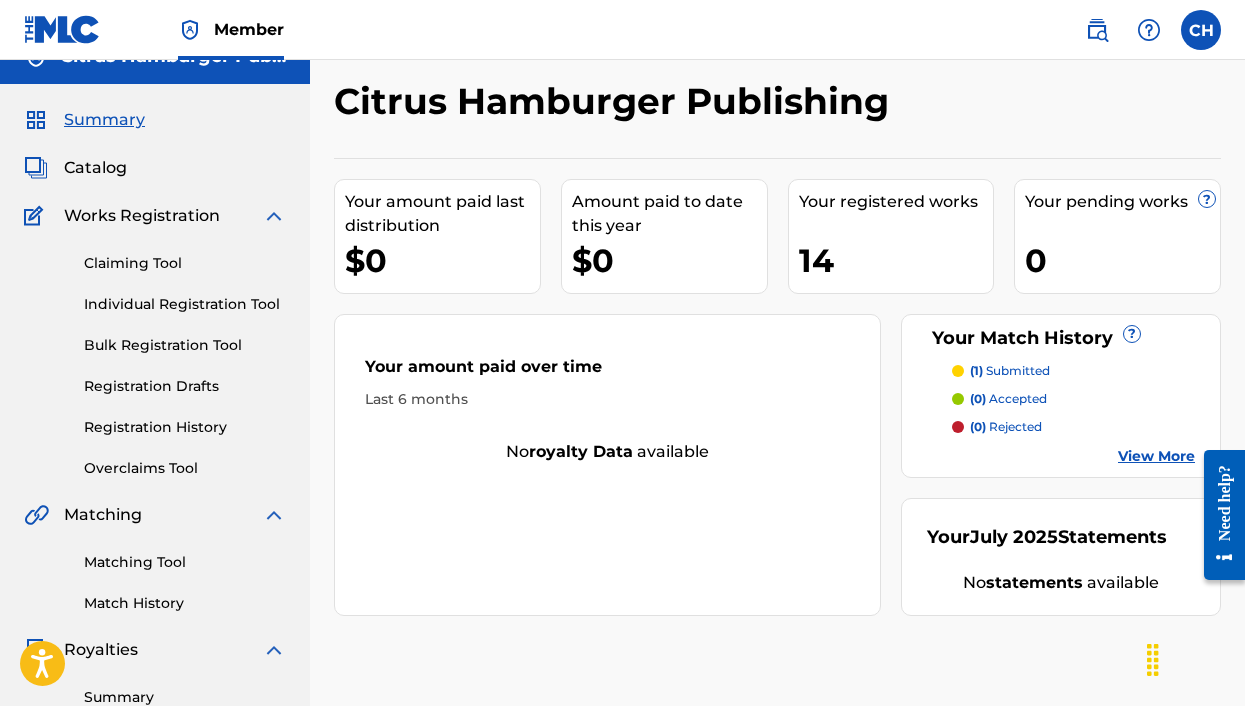 click on "Matching Tool Match History" at bounding box center (155, 570) 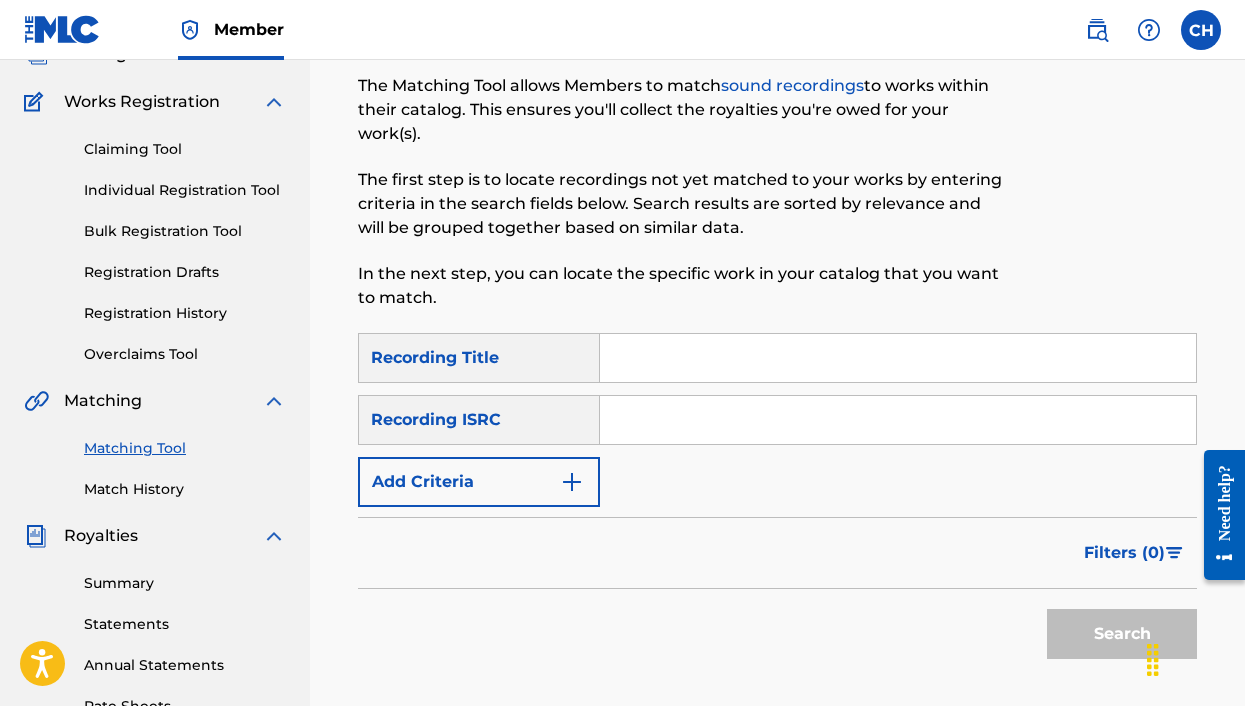 scroll, scrollTop: 152, scrollLeft: 0, axis: vertical 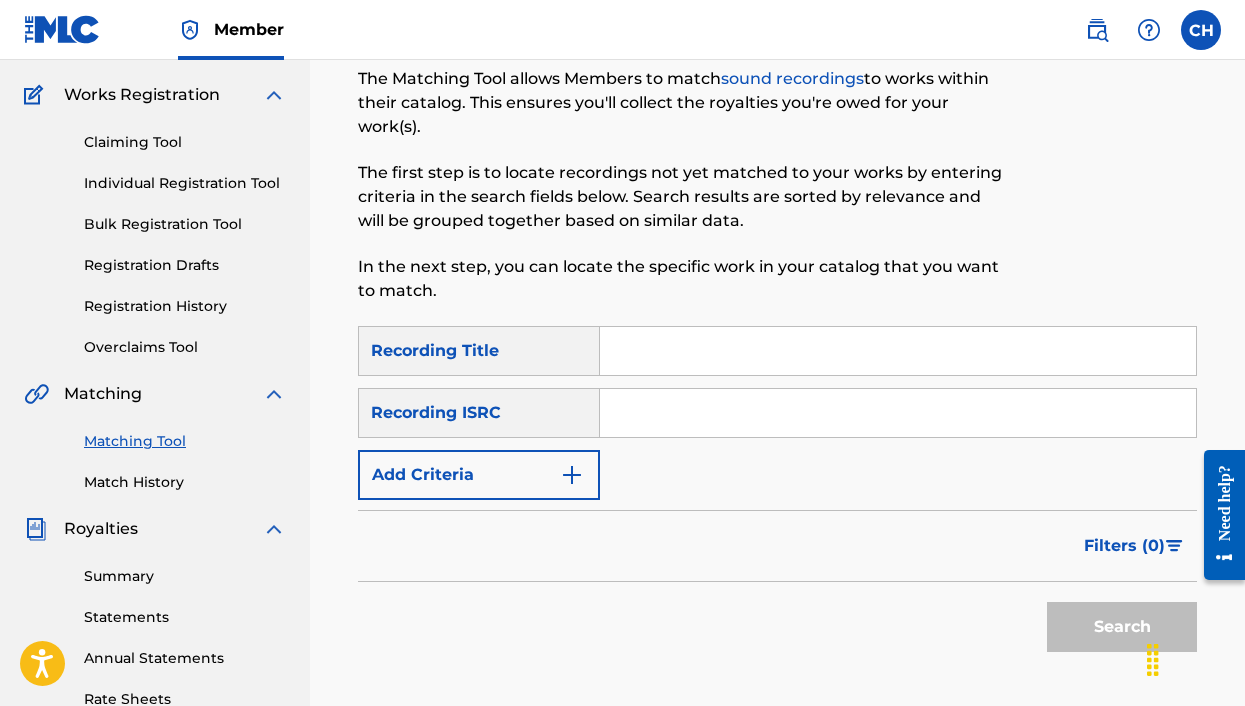 click on "Recording ISRC" at bounding box center [479, 413] 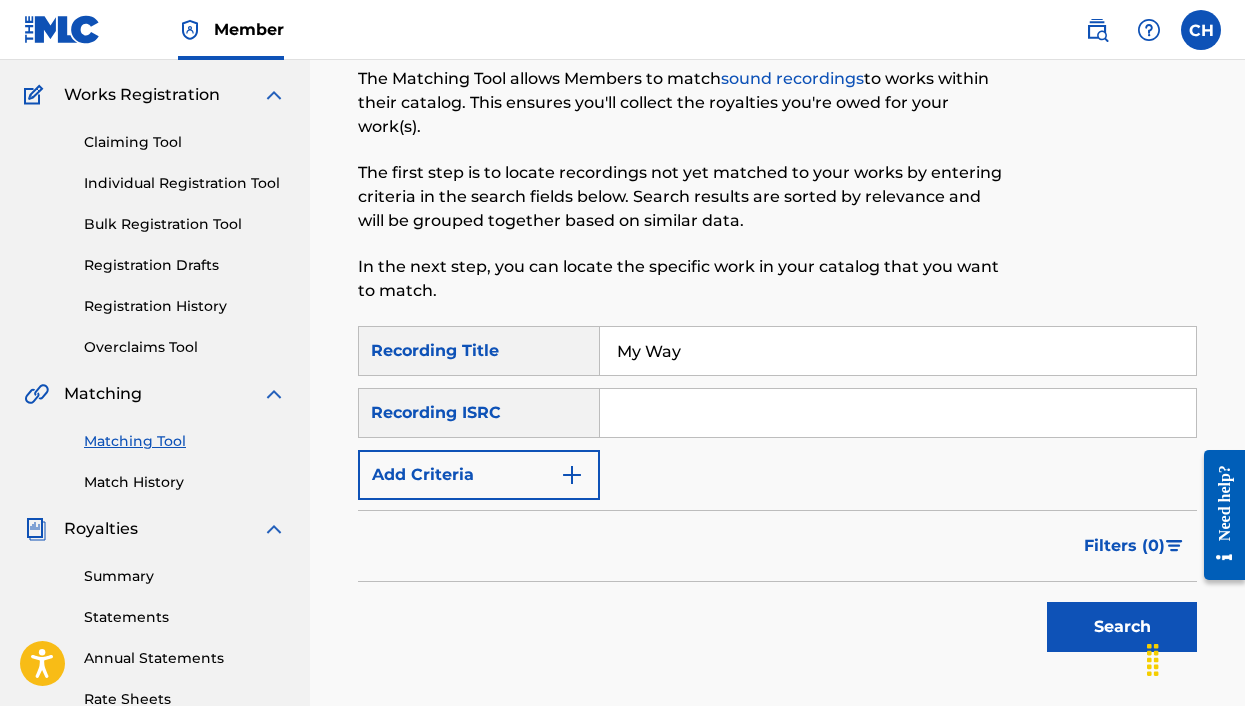 type on "My Way" 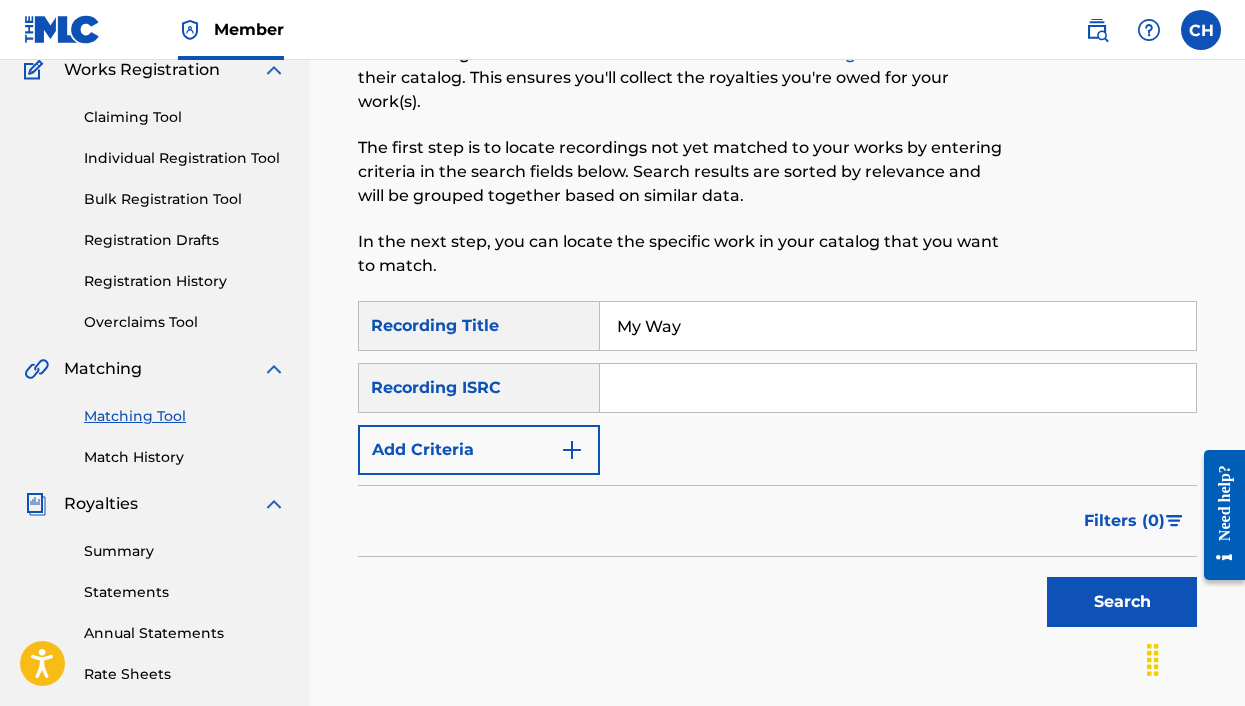 scroll, scrollTop: 189, scrollLeft: 0, axis: vertical 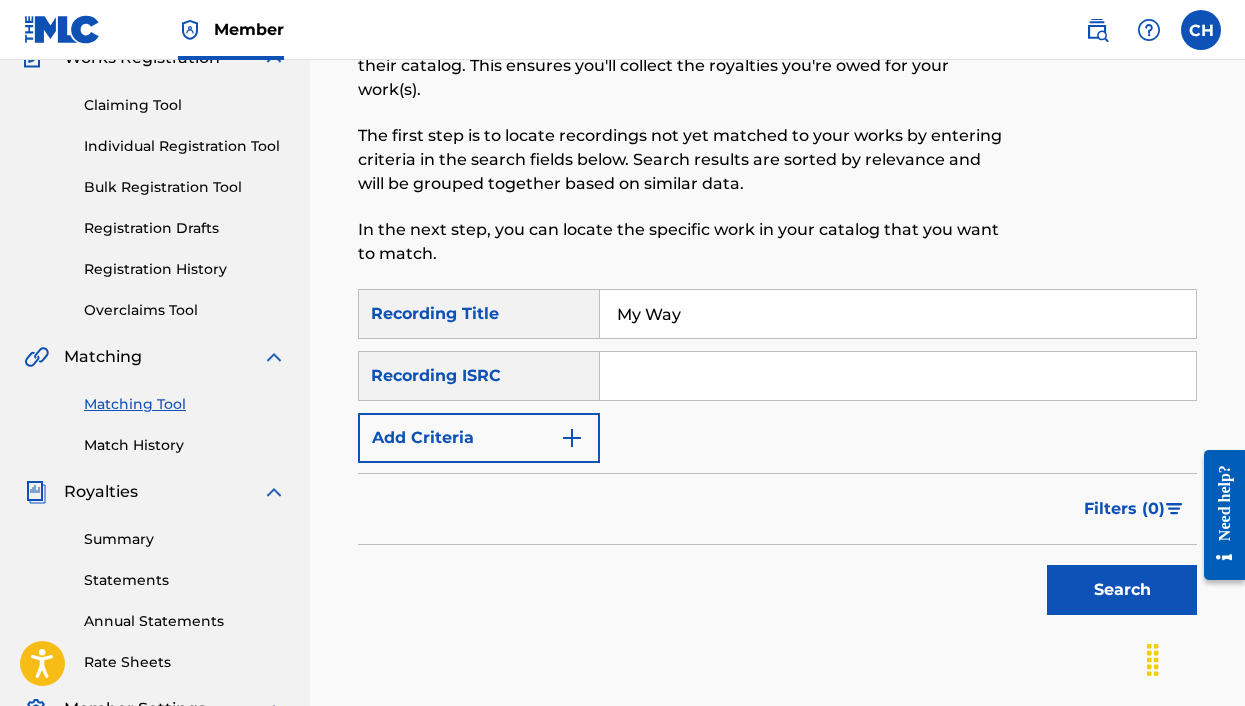 click on "Match History" at bounding box center (185, 445) 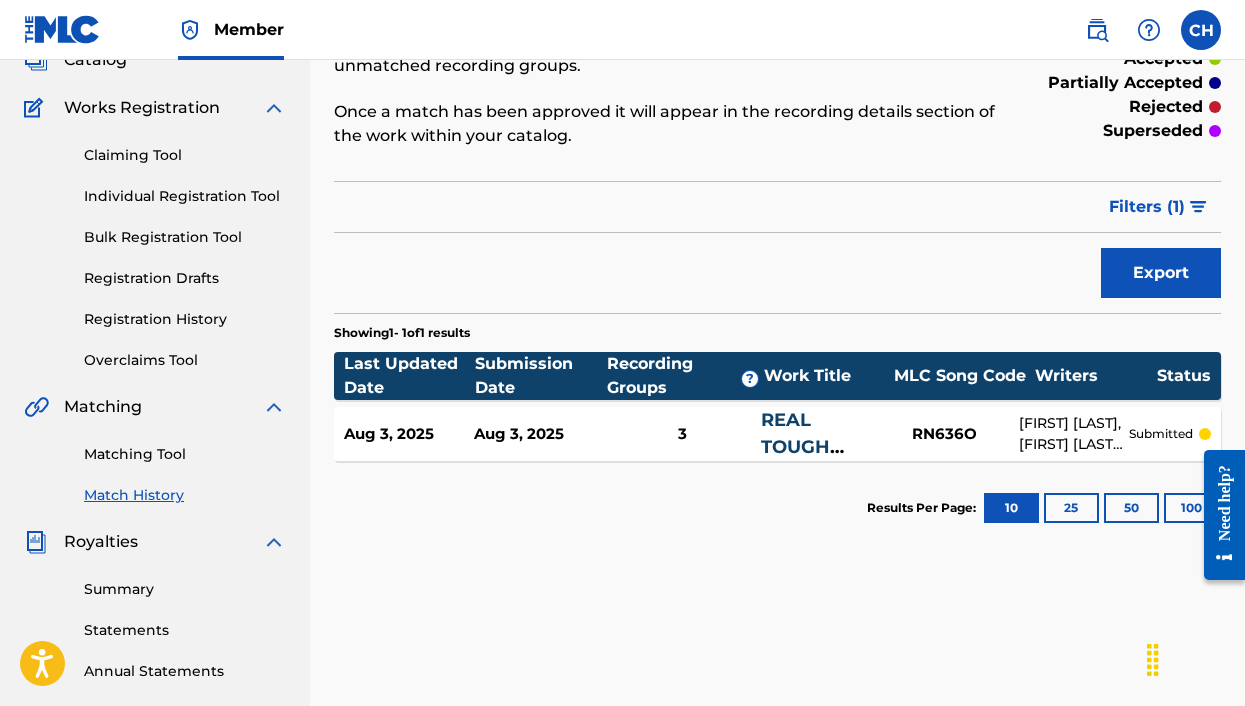 scroll, scrollTop: 98, scrollLeft: 0, axis: vertical 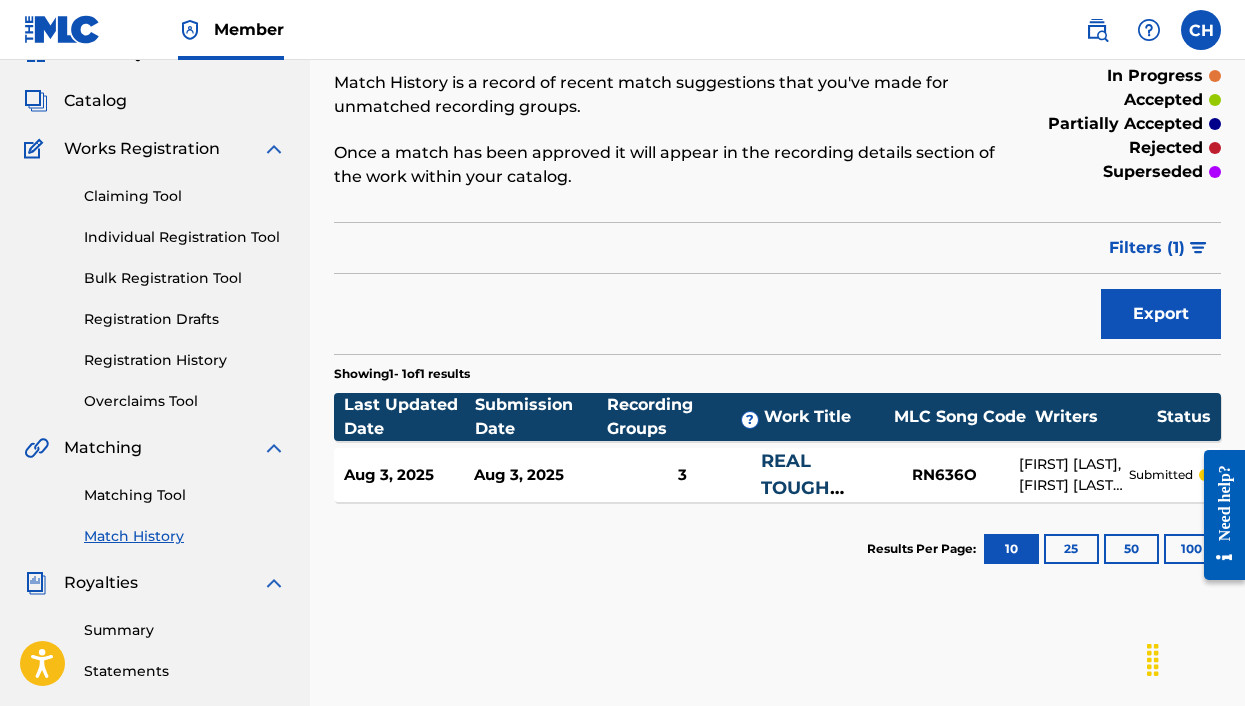 click on "Matching Tool Match History" at bounding box center [155, 503] 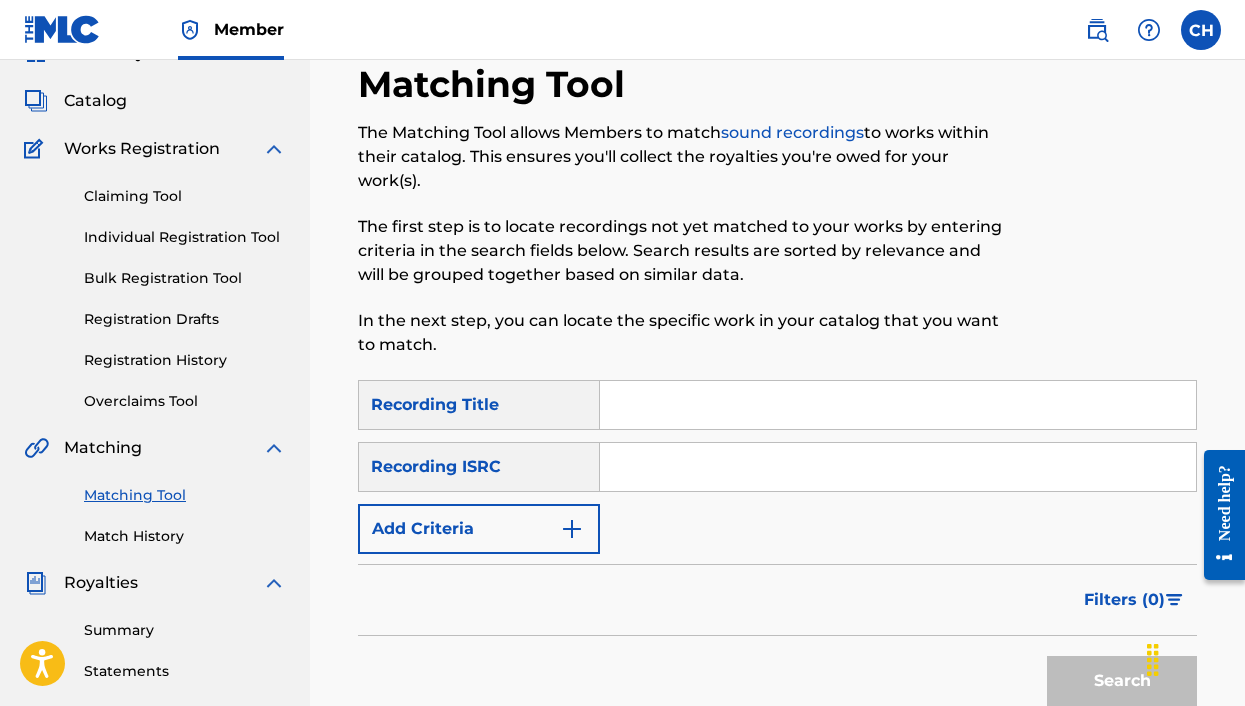 scroll, scrollTop: 0, scrollLeft: 0, axis: both 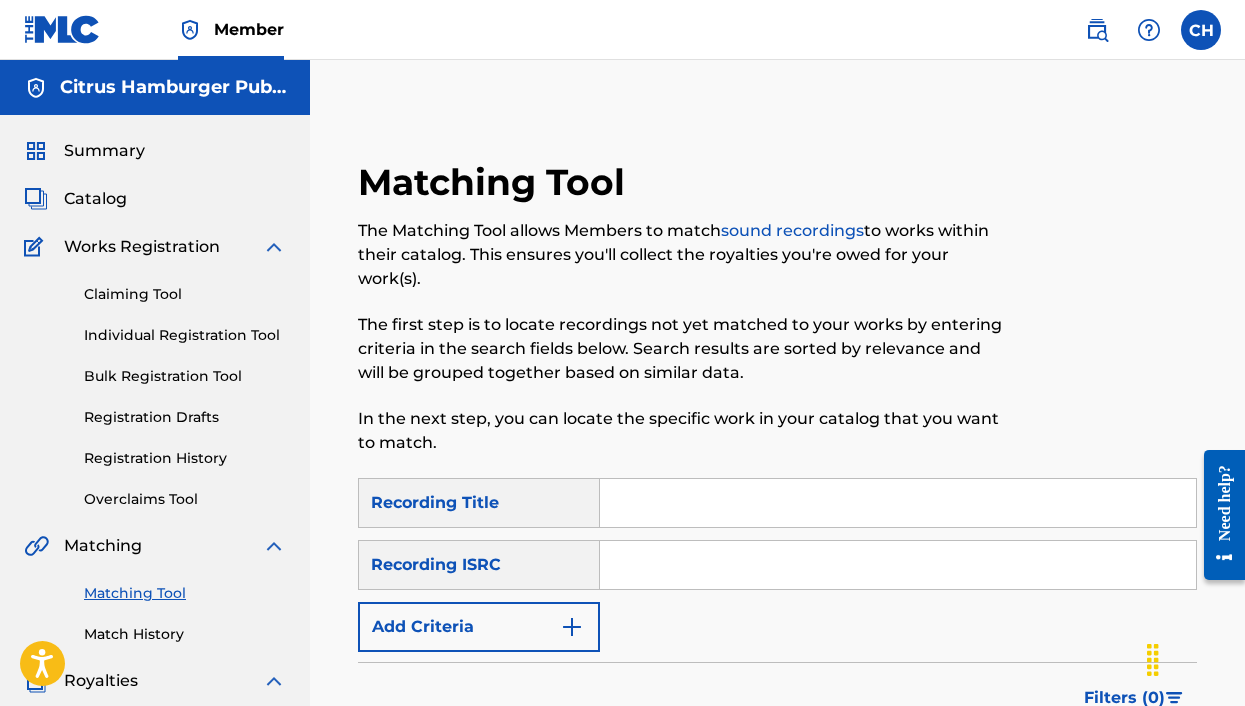 click at bounding box center (898, 503) 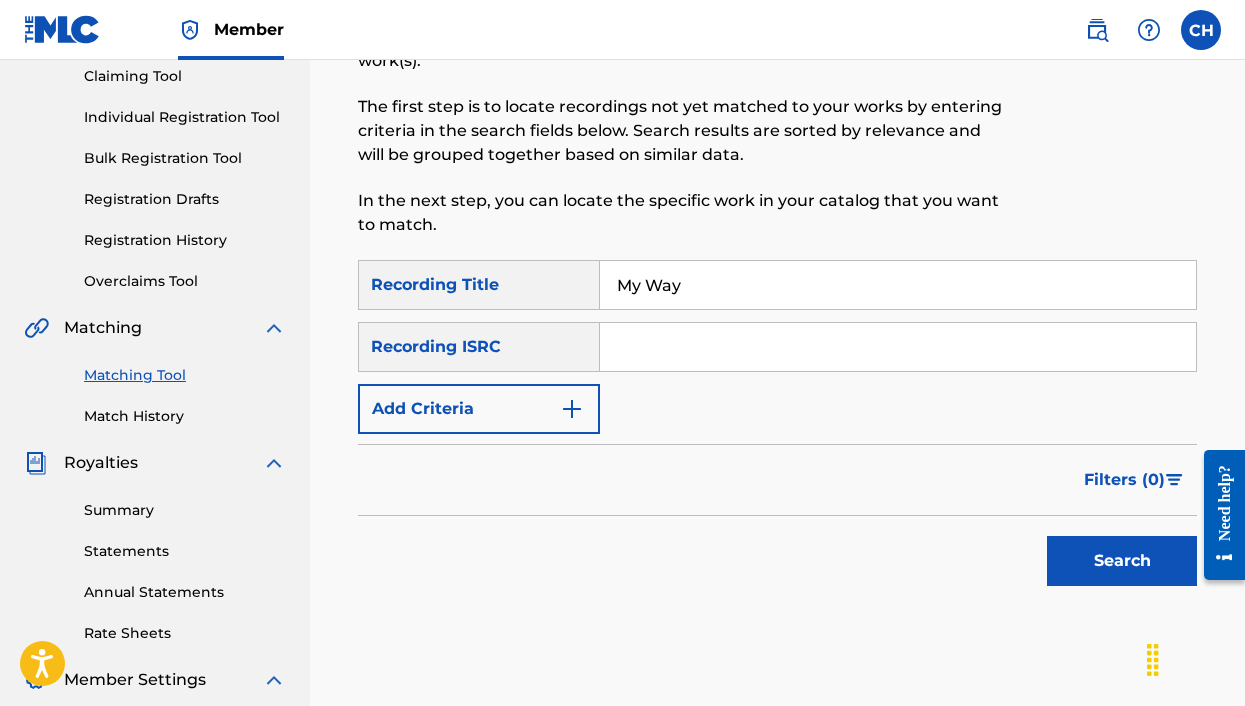 scroll, scrollTop: 234, scrollLeft: 0, axis: vertical 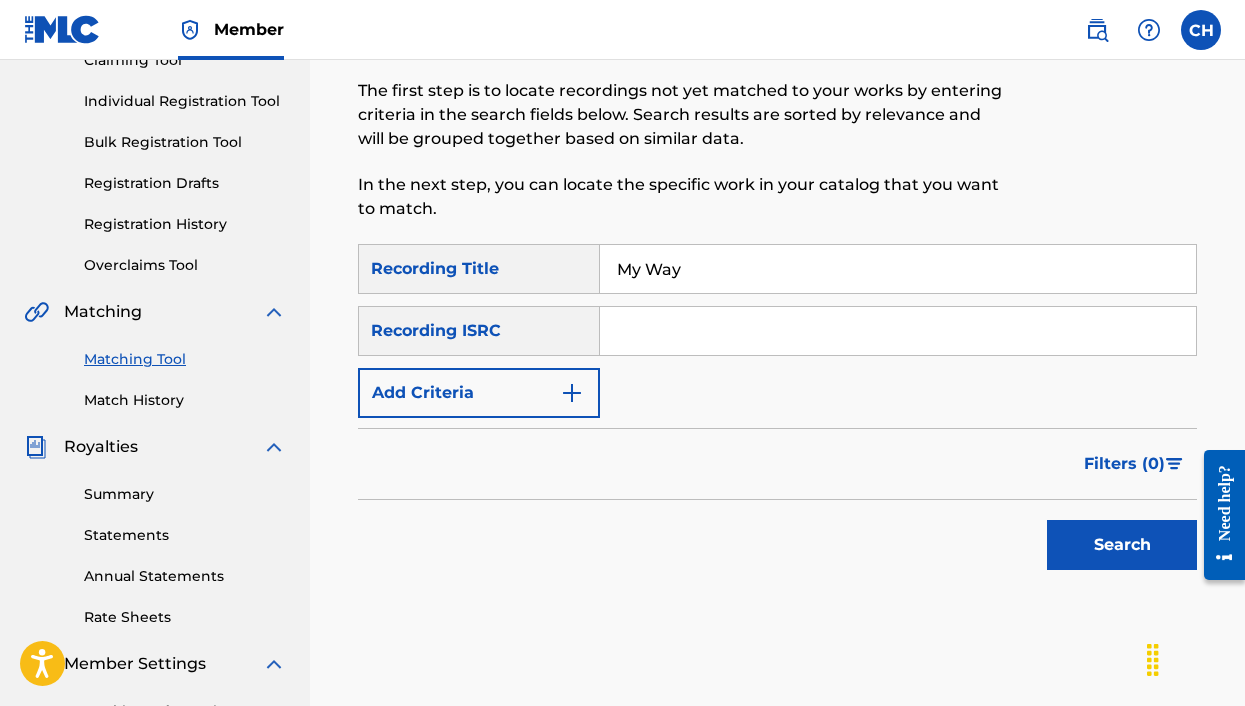 type on "My Way" 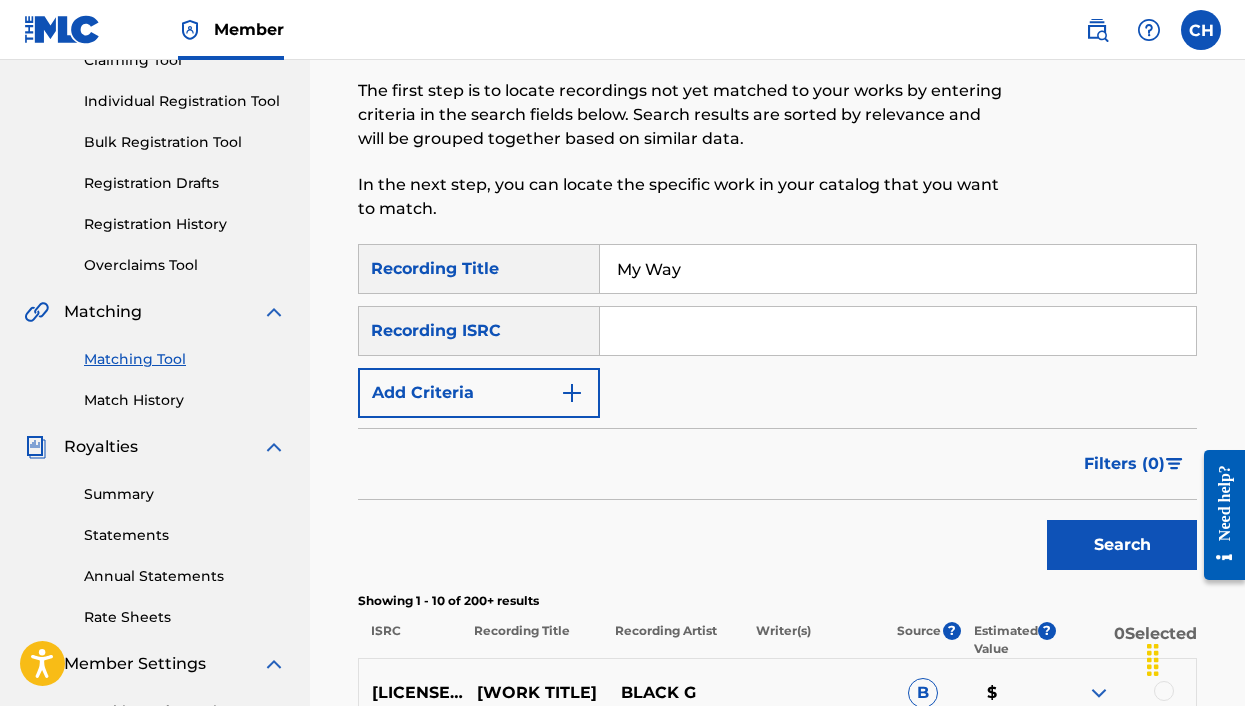 click at bounding box center [898, 331] 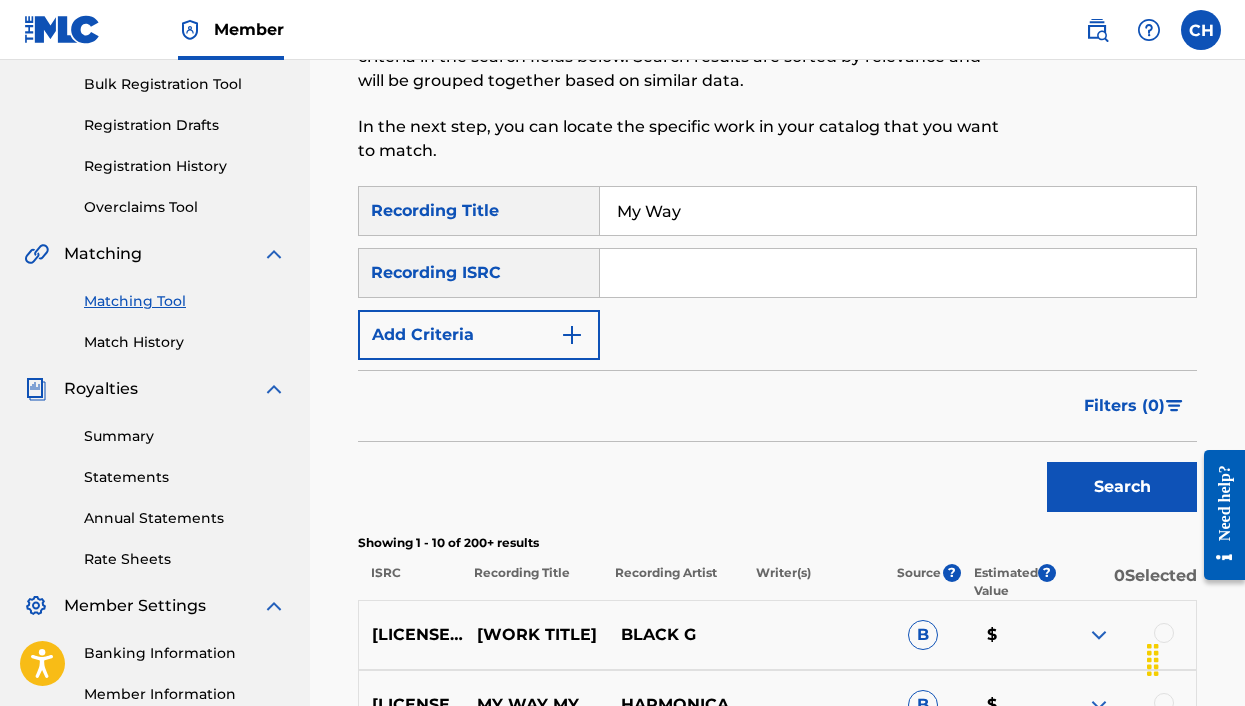 scroll, scrollTop: 204, scrollLeft: 0, axis: vertical 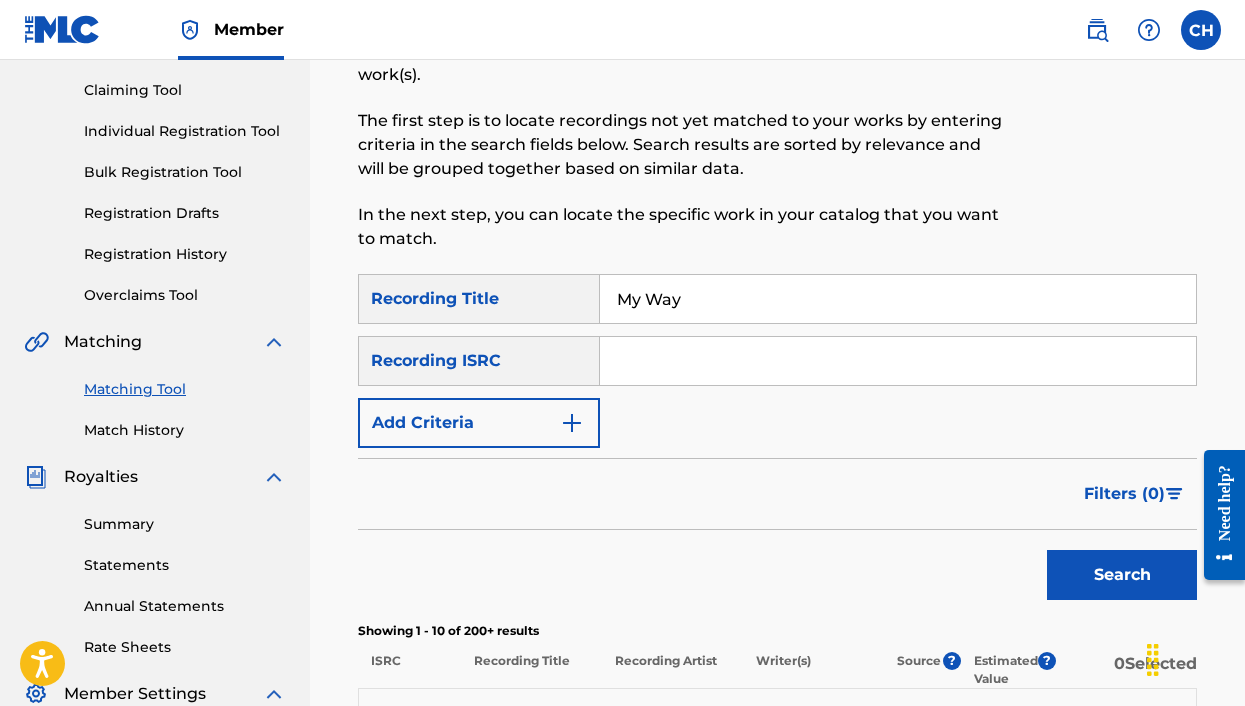 click on "Add Criteria" at bounding box center (479, 423) 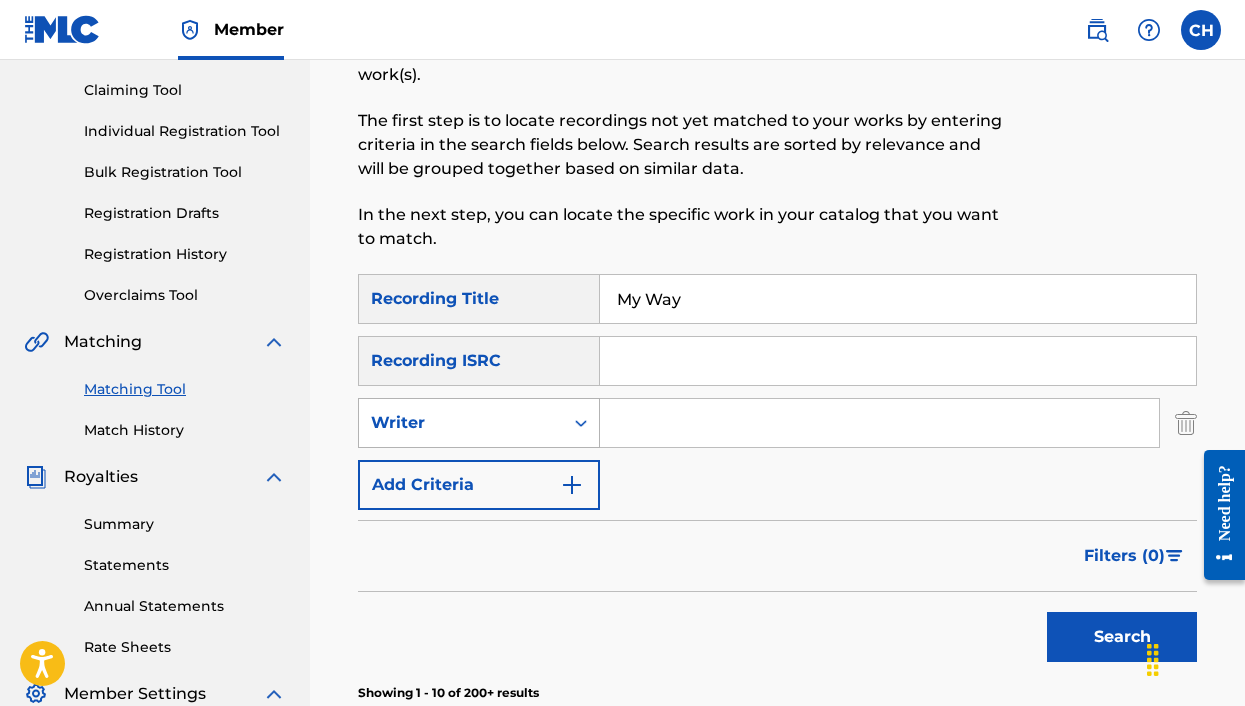 click on "Writer" at bounding box center (461, 423) 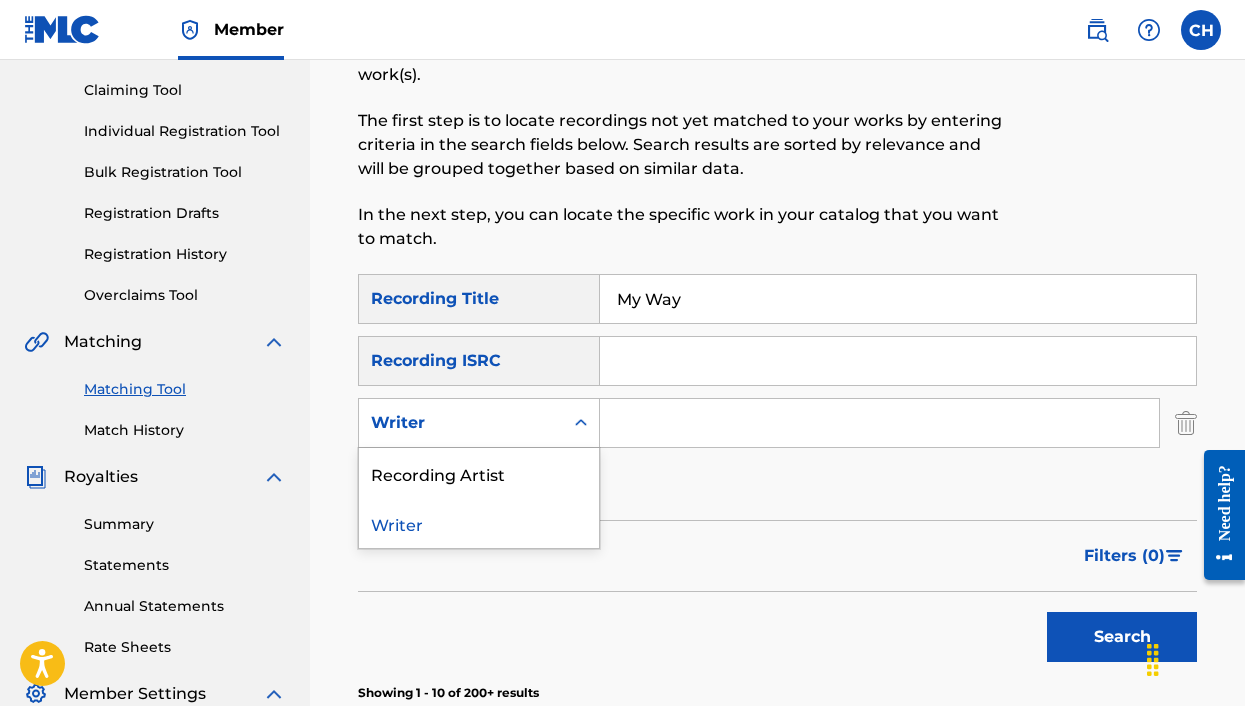 click at bounding box center [879, 423] 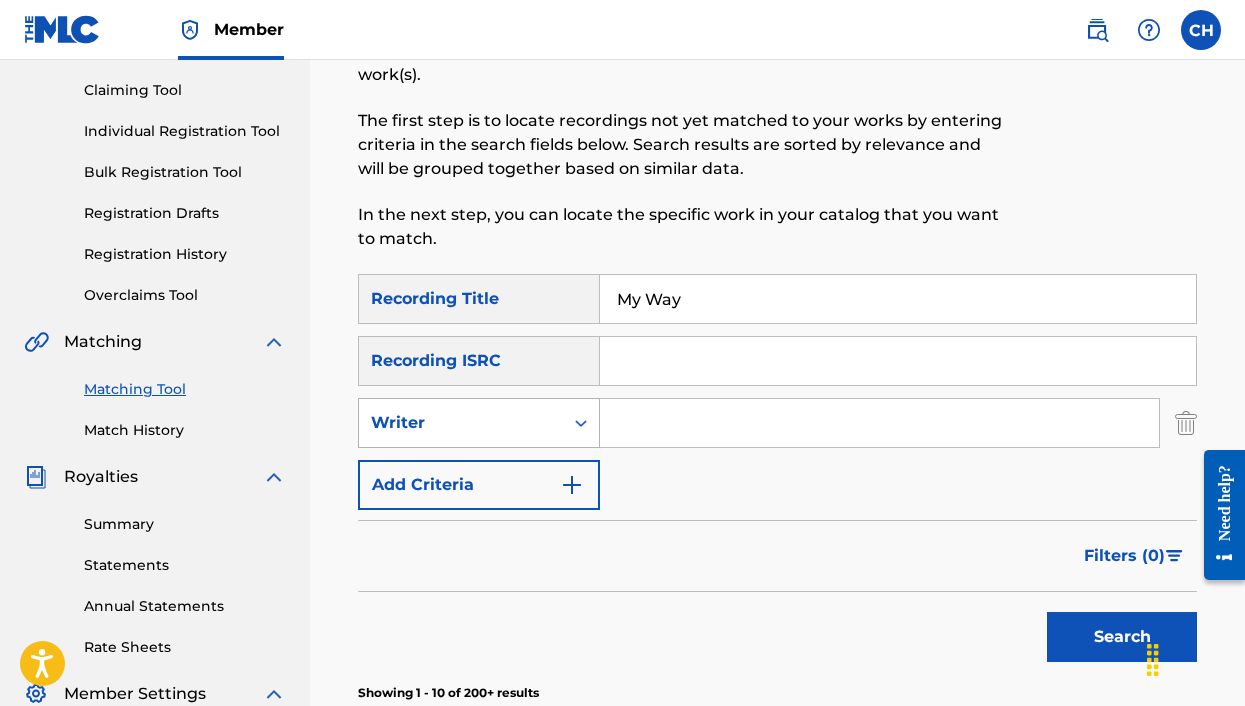 click at bounding box center (581, 423) 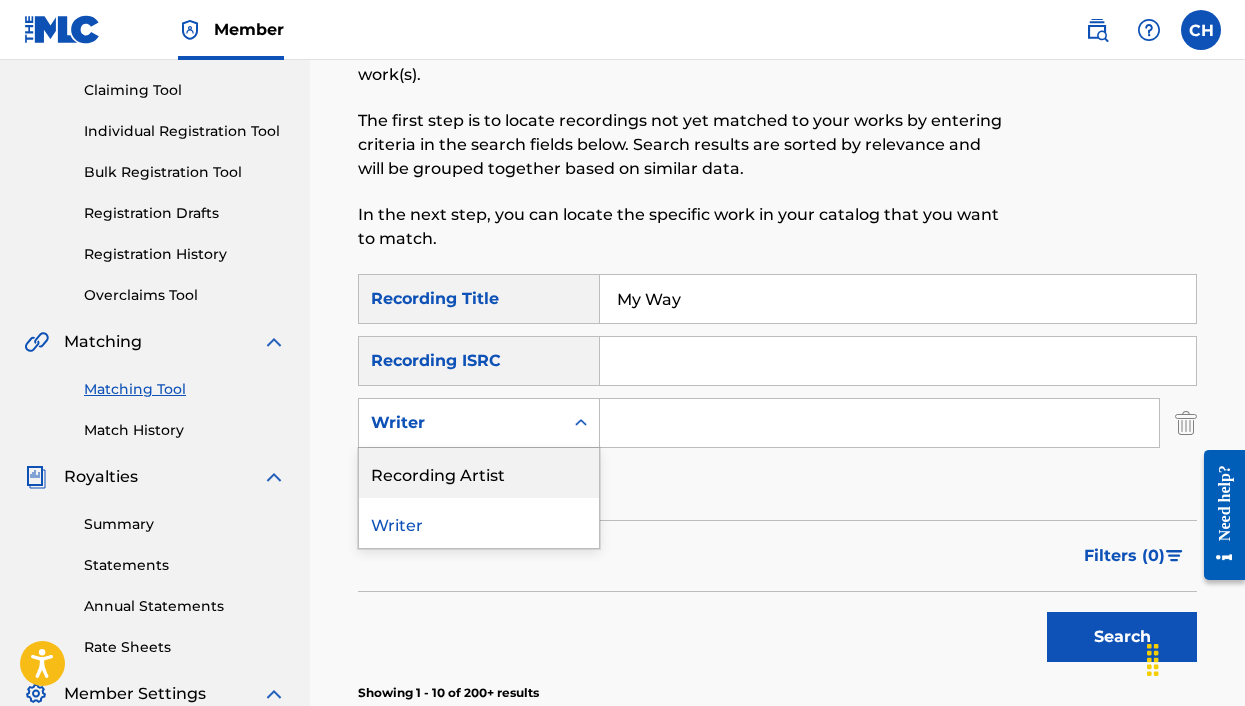 click on "Recording Artist" at bounding box center [479, 473] 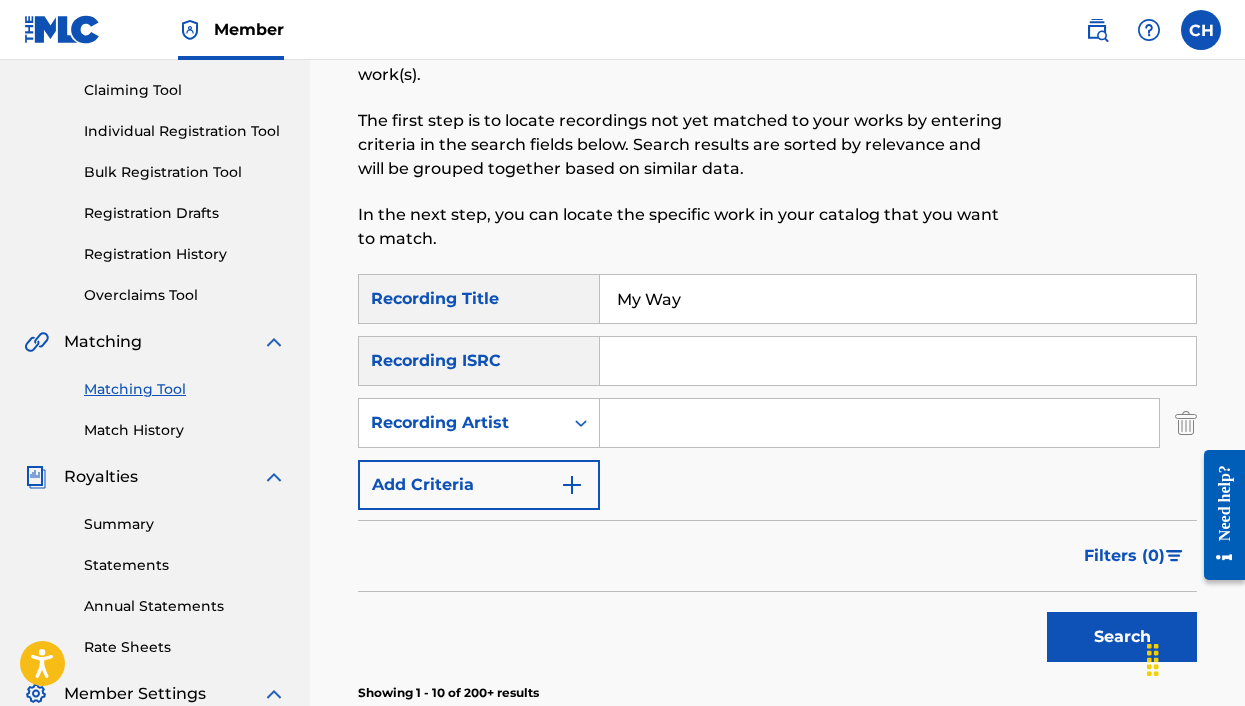 click at bounding box center (879, 423) 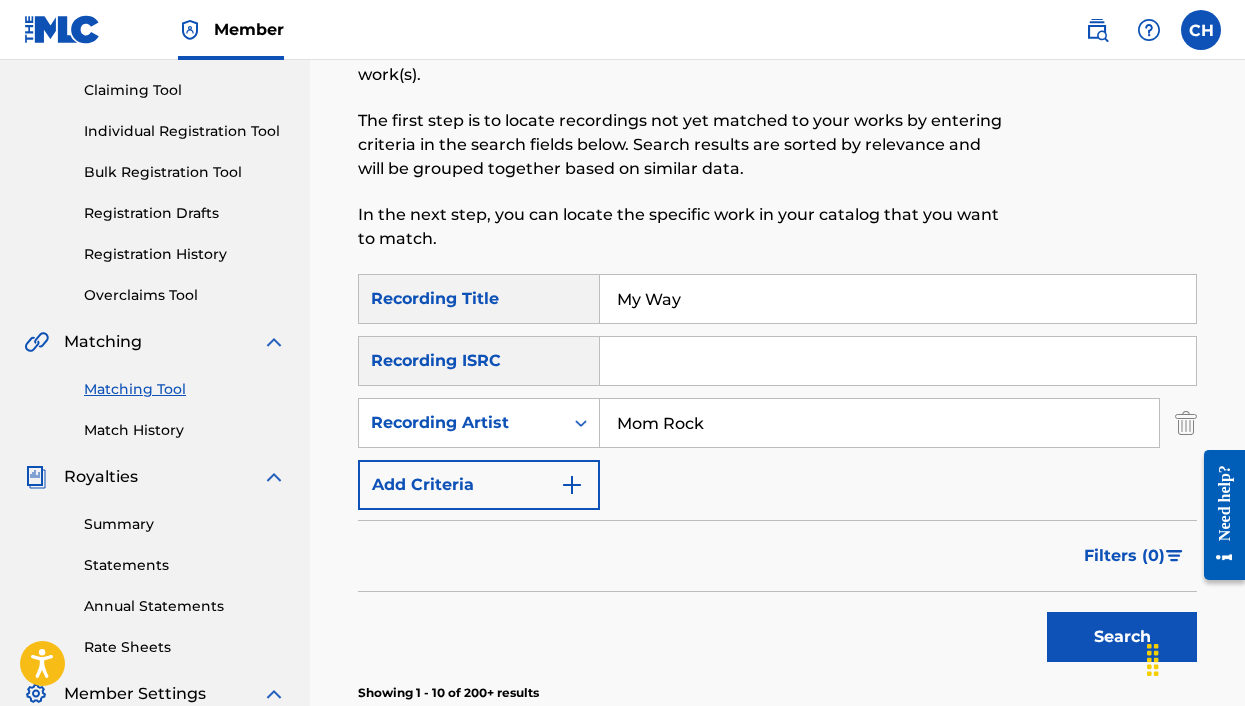 scroll, scrollTop: 403, scrollLeft: 0, axis: vertical 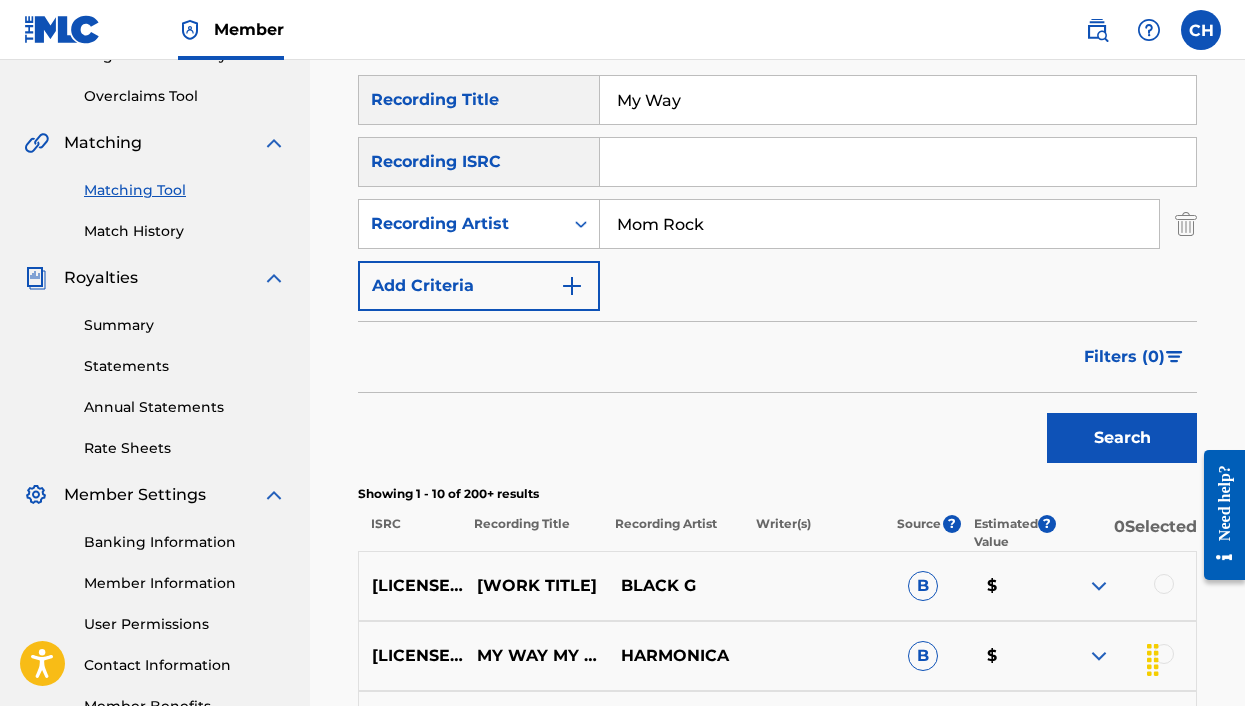 type on "Mom Rock" 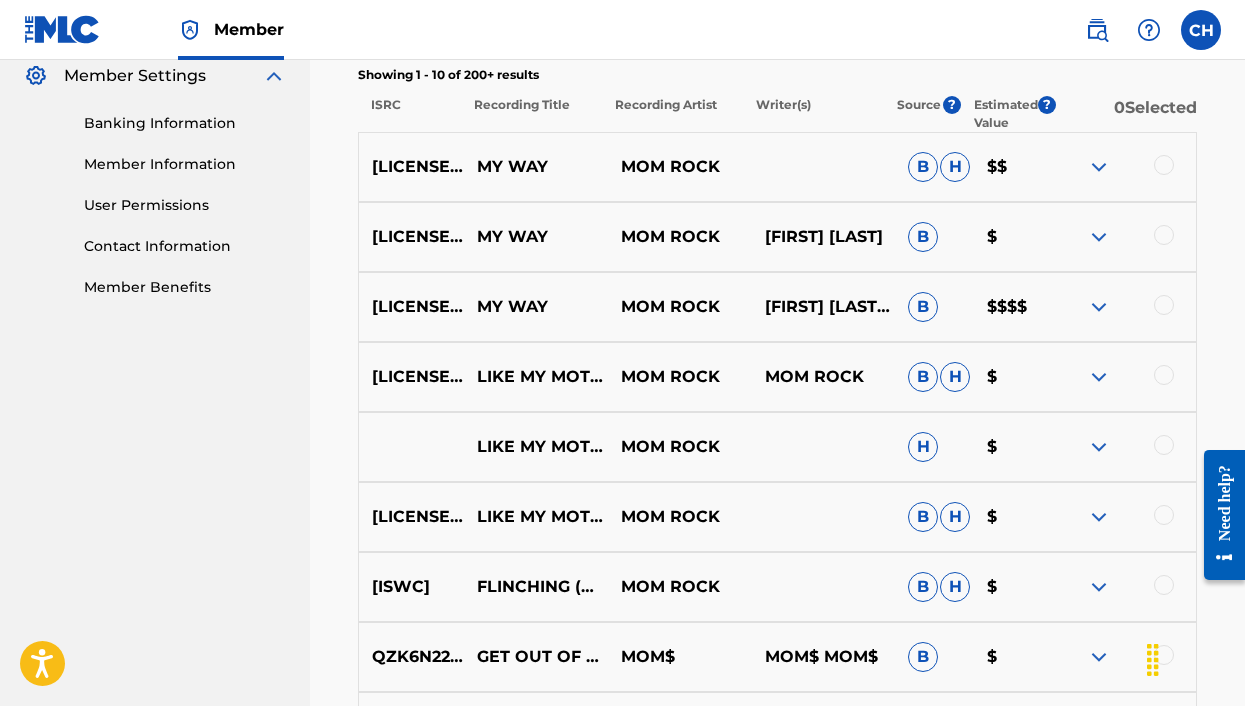 scroll, scrollTop: 813, scrollLeft: 0, axis: vertical 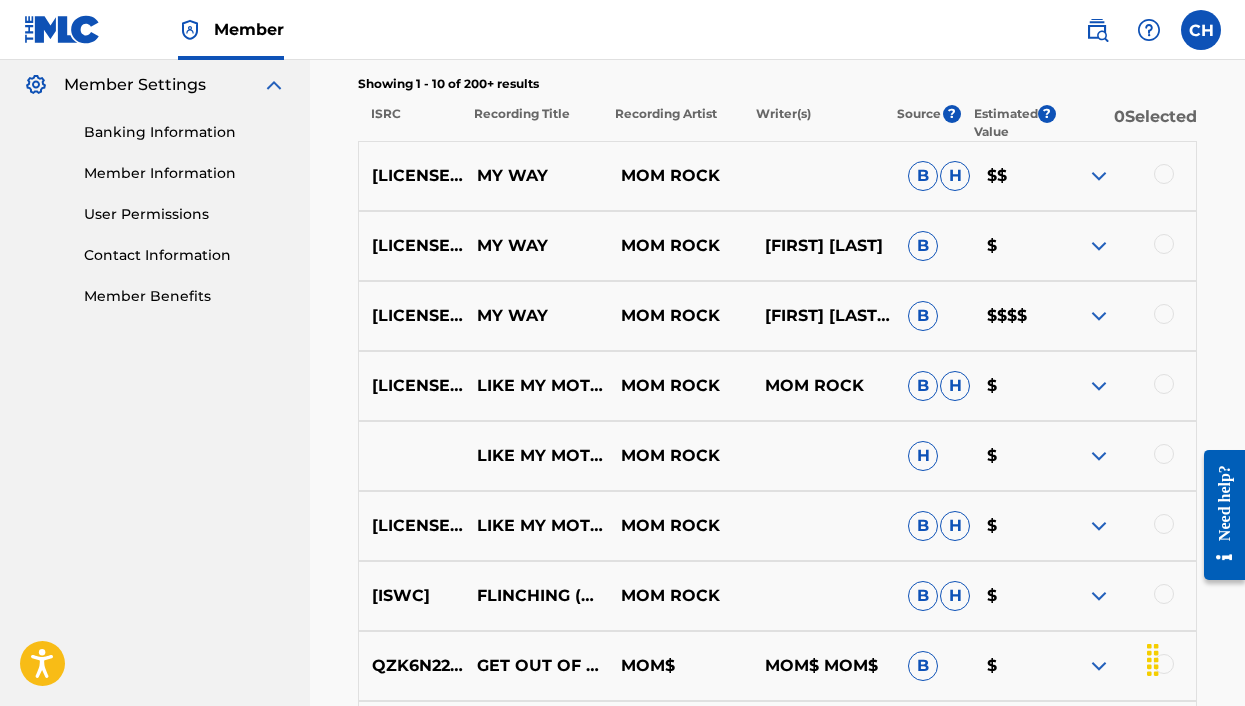 click on "[LICENSE_PLATE] MY WAY MOM ROCK [FIRST] [LAST], [FIRST] [LAST], [FIRST] [LAST] B $$$$" at bounding box center (777, 316) 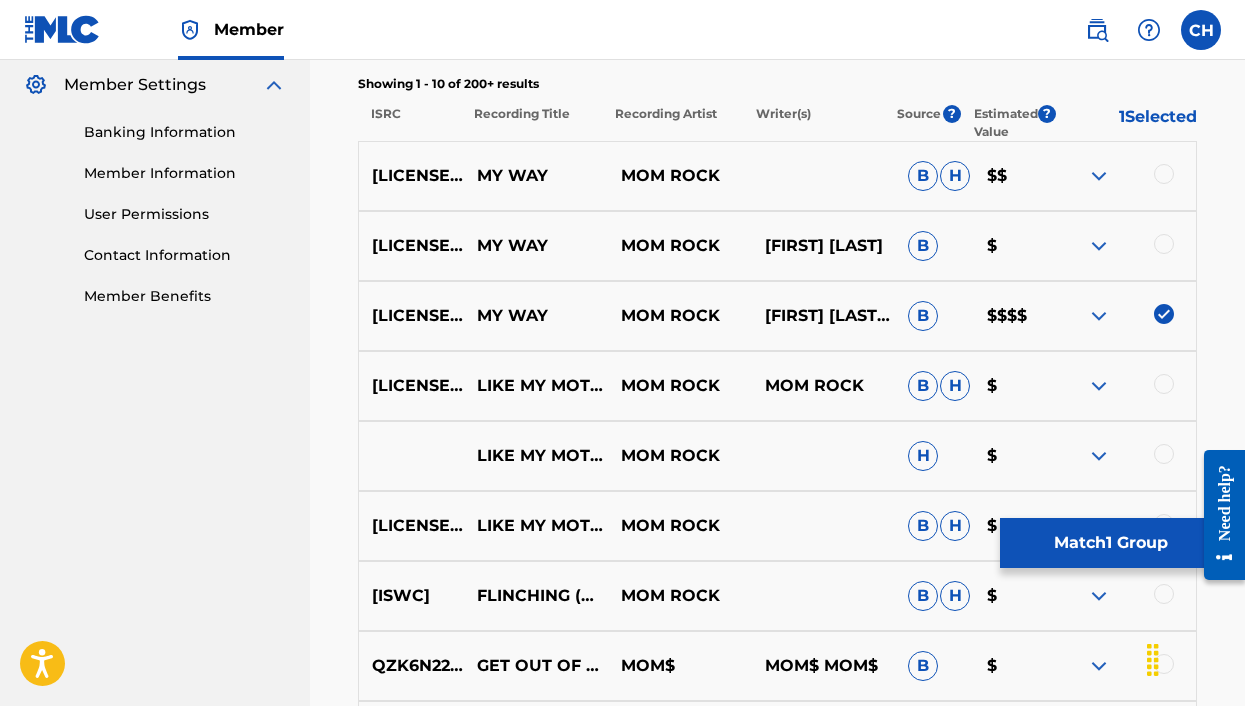 click at bounding box center [1124, 316] 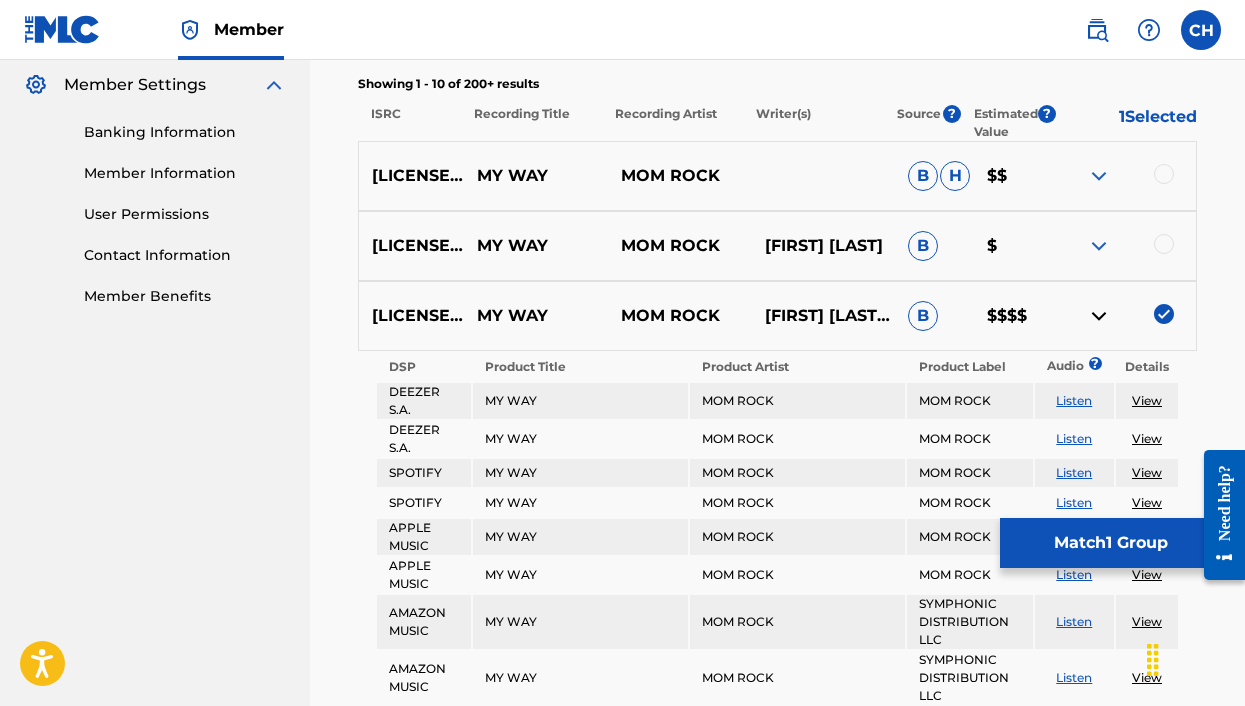click at bounding box center (1099, 316) 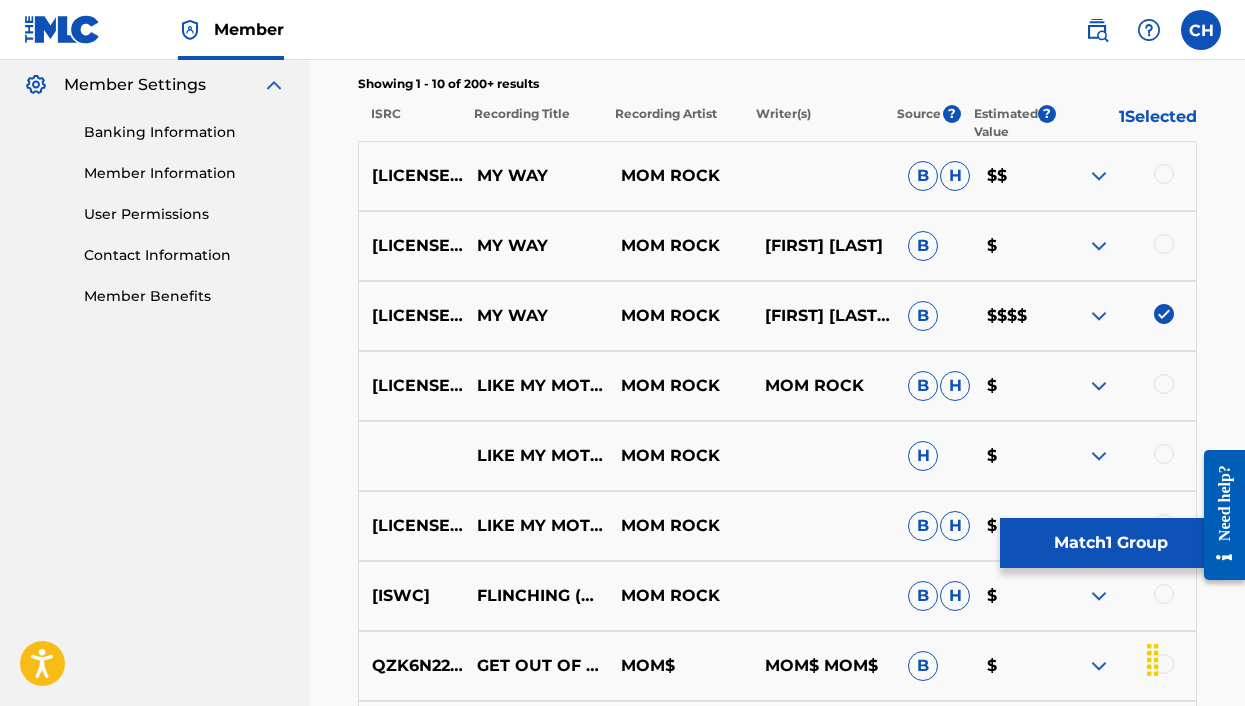 click at bounding box center (1099, 246) 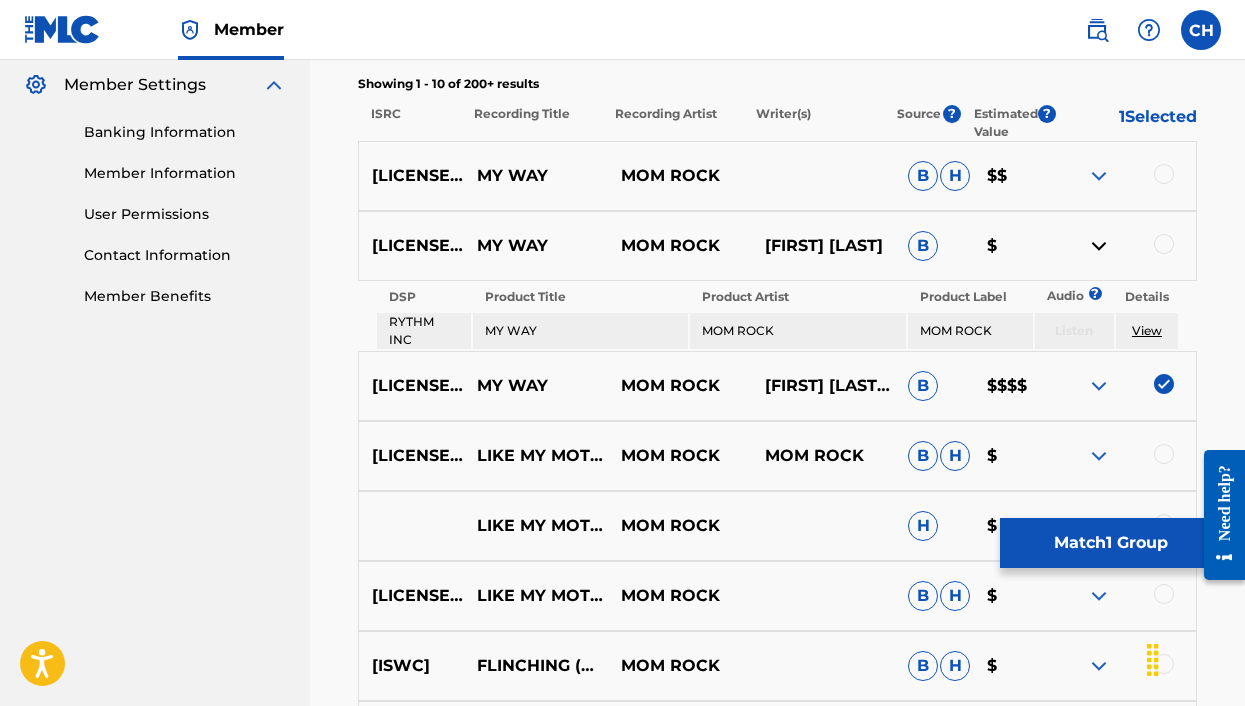 click at bounding box center (1099, 246) 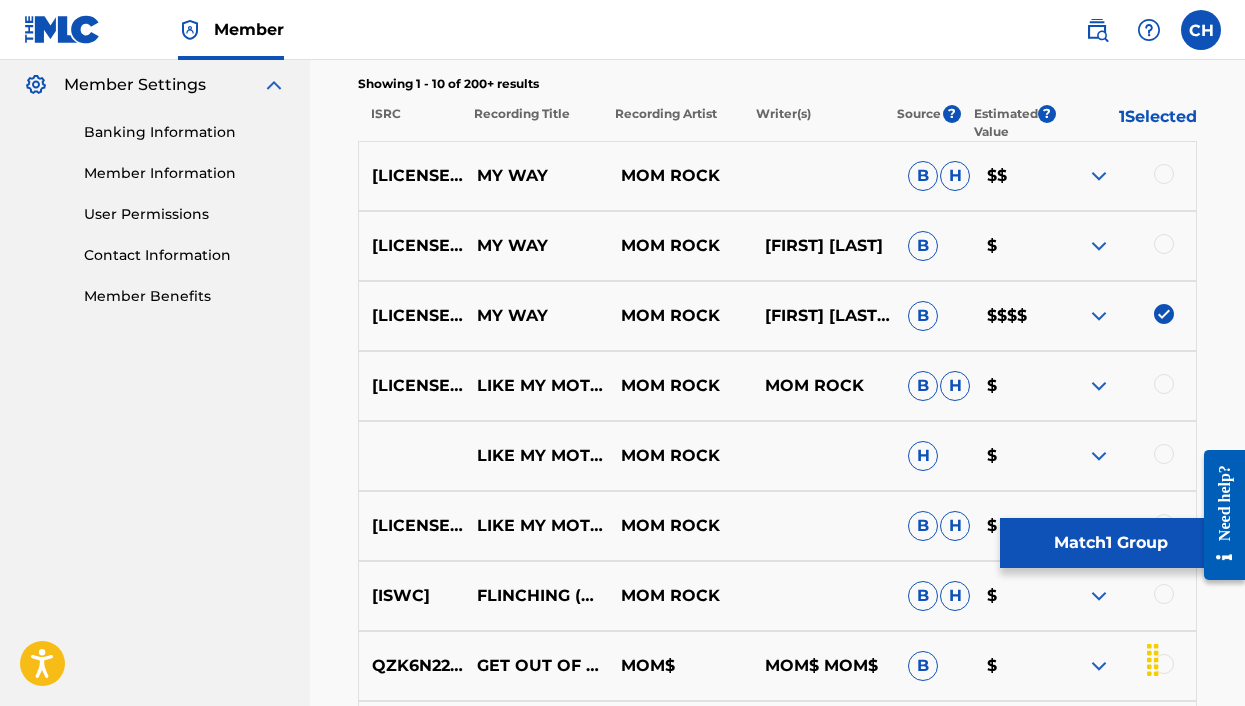 click at bounding box center [1124, 246] 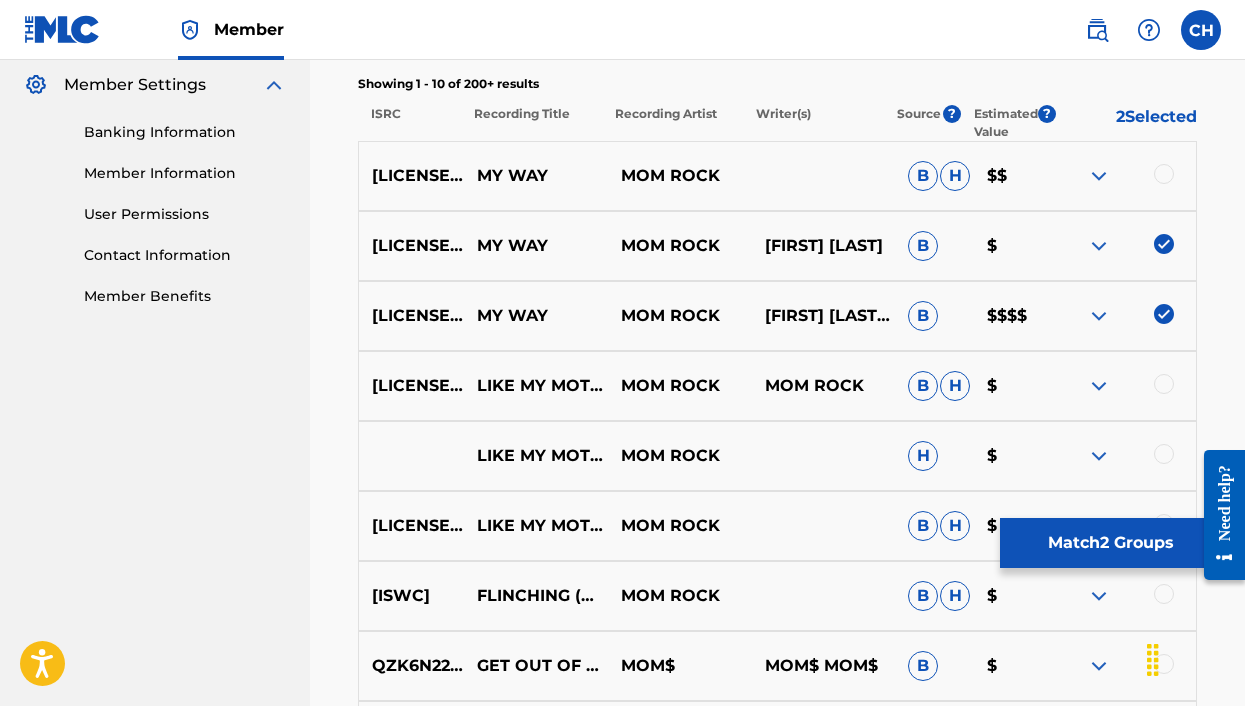 click at bounding box center [1099, 176] 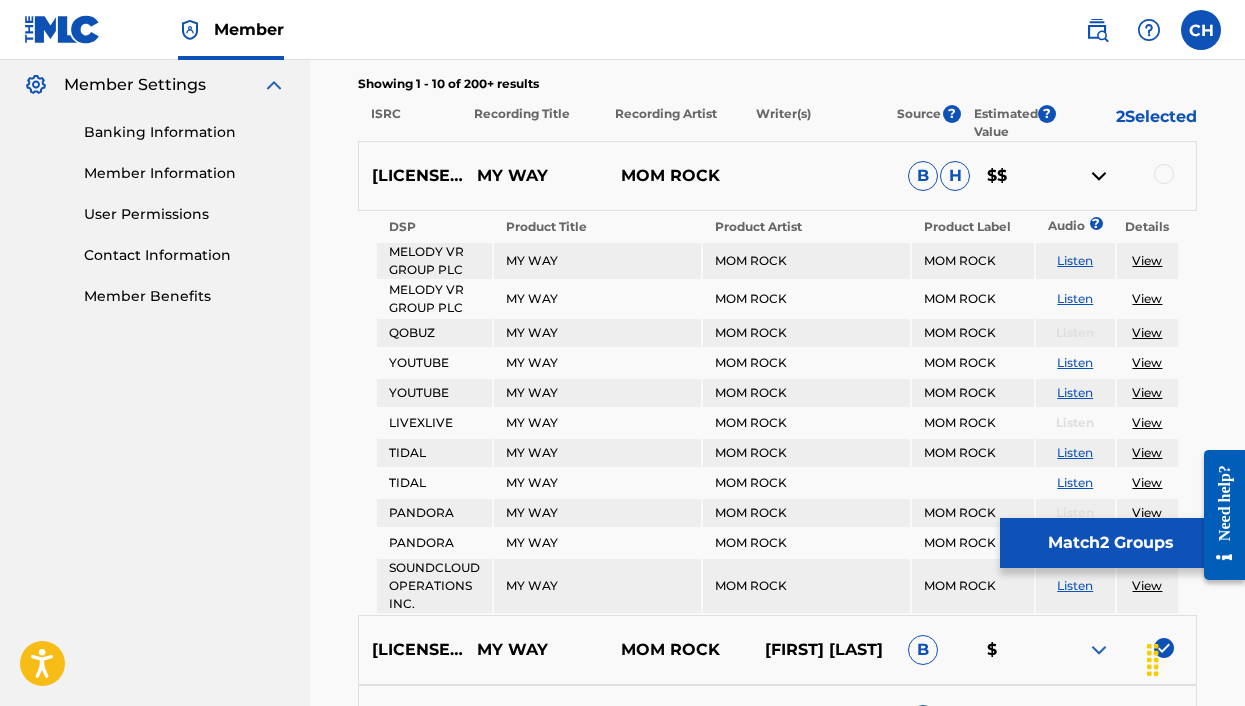 click at bounding box center (1099, 176) 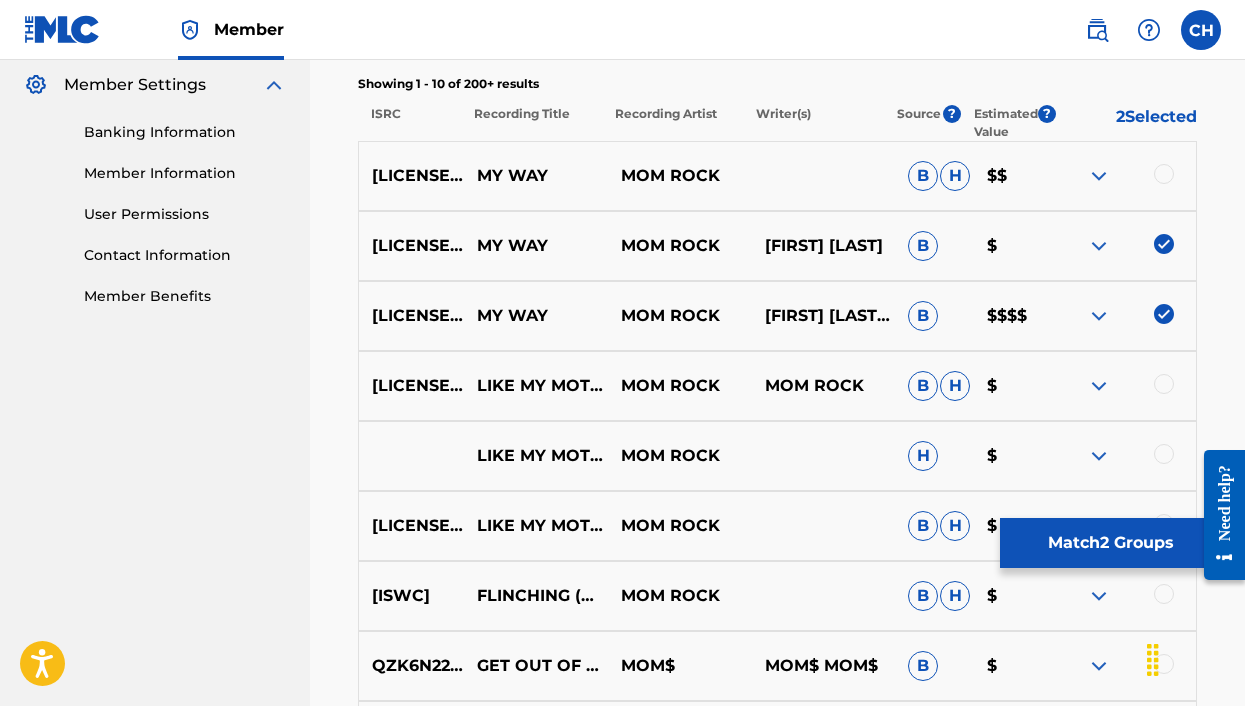click at bounding box center [1164, 174] 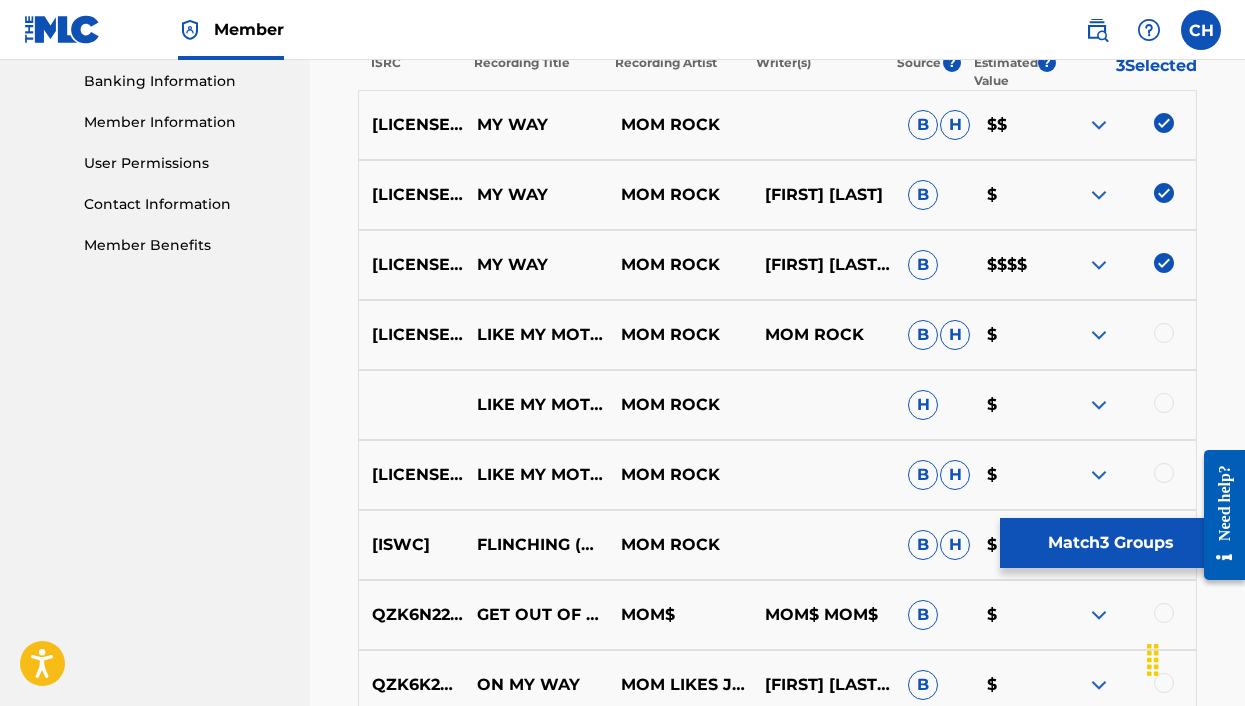 scroll, scrollTop: 558, scrollLeft: 0, axis: vertical 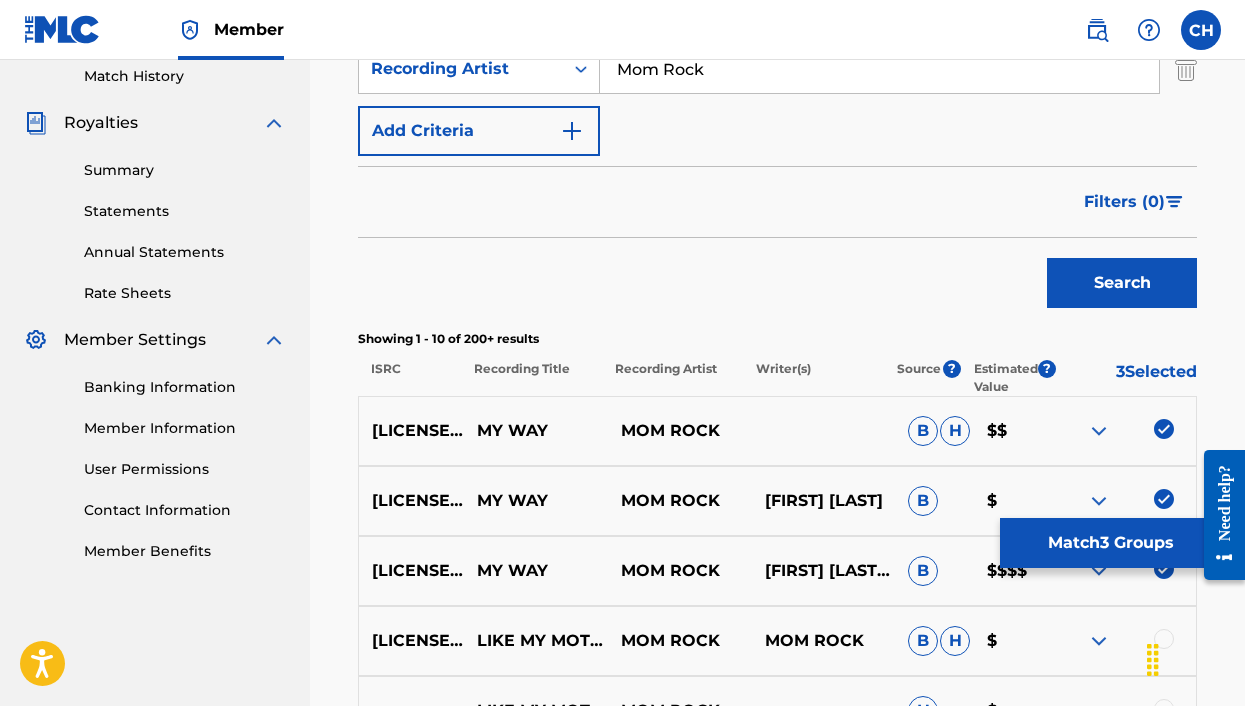 click on "Match  3 Groups" at bounding box center [1110, 543] 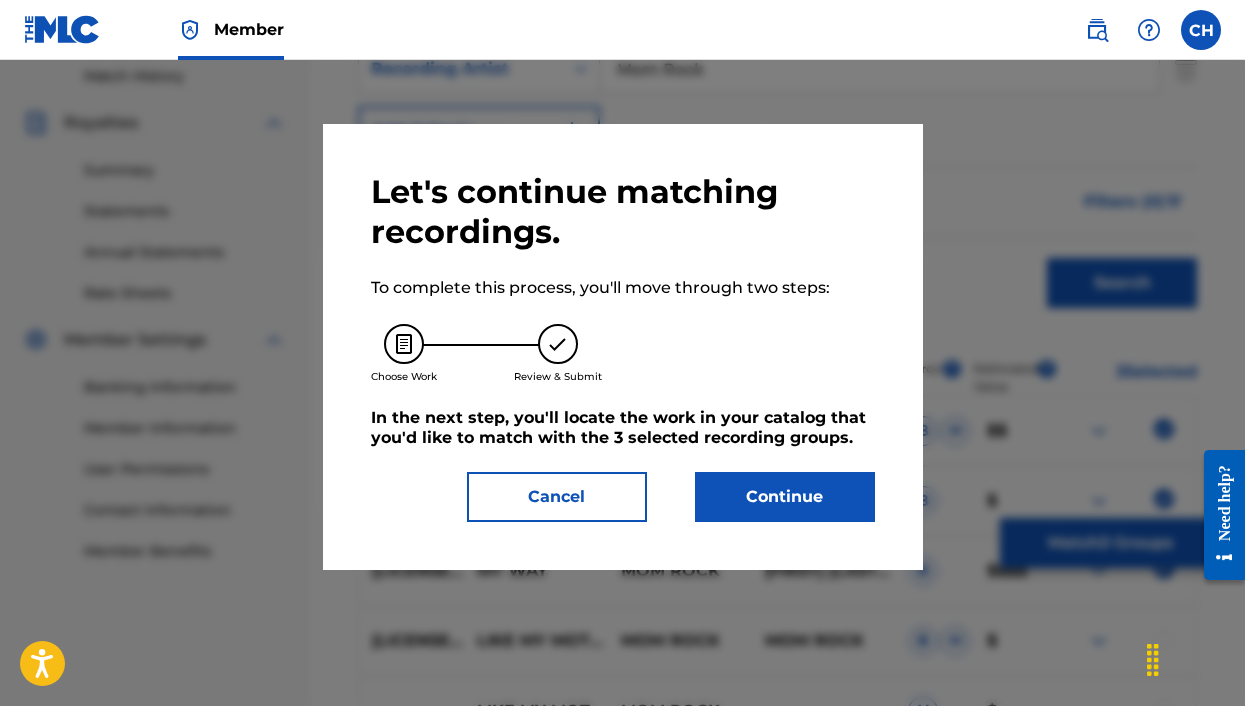 click on "Continue" at bounding box center [785, 497] 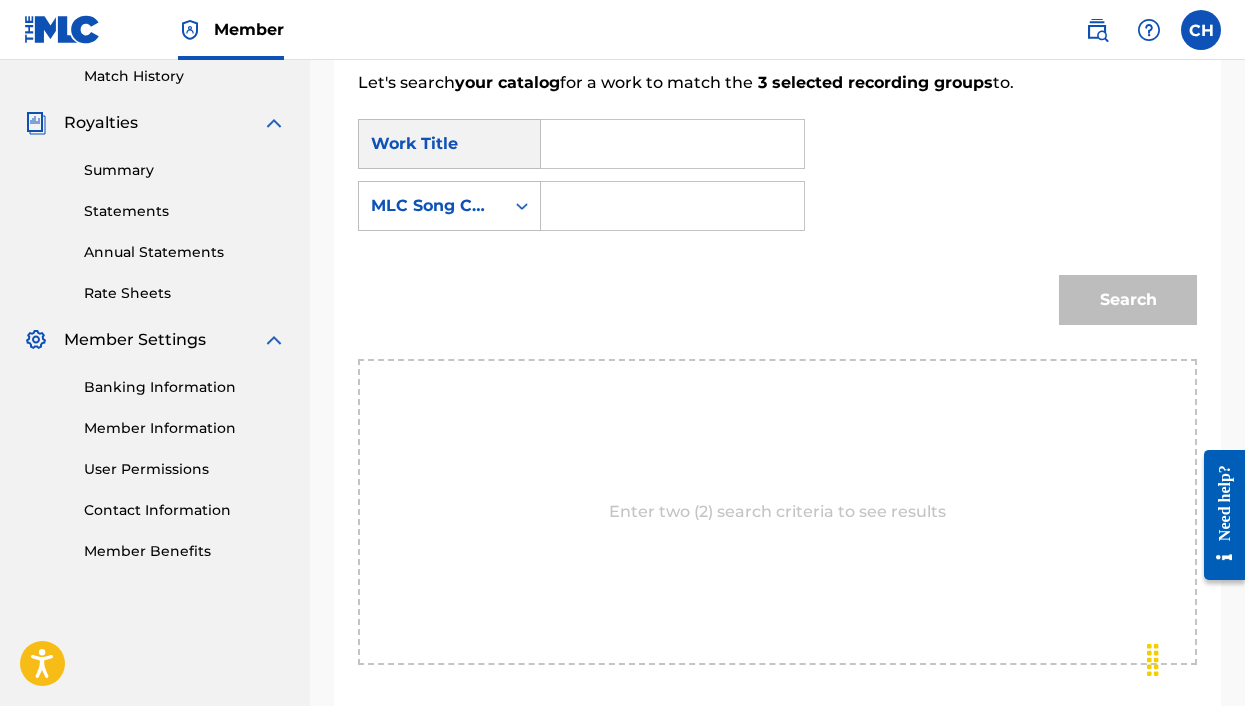scroll, scrollTop: 534, scrollLeft: 0, axis: vertical 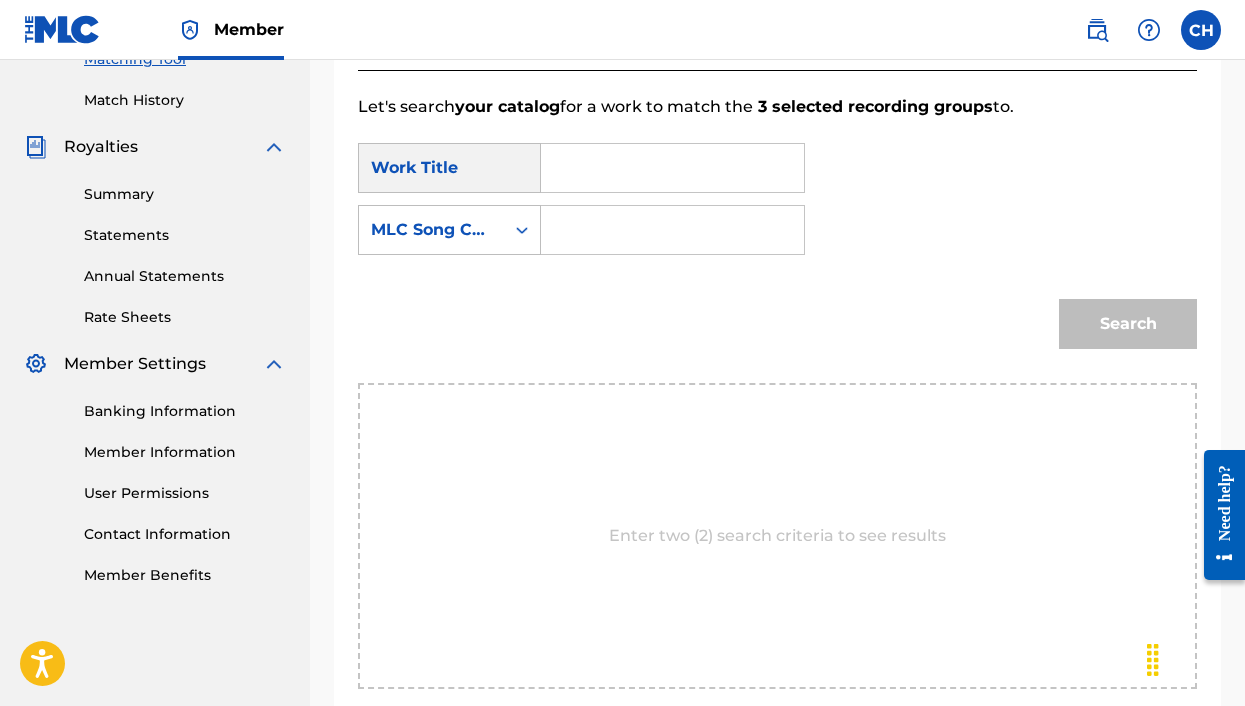 click at bounding box center [672, 168] 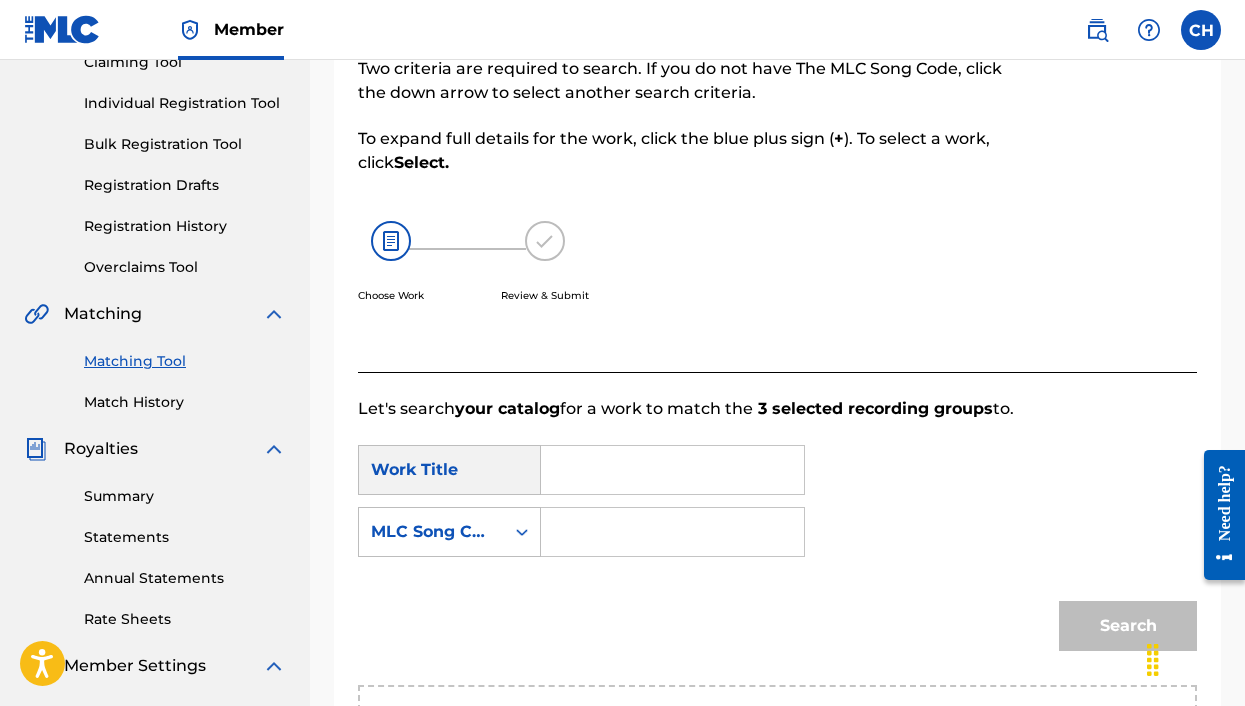 scroll, scrollTop: 231, scrollLeft: 0, axis: vertical 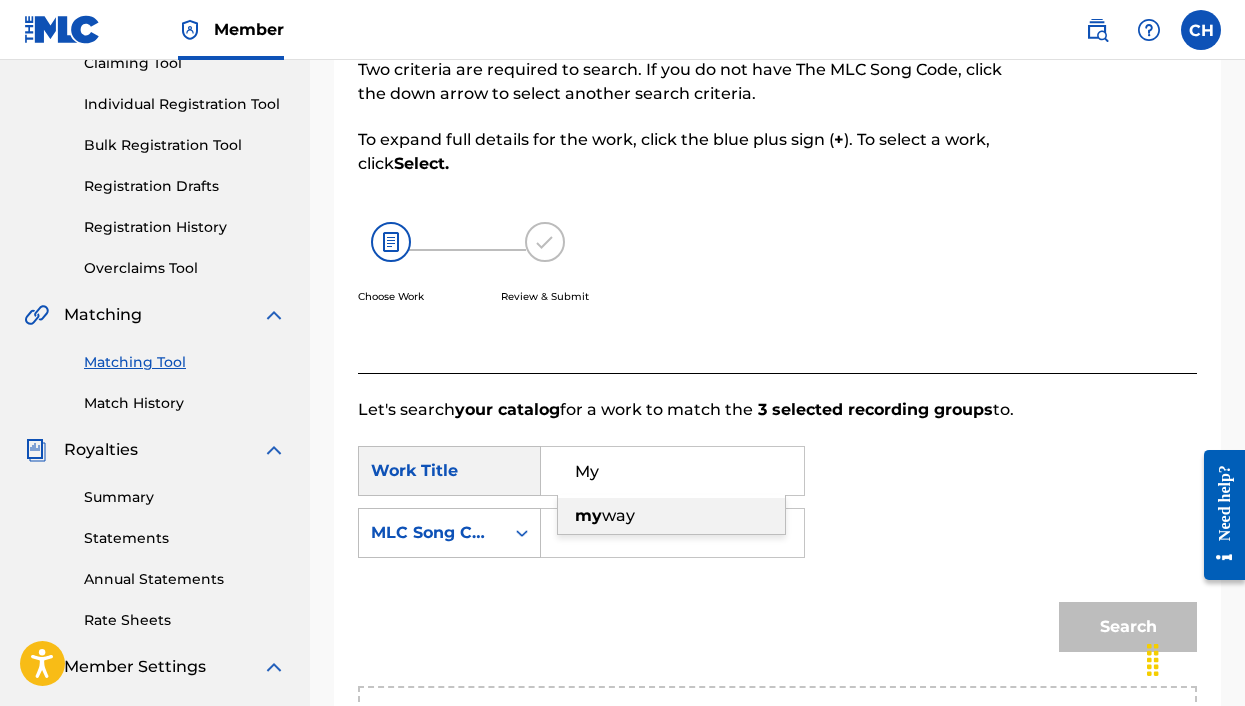 click on "my  way" at bounding box center (671, 516) 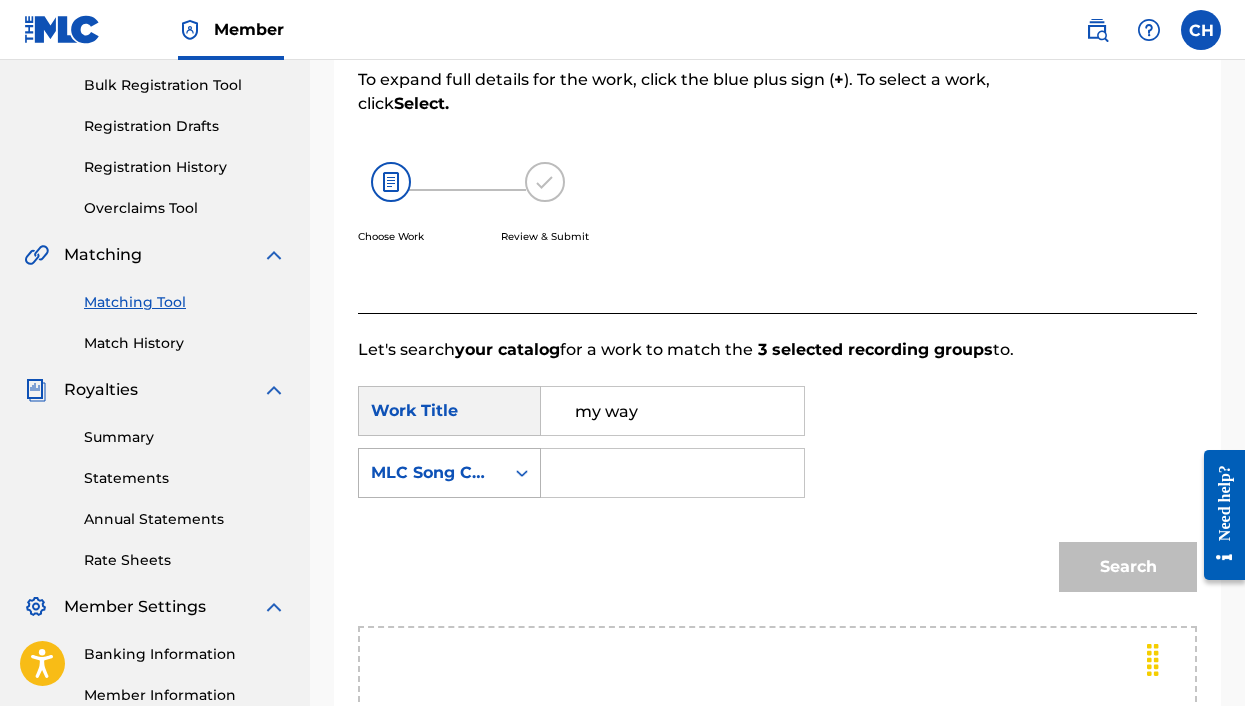 scroll, scrollTop: 365, scrollLeft: 0, axis: vertical 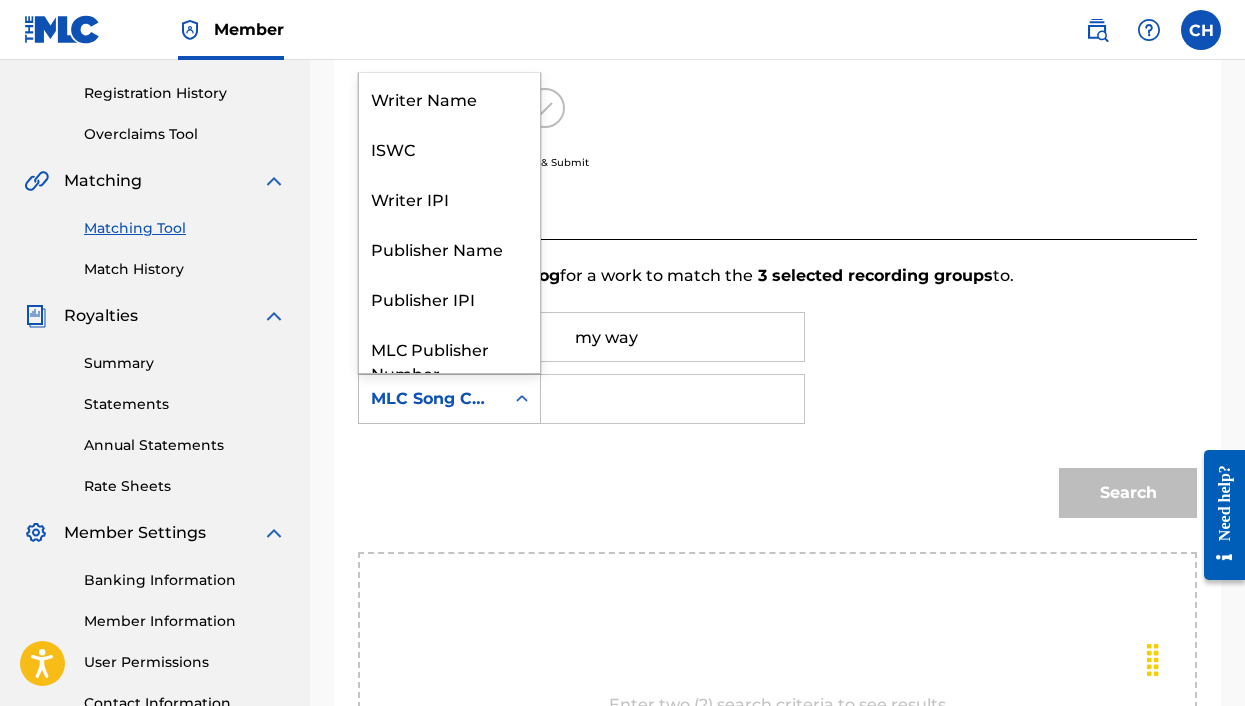 click on "MLC Song Code" at bounding box center (431, 399) 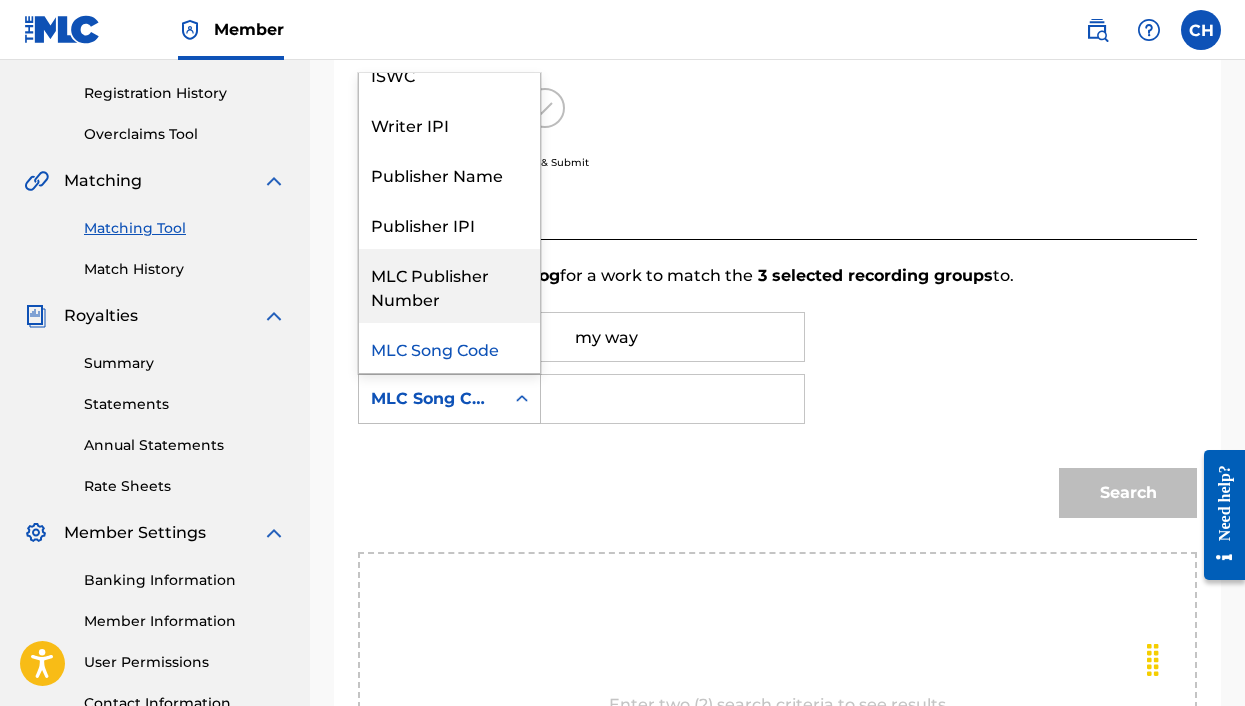scroll, scrollTop: 0, scrollLeft: 0, axis: both 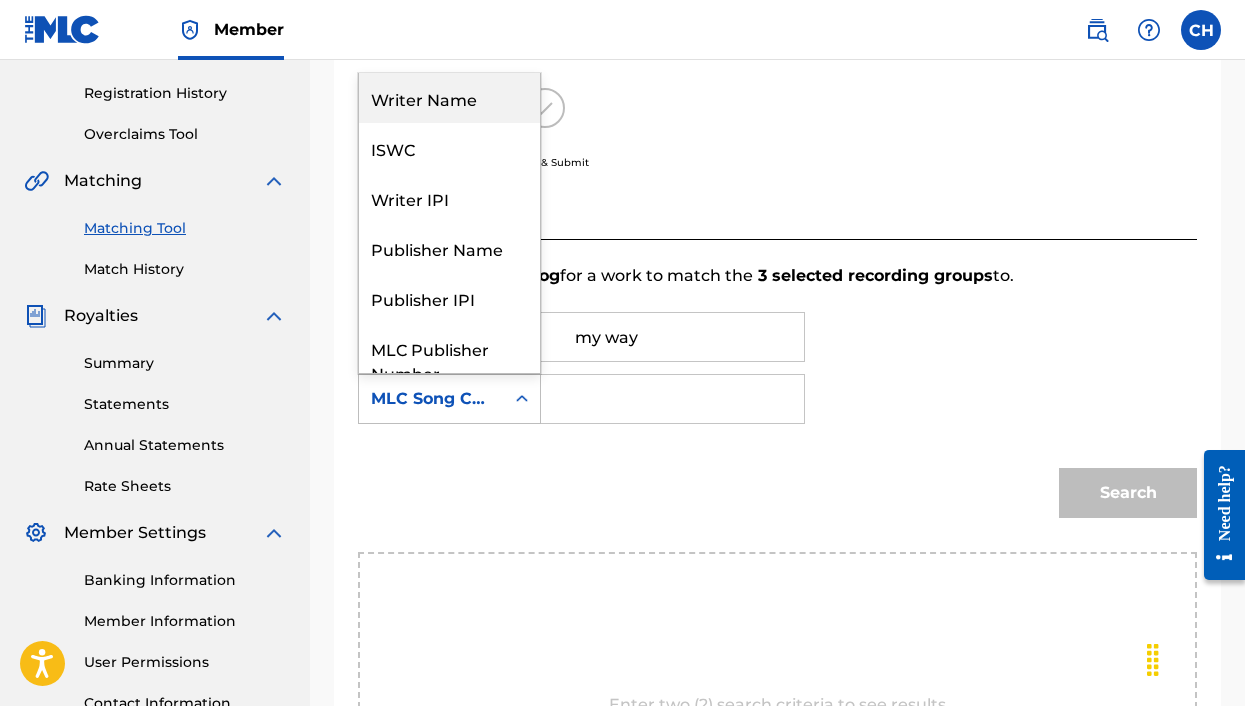 click on "Writer Name" at bounding box center [449, 98] 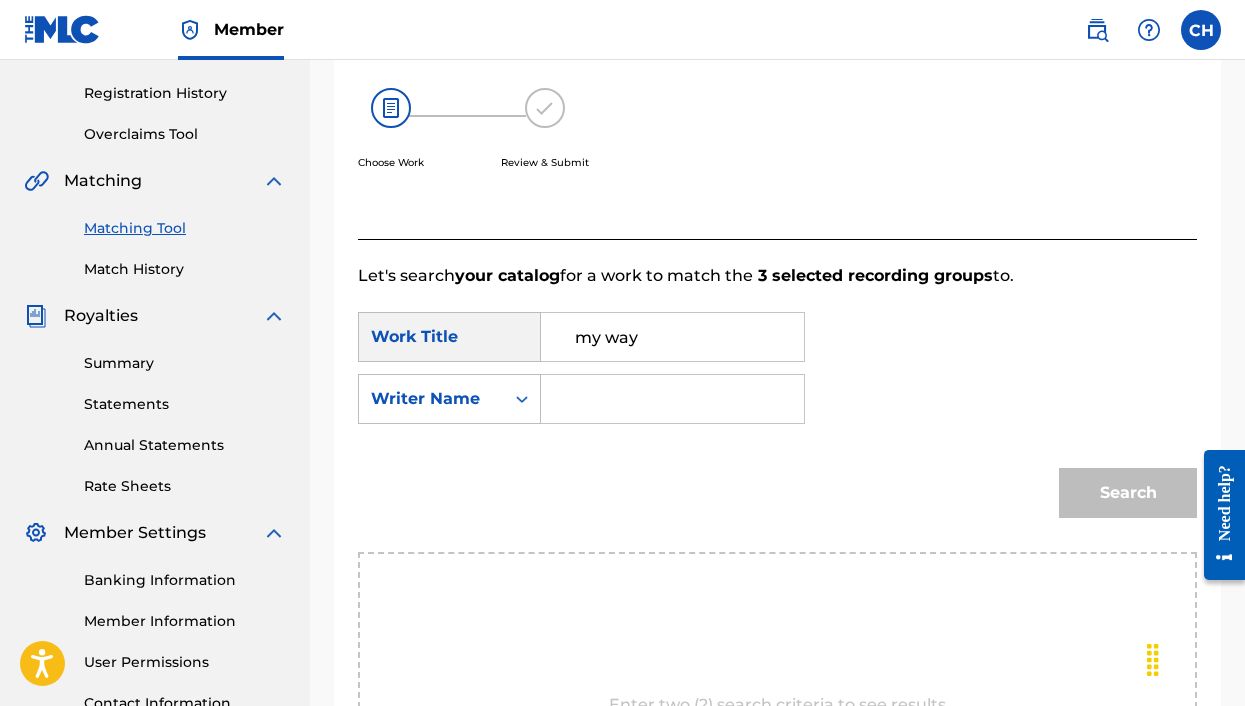 click at bounding box center (672, 399) 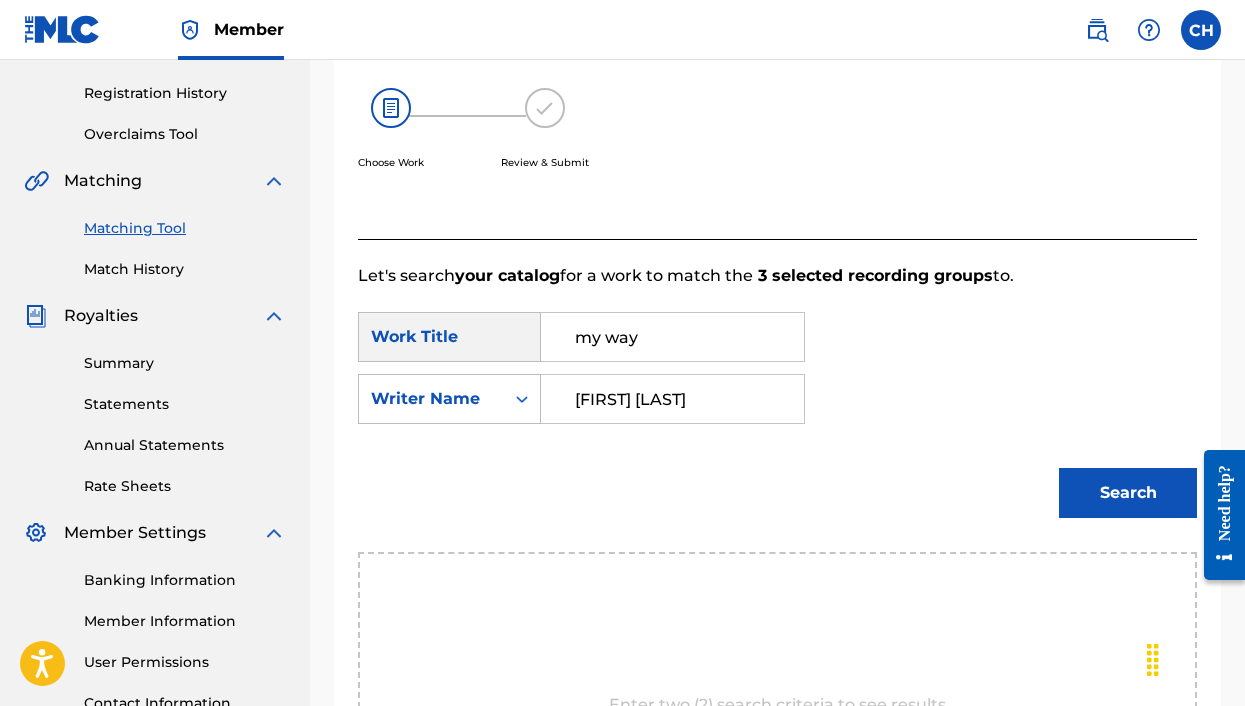 type on "[FIRST] [LAST]" 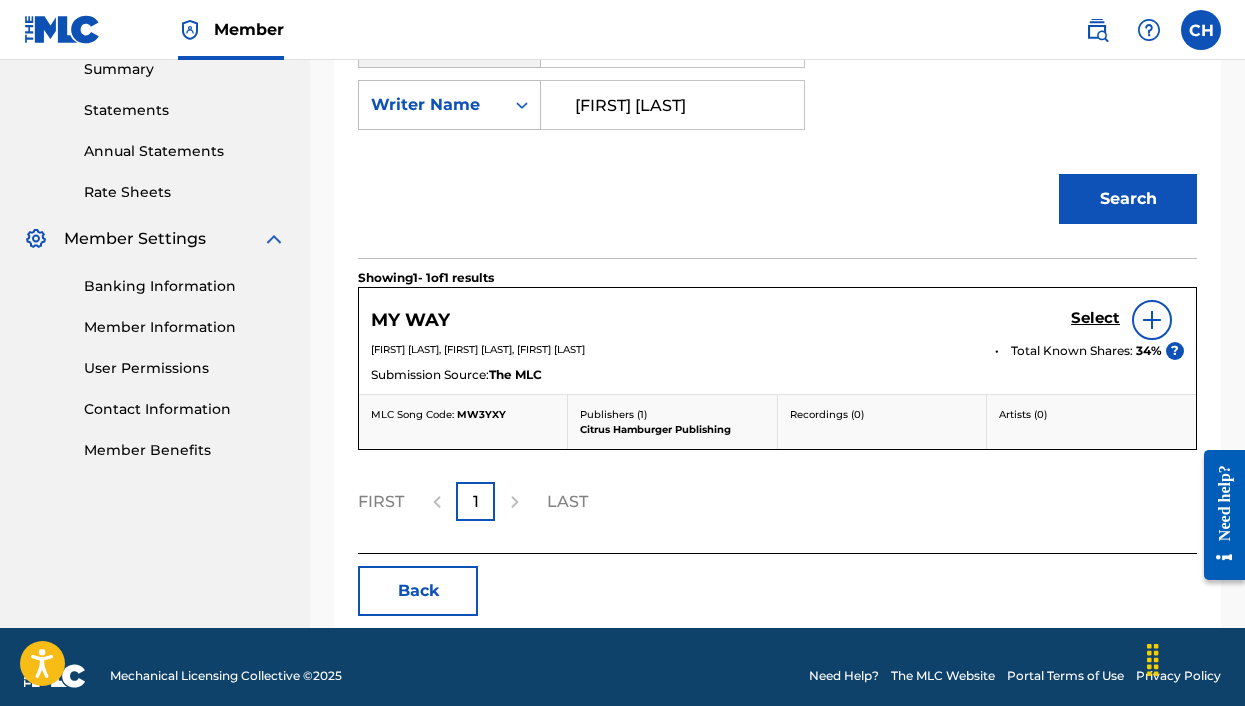 scroll, scrollTop: 660, scrollLeft: 0, axis: vertical 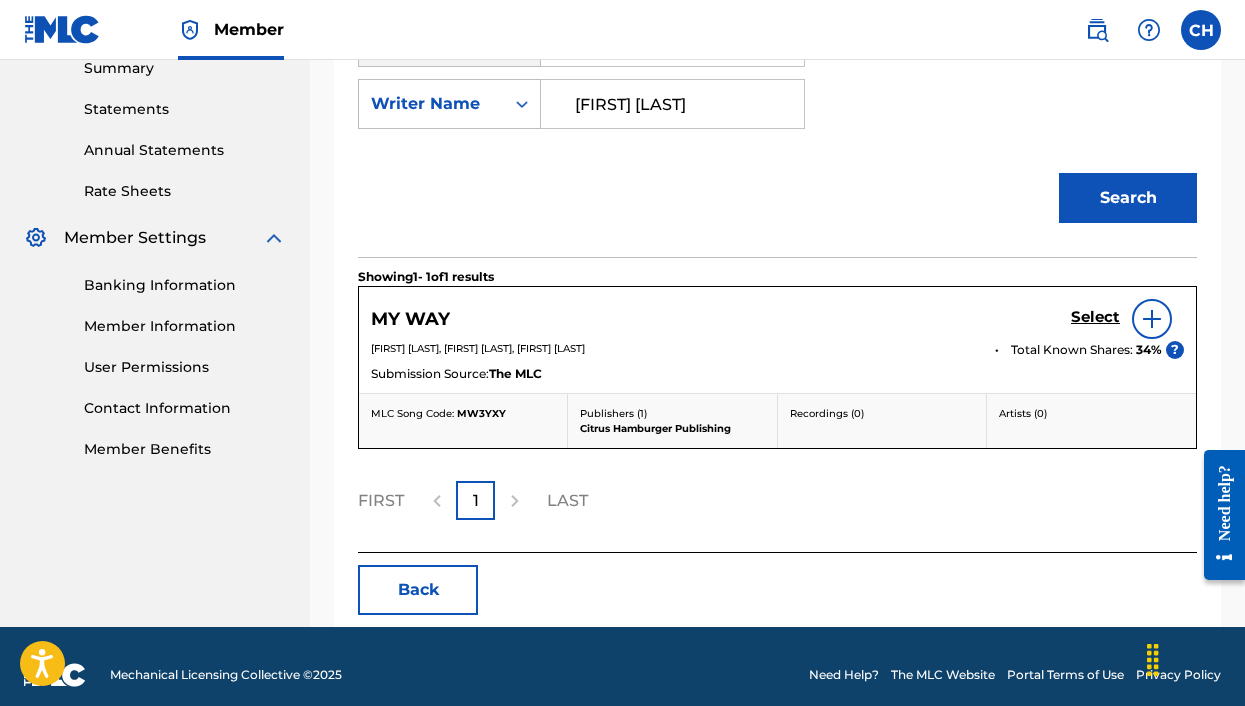 click on "Select" at bounding box center (1095, 317) 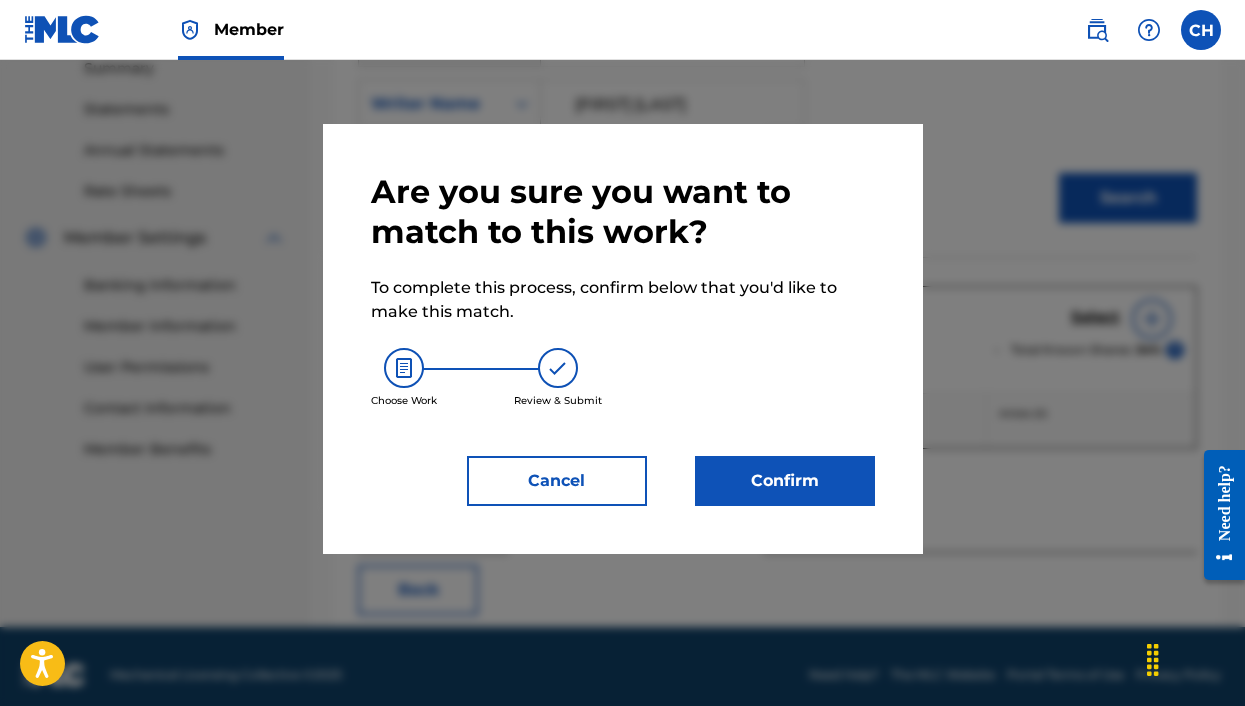click on "Confirm" at bounding box center [785, 481] 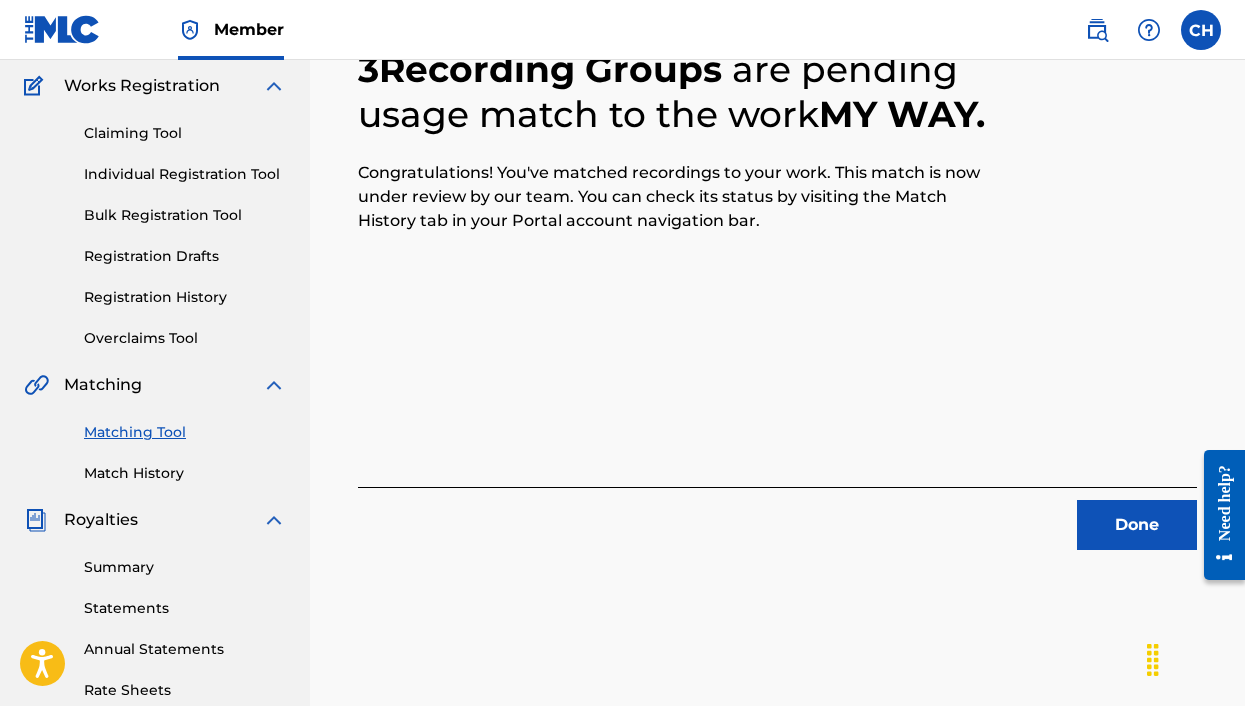 scroll, scrollTop: 184, scrollLeft: 0, axis: vertical 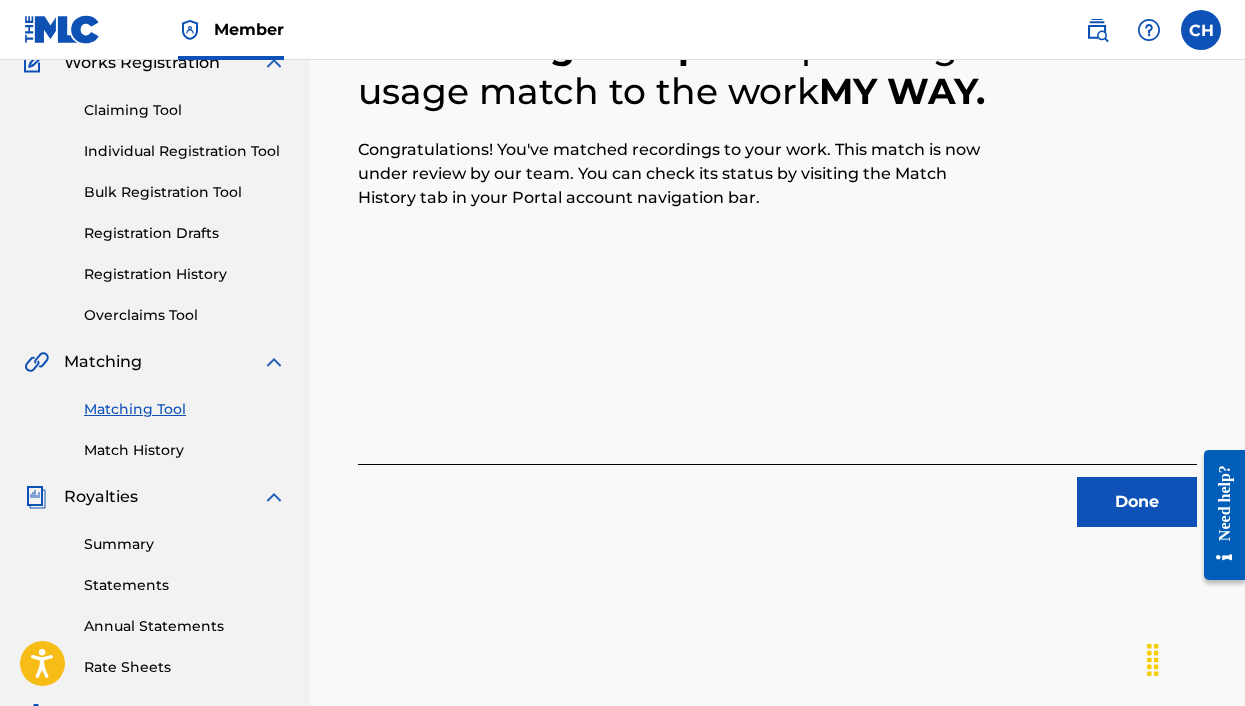 click on "Done" at bounding box center (1137, 502) 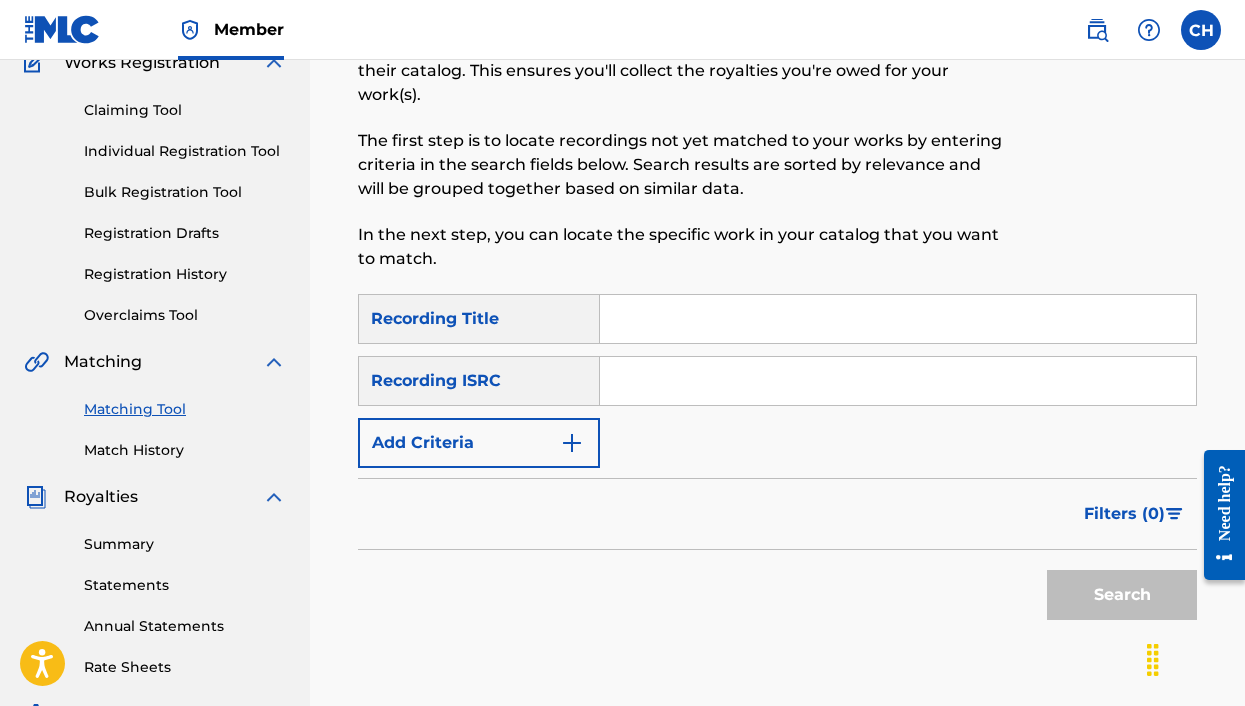 click on "Add Criteria" at bounding box center (479, 443) 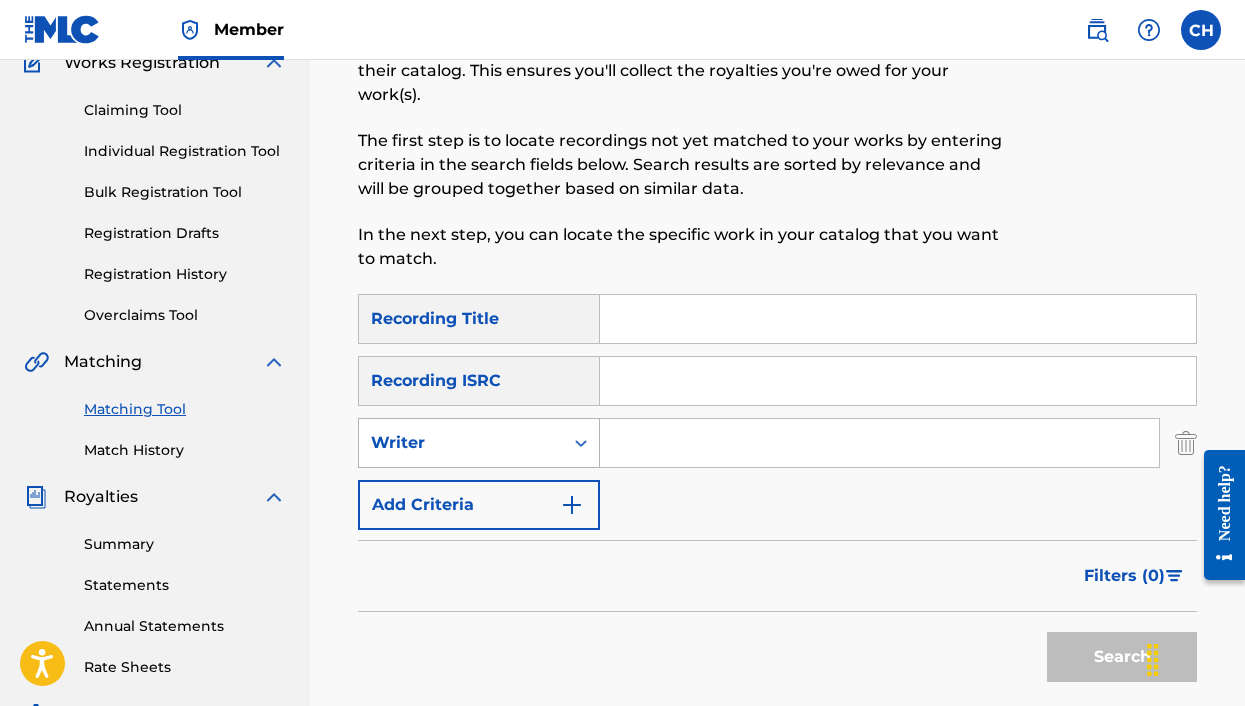 click 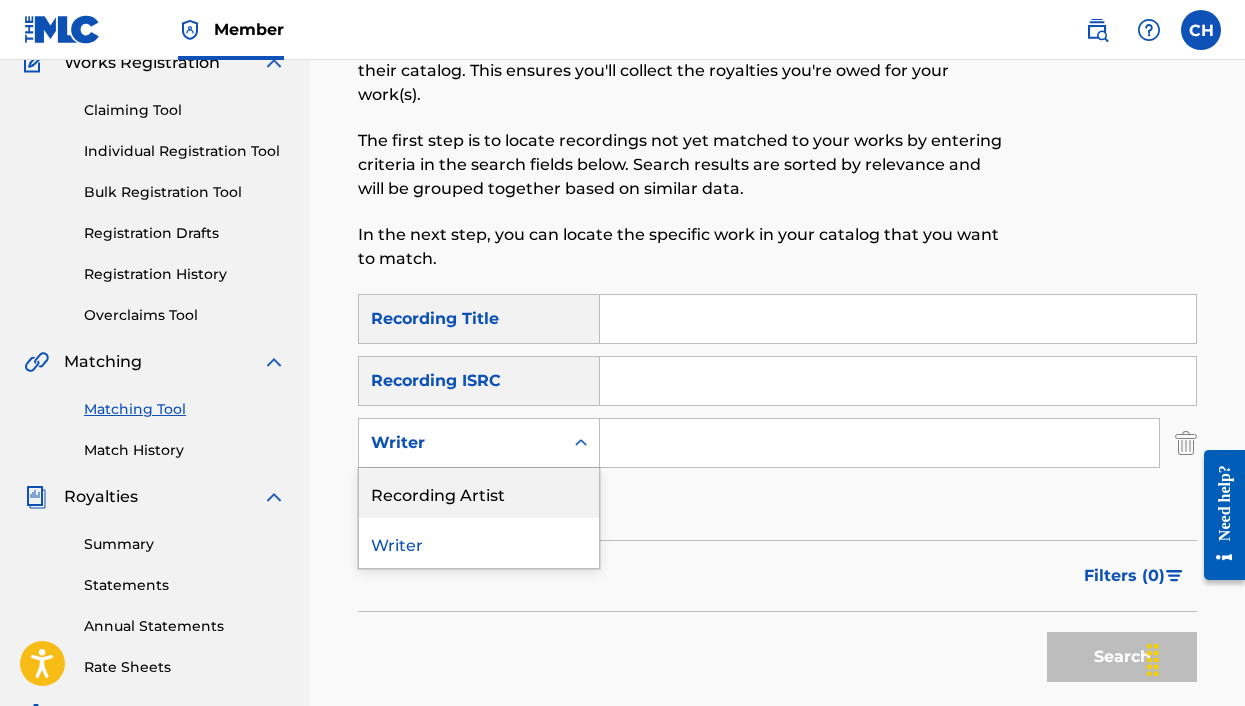 click on "Recording Artist" at bounding box center (479, 493) 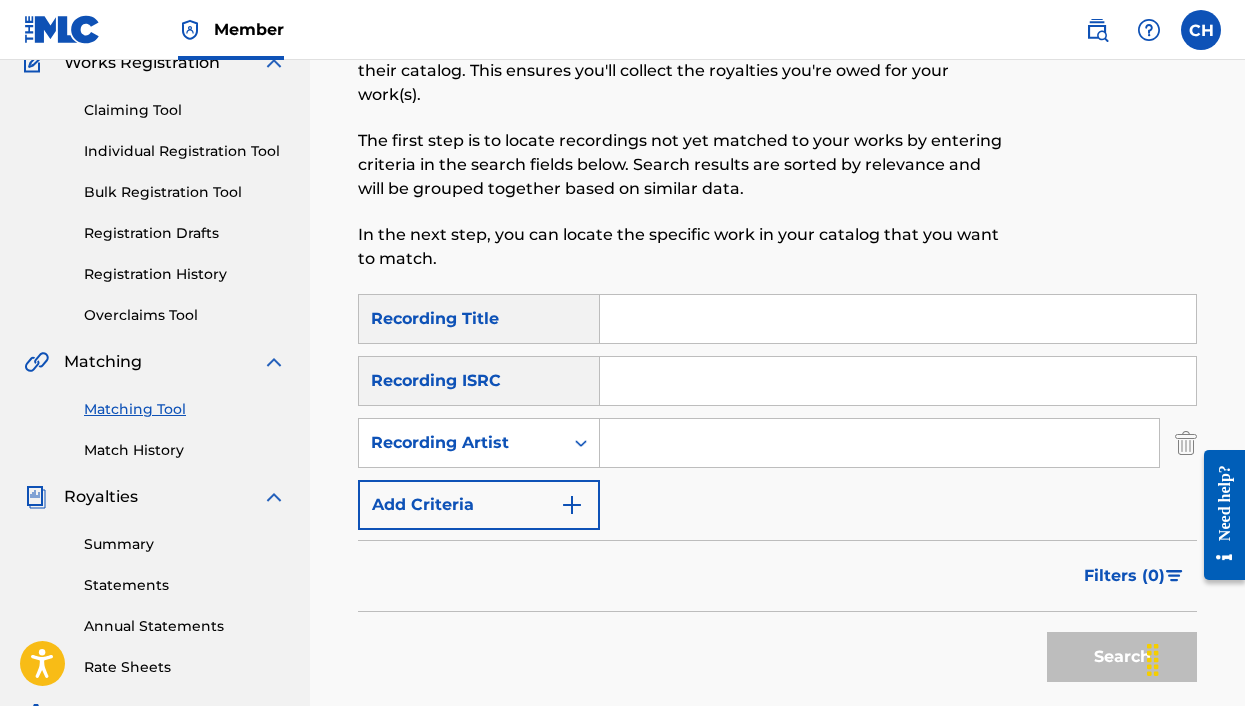 click at bounding box center [879, 443] 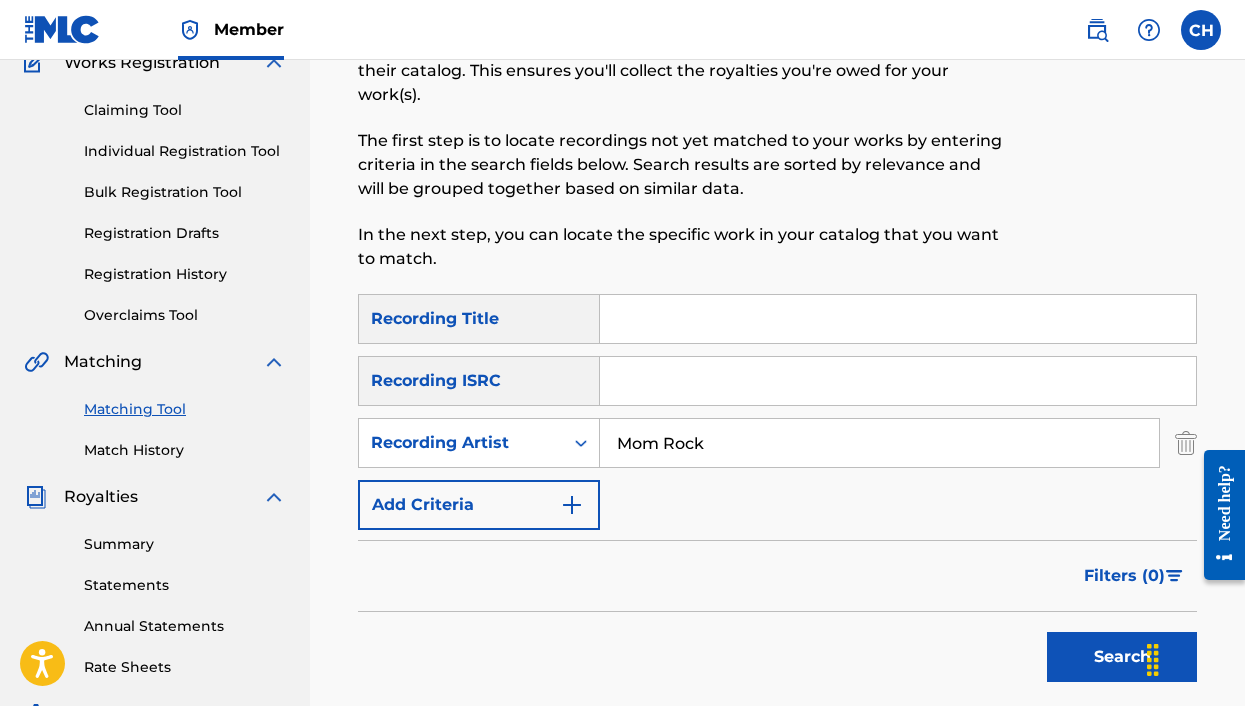 type on "Mom Rock" 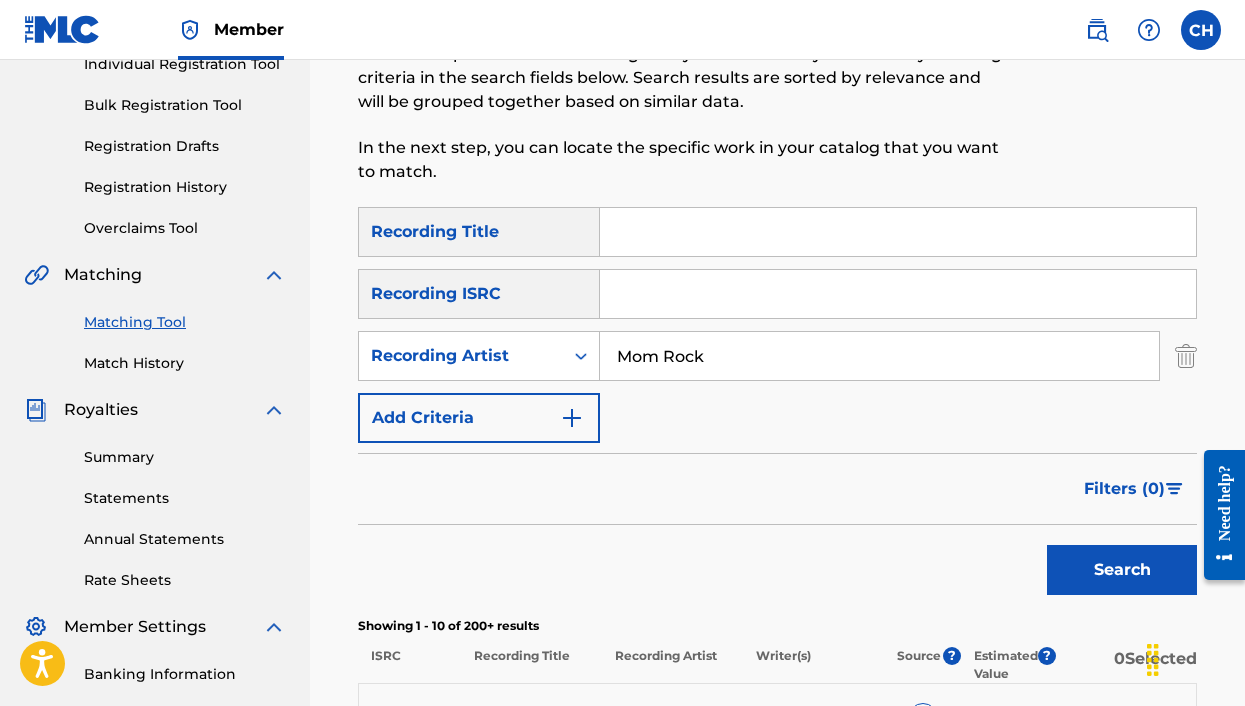 scroll, scrollTop: 144, scrollLeft: 0, axis: vertical 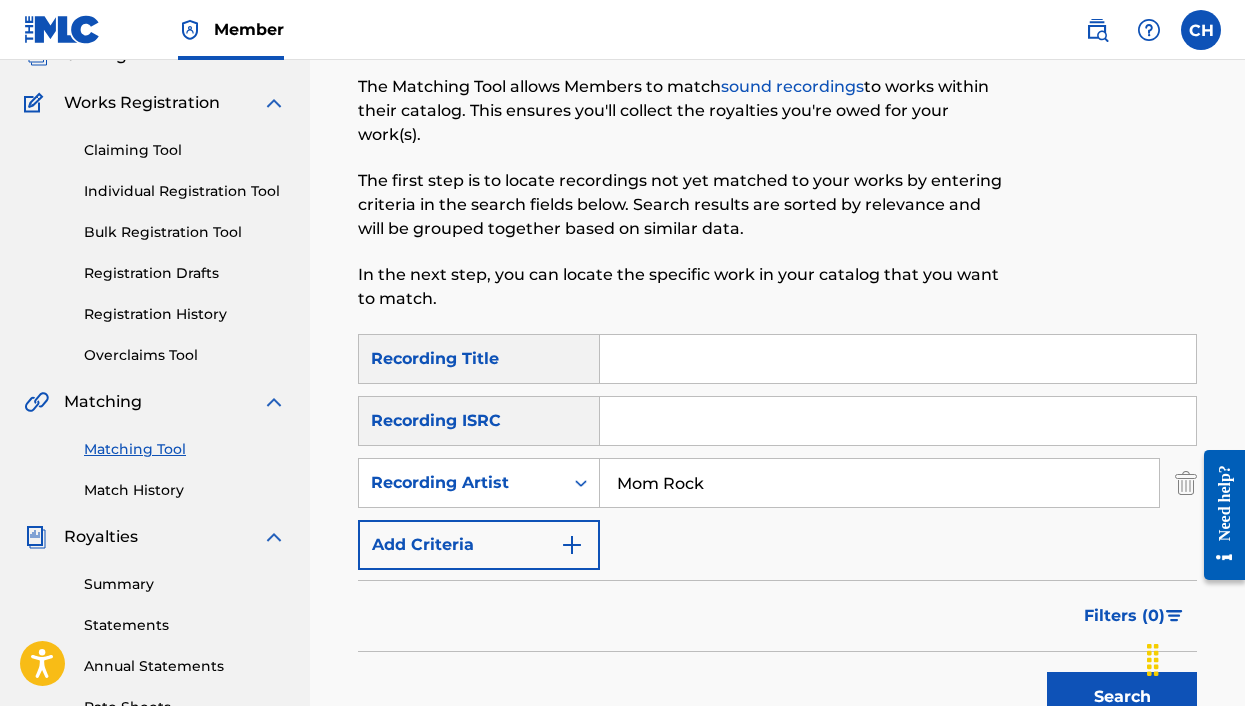 click at bounding box center (898, 359) 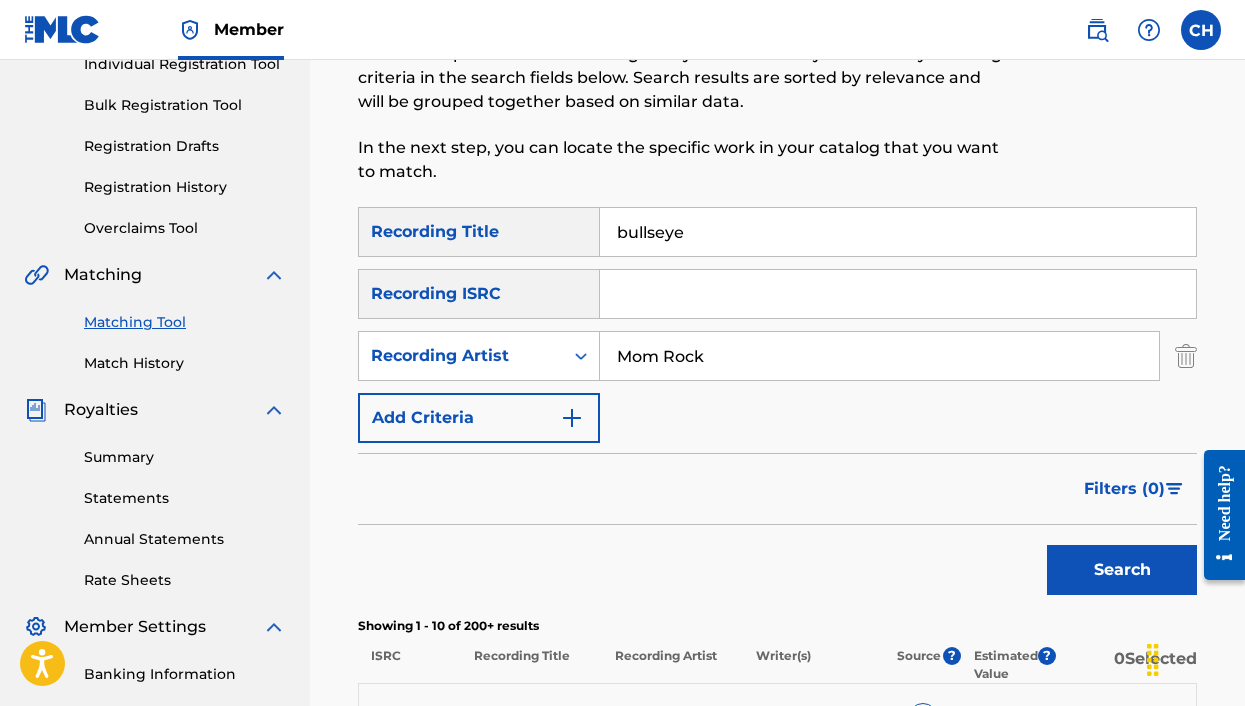 scroll, scrollTop: 382, scrollLeft: 0, axis: vertical 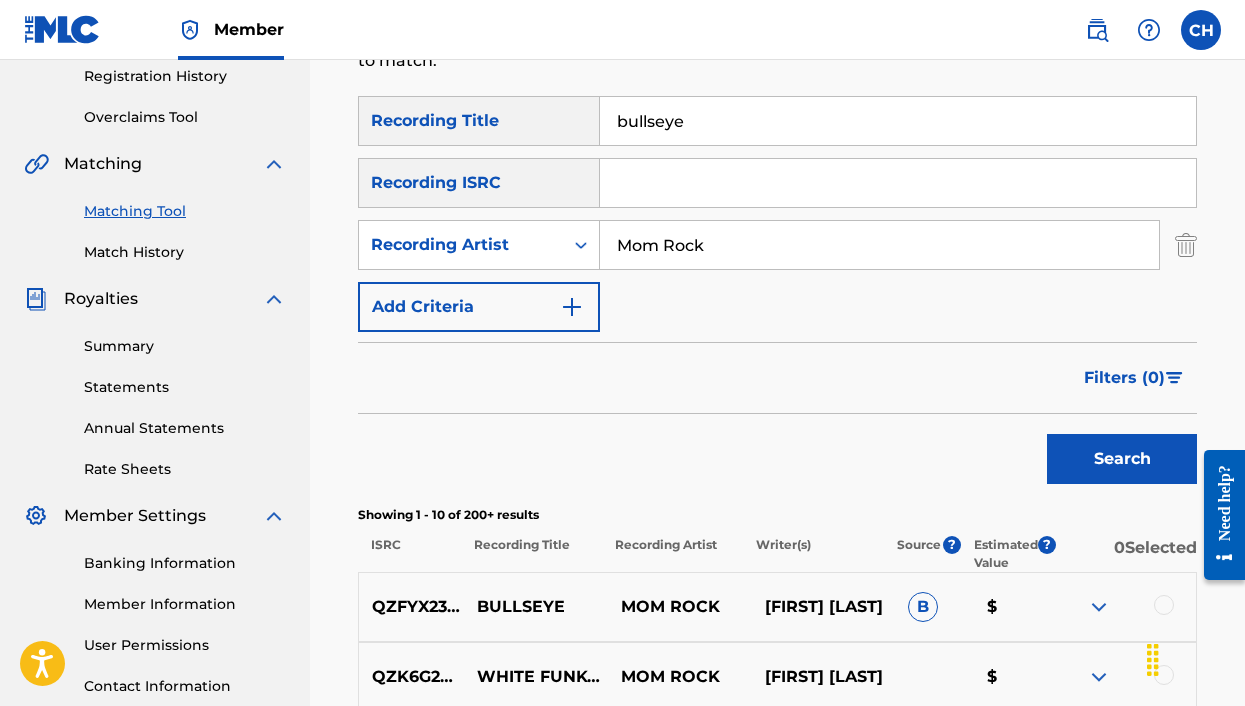 type on "bullseye" 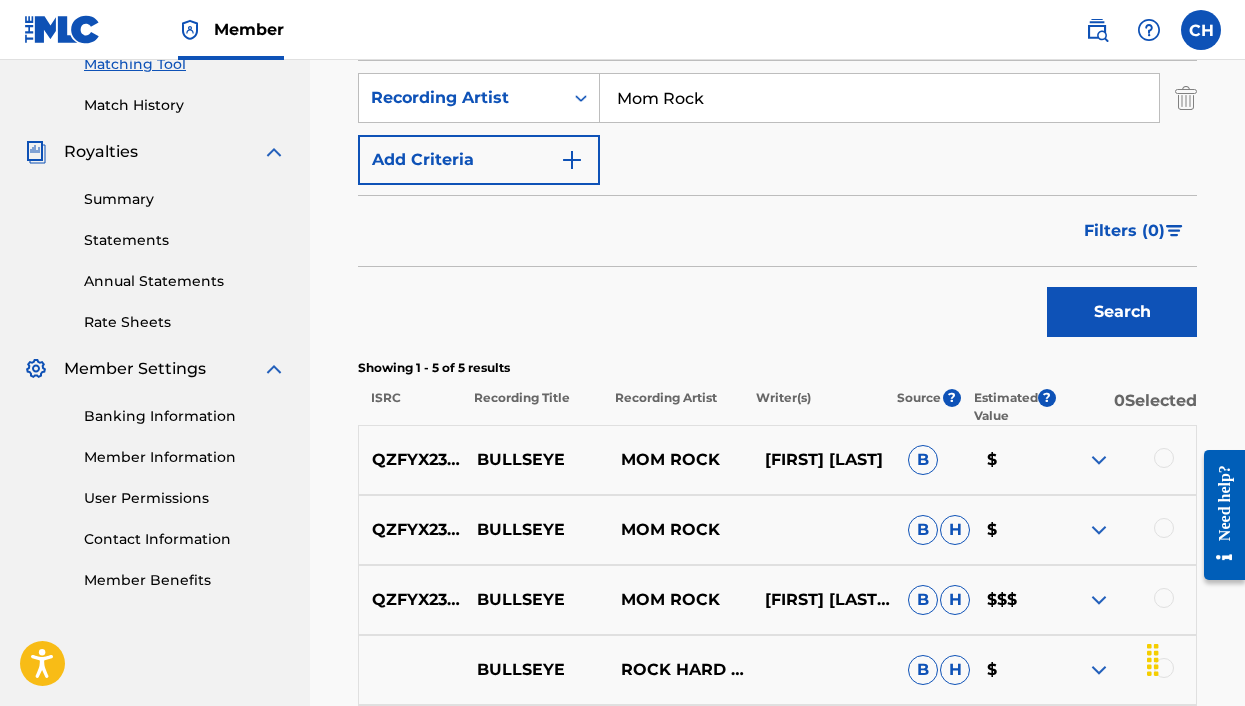 scroll, scrollTop: 674, scrollLeft: 0, axis: vertical 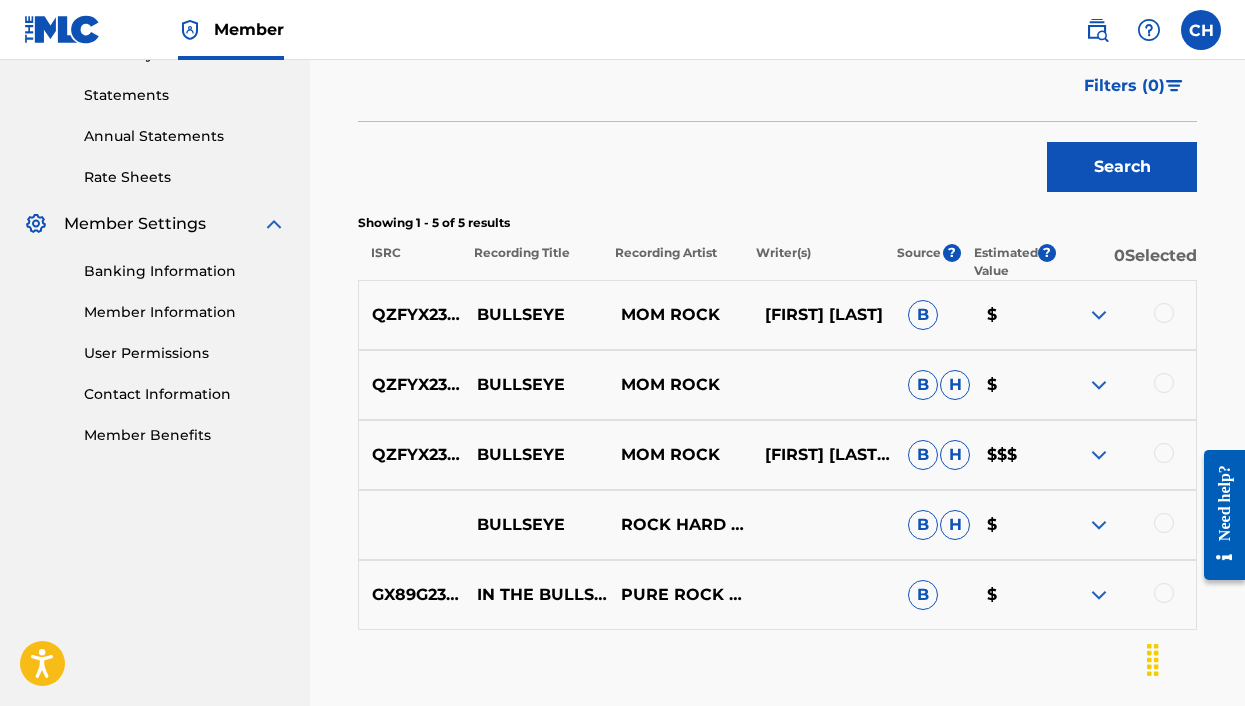 click at bounding box center (1099, 525) 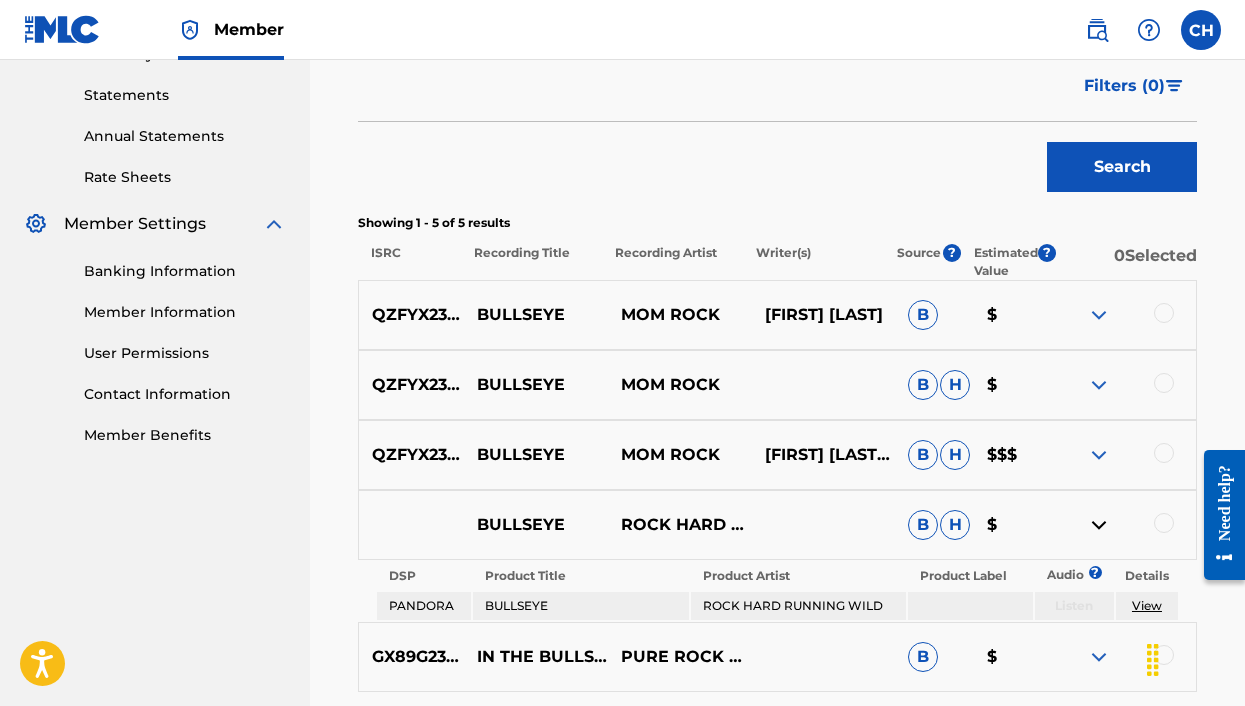 click at bounding box center (1099, 525) 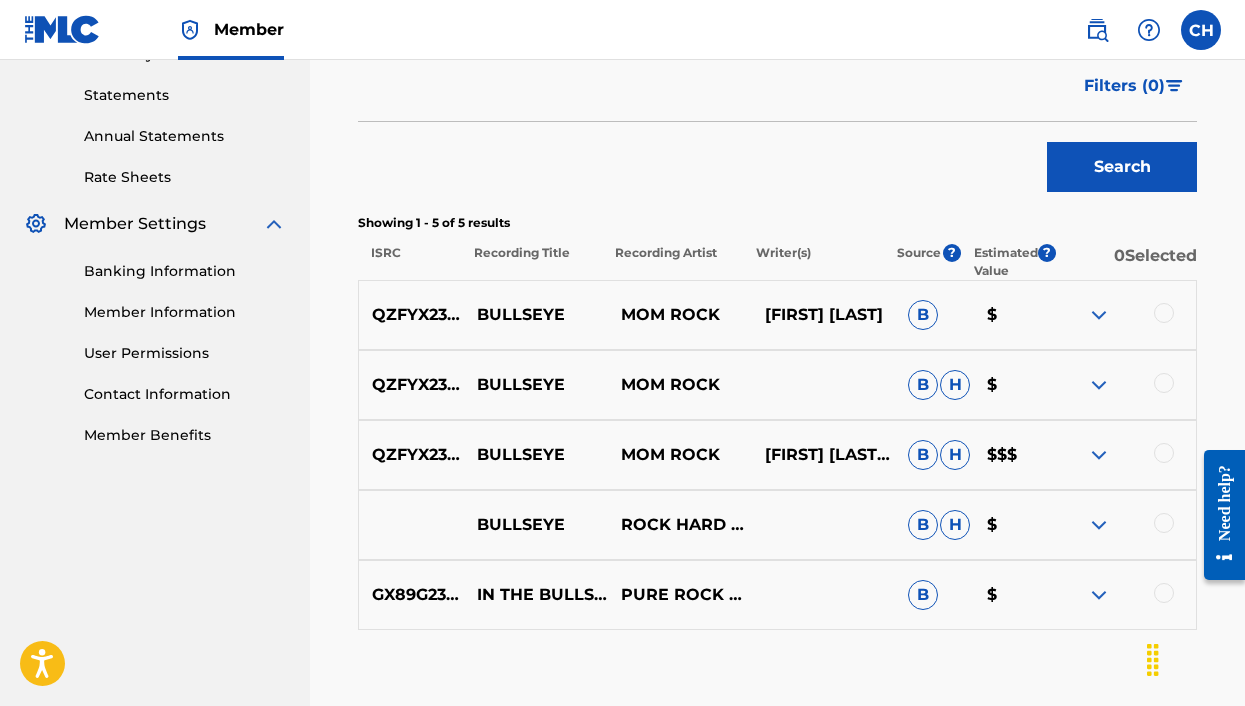click at bounding box center (1164, 453) 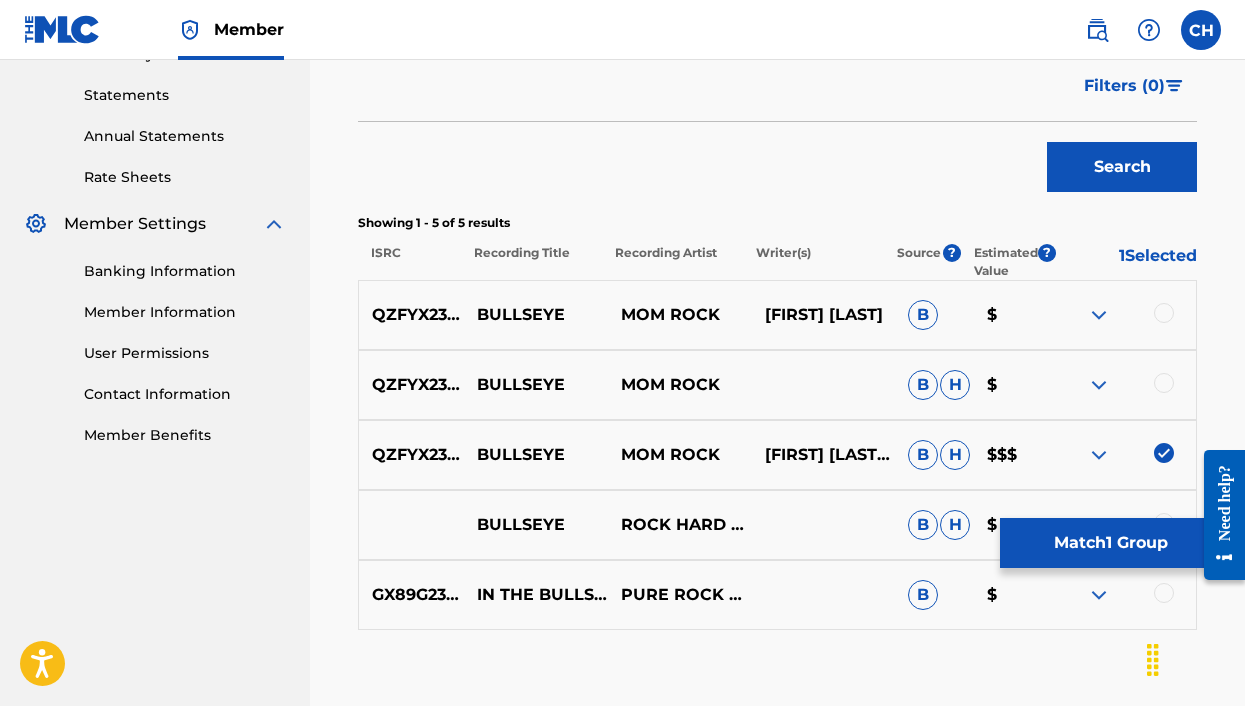 click at bounding box center [1164, 383] 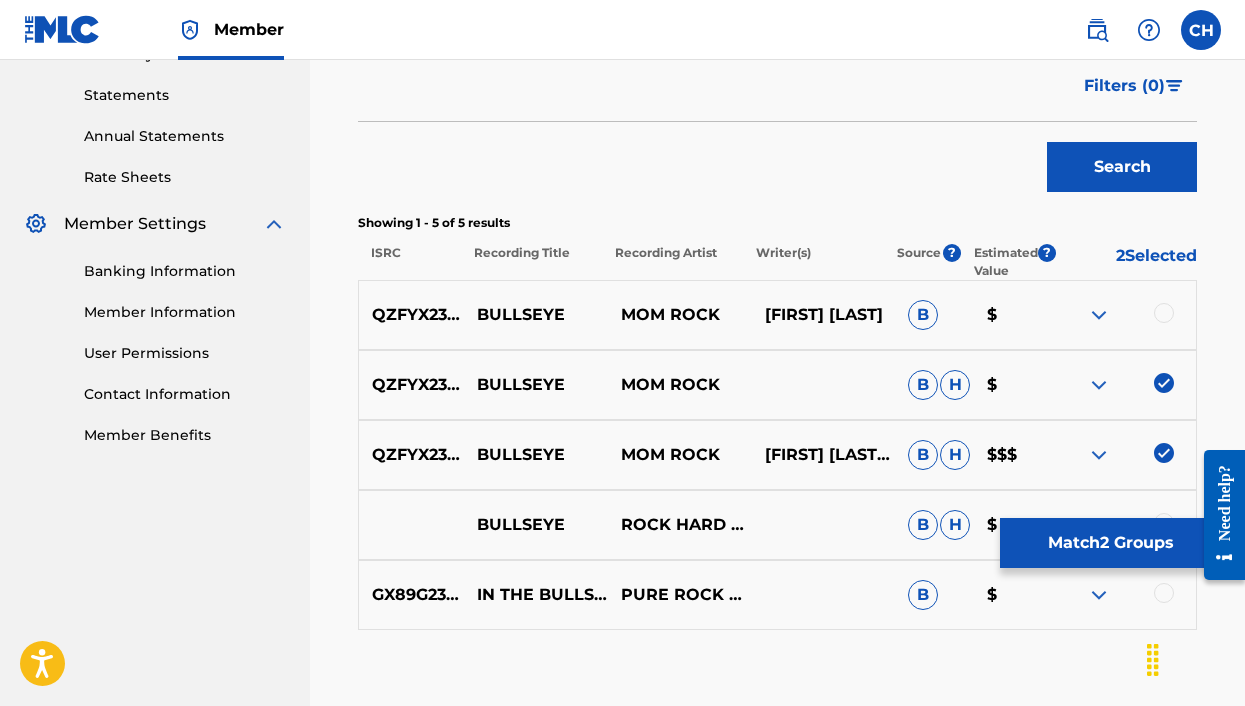 click at bounding box center (1164, 313) 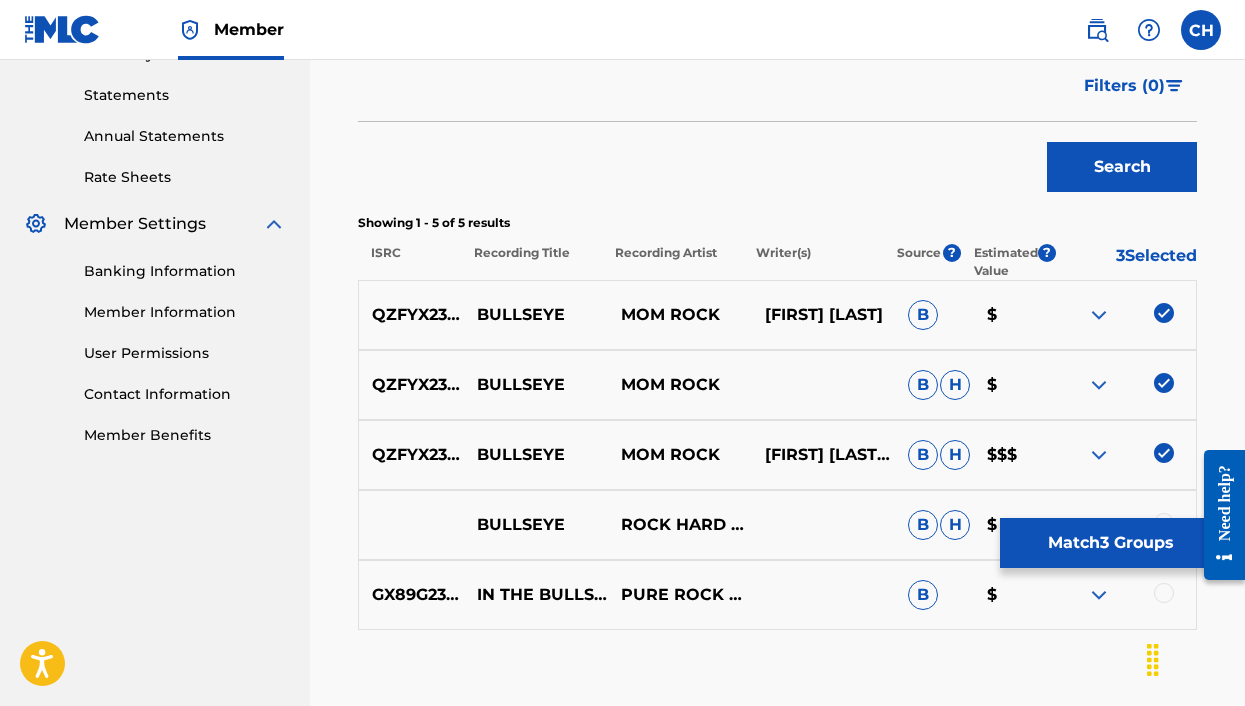 click on "Match  3 Groups" at bounding box center (1110, 543) 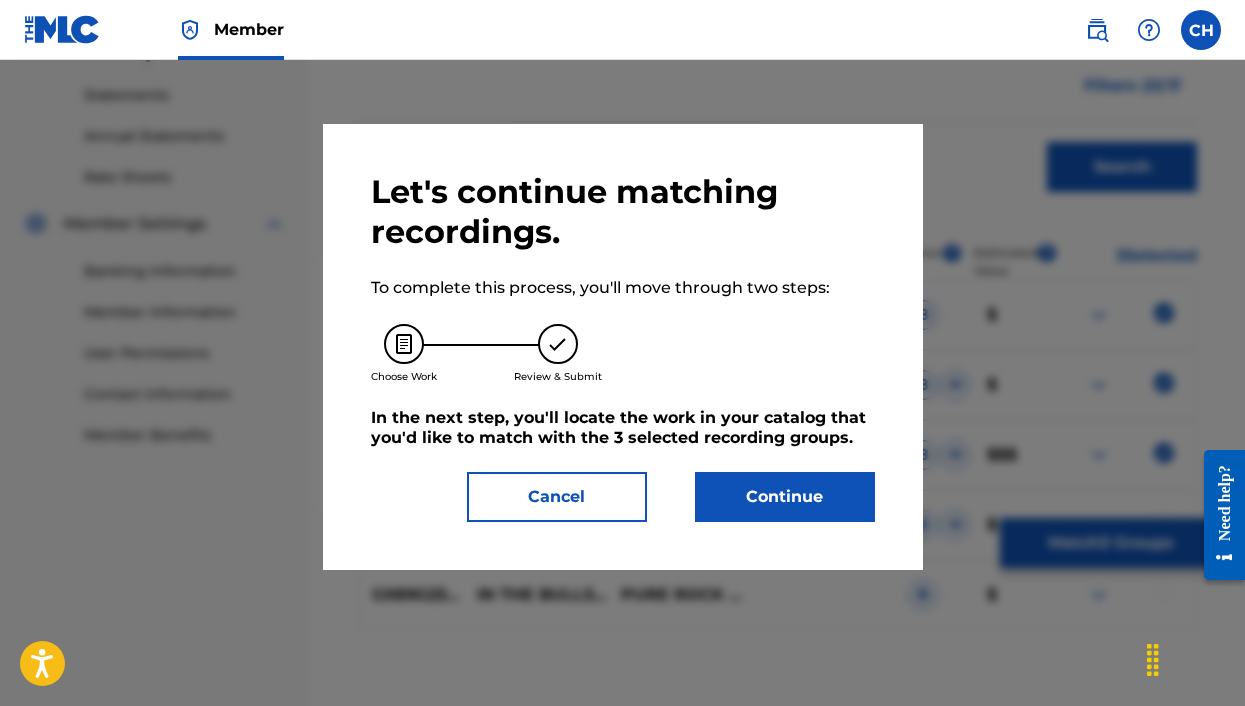 click on "Continue" at bounding box center (785, 497) 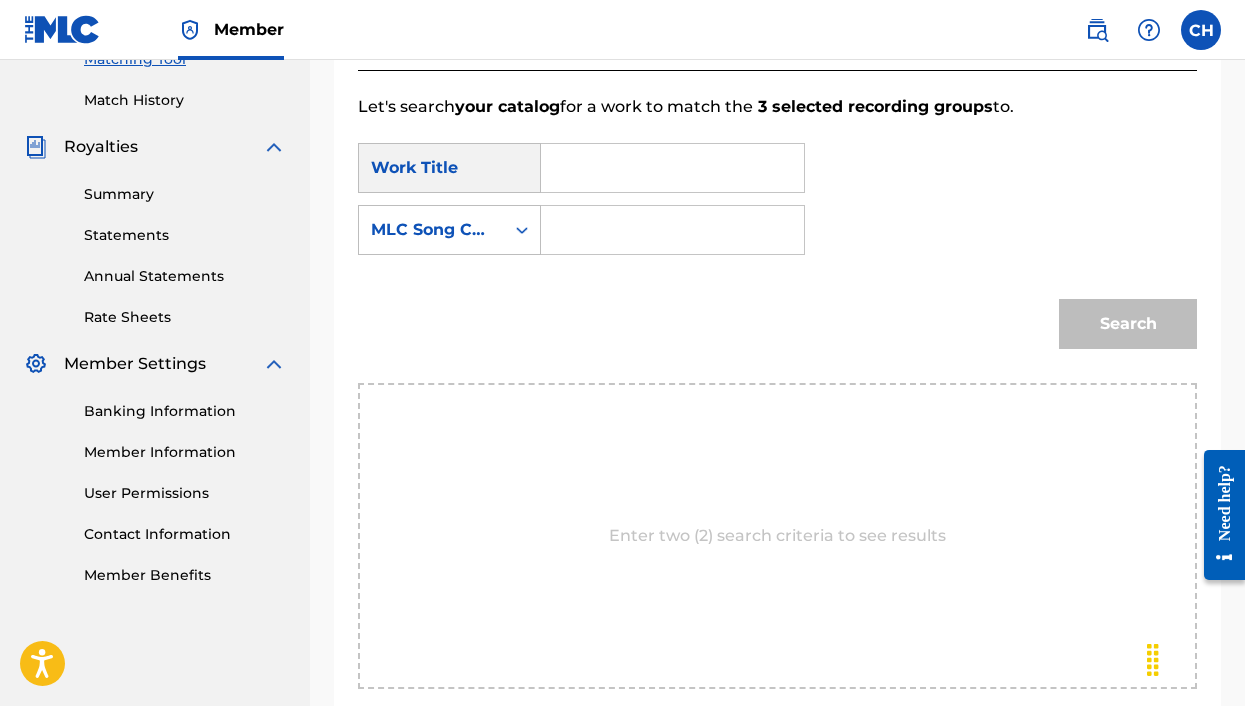 click at bounding box center [672, 168] 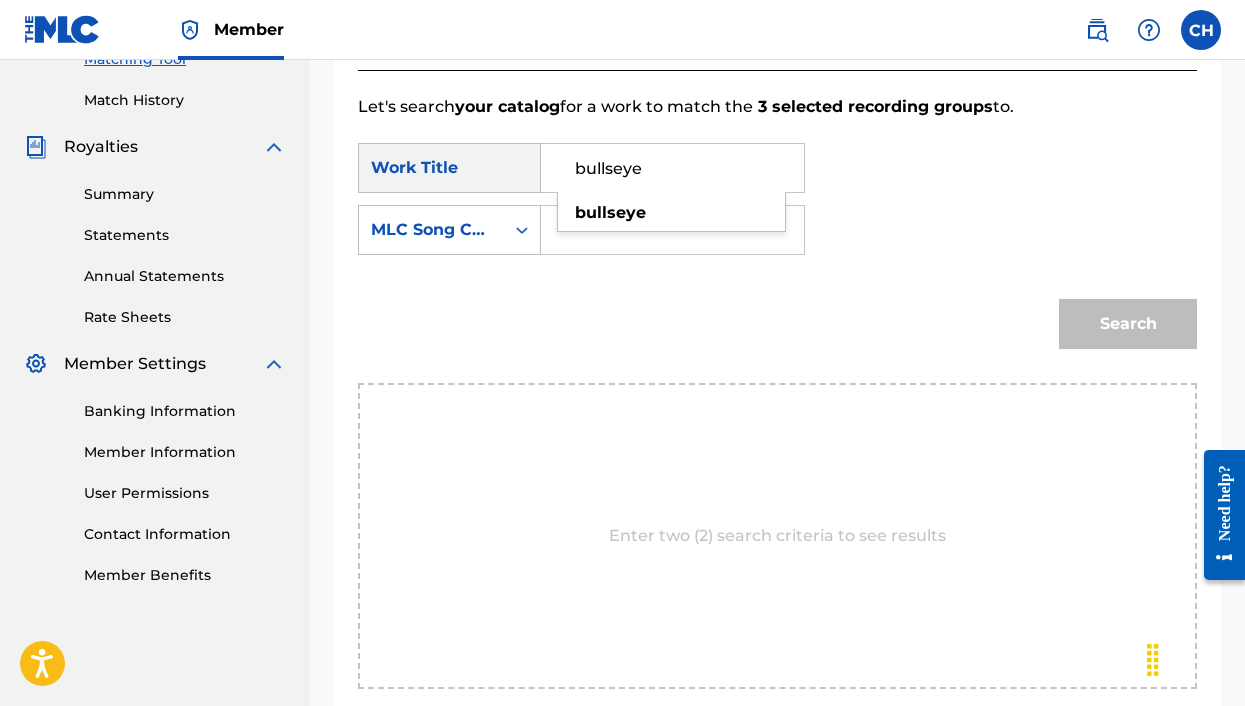 type on "bullseye" 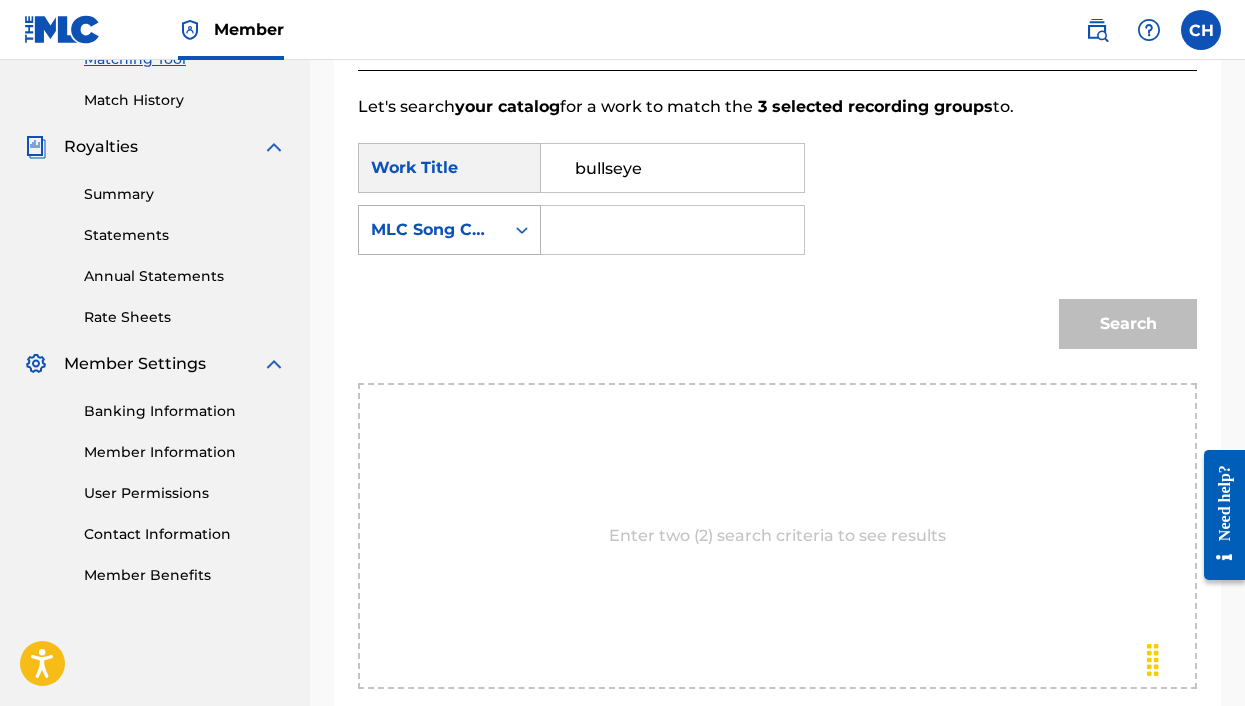 click at bounding box center [522, 230] 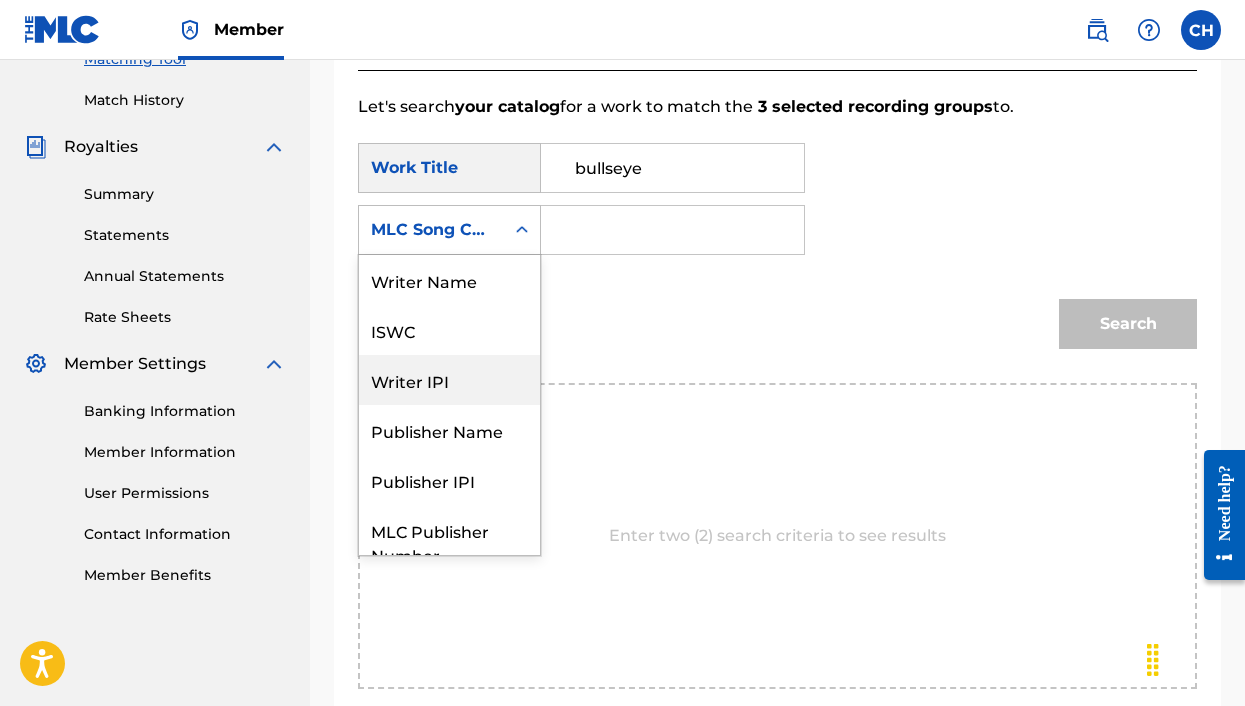 scroll, scrollTop: 0, scrollLeft: 0, axis: both 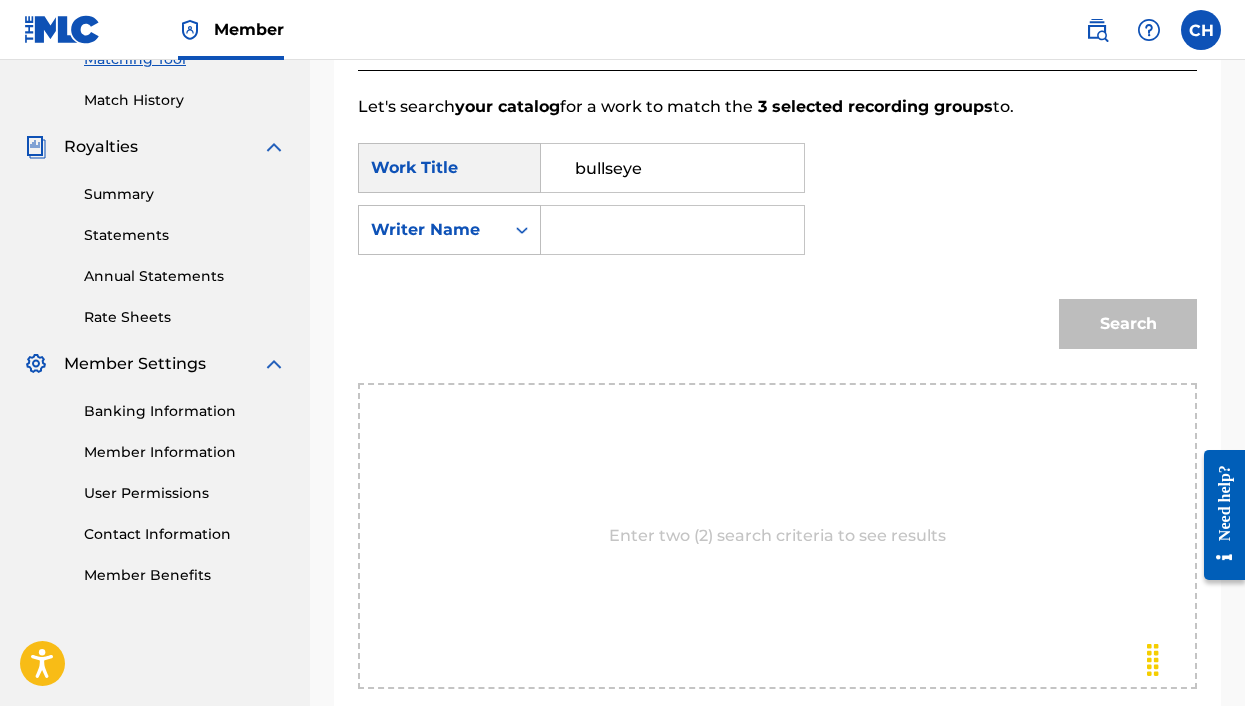 click at bounding box center [672, 230] 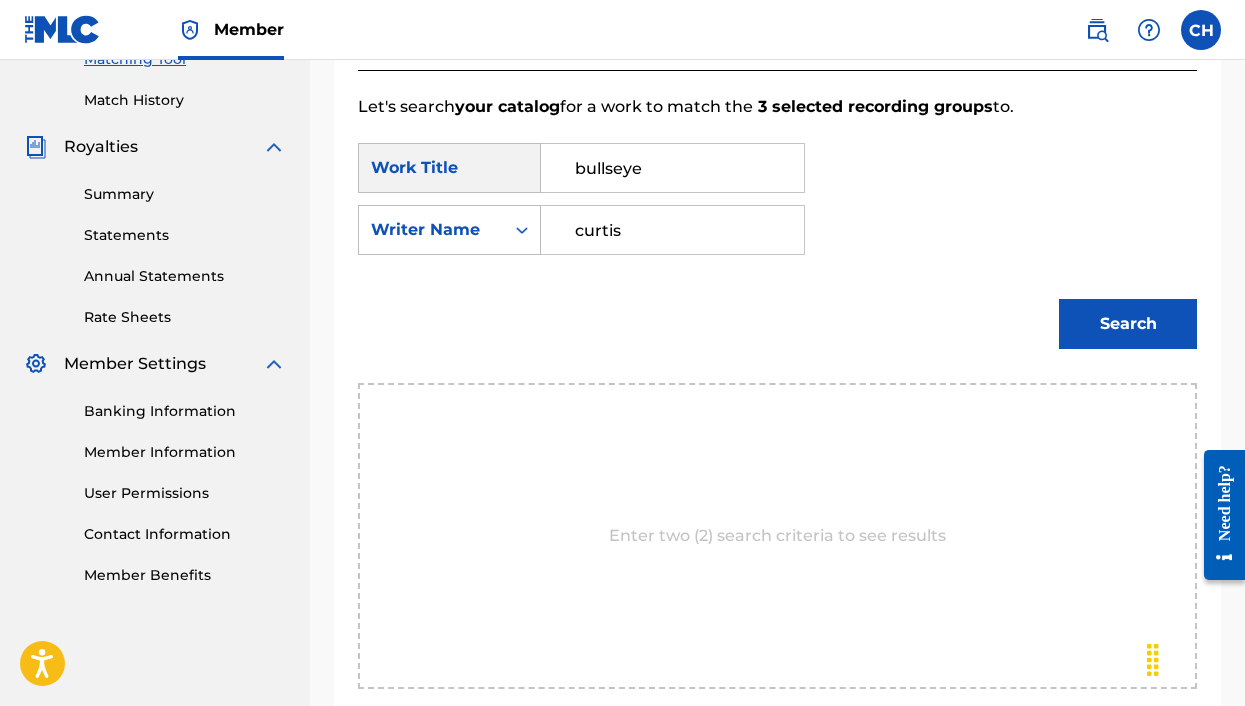 type on "curtis" 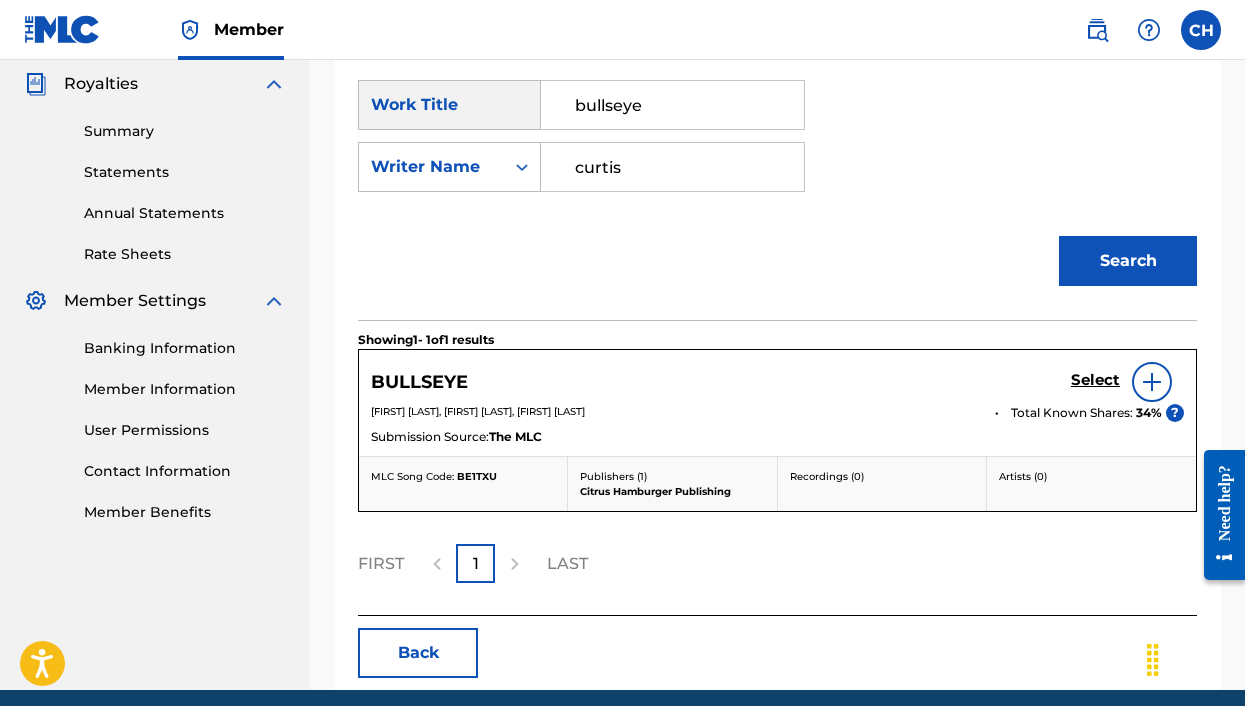 scroll, scrollTop: 646, scrollLeft: 0, axis: vertical 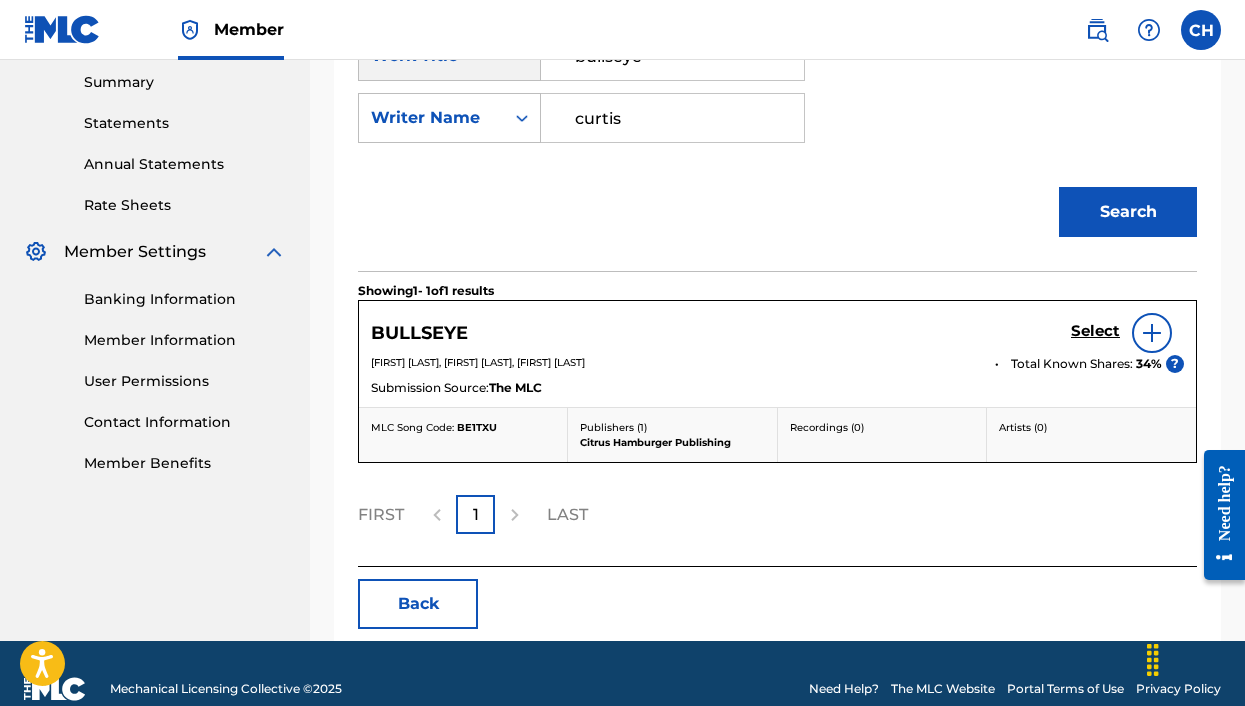 click on "Select" at bounding box center (1095, 331) 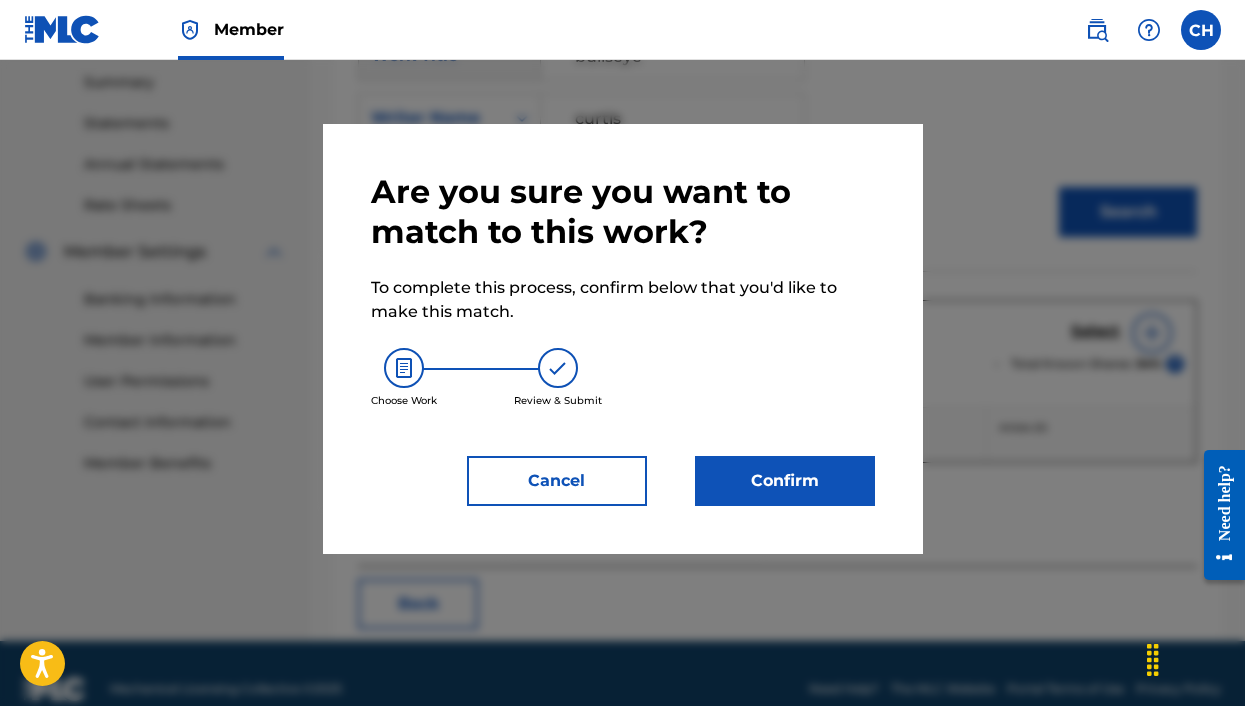 click on "Confirm" at bounding box center [785, 481] 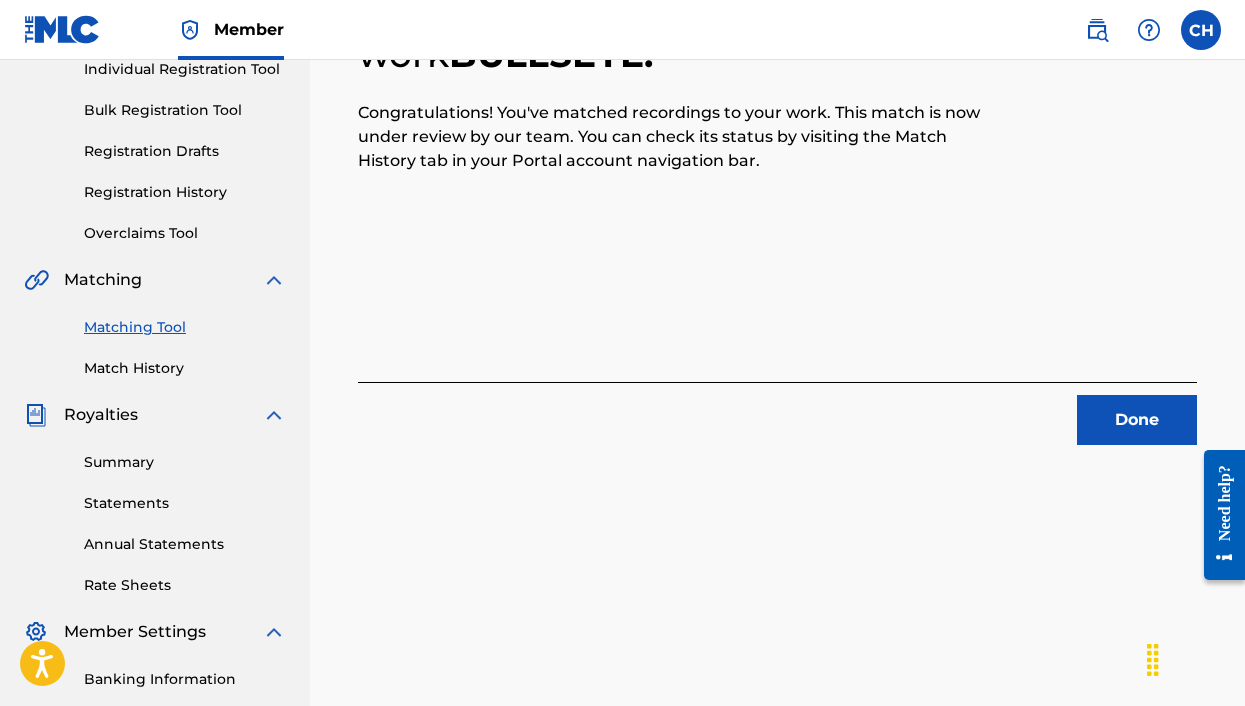 scroll, scrollTop: 352, scrollLeft: 0, axis: vertical 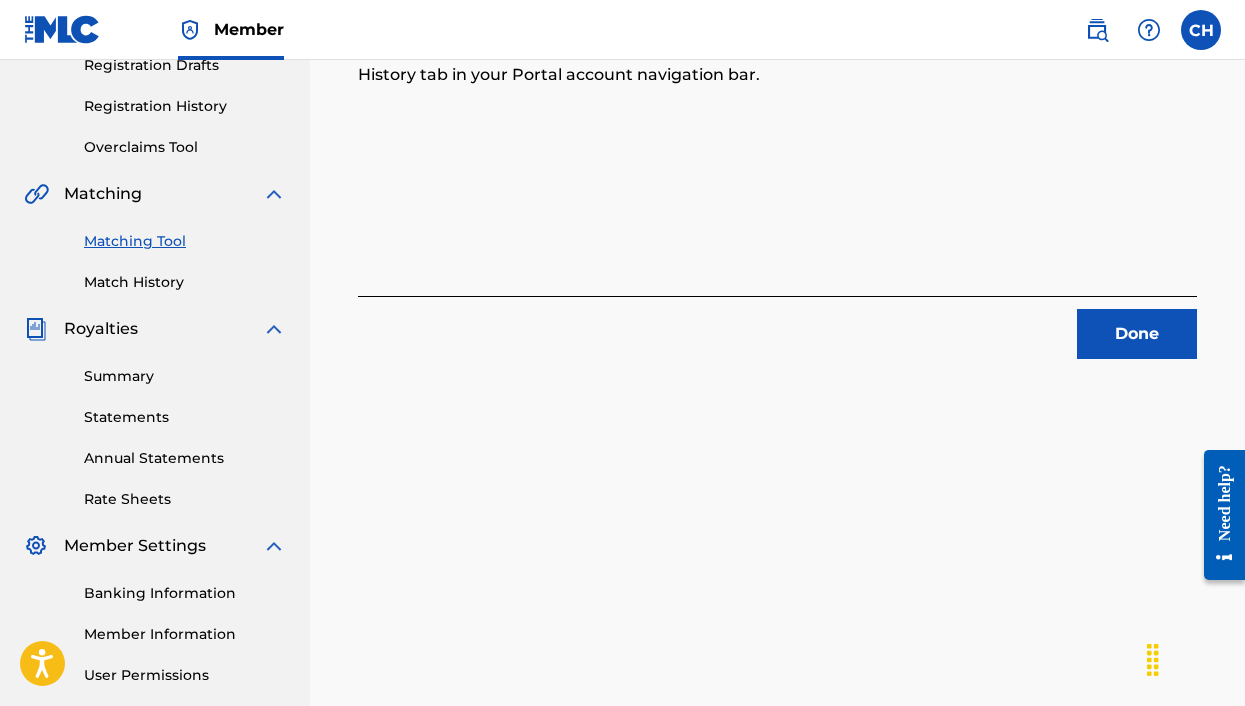 click on "Done" at bounding box center (1137, 334) 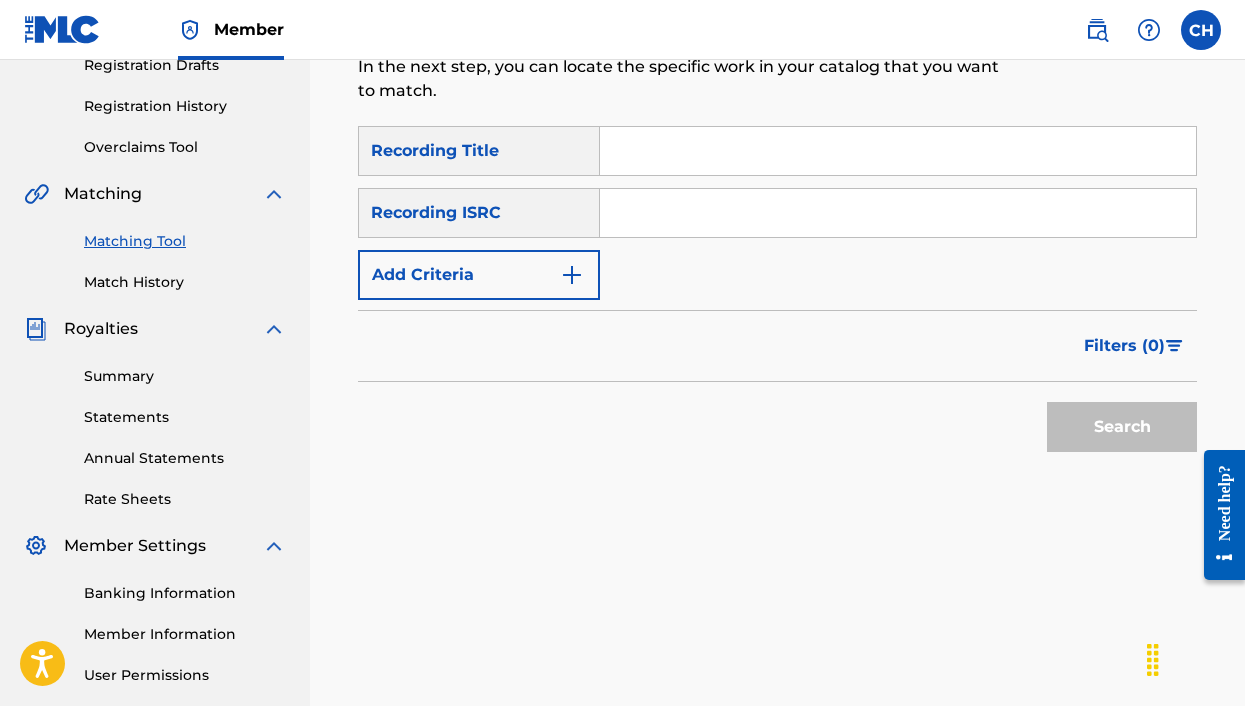 click at bounding box center (898, 151) 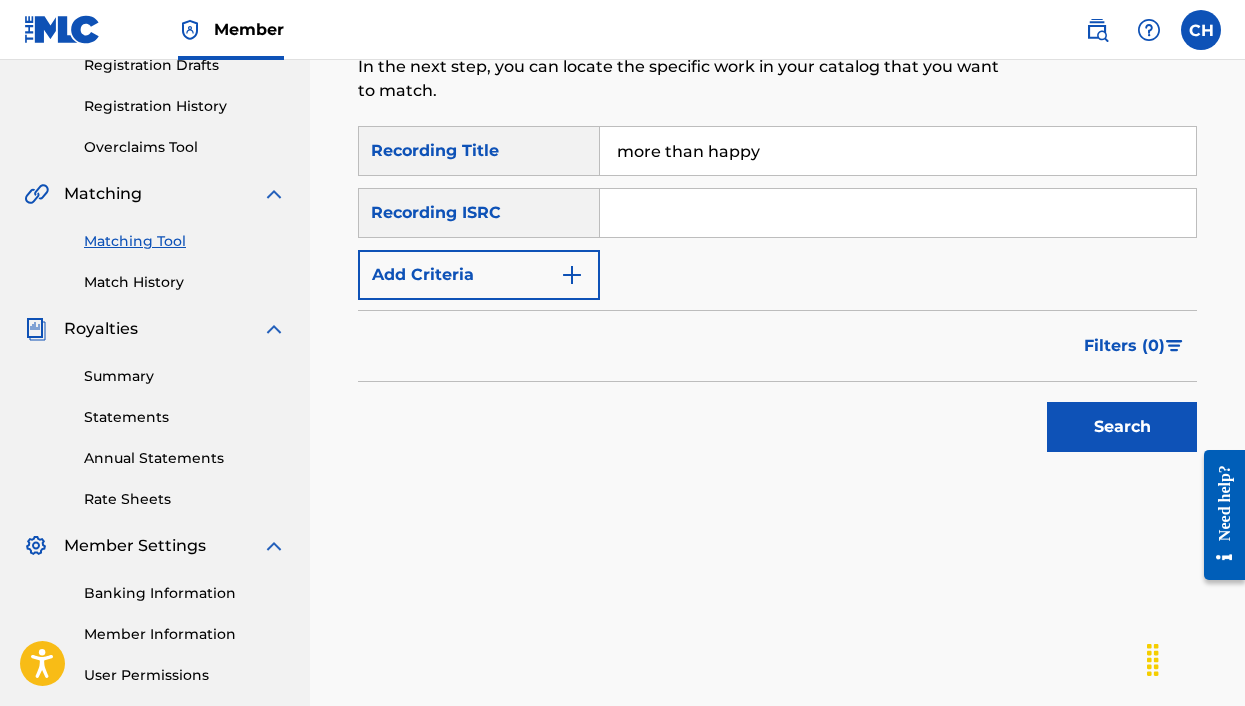 type on "more than happy" 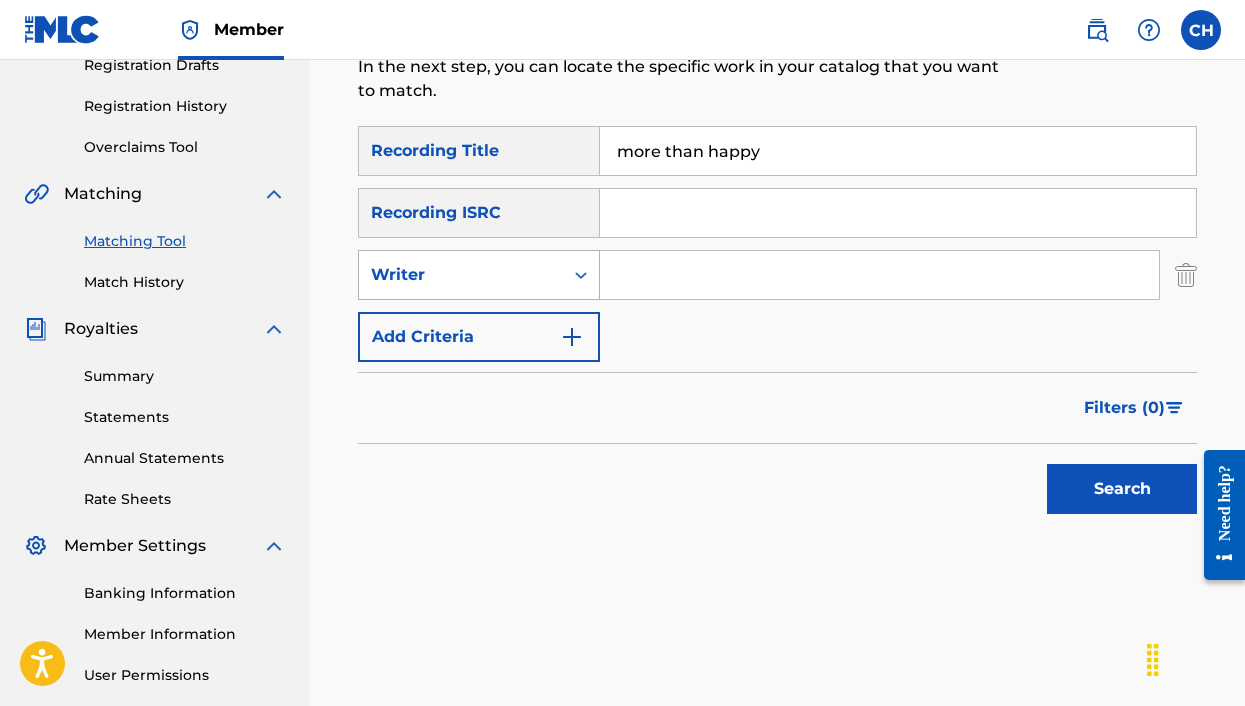 click on "Writer" at bounding box center (461, 275) 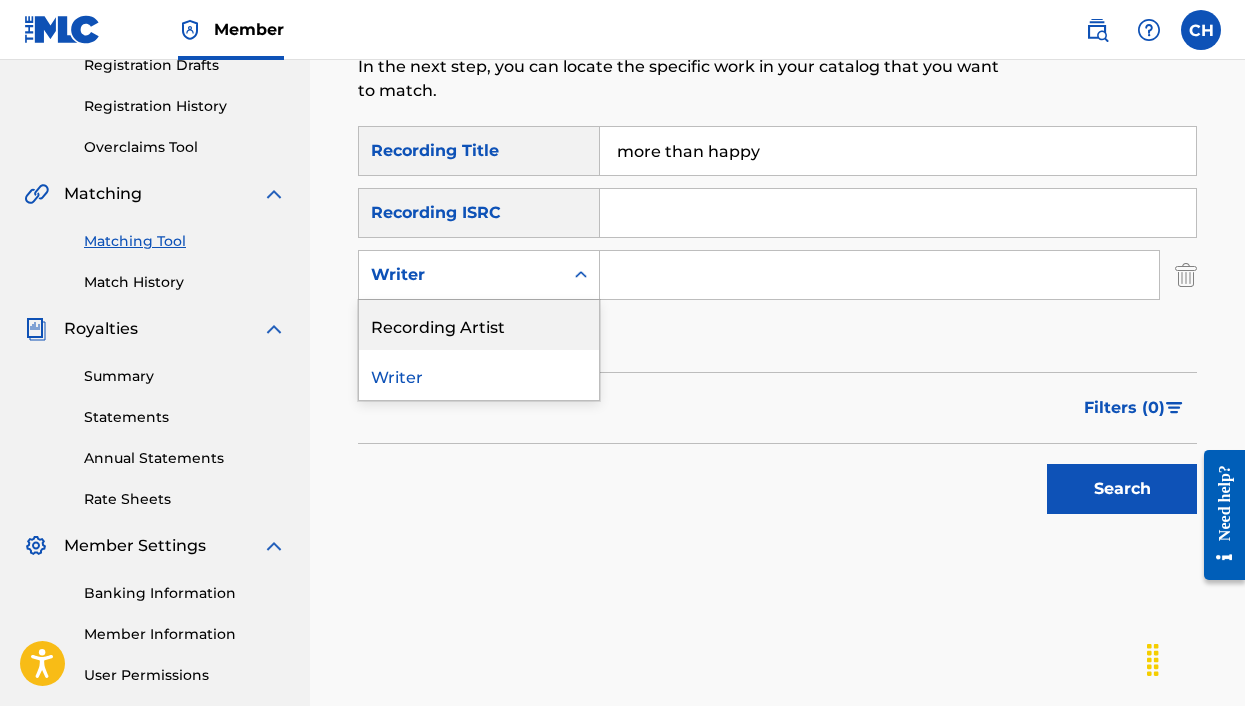 click on "Recording Artist" at bounding box center (479, 325) 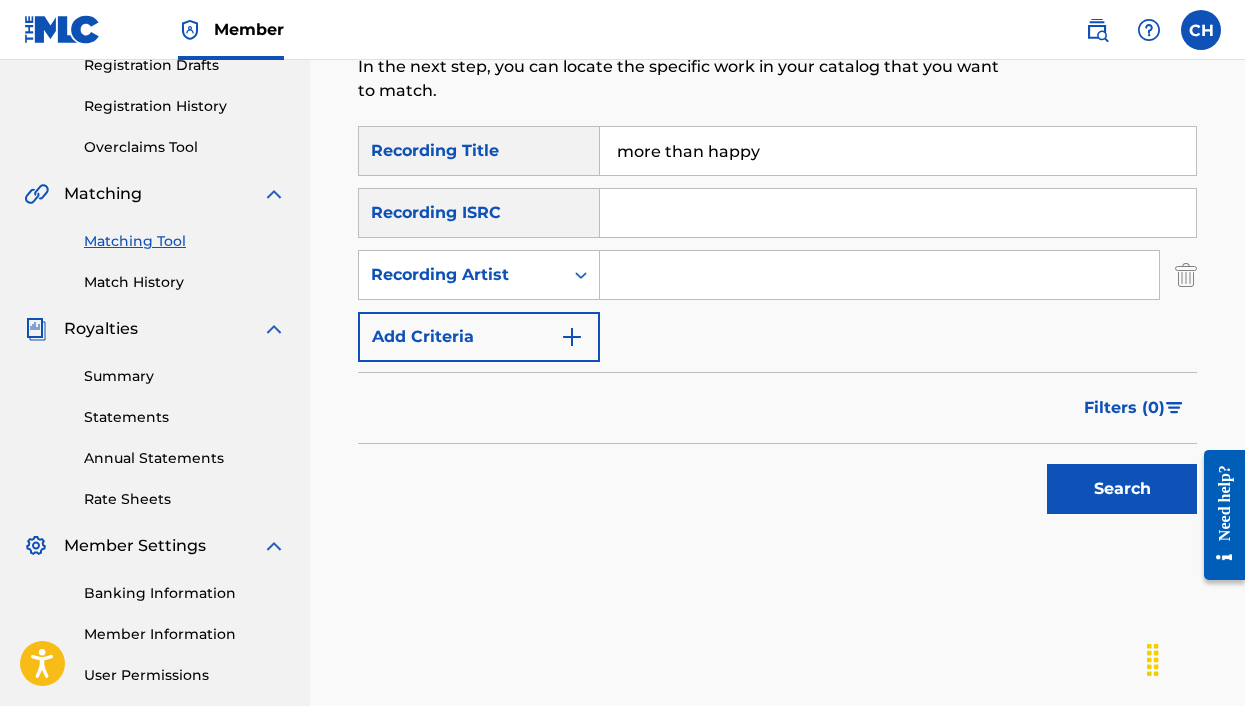 click at bounding box center [879, 275] 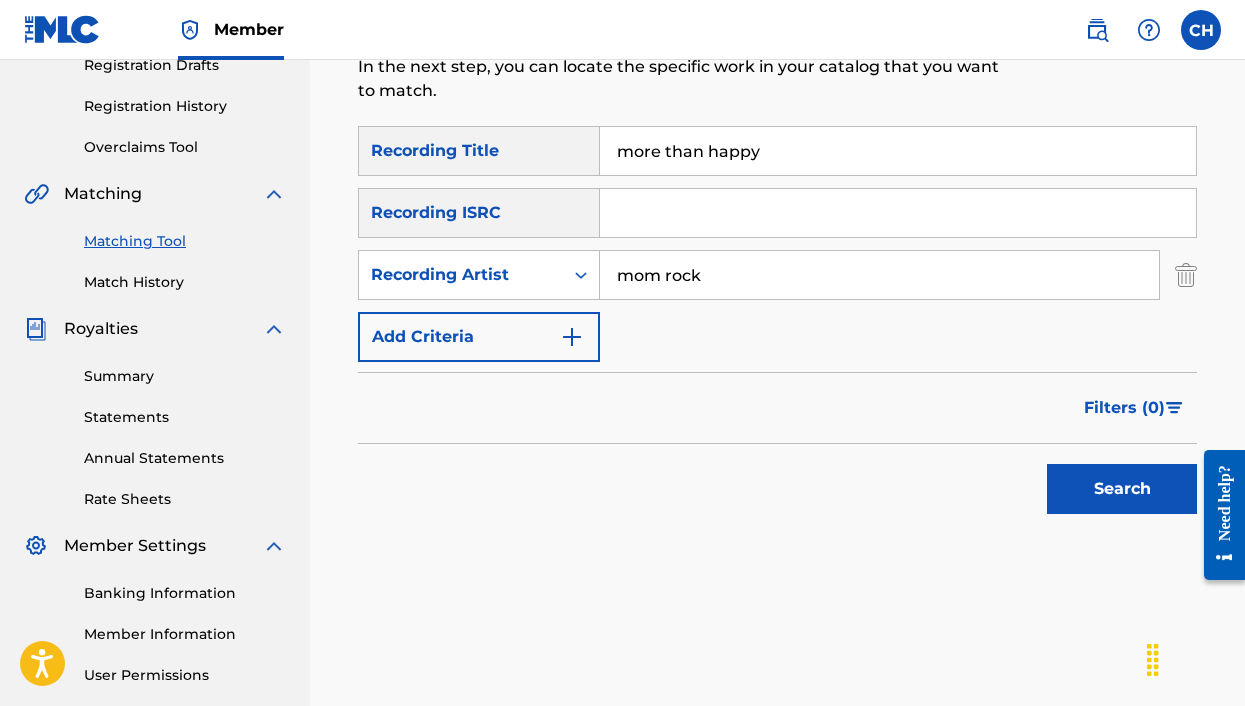 type on "mom rock" 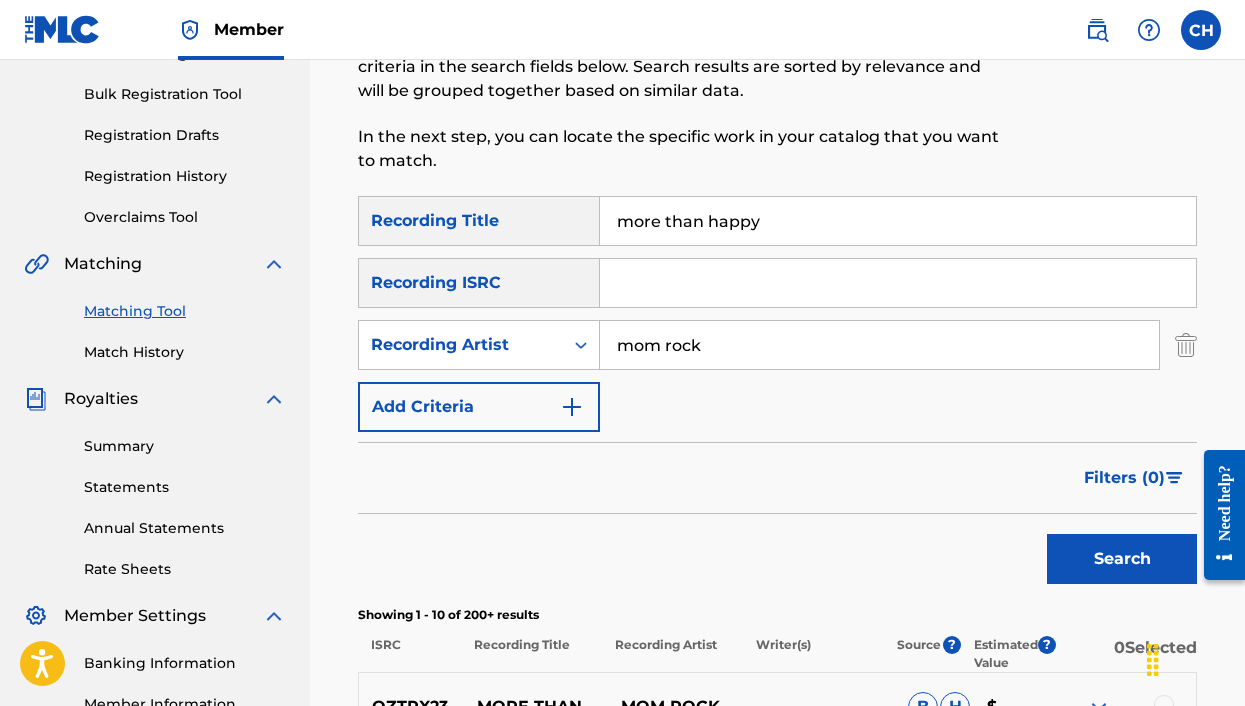 scroll, scrollTop: 217, scrollLeft: 0, axis: vertical 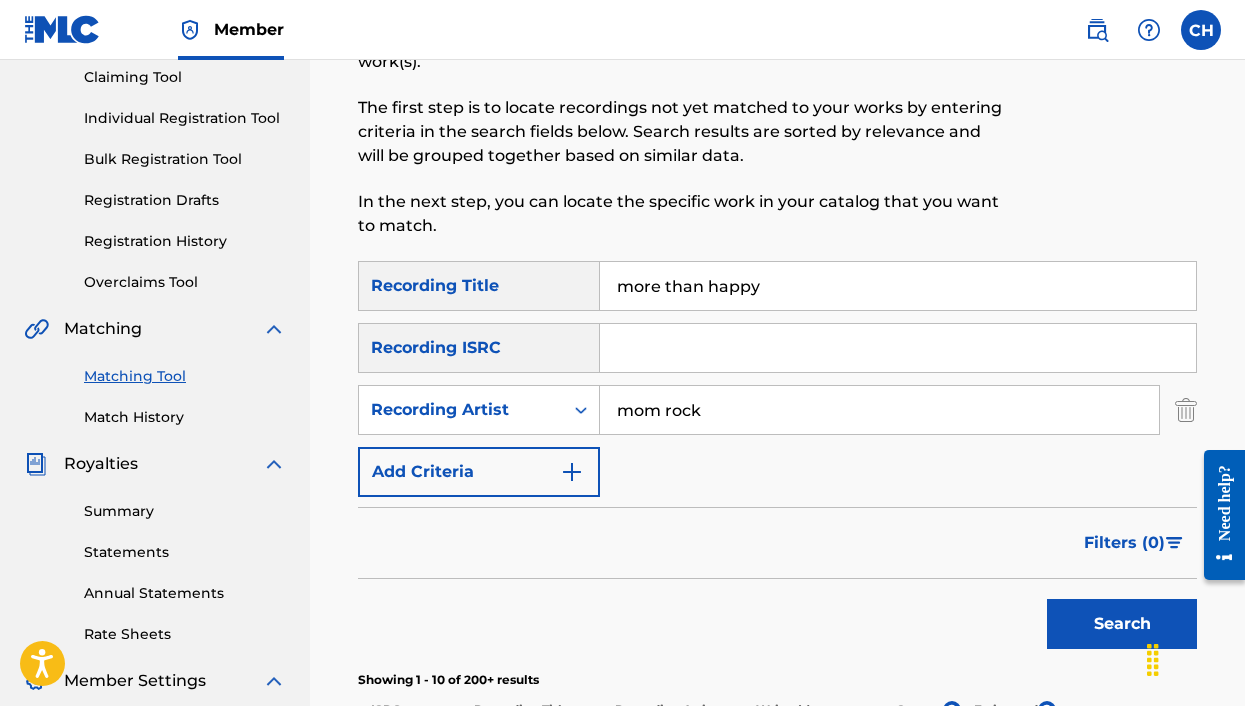 click at bounding box center [898, 348] 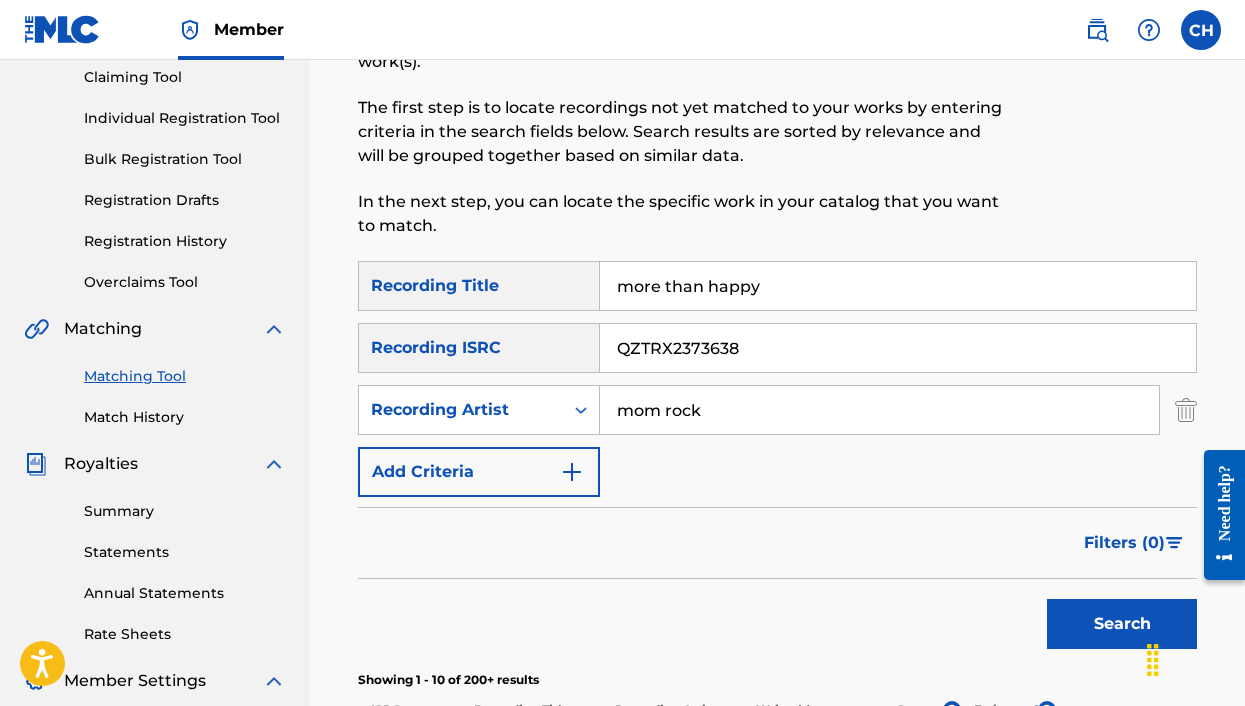 type on "QZTRX2373638" 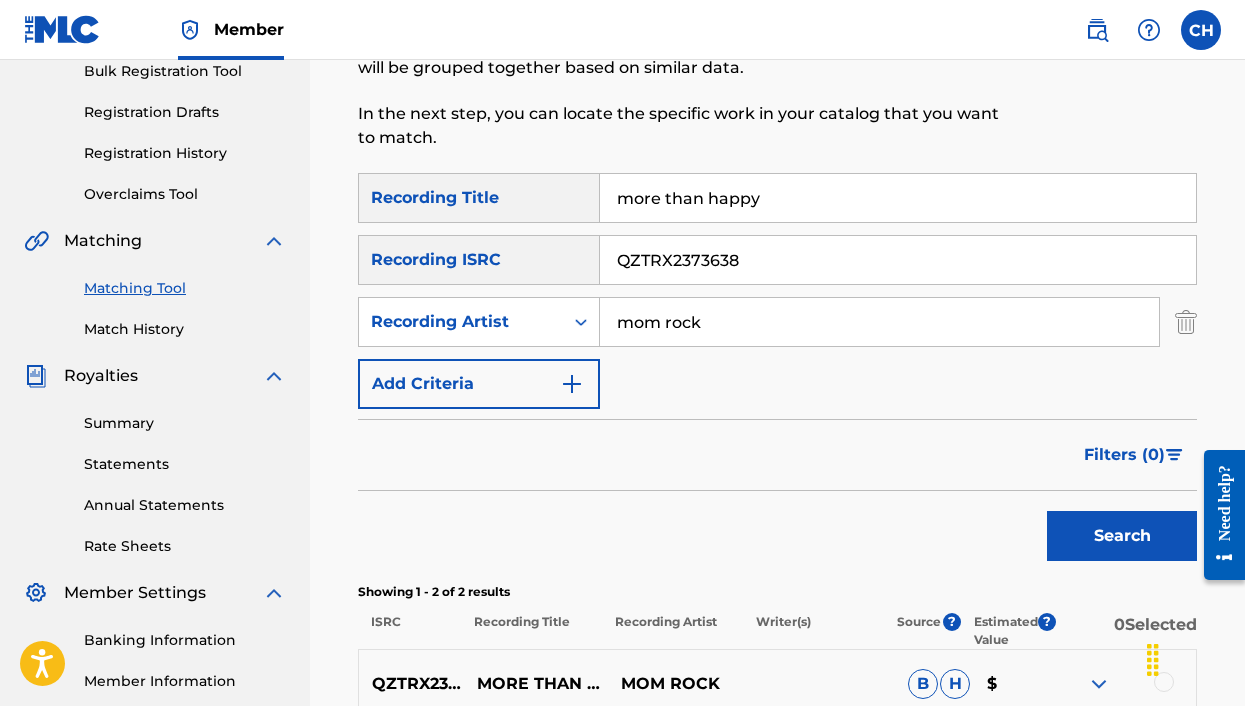 scroll, scrollTop: 295, scrollLeft: 0, axis: vertical 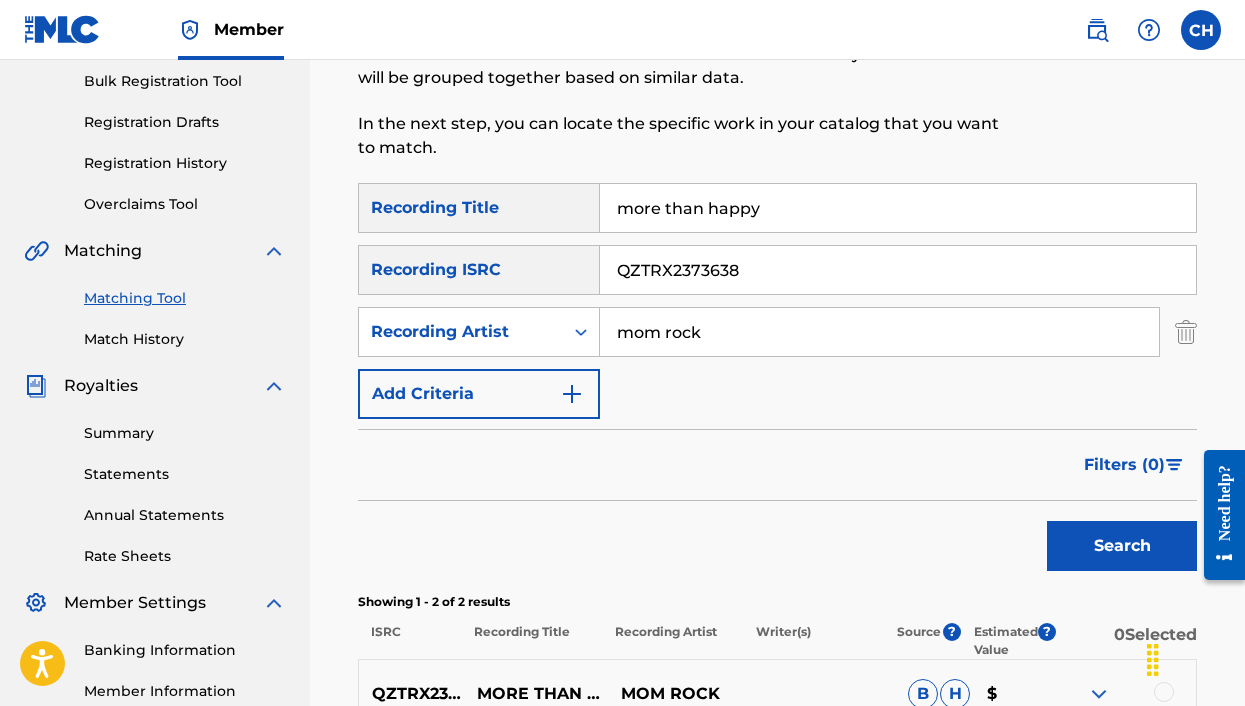 drag, startPoint x: 776, startPoint y: 344, endPoint x: 613, endPoint y: 335, distance: 163.24828 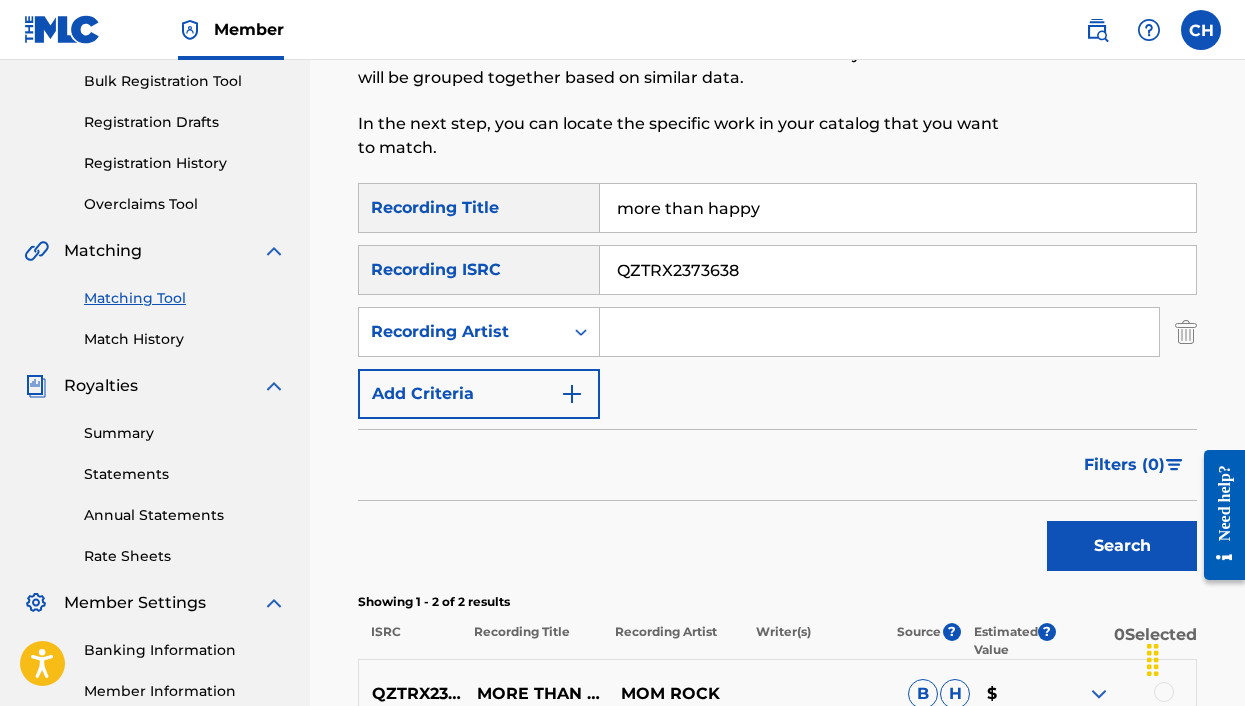 type 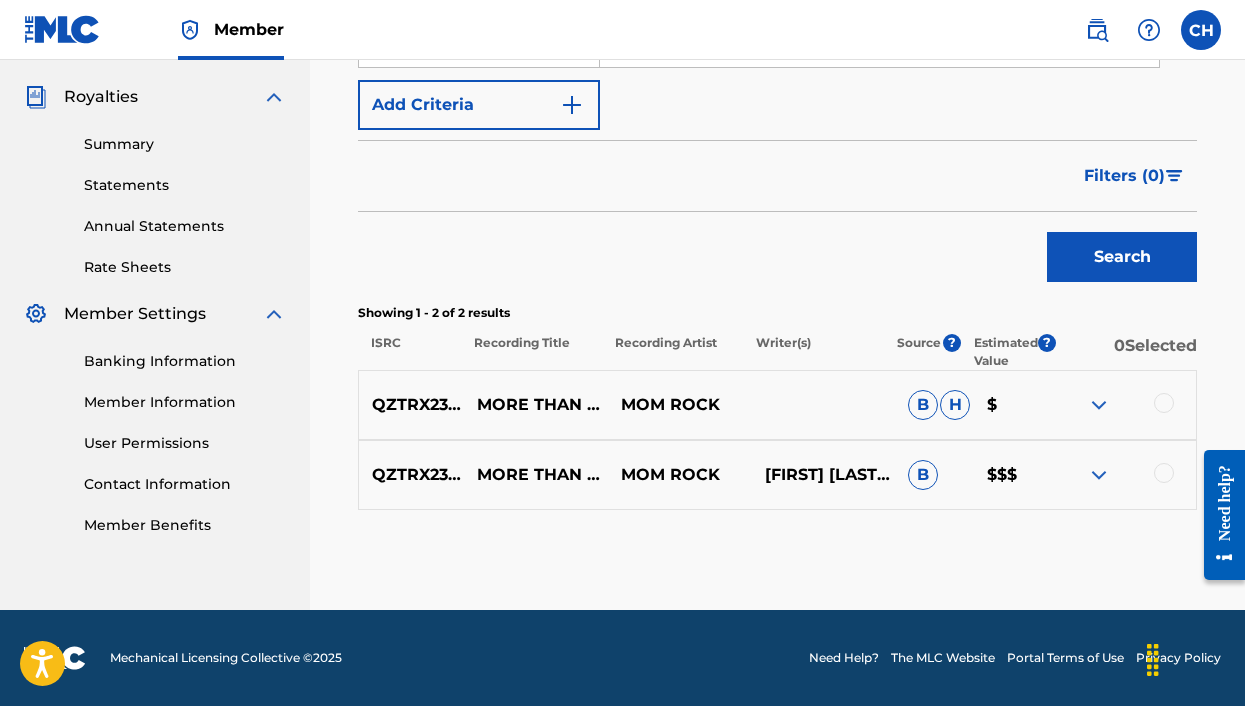 scroll, scrollTop: 584, scrollLeft: 0, axis: vertical 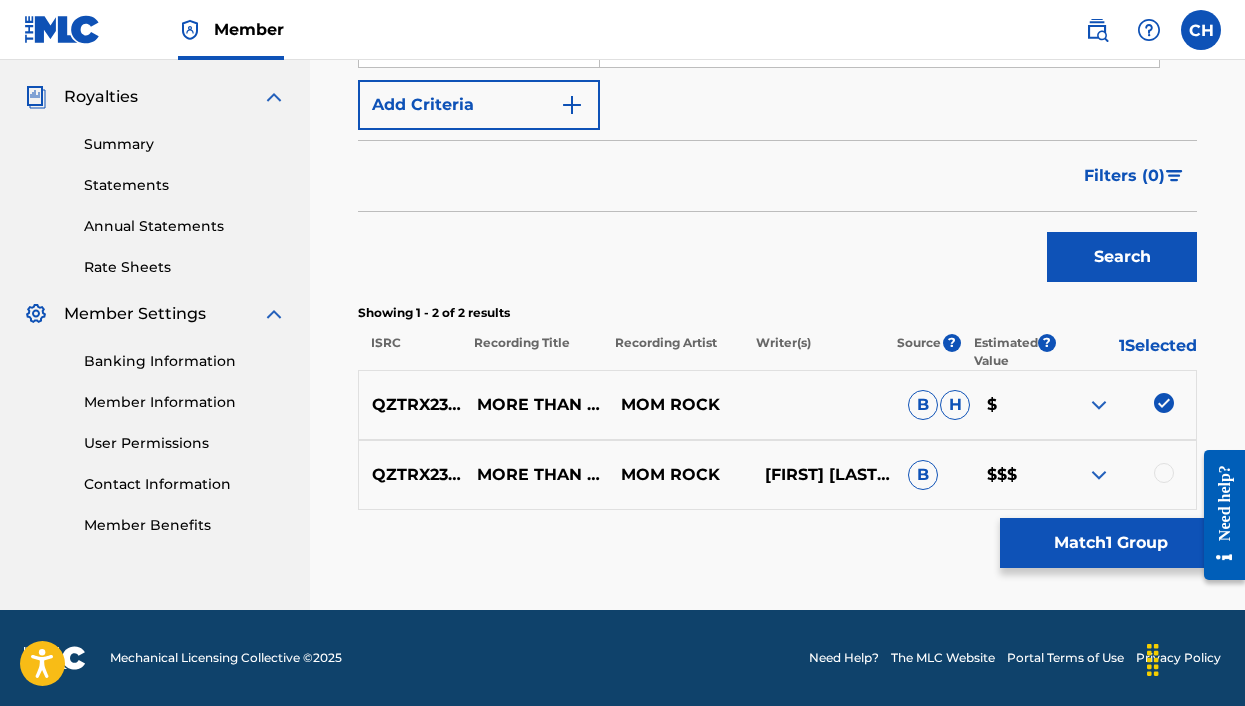 click at bounding box center (1164, 473) 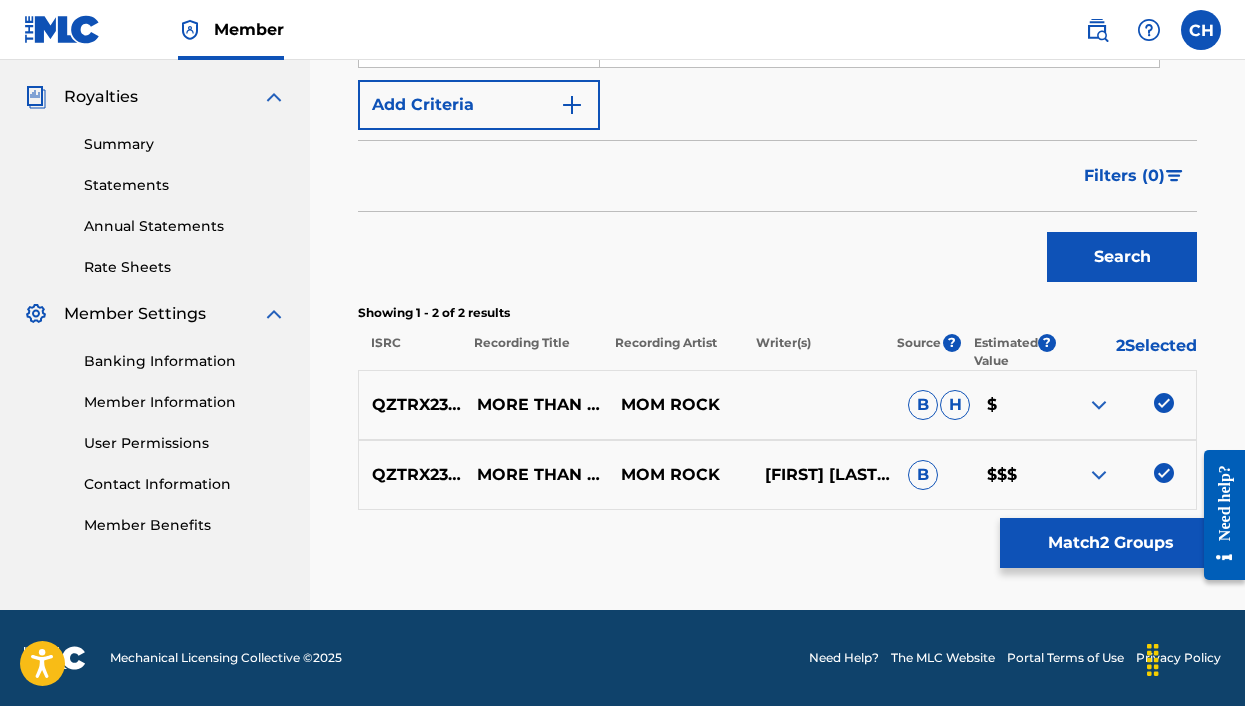 click on "Match  2 Groups" at bounding box center [1110, 543] 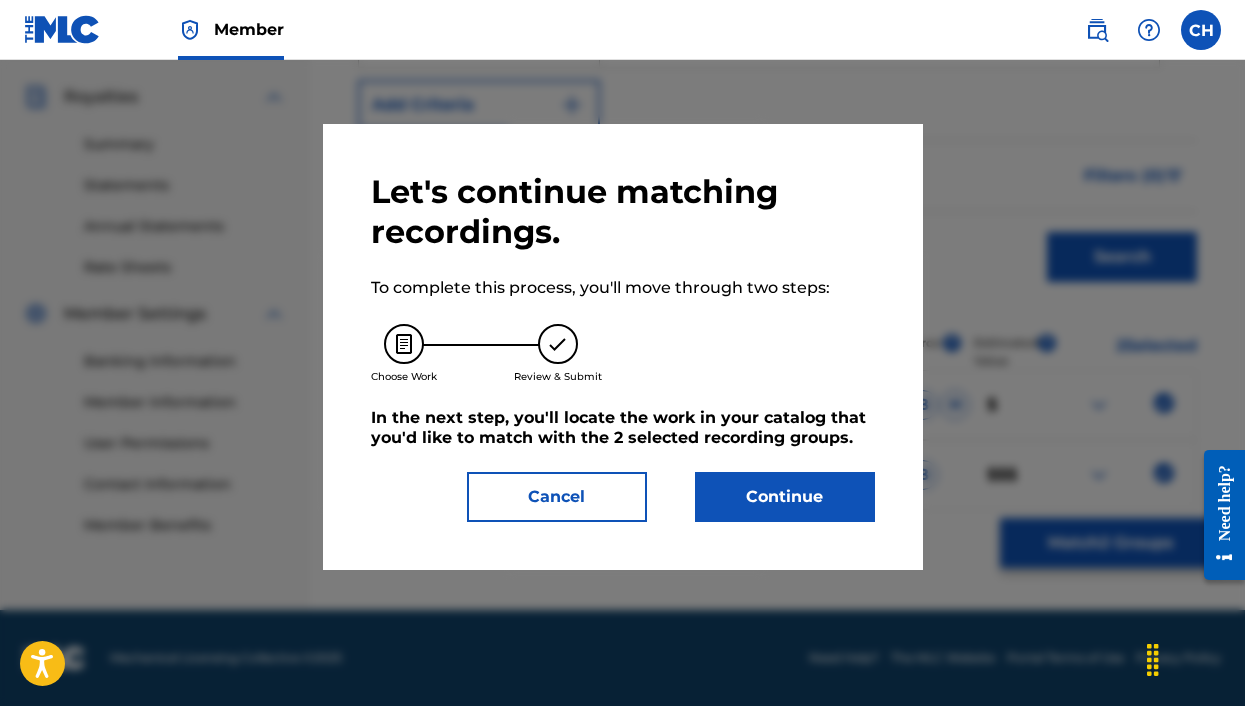click on "Continue" at bounding box center [785, 497] 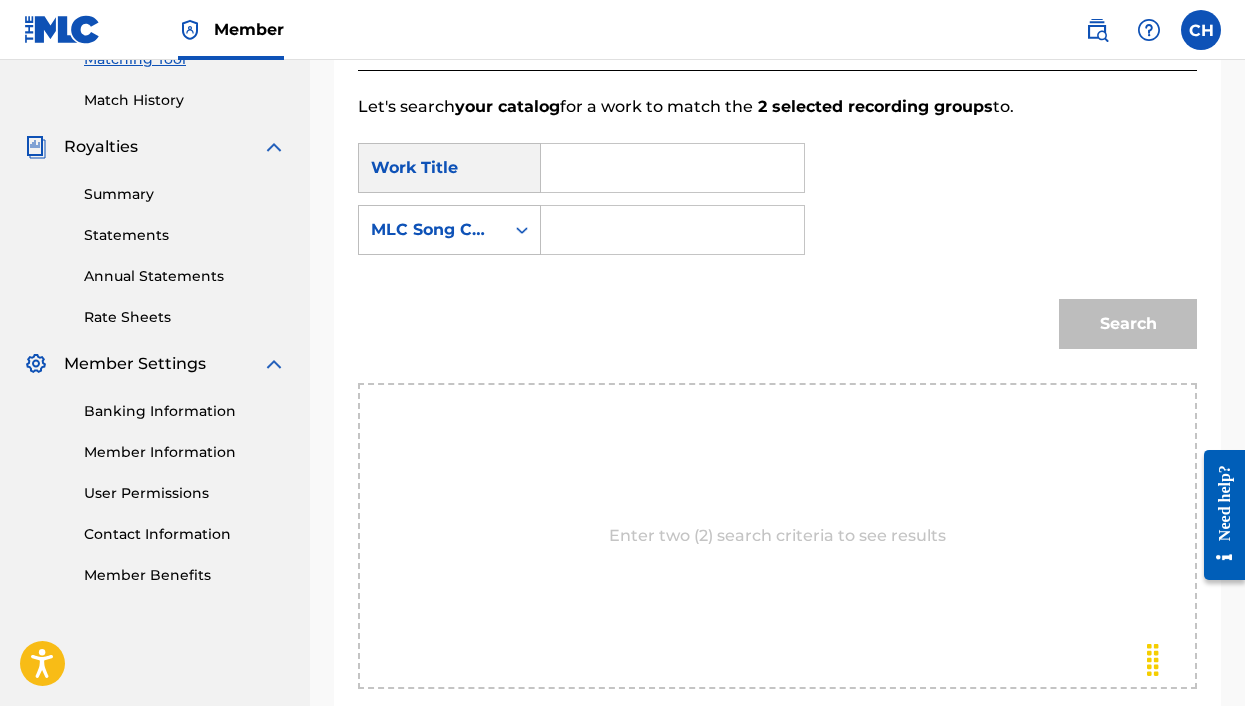 click at bounding box center [672, 168] 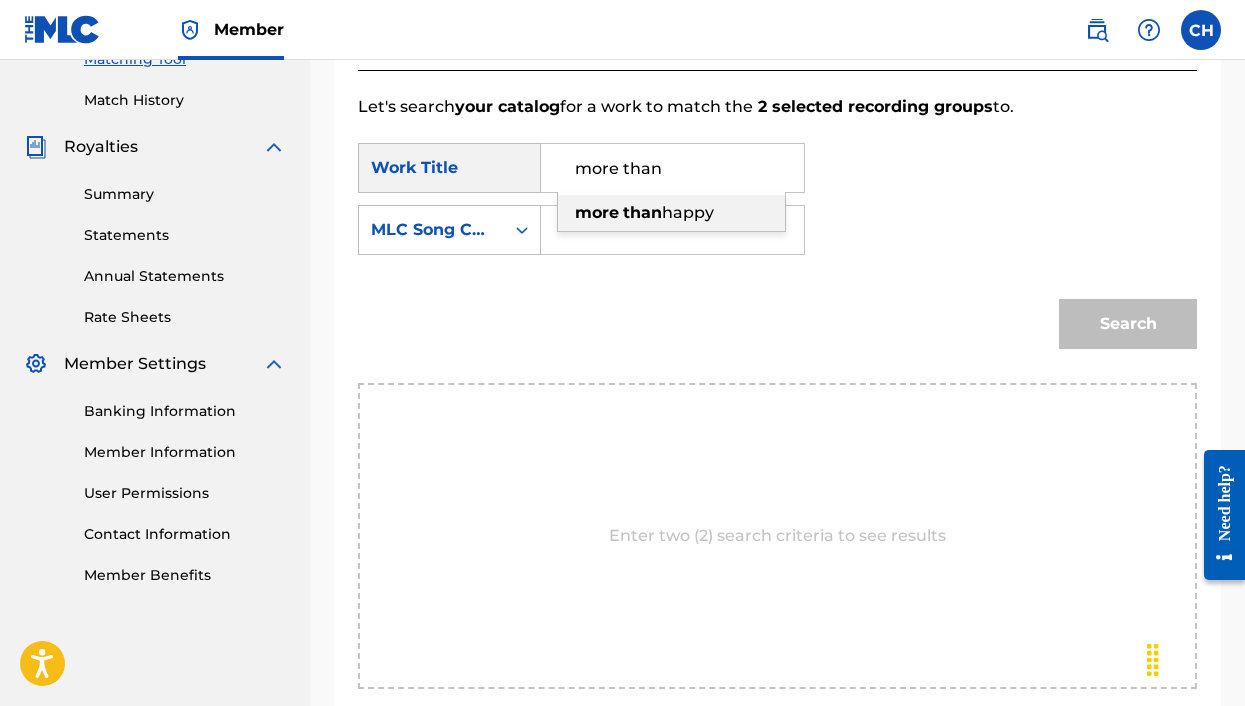 click on "than" at bounding box center [642, 212] 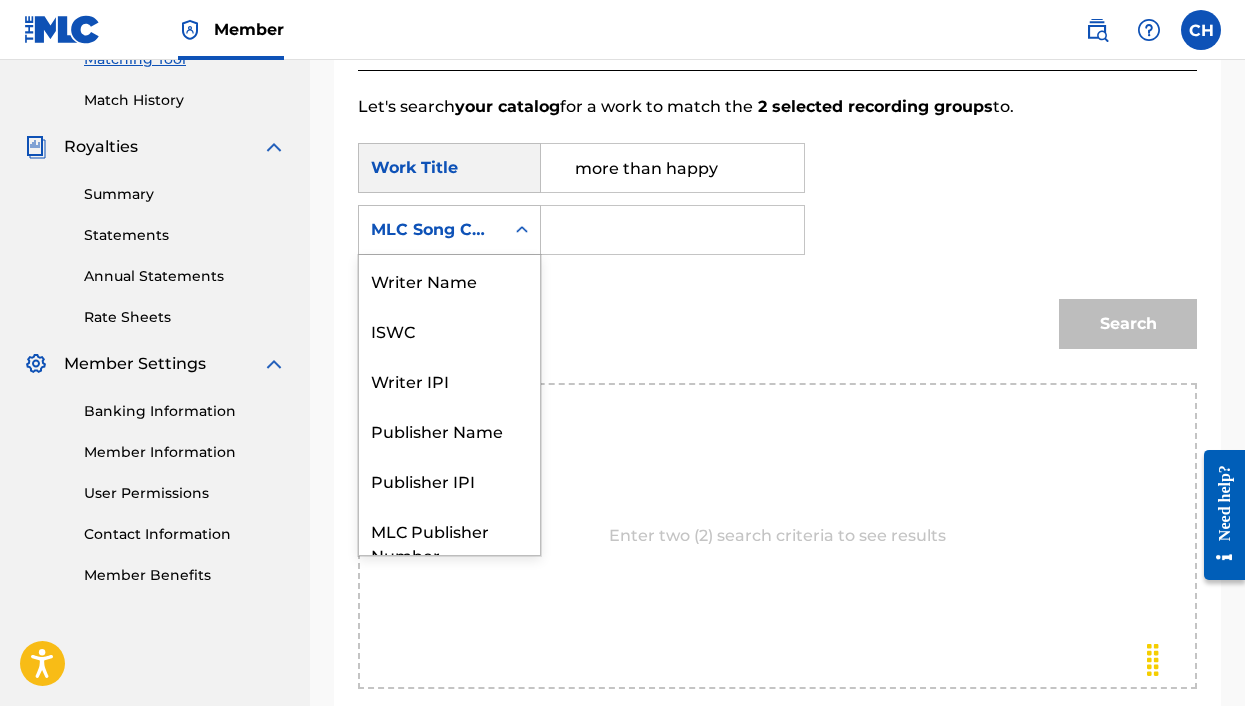 click on "MLC Song Code" at bounding box center [431, 230] 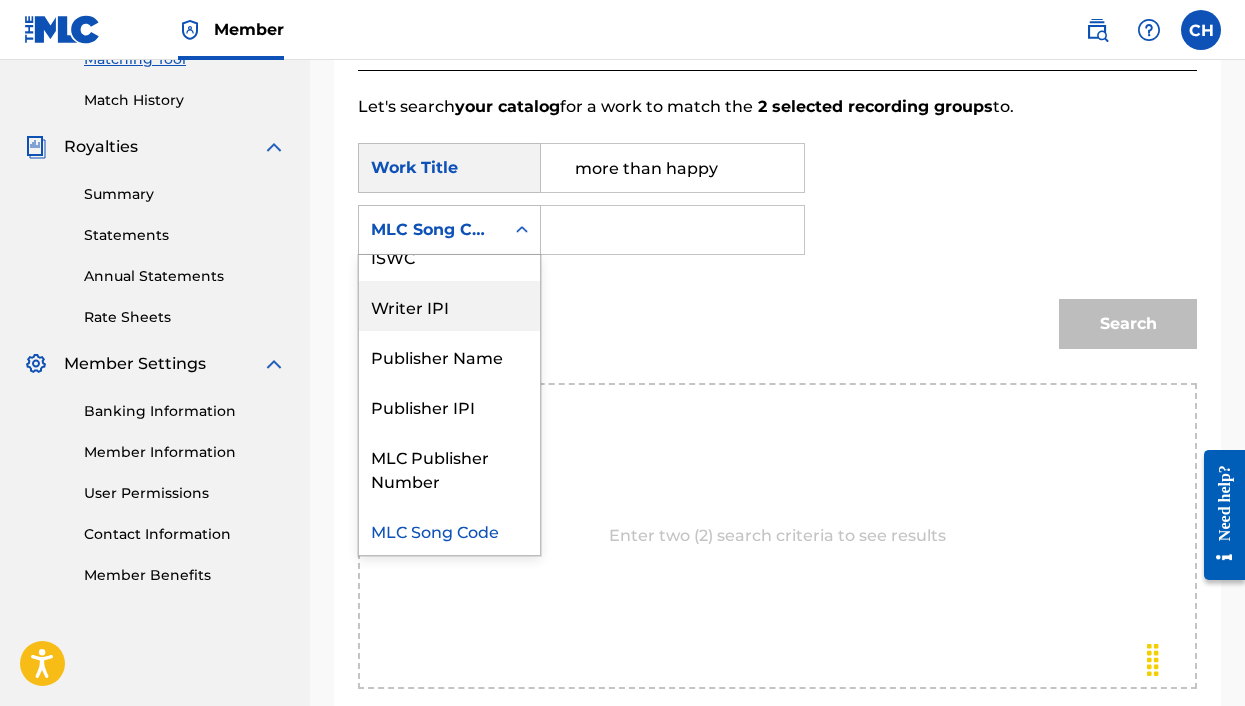 scroll, scrollTop: 0, scrollLeft: 0, axis: both 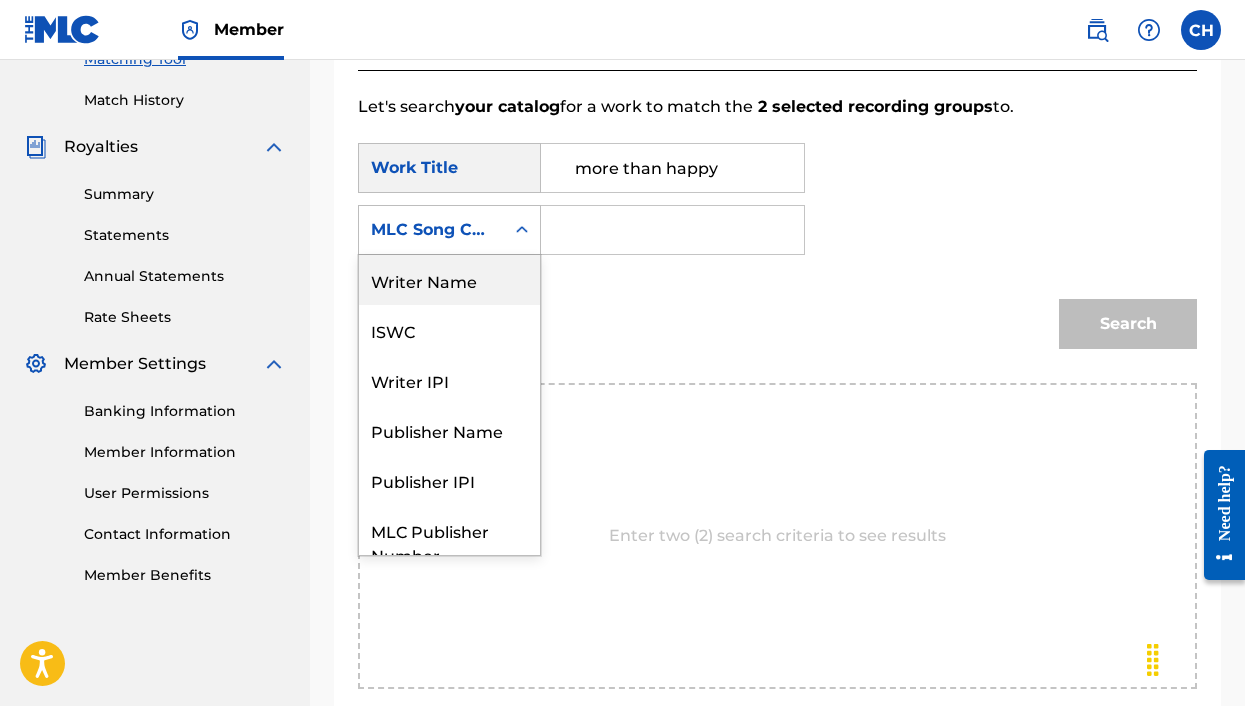 click on "Writer Name" at bounding box center (449, 280) 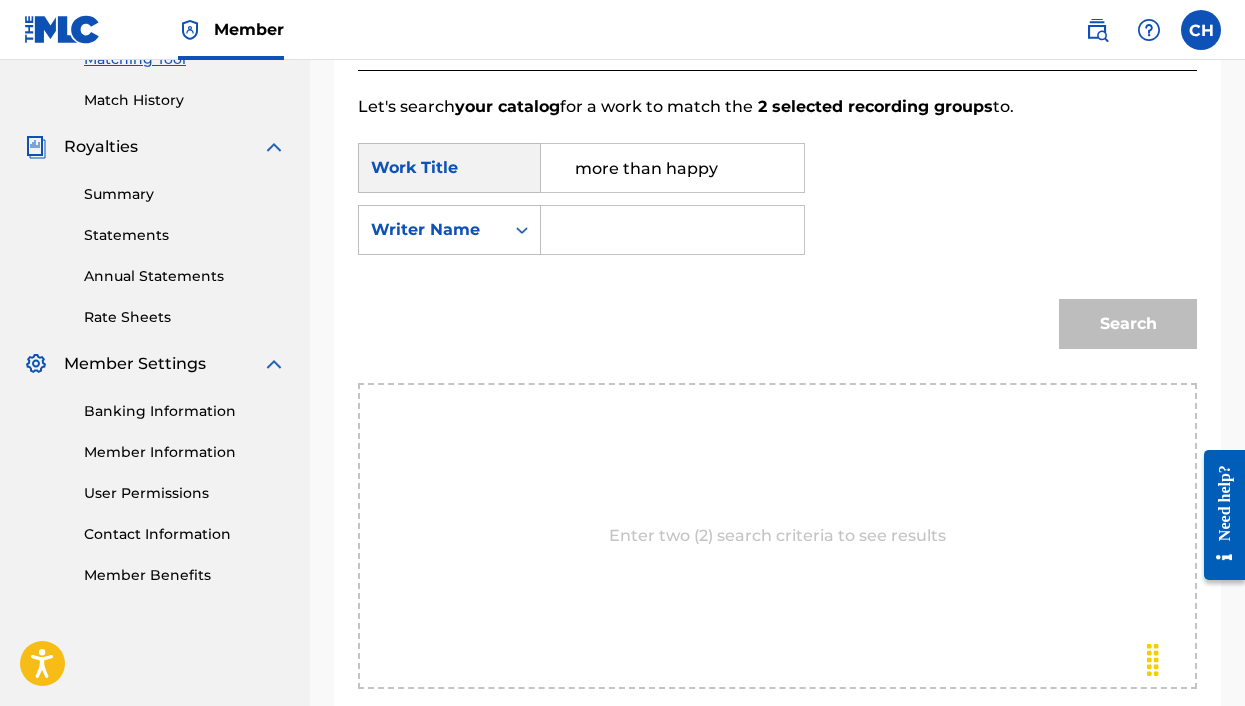 click at bounding box center [673, 230] 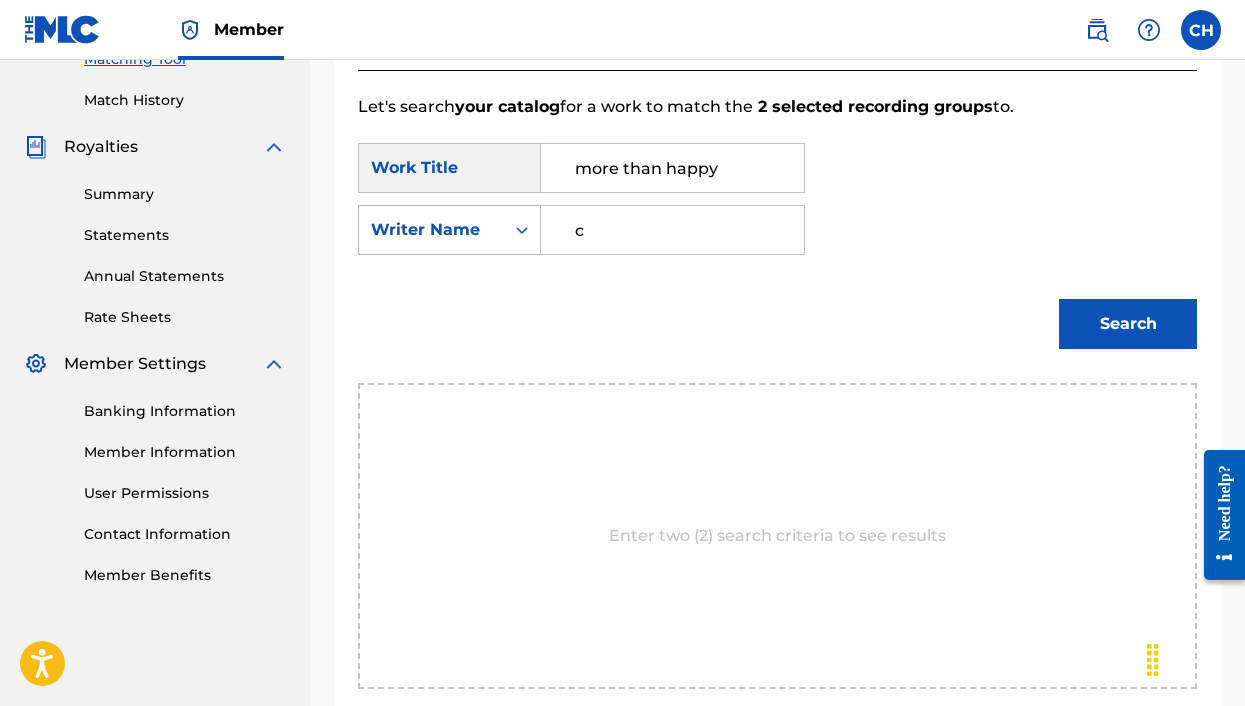 click on "Search" at bounding box center [1128, 324] 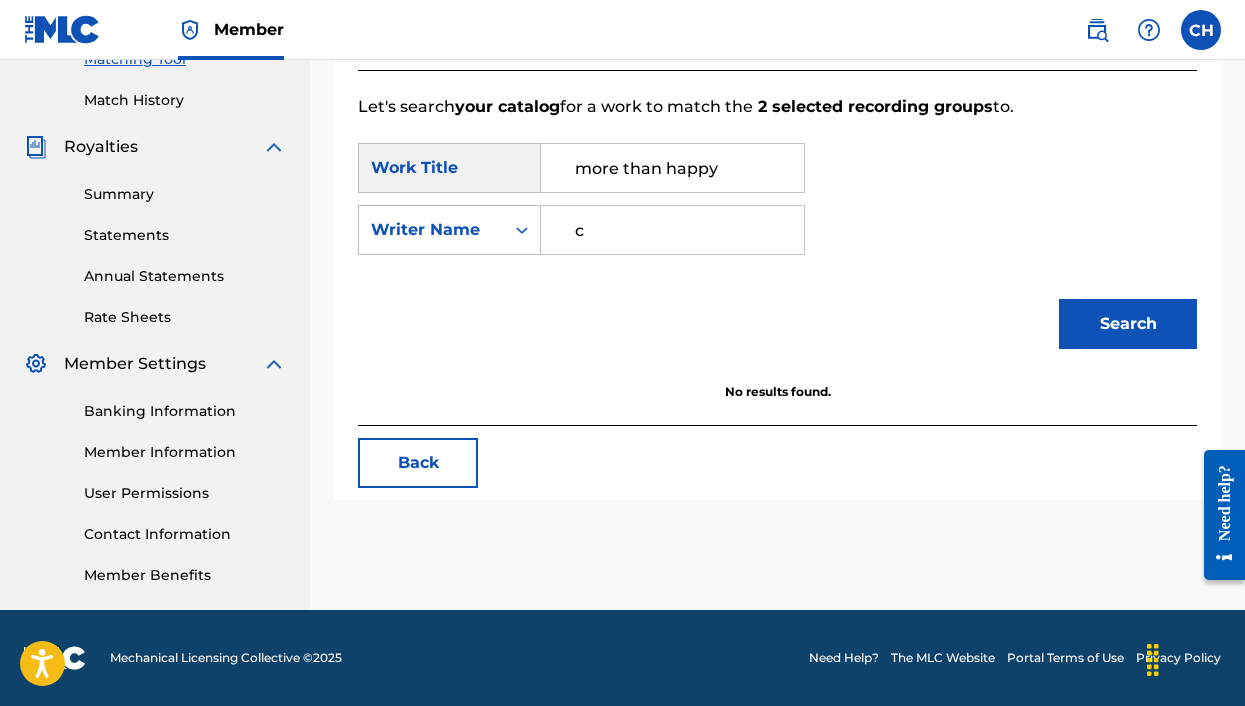 click on "c" at bounding box center (672, 230) 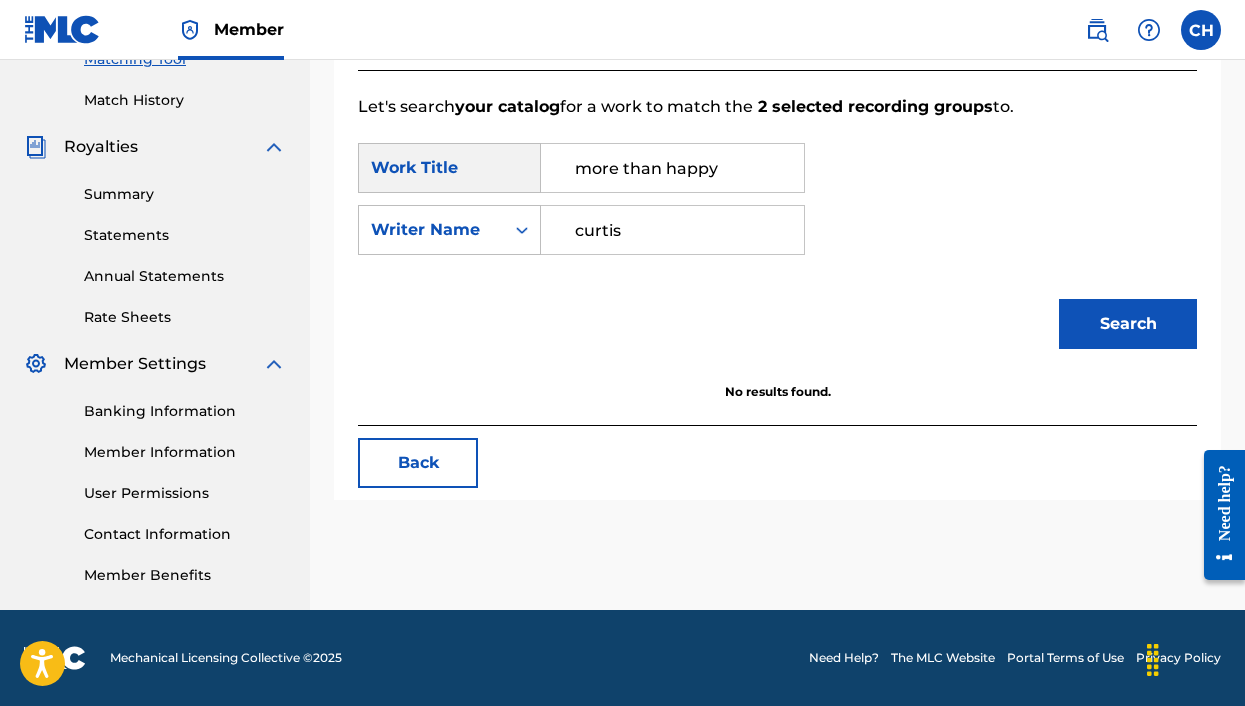 type on "curtis" 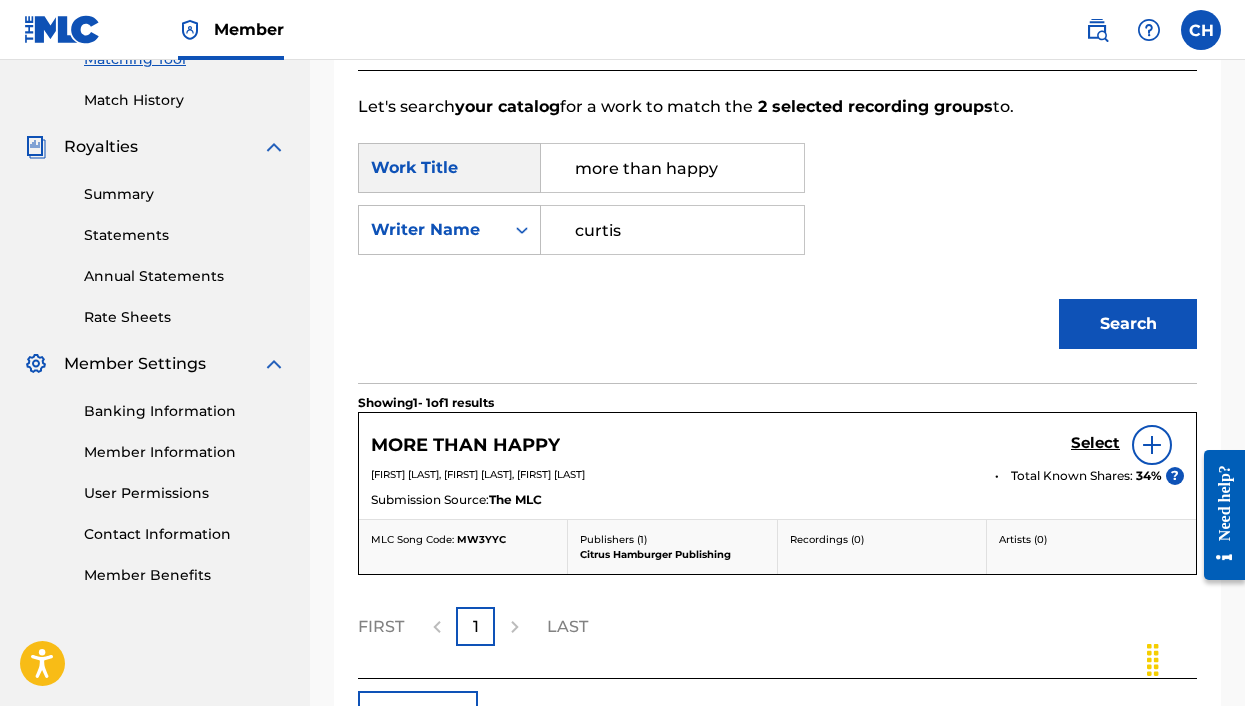 scroll, scrollTop: 599, scrollLeft: 0, axis: vertical 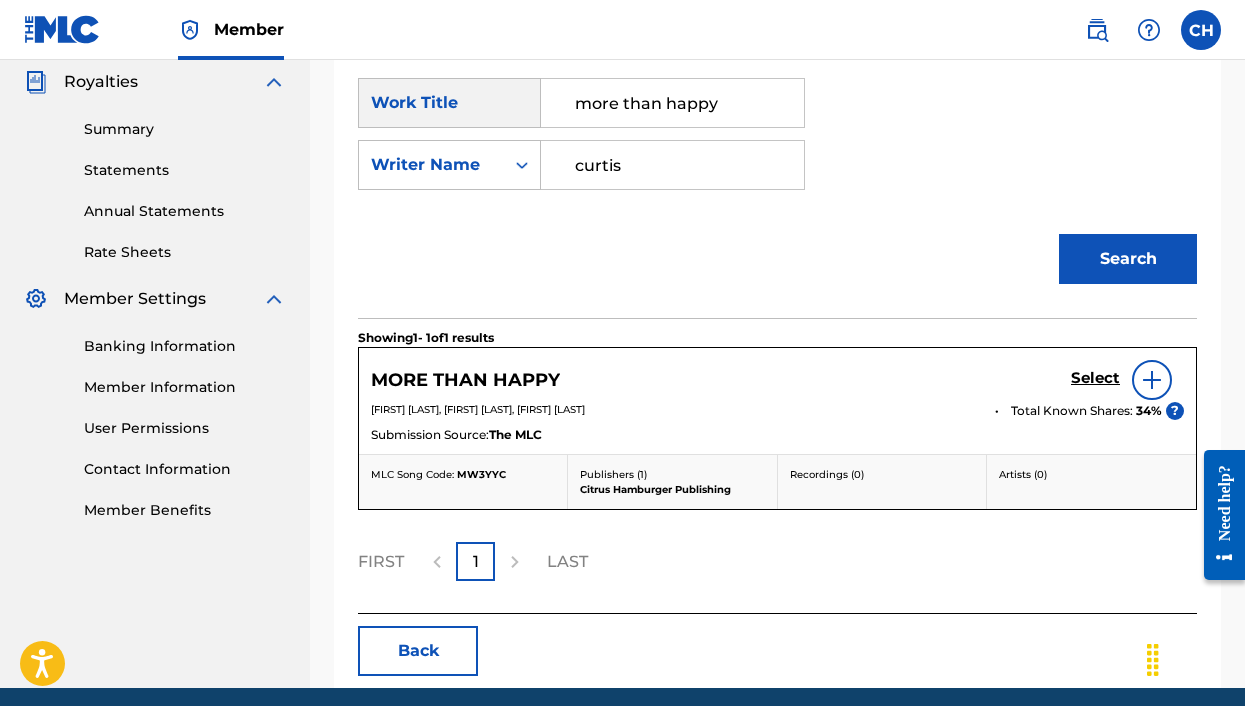 click on "Select" at bounding box center (1095, 378) 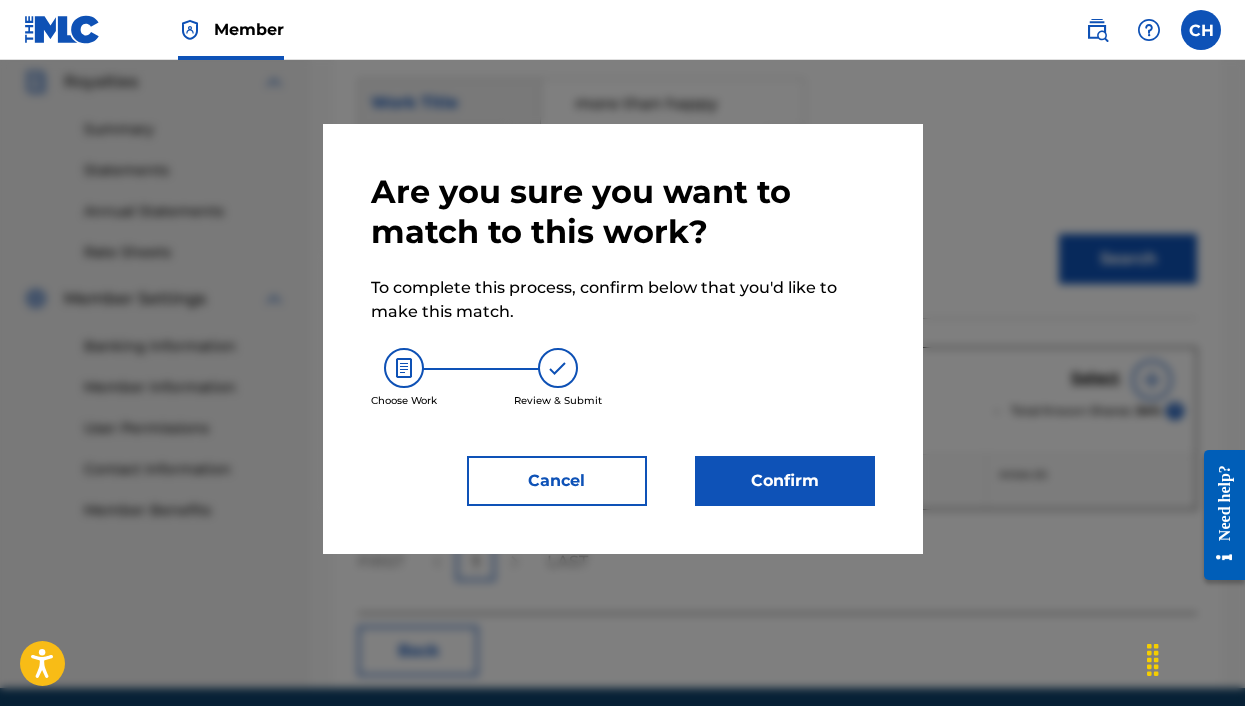 click on "Confirm" at bounding box center (785, 481) 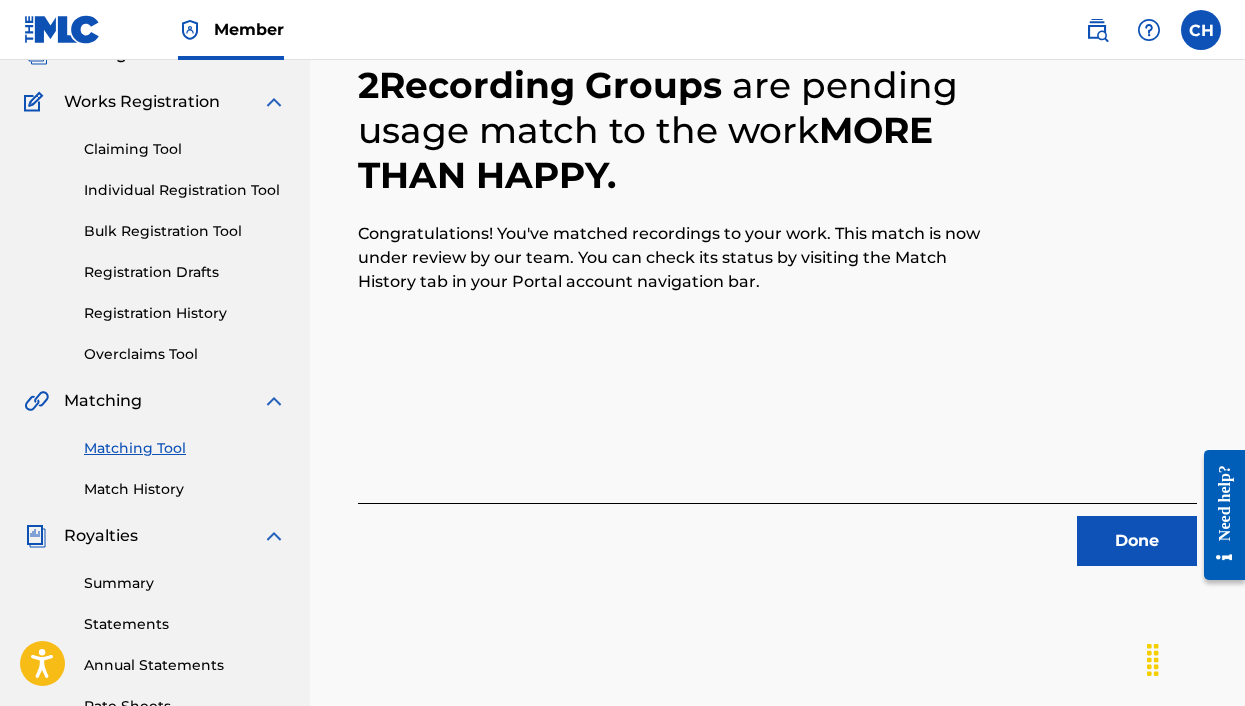 scroll, scrollTop: 99, scrollLeft: 0, axis: vertical 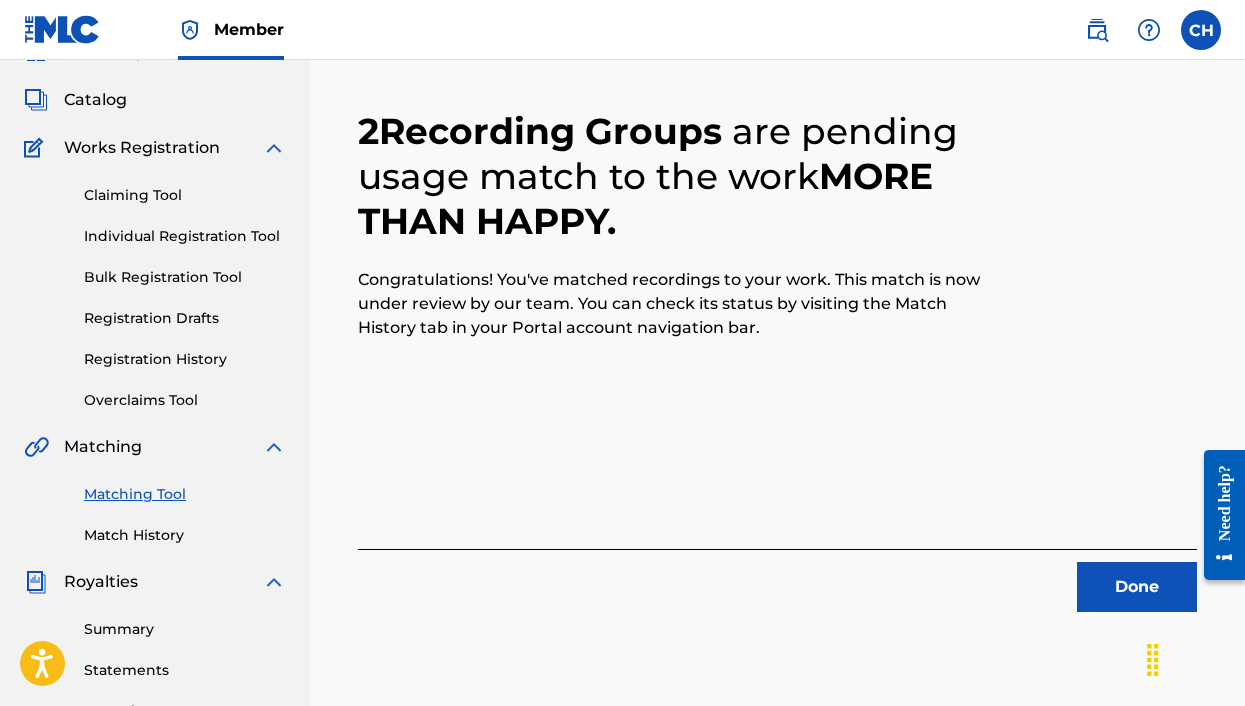 click on "Done" at bounding box center (1137, 587) 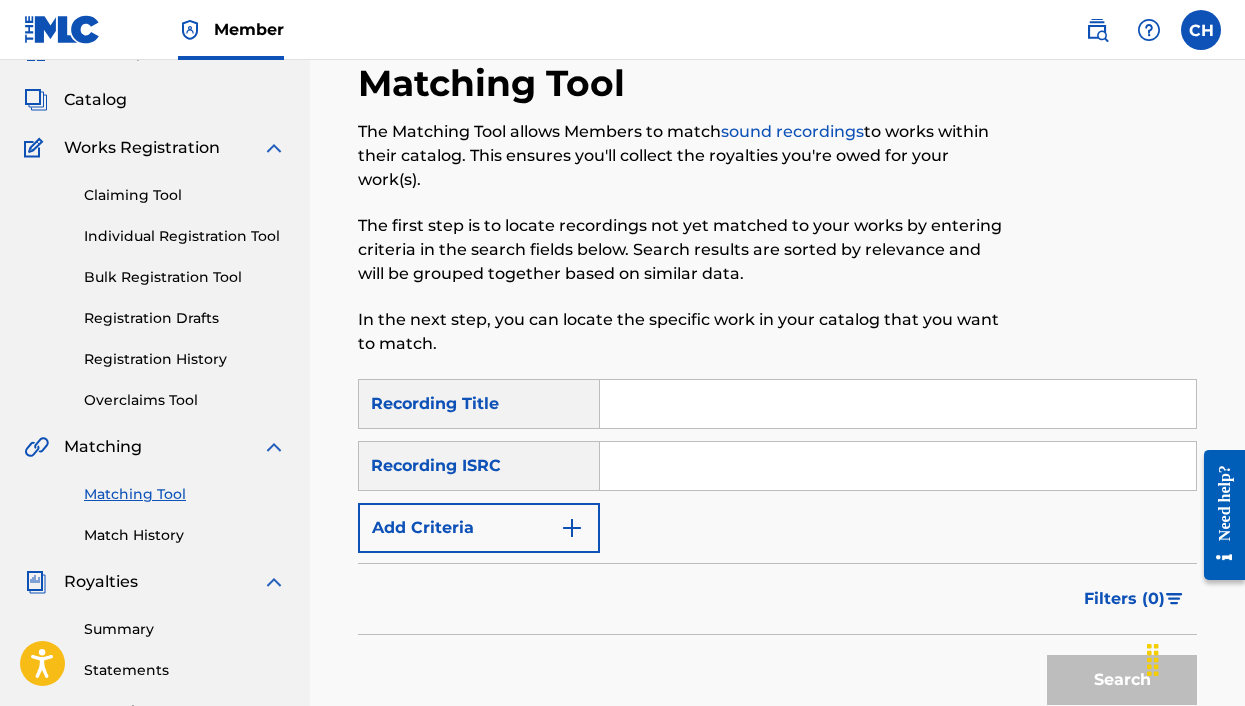 click at bounding box center (898, 404) 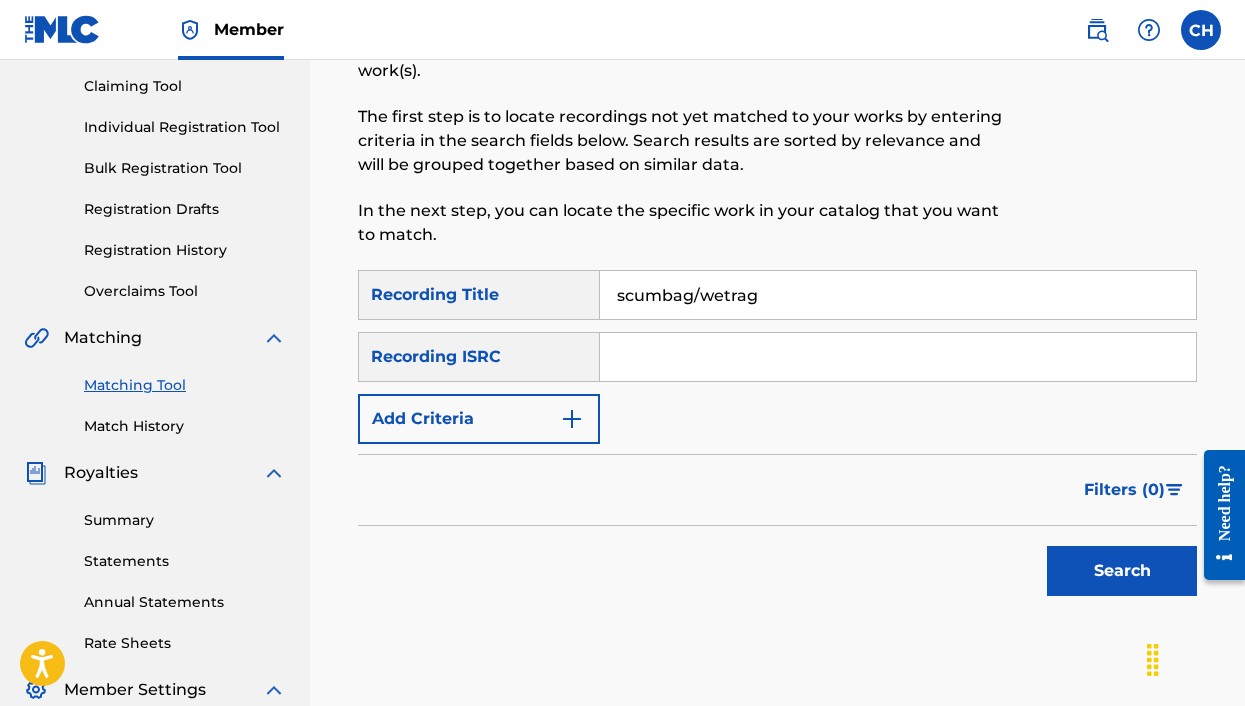 scroll, scrollTop: 288, scrollLeft: 0, axis: vertical 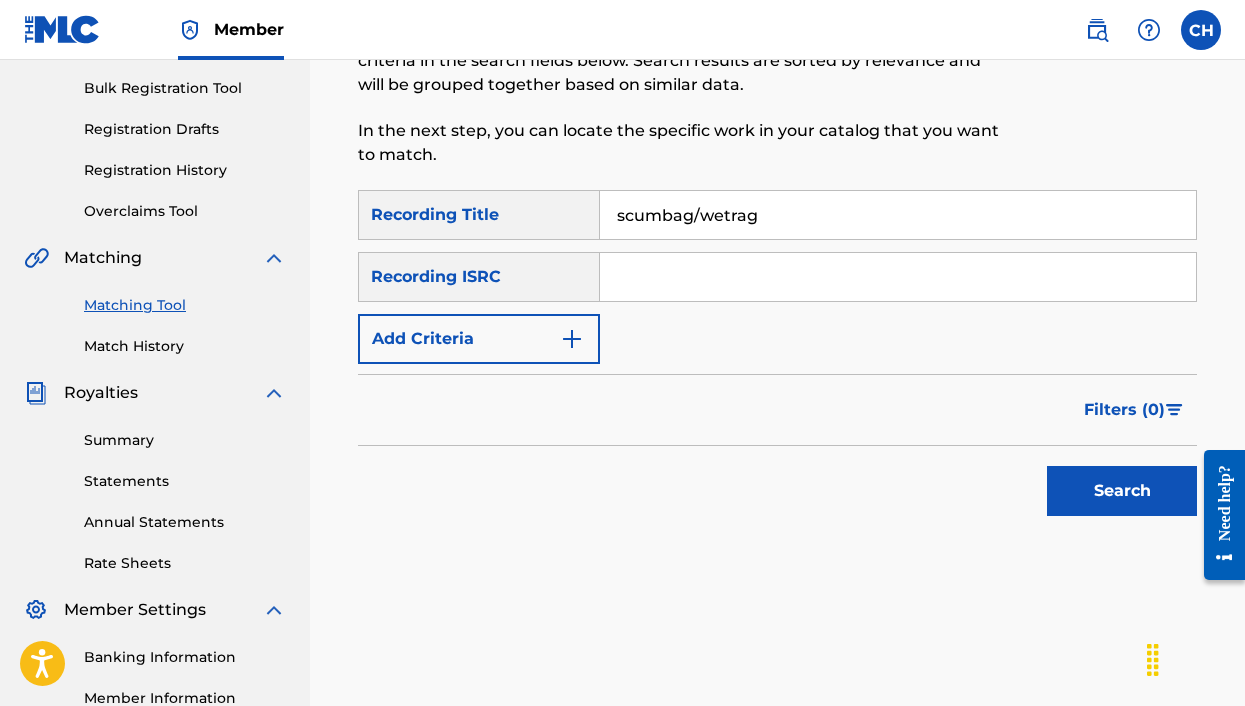 type on "scumbag/wetrag" 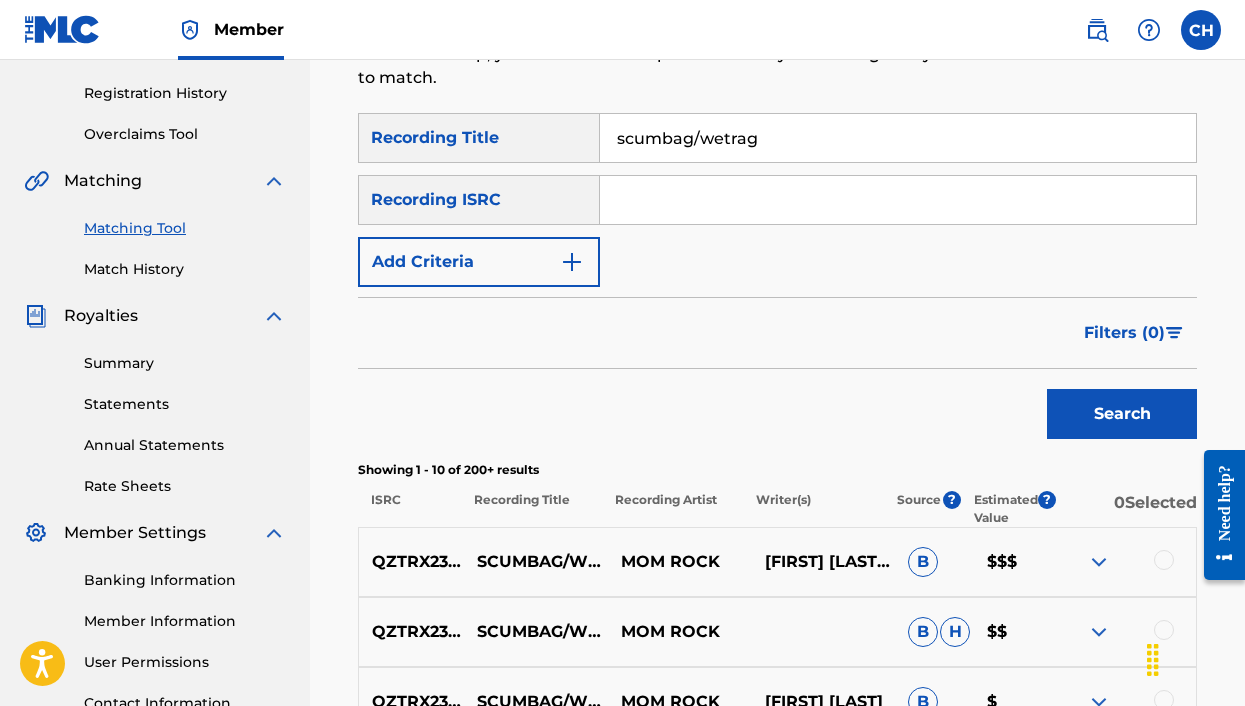 scroll, scrollTop: 352, scrollLeft: 0, axis: vertical 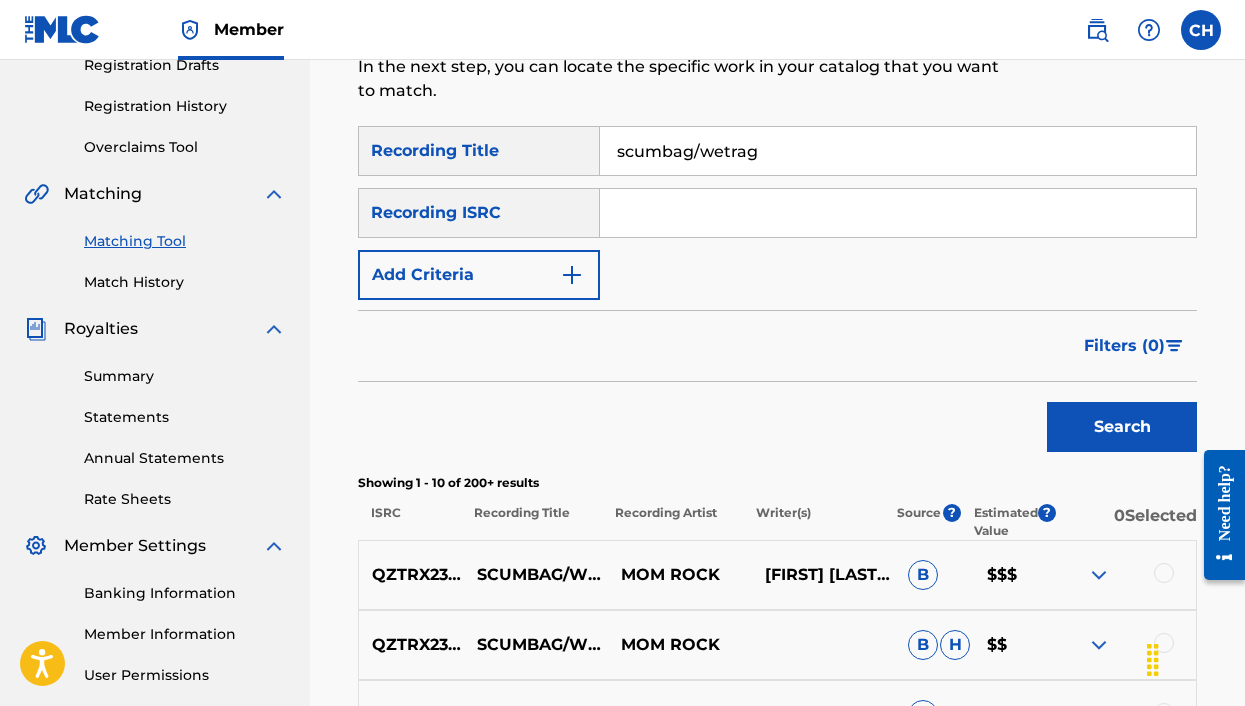 click at bounding box center [898, 213] 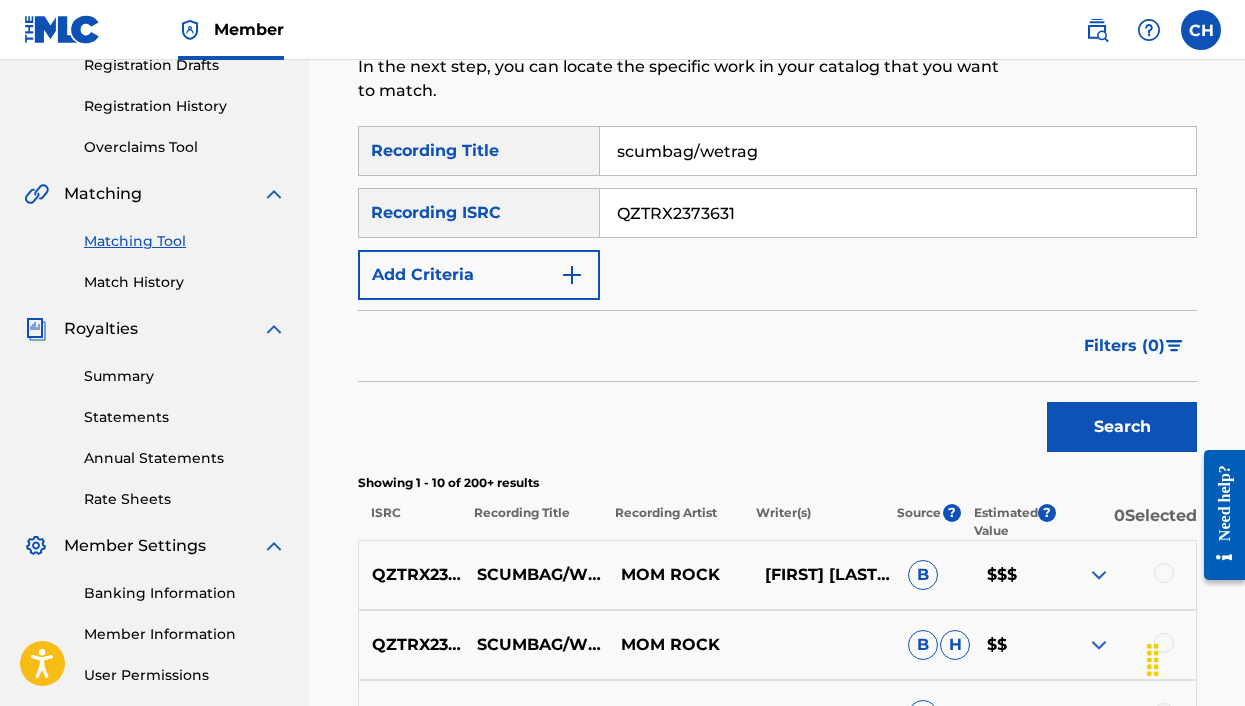 type on "QZTRX2373631" 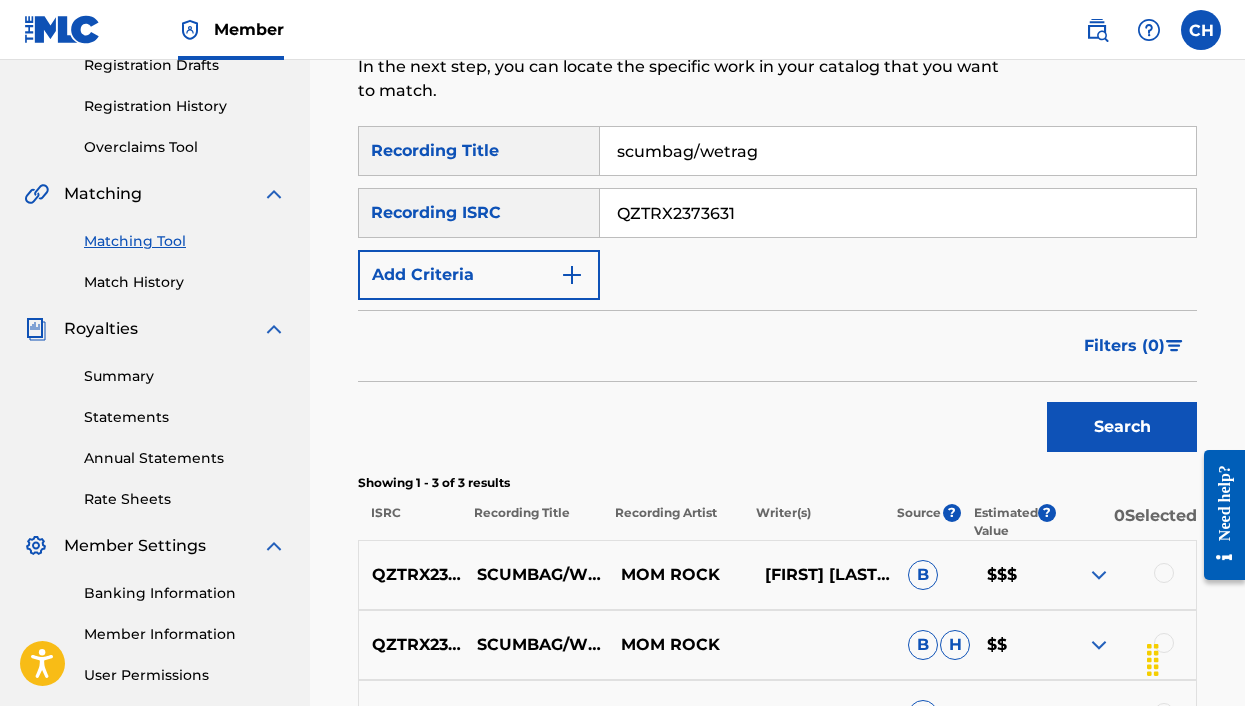 drag, startPoint x: 779, startPoint y: 153, endPoint x: 552, endPoint y: 153, distance: 227 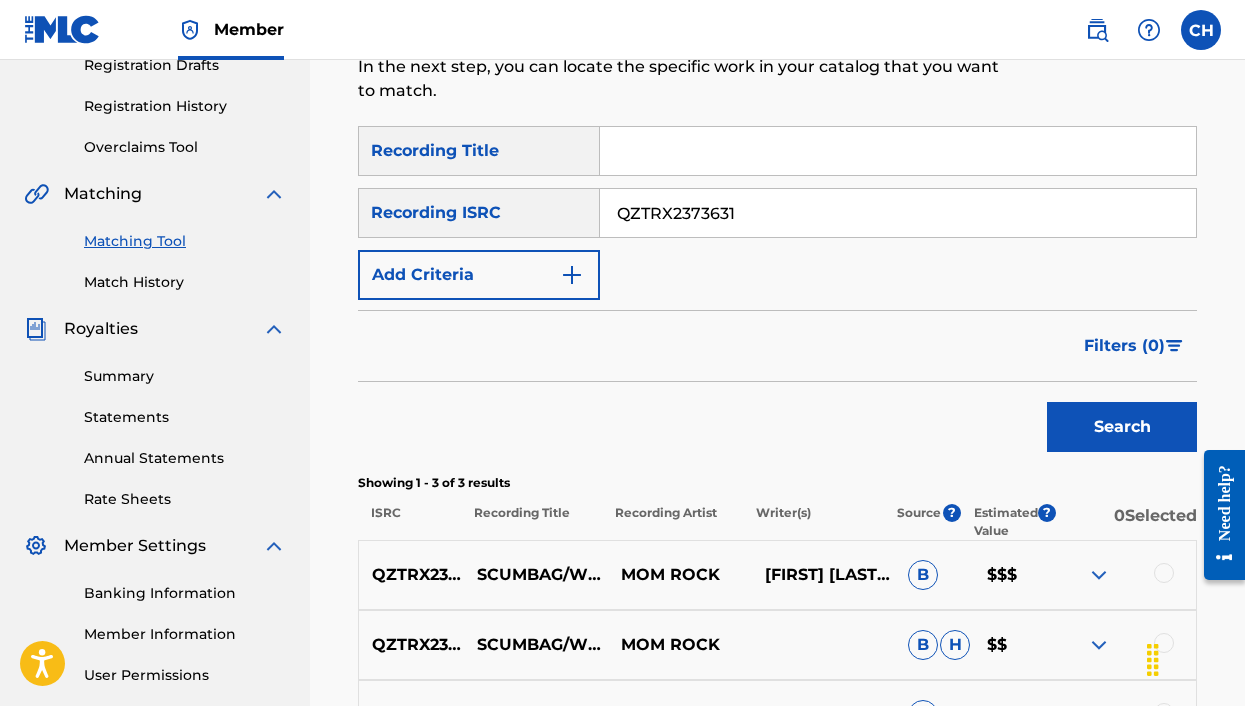 type 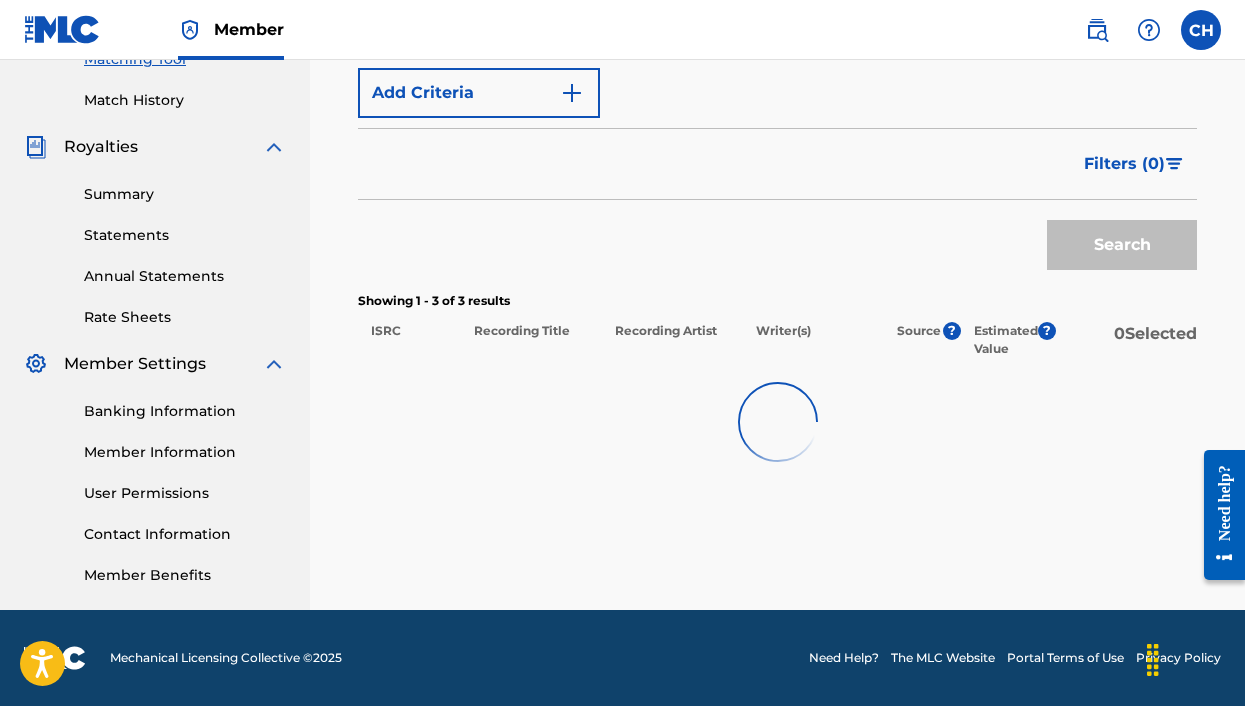 scroll, scrollTop: 534, scrollLeft: 0, axis: vertical 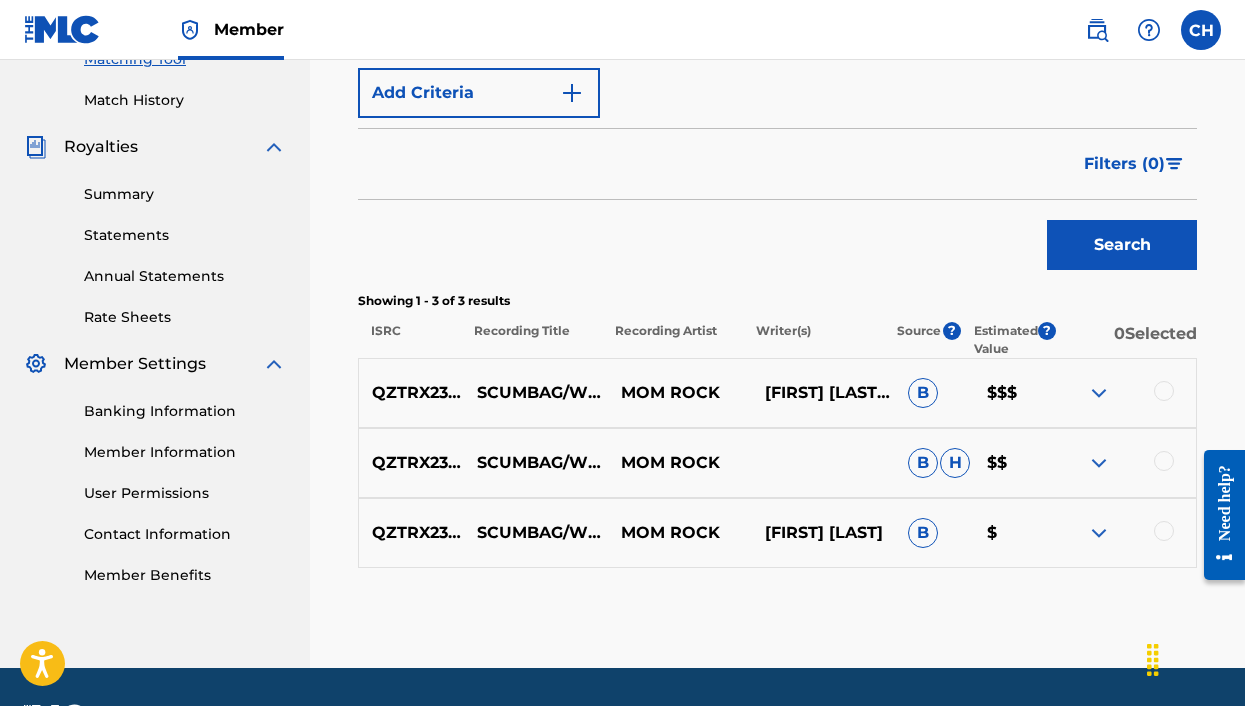click at bounding box center [1164, 391] 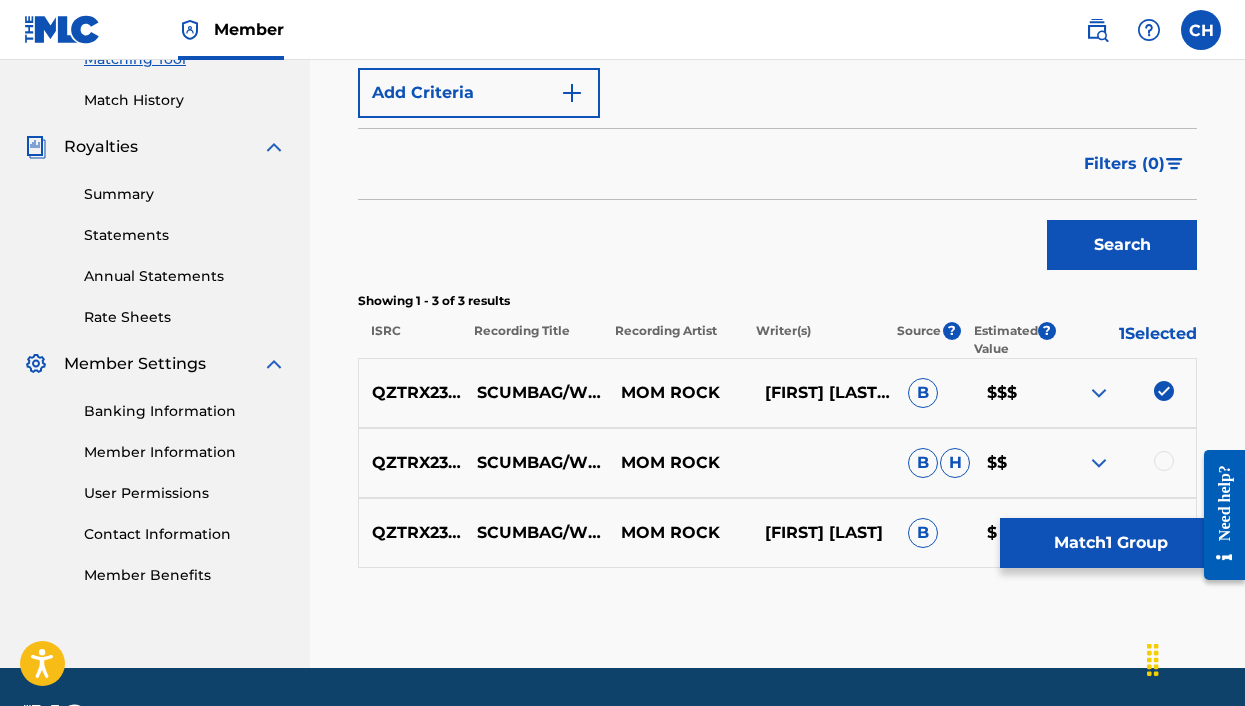 click at bounding box center (1164, 461) 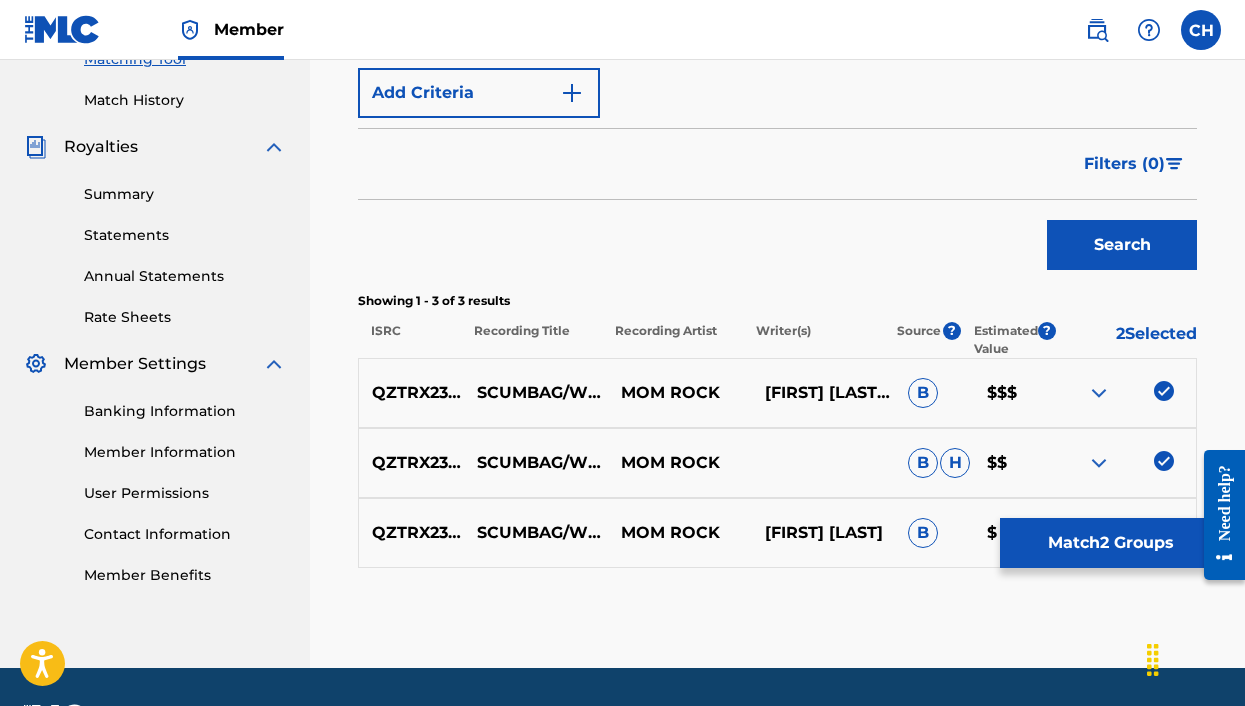 click on "[LICENSE_PLATE] SCUMBAG/WETRAG MOM ROCK [FIRST] [LAST] B $" at bounding box center (777, 533) 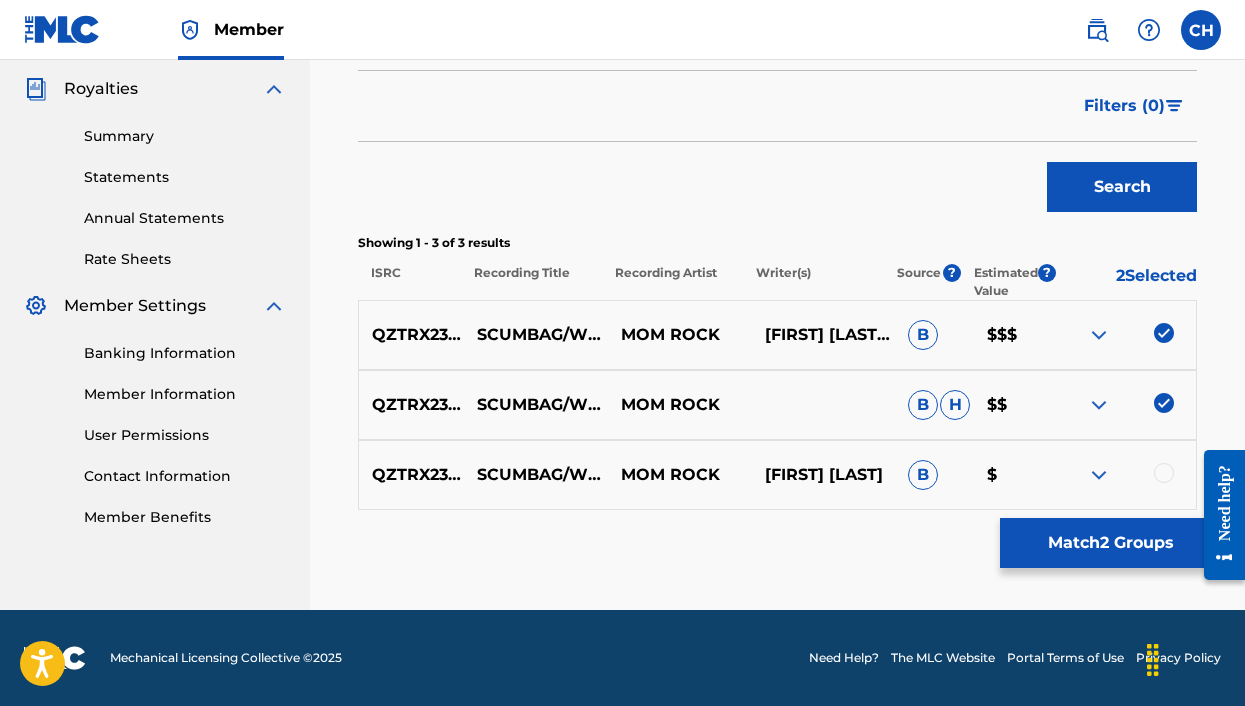 scroll, scrollTop: 592, scrollLeft: 0, axis: vertical 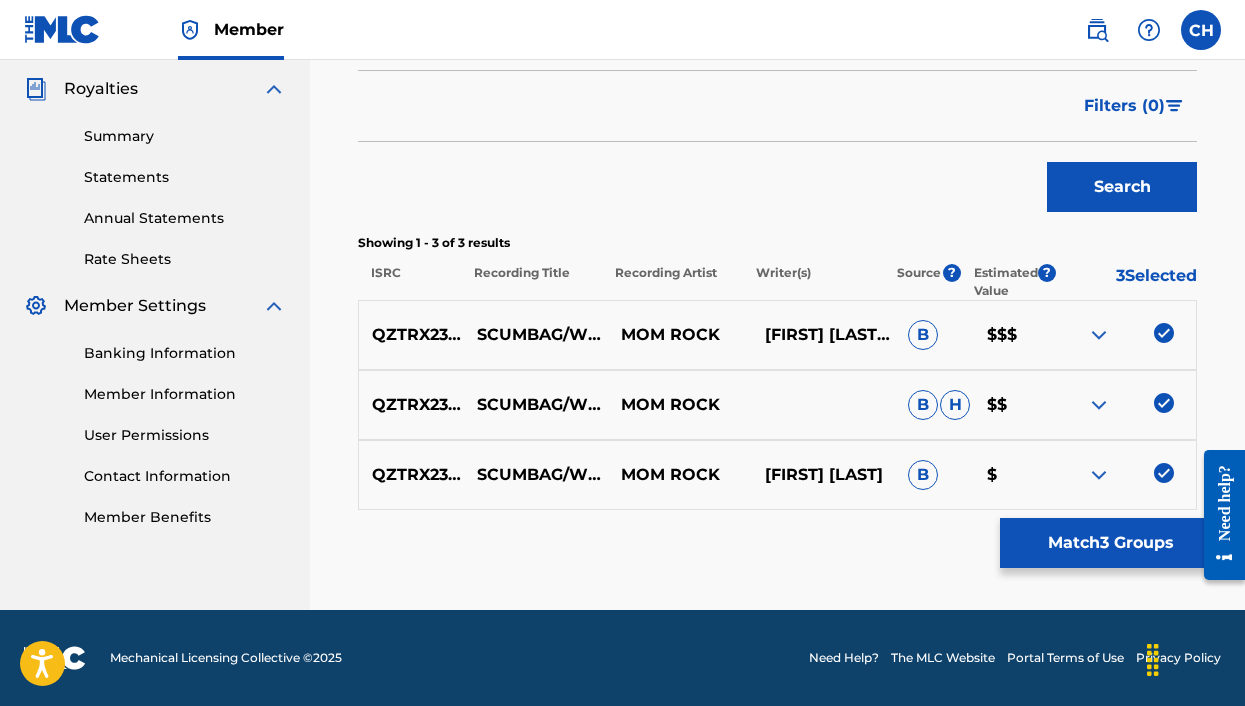 click on "Match  3 Groups" at bounding box center (1110, 543) 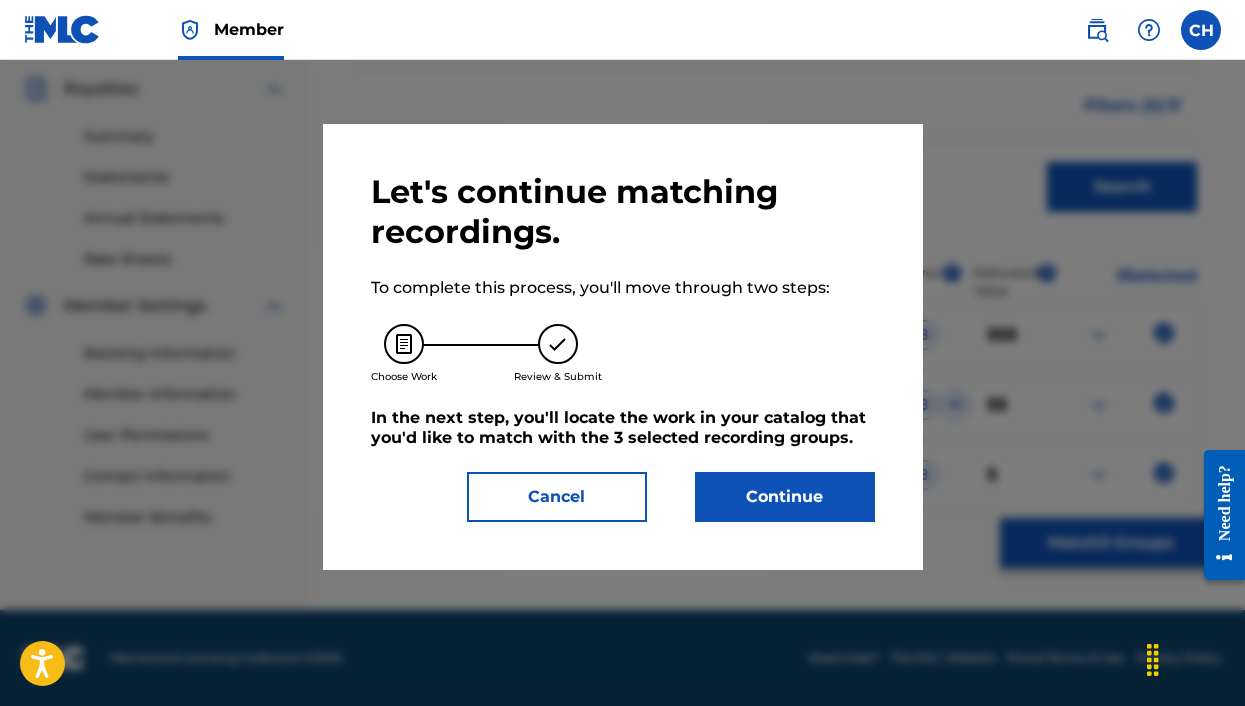 click on "Continue" at bounding box center [785, 497] 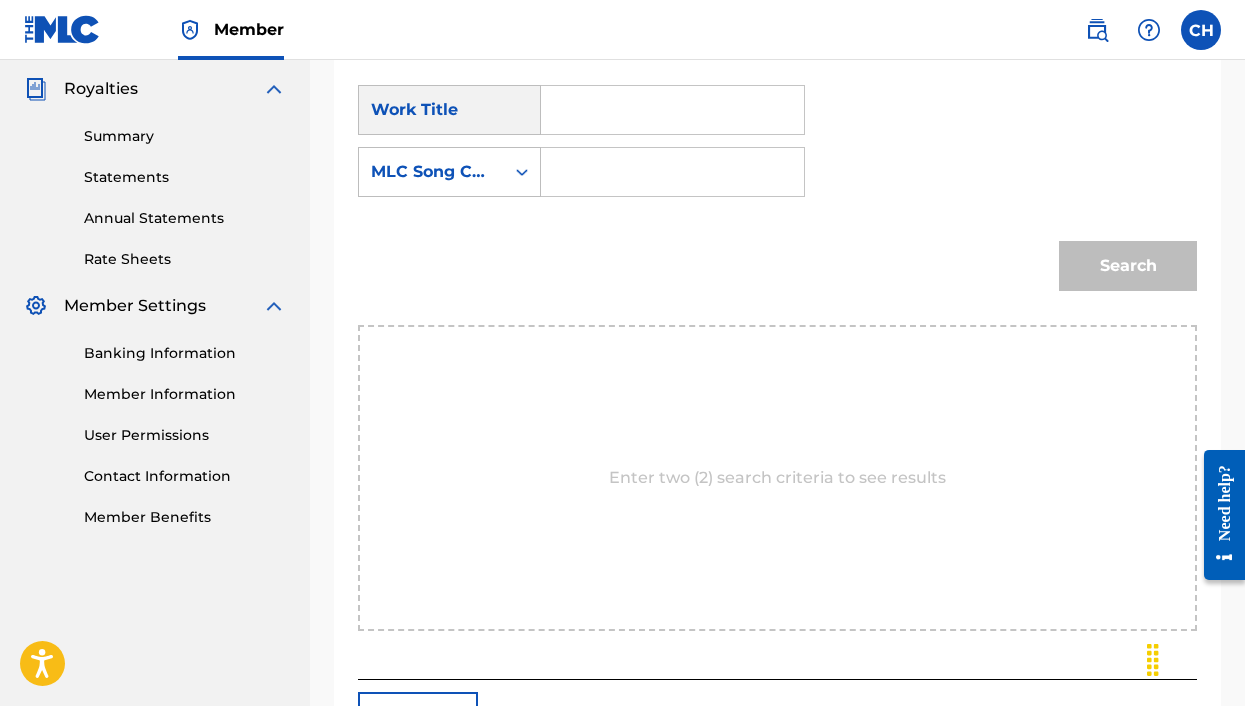 scroll, scrollTop: 534, scrollLeft: 0, axis: vertical 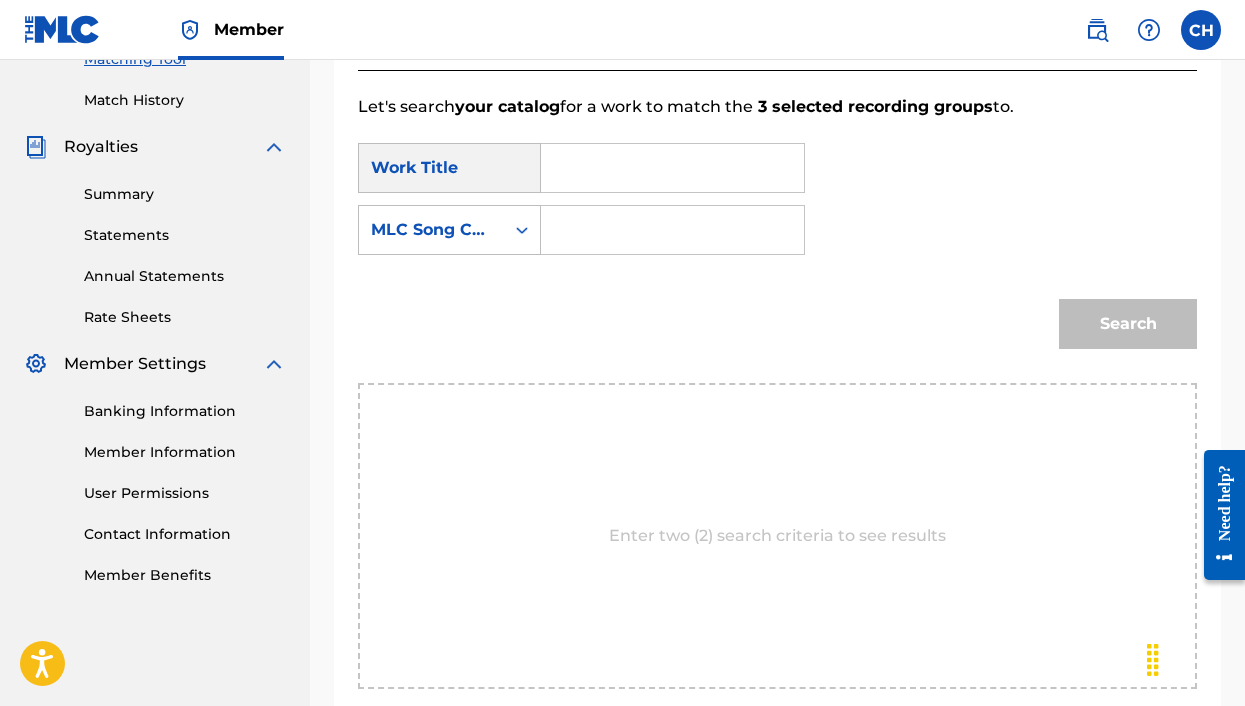 click at bounding box center [672, 168] 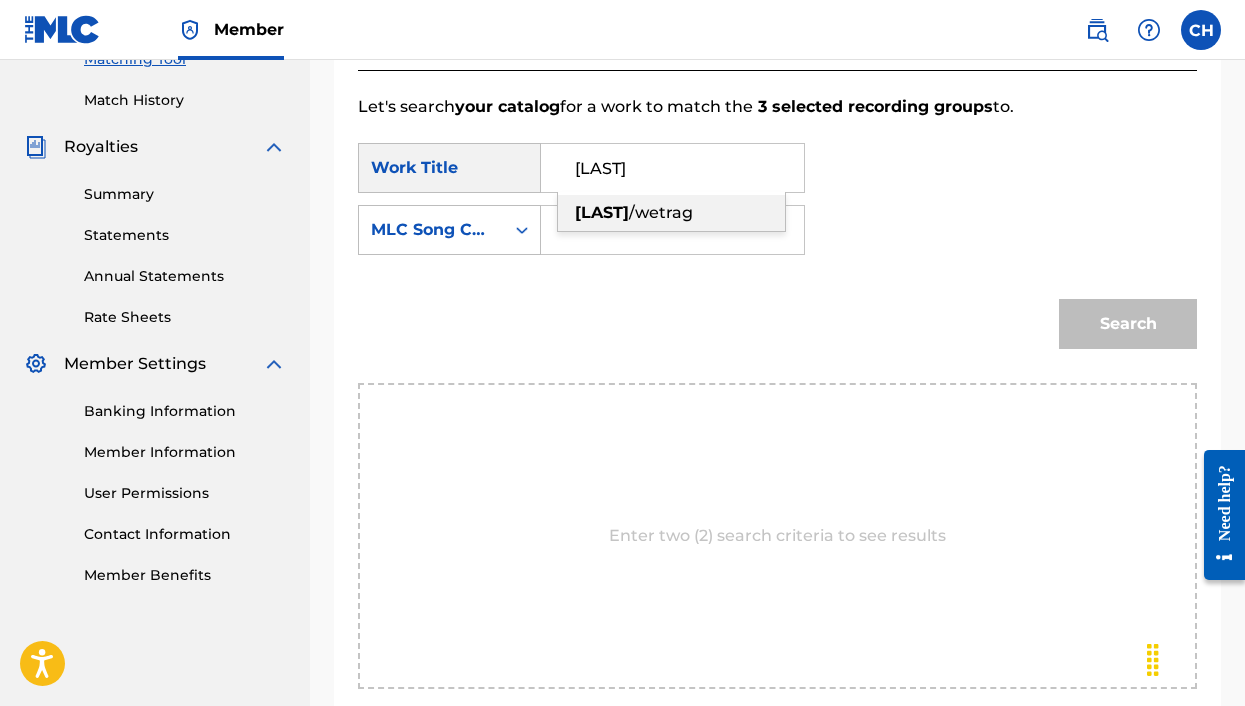 click on "/wetrag" at bounding box center (661, 212) 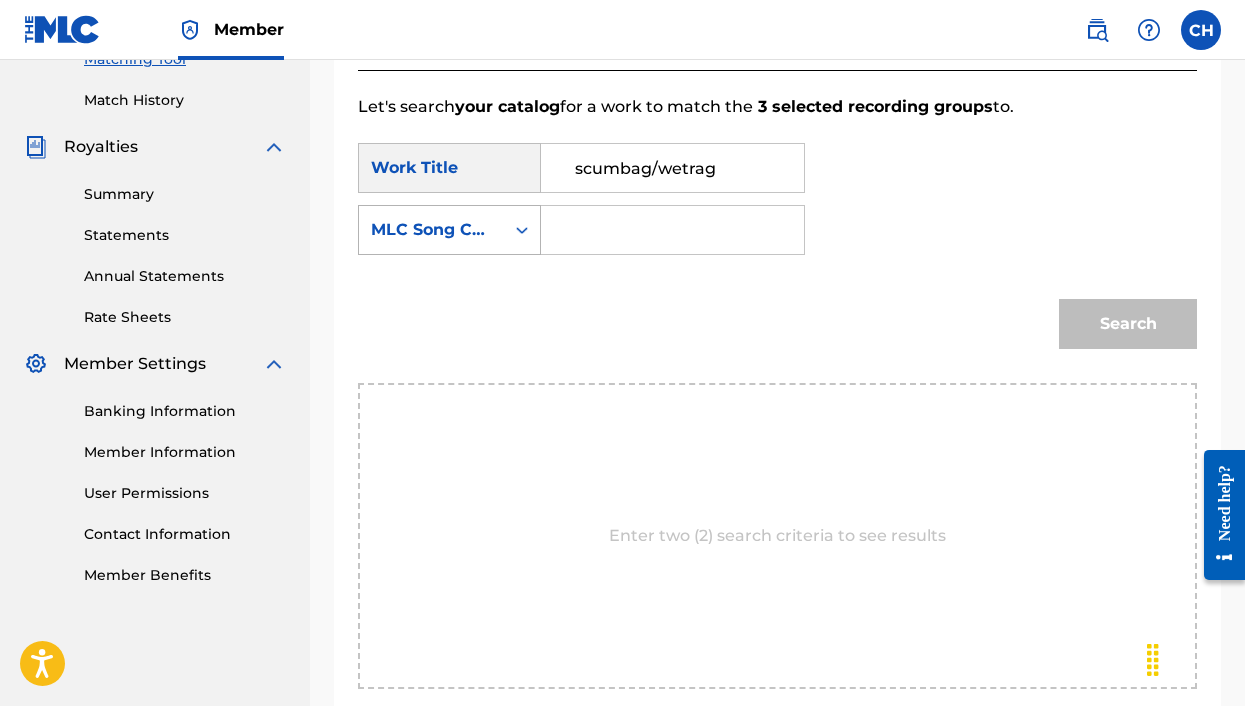 click on "MLC Song Code" at bounding box center (431, 230) 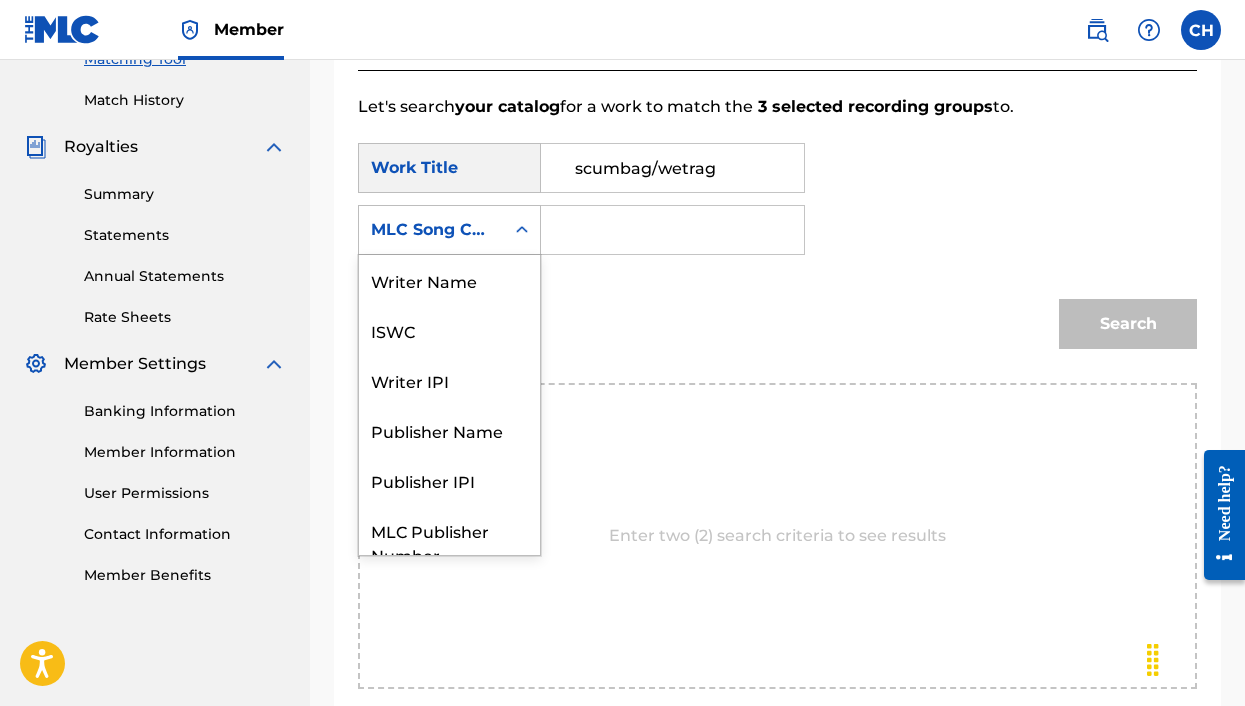 scroll, scrollTop: 74, scrollLeft: 0, axis: vertical 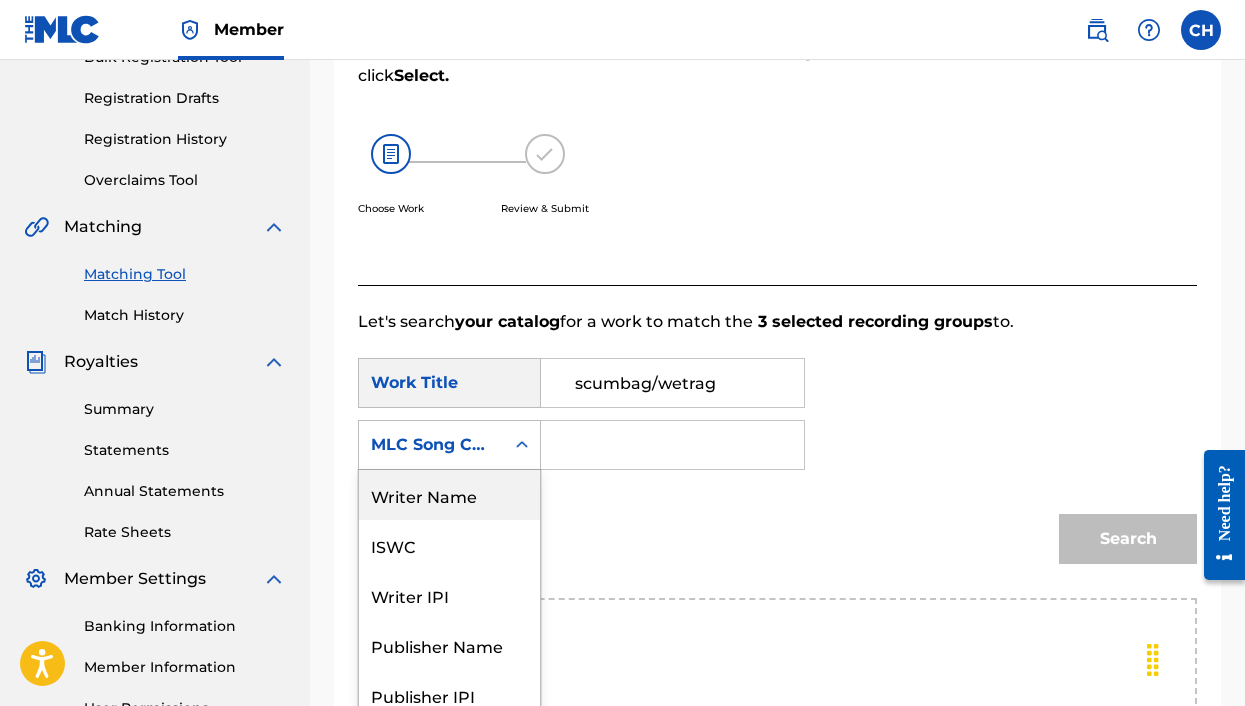 click on "Writer Name" at bounding box center [449, 495] 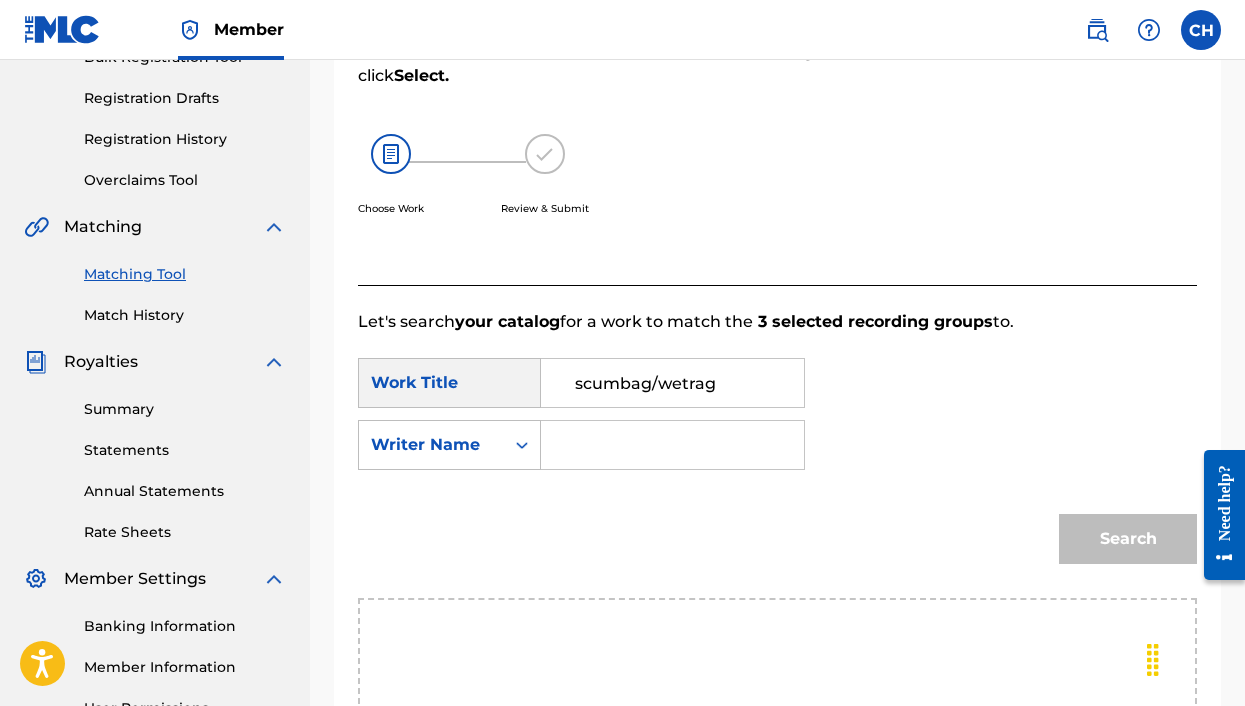 click at bounding box center (672, 445) 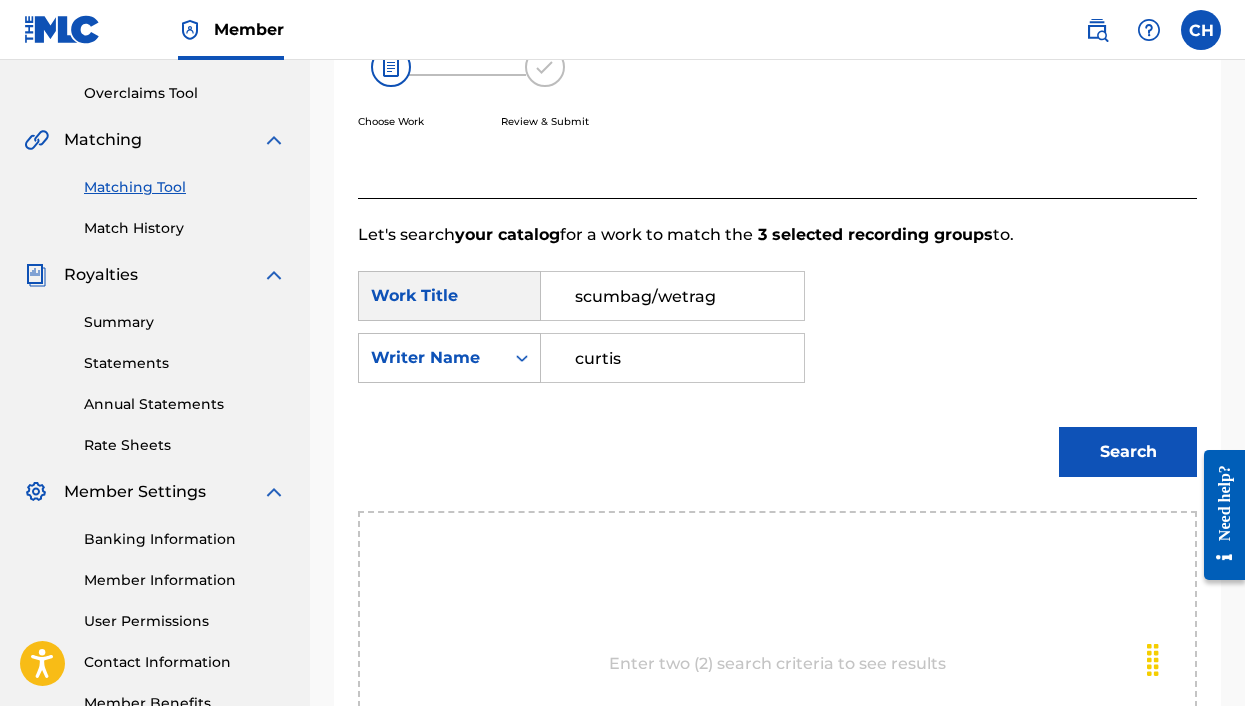 scroll, scrollTop: 478, scrollLeft: 0, axis: vertical 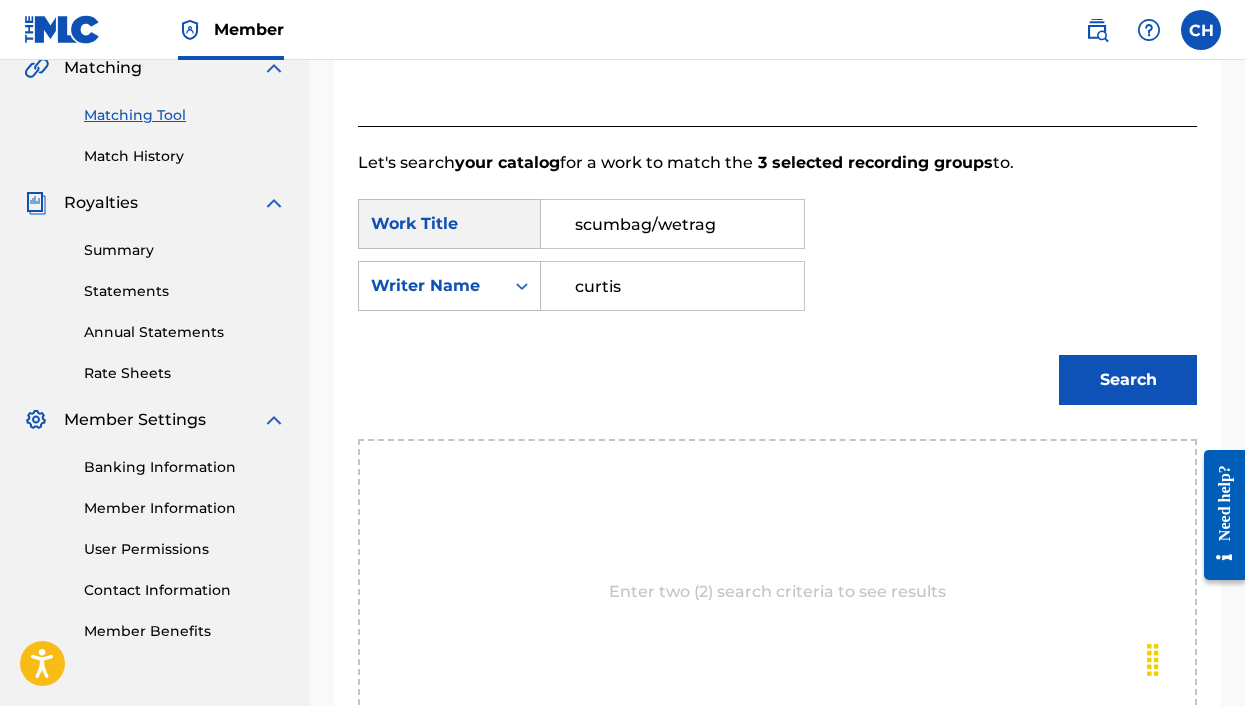 type on "curtis" 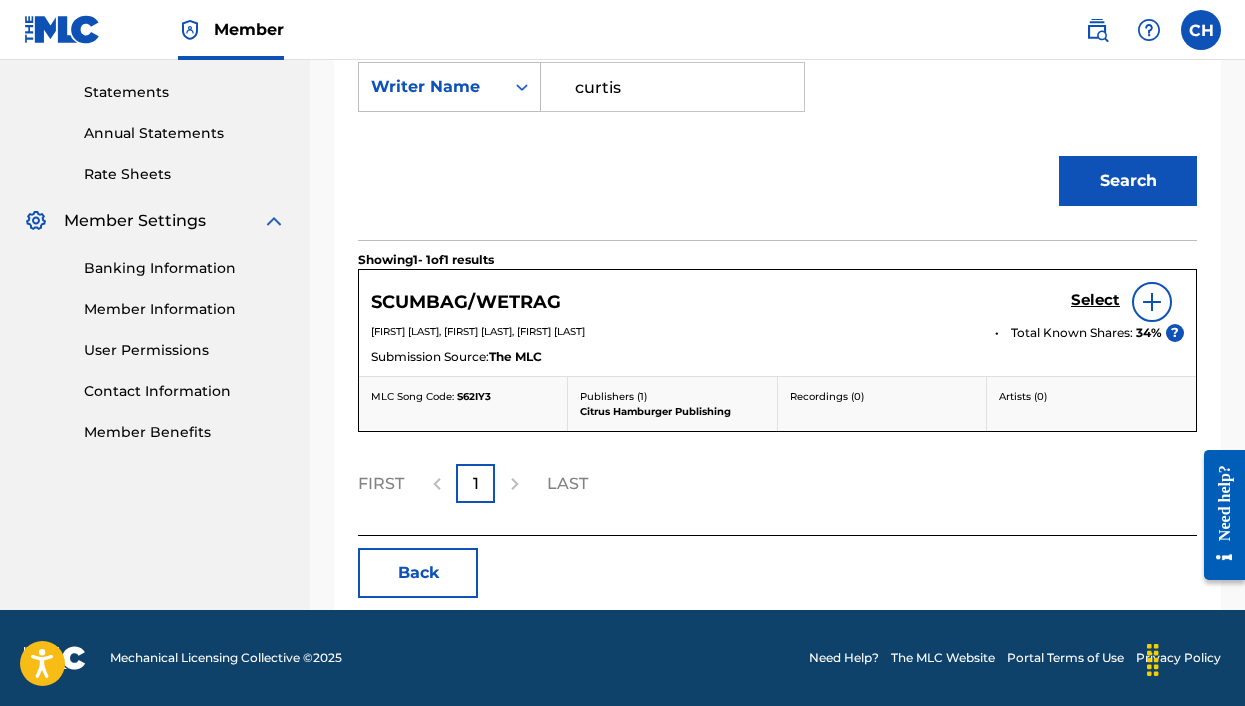 scroll, scrollTop: 677, scrollLeft: 0, axis: vertical 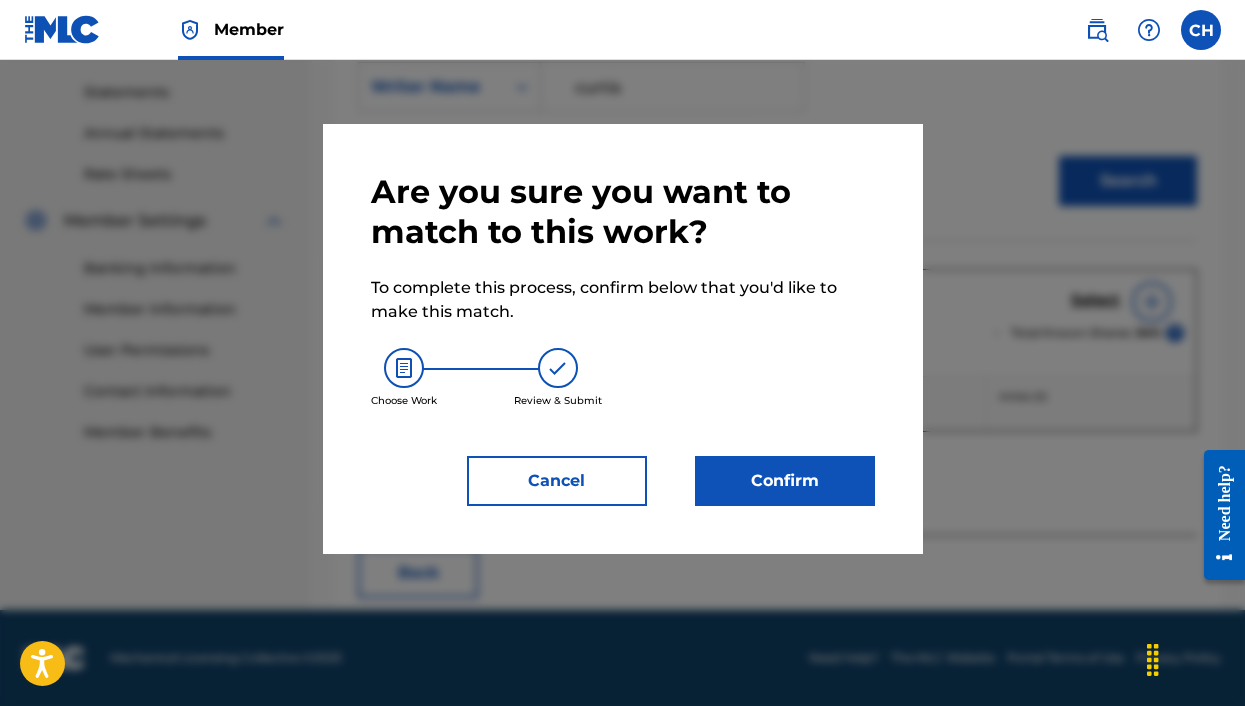 click on "Confirm" at bounding box center (785, 481) 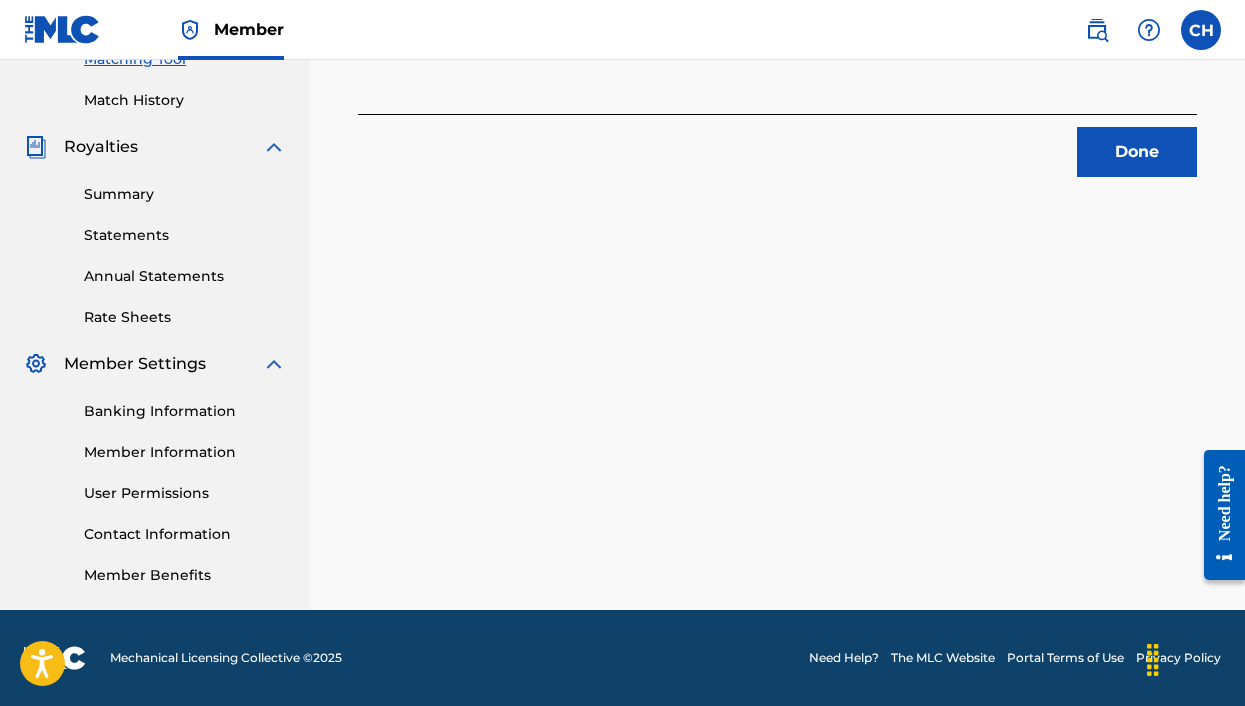 scroll, scrollTop: 277, scrollLeft: 0, axis: vertical 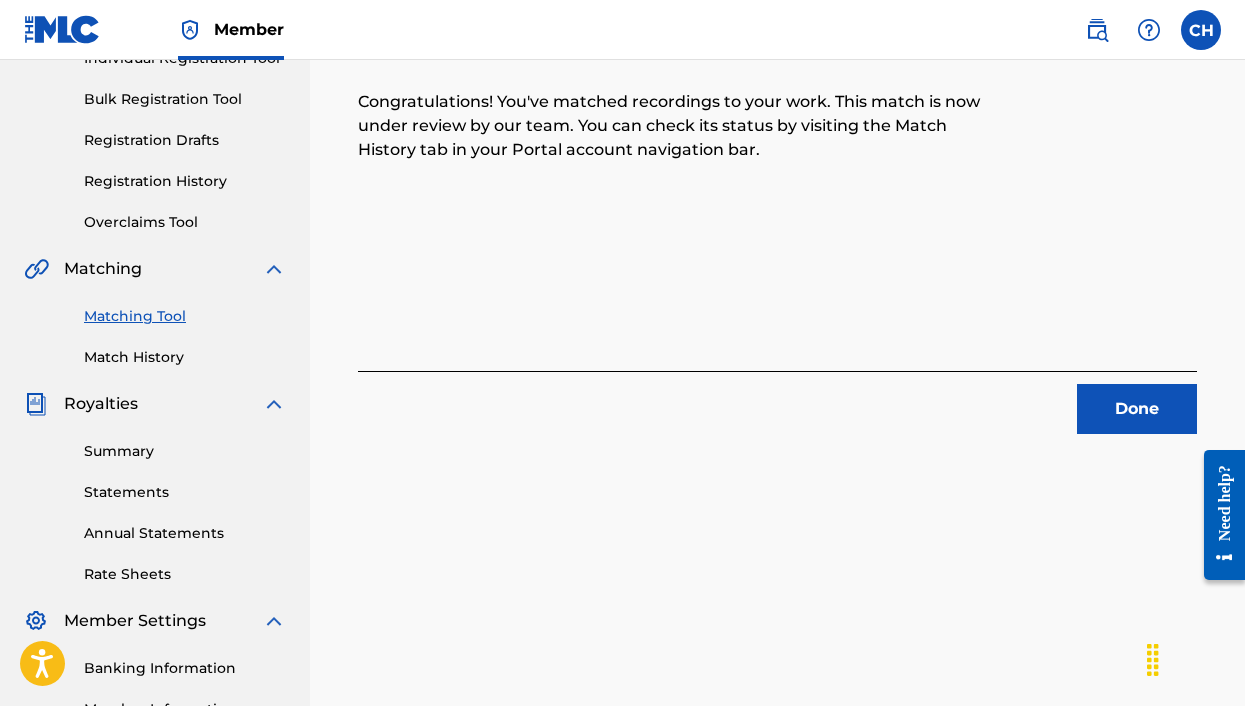 click on "Done" at bounding box center (777, 402) 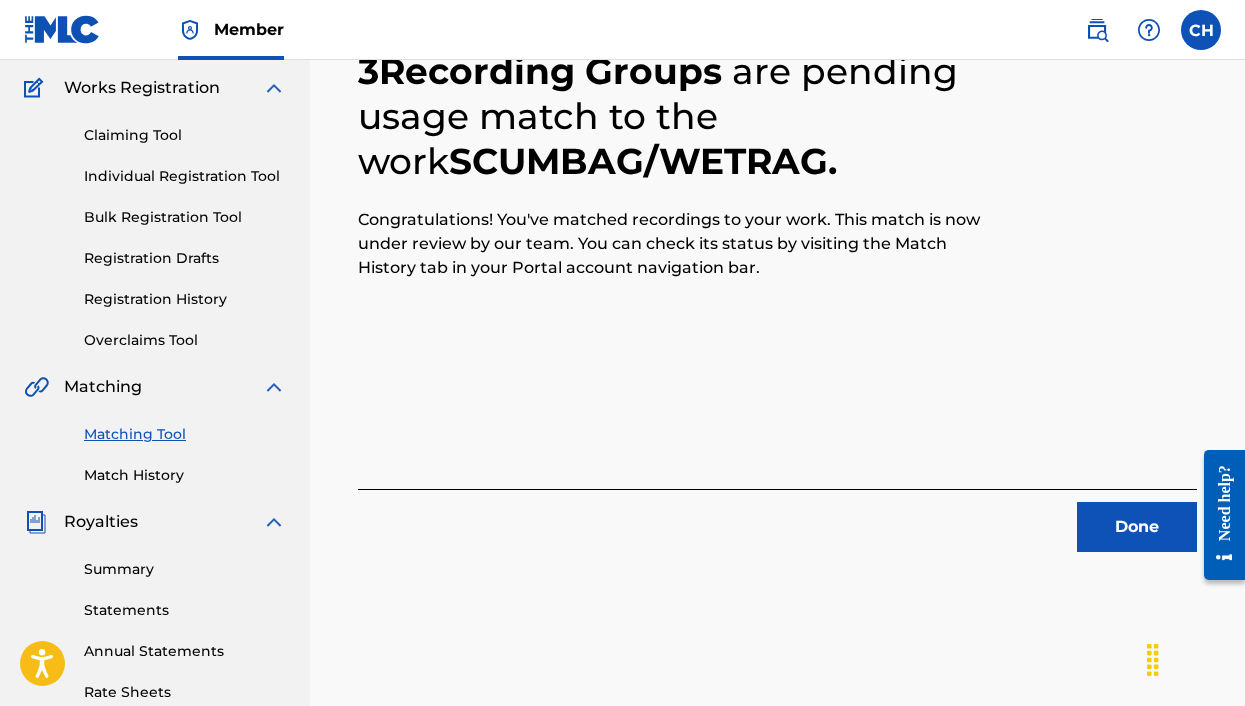 scroll, scrollTop: 191, scrollLeft: 0, axis: vertical 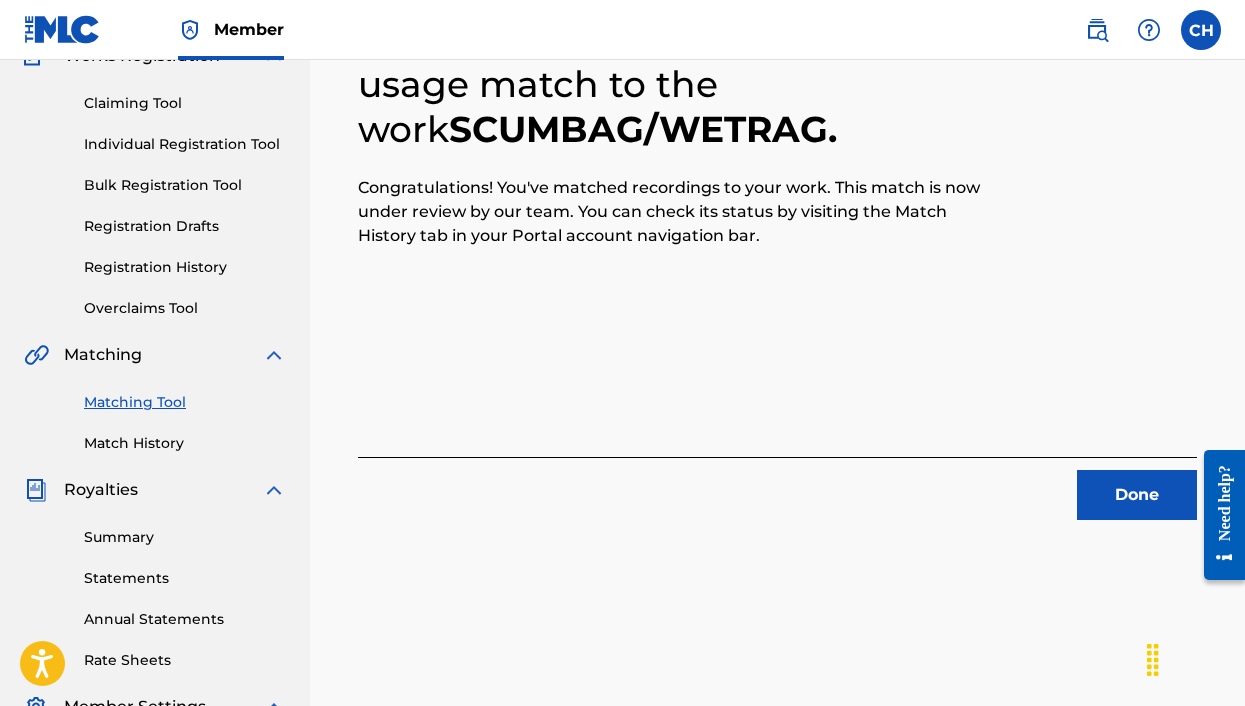 click on "Done" at bounding box center [1137, 495] 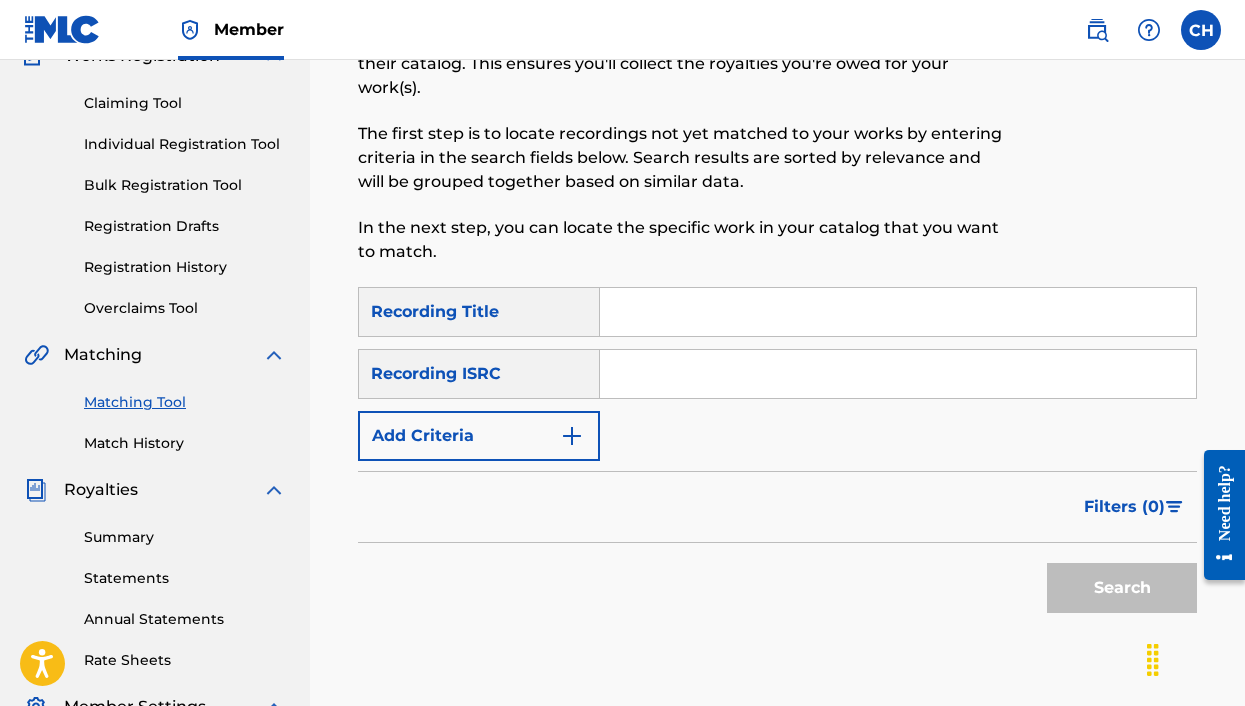 click at bounding box center [898, 312] 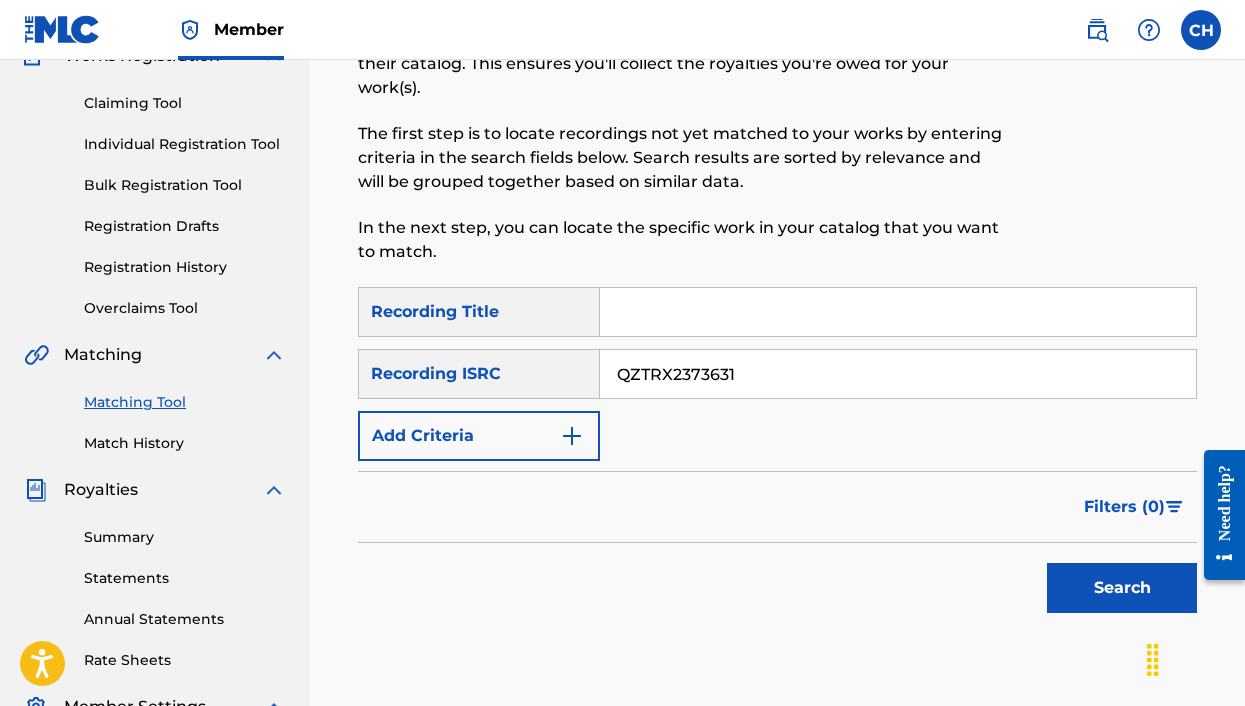 type on "QZTRX2373631" 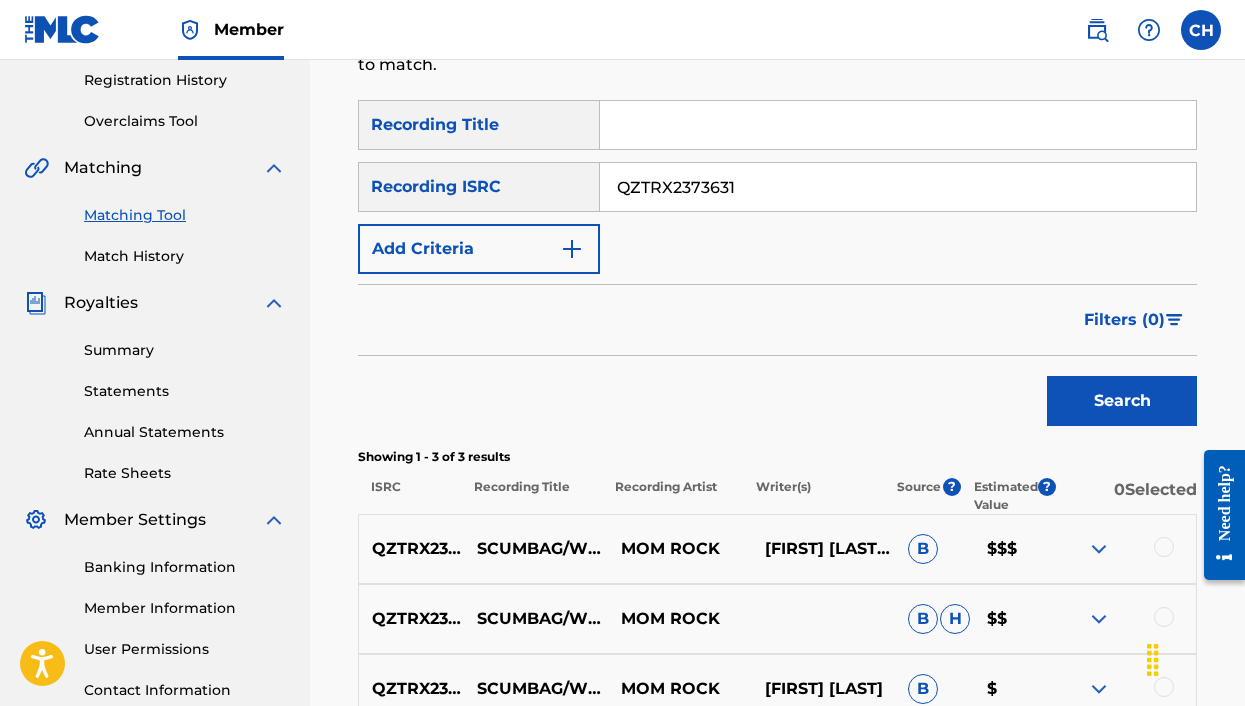 scroll, scrollTop: 288, scrollLeft: 0, axis: vertical 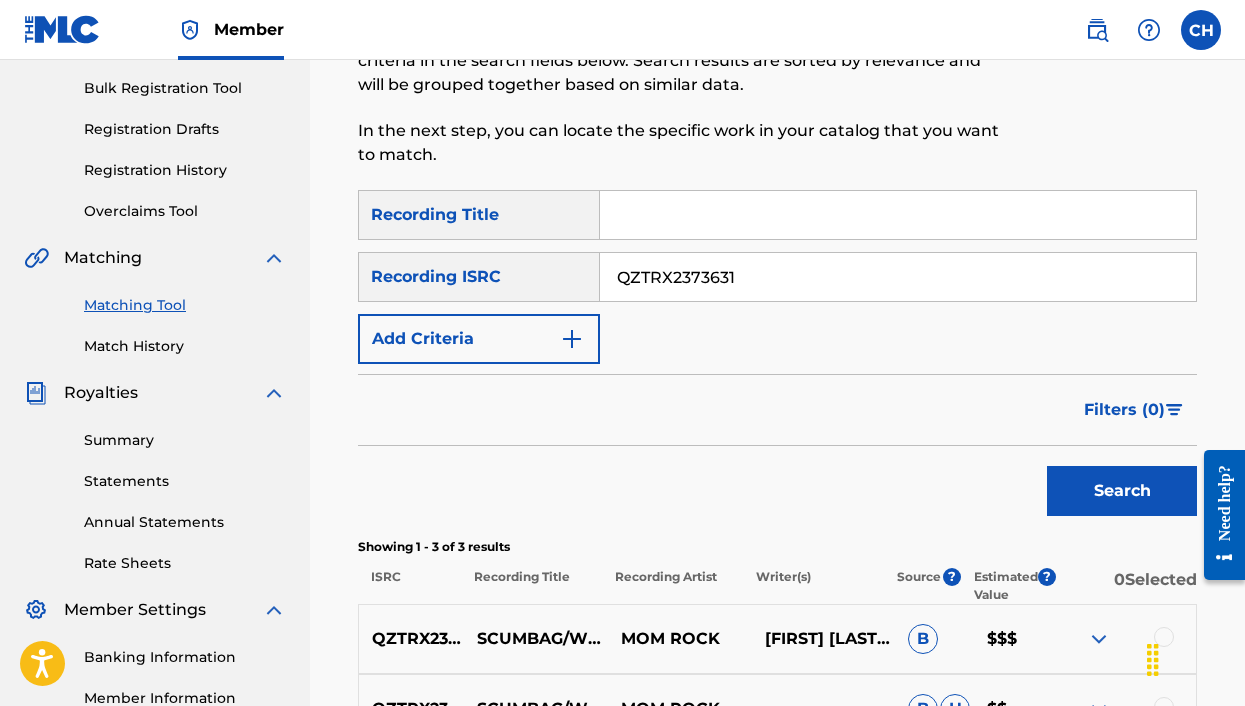 drag, startPoint x: 753, startPoint y: 281, endPoint x: 577, endPoint y: 272, distance: 176.22997 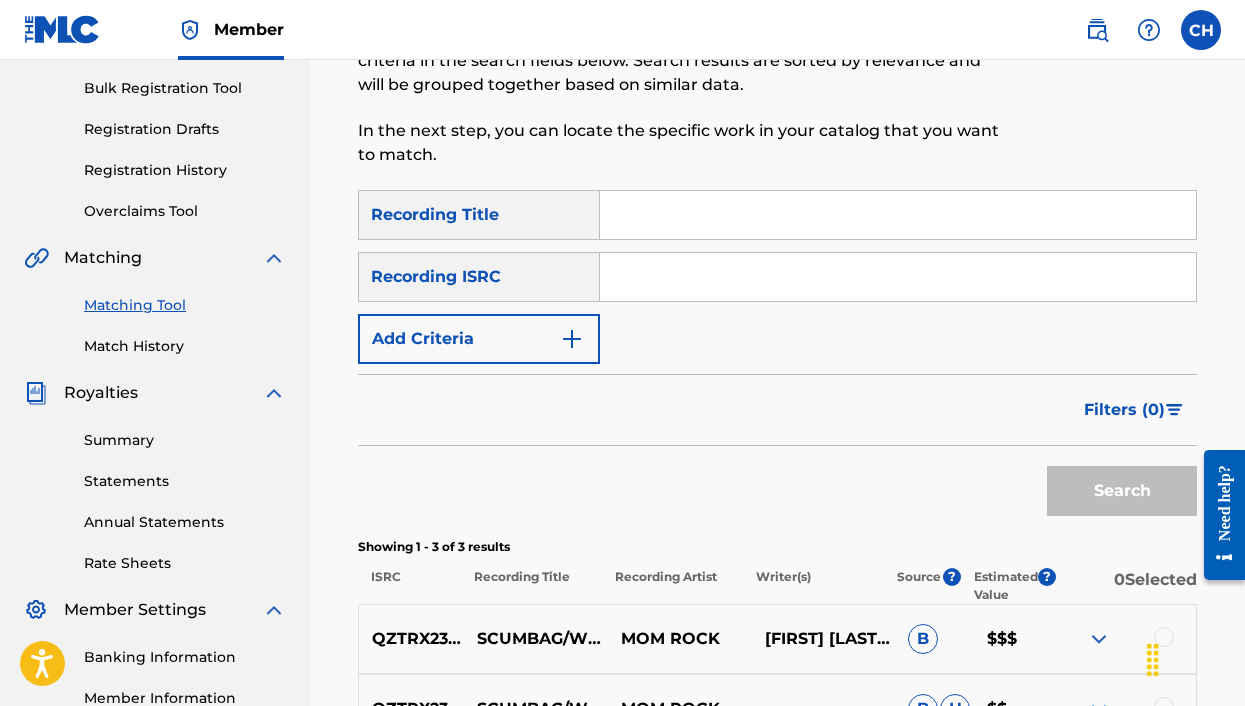 click at bounding box center (898, 277) 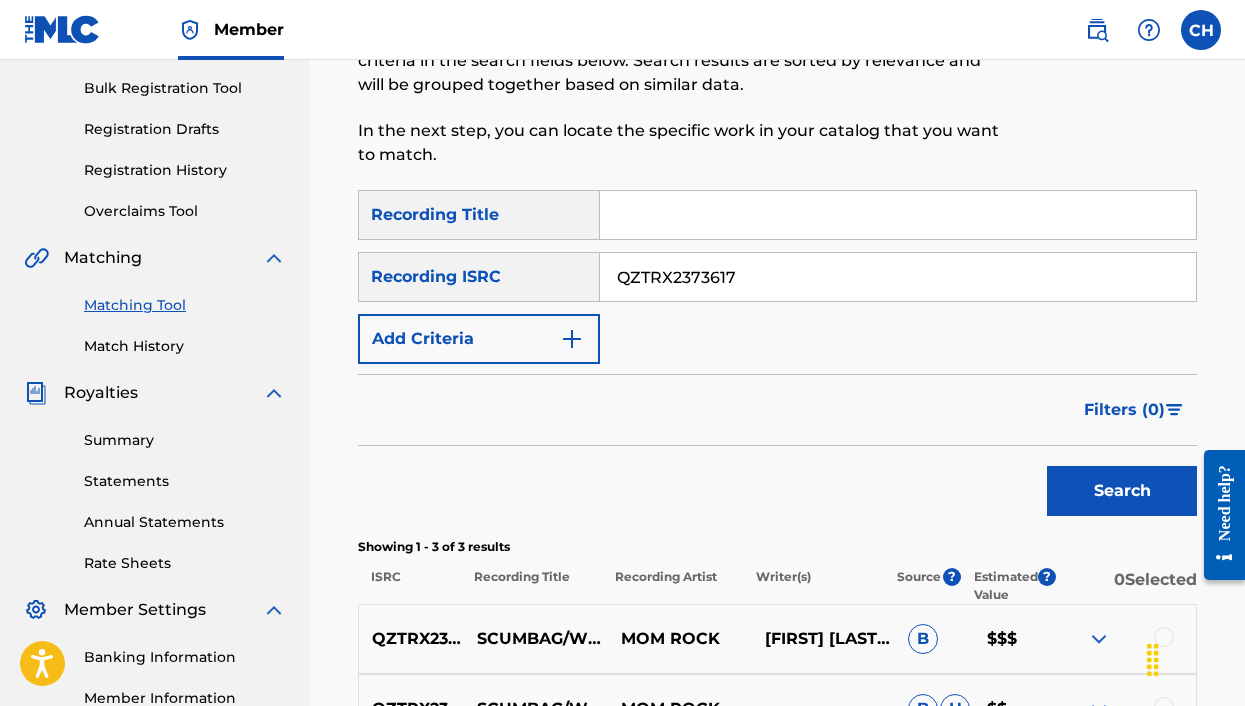type on "QZTRX2373617" 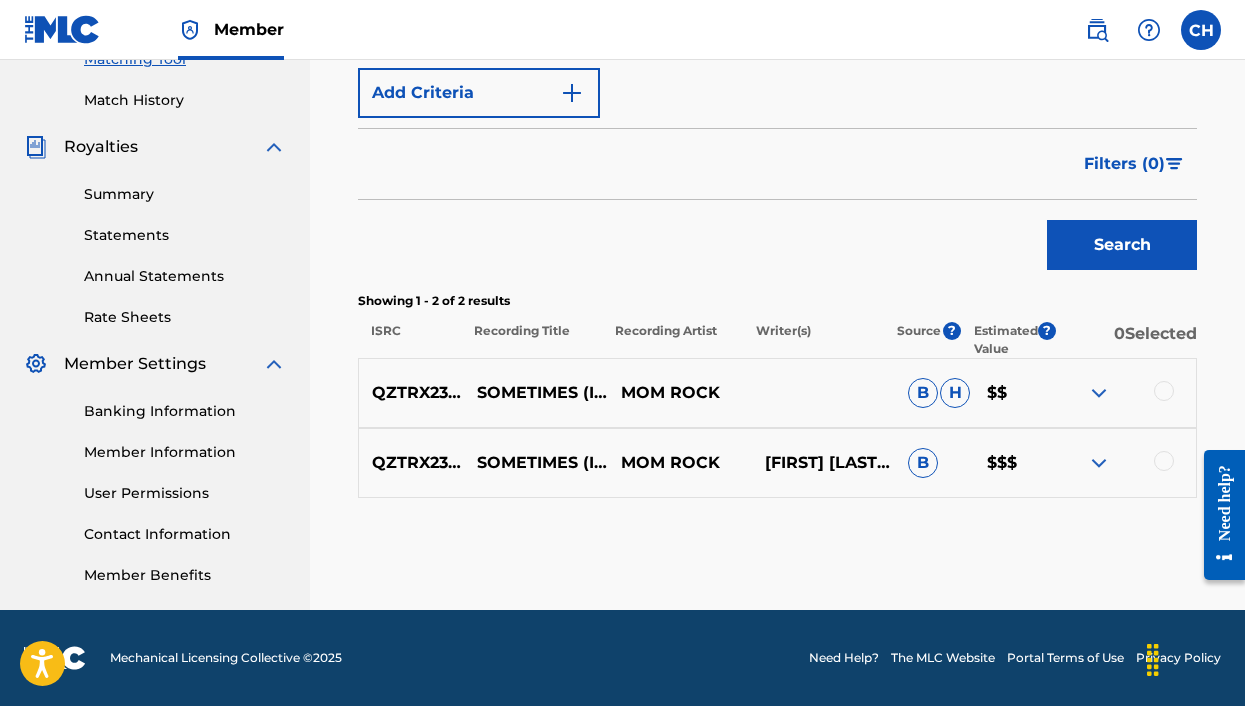 scroll, scrollTop: 534, scrollLeft: 0, axis: vertical 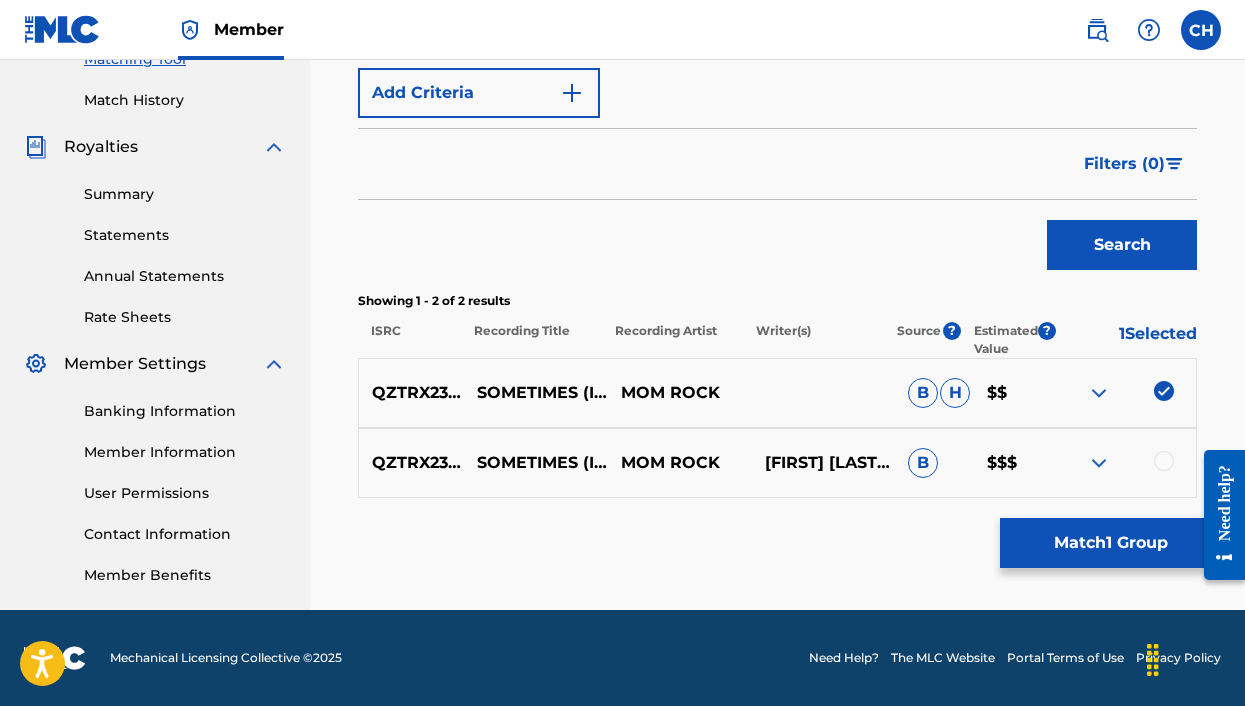 click on "[LICENSE_PLATE] SOMETIMES (I WISH) MOM ROCK [FIRST] [LAST], [FIRST] [LAST], [FIRST] [LAST] B $$$" at bounding box center (777, 463) 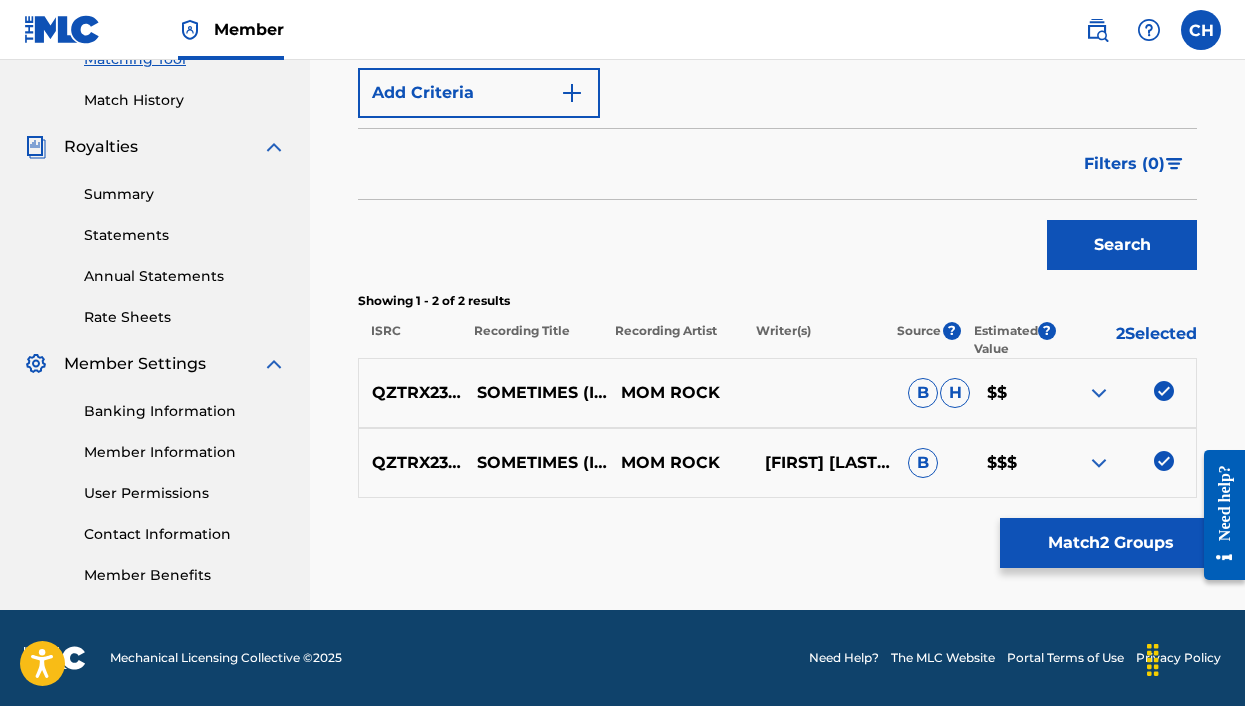 click on "Match  2 Groups" at bounding box center [1110, 543] 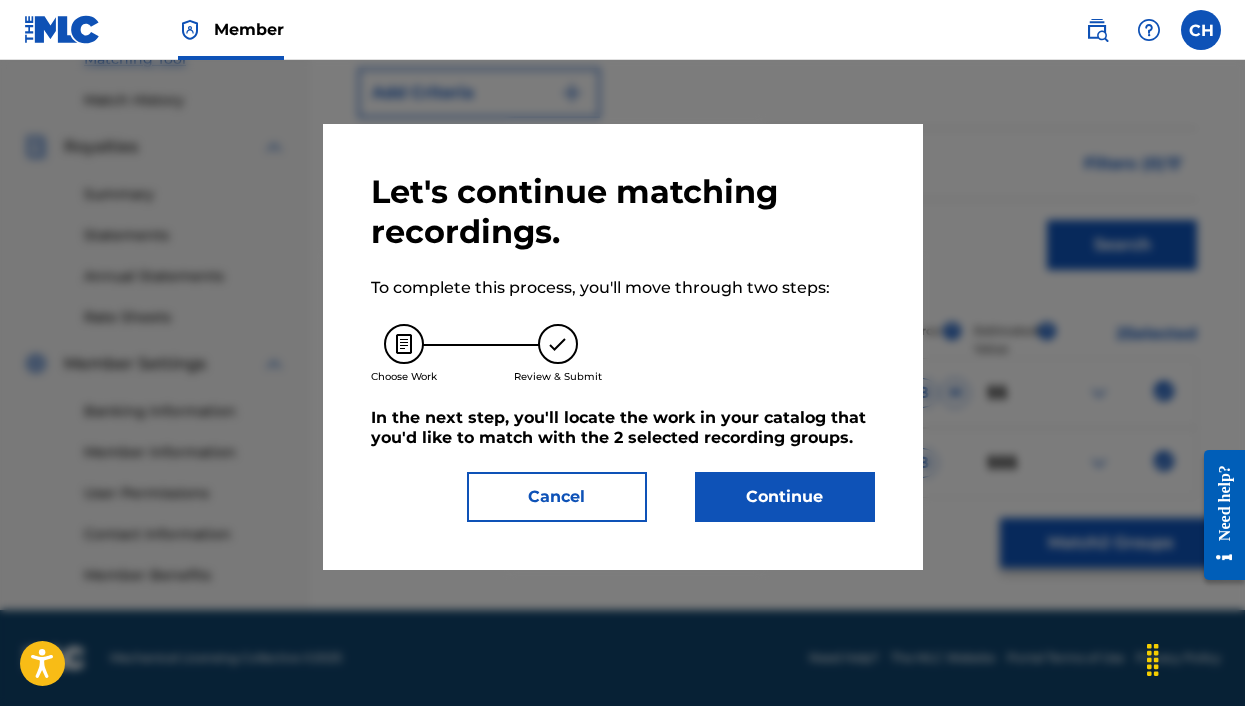 click on "Let's continue matching recordings. To complete this process, you'll move through two steps: Choose Work Review & Submit In the next step, you'll locate the work in your catalog that you'd like to match with the   2  selected recording groups . Cancel Continue" at bounding box center (623, 347) 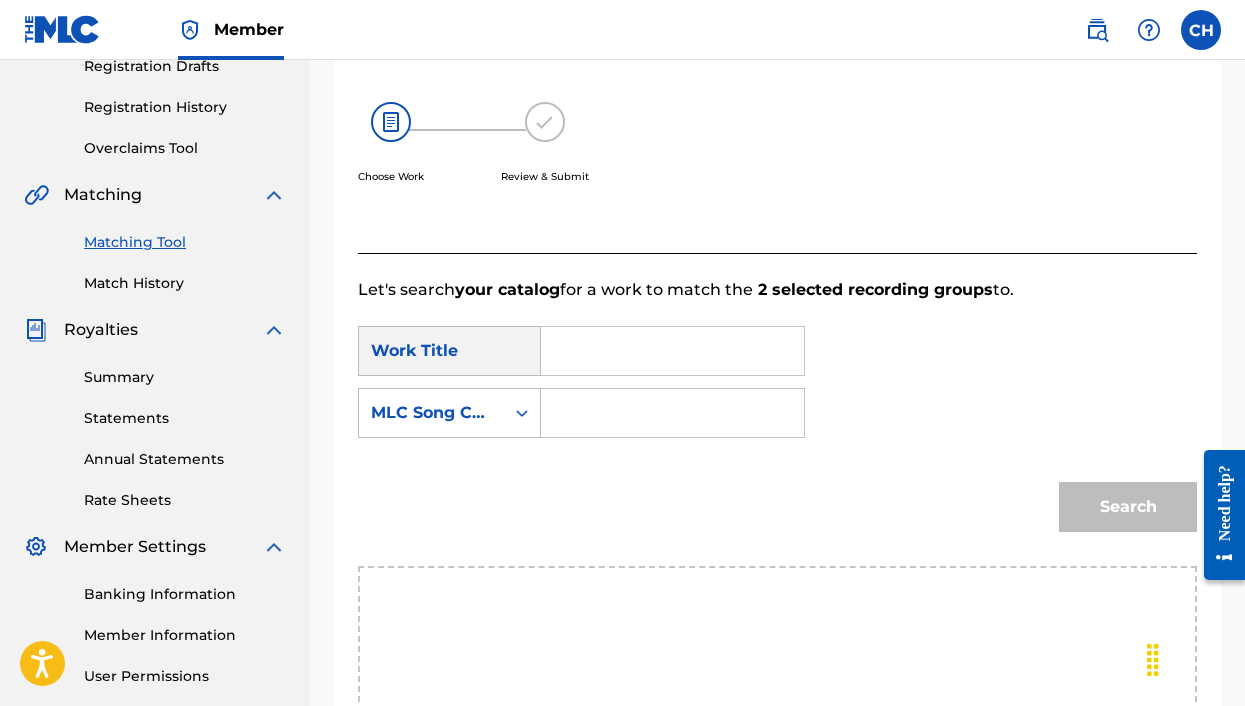scroll, scrollTop: 344, scrollLeft: 0, axis: vertical 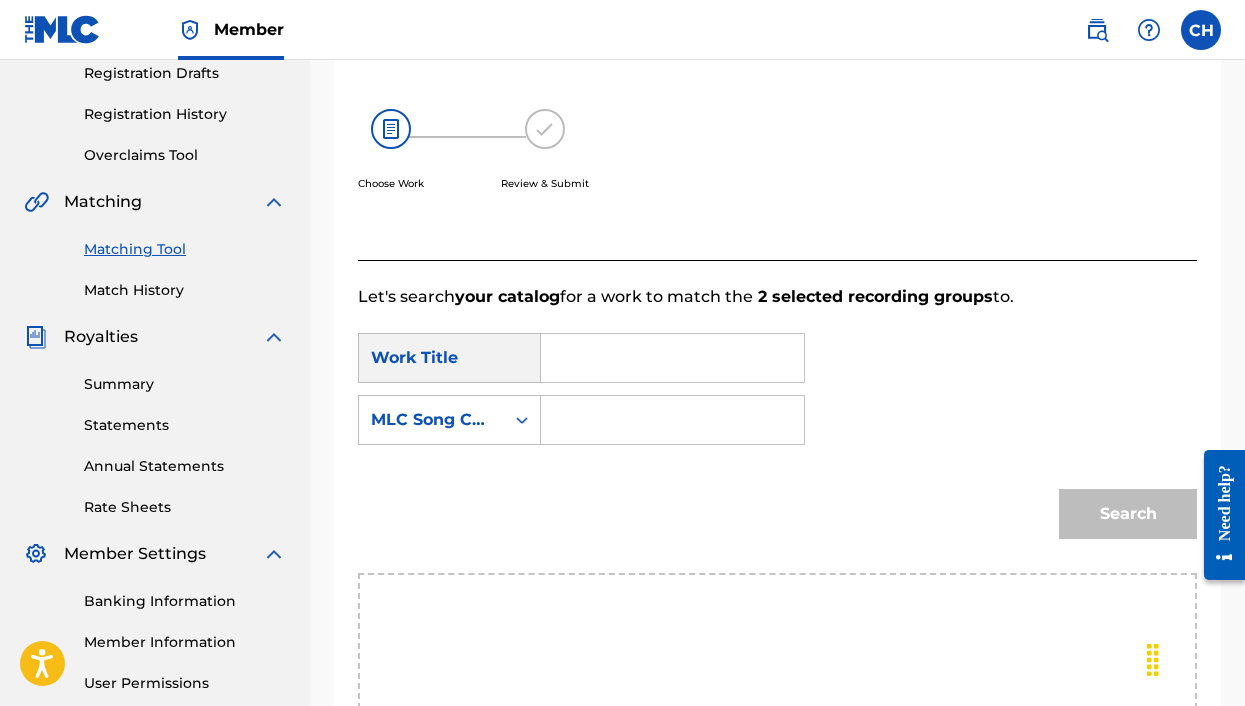 click on "SearchWithCriteria401f447c-586a-4bb5-8218-bfaf4425c98e Work Title SearchWithCriteriae97384c9-84b1-47b1-8198-3b881a59364a MLC Song Code Search" at bounding box center [777, 441] 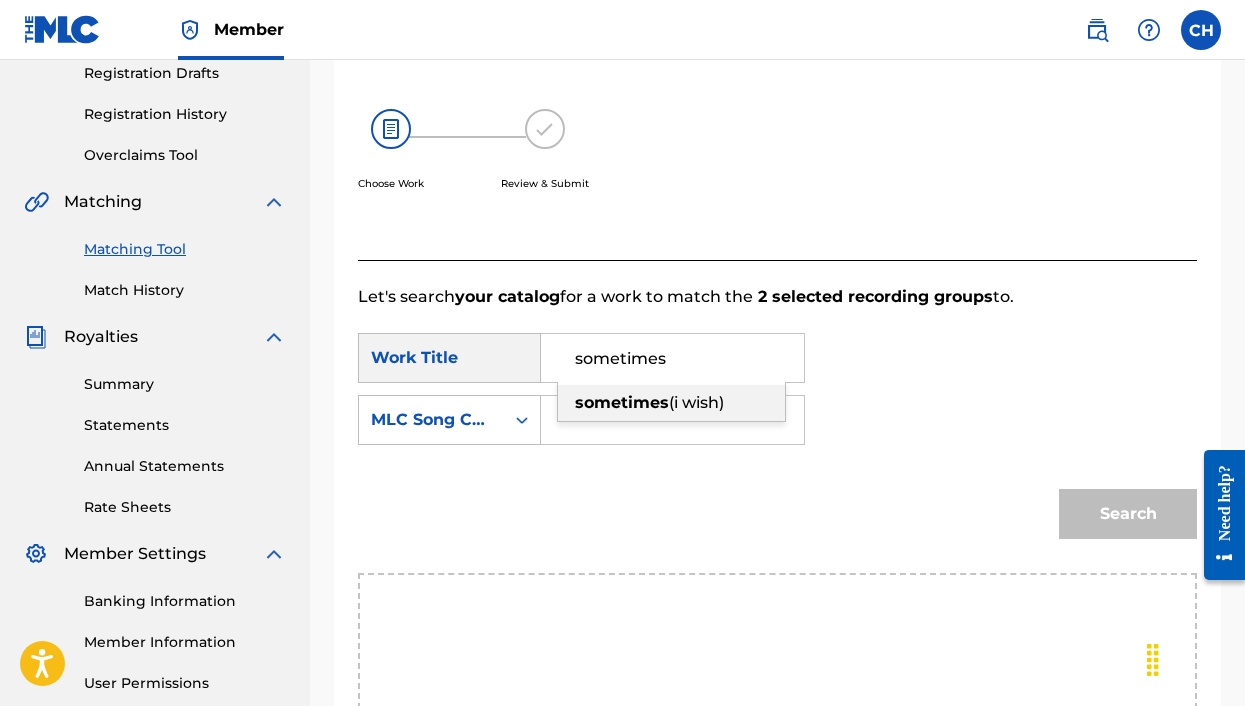 click on "(i wish)" at bounding box center (696, 402) 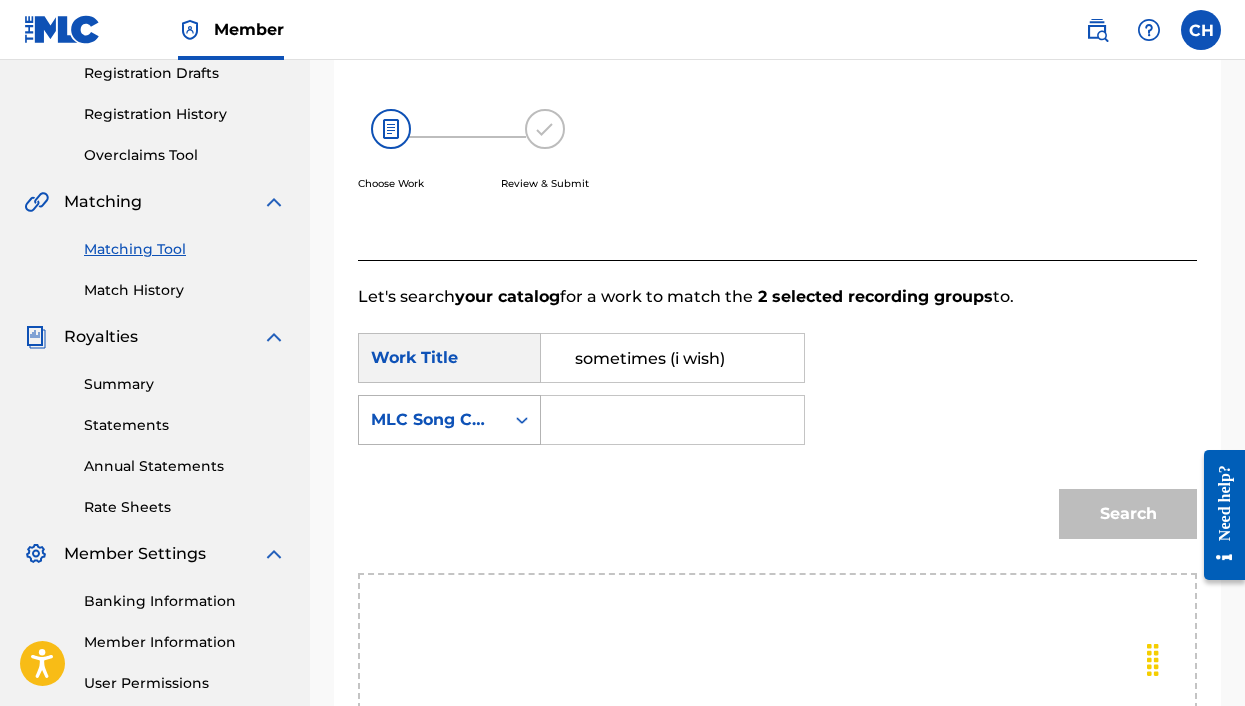 click on "MLC Song Code" at bounding box center (431, 420) 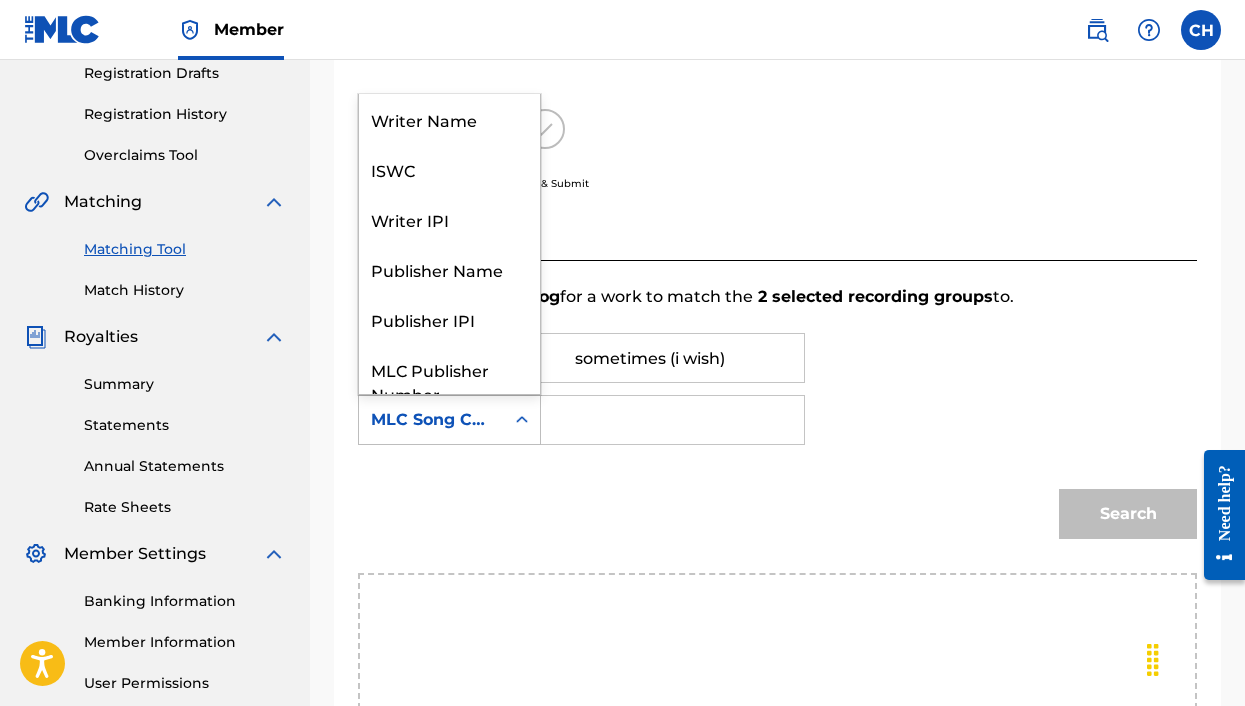 scroll, scrollTop: 74, scrollLeft: 0, axis: vertical 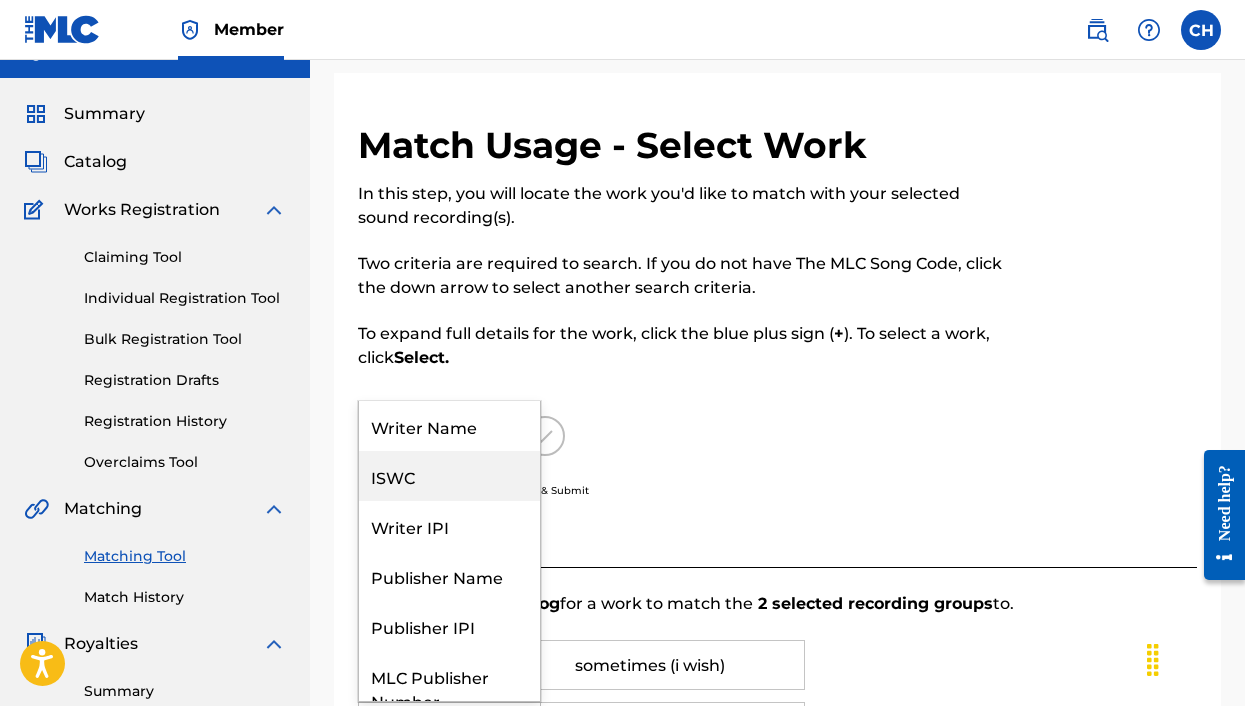 click on "Writer Name" at bounding box center (449, 426) 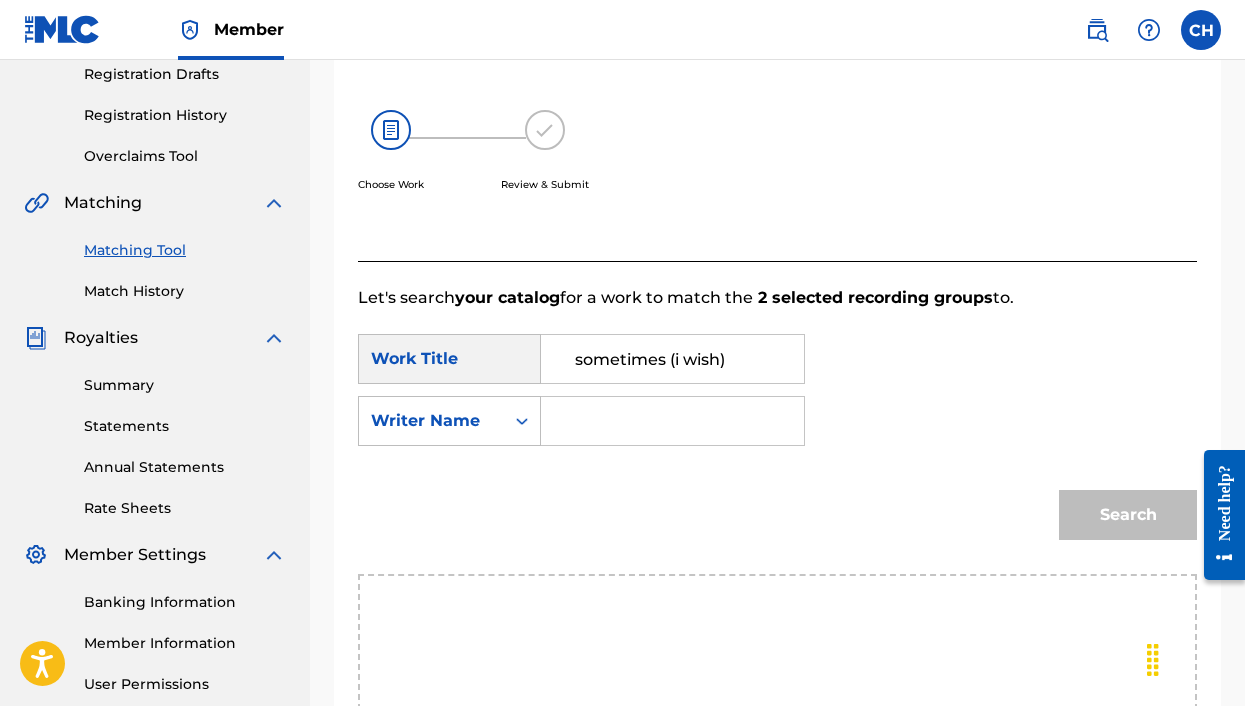 scroll, scrollTop: 357, scrollLeft: 0, axis: vertical 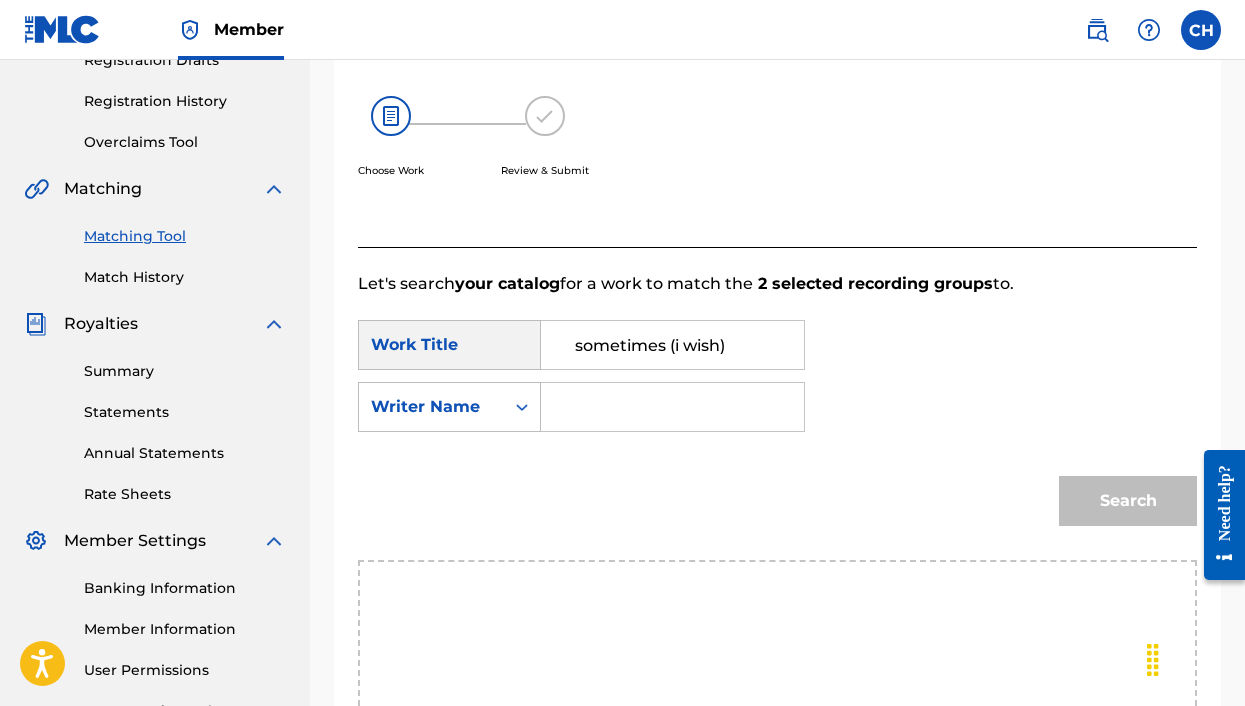 click at bounding box center (672, 407) 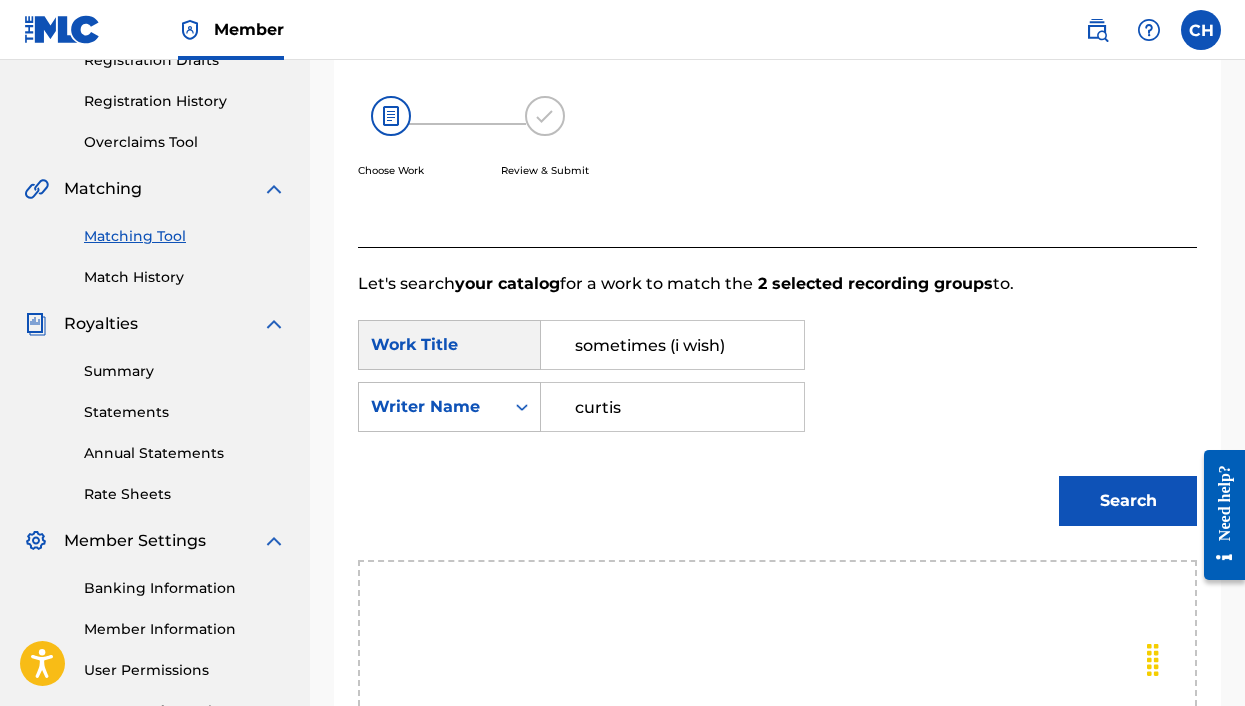 type on "curtis" 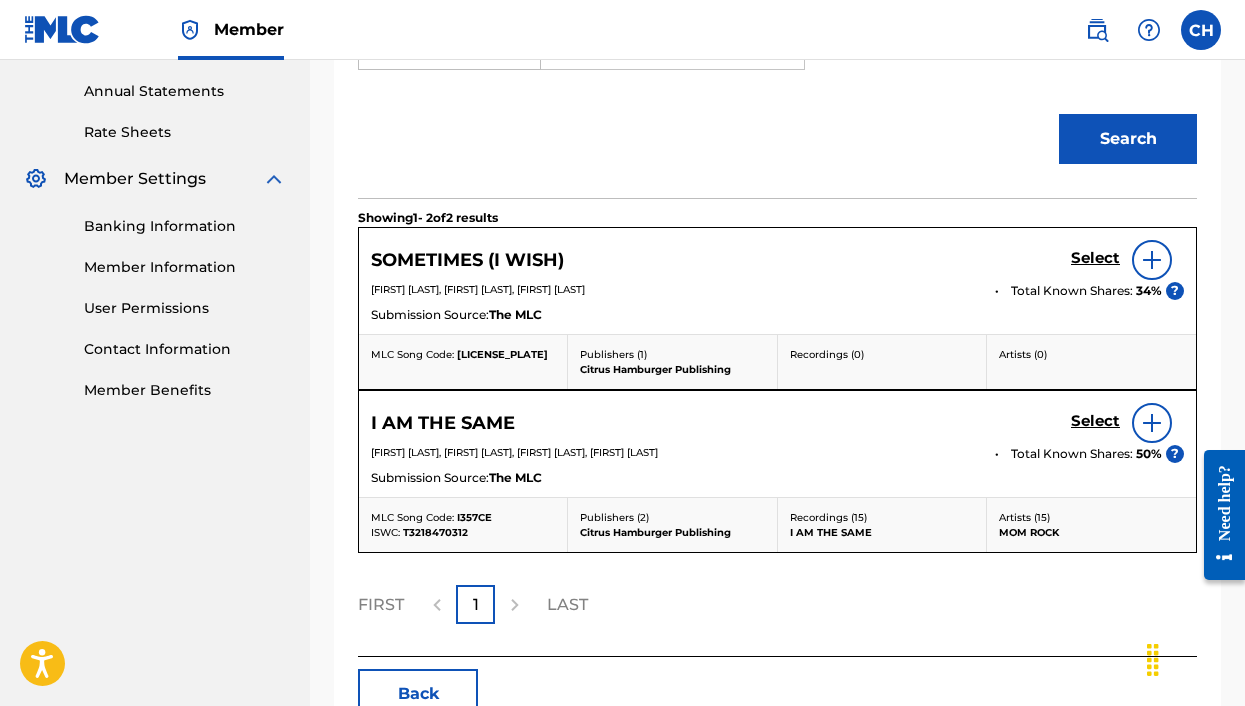 scroll, scrollTop: 719, scrollLeft: 0, axis: vertical 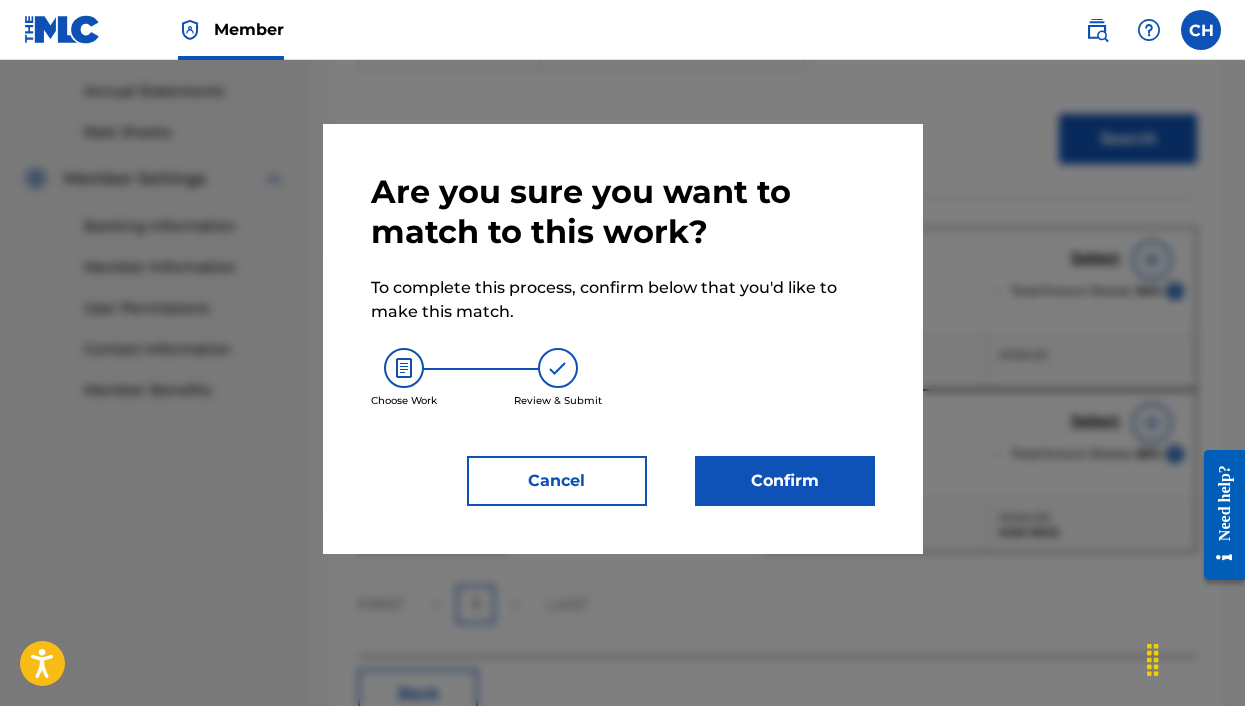 click on "Confirm" at bounding box center (785, 481) 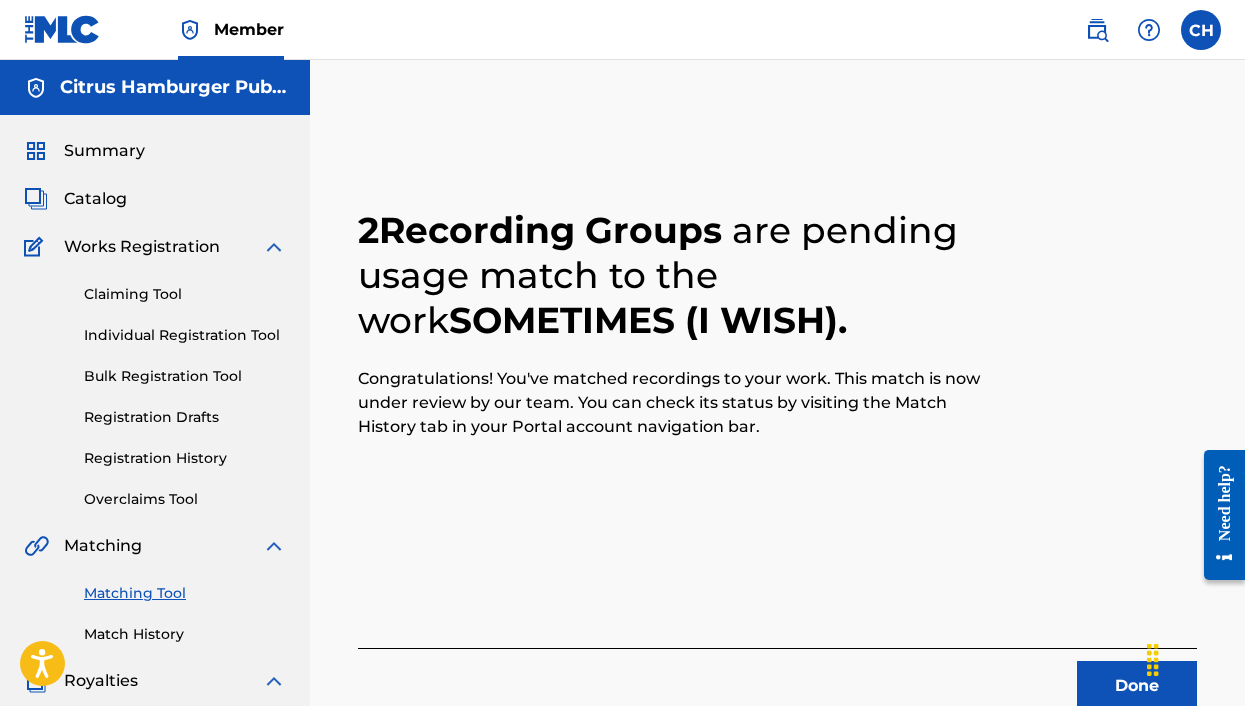 scroll, scrollTop: 0, scrollLeft: 0, axis: both 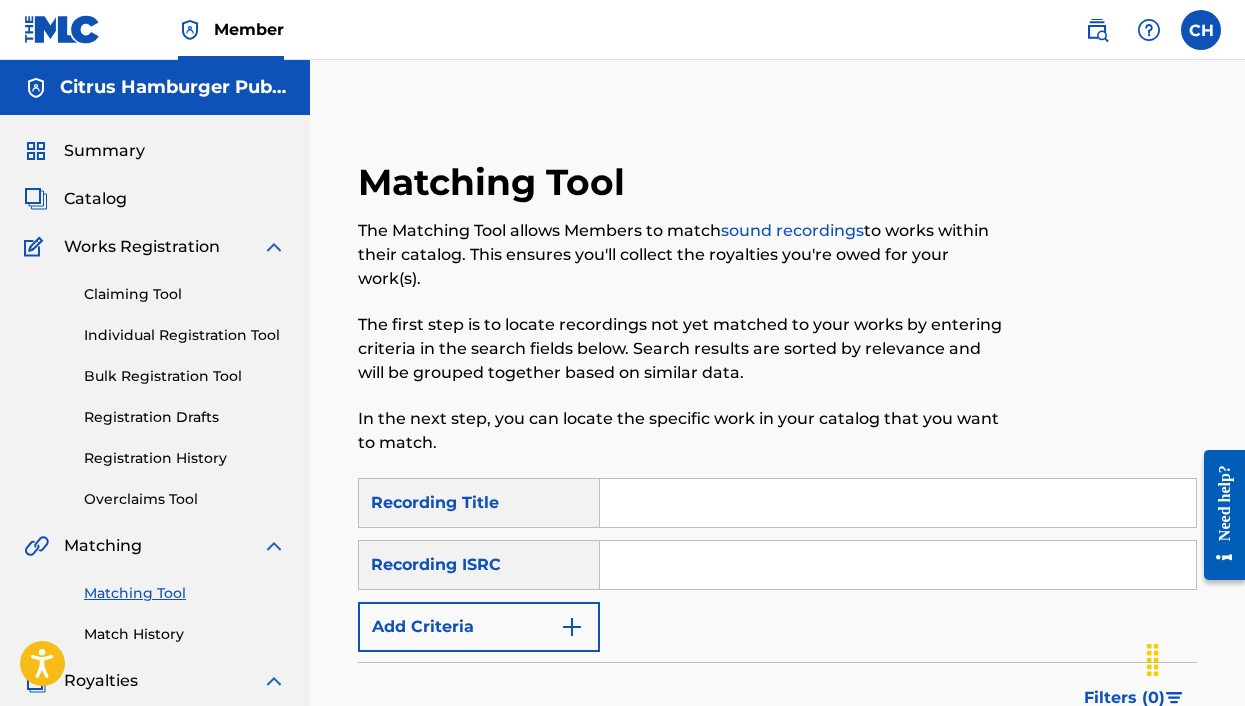 click on "Matching Tool The Matching Tool allows Members to match  sound recordings  to works within their catalog. This ensures you'll collect the royalties you're owed for your work(s). The first step is to locate recordings not yet matched to your works by entering criteria in the search fields below. Search results are sorted by relevance and will be grouped together based on similar data. In the next step, you can locate the specific work in your catalog that you want to match." at bounding box center [681, 319] 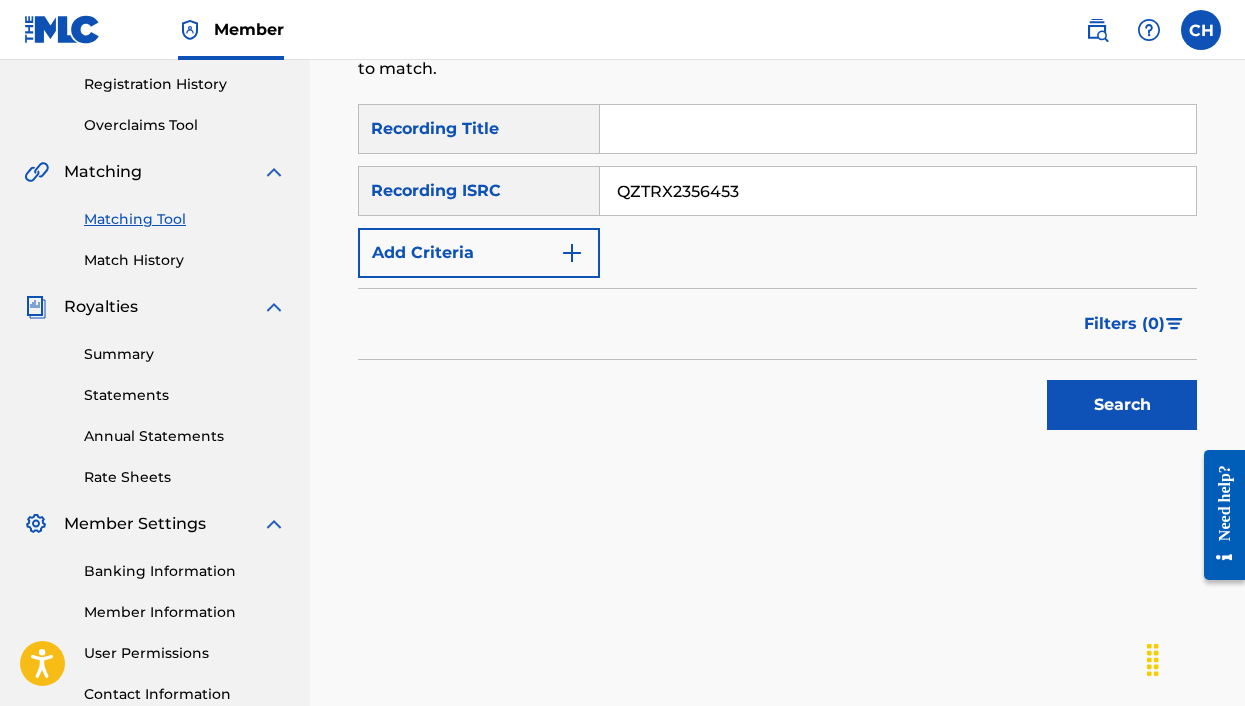 scroll, scrollTop: 391, scrollLeft: 0, axis: vertical 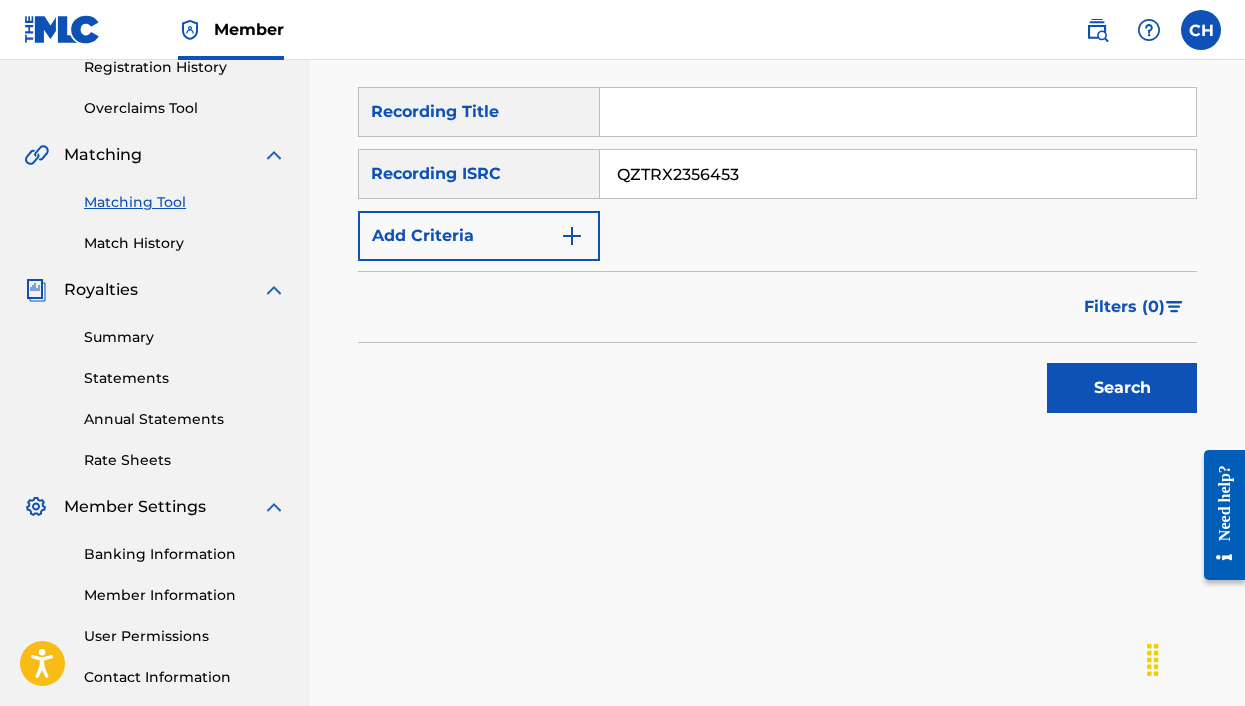 type on "QZTRX2356453" 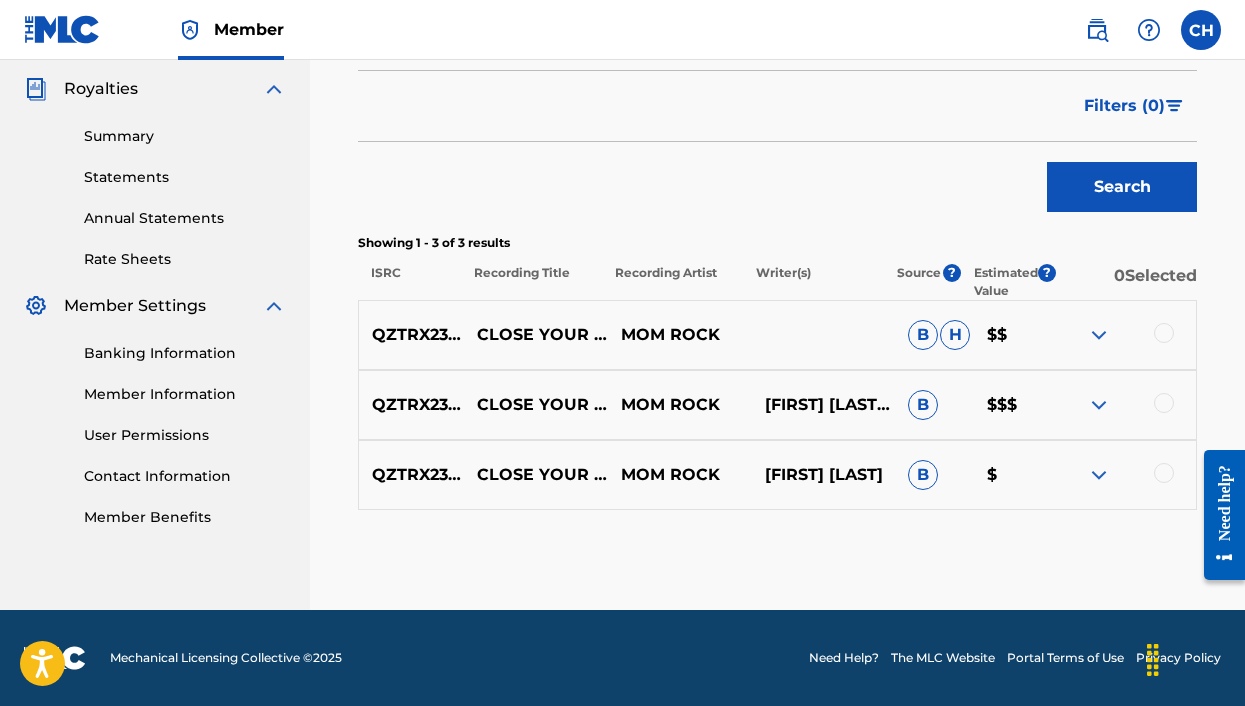 scroll, scrollTop: 592, scrollLeft: 0, axis: vertical 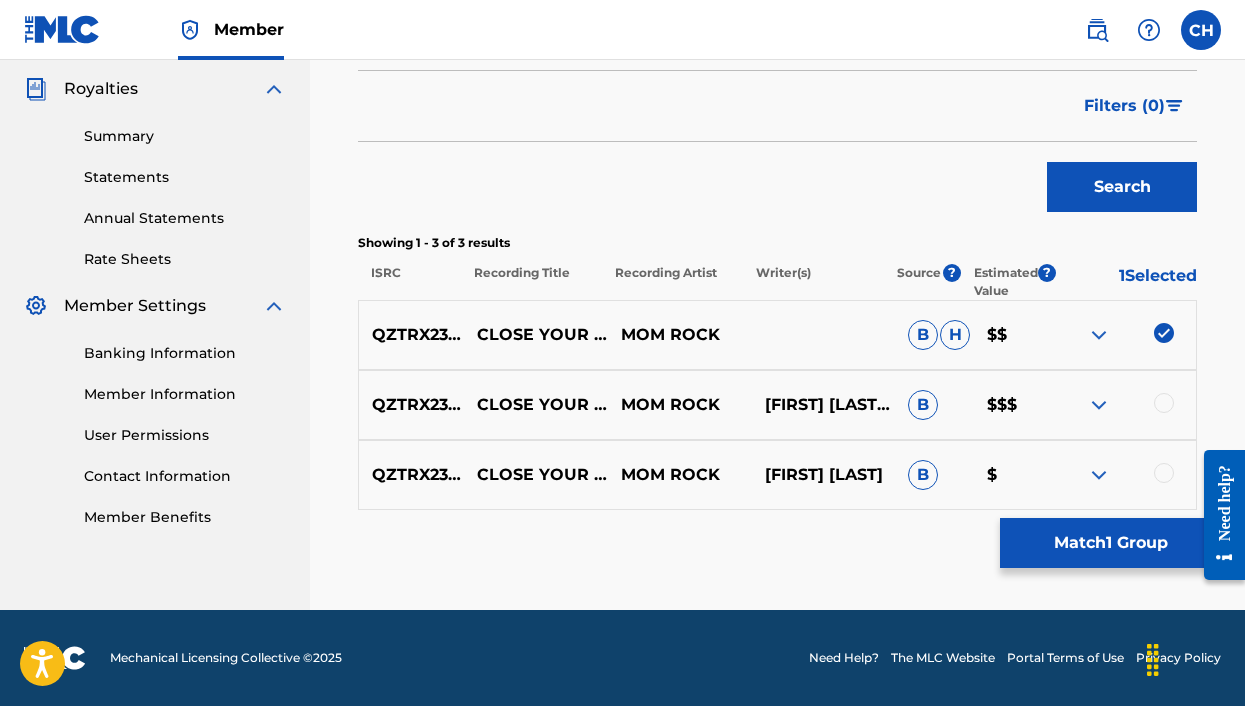 click at bounding box center [1164, 403] 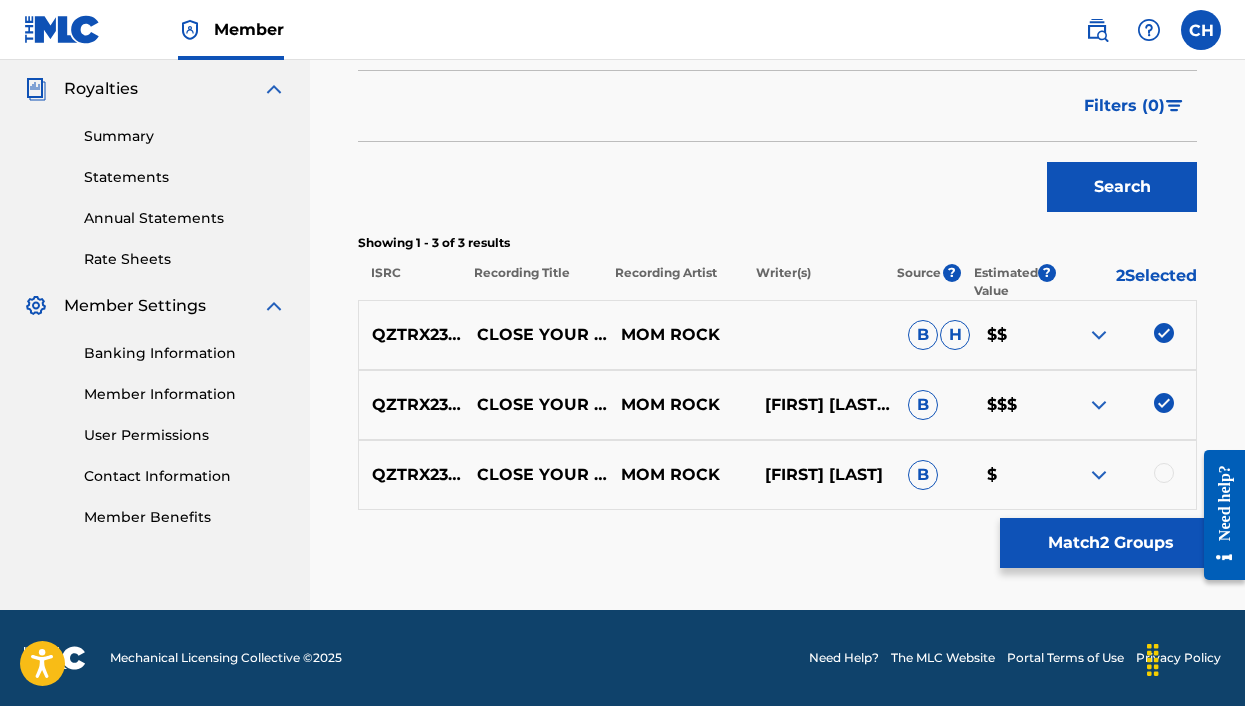 click at bounding box center (1164, 473) 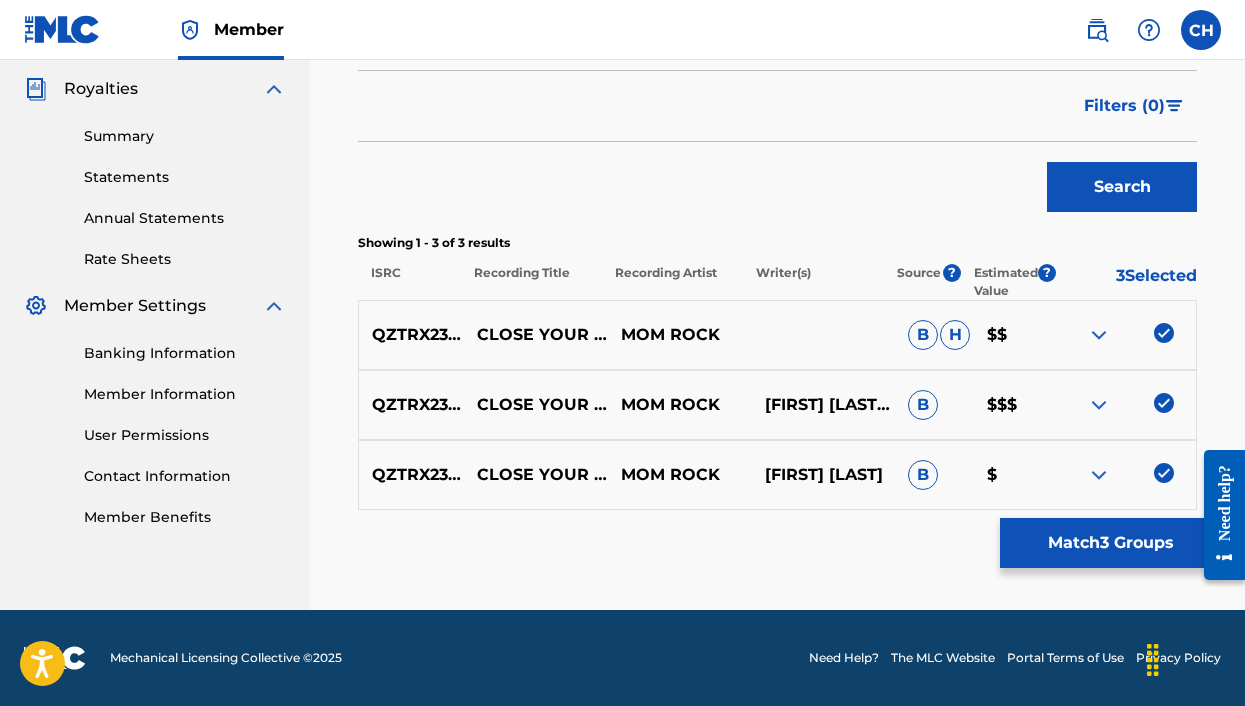 click on "Match  3 Groups" at bounding box center [1110, 543] 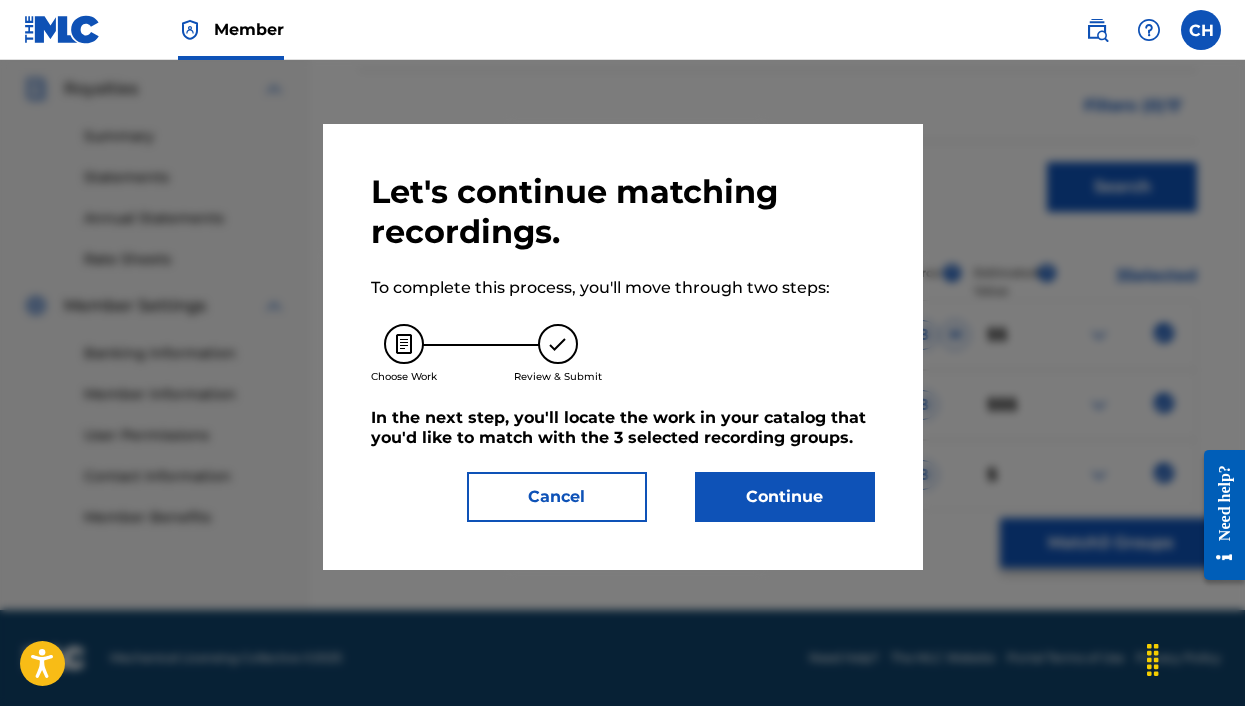 click on "Continue" at bounding box center [785, 497] 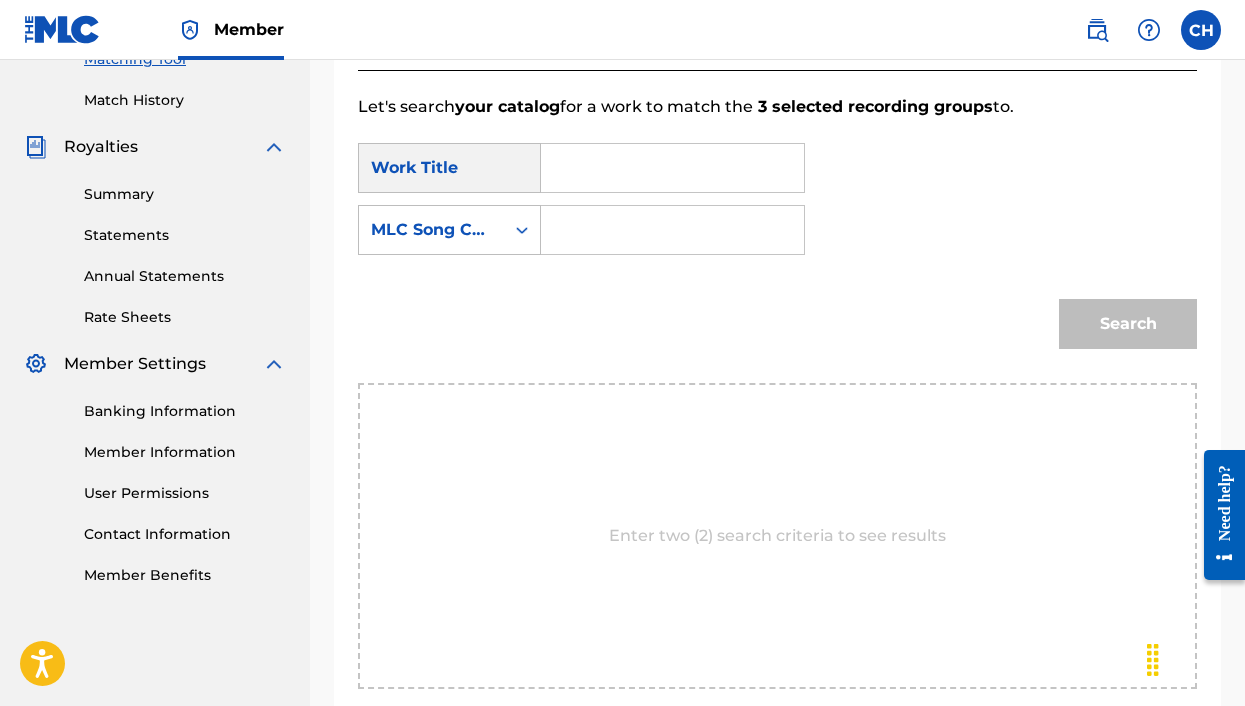 click at bounding box center [672, 168] 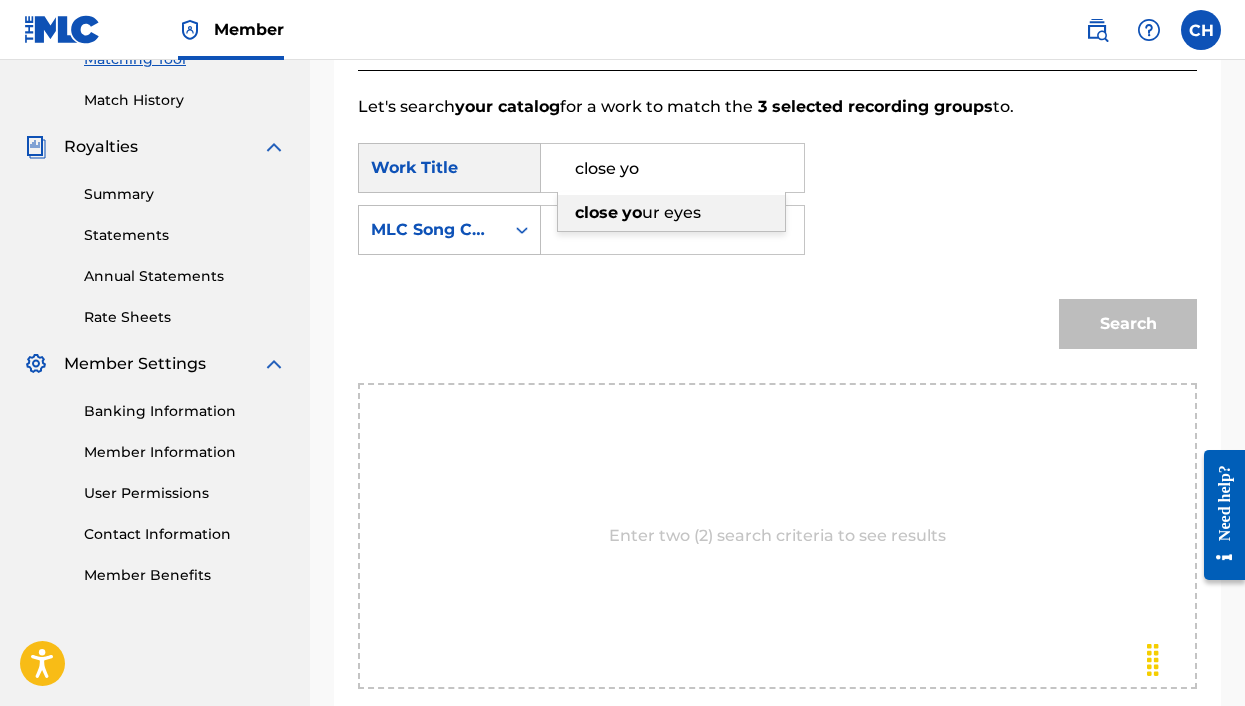click on "close   yo ur eyes" at bounding box center [671, 213] 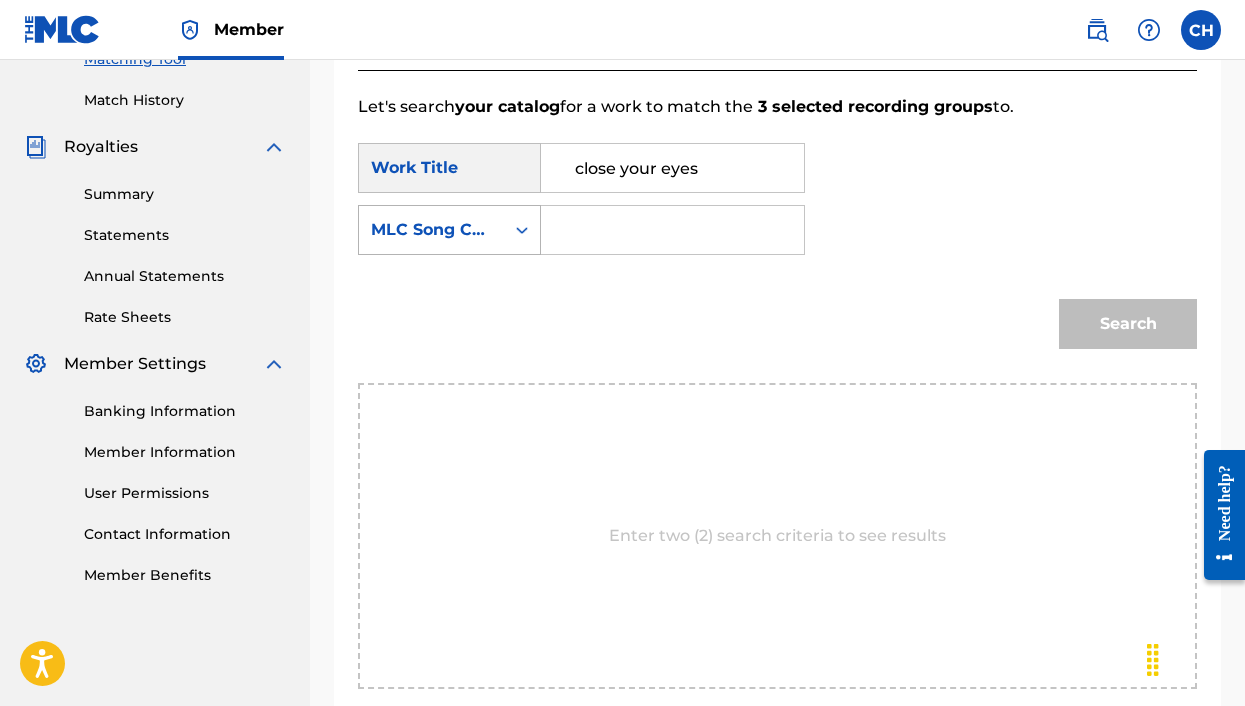 click on "MLC Song Code" at bounding box center (431, 230) 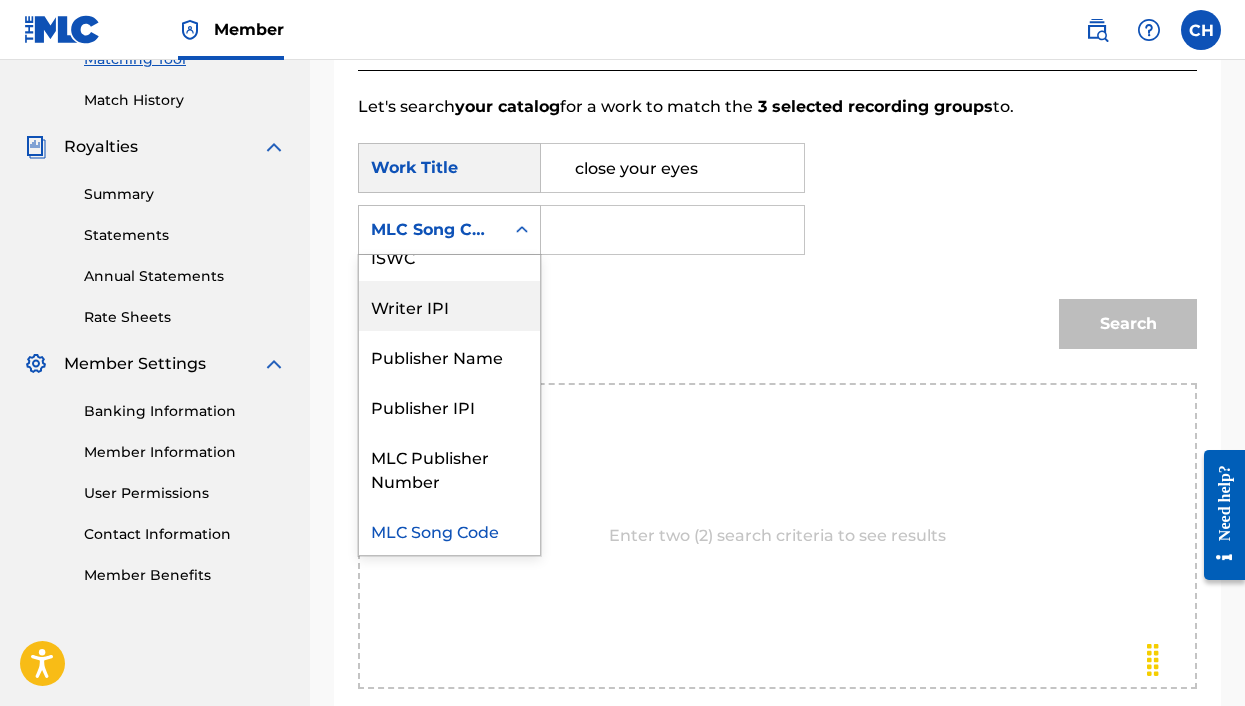 scroll, scrollTop: 0, scrollLeft: 0, axis: both 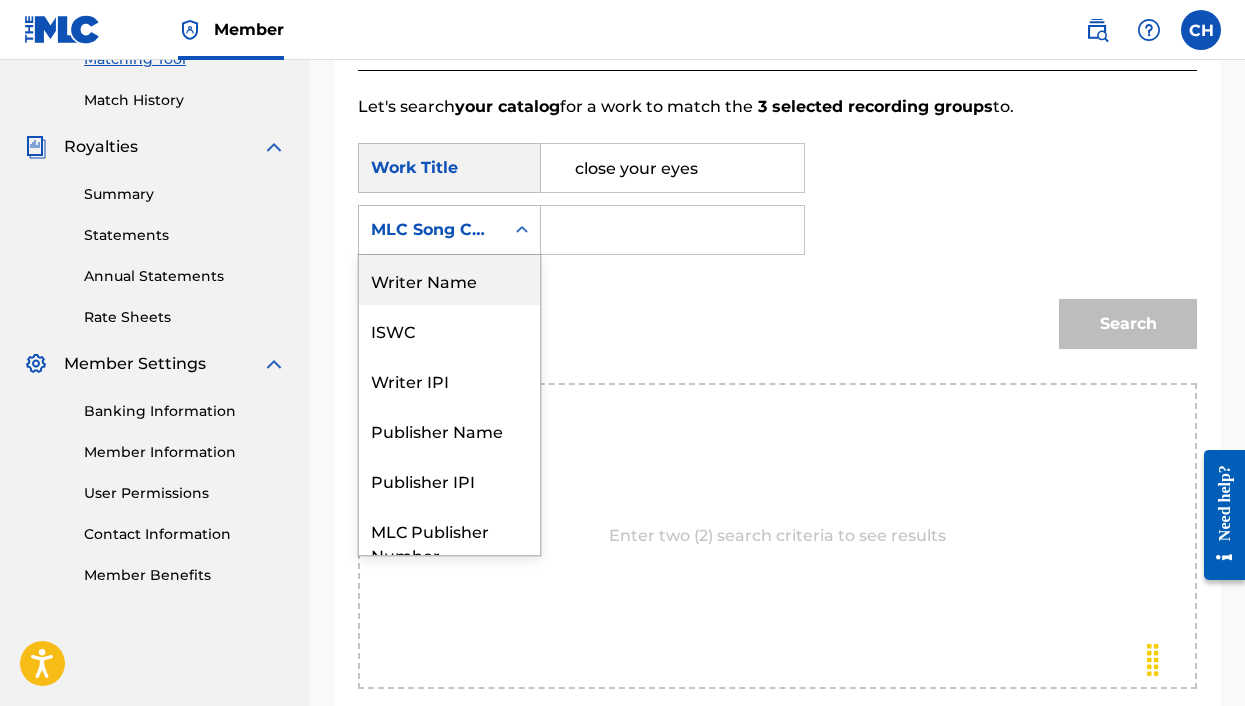 click on "Writer Name" at bounding box center [449, 280] 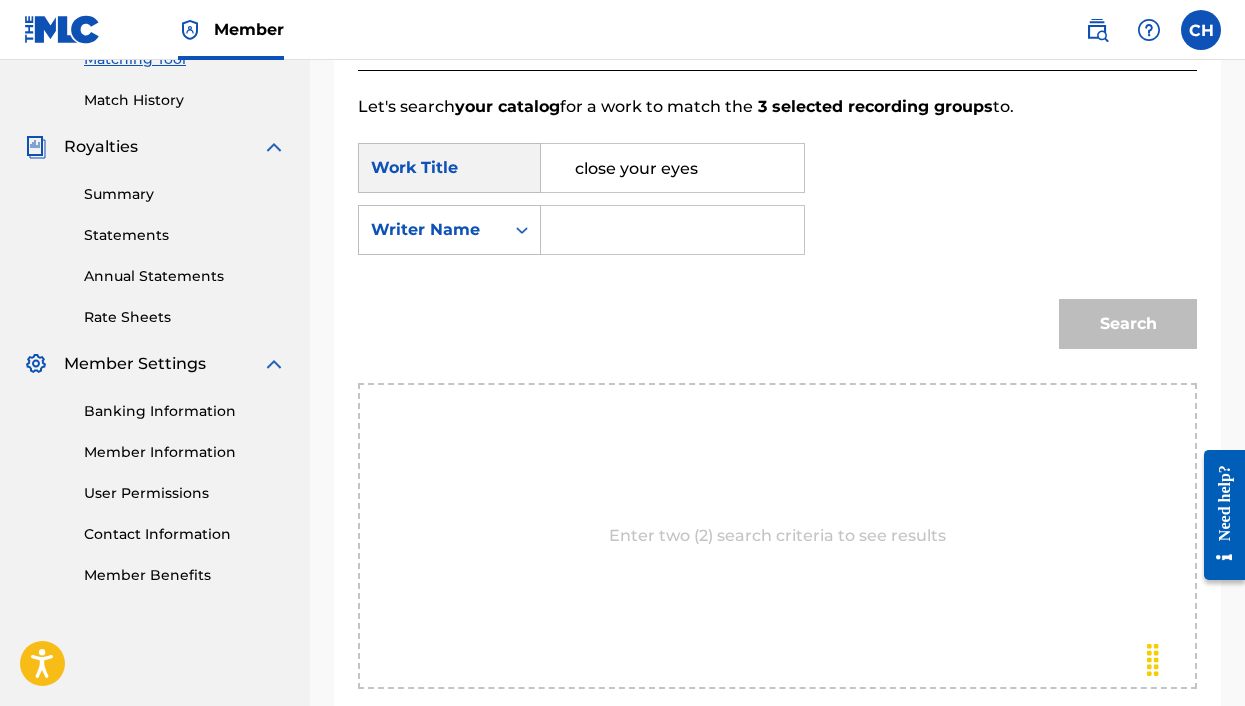click at bounding box center [672, 230] 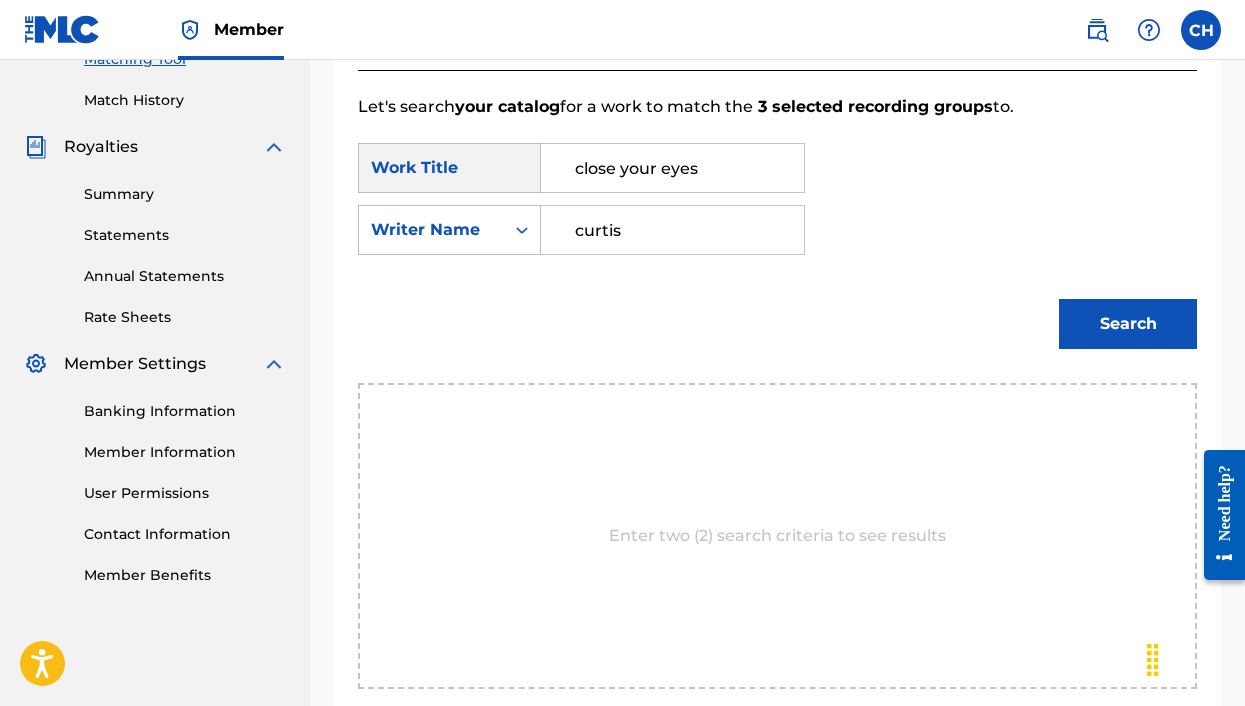 type on "curtis" 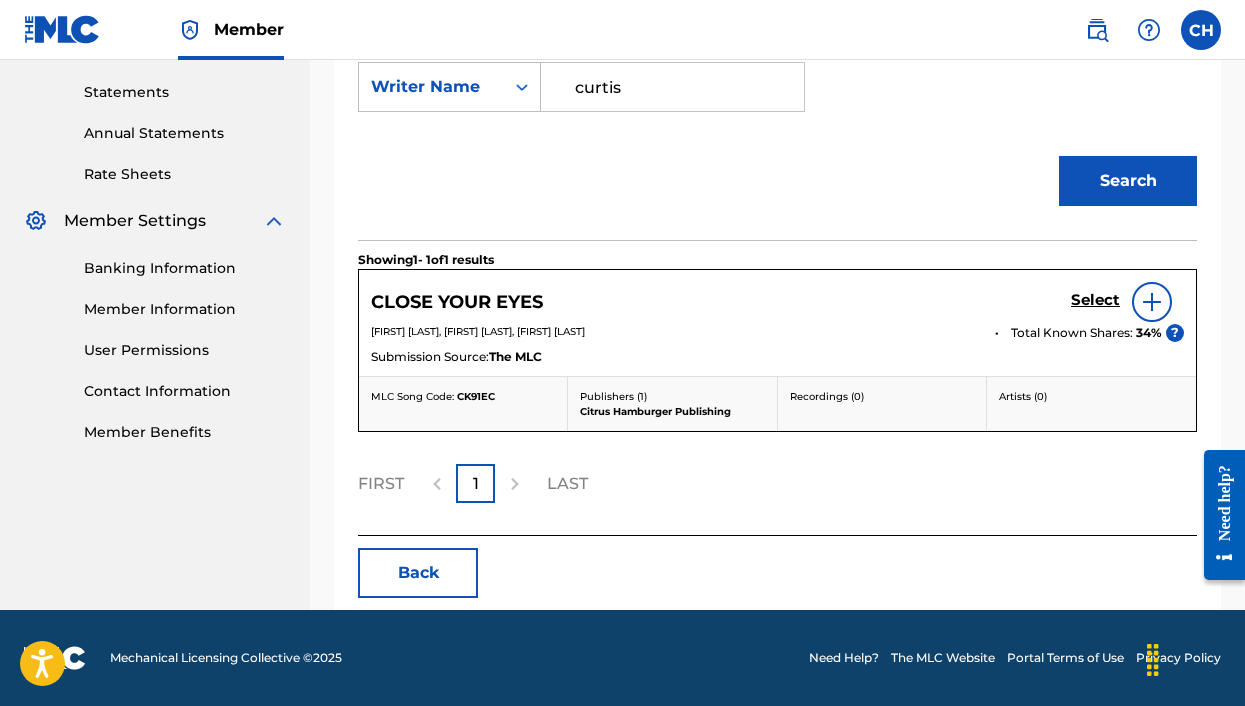 scroll, scrollTop: 677, scrollLeft: 0, axis: vertical 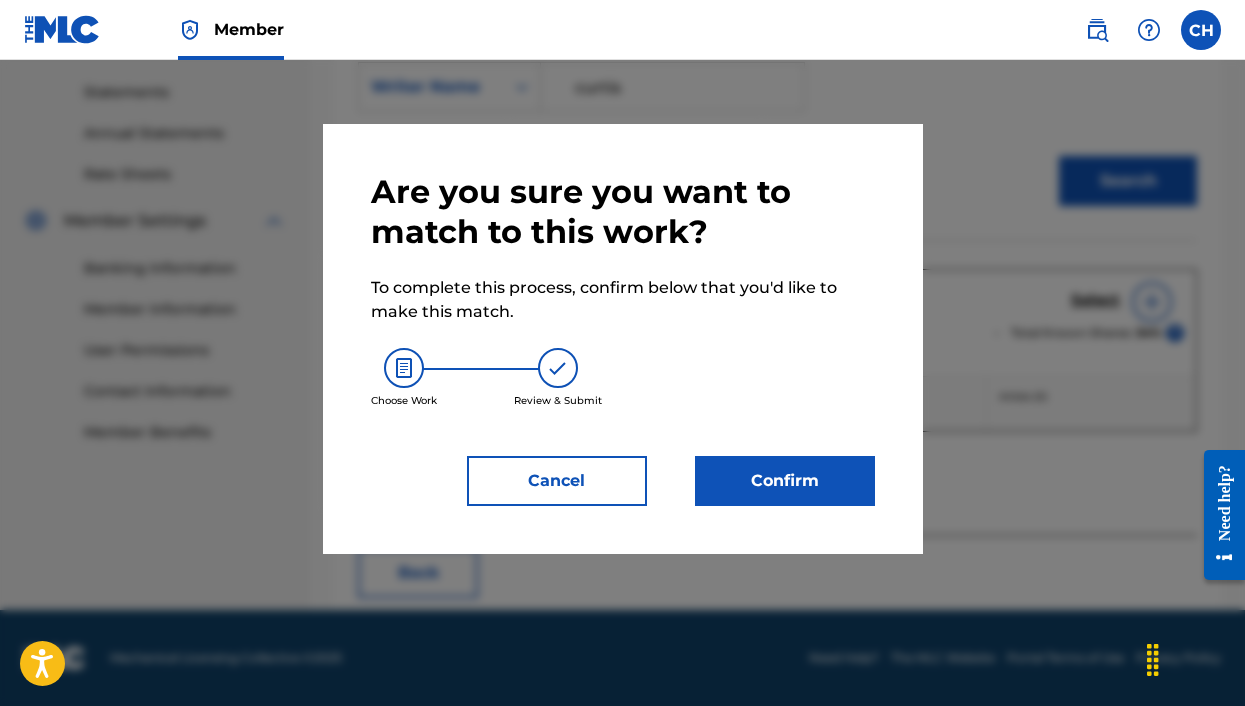 click on "Confirm" at bounding box center (785, 481) 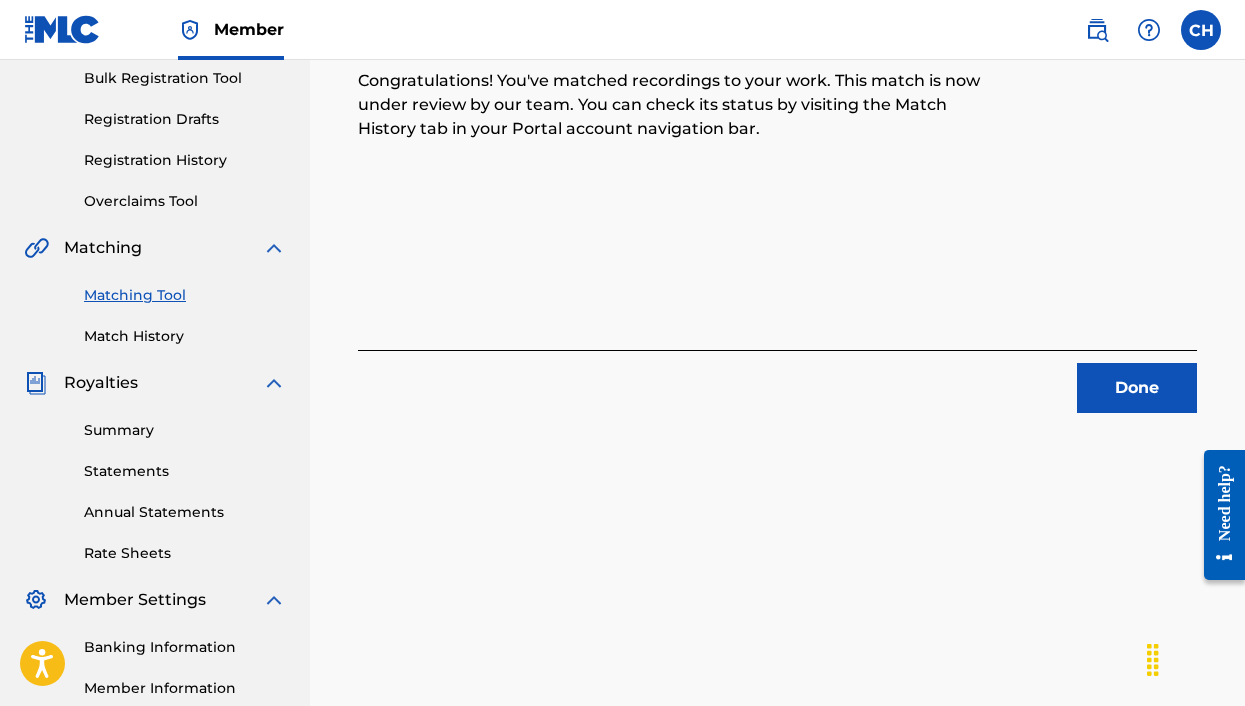 scroll, scrollTop: 259, scrollLeft: 0, axis: vertical 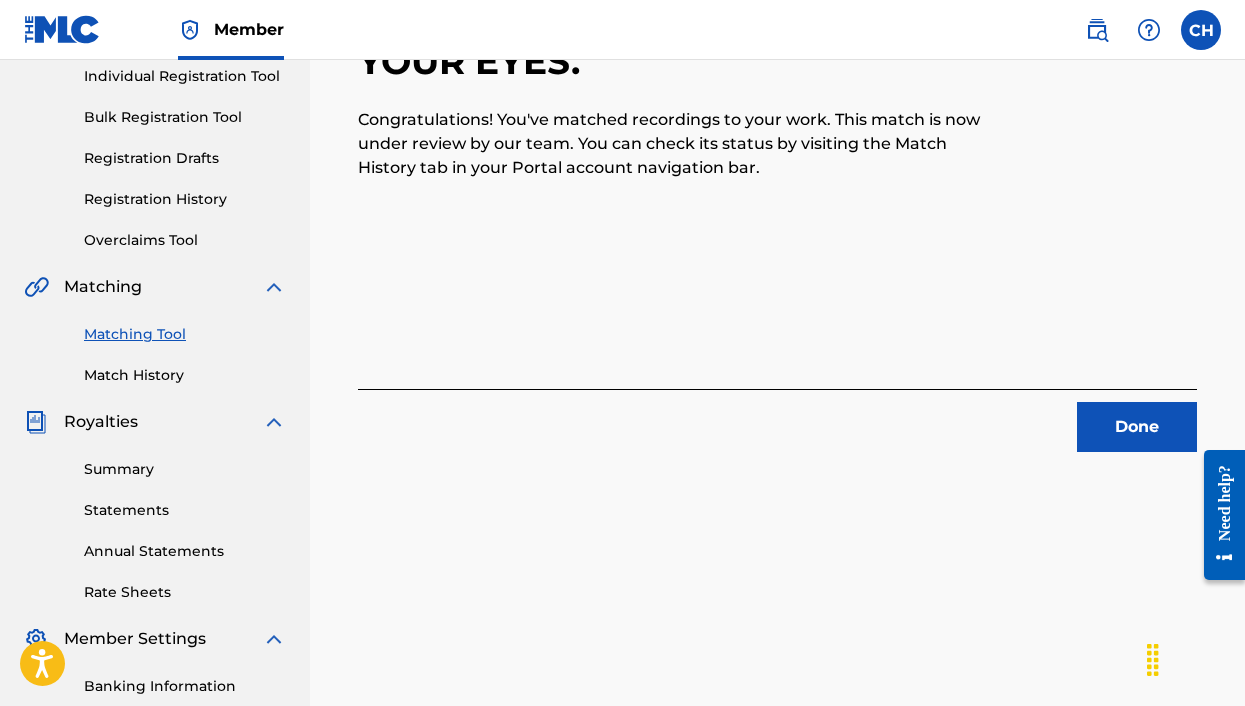 click on "Done" at bounding box center (1137, 427) 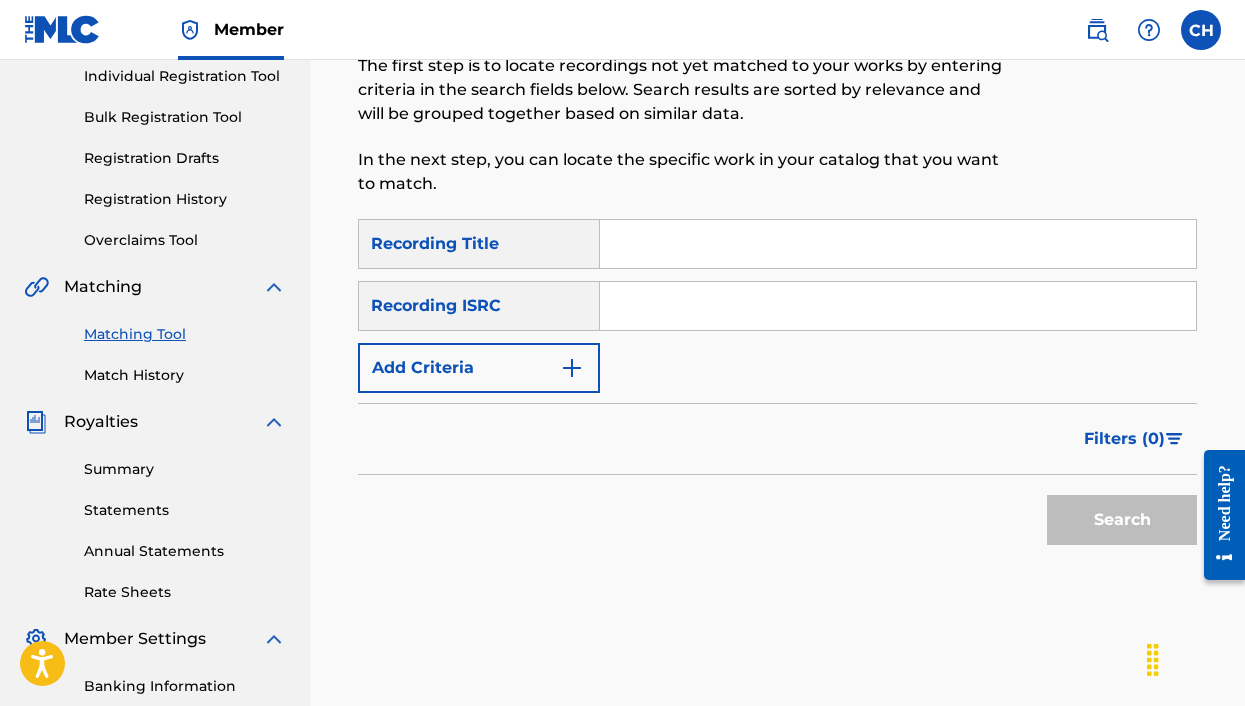 click at bounding box center (898, 244) 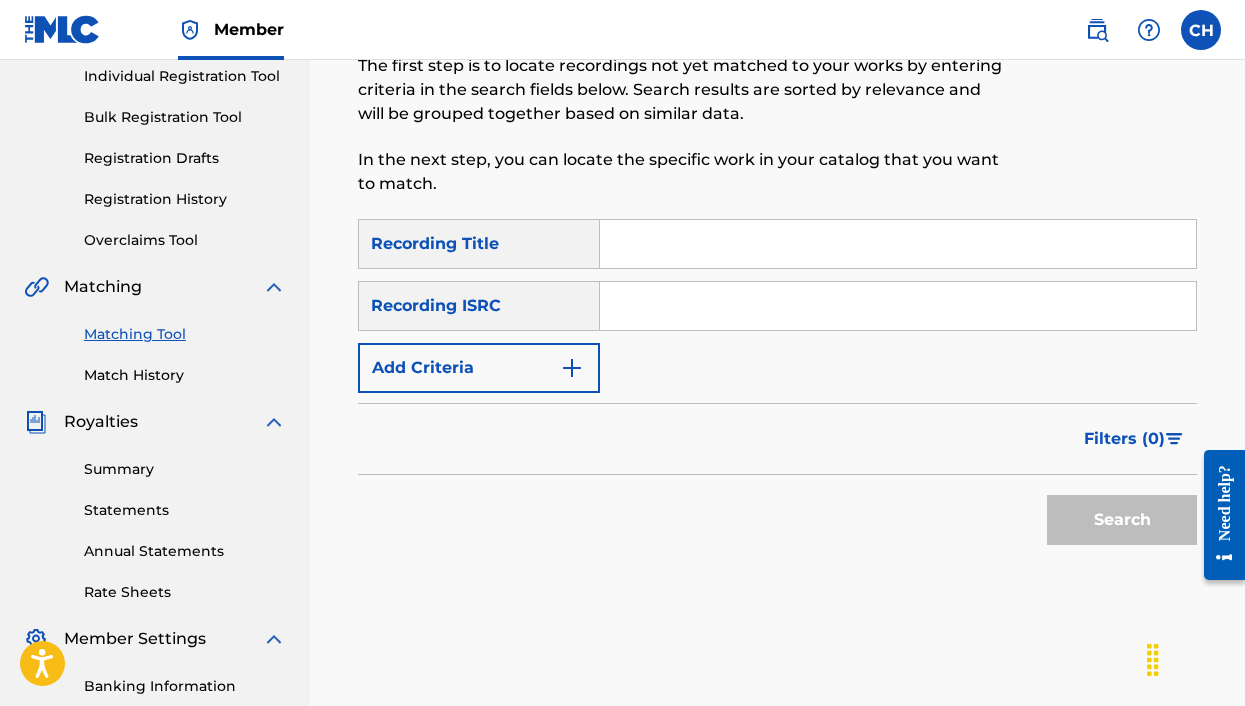 click at bounding box center [898, 306] 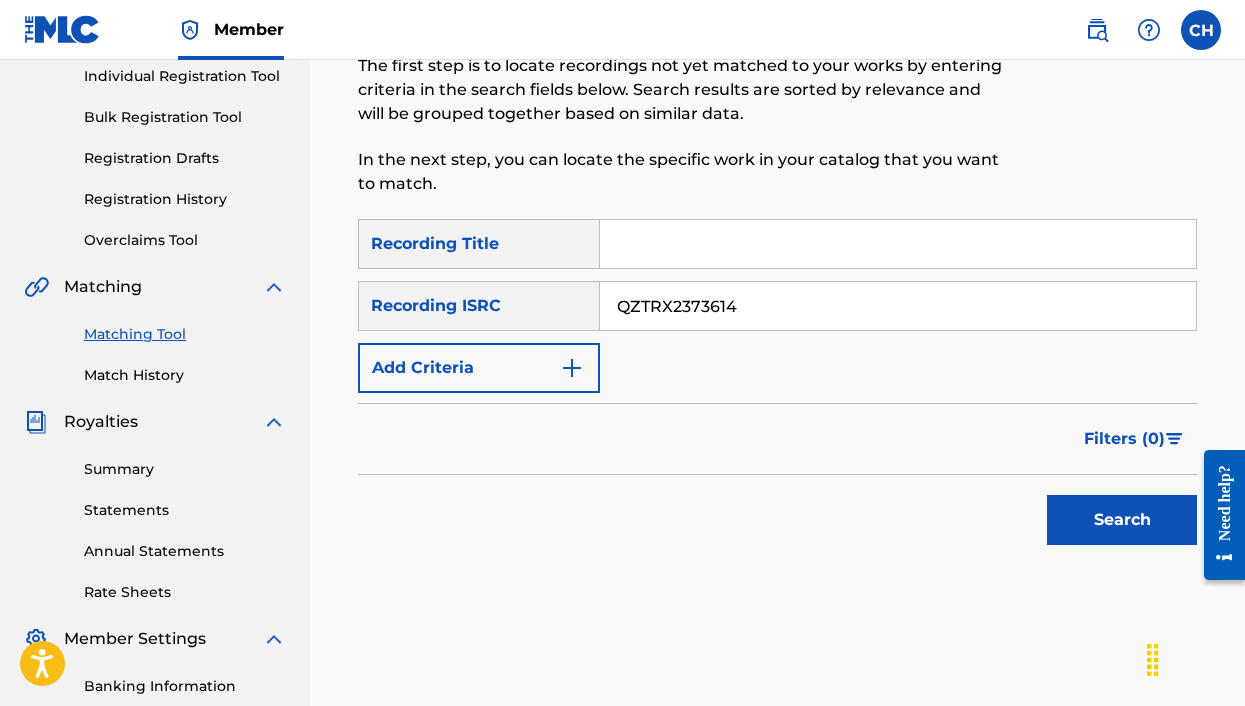 type on "QZTRX2373614" 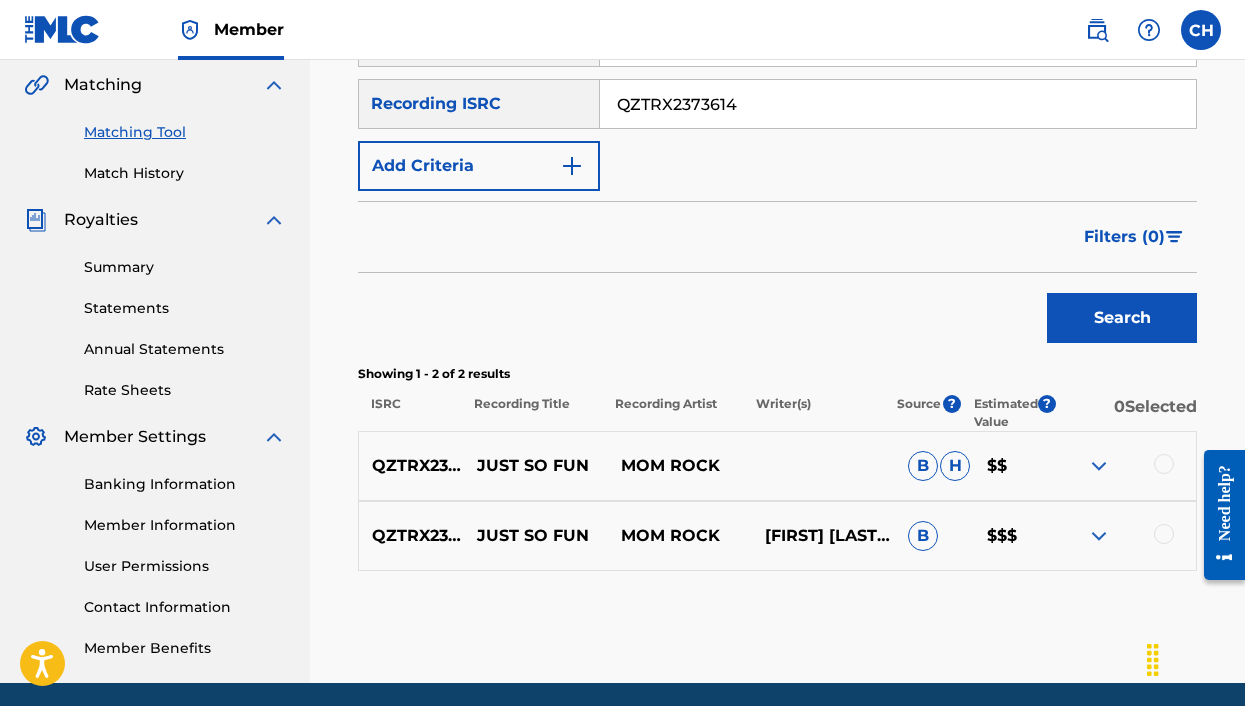 scroll, scrollTop: 526, scrollLeft: 0, axis: vertical 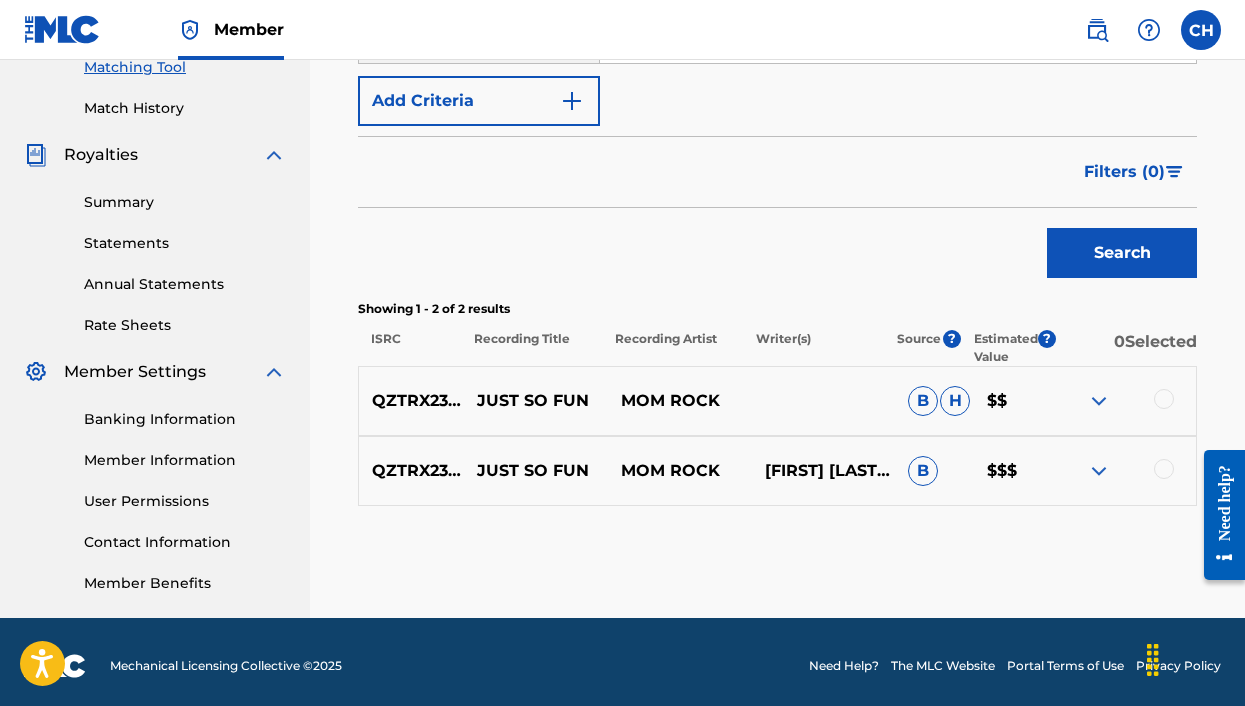 click at bounding box center (1124, 401) 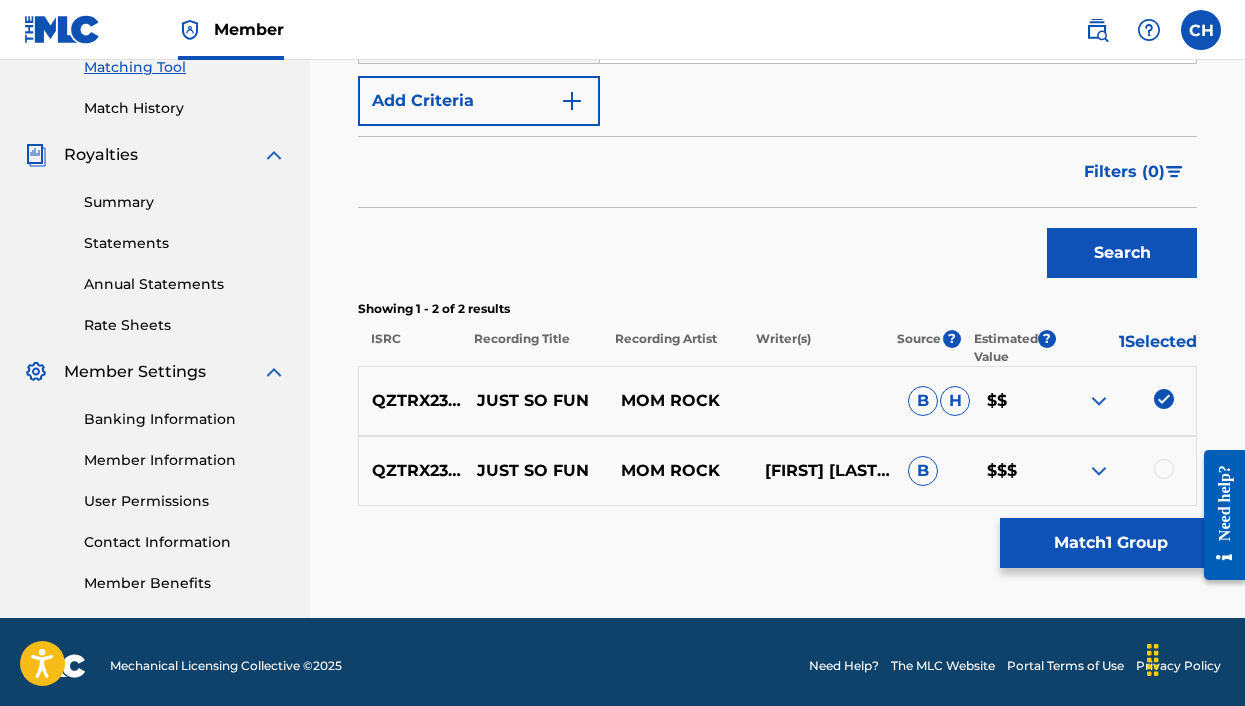 click at bounding box center [1164, 469] 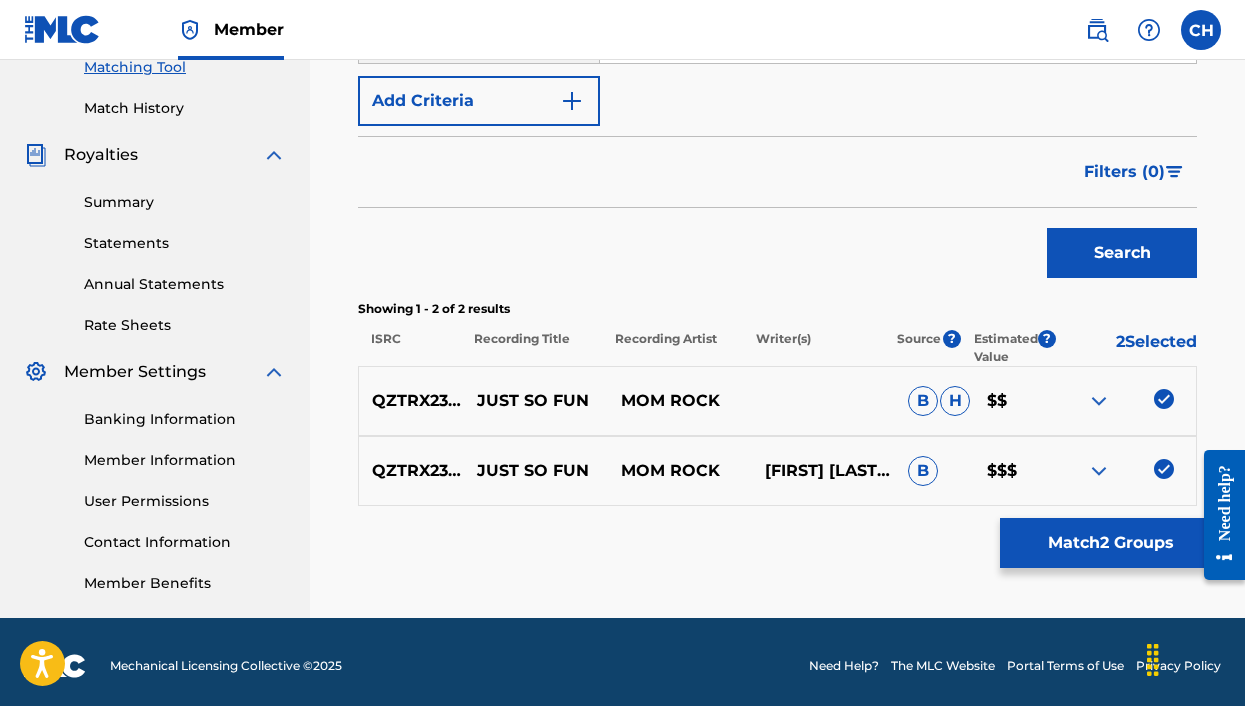 click on "Match  2 Groups" at bounding box center [1110, 543] 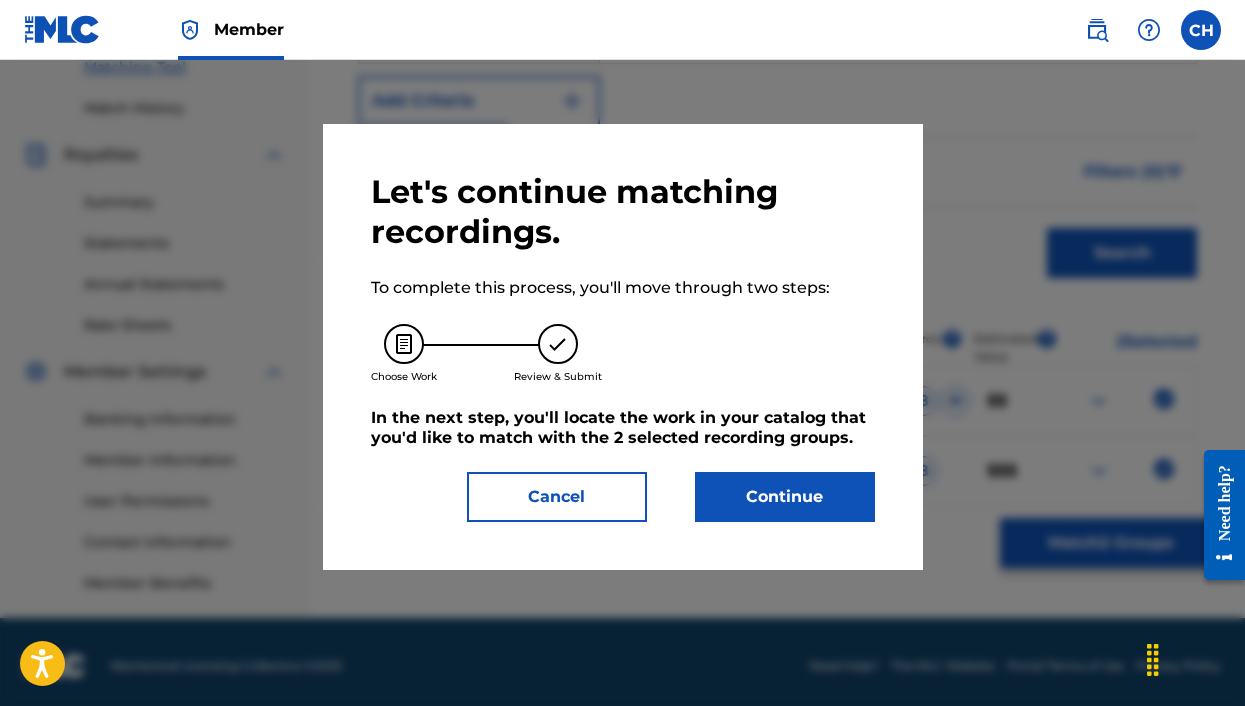 click on "Continue" at bounding box center (785, 497) 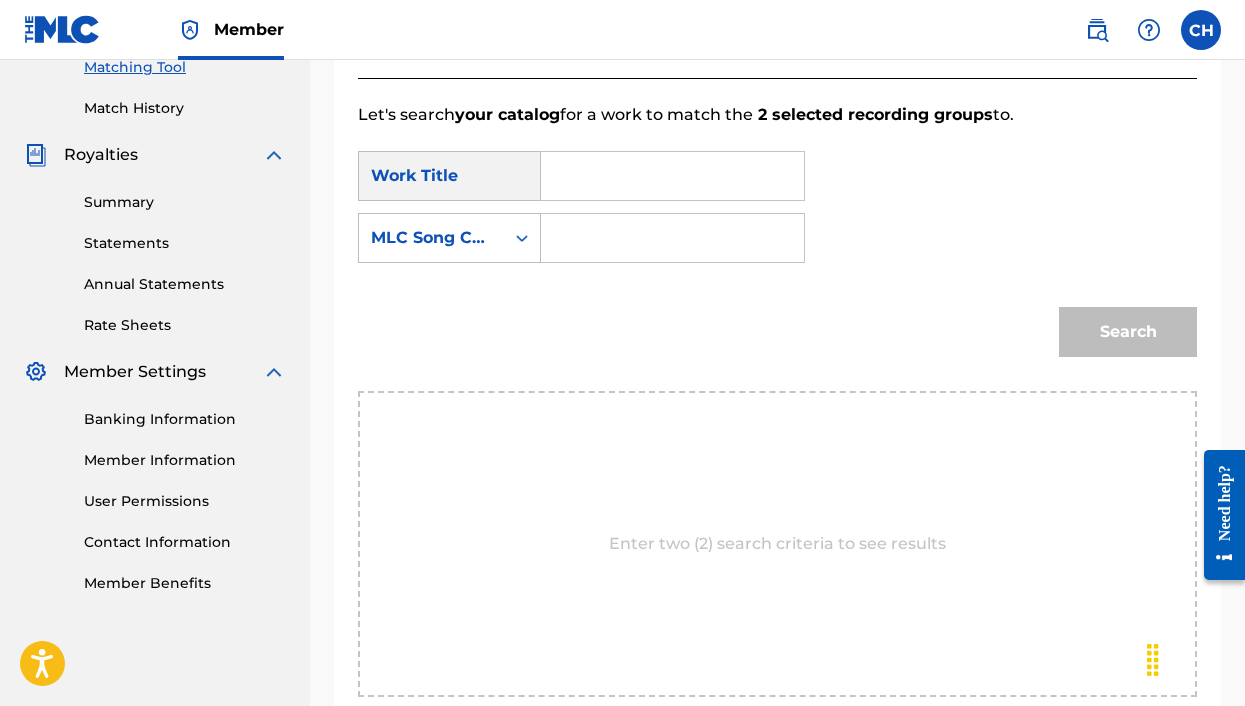 click at bounding box center (672, 176) 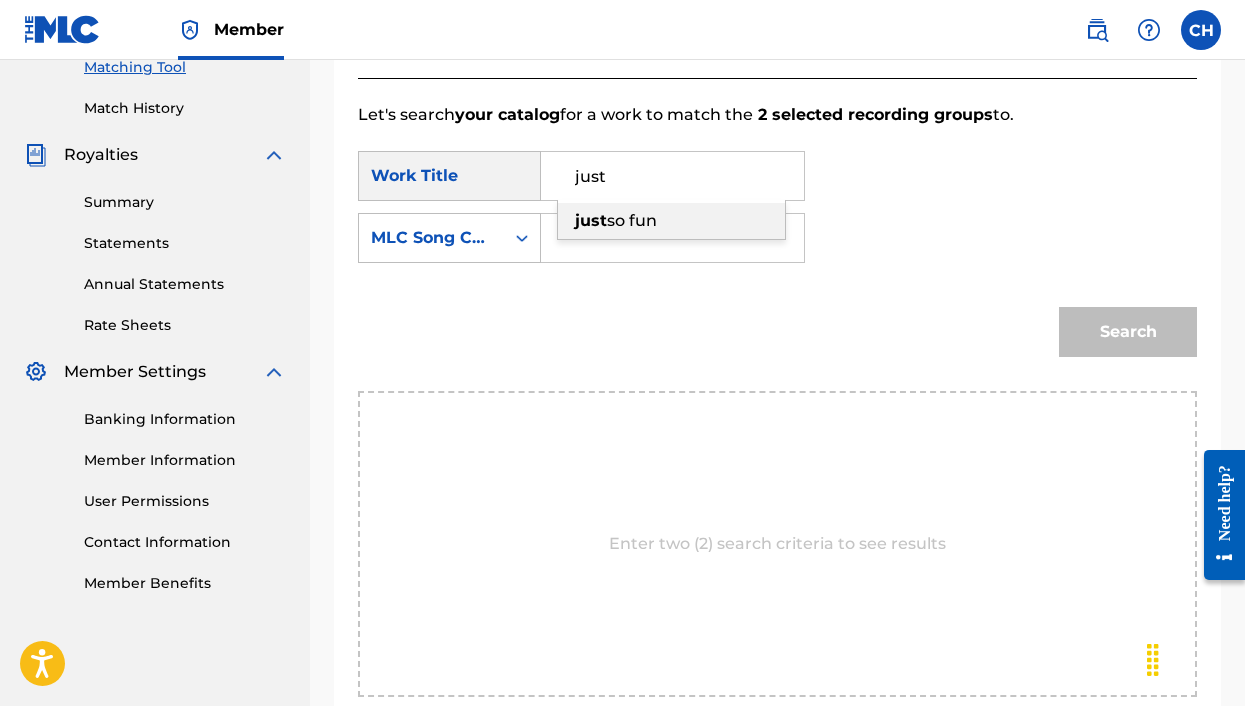 click on "just  so fun" at bounding box center (671, 221) 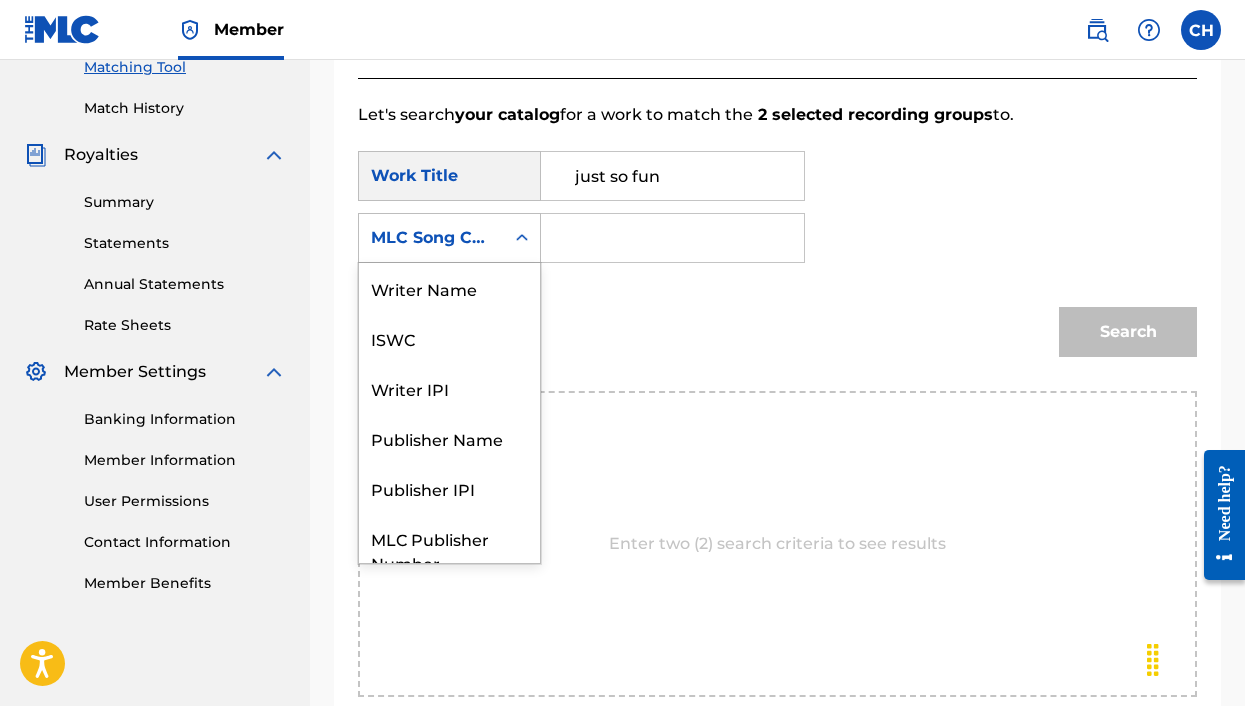 click on "MLC Song Code" at bounding box center [431, 238] 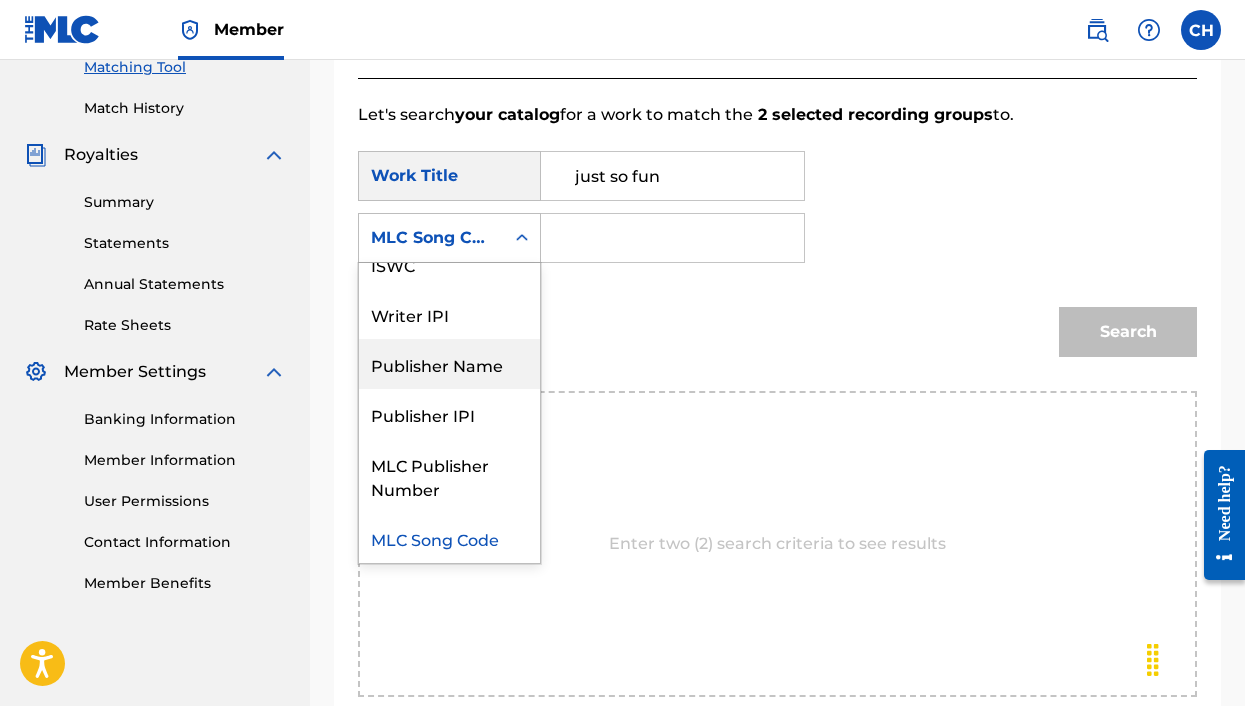 scroll, scrollTop: 0, scrollLeft: 0, axis: both 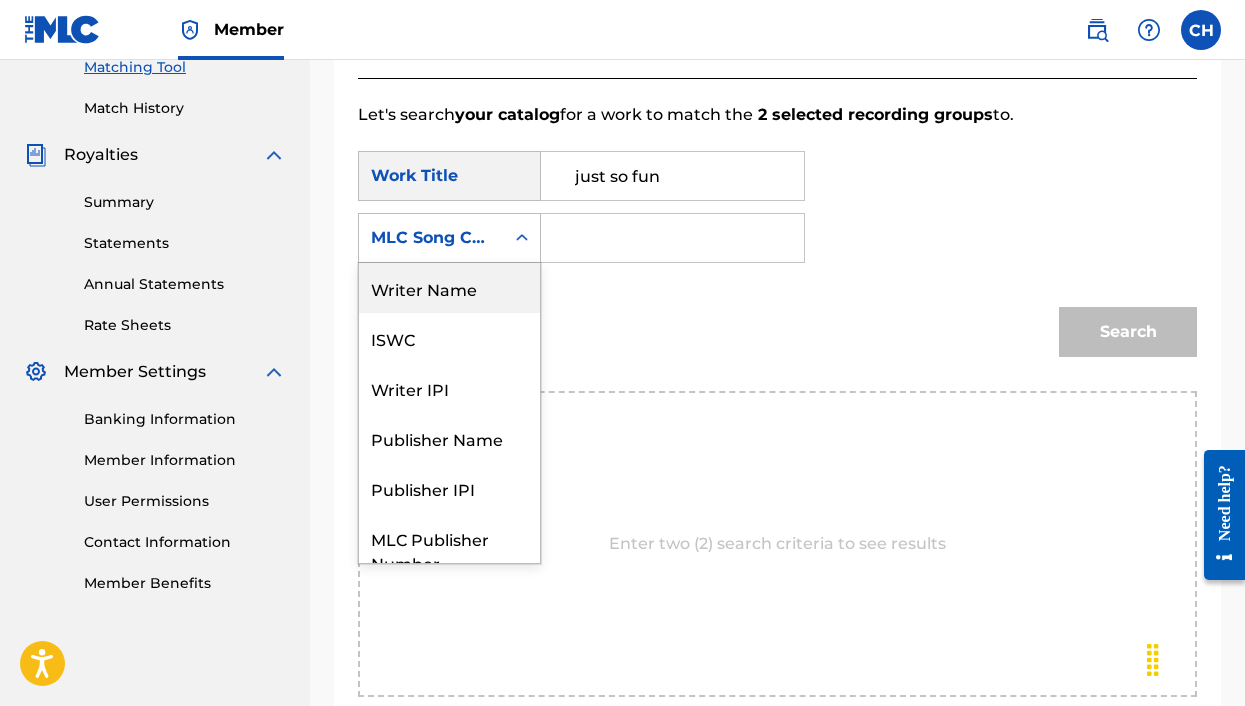 click on "Writer Name" at bounding box center [449, 288] 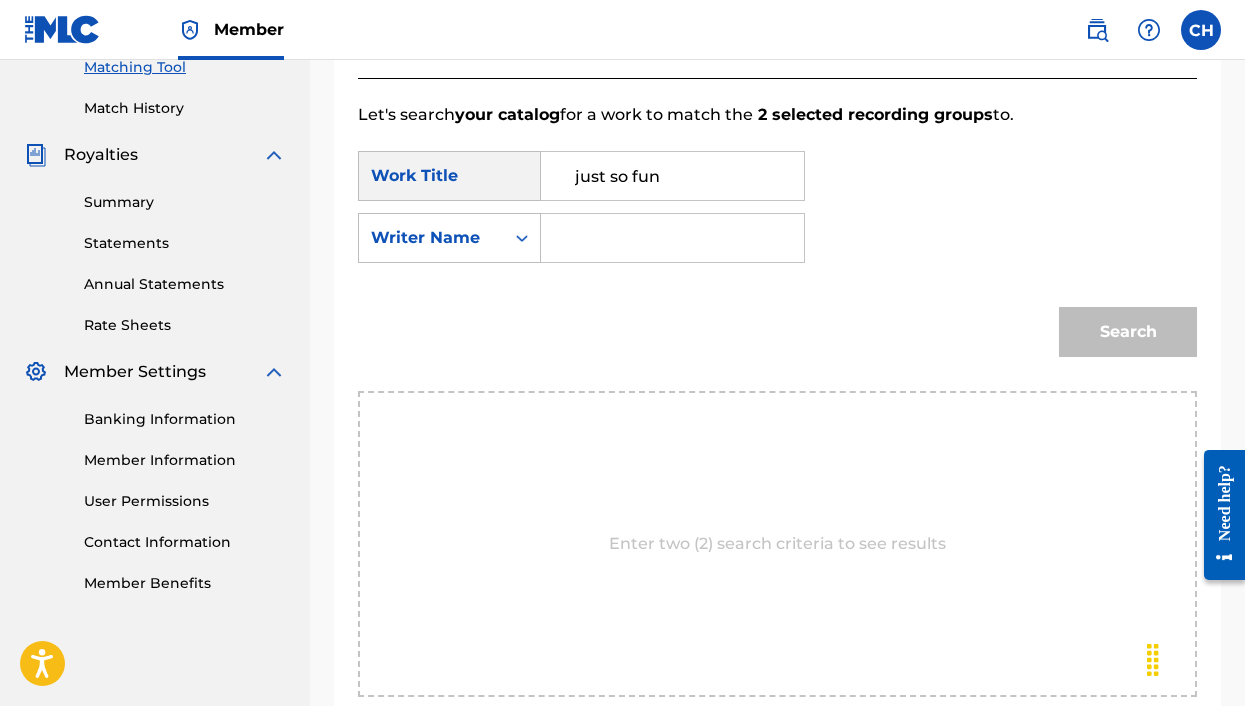click at bounding box center [672, 238] 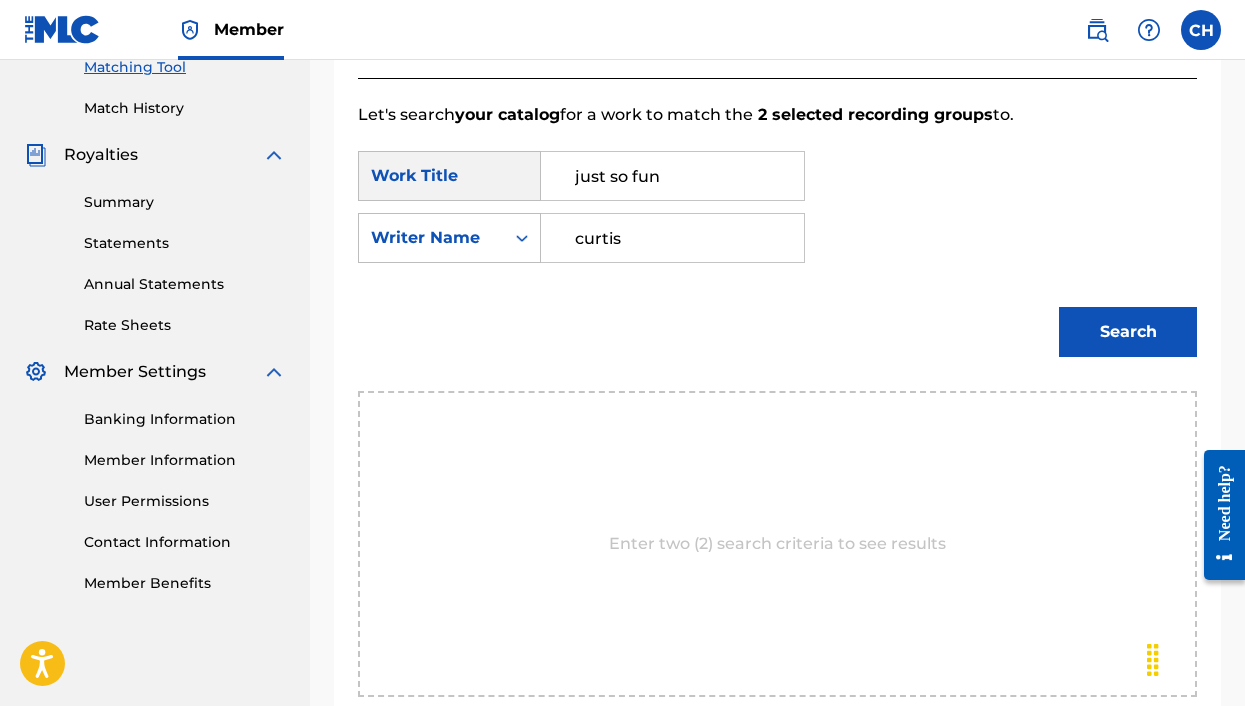 type on "curtis" 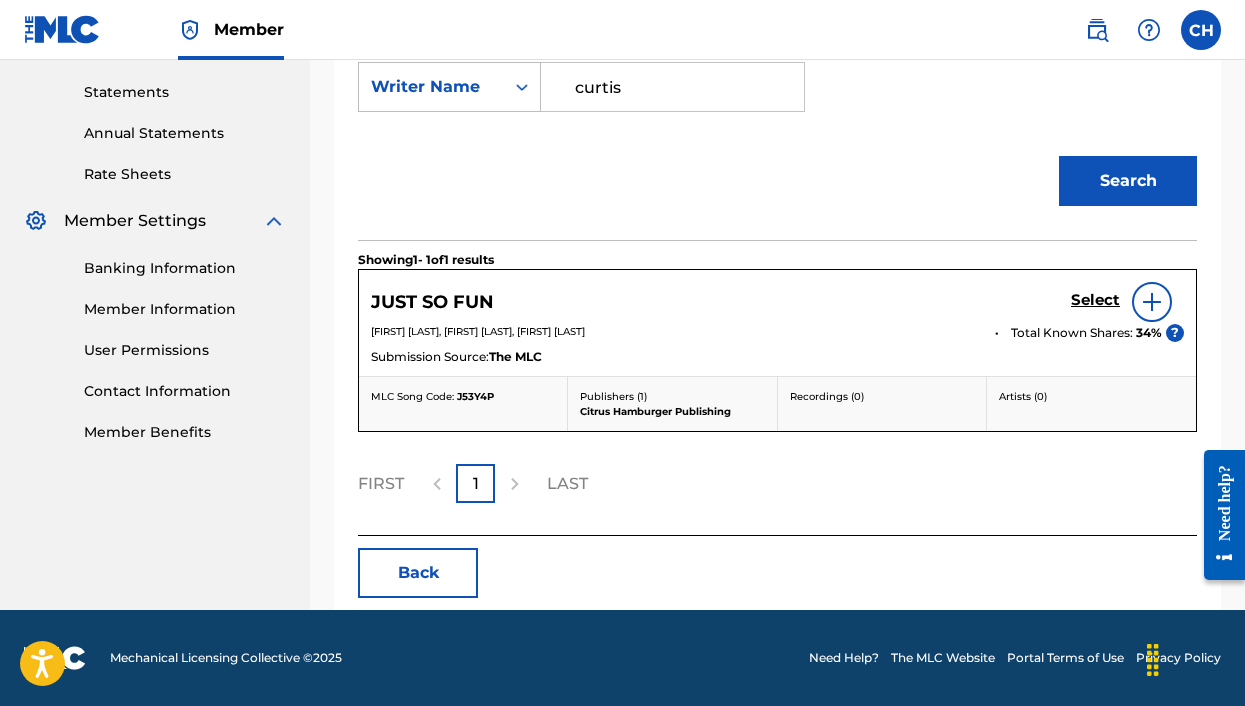 scroll, scrollTop: 677, scrollLeft: 0, axis: vertical 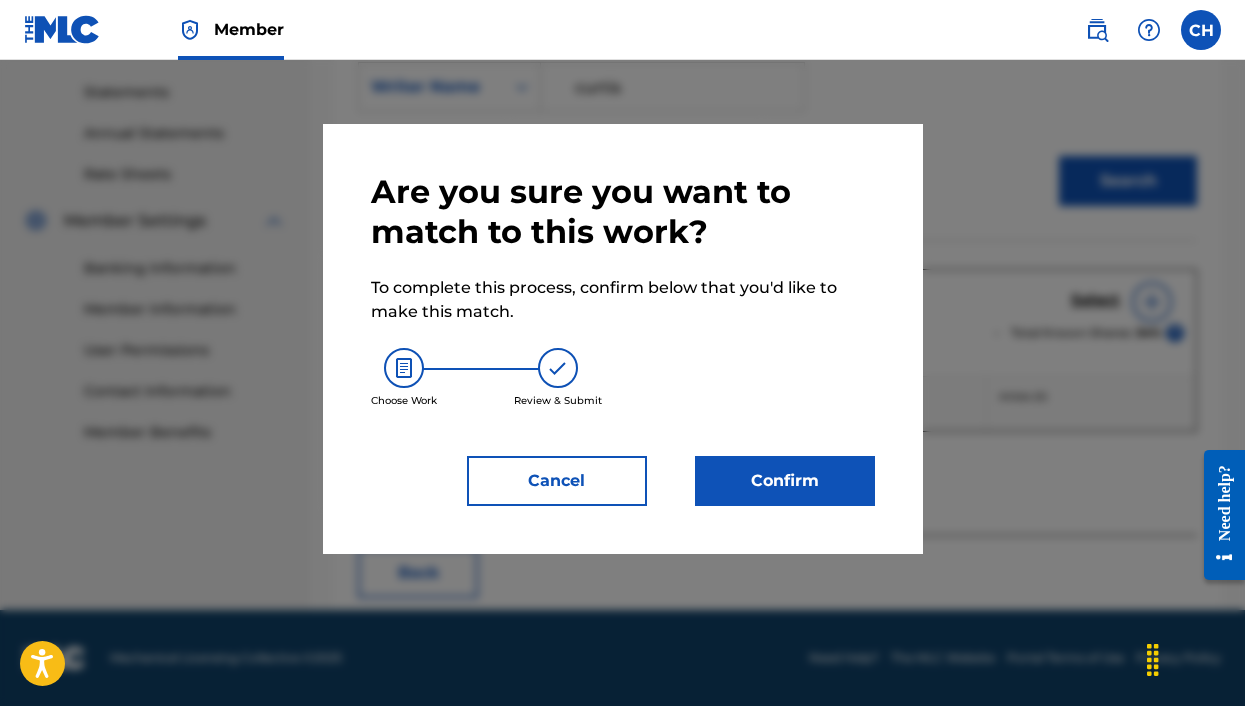 click on "Confirm" at bounding box center [785, 481] 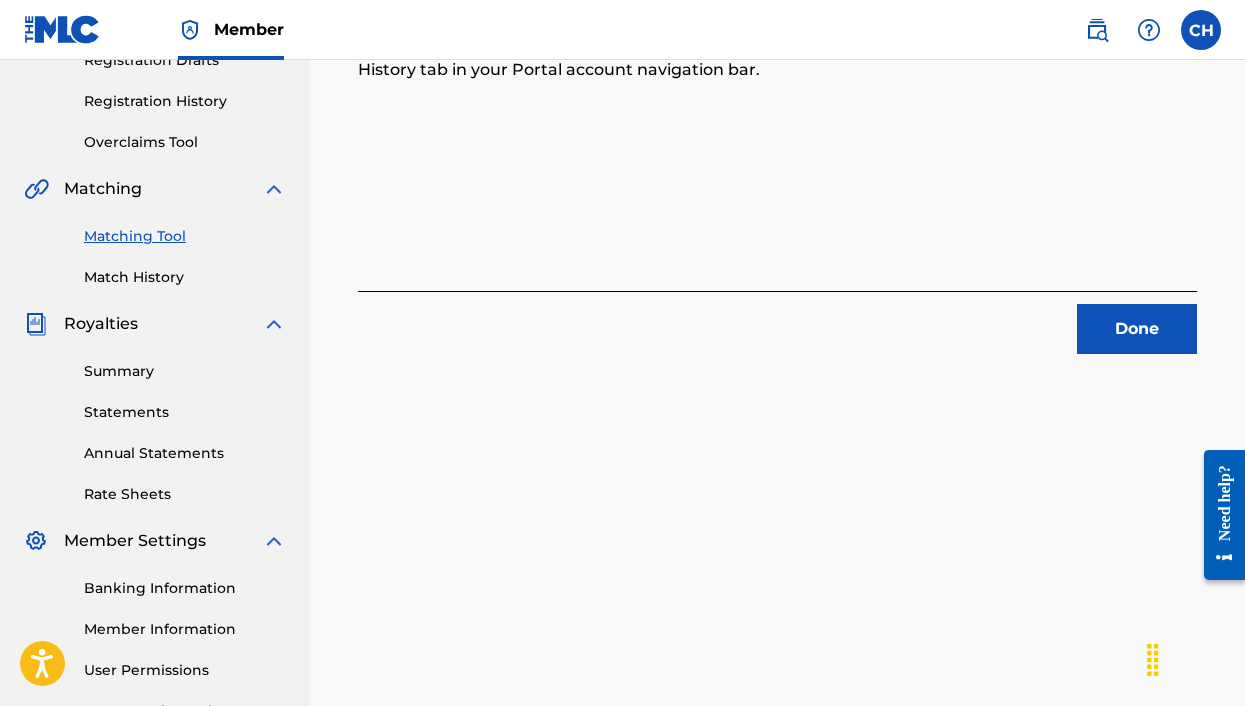 scroll, scrollTop: 150, scrollLeft: 0, axis: vertical 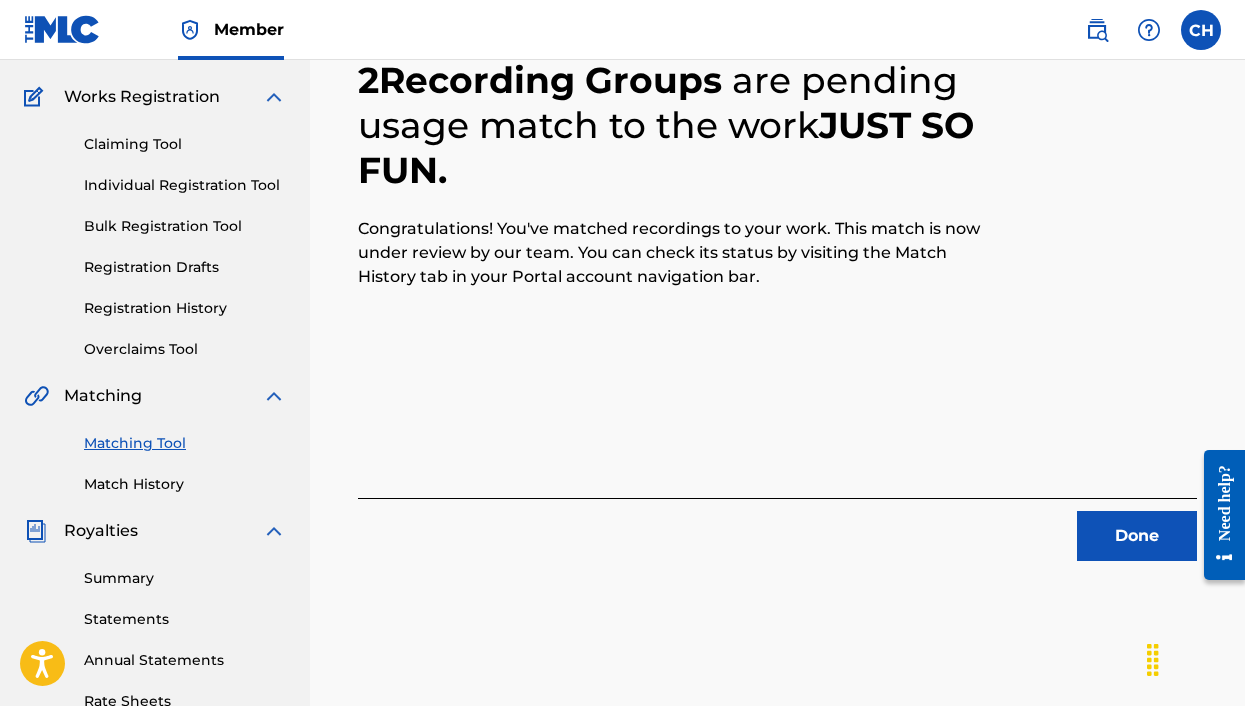 click on "Done" at bounding box center (1137, 536) 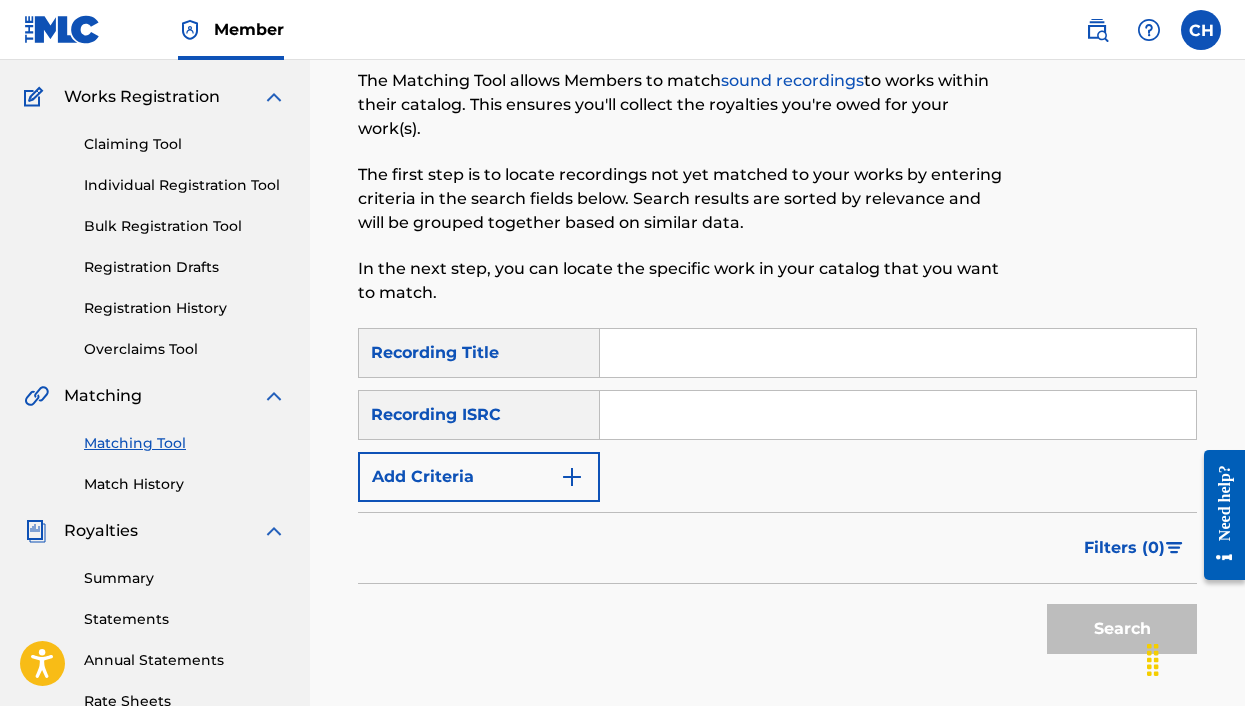 click at bounding box center (898, 415) 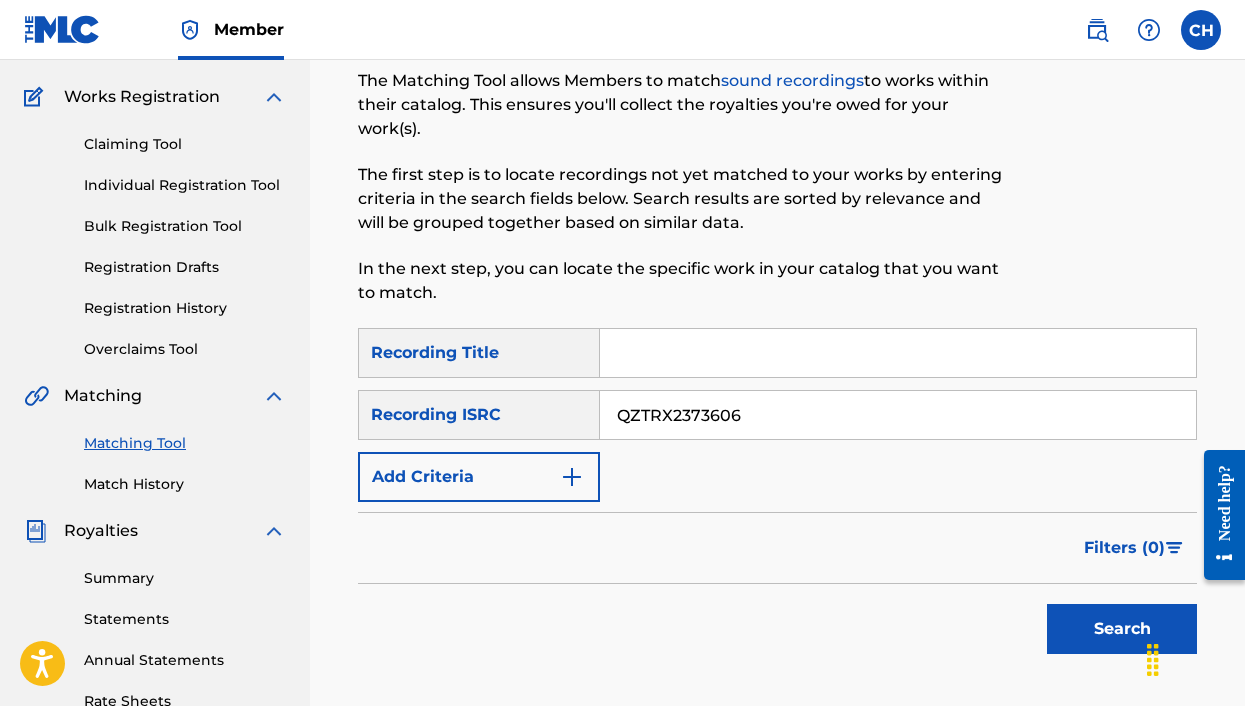 type on "QZTRX2373606" 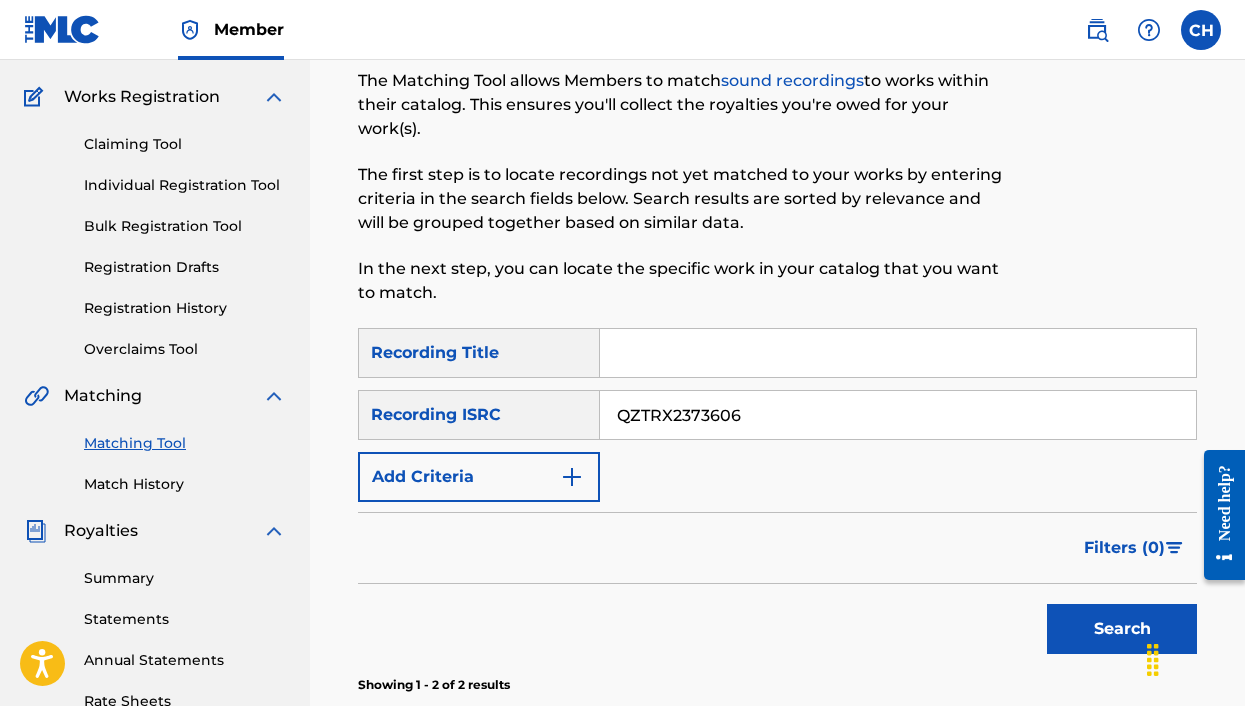 scroll, scrollTop: 534, scrollLeft: 0, axis: vertical 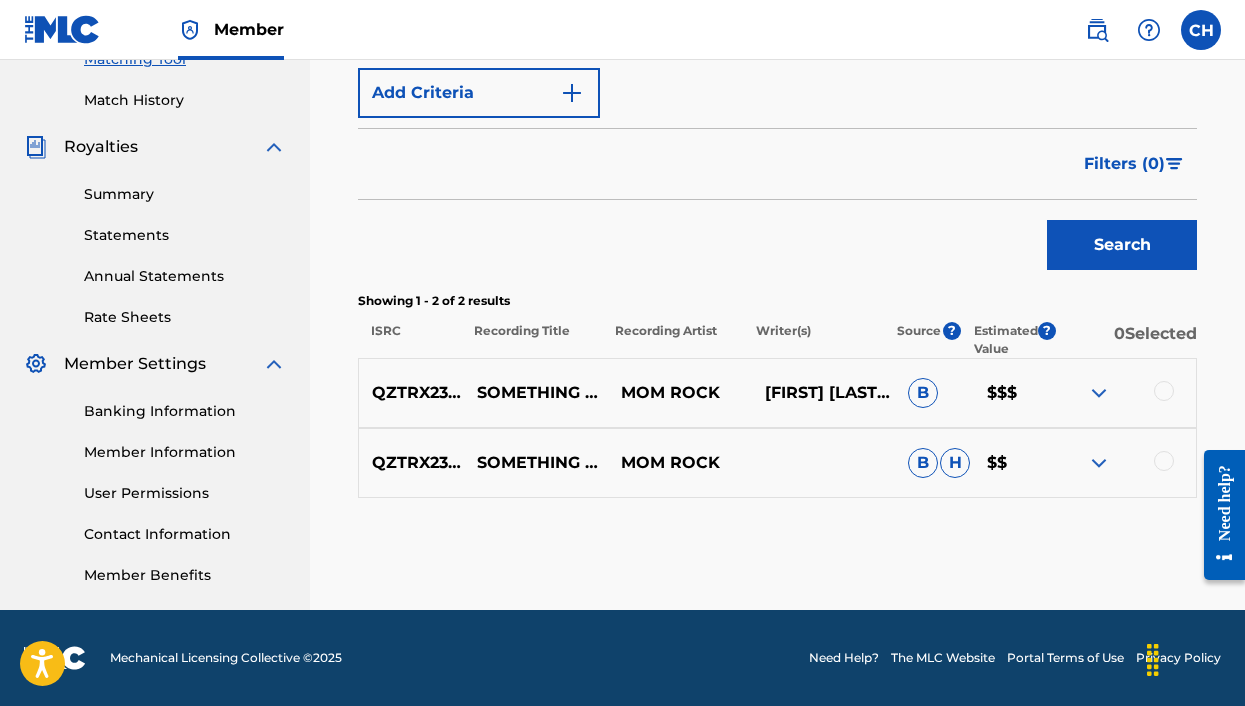 click at bounding box center (1124, 393) 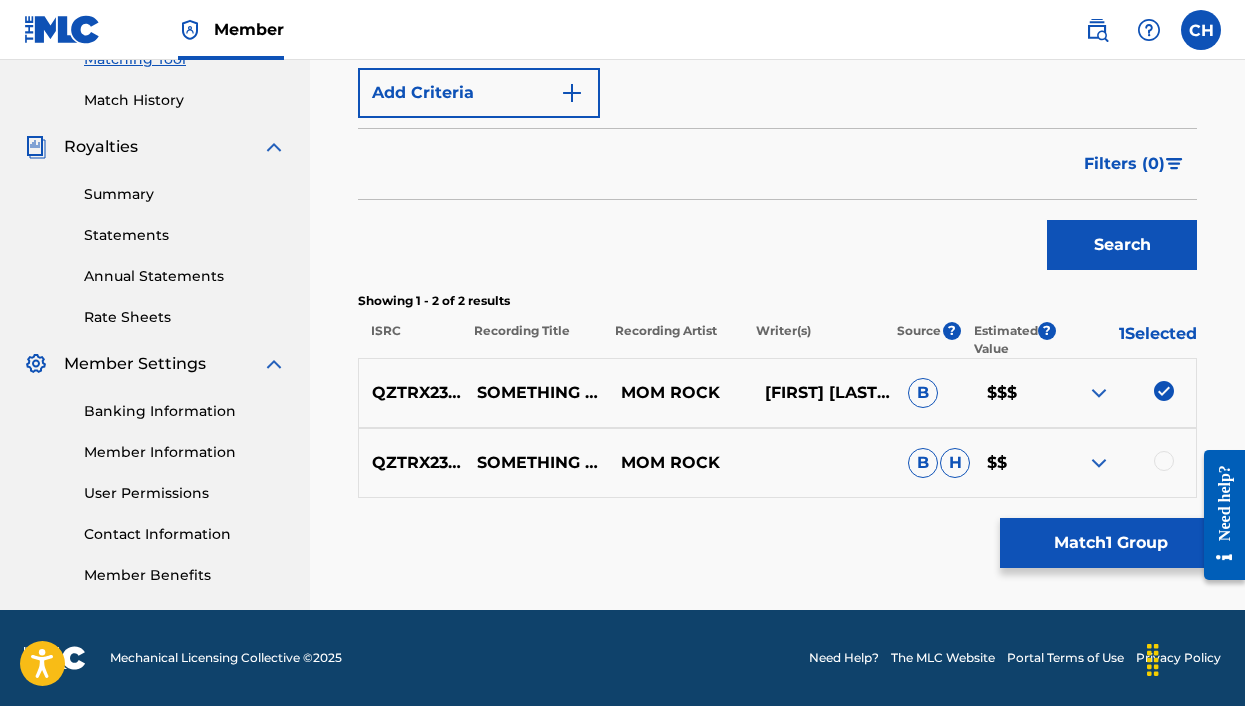 click on "[ISRC] SOMETHING NEW FOR FREE MOM ROCK B H $$" at bounding box center (777, 463) 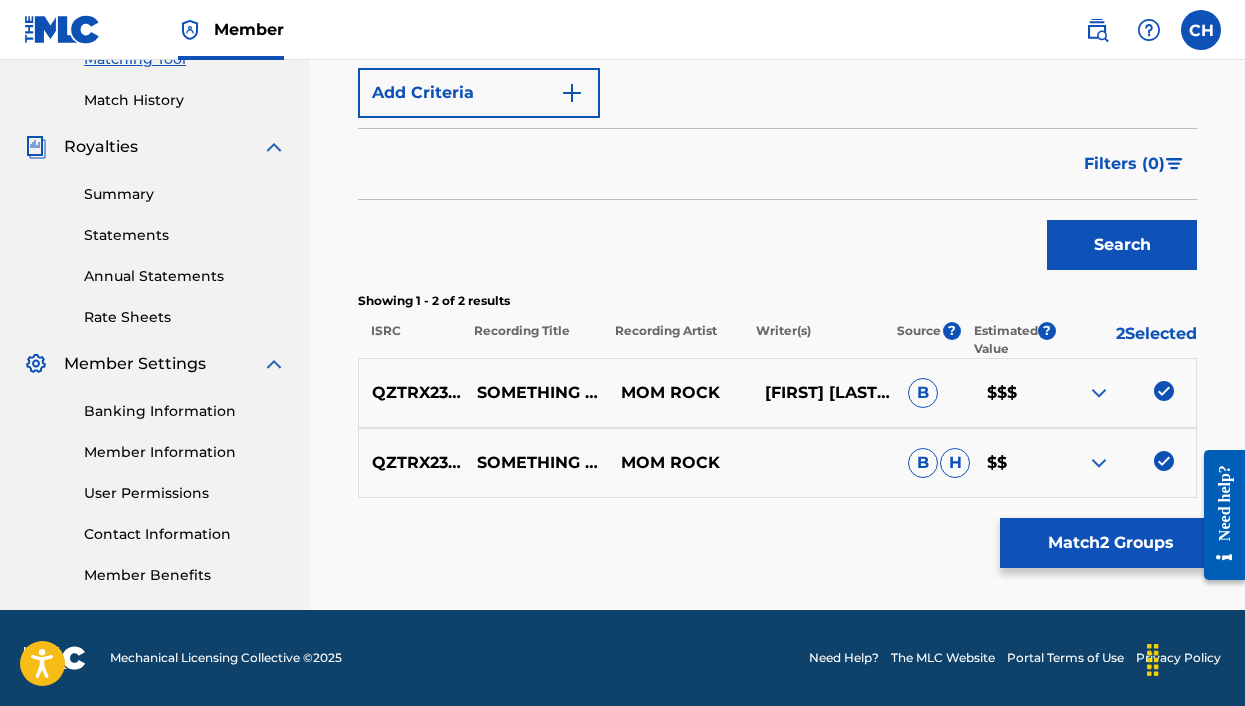 click on "Matching Tool The Matching Tool allows Members to match  sound recordings  to works within their catalog. This ensures you'll collect the royalties you're owed for your work(s). The first step is to locate recordings not yet matched to your works by entering criteria in the search fields below. Search results are sorted by relevance and will be grouped together based on similar data. In the next step, you can locate the specific work in your catalog that you want to match. SearchWithCriteriaed00ed24-e4fa-482f-a14f-831686baa379 Recording Title SearchWithCriteriad782d268-4958-480f-85a2-e3d925fd7ea5 Recording ISRC QZTRX2373606 Add Criteria Filter Estimated Value All $$$$$ $$$$ $$$ $$ $ Source All Blanket License Historical Unmatched Remove Filters Apply Filters Filters ( 0 ) Search Showing 1 - 2 of 2 results ISRC Recording Title Recording Artist Writer(s) Source ? Estimated Value ? 2  Selected QZTRX2373606 SOMETHING NEW FOR FREE MOM ROCK [FIRST] [LAST], [FIRST] [LAST], [FIRST] [LAST] B $$$ QZTRX2373606 B H" at bounding box center [777, 112] 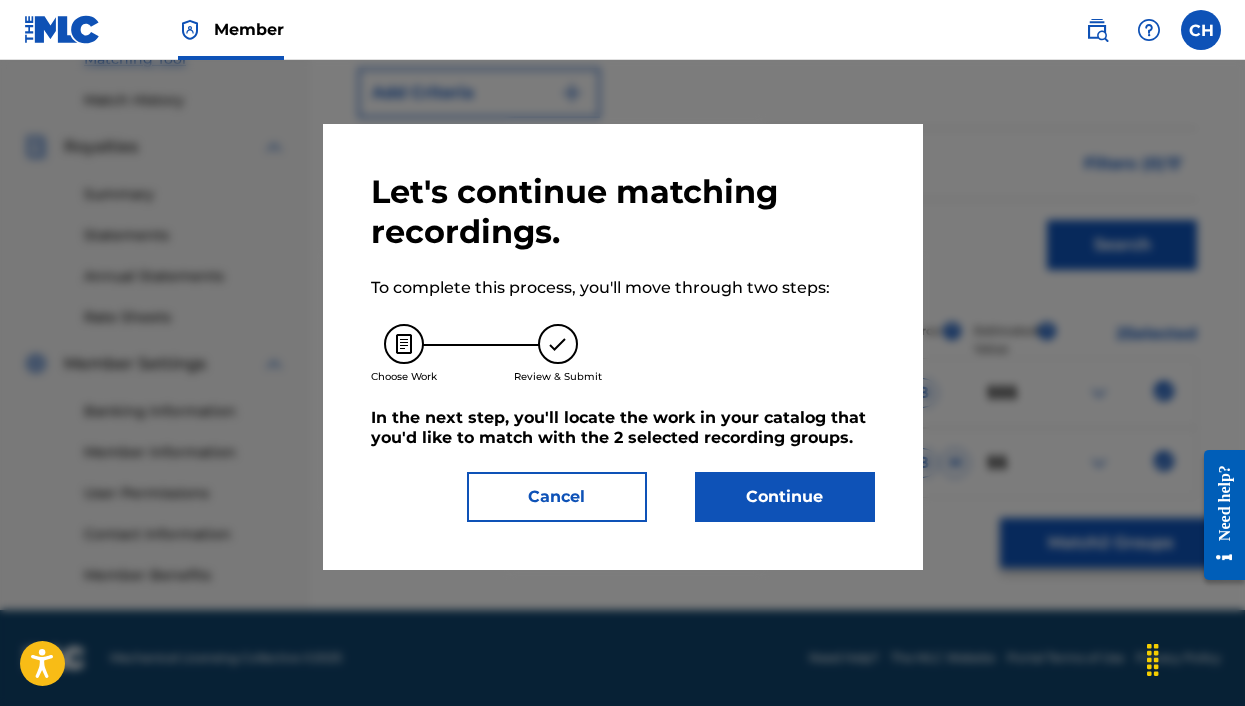click on "Continue" at bounding box center (785, 497) 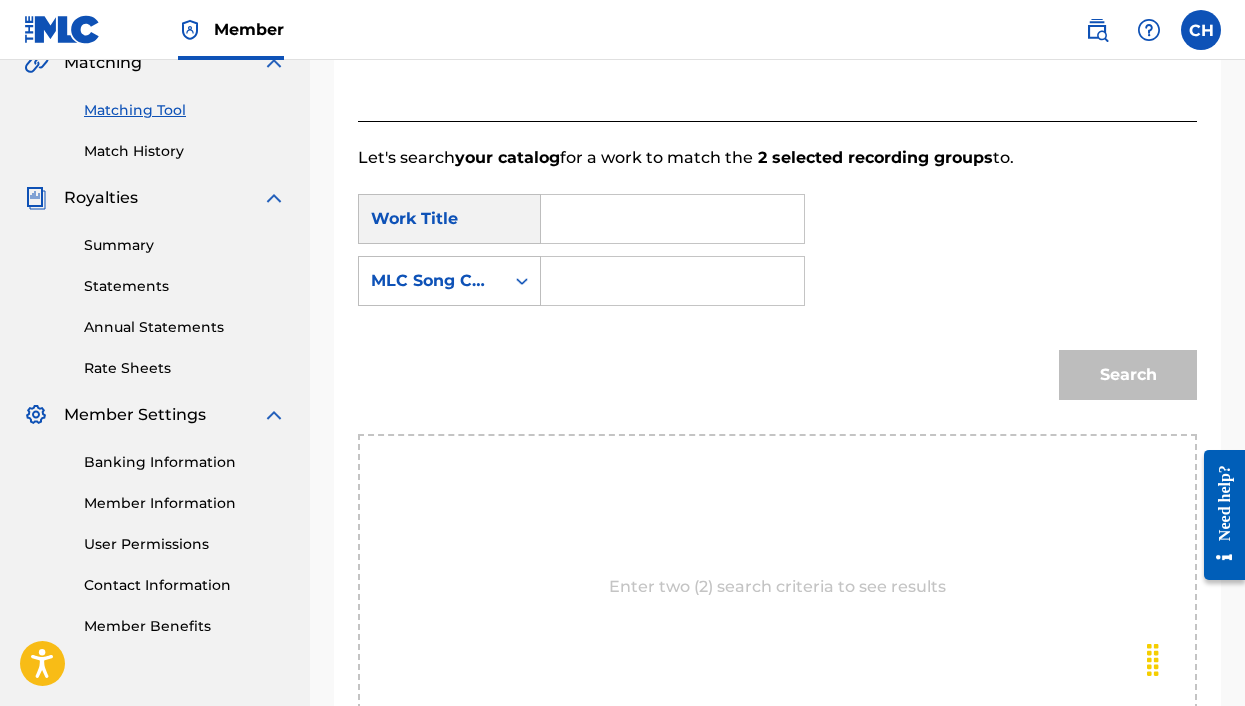 scroll, scrollTop: 402, scrollLeft: 0, axis: vertical 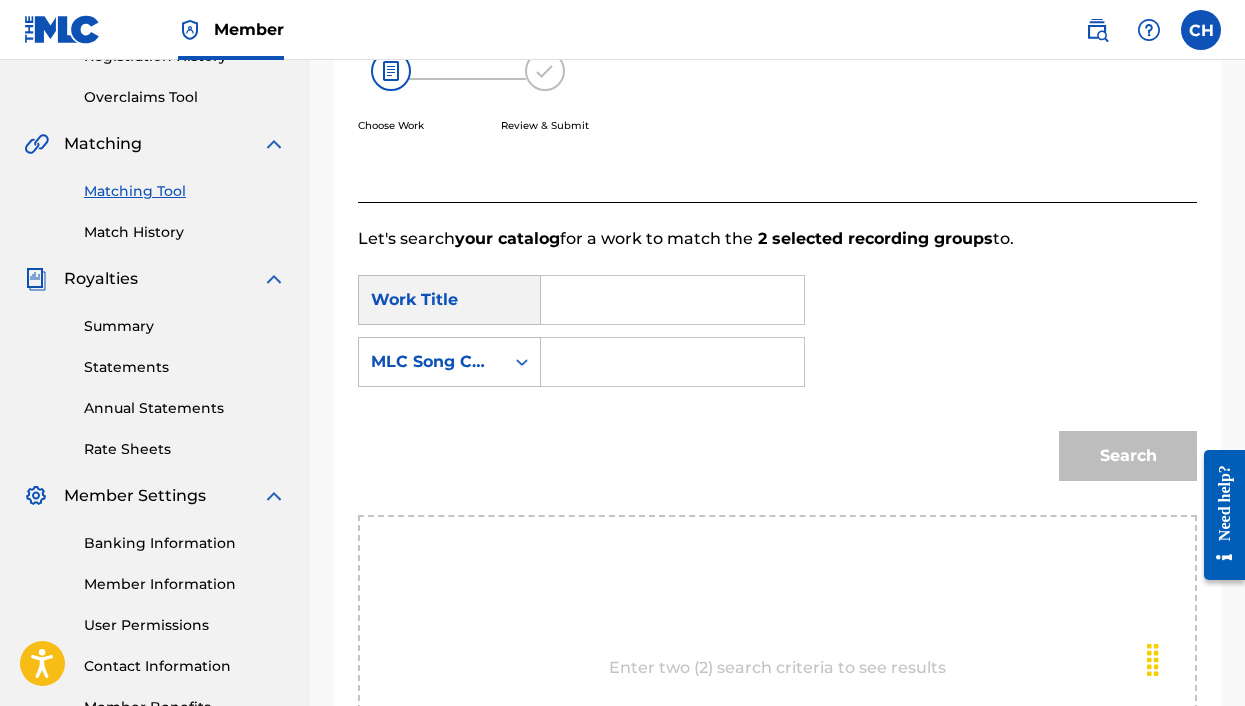 click at bounding box center (672, 300) 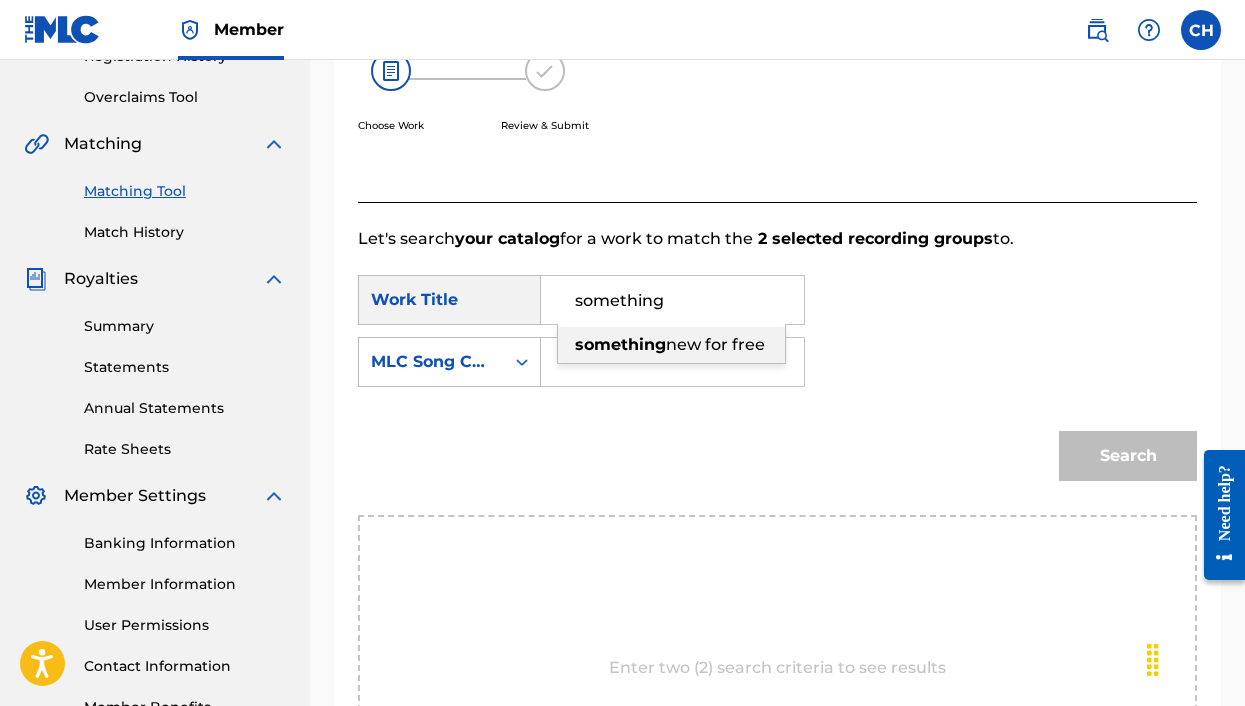 click on "new for free" at bounding box center [715, 344] 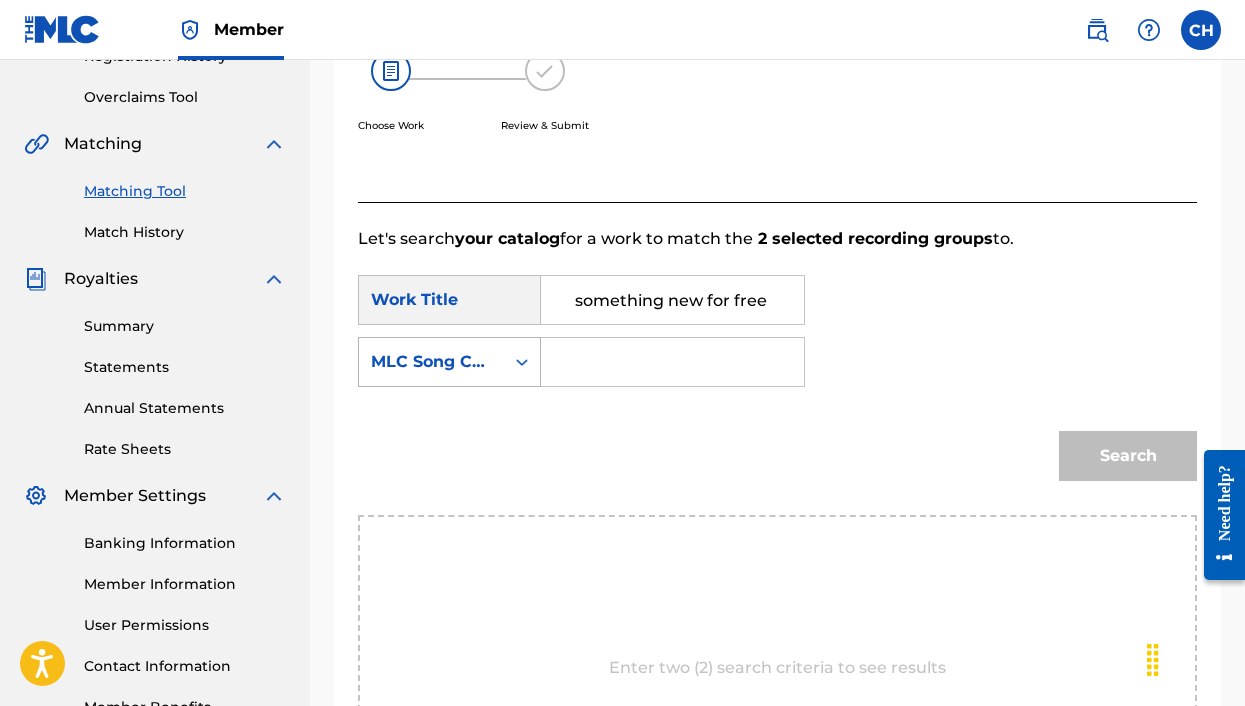 click on "MLC Song Code" at bounding box center [431, 362] 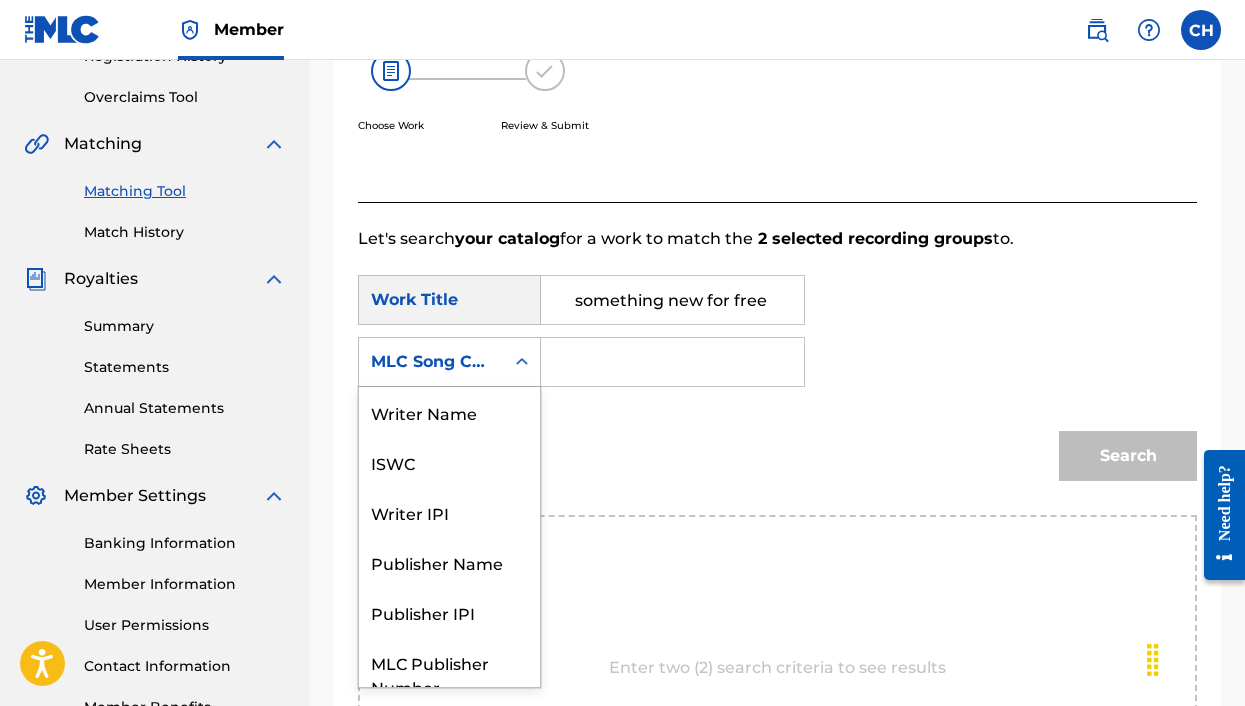 scroll, scrollTop: 74, scrollLeft: 0, axis: vertical 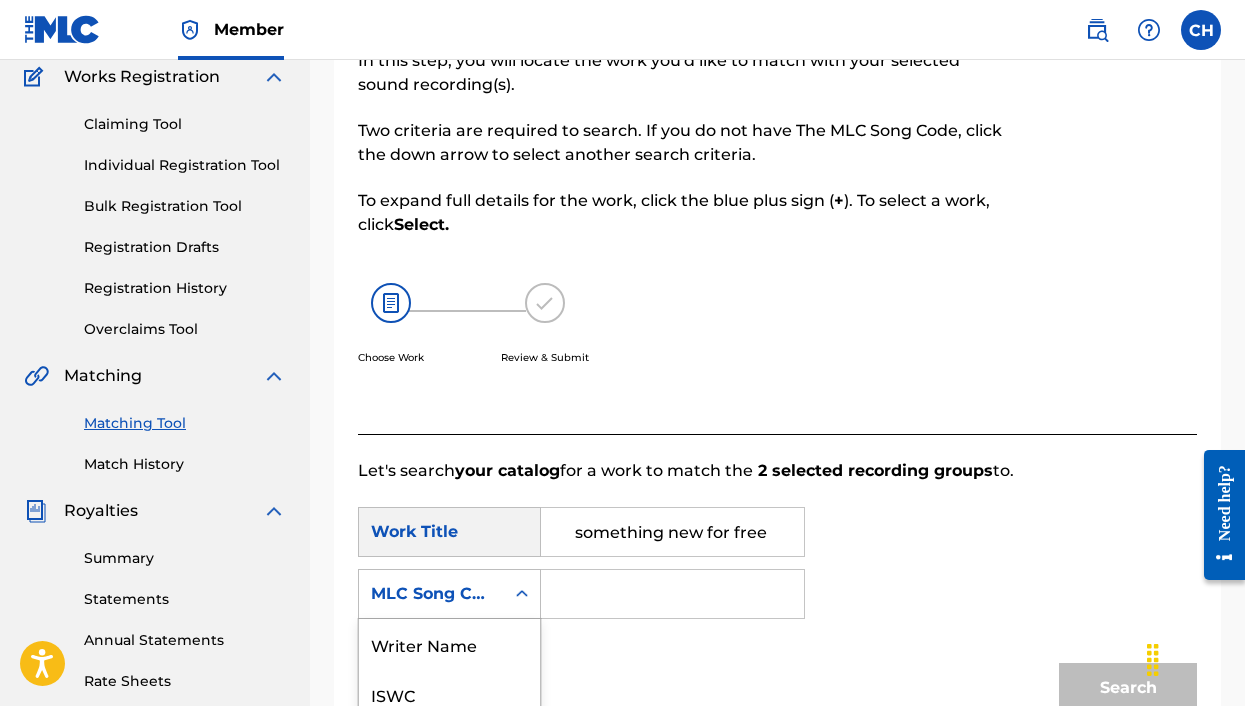 click on "Writer Name" at bounding box center (449, 644) 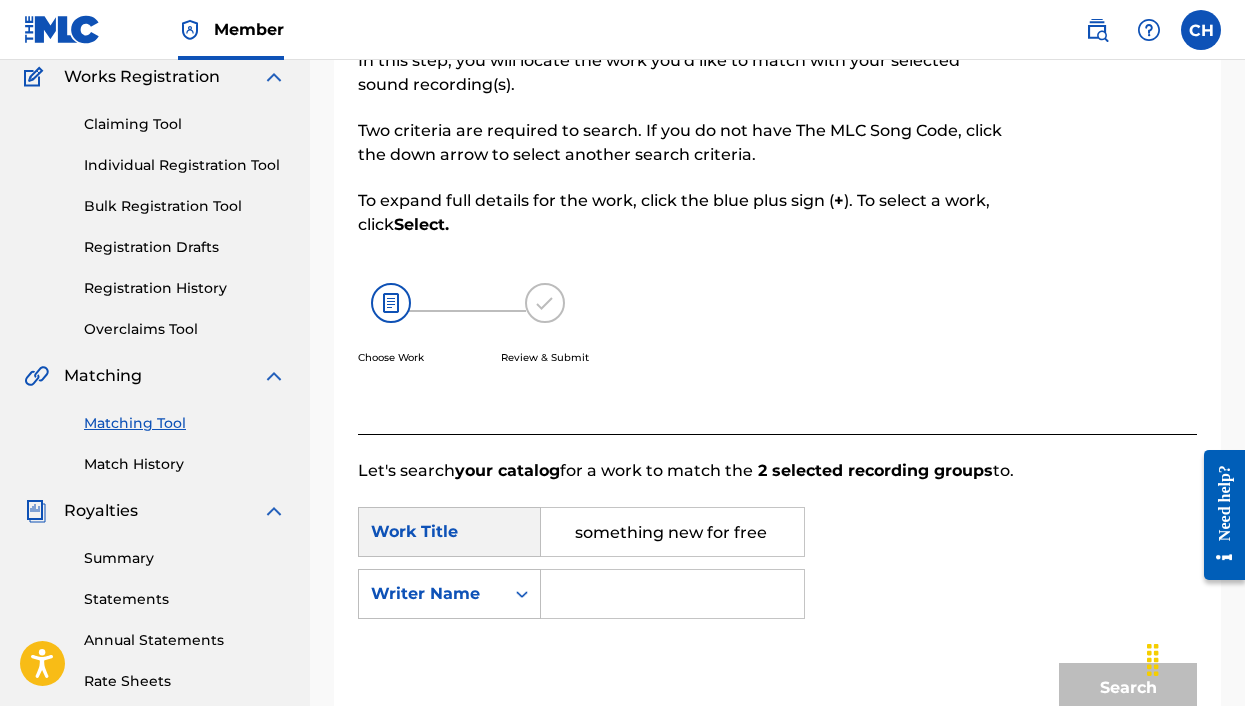 click at bounding box center (672, 594) 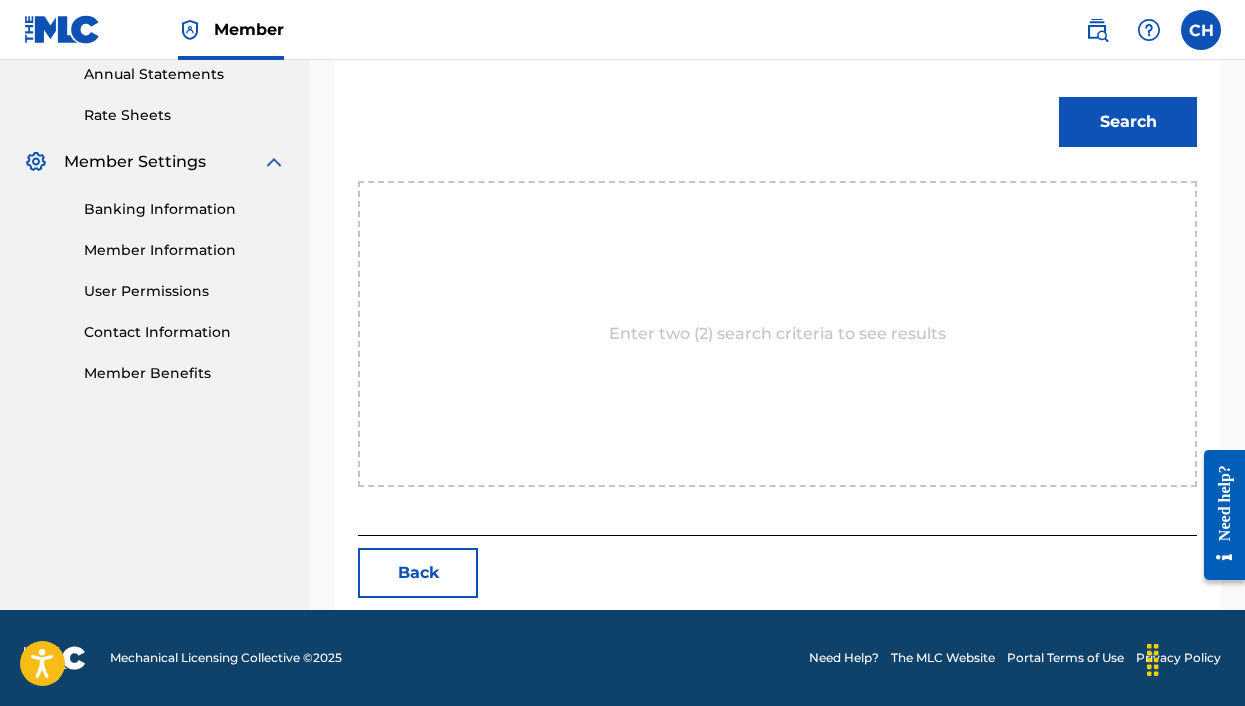 type on "[FIRST]" 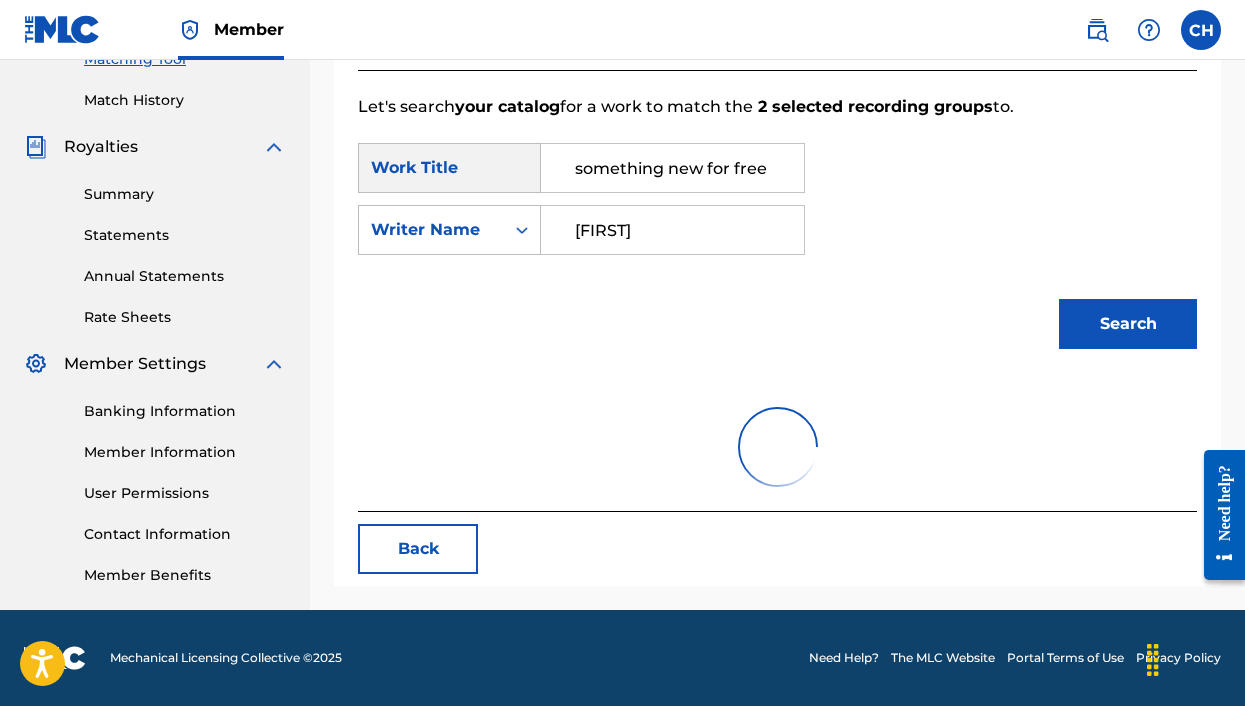 scroll, scrollTop: 534, scrollLeft: 0, axis: vertical 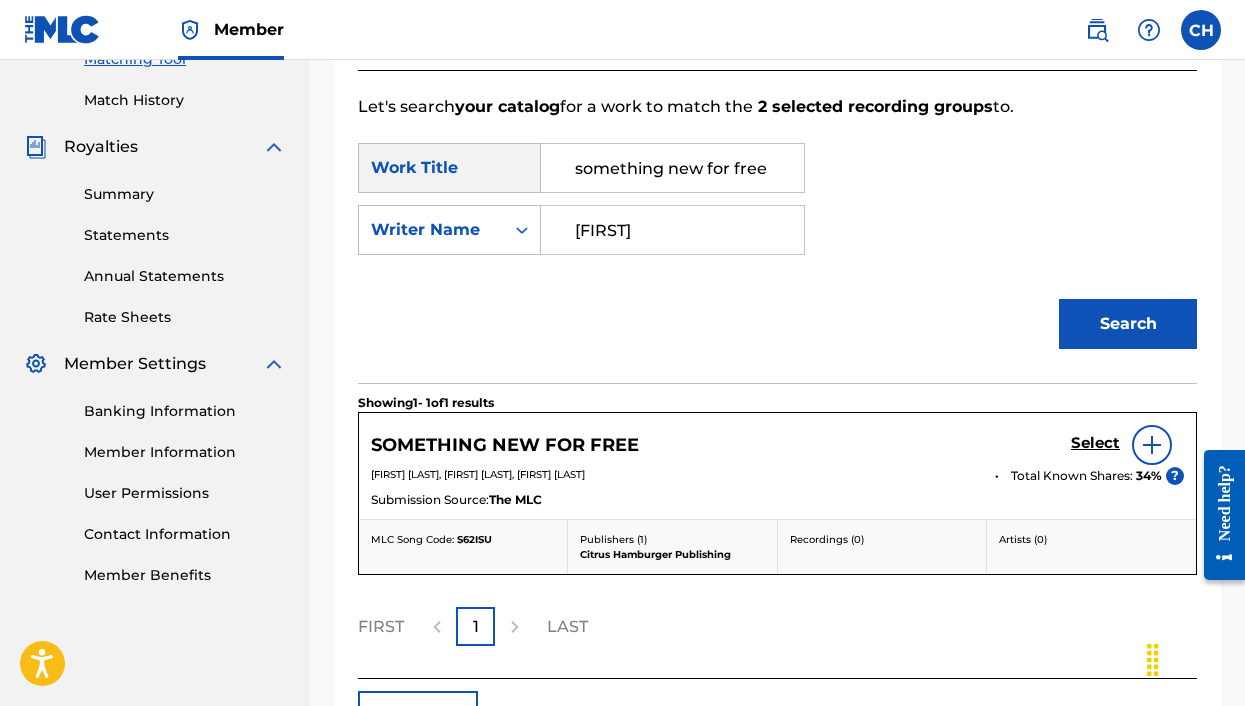 click on "Select" at bounding box center (1095, 443) 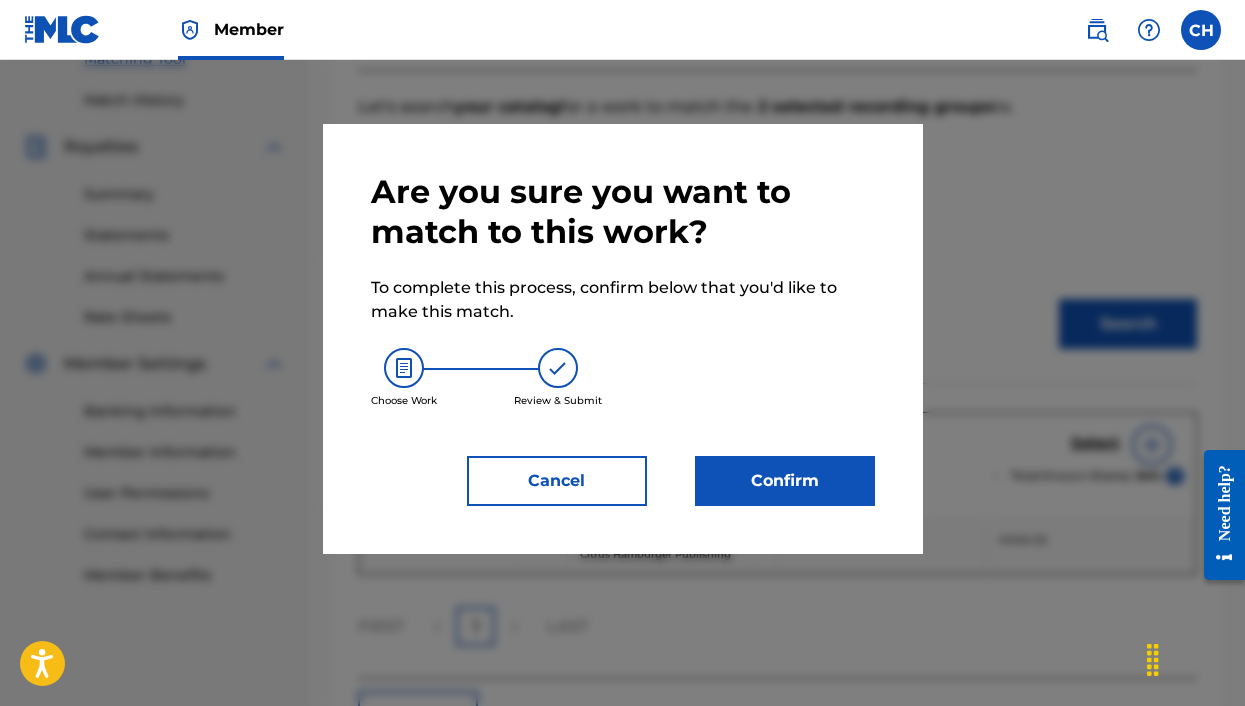 click on "Confirm" at bounding box center [785, 481] 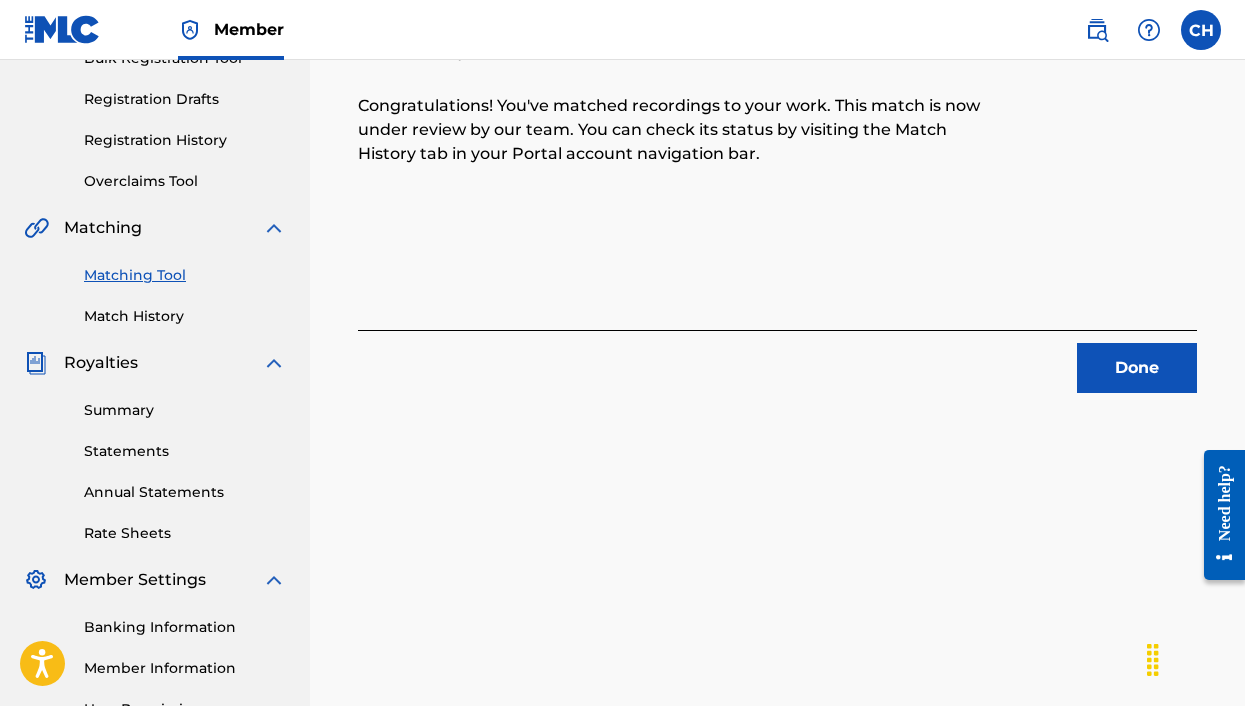 scroll, scrollTop: 308, scrollLeft: 0, axis: vertical 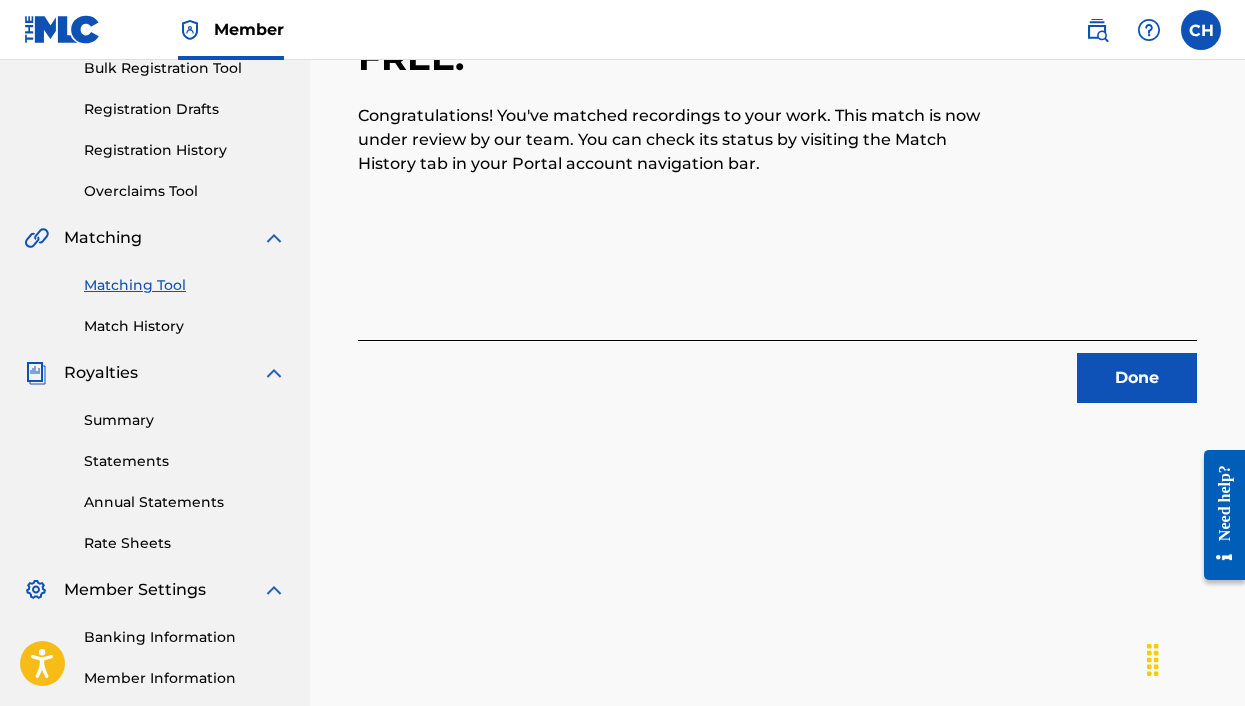 click on "Done" at bounding box center [1137, 378] 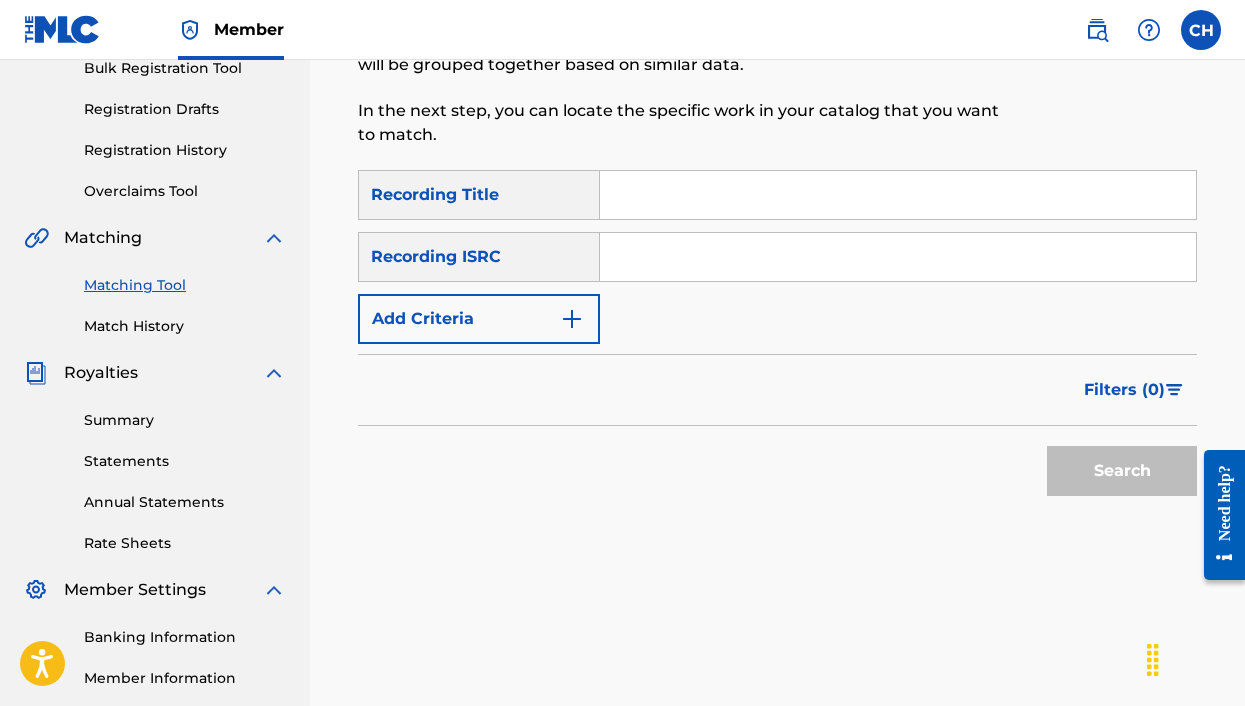 click at bounding box center (898, 195) 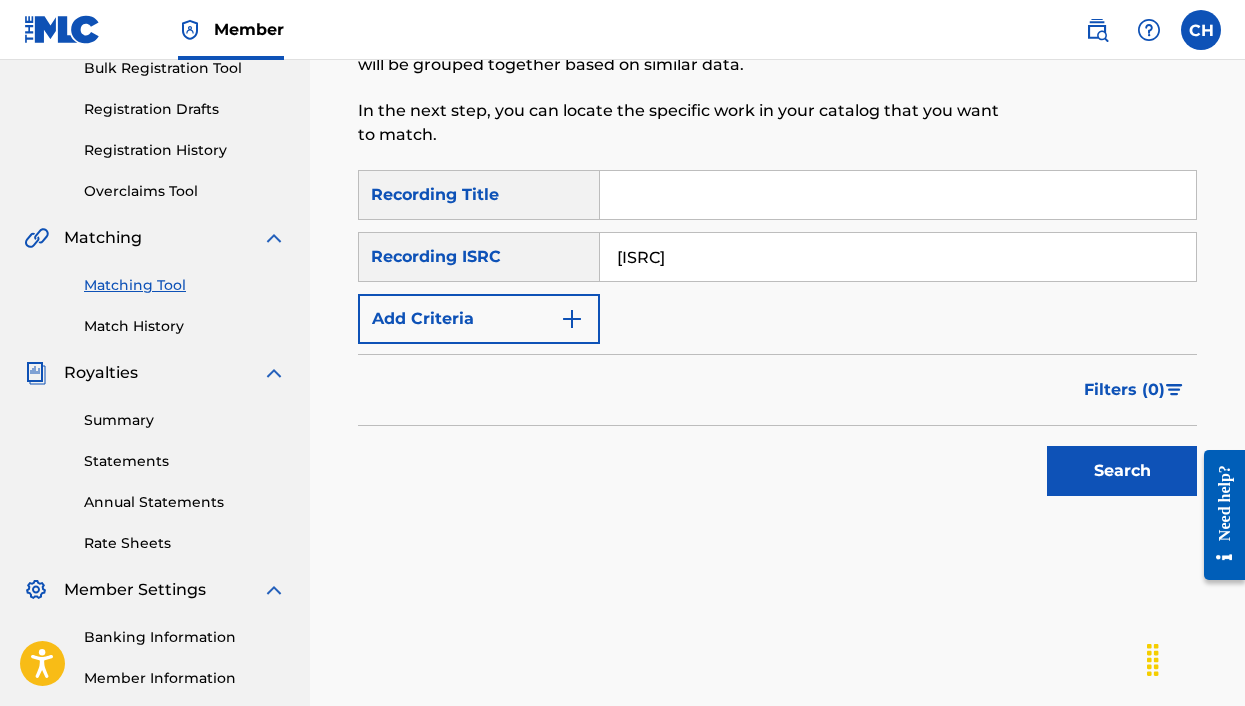 type on "[ISRC]" 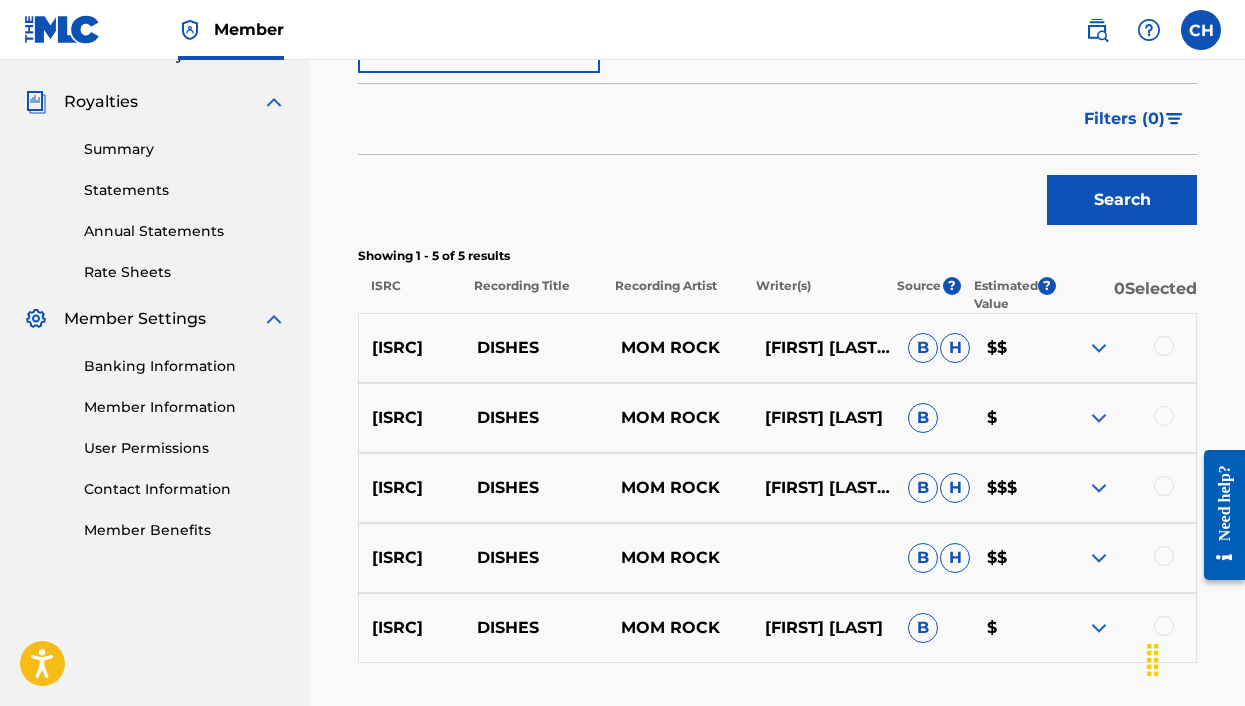 scroll, scrollTop: 641, scrollLeft: 0, axis: vertical 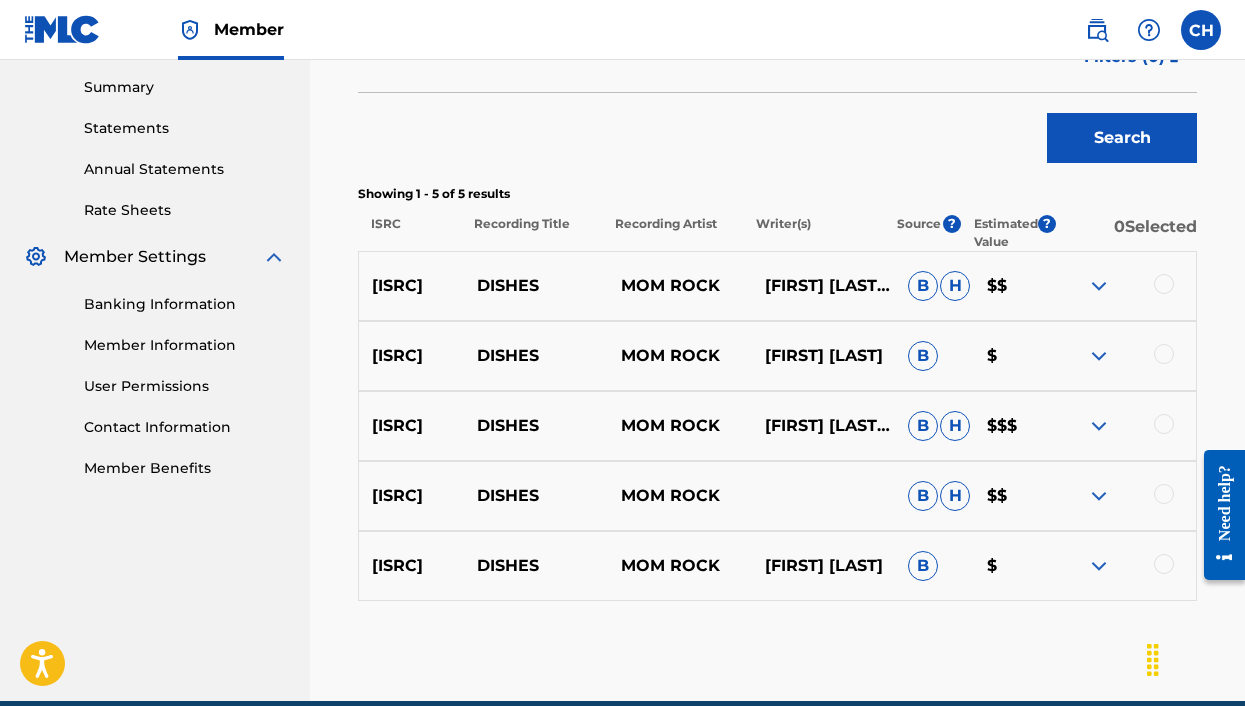 click at bounding box center (1164, 284) 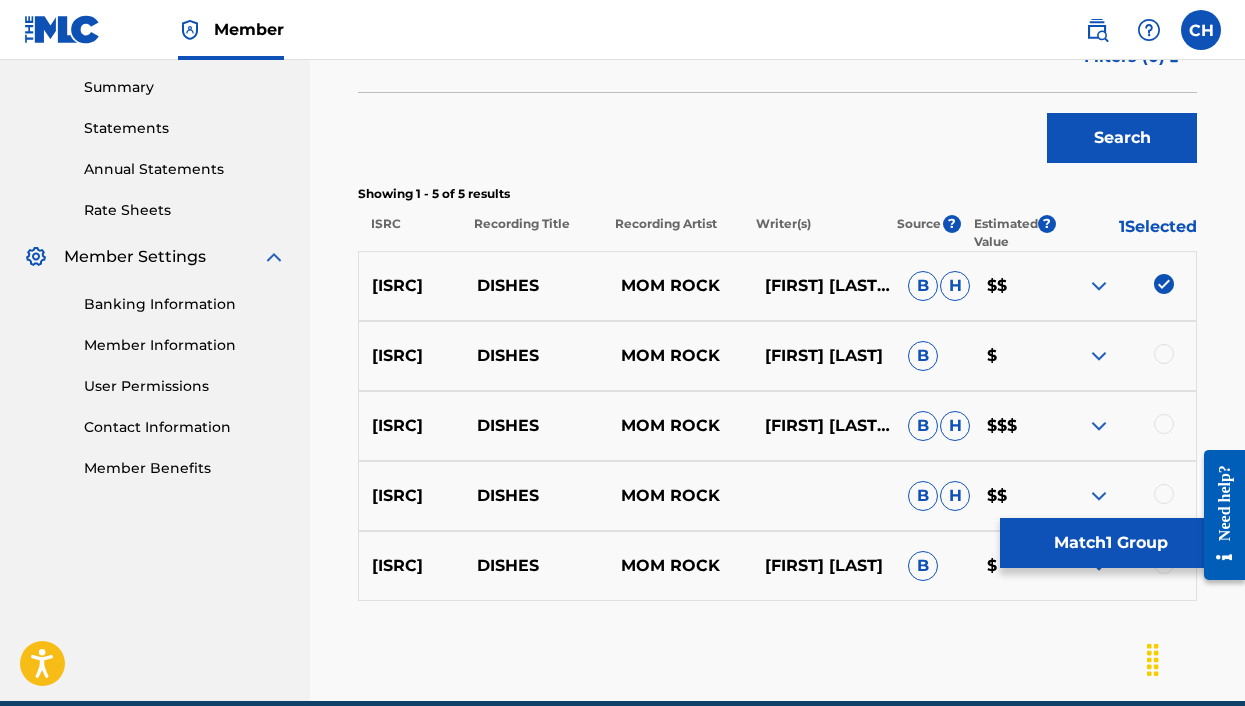 click on "[LICENSE_PLATE] DISHES MOM ROCK [FIRST] [LAST] B $" at bounding box center [777, 356] 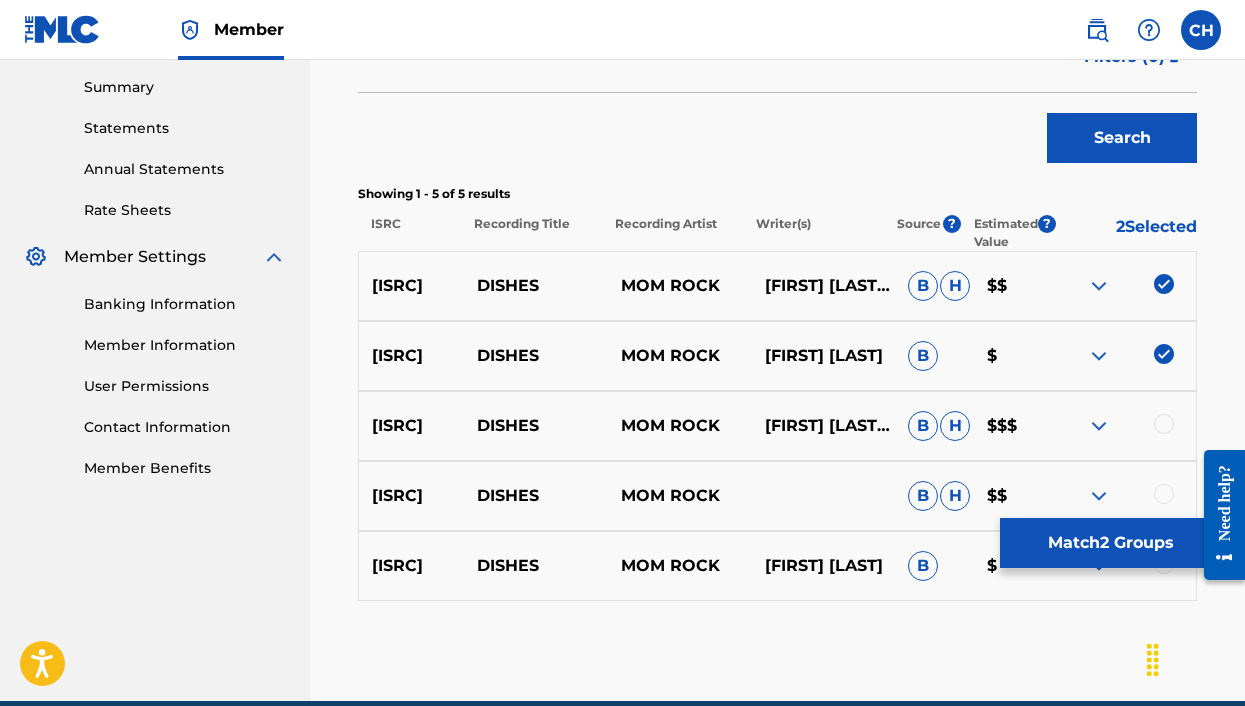 click on "[LICENSE_PLATE] DISHES MOM ROCK [FIRST] [LAST], [FIRST] [LAST], [FIRST] [LAST] B H $$$" at bounding box center [777, 426] 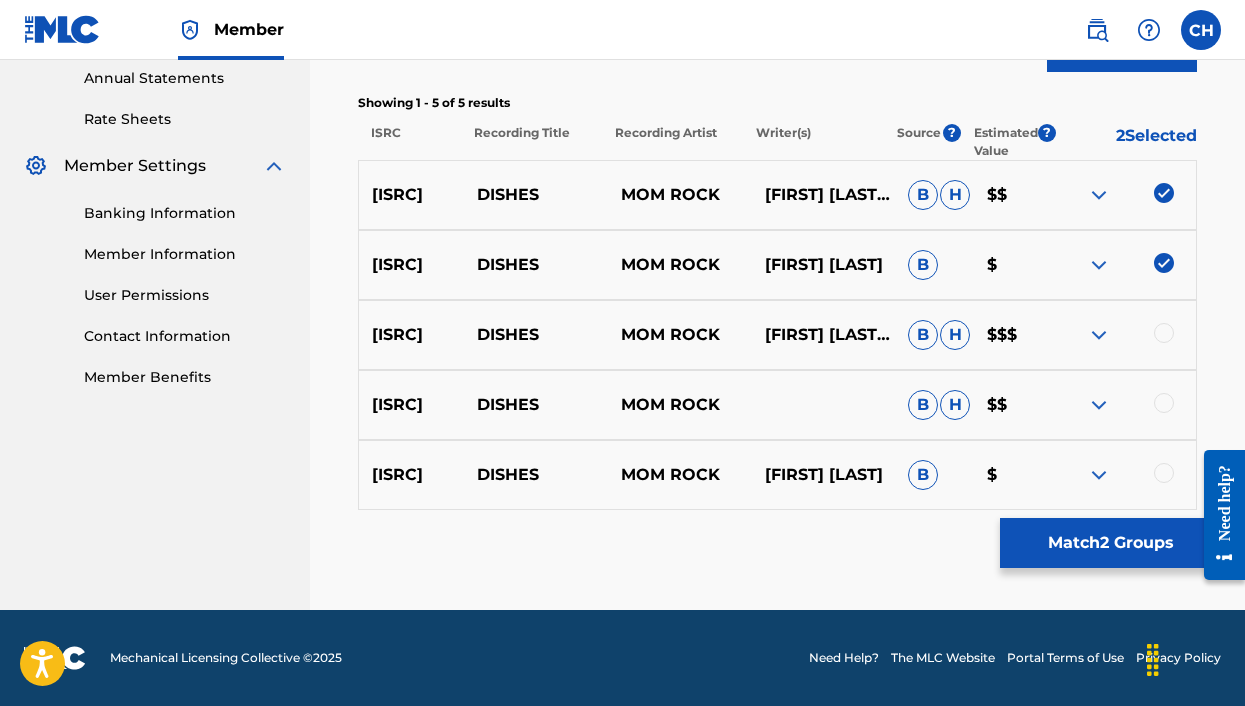 scroll, scrollTop: 732, scrollLeft: 0, axis: vertical 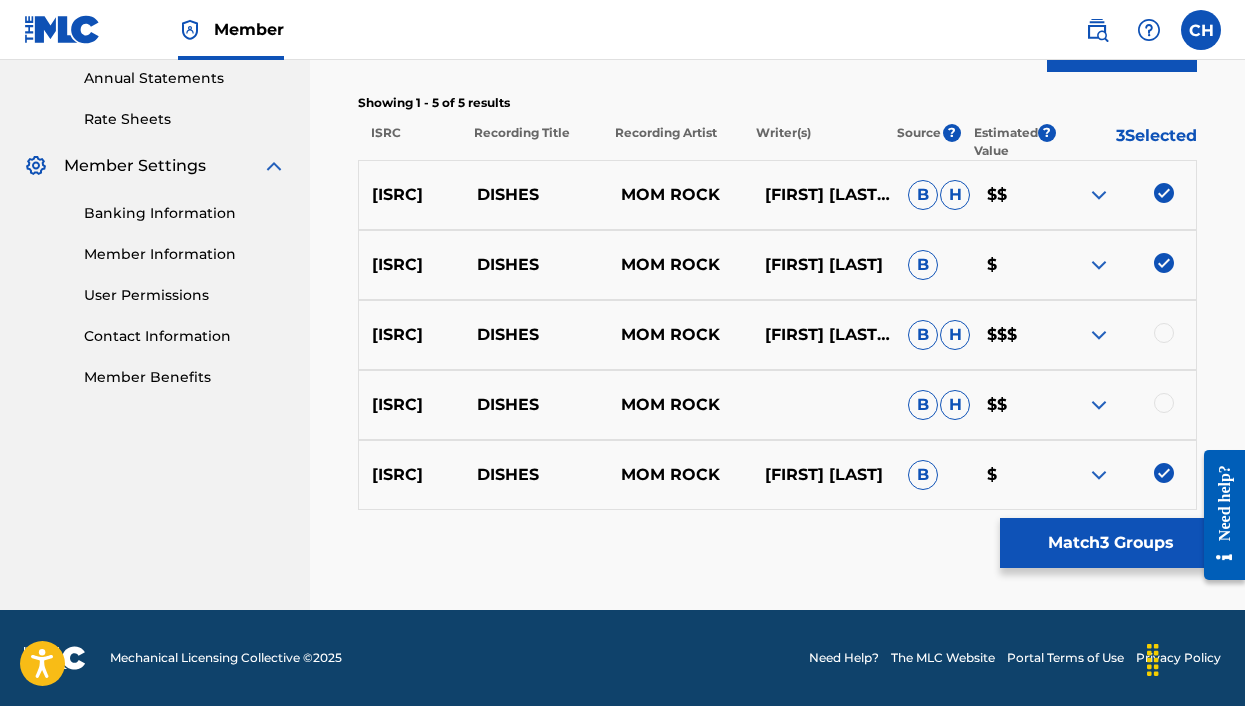click at bounding box center [1164, 403] 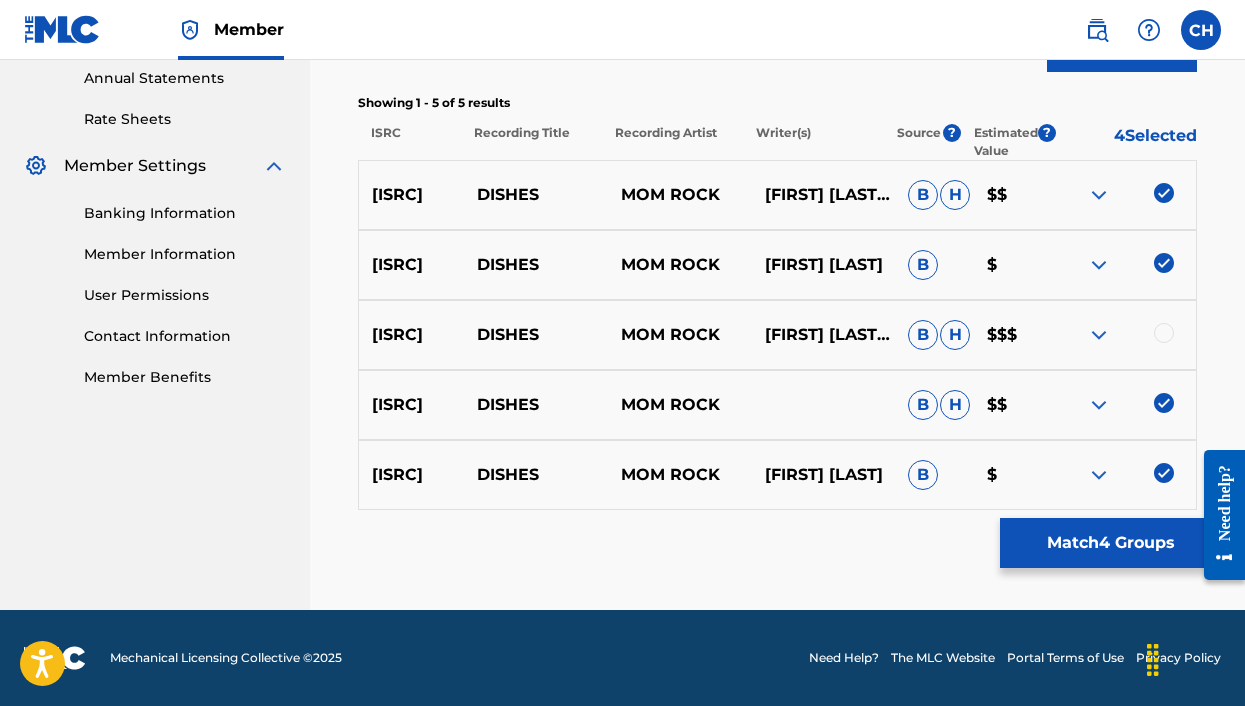 click at bounding box center (1164, 333) 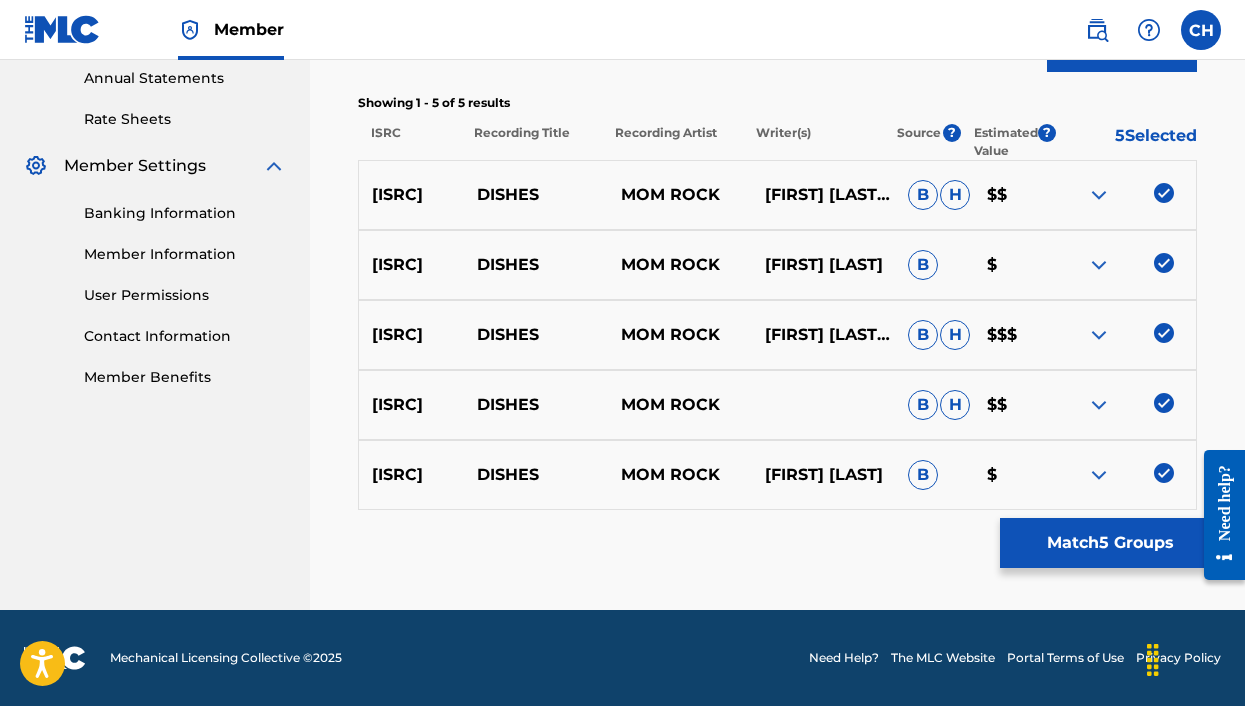 click on "Match  5 Groups" at bounding box center (1110, 543) 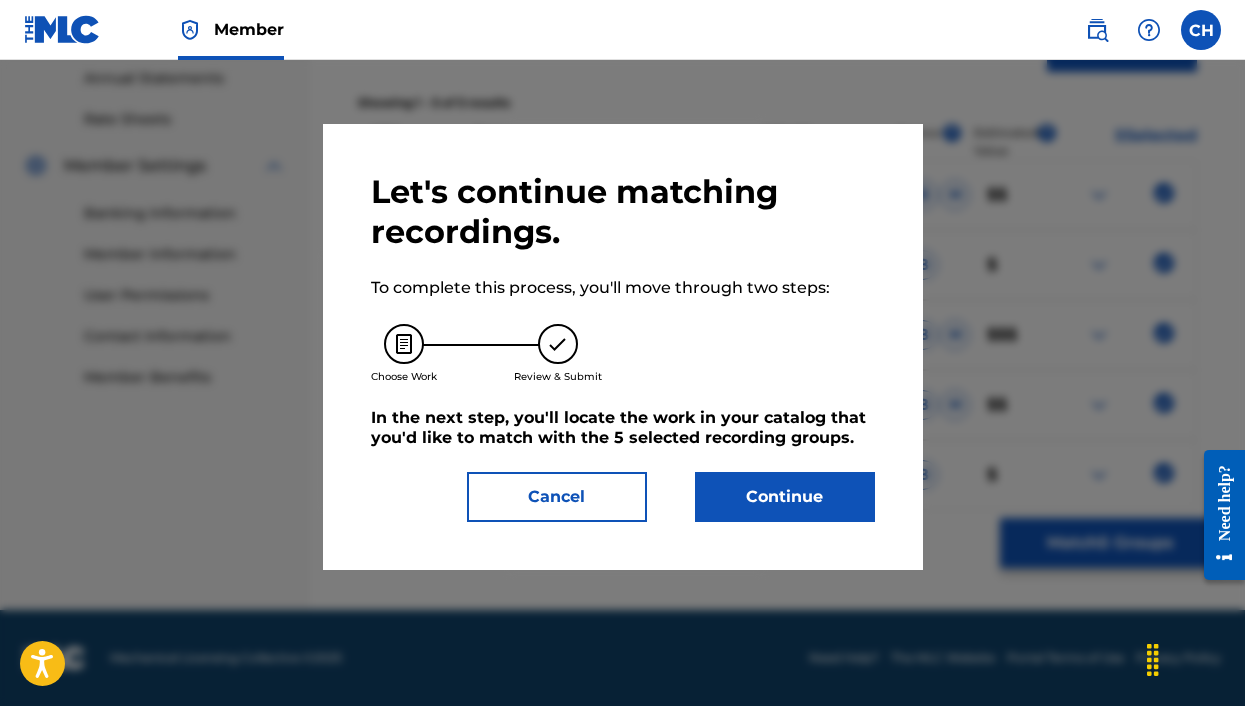 click on "Continue" at bounding box center (785, 497) 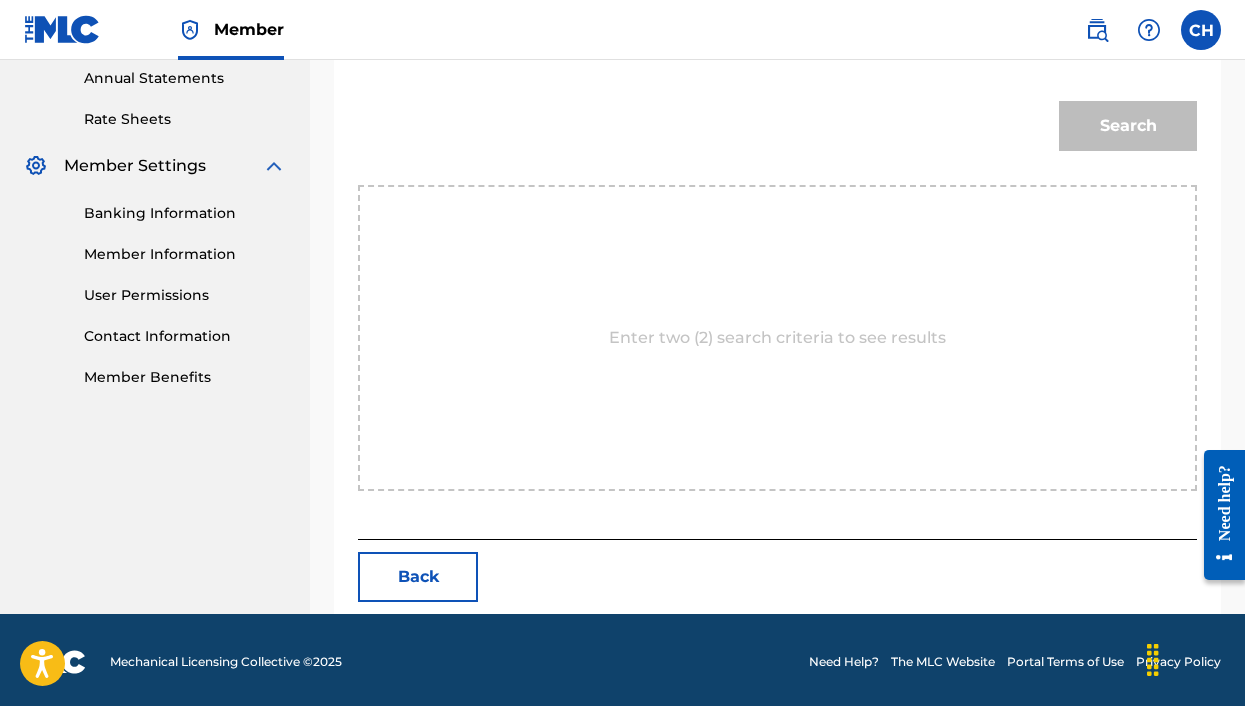 scroll, scrollTop: 534, scrollLeft: 0, axis: vertical 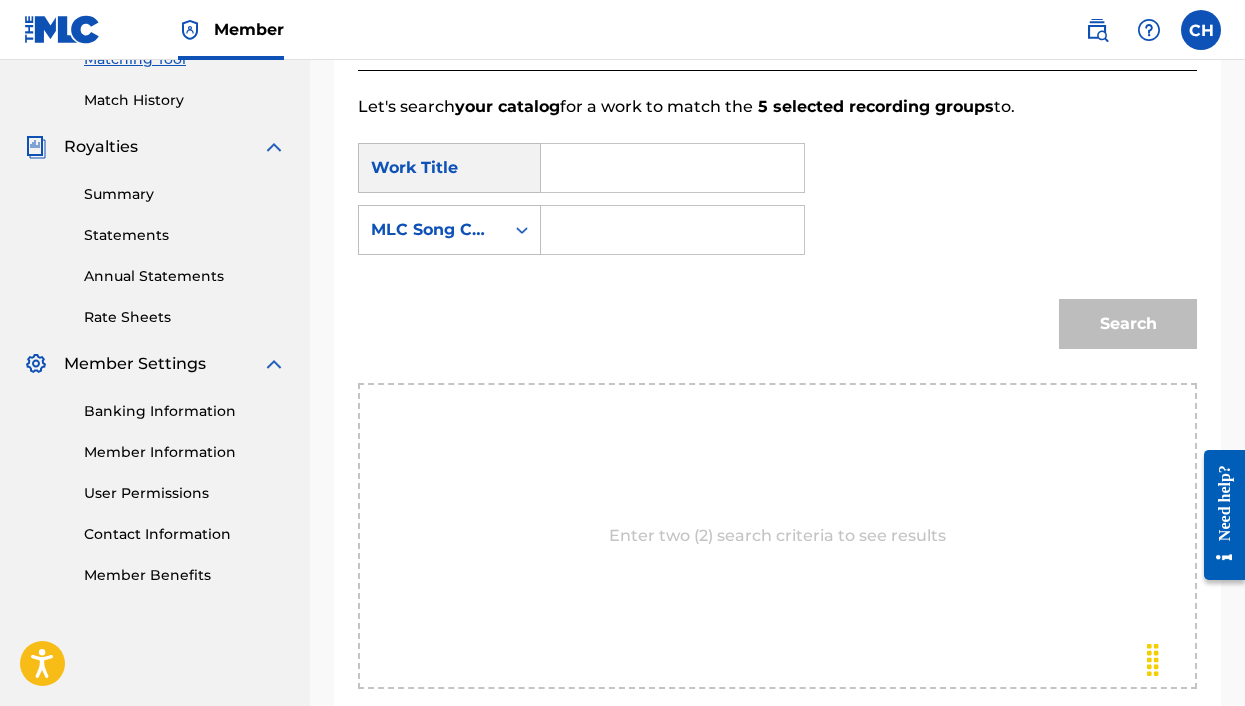 click at bounding box center [672, 168] 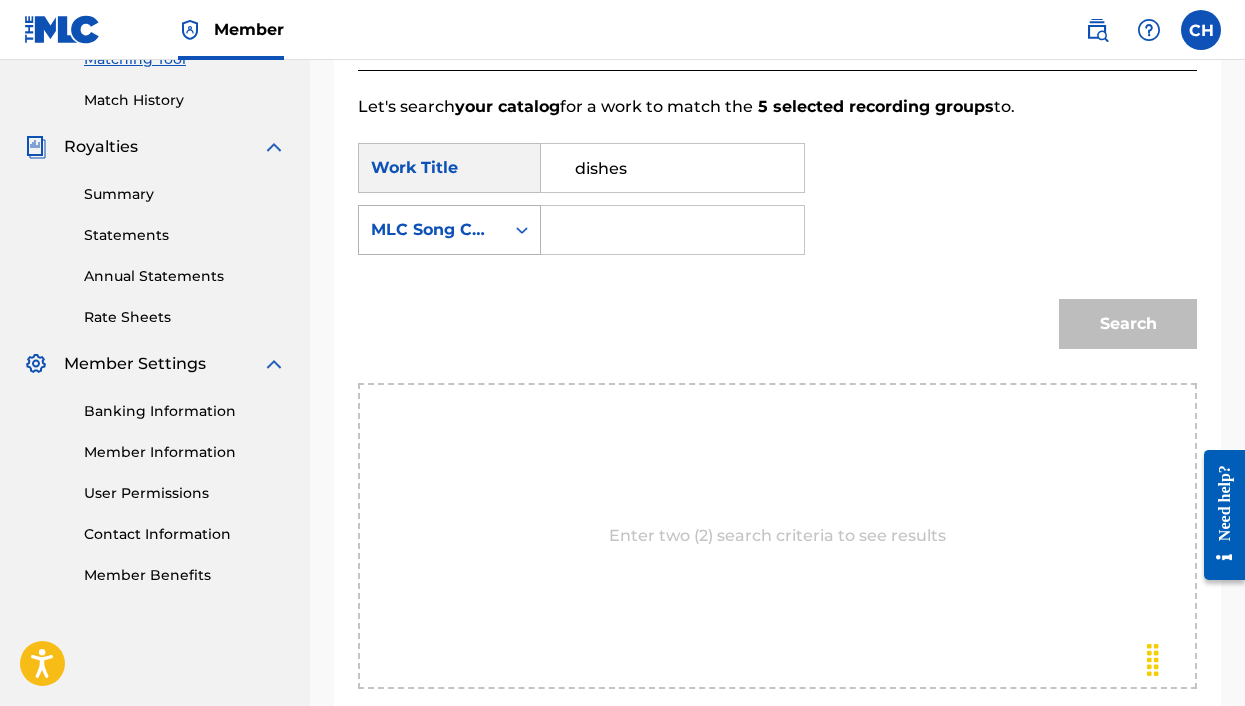 type on "dishes" 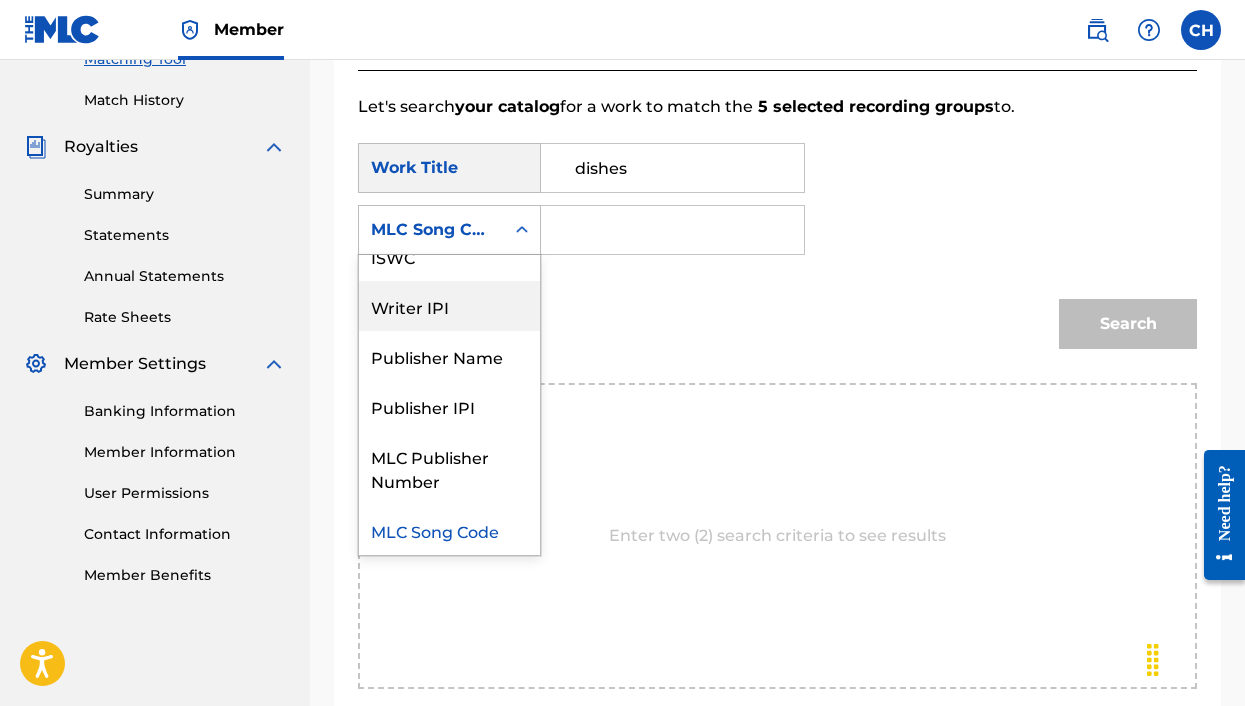 scroll, scrollTop: 0, scrollLeft: 0, axis: both 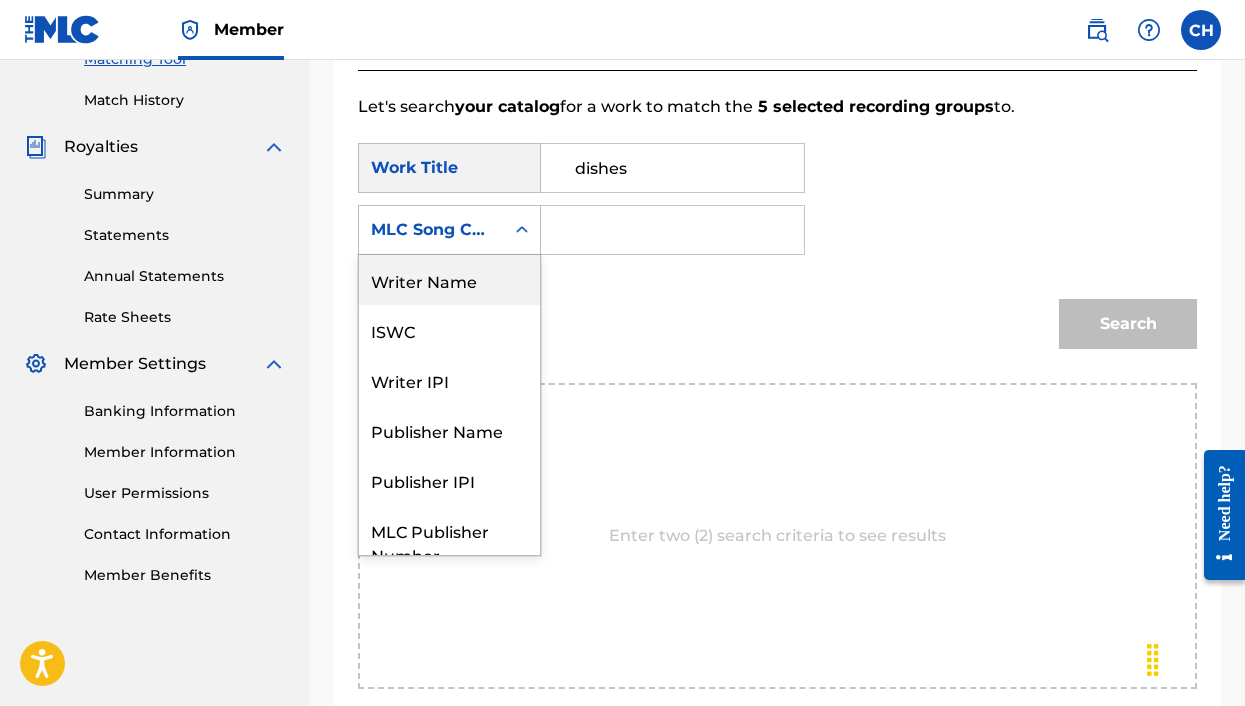 click on "Writer Name" at bounding box center (449, 280) 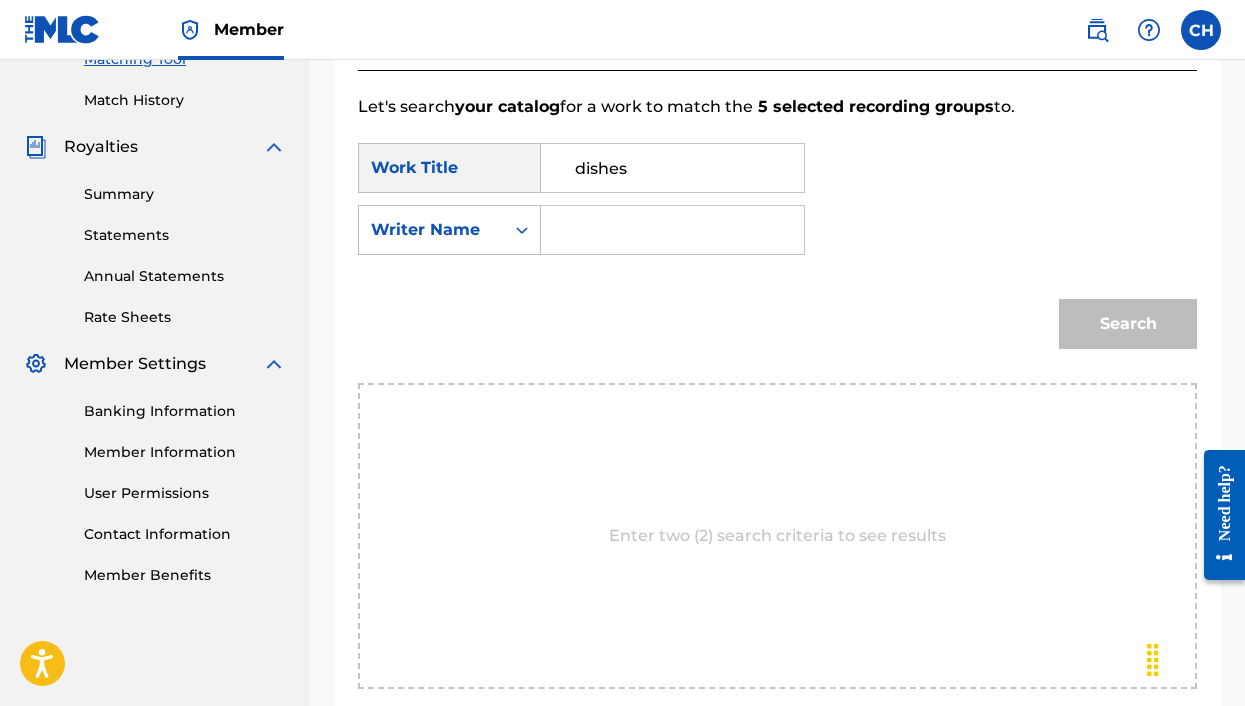 click at bounding box center (672, 230) 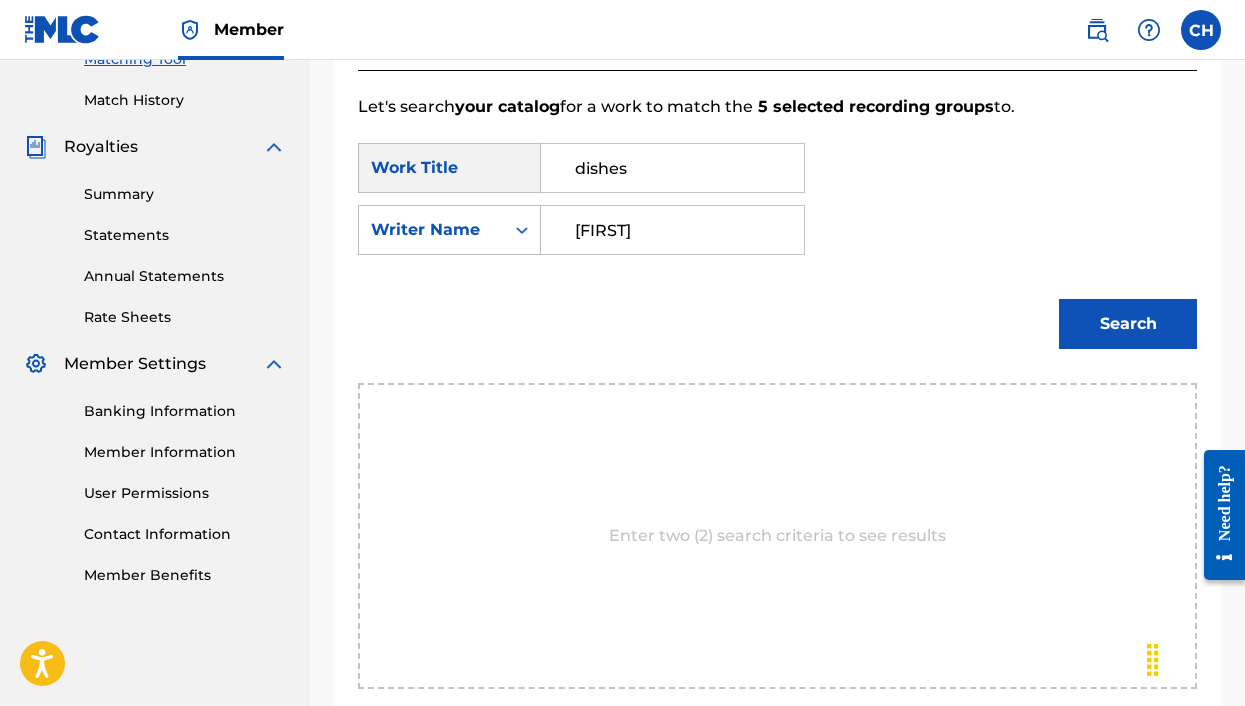 type on "[FIRST]" 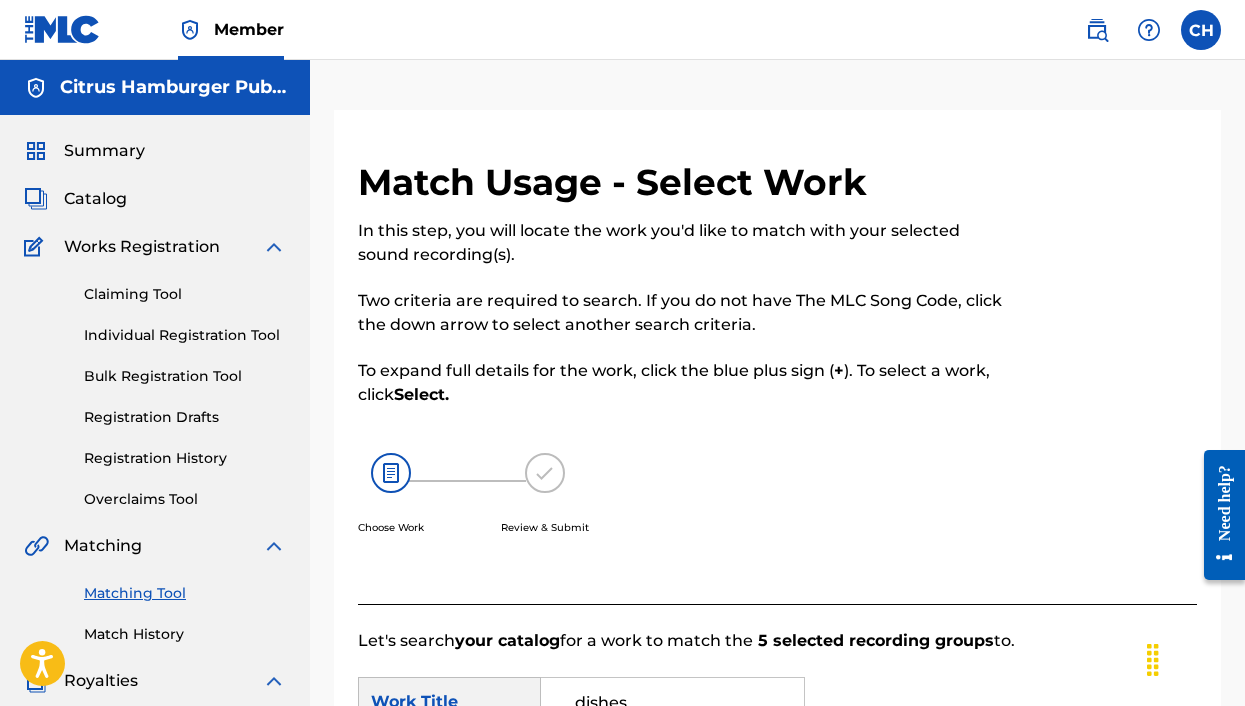 scroll, scrollTop: 0, scrollLeft: 0, axis: both 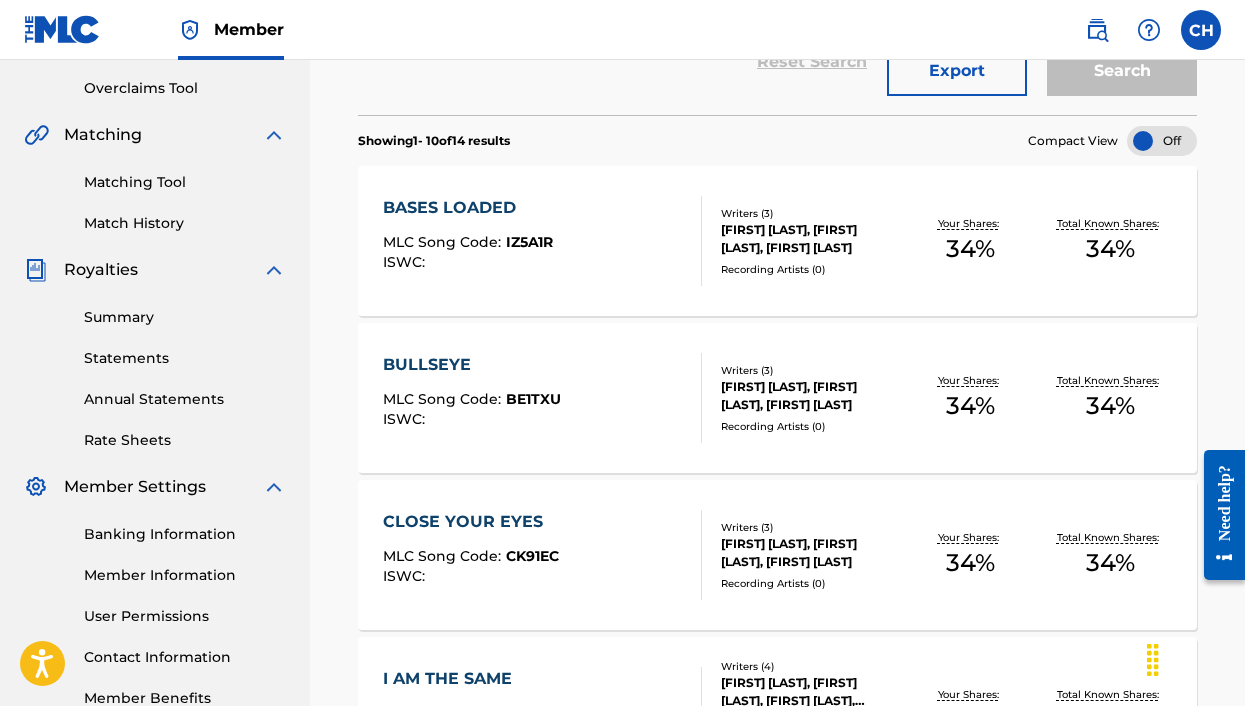 click on "BASES LOADED" at bounding box center [468, 208] 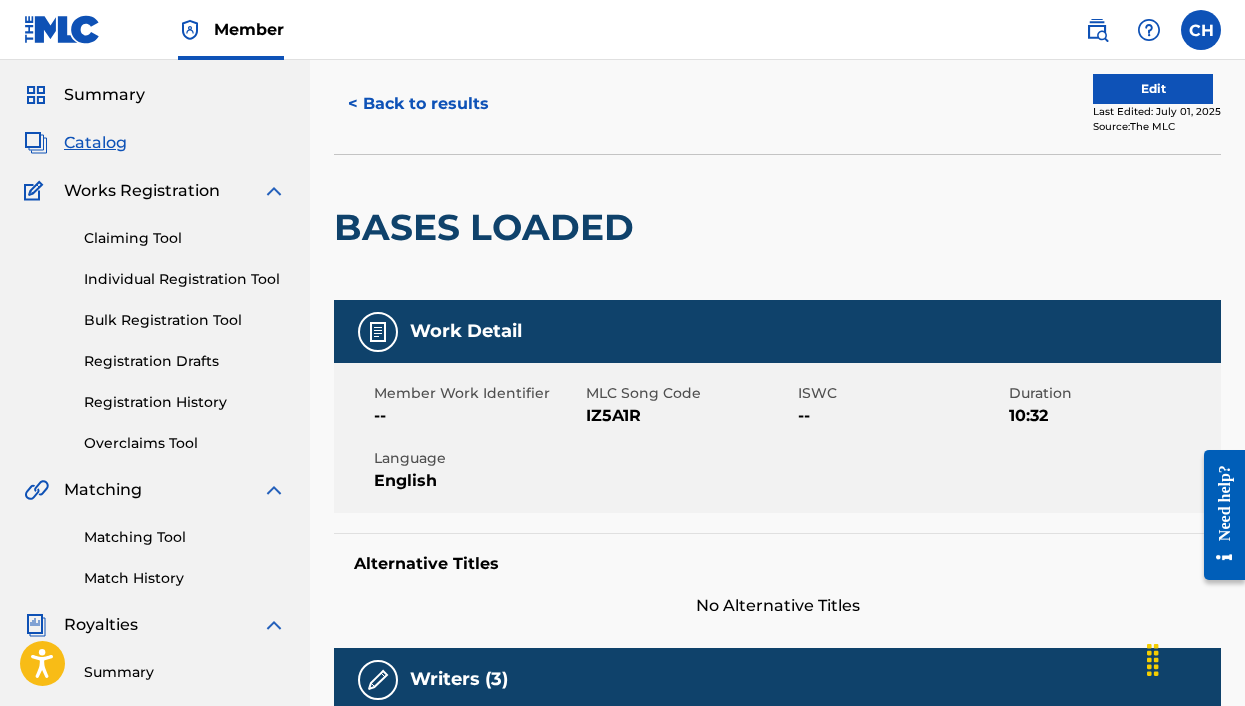 scroll, scrollTop: 47, scrollLeft: 0, axis: vertical 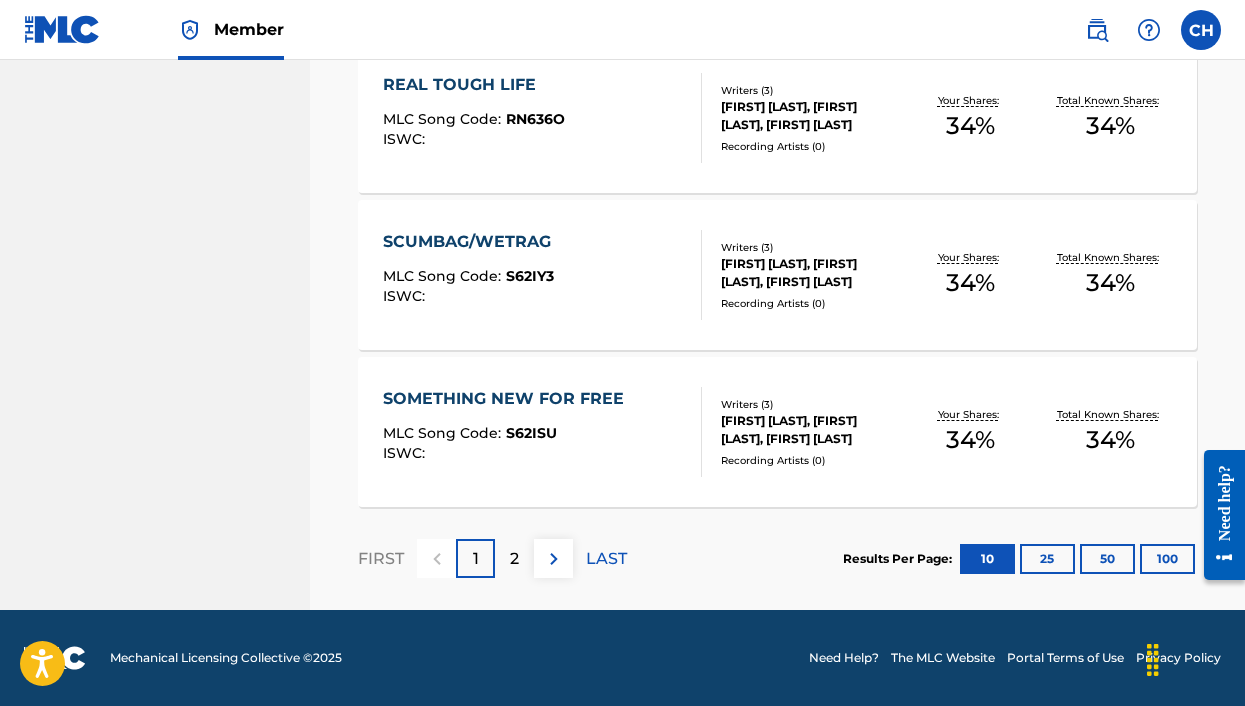 click at bounding box center [553, 558] 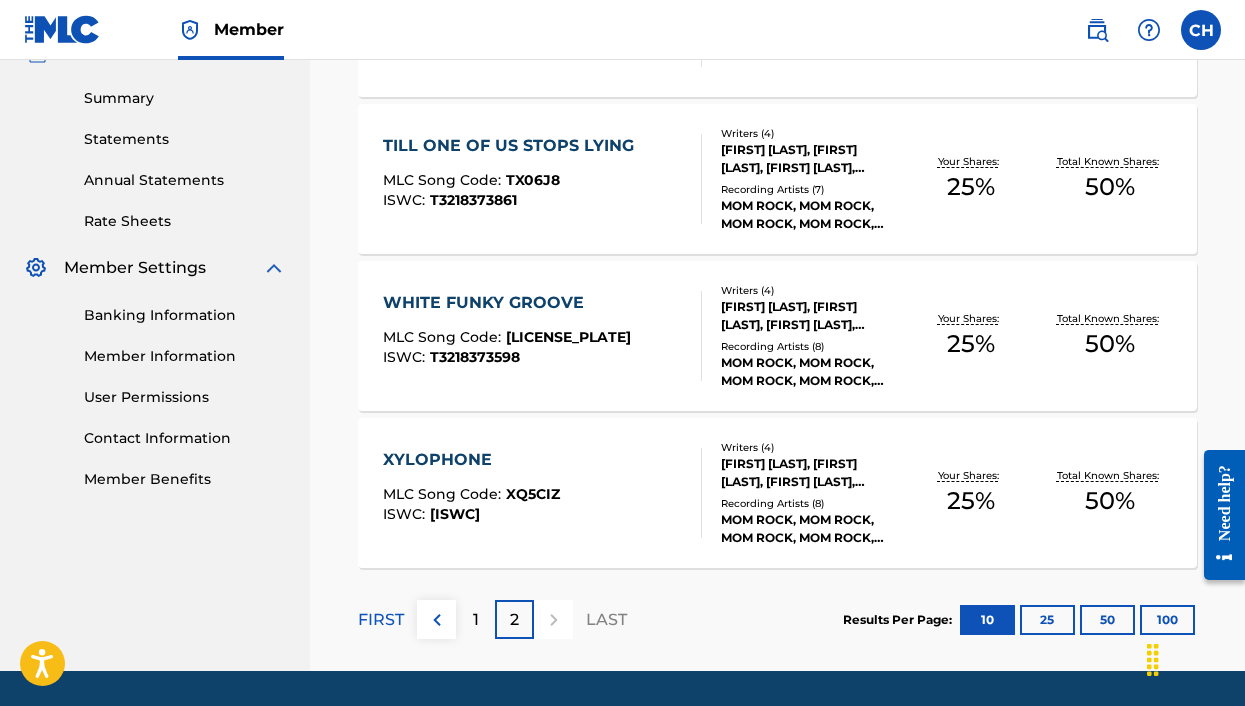 scroll, scrollTop: 616, scrollLeft: 0, axis: vertical 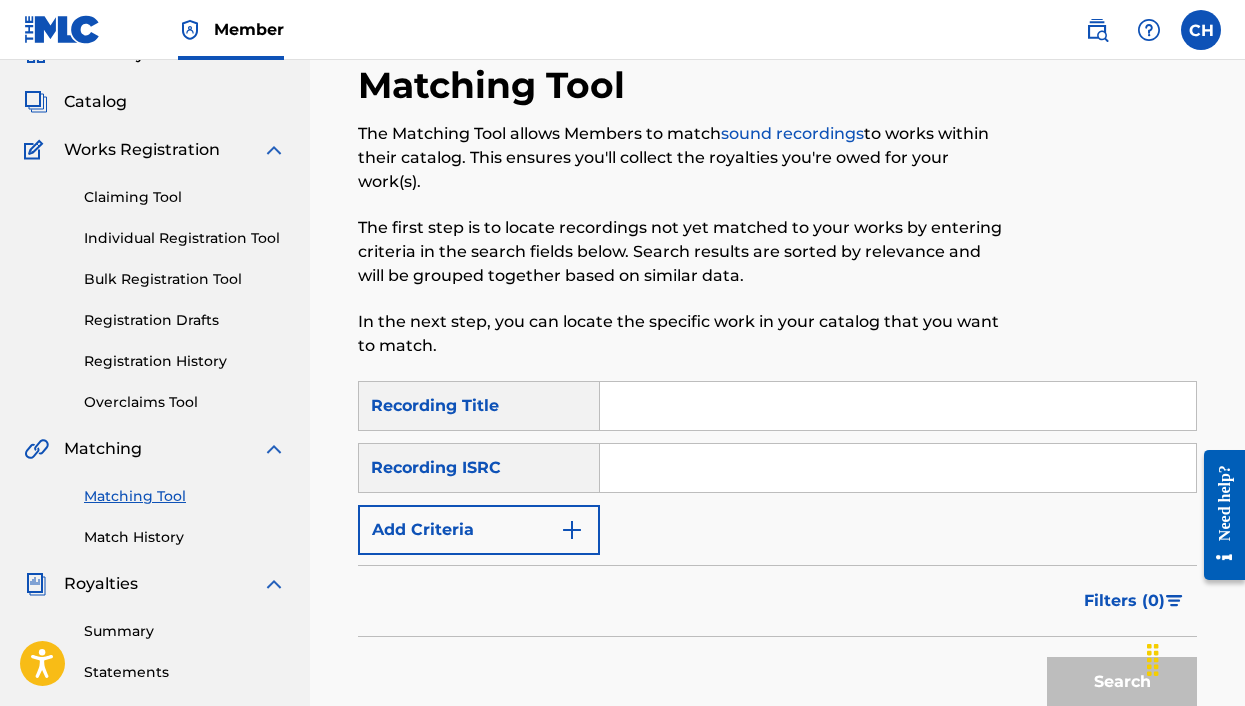 click on "Catalog" at bounding box center [155, 102] 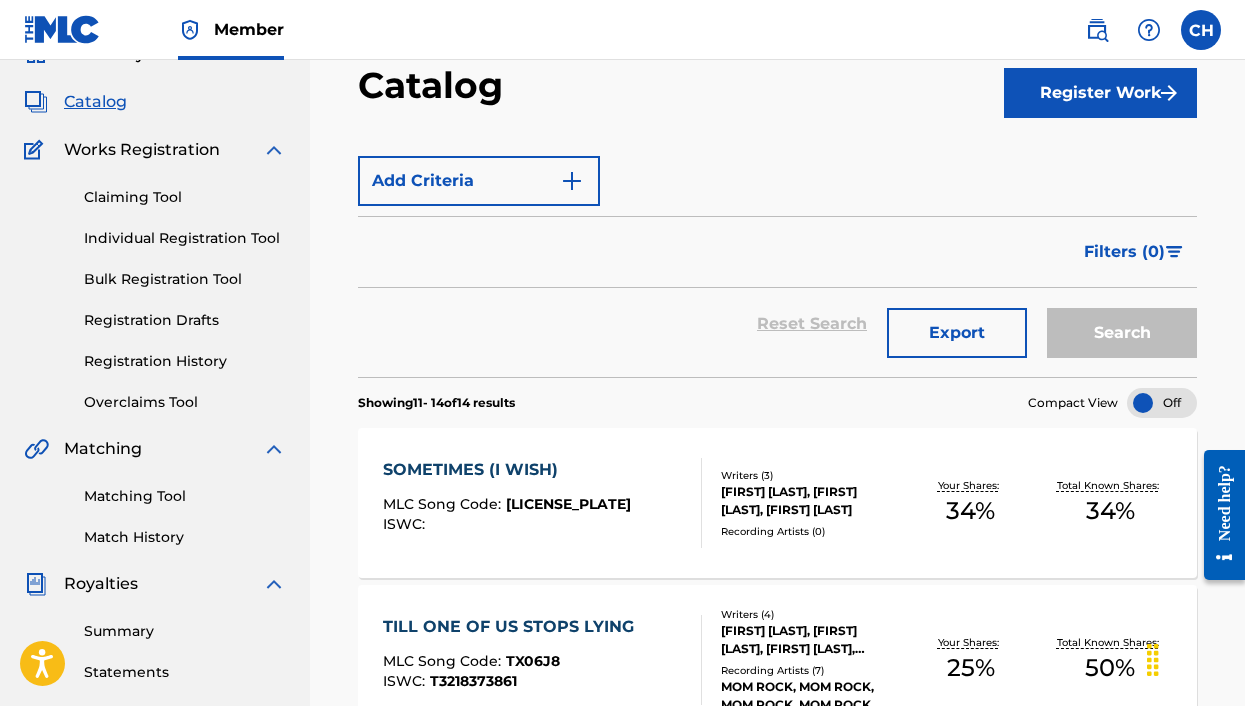 scroll, scrollTop: 0, scrollLeft: 0, axis: both 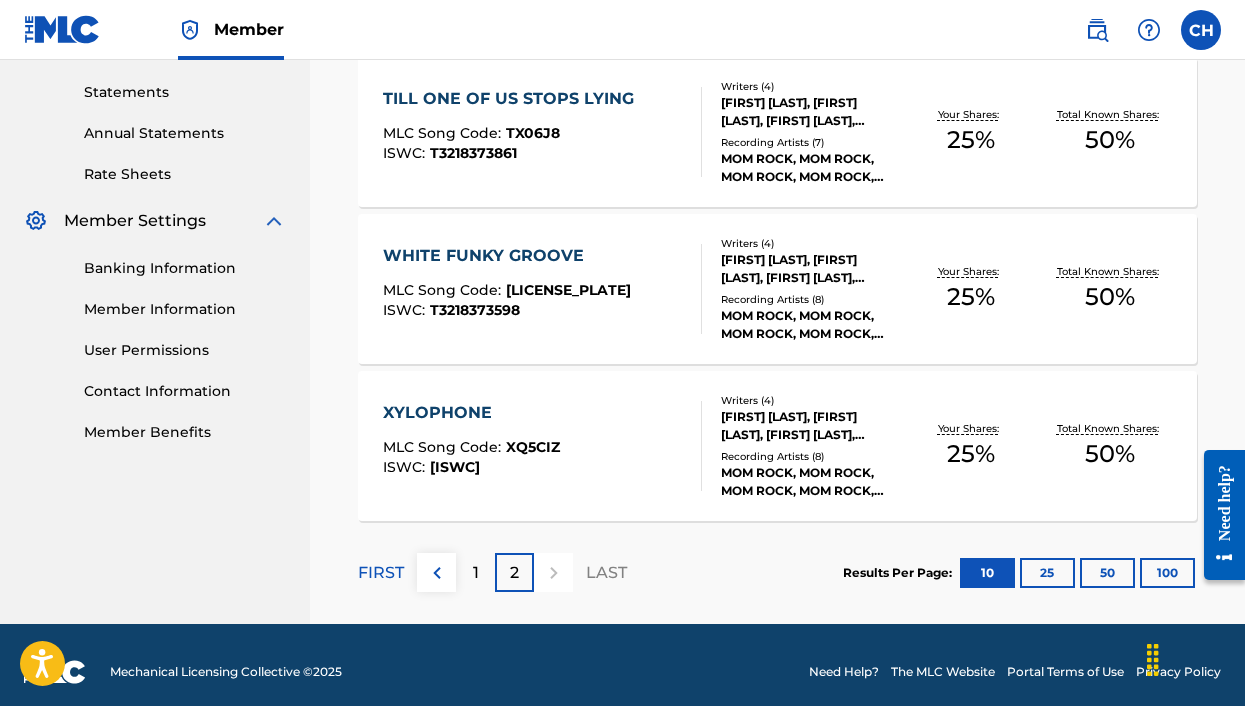 click at bounding box center (437, 573) 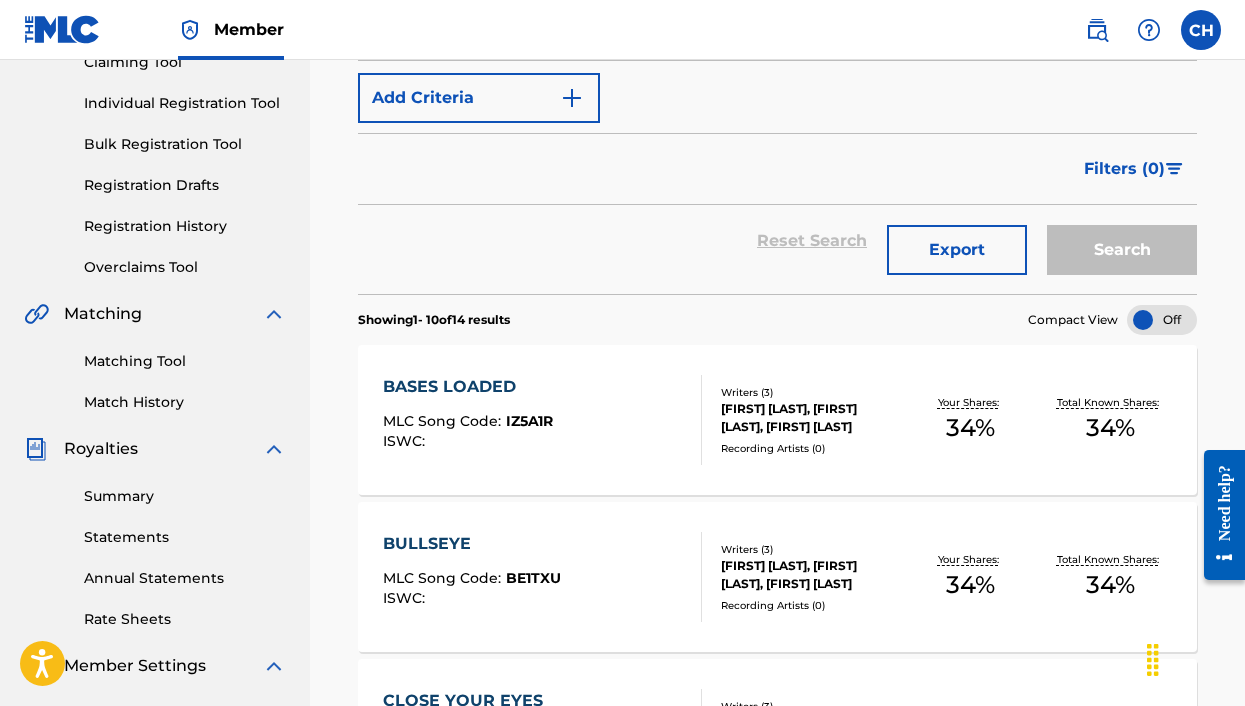 scroll, scrollTop: 195, scrollLeft: 0, axis: vertical 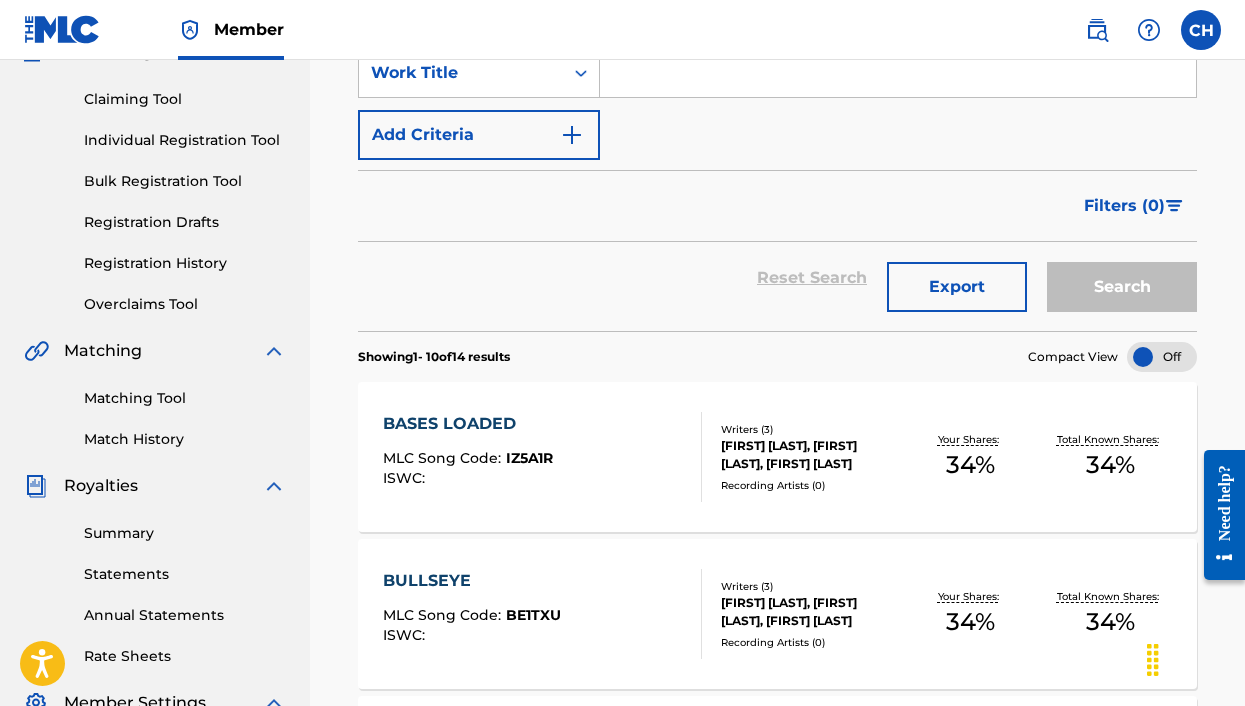 click on "BASES LOADED" at bounding box center (468, 424) 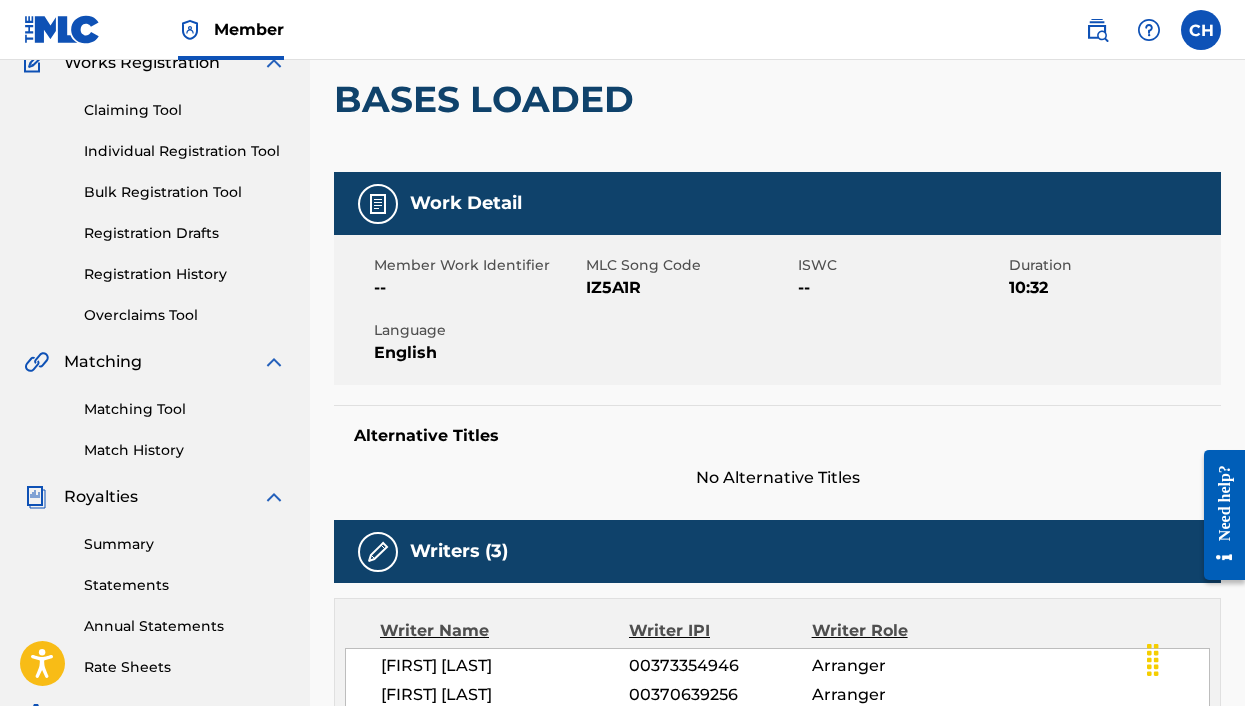 scroll, scrollTop: 184, scrollLeft: 0, axis: vertical 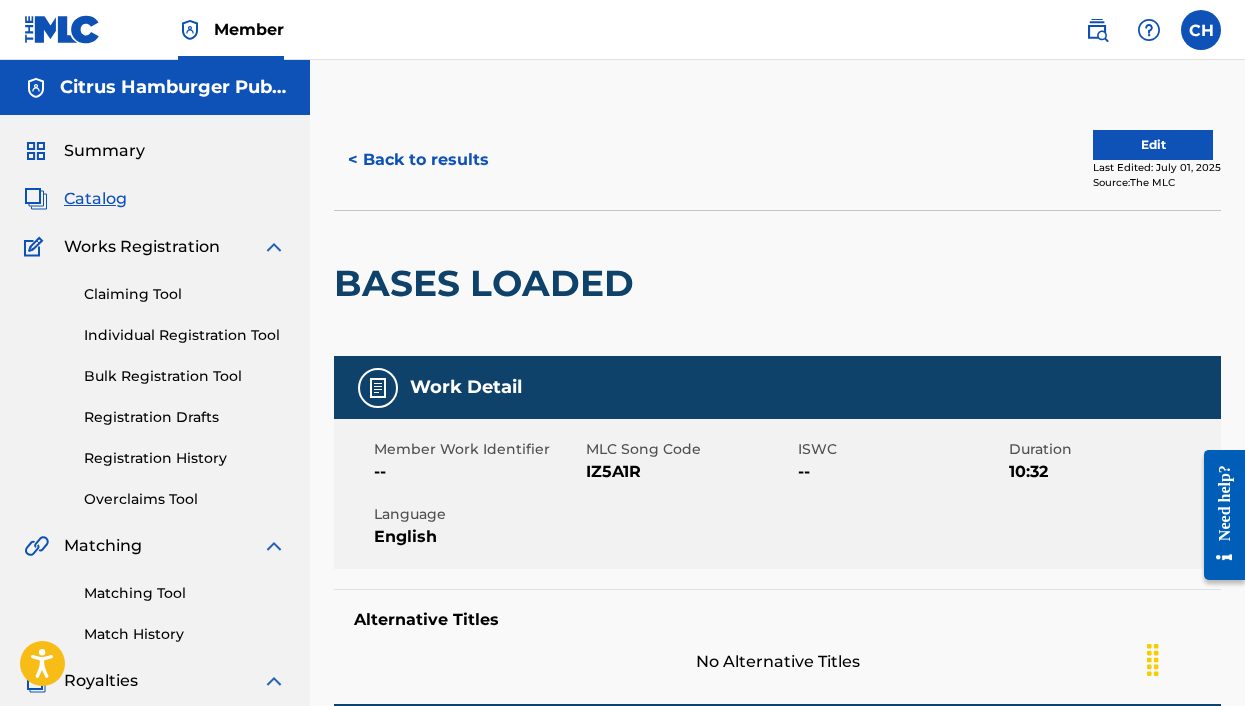 click on "Edit" at bounding box center (1153, 145) 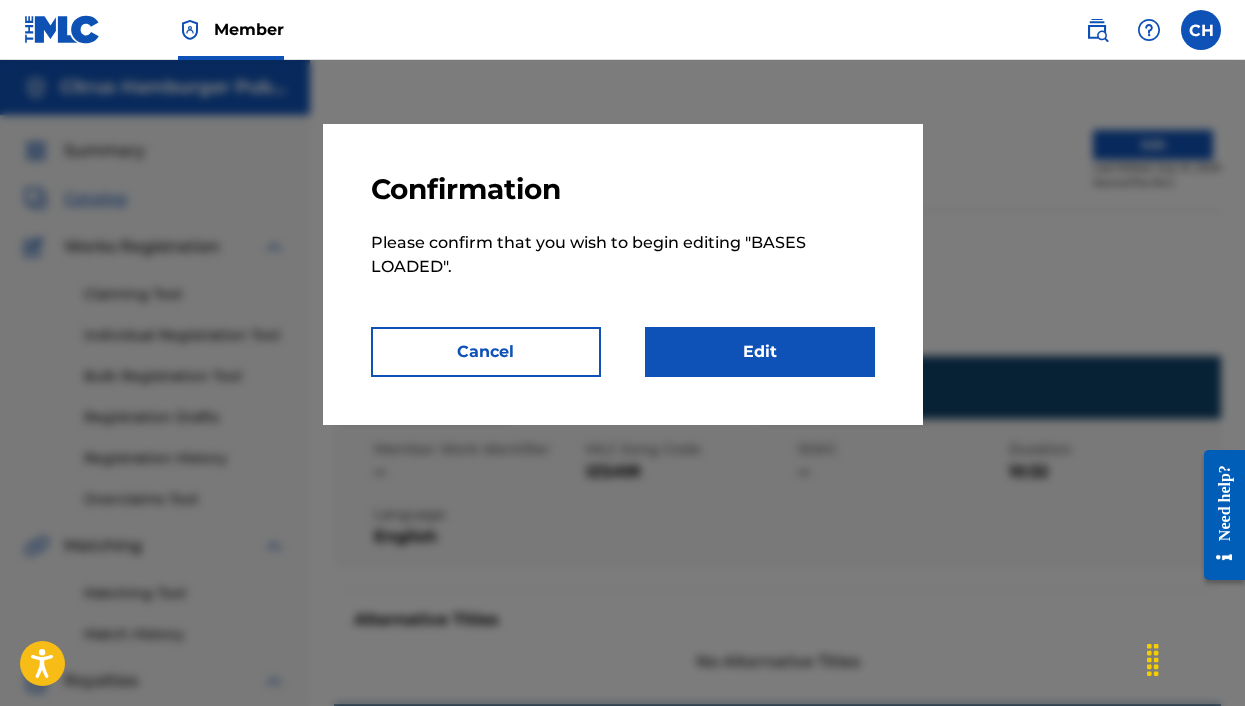 click on "Edit" at bounding box center [760, 352] 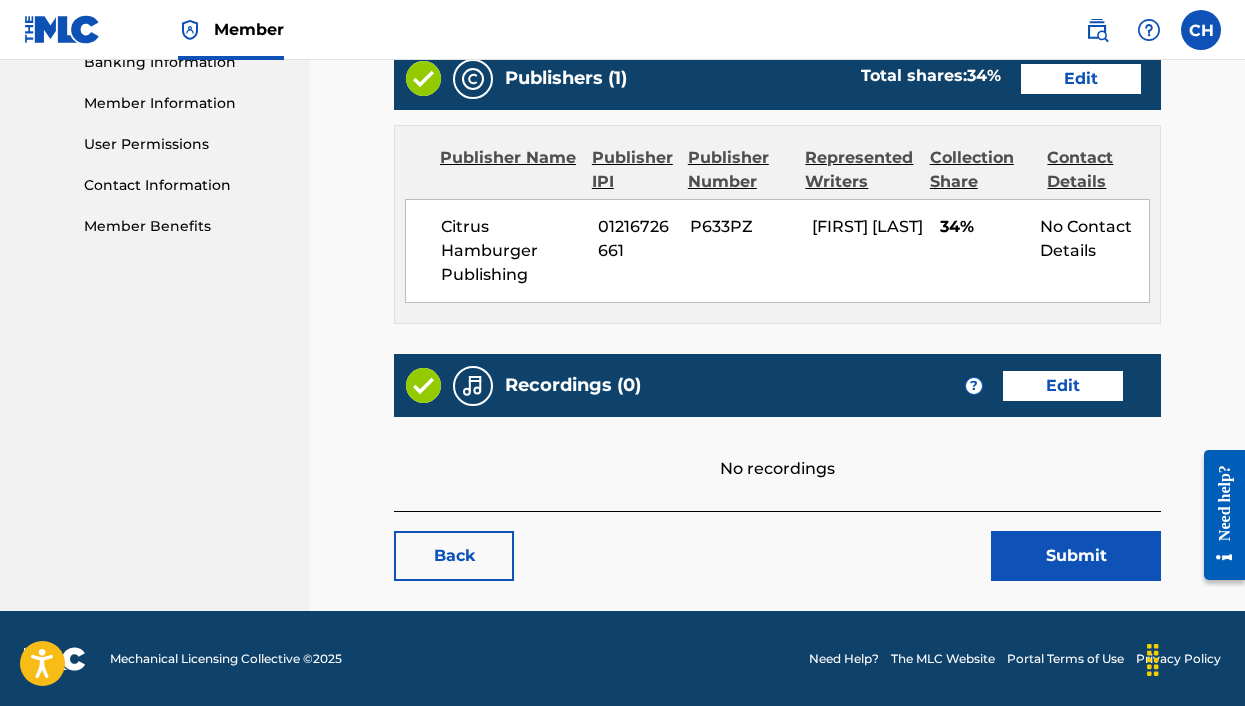 scroll, scrollTop: 882, scrollLeft: 0, axis: vertical 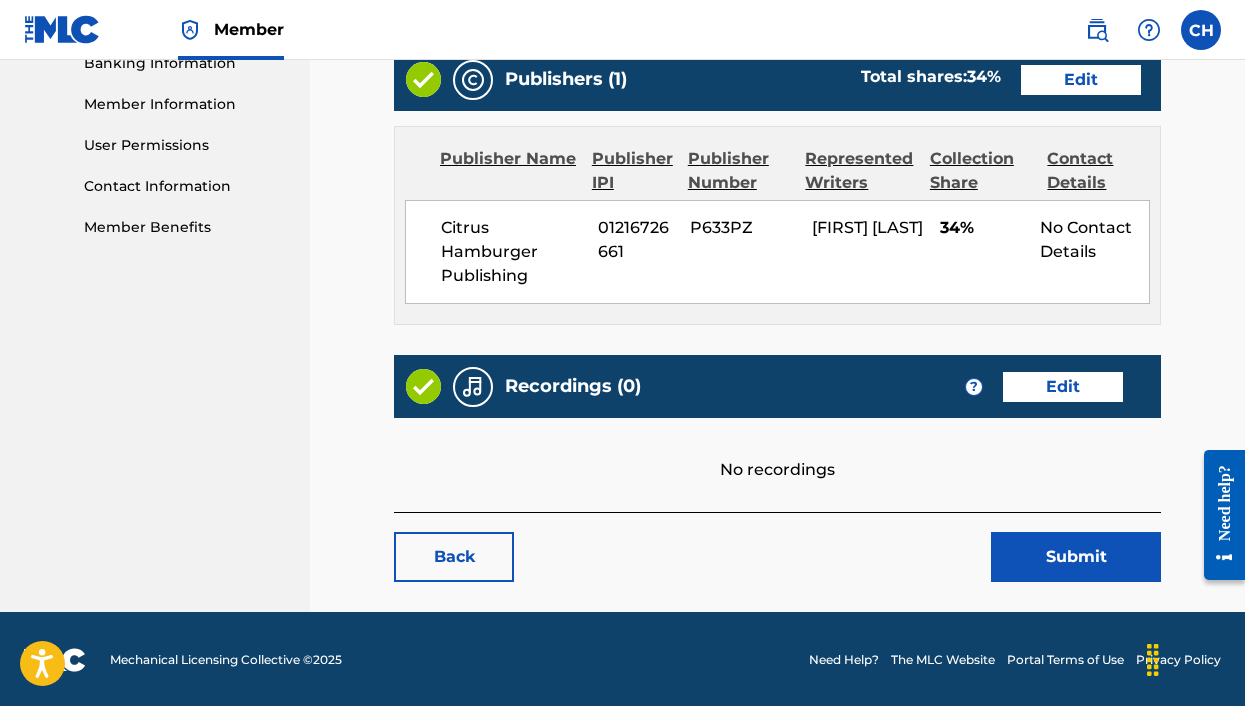 click on "Edit" at bounding box center [1063, 387] 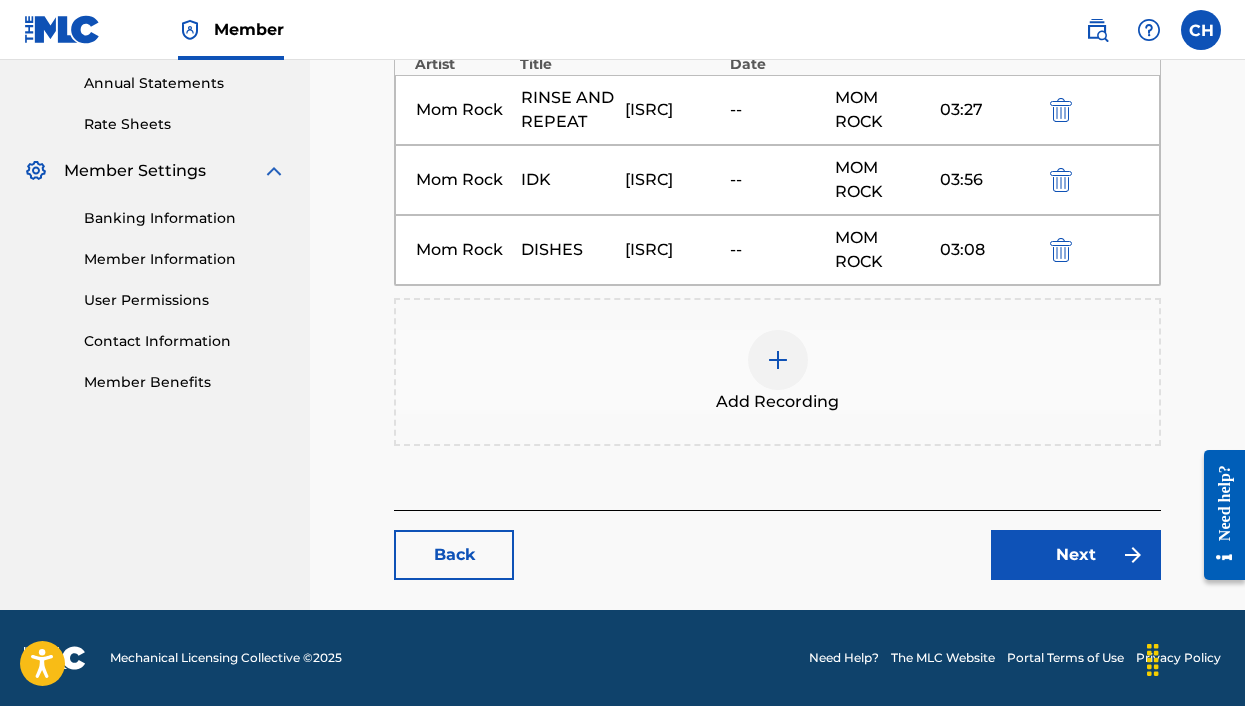 scroll, scrollTop: 727, scrollLeft: 0, axis: vertical 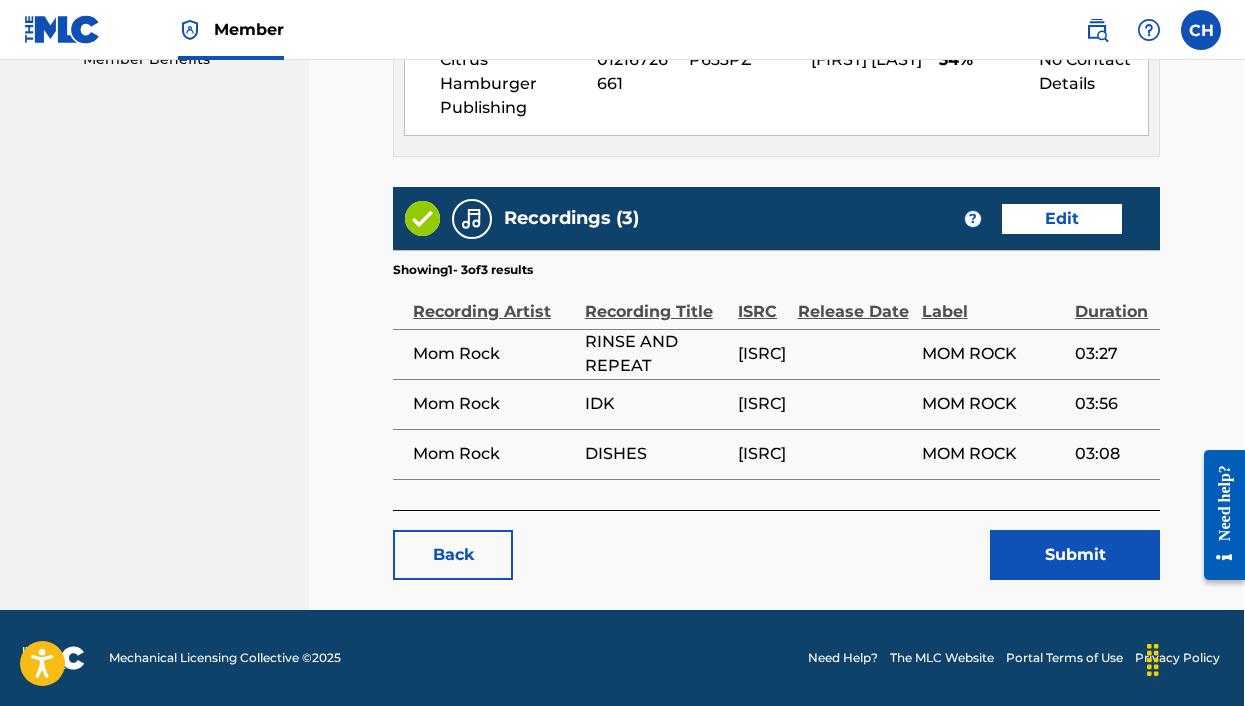click on "Submit" at bounding box center (1075, 555) 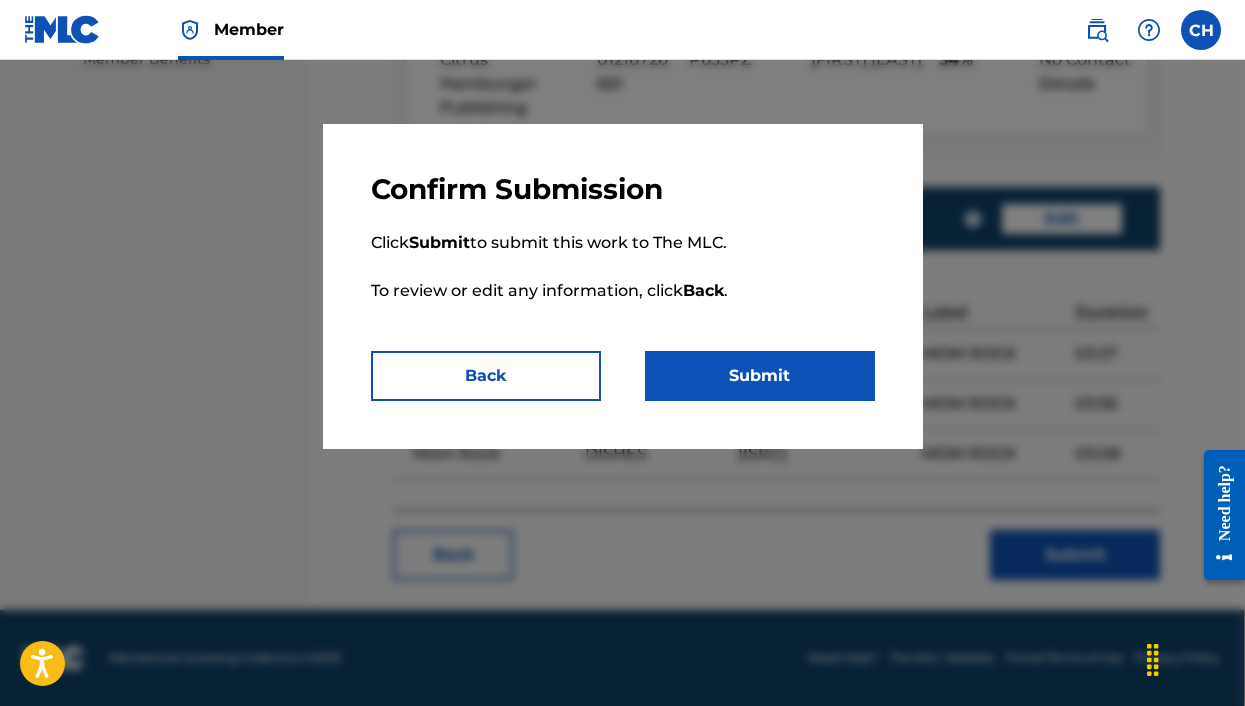 click on "Submit" at bounding box center (760, 376) 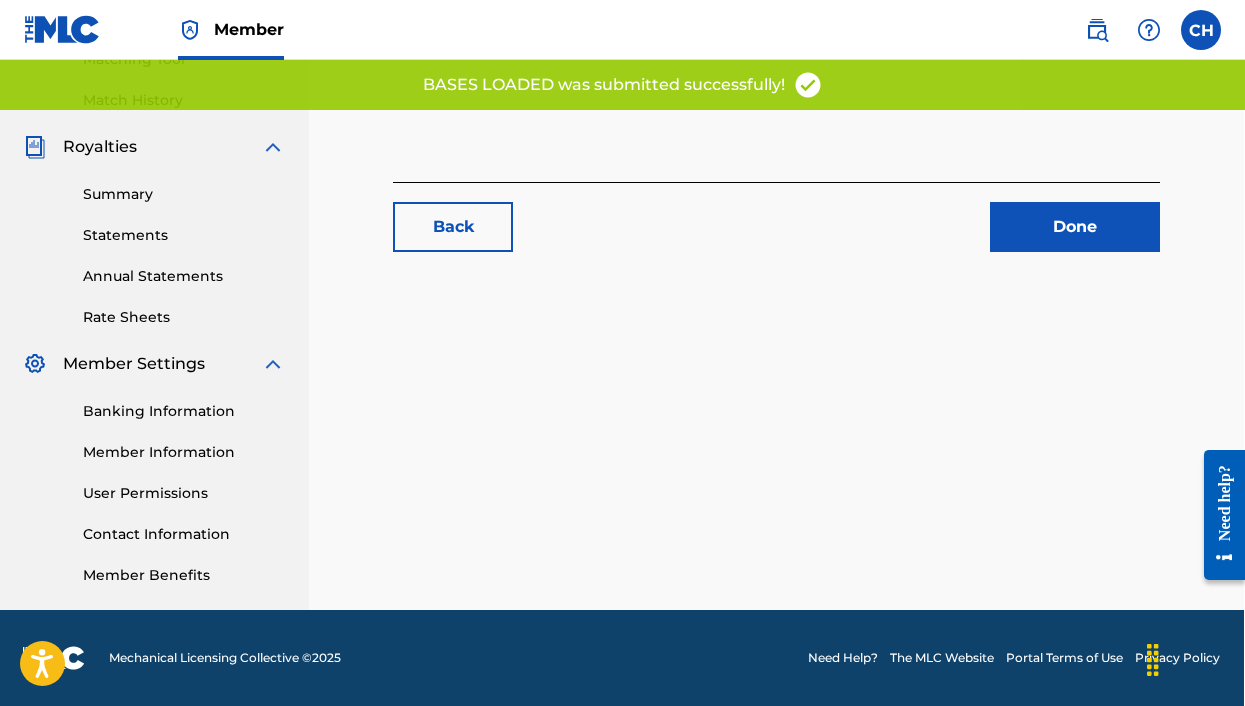 scroll, scrollTop: 0, scrollLeft: 0, axis: both 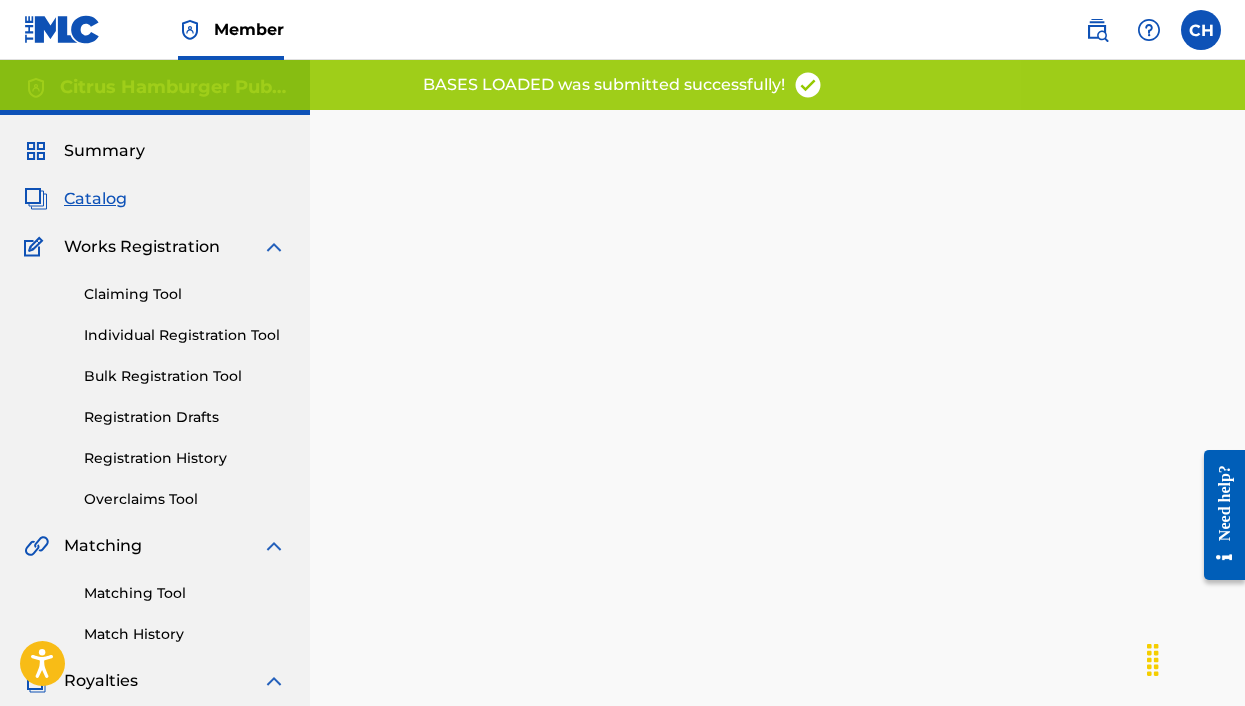 click on "Matching Tool" at bounding box center (185, 593) 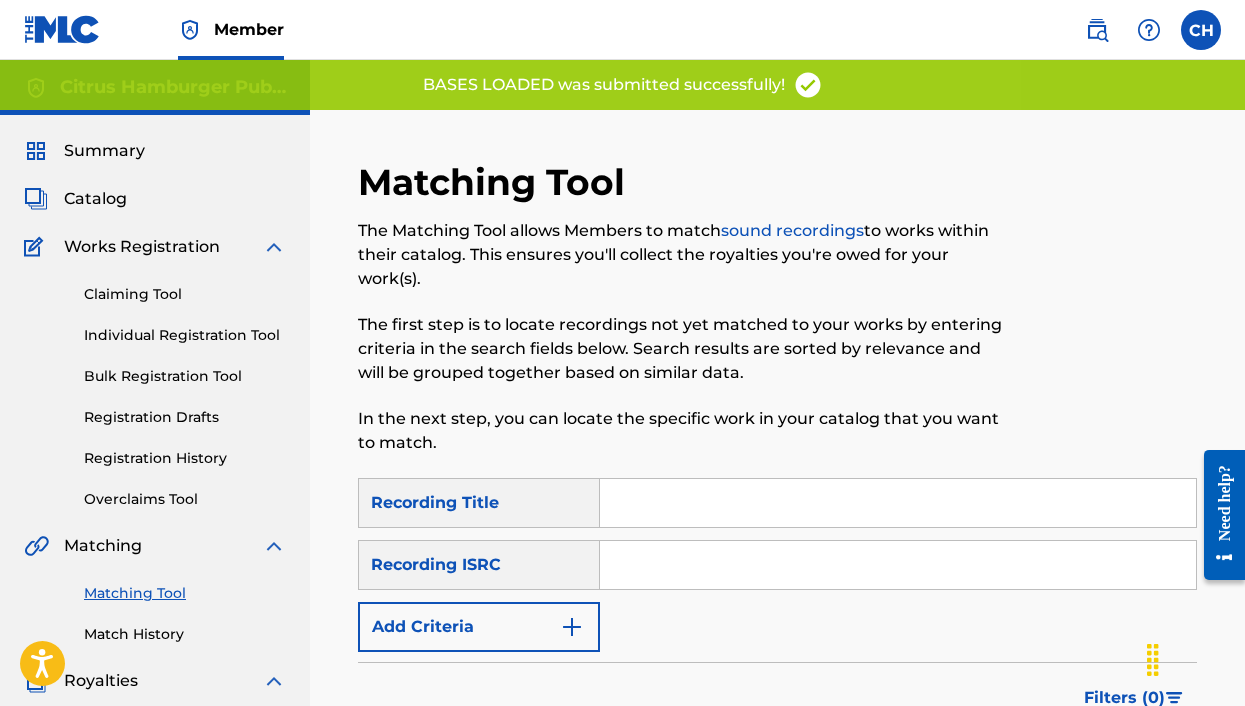 click at bounding box center [898, 503] 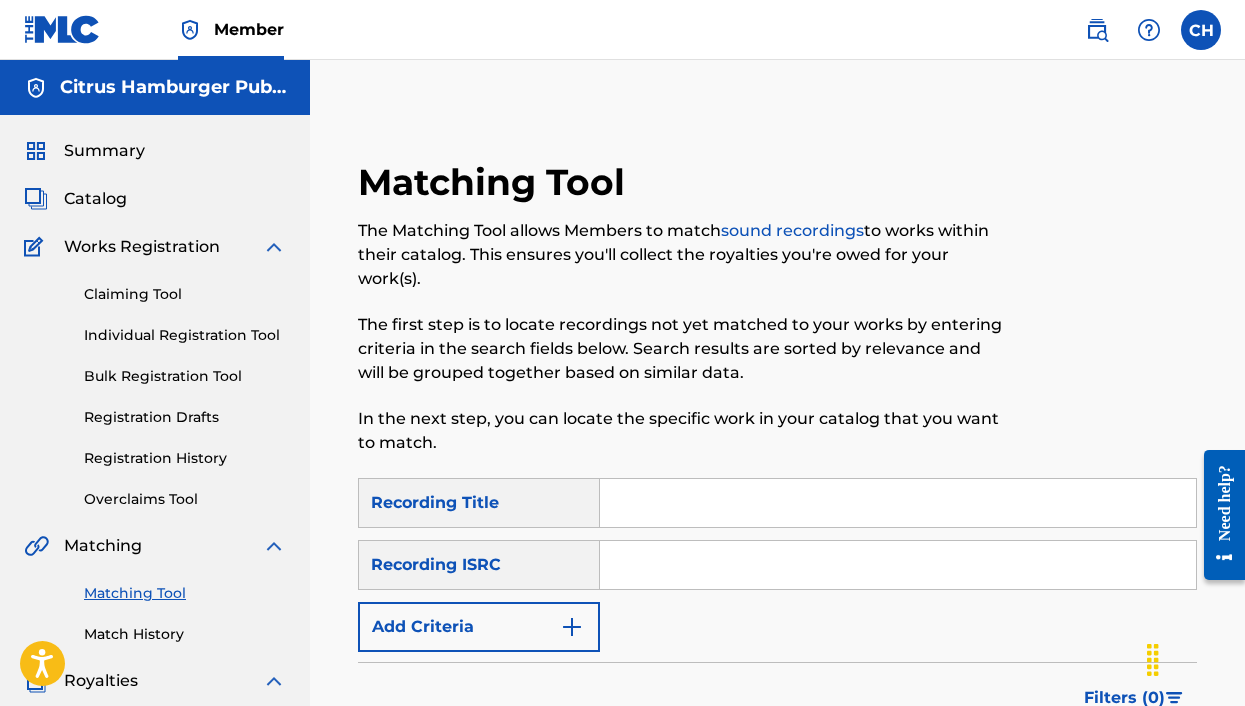 paste on "[ISRC]" 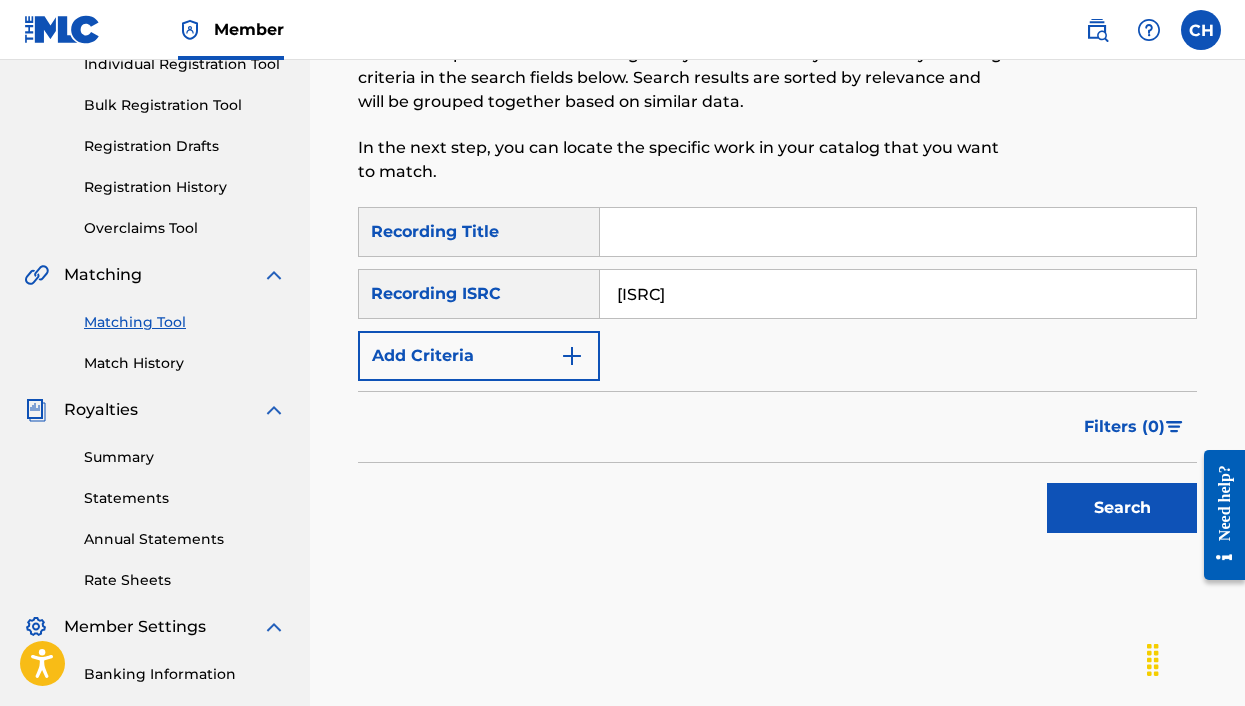 scroll, scrollTop: 432, scrollLeft: 0, axis: vertical 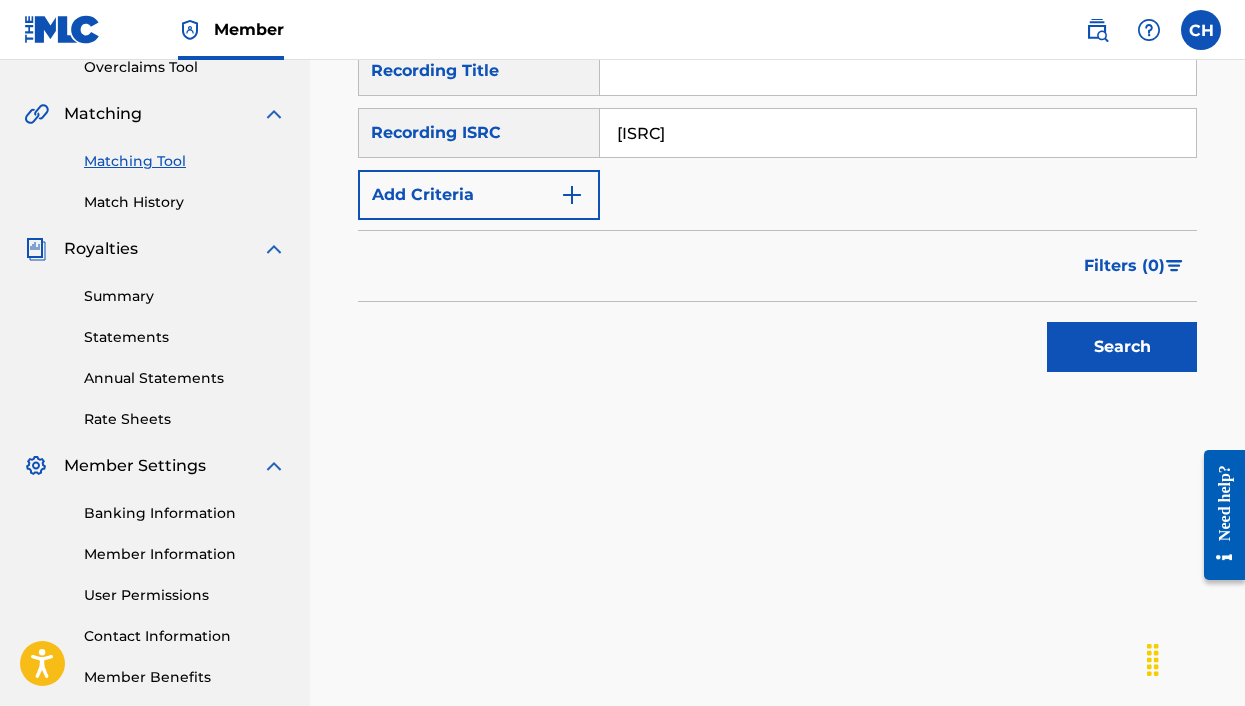 type on "[ISRC]" 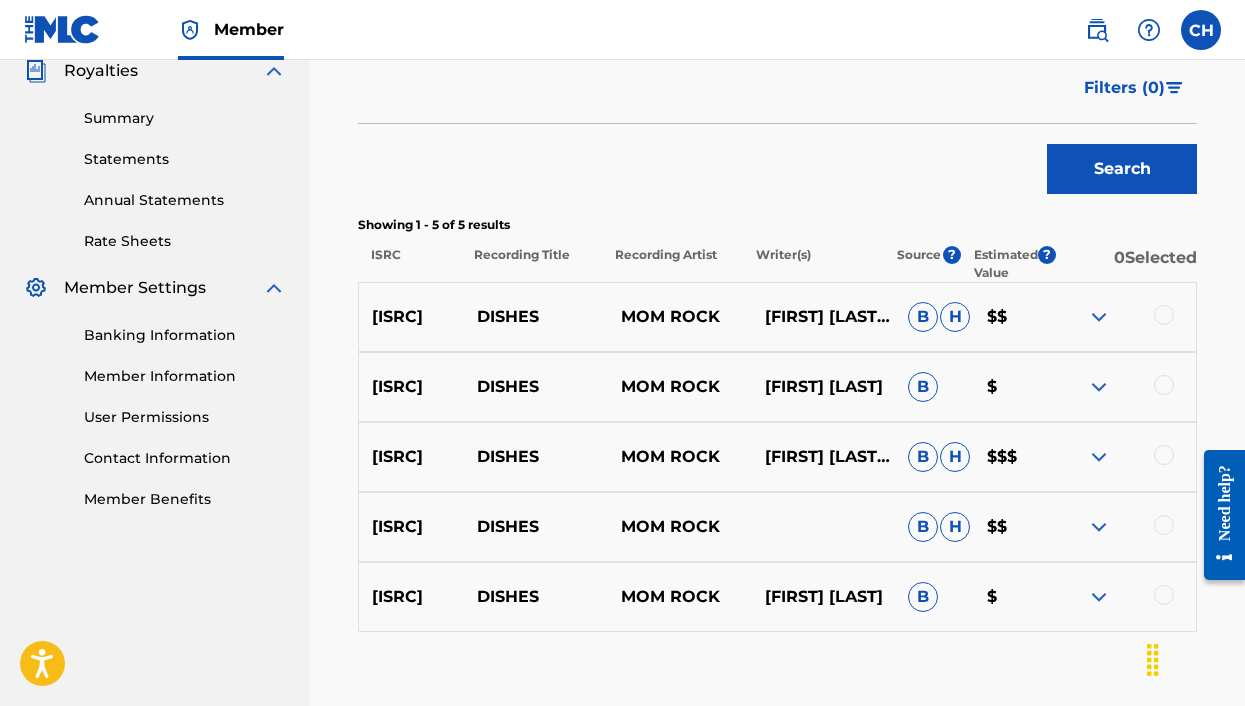 scroll, scrollTop: 712, scrollLeft: 0, axis: vertical 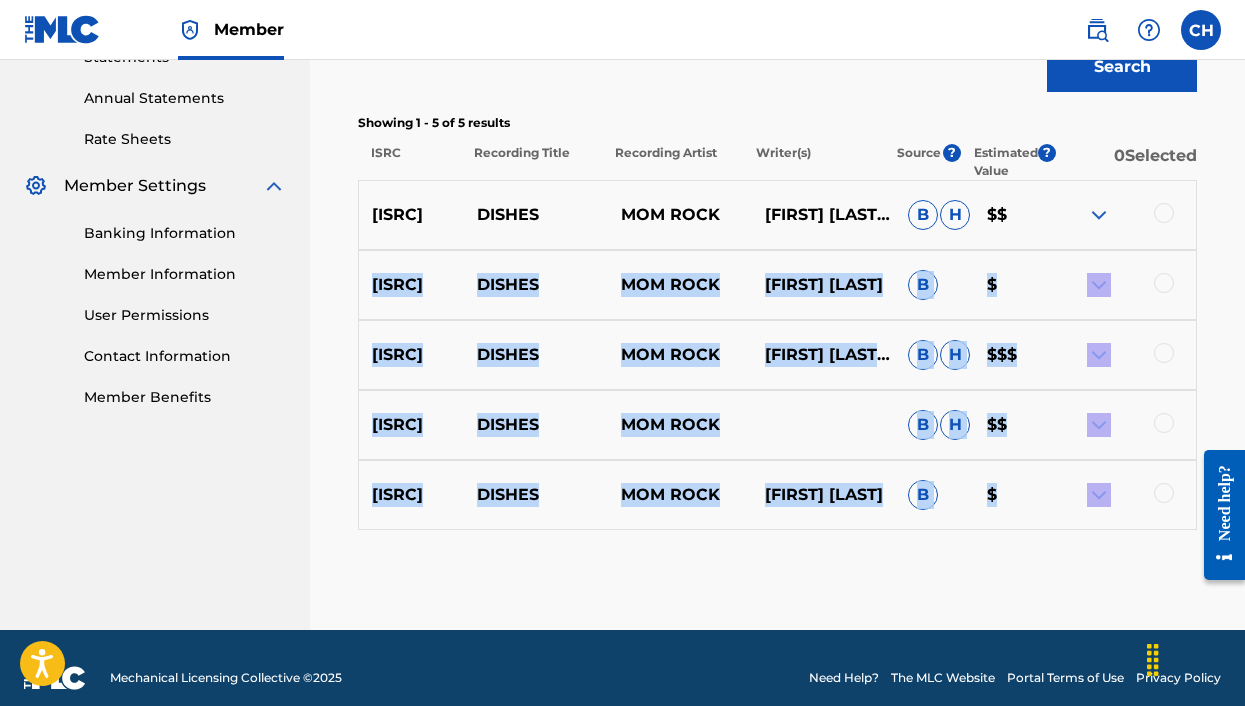 drag, startPoint x: 1164, startPoint y: 206, endPoint x: 1174, endPoint y: 459, distance: 253.19756 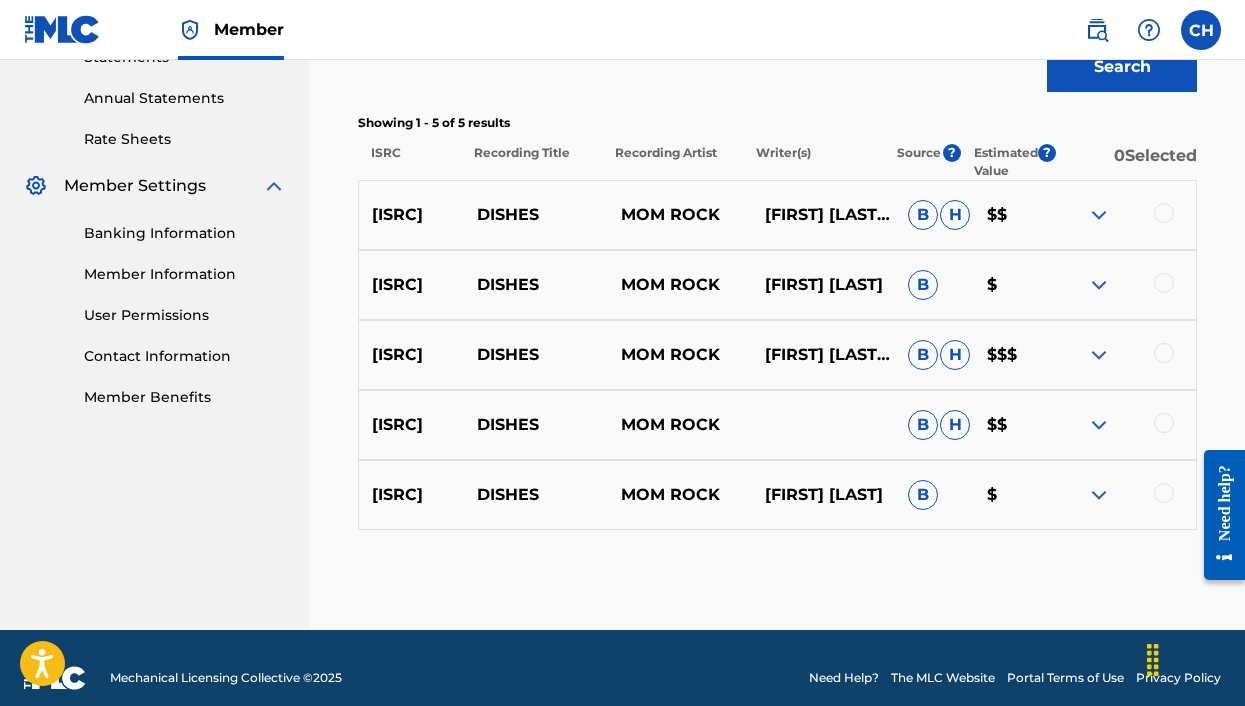 click at bounding box center (1164, 213) 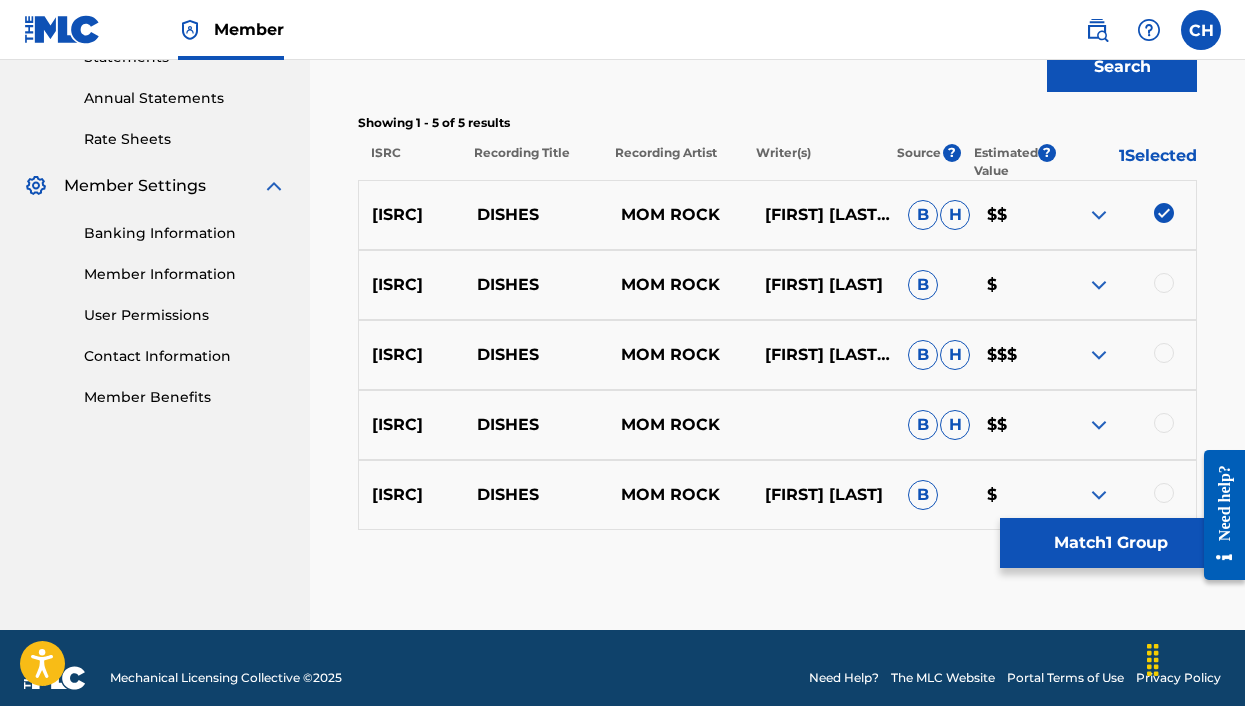 click on "[LICENSE_PLATE] DISHES MOM ROCK [FIRST] [LAST] B $" at bounding box center (777, 285) 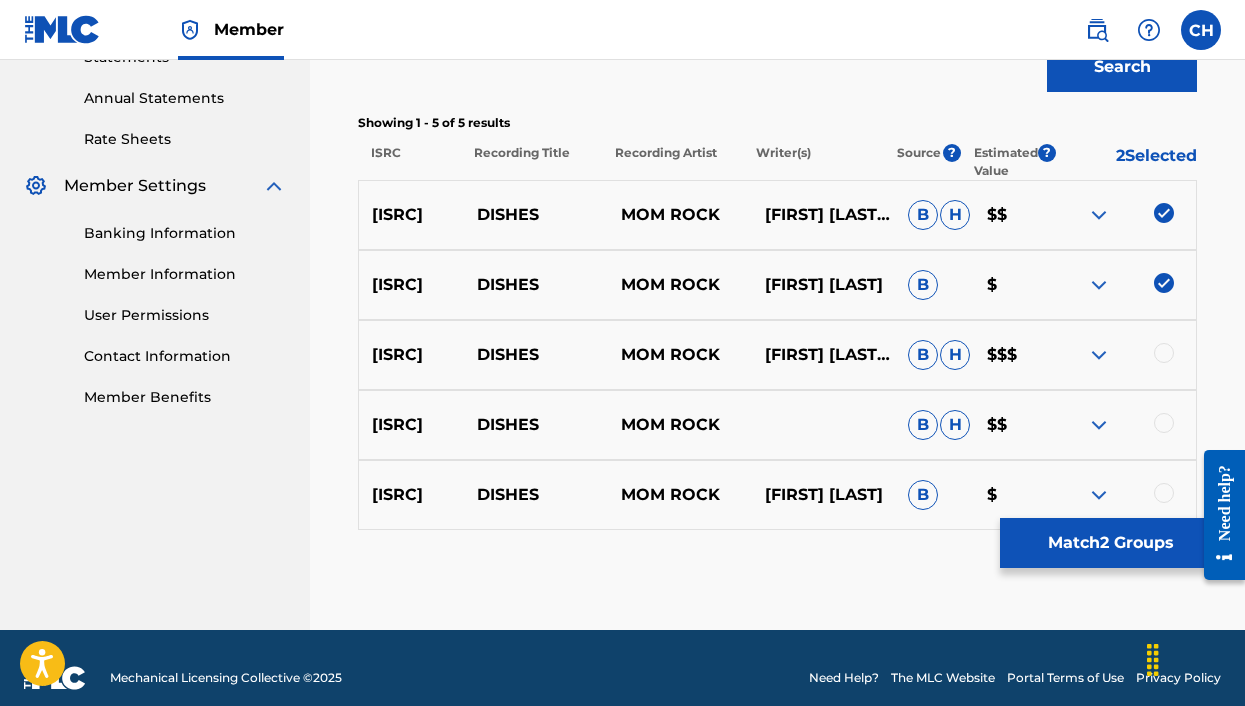 click at bounding box center (1164, 353) 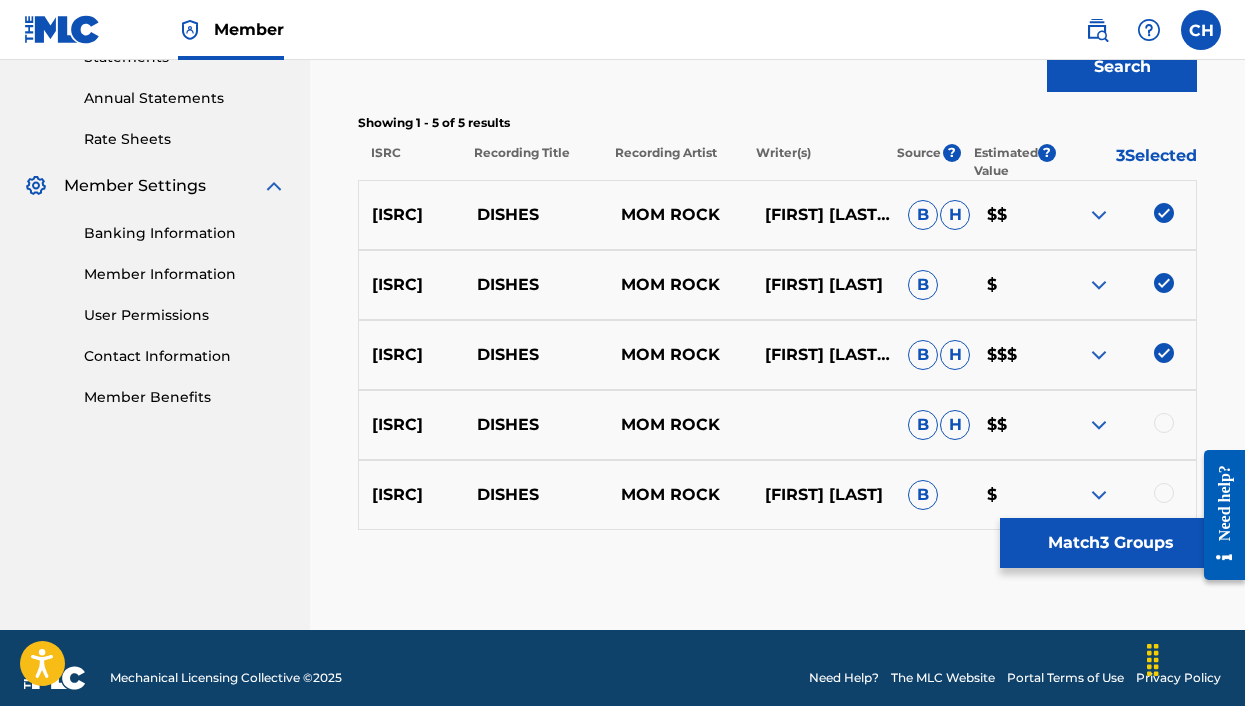 click on "[ISRC] DISHES MOM ROCK B H $$" at bounding box center (777, 425) 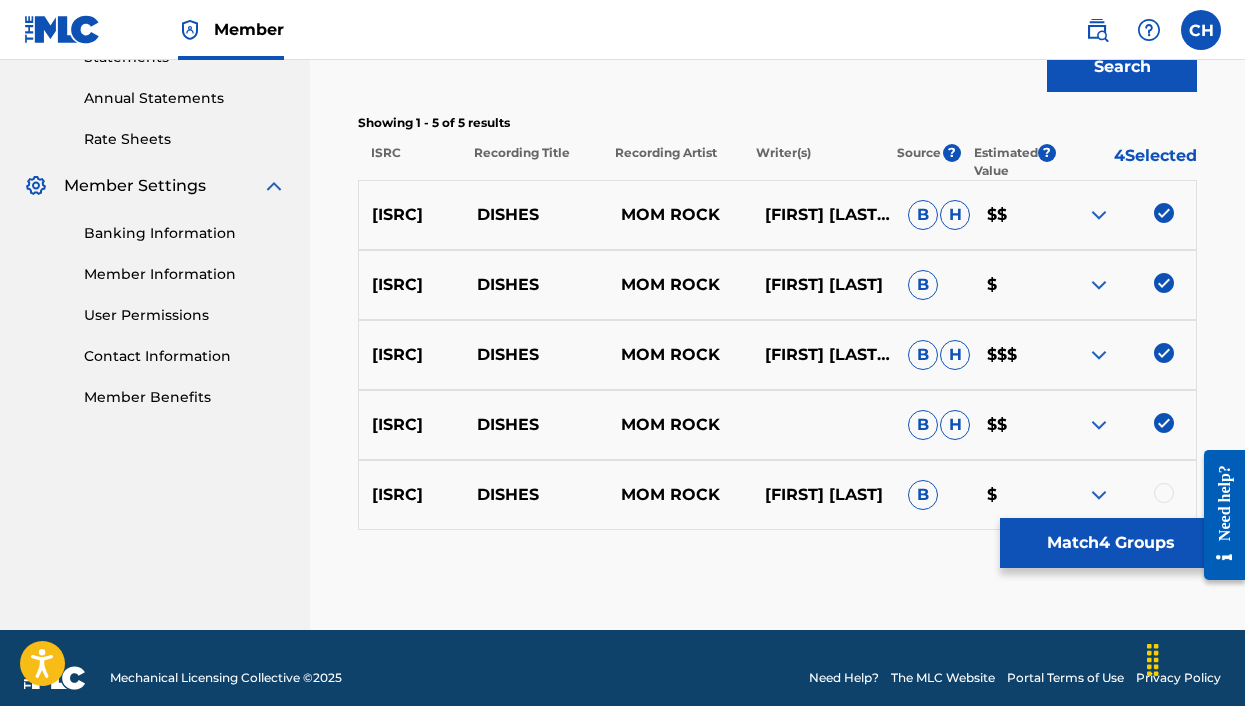 click at bounding box center (1164, 493) 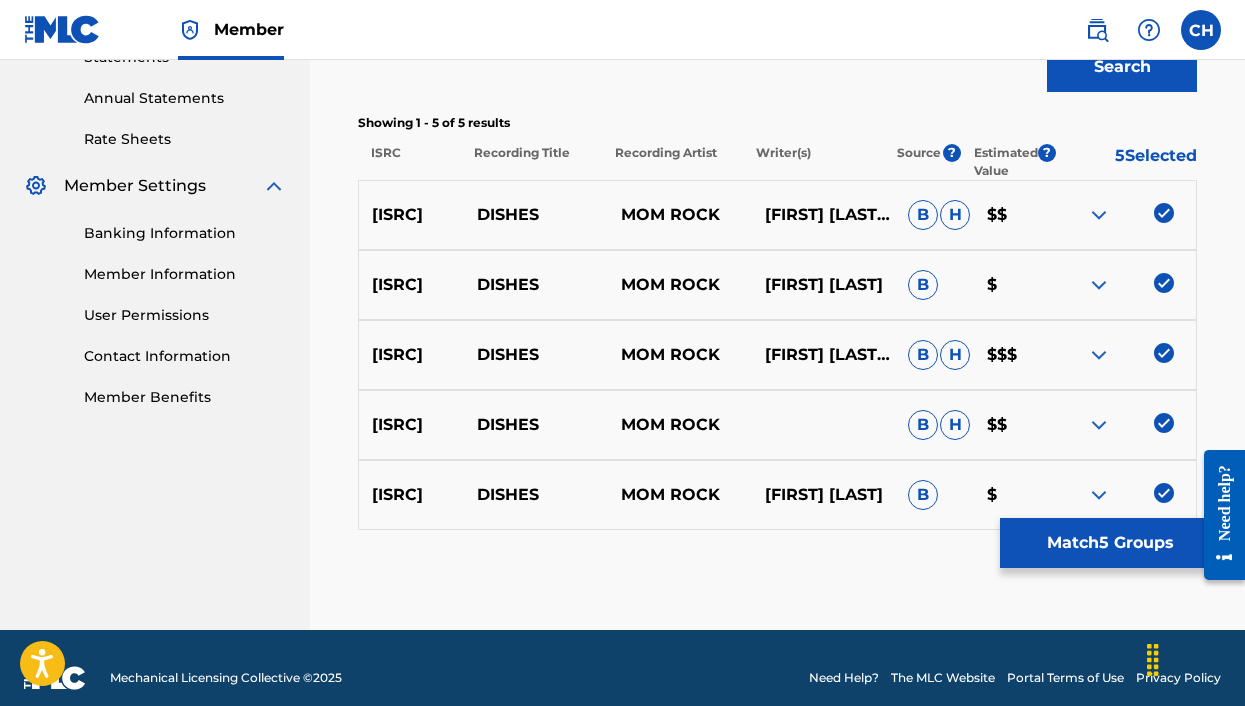 click on "Match  5 Groups" at bounding box center [1110, 543] 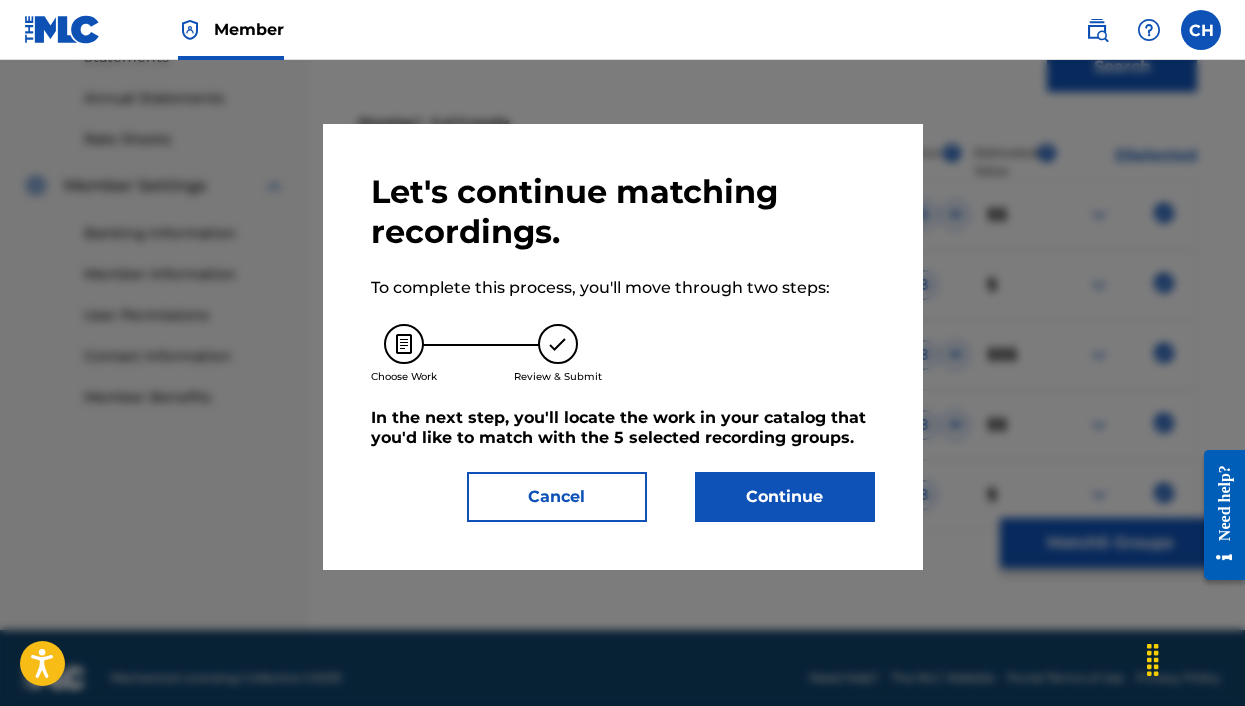click on "Continue" at bounding box center (785, 497) 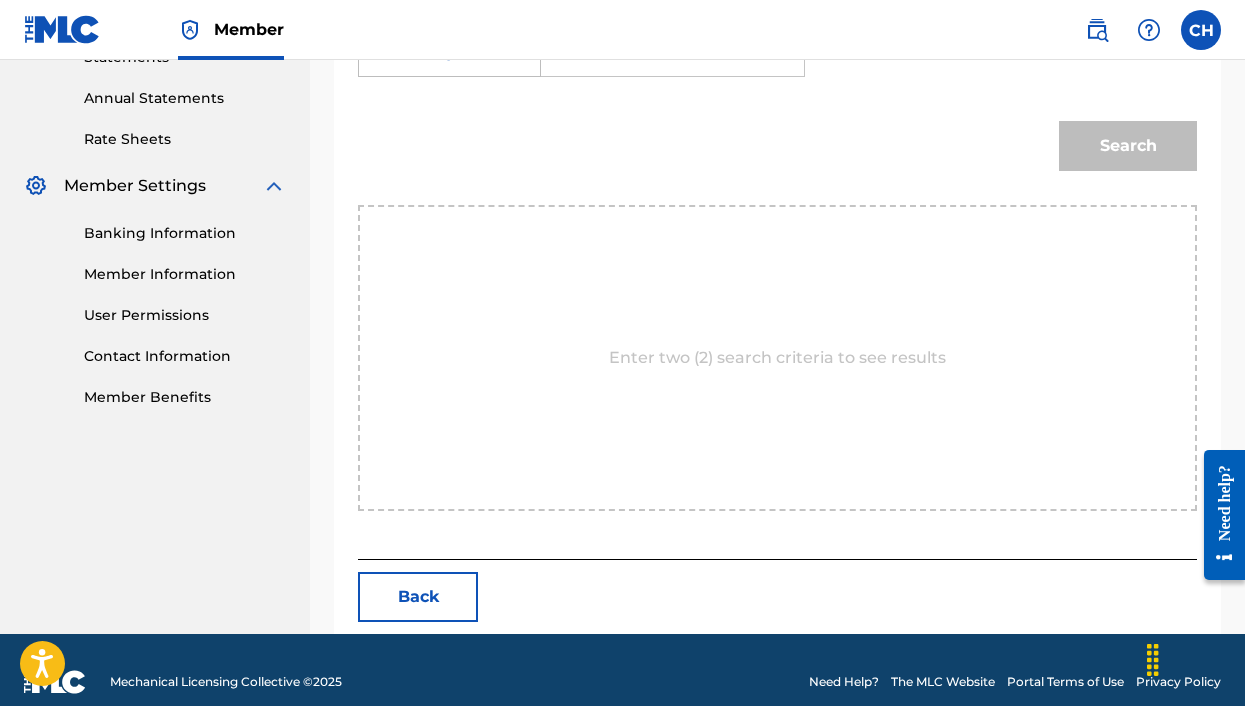 scroll, scrollTop: 534, scrollLeft: 0, axis: vertical 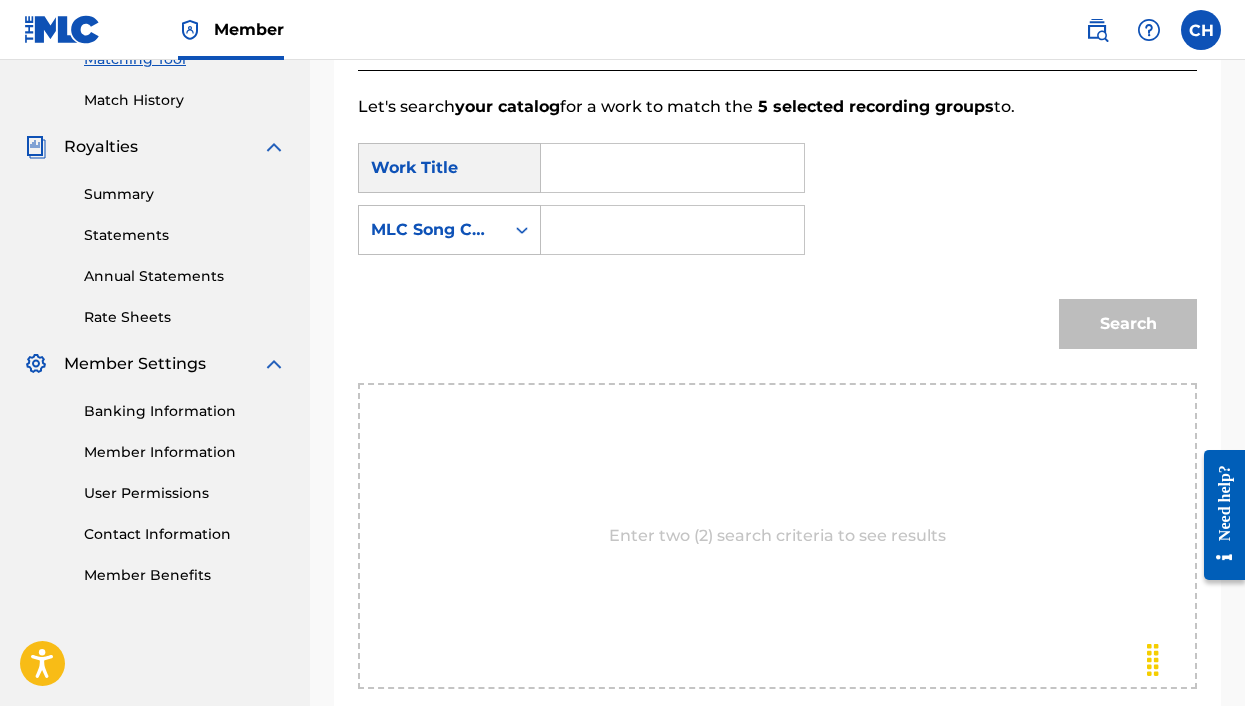 click at bounding box center [672, 168] 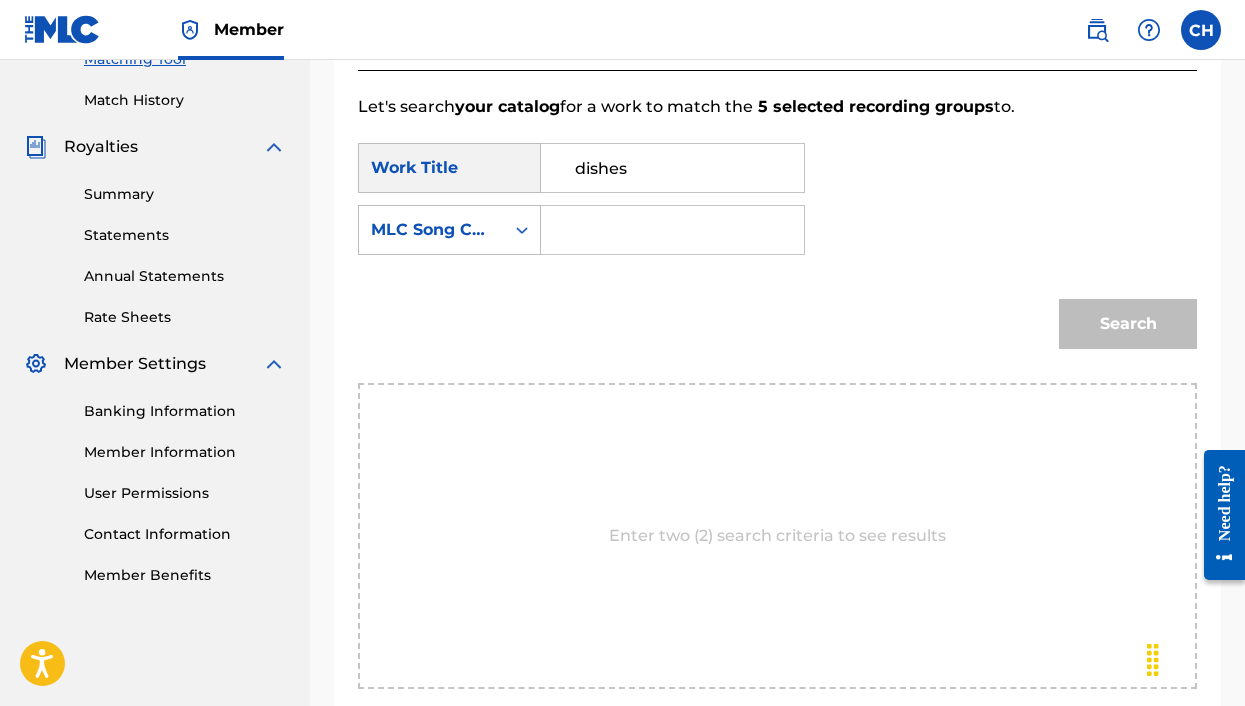 type on "dishes" 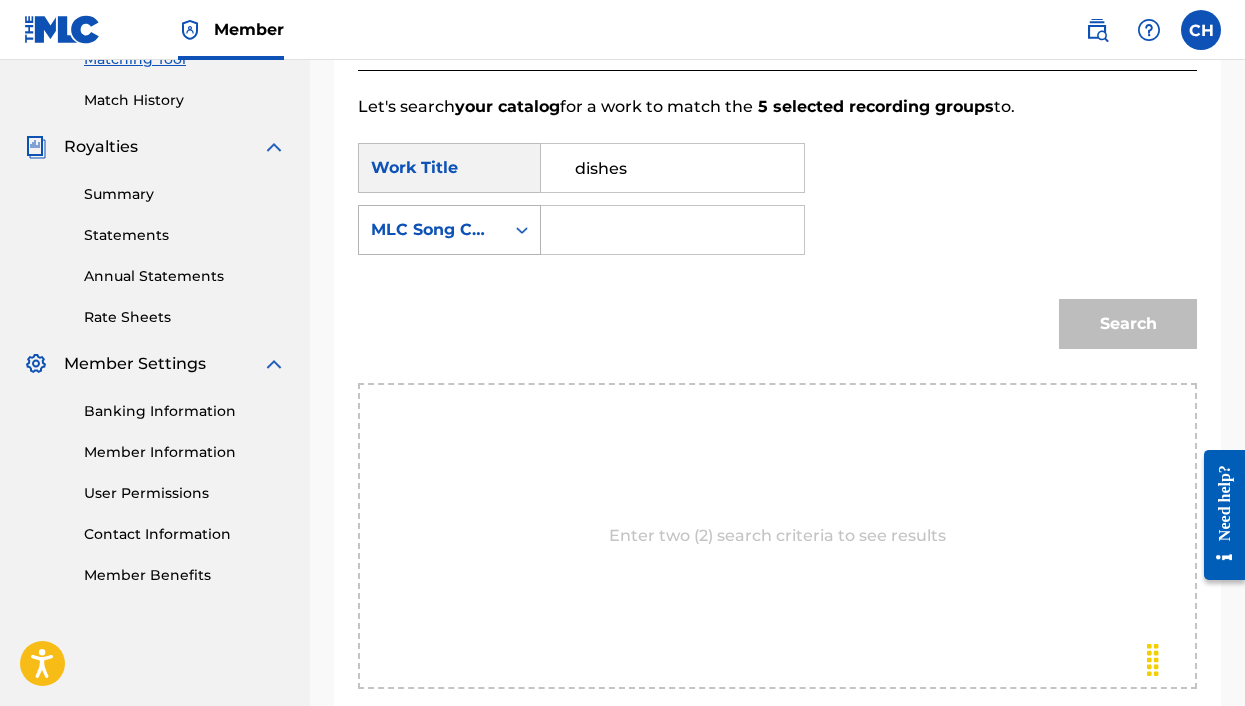 click on "MLC Song Code" at bounding box center [431, 230] 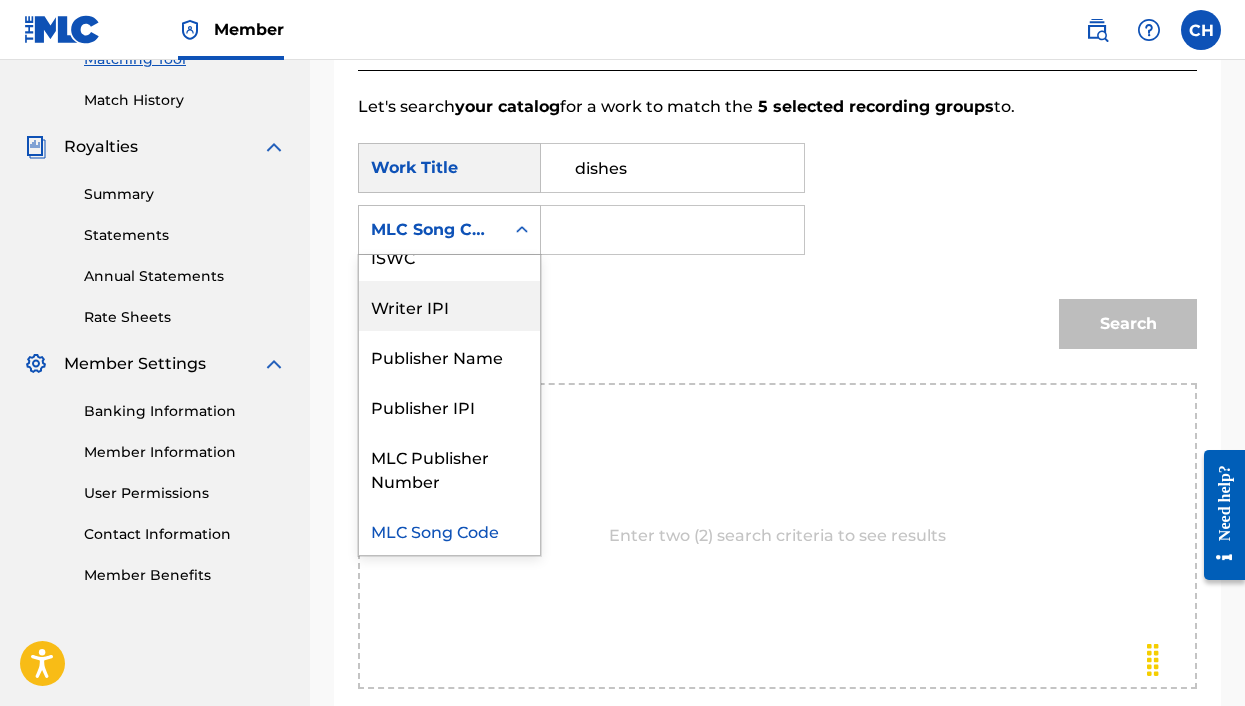 scroll, scrollTop: 0, scrollLeft: 0, axis: both 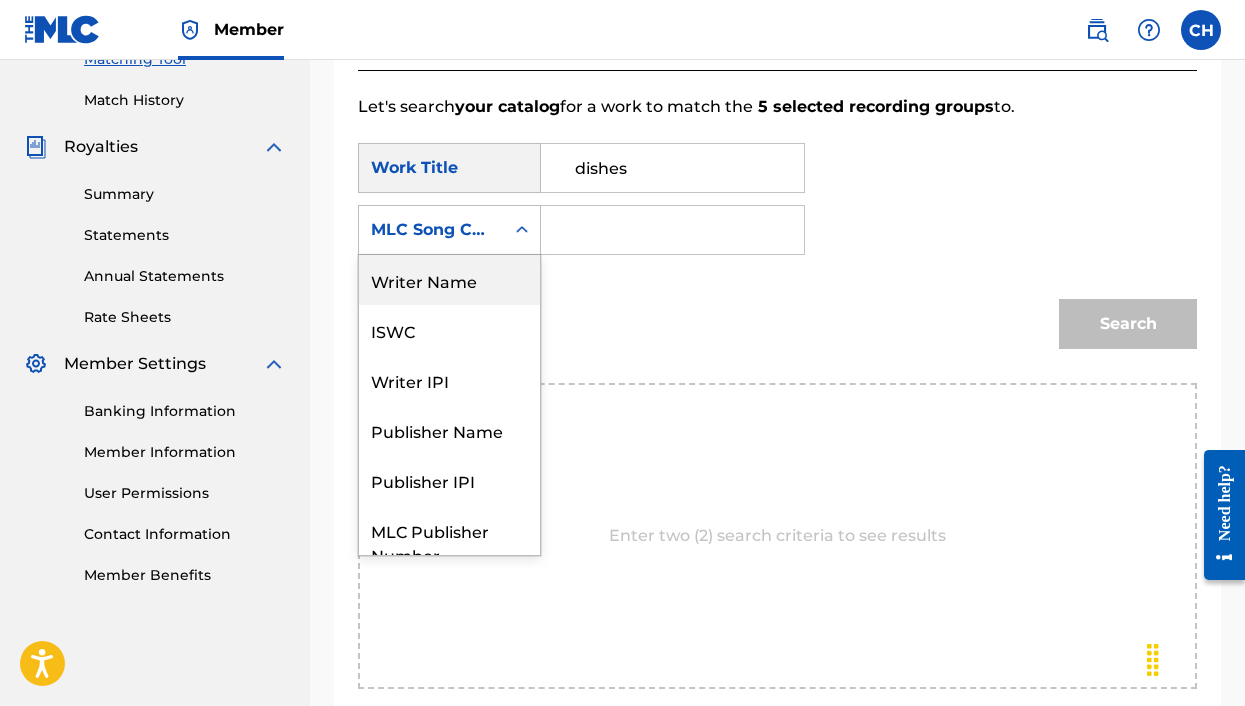 click on "Writer Name" at bounding box center [449, 280] 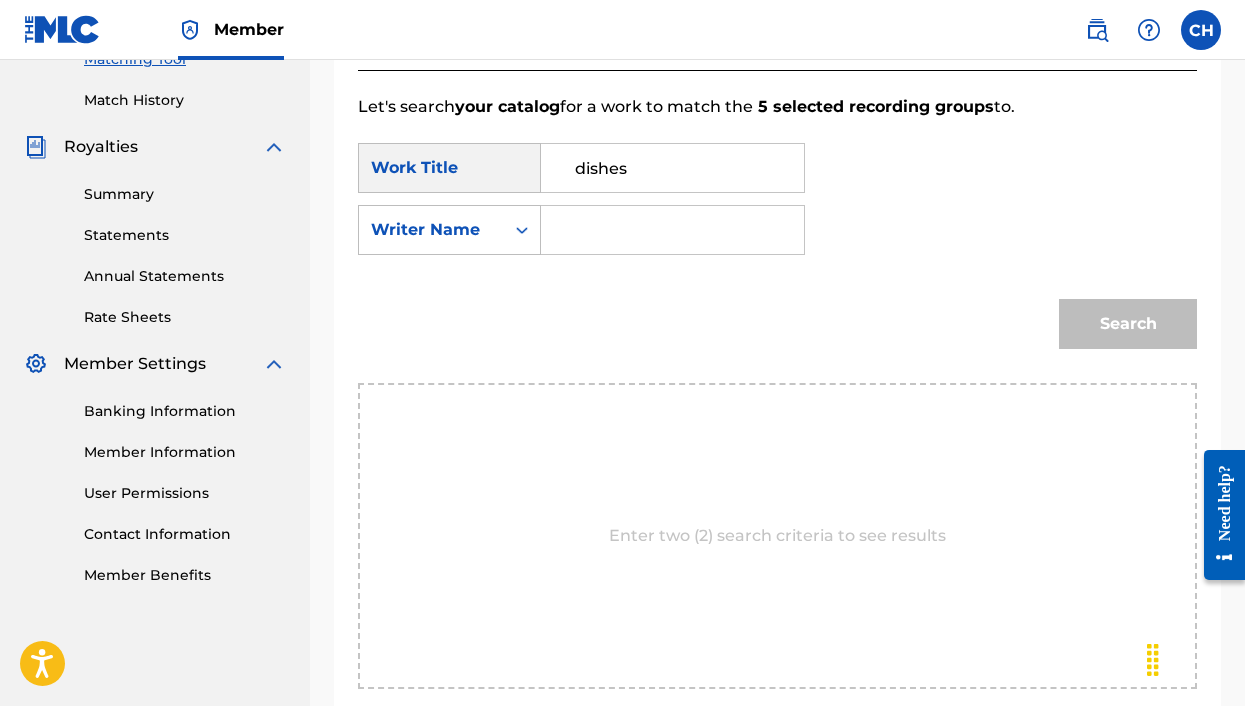 click at bounding box center (672, 230) 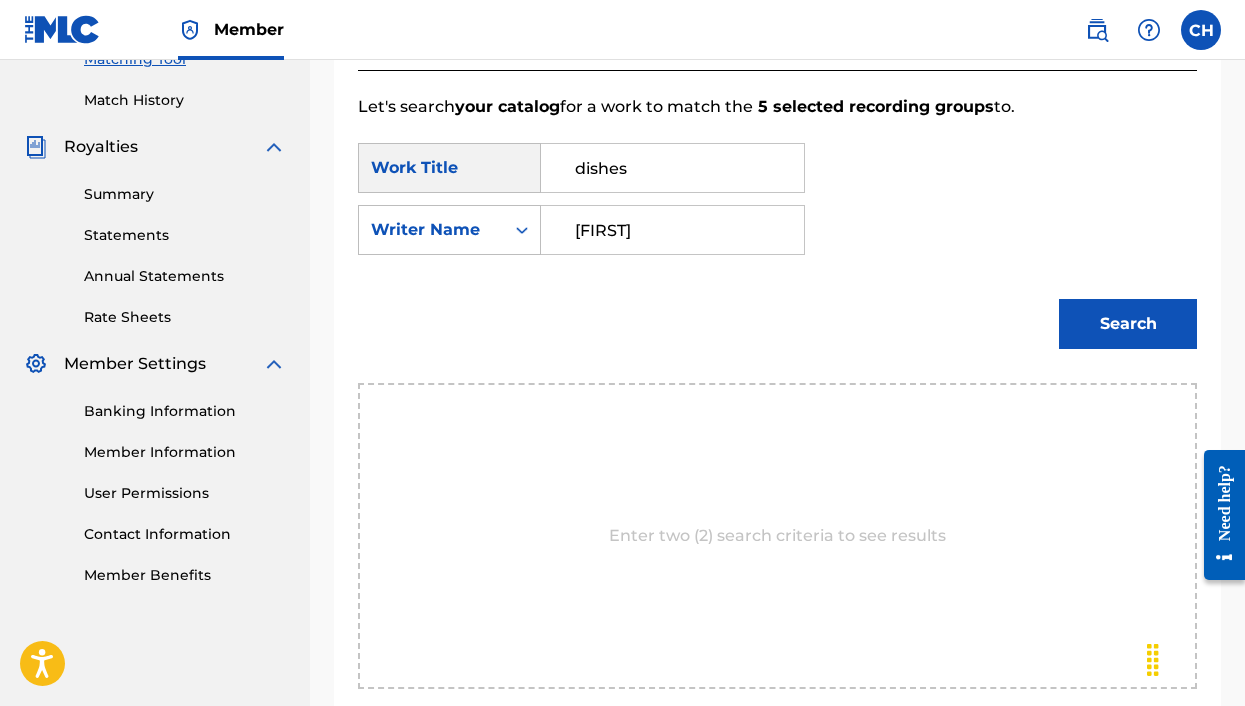 type on "[FIRST]" 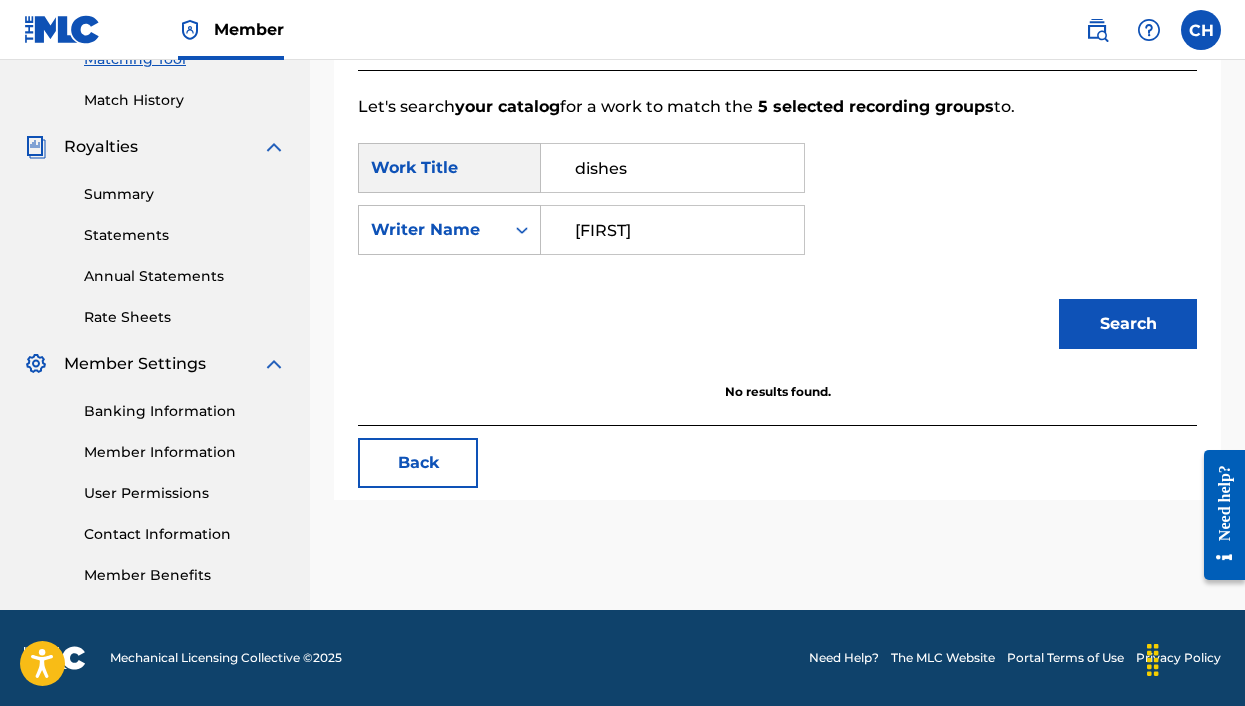click on "Back" at bounding box center (418, 463) 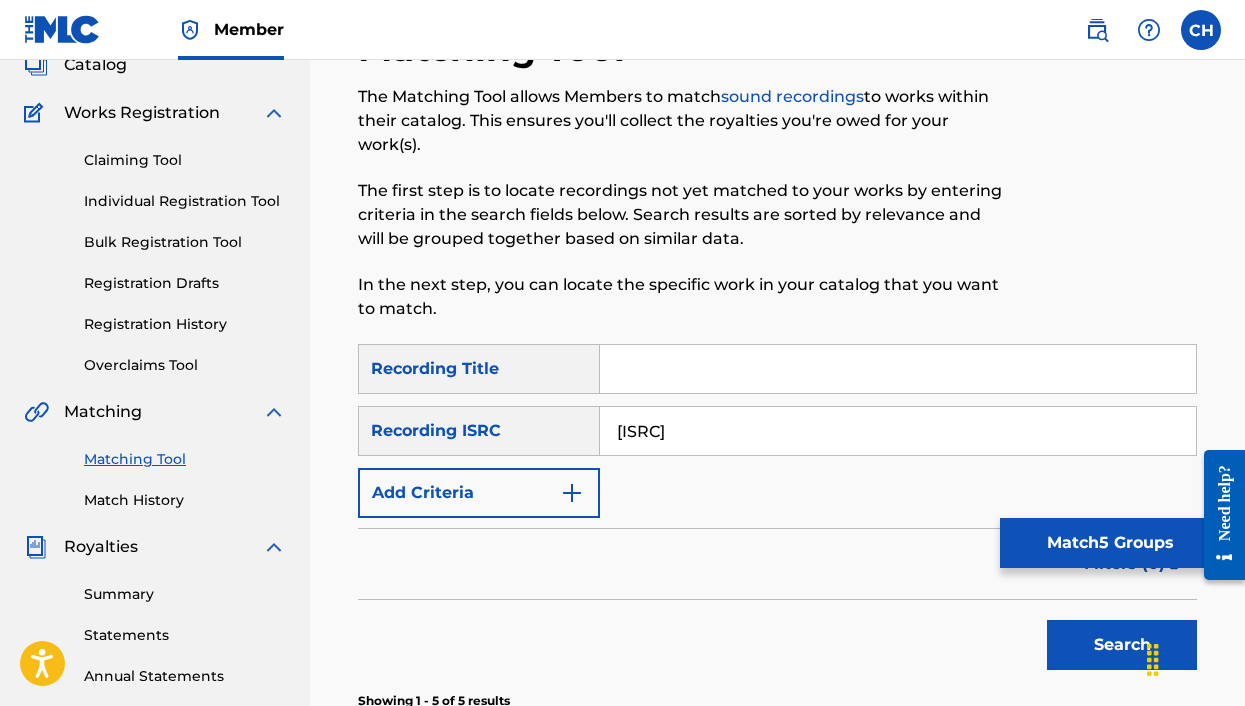 scroll, scrollTop: 123, scrollLeft: 0, axis: vertical 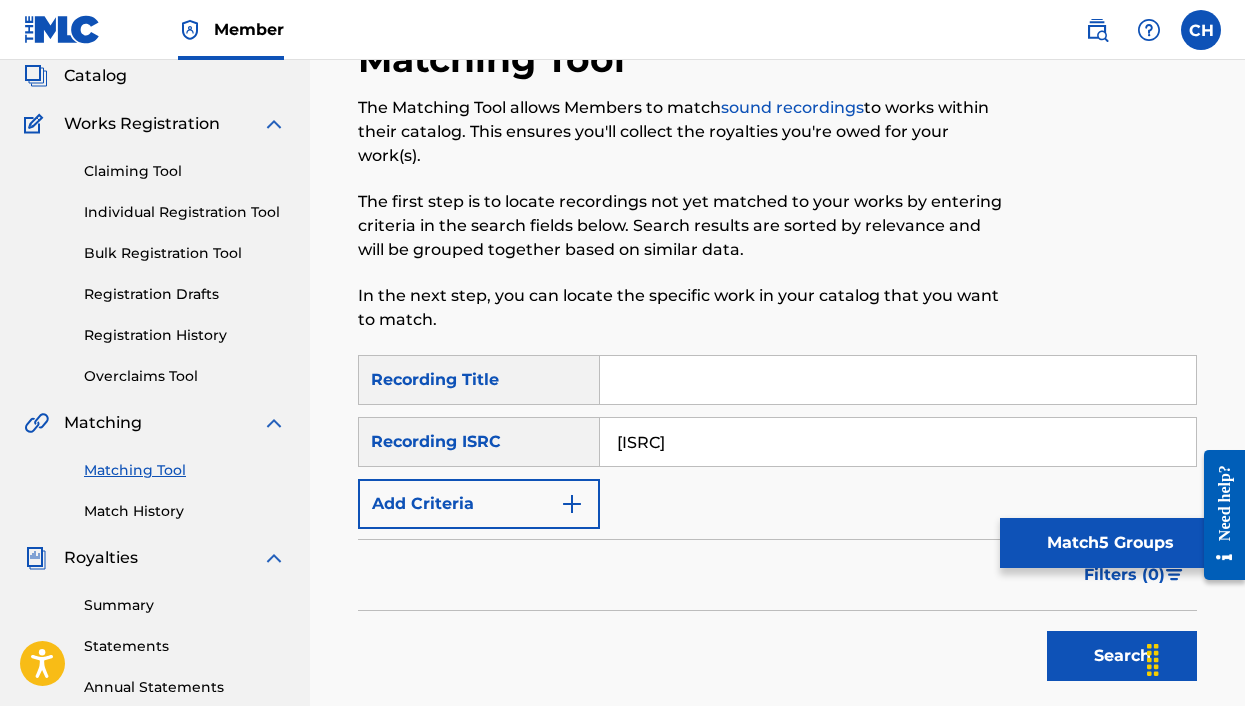 click on "Catalog" at bounding box center [95, 76] 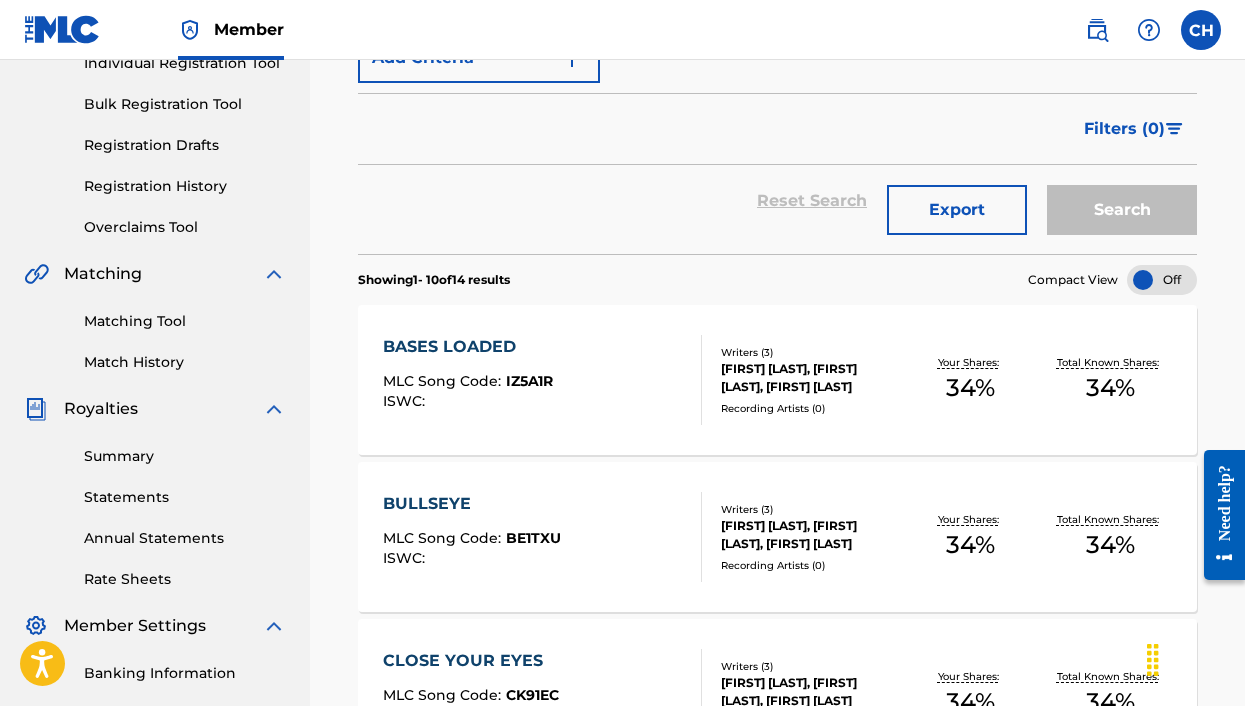 scroll, scrollTop: 433, scrollLeft: 0, axis: vertical 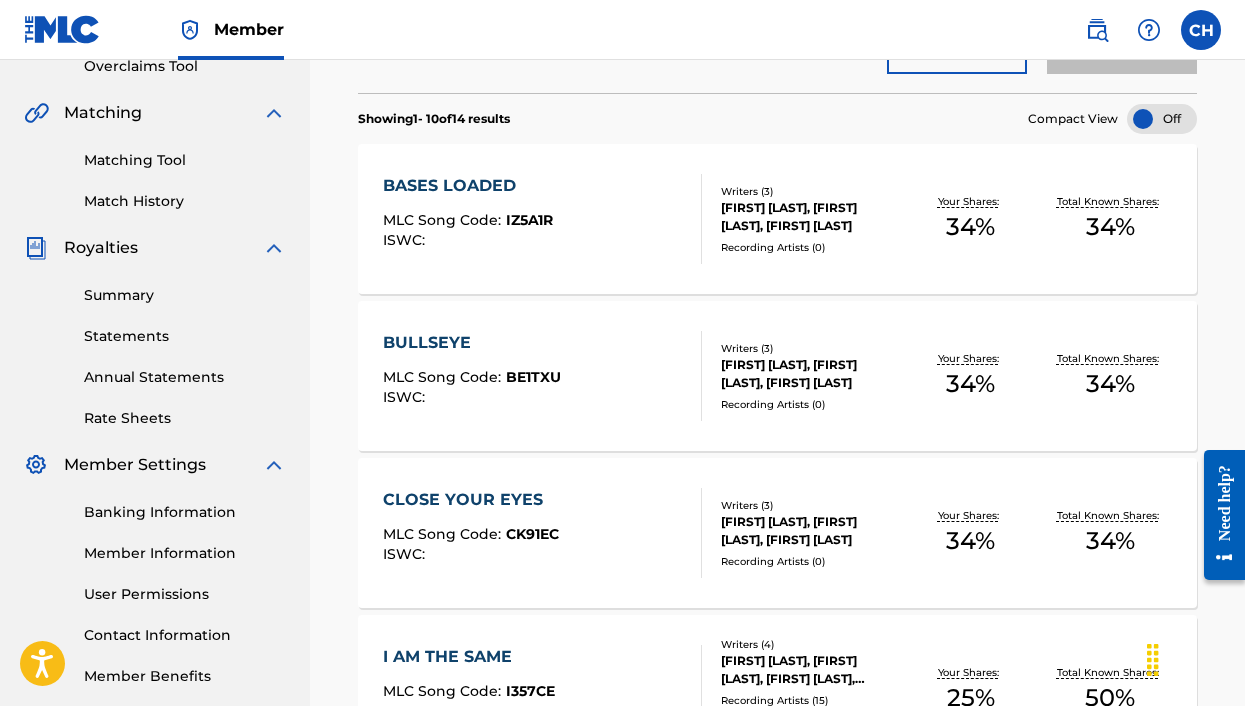 click on "BASES LOADED MLC Song Code : IZ5A1R ISWC : Writers ( 3 ) [FIRST] [LAST], [FIRST] [LAST], [FIRST] [LAST] Recording Artists ( 0 ) Your Shares: 34 % Total Known Shares: 34 %" at bounding box center (777, 219) 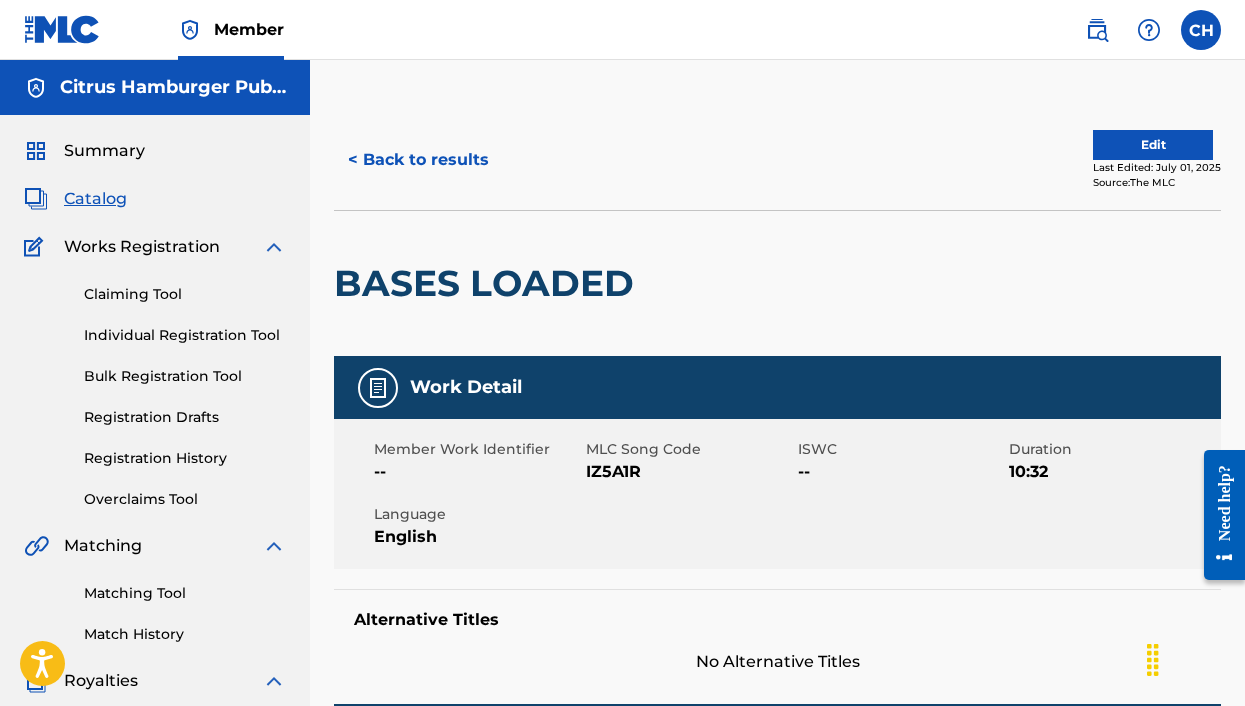scroll, scrollTop: 0, scrollLeft: 0, axis: both 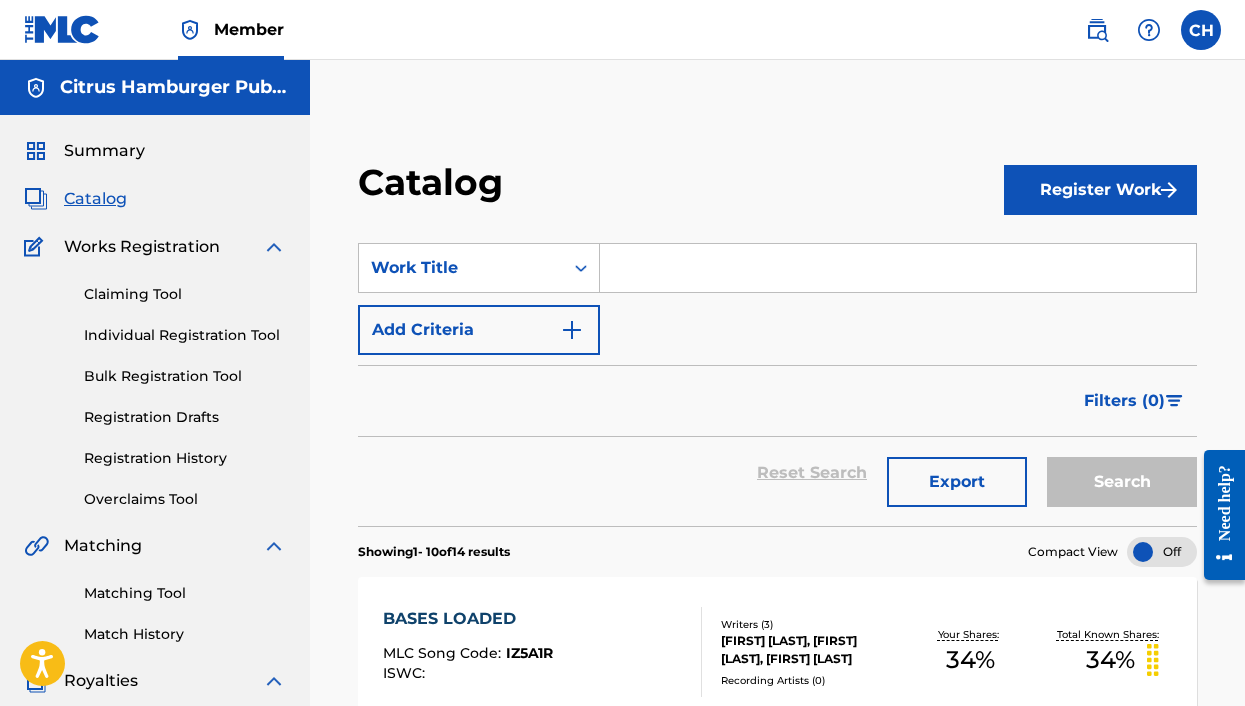 click on "Matching Tool" at bounding box center (185, 593) 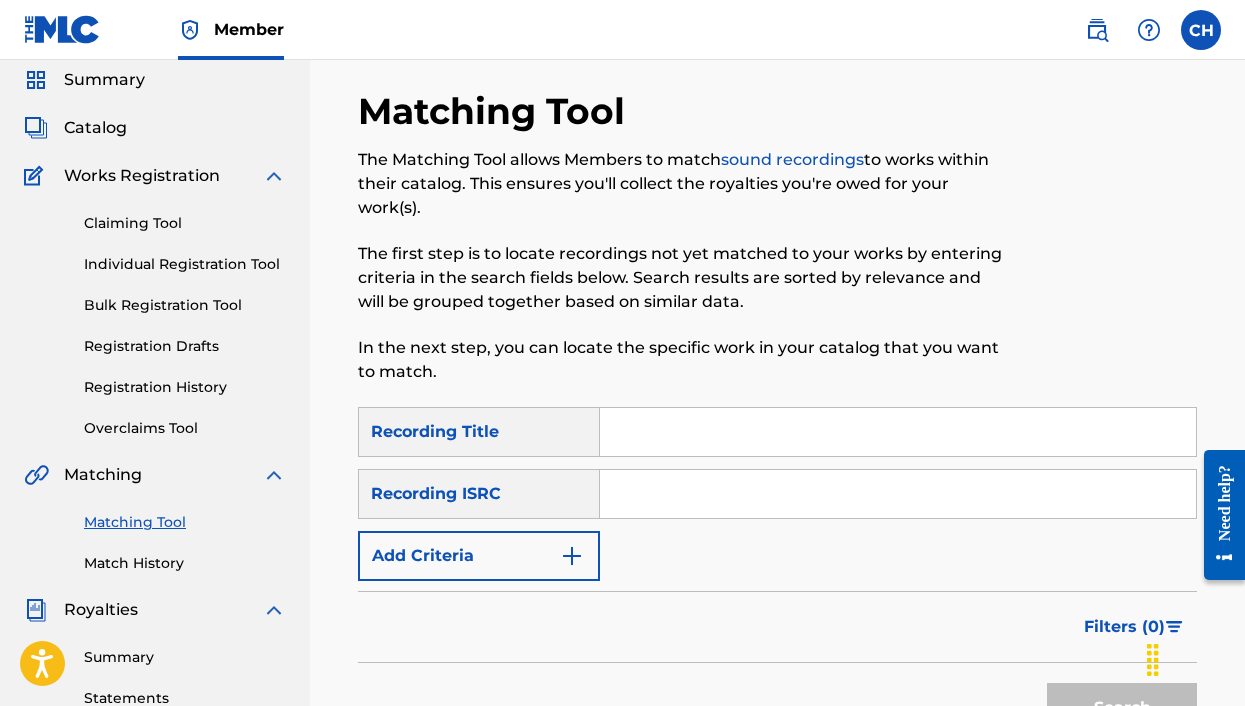 scroll, scrollTop: 172, scrollLeft: 0, axis: vertical 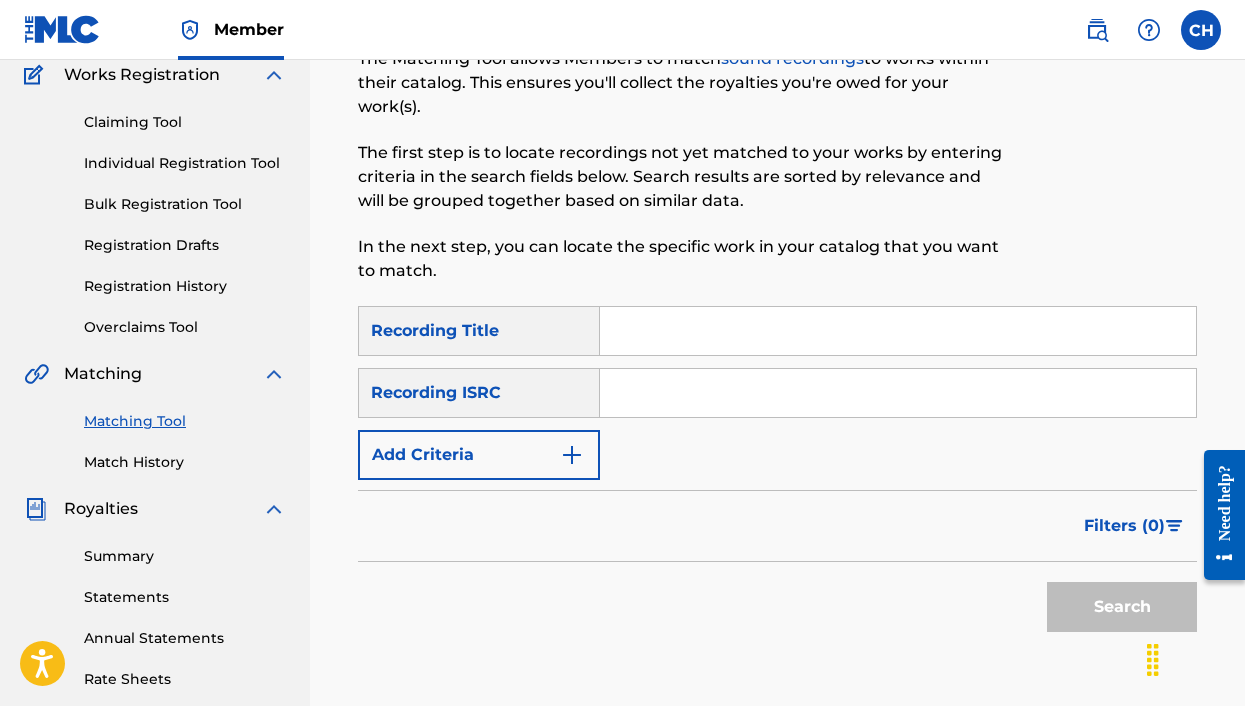 click at bounding box center (898, 331) 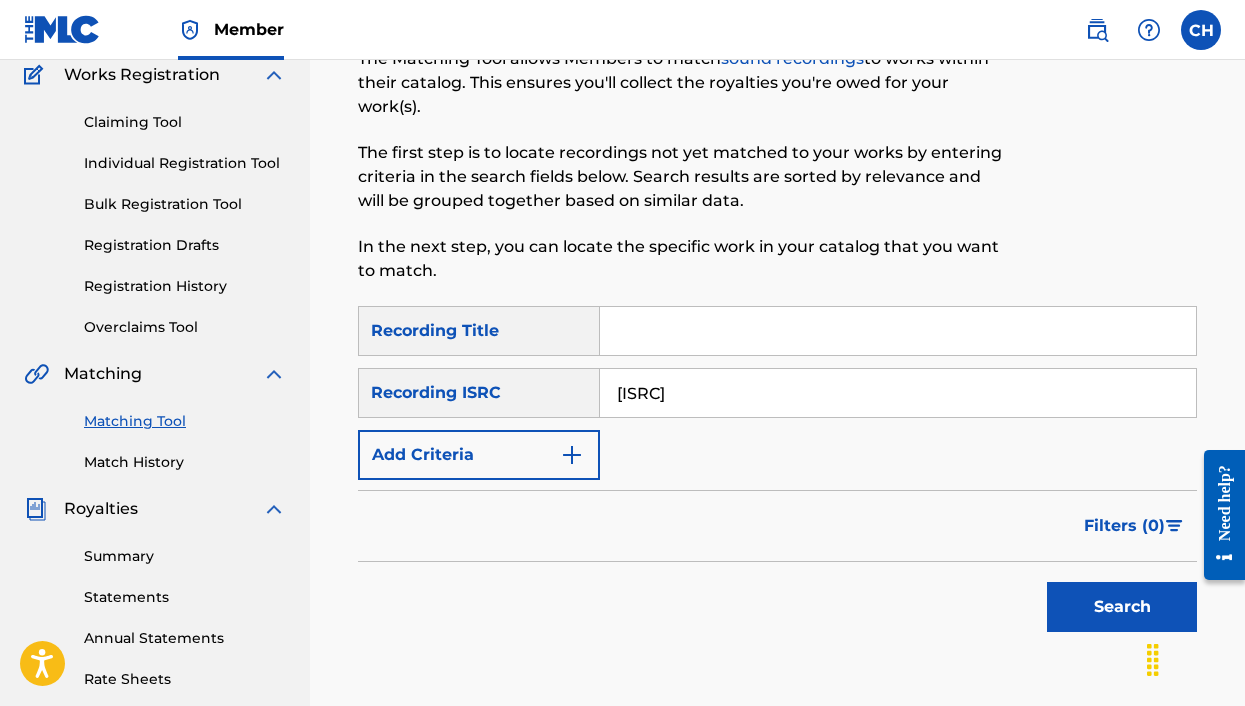 type on "[ISRC]" 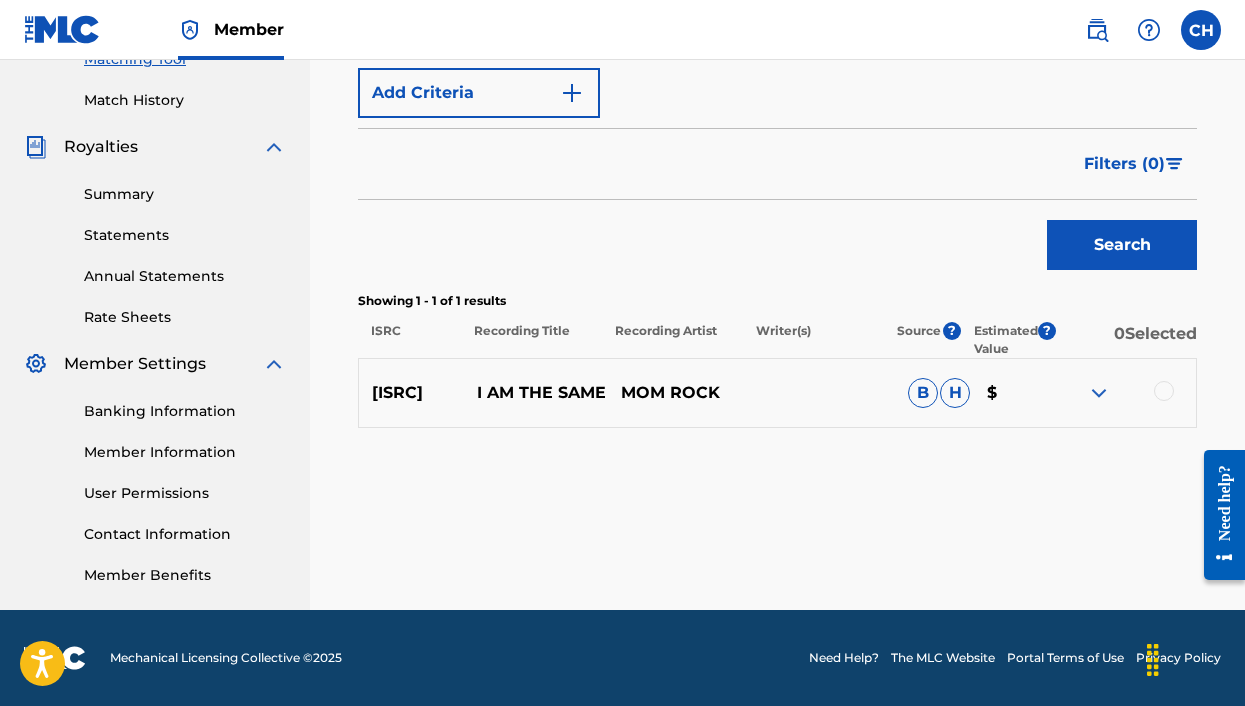 scroll, scrollTop: 534, scrollLeft: 0, axis: vertical 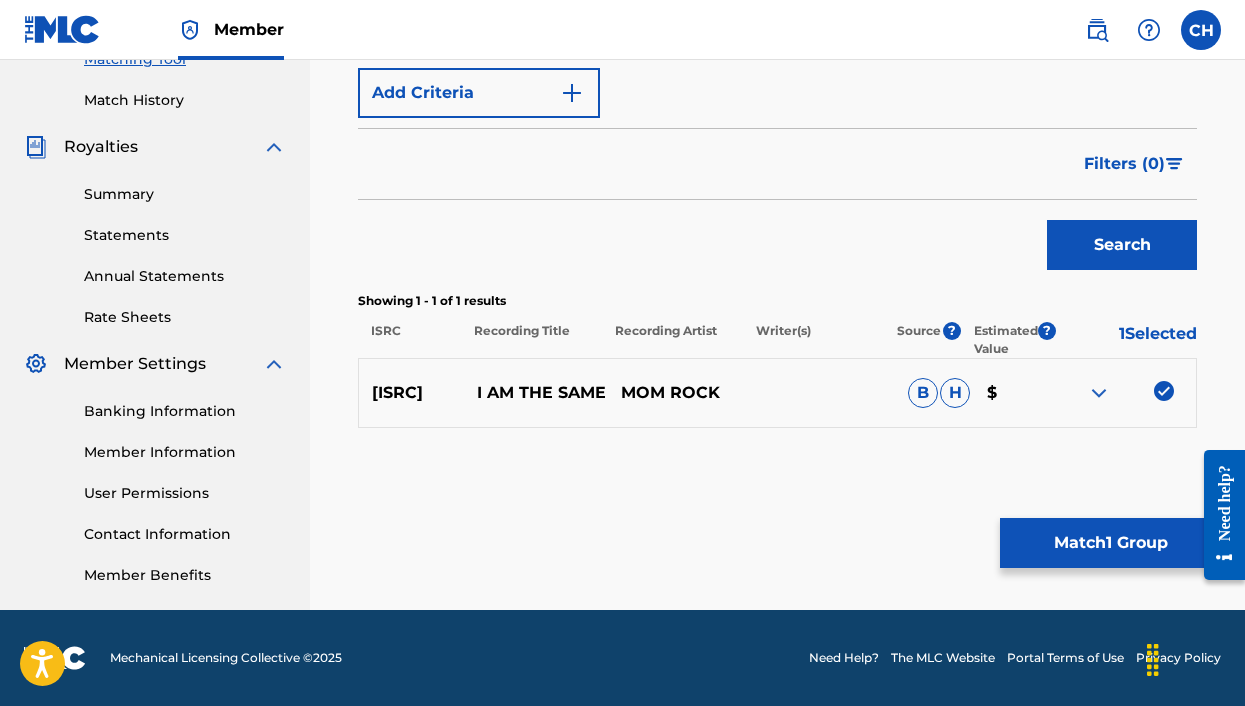 click on "Match  1 Group" at bounding box center (1110, 543) 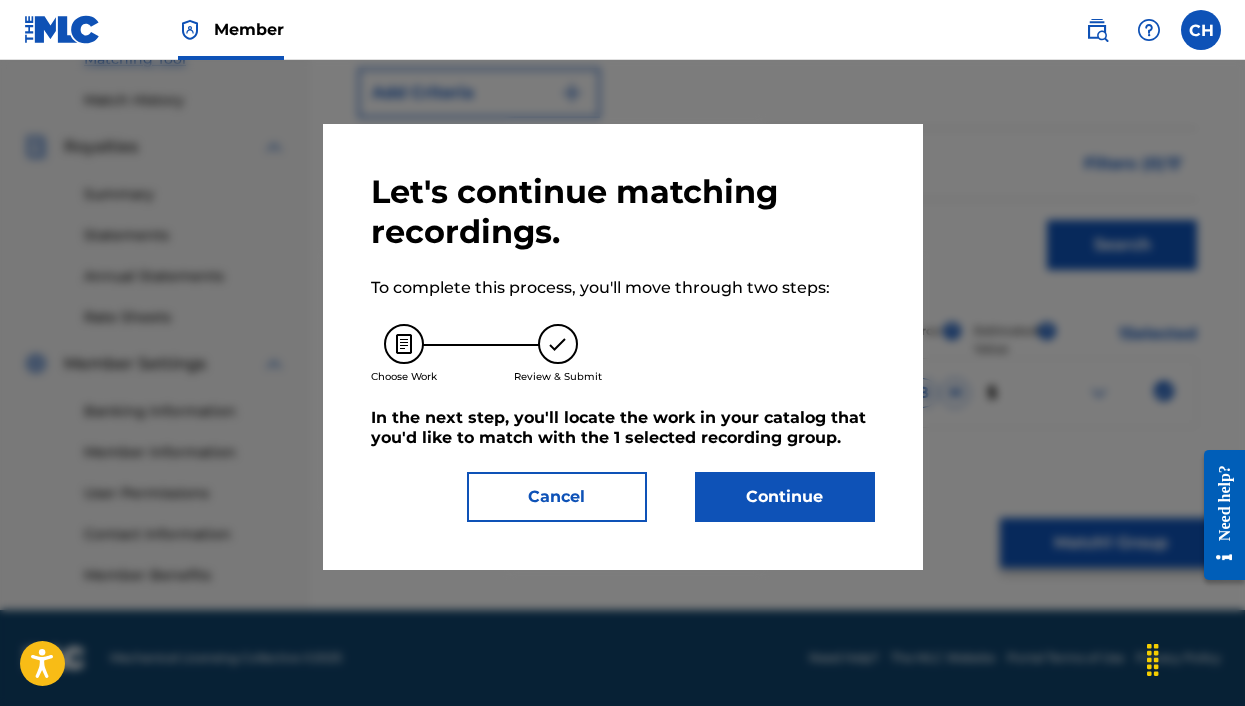 click on "Continue" at bounding box center [785, 497] 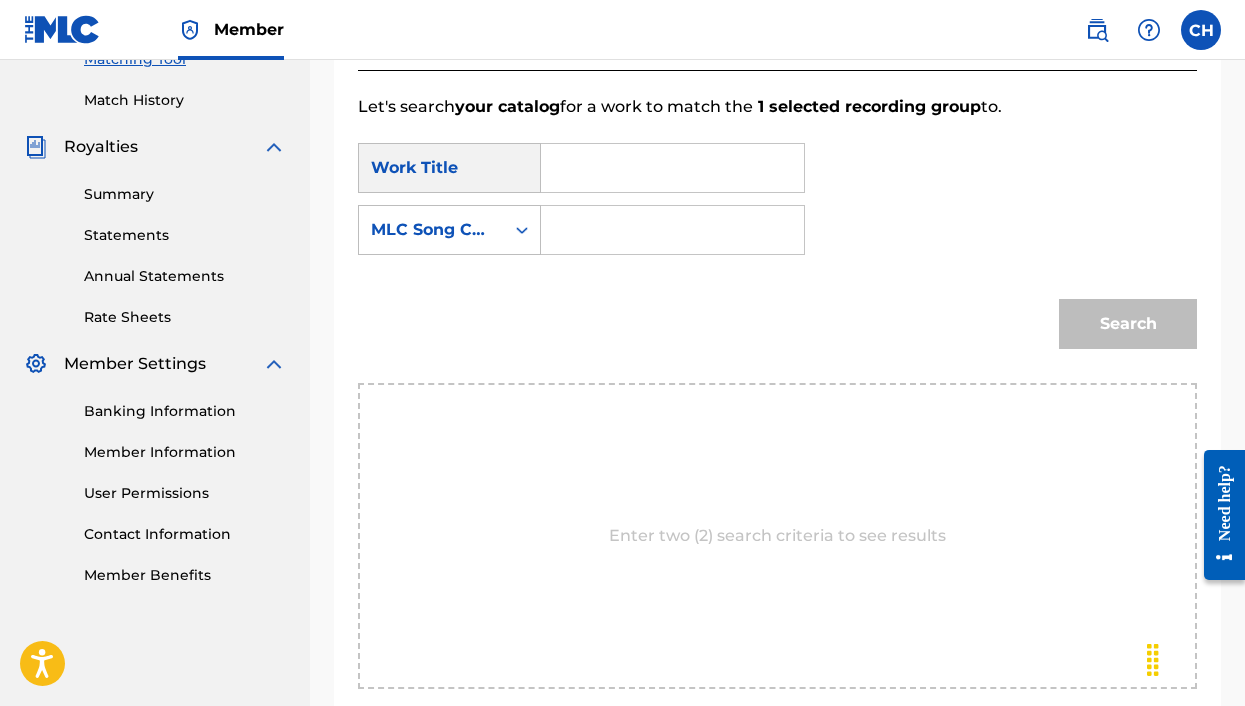 click at bounding box center [672, 168] 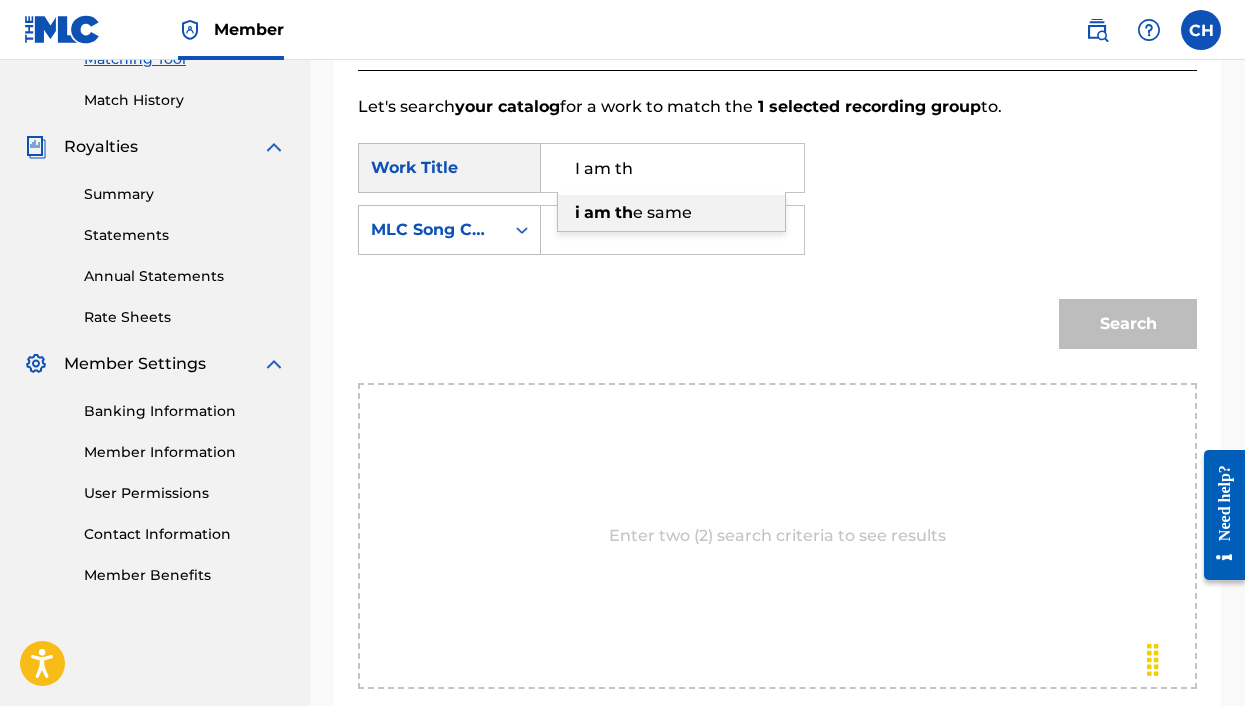 click on "e same" at bounding box center (662, 212) 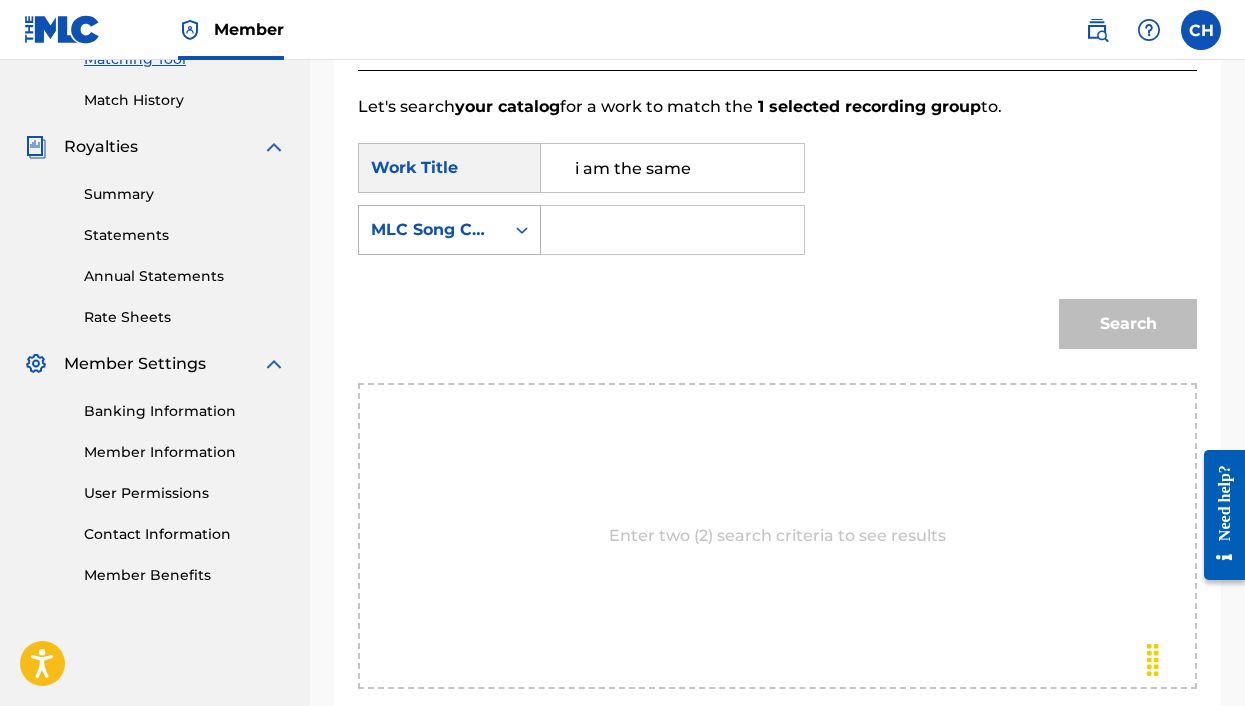 click on "MLC Song Code" at bounding box center (449, 230) 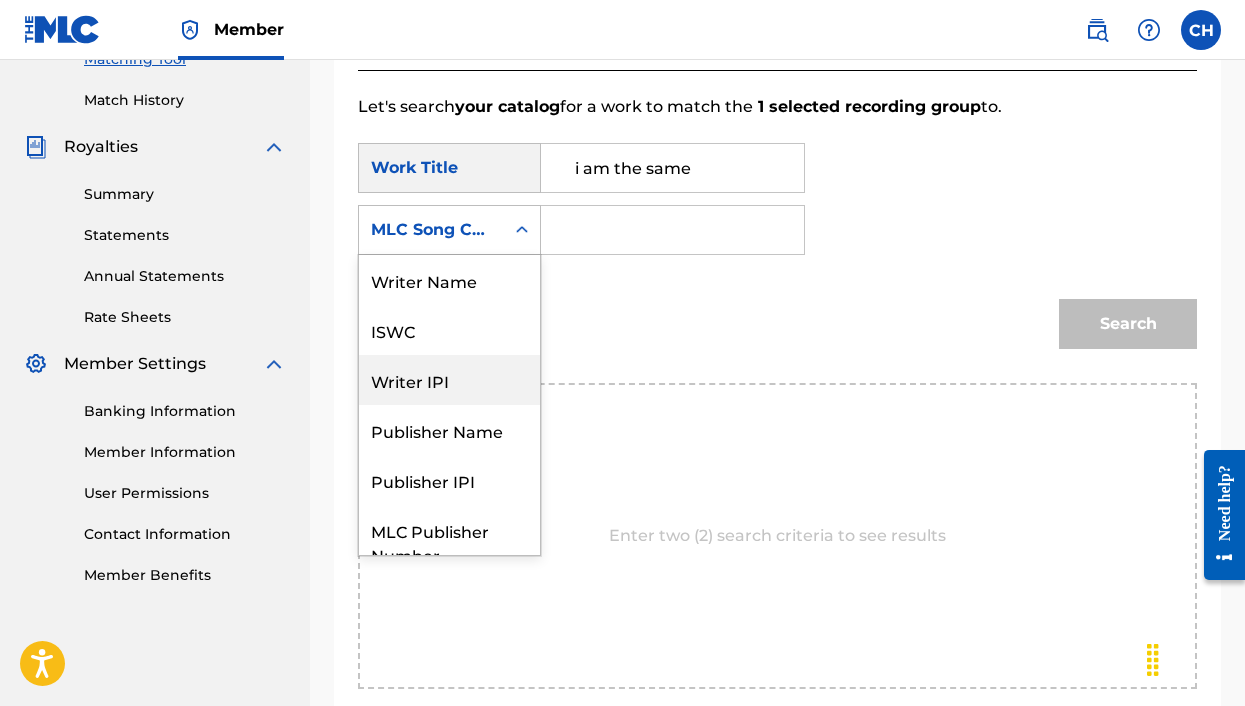 scroll, scrollTop: 0, scrollLeft: 0, axis: both 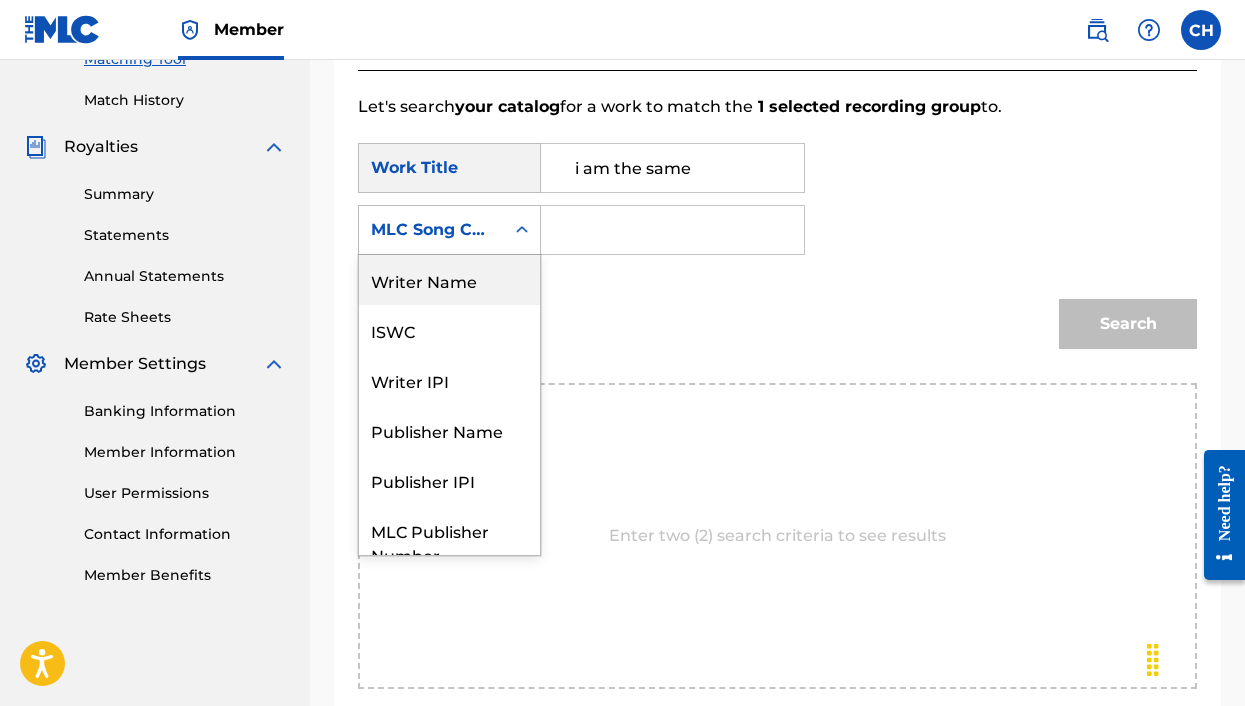 click on "Writer Name" at bounding box center (449, 280) 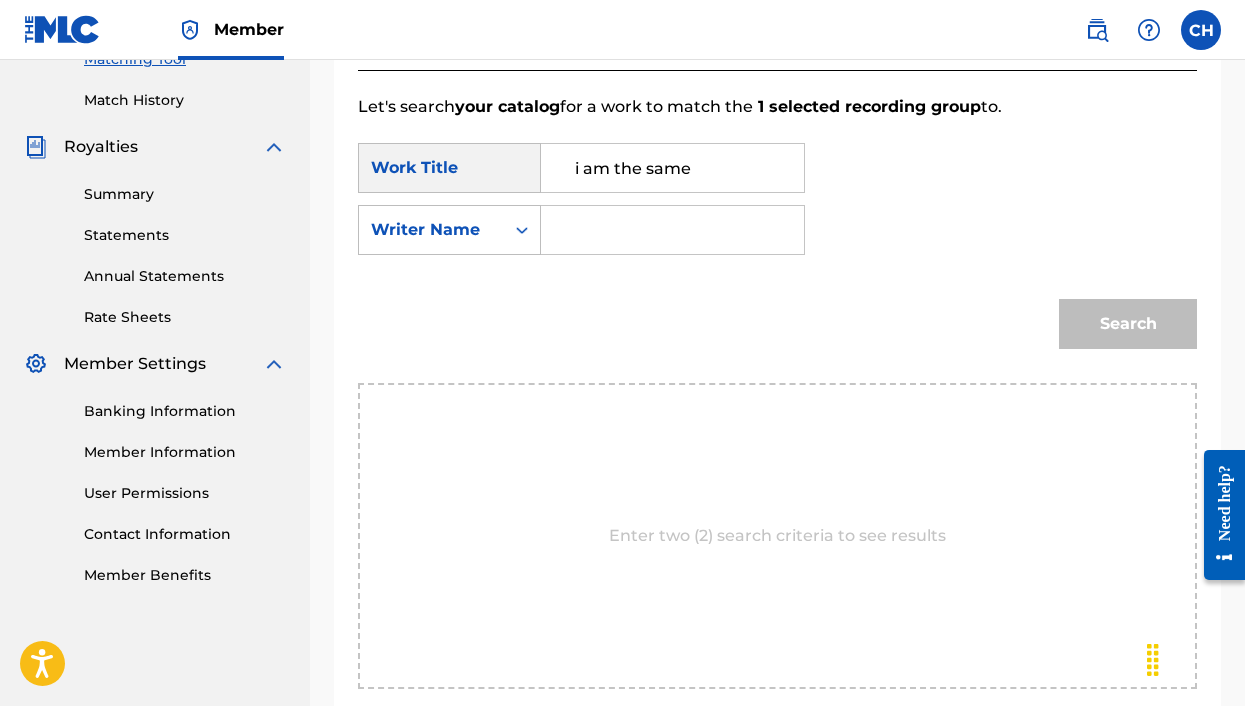 click at bounding box center [672, 230] 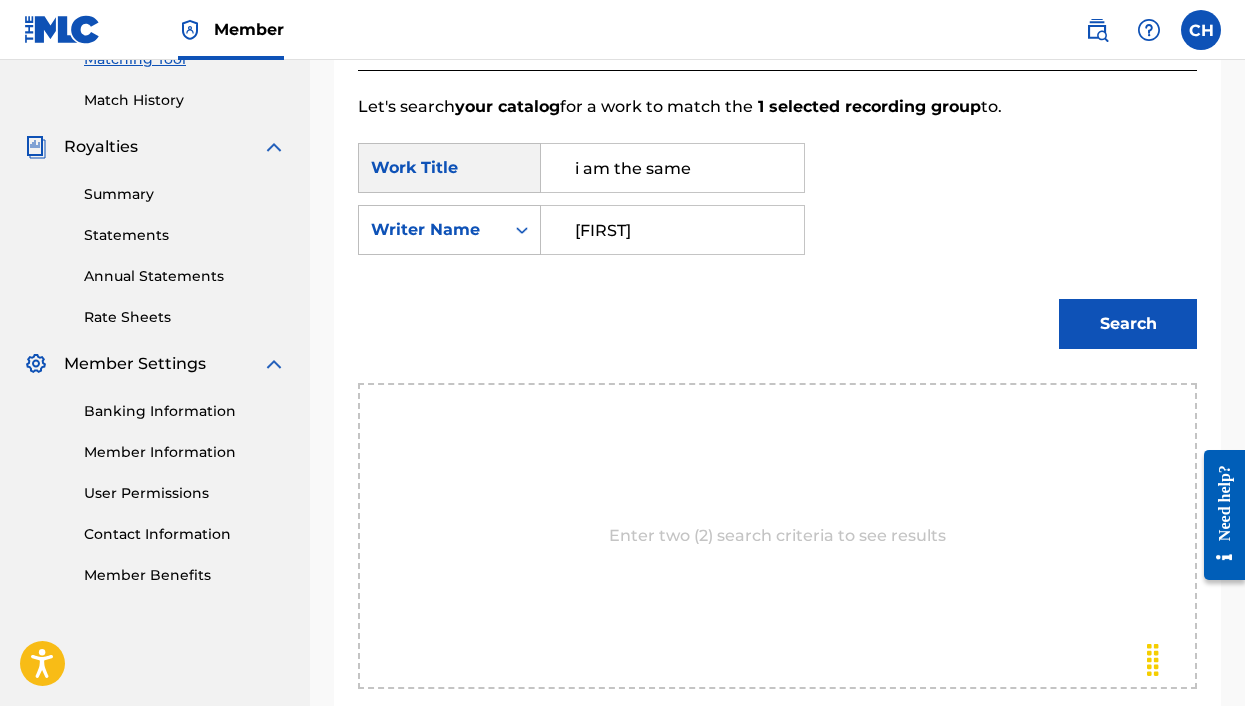 type on "[FIRST]" 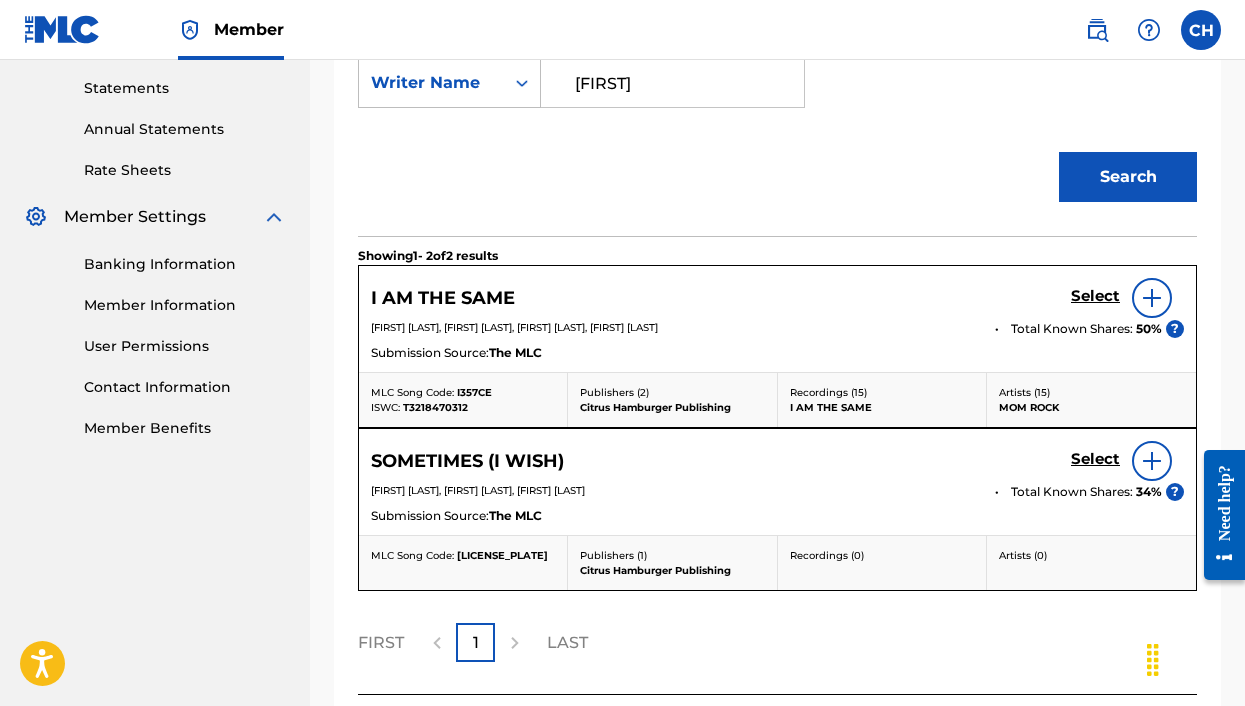 scroll, scrollTop: 727, scrollLeft: 0, axis: vertical 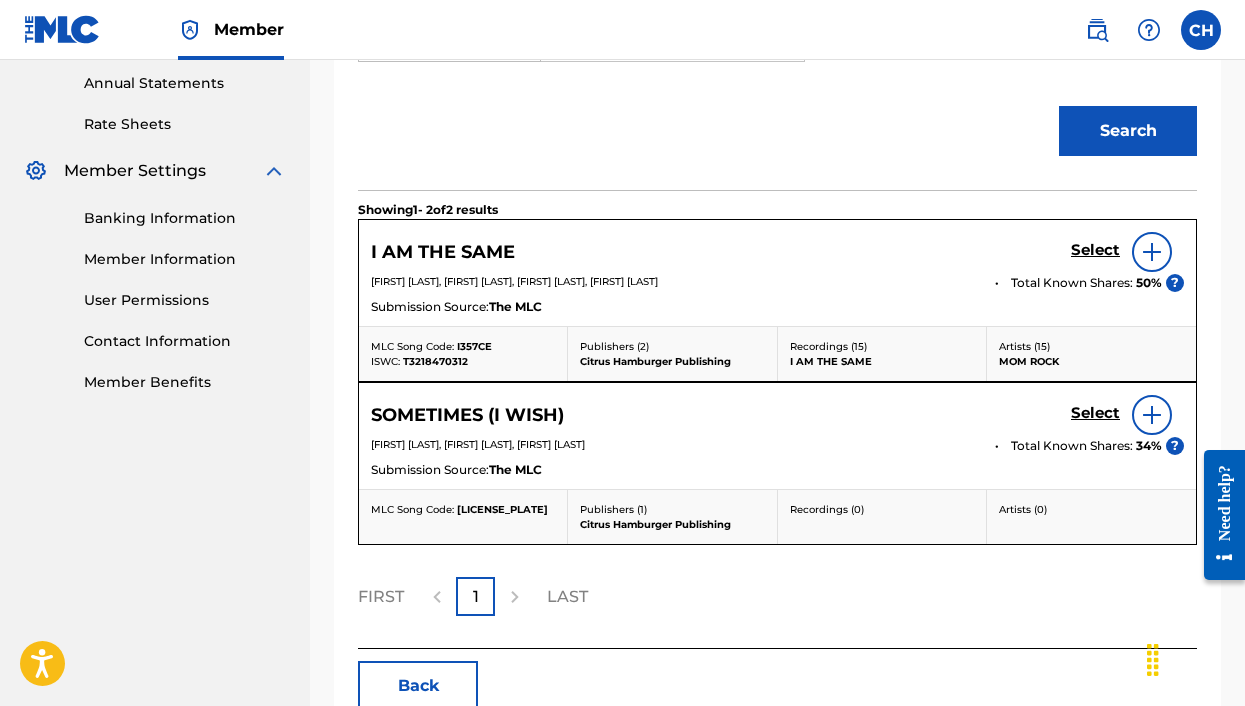 click on "Select" at bounding box center [1095, 250] 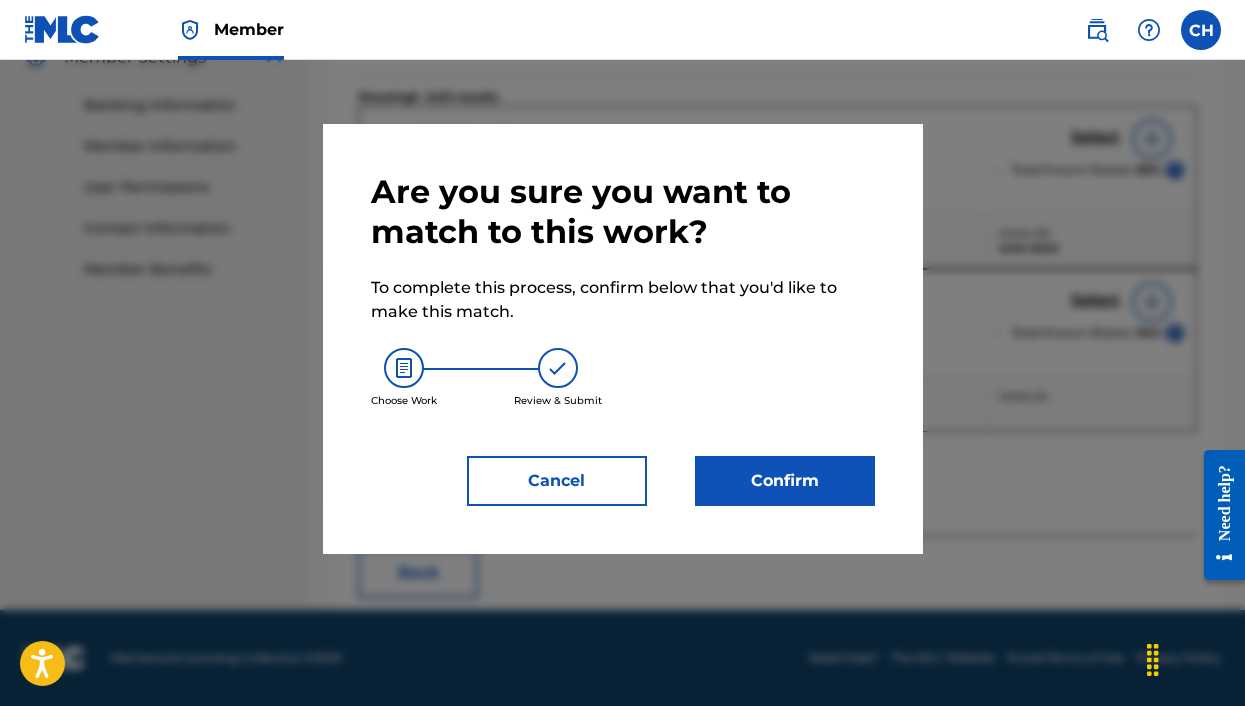 click on "Are you sure you want to match to this work? To complete this process, confirm below that you'd like to make this match. Choose Work Review & Submit Cancel Confirm" at bounding box center (623, 339) 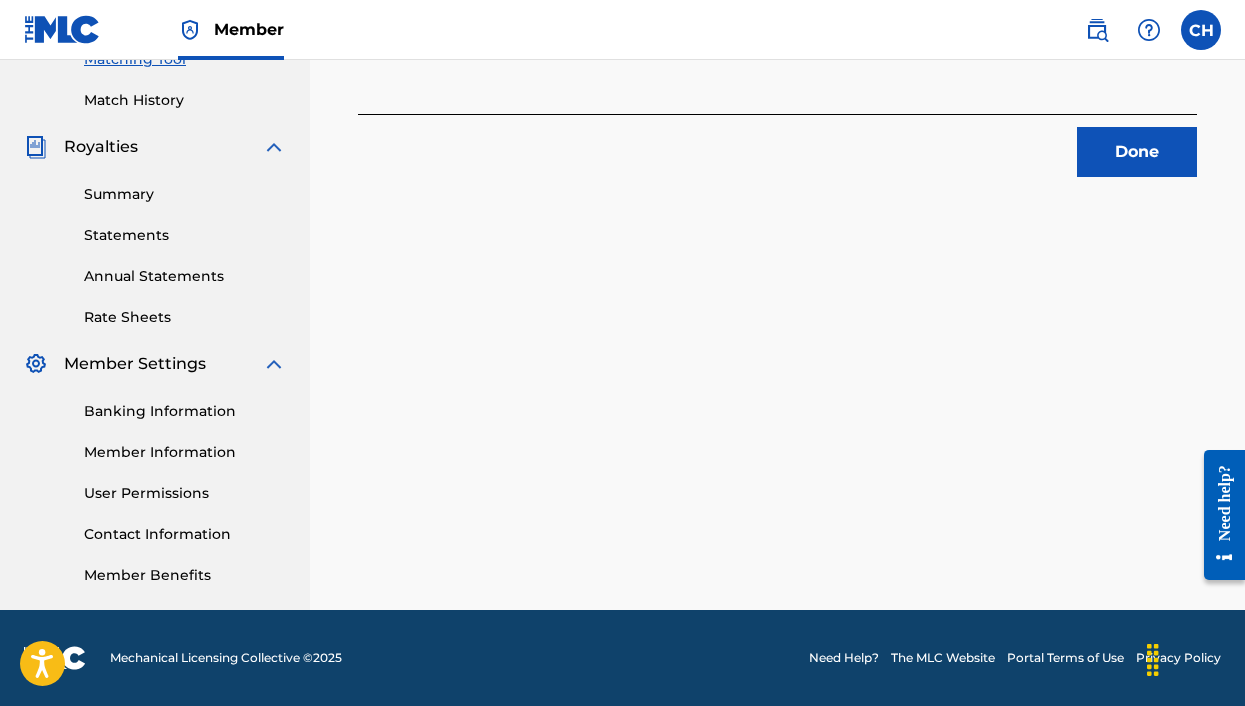 scroll, scrollTop: 196, scrollLeft: 0, axis: vertical 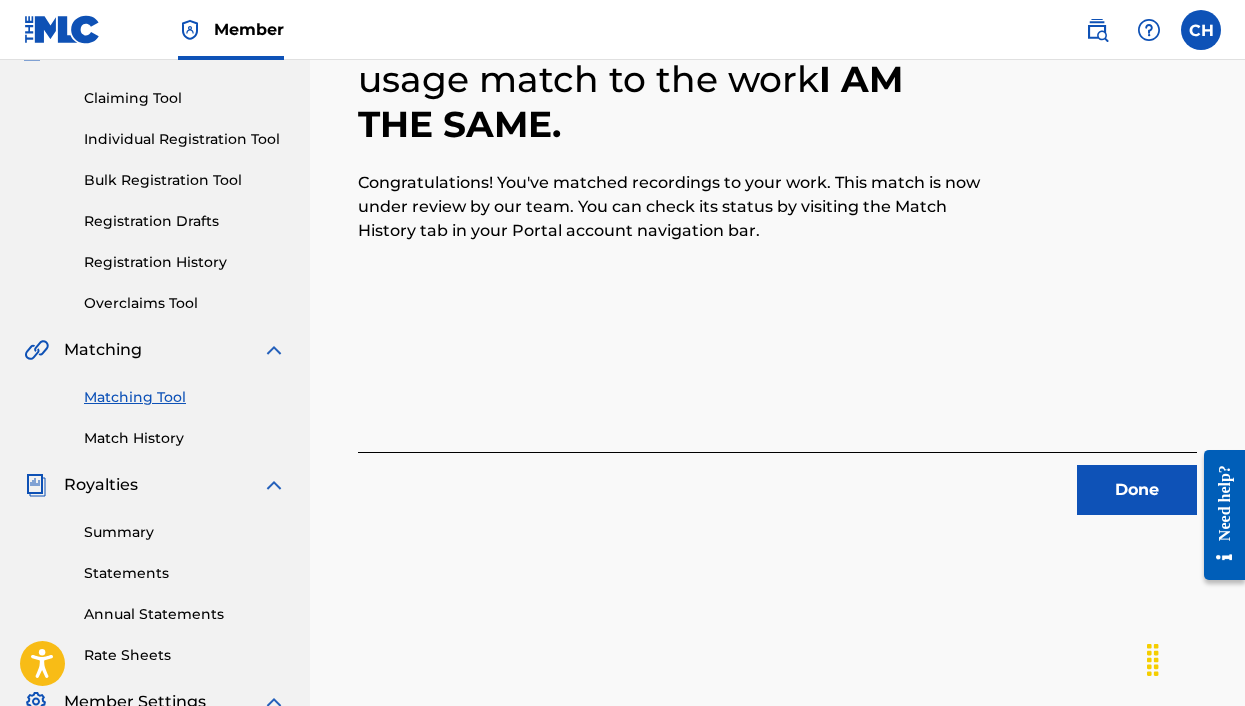 click on "Done" at bounding box center [1137, 490] 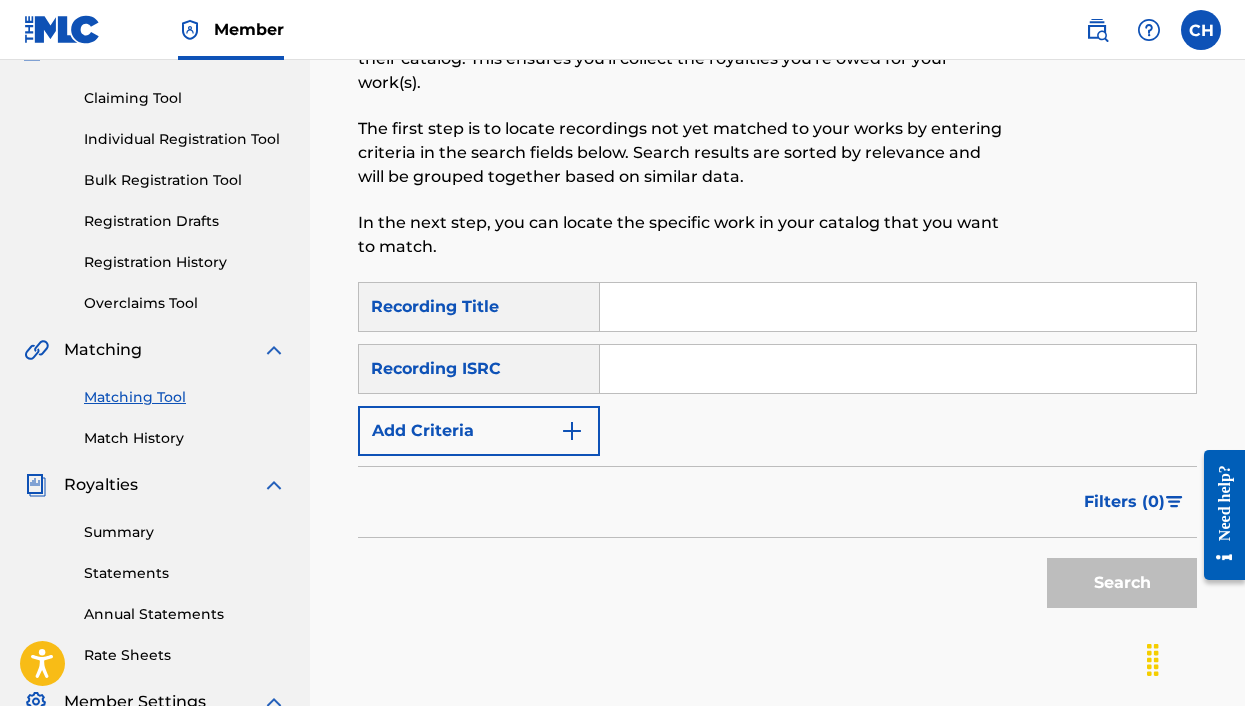 click at bounding box center [898, 307] 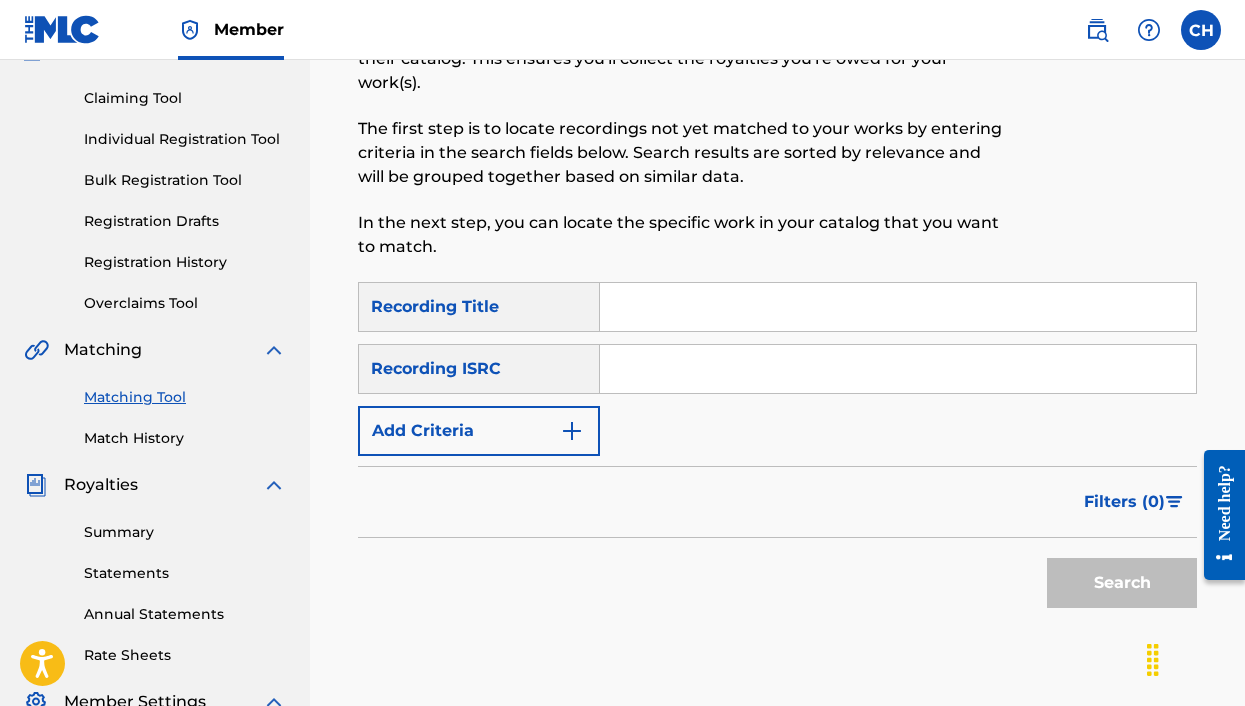 click at bounding box center [898, 369] 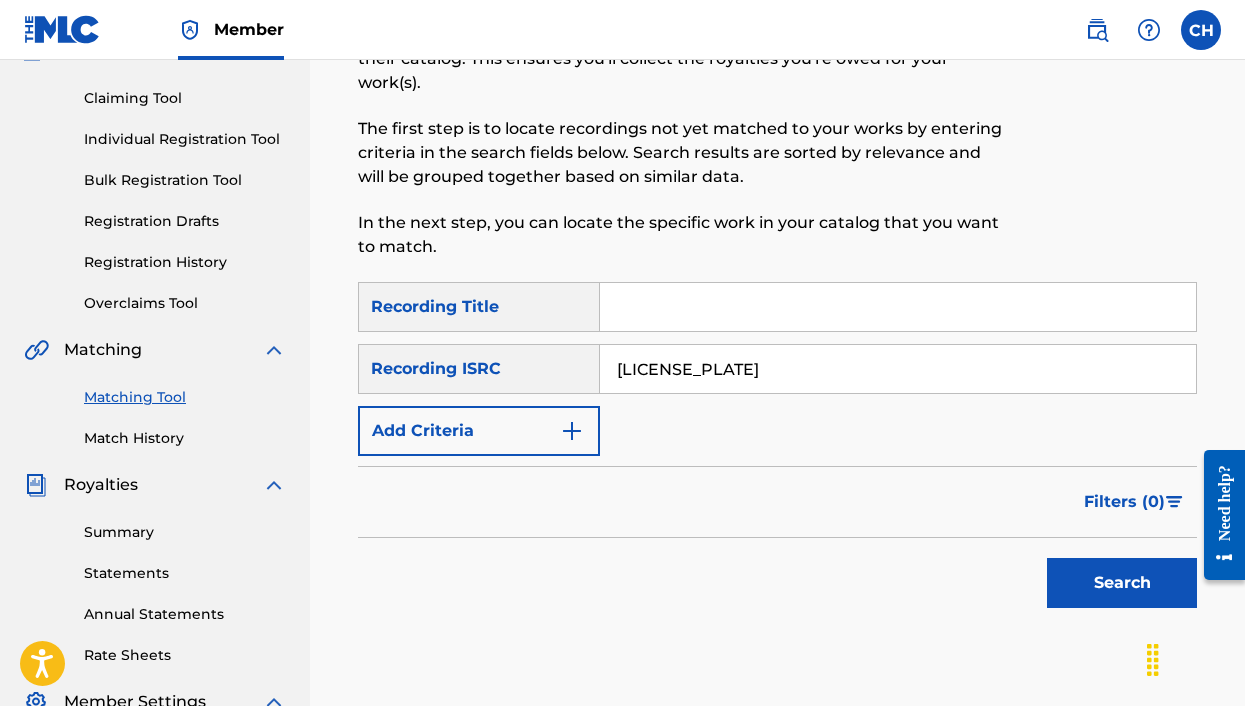 type on "[LICENSE_PLATE]" 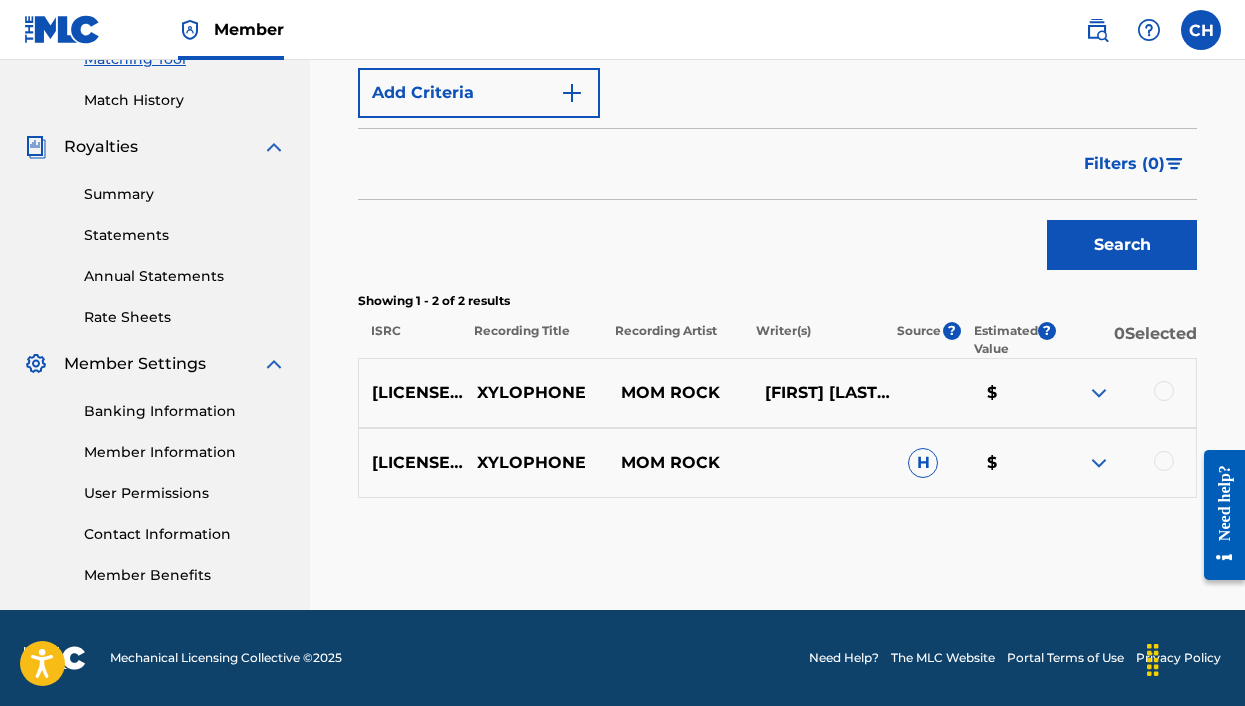 scroll, scrollTop: 534, scrollLeft: 0, axis: vertical 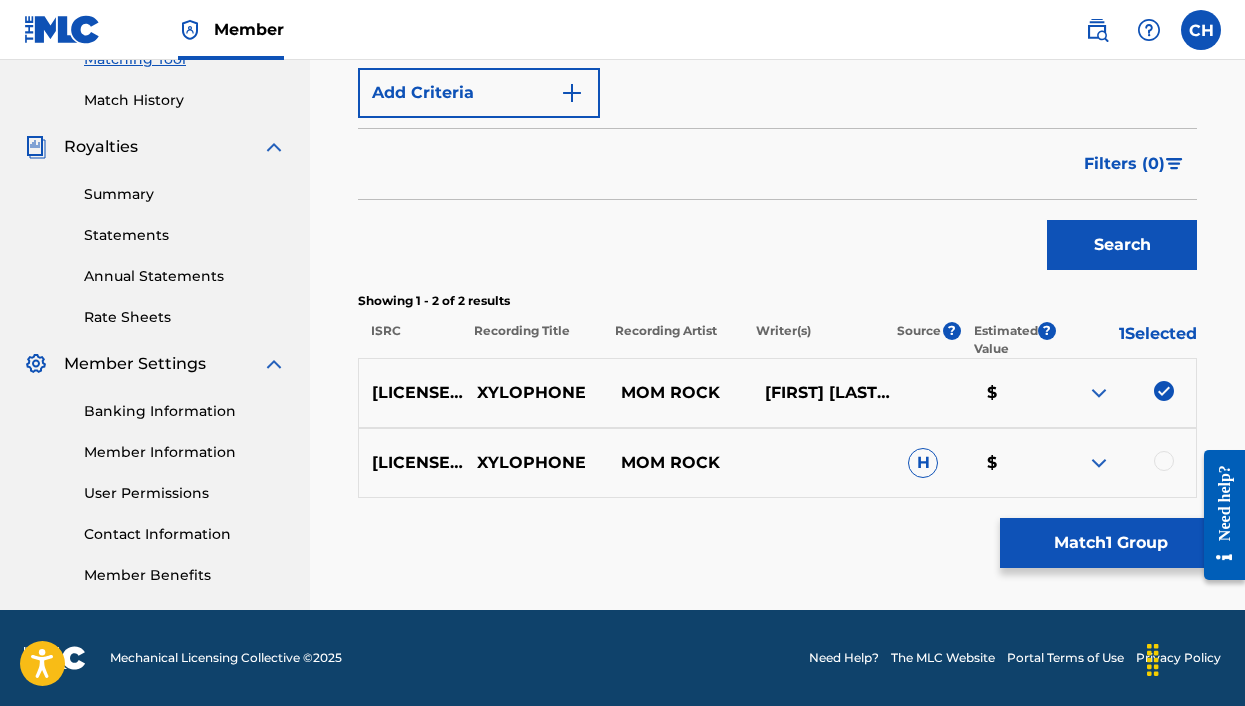 click at bounding box center [1164, 461] 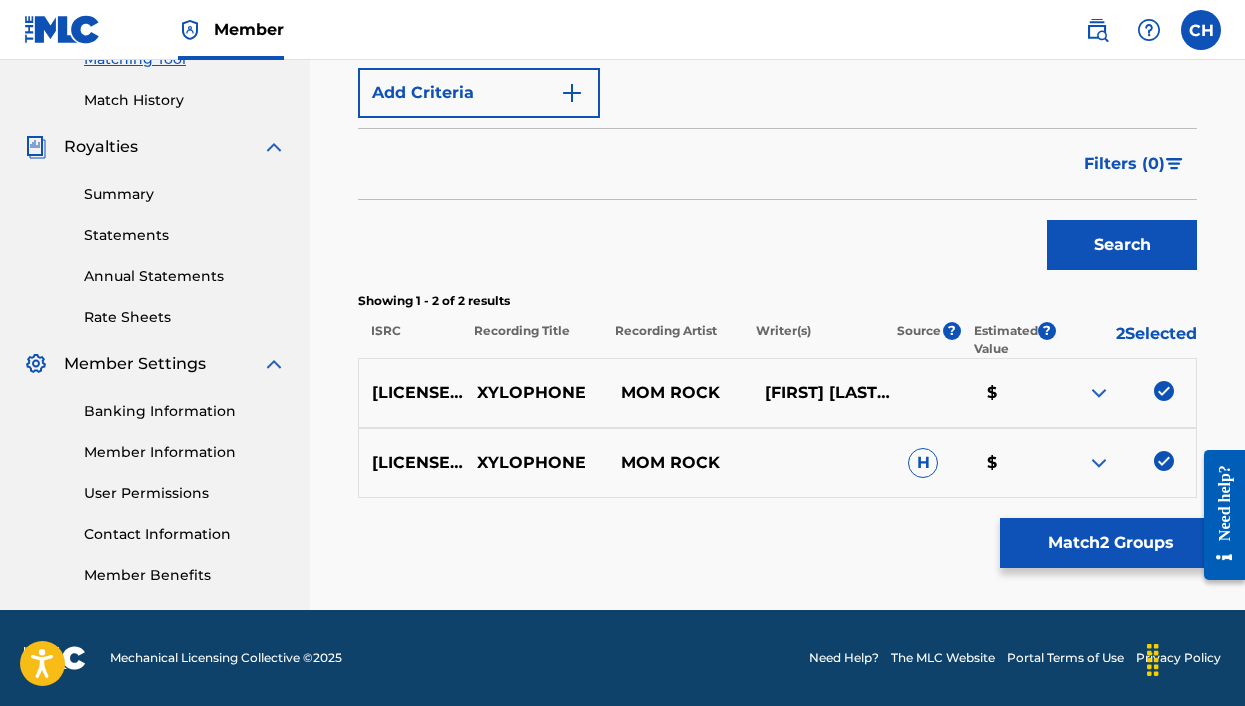 click on "Match  2 Groups" at bounding box center [1110, 543] 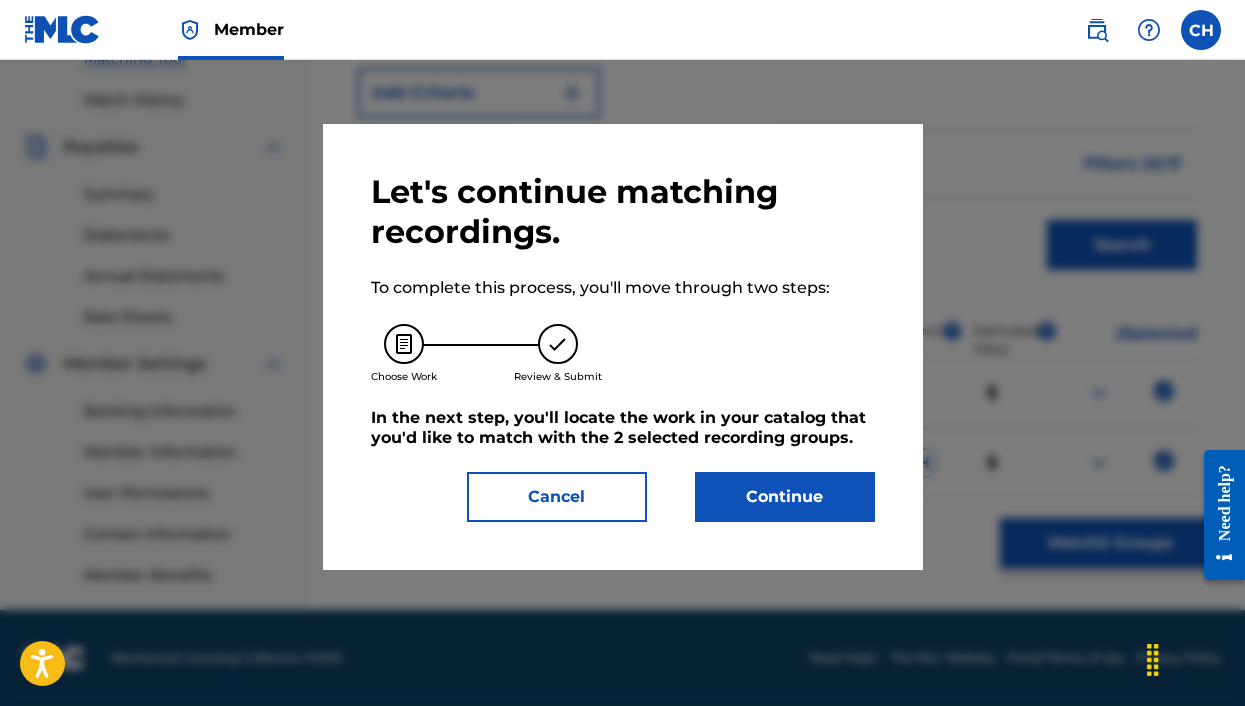 click on "Continue" at bounding box center [785, 497] 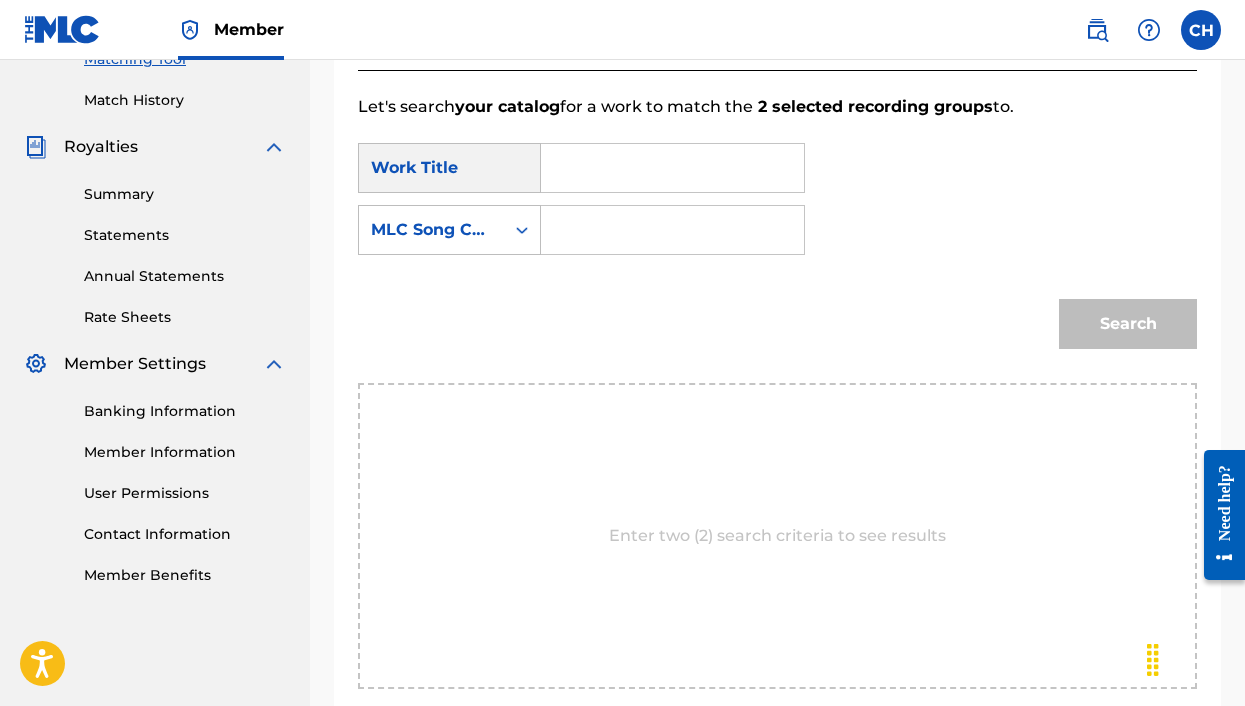 click at bounding box center (672, 168) 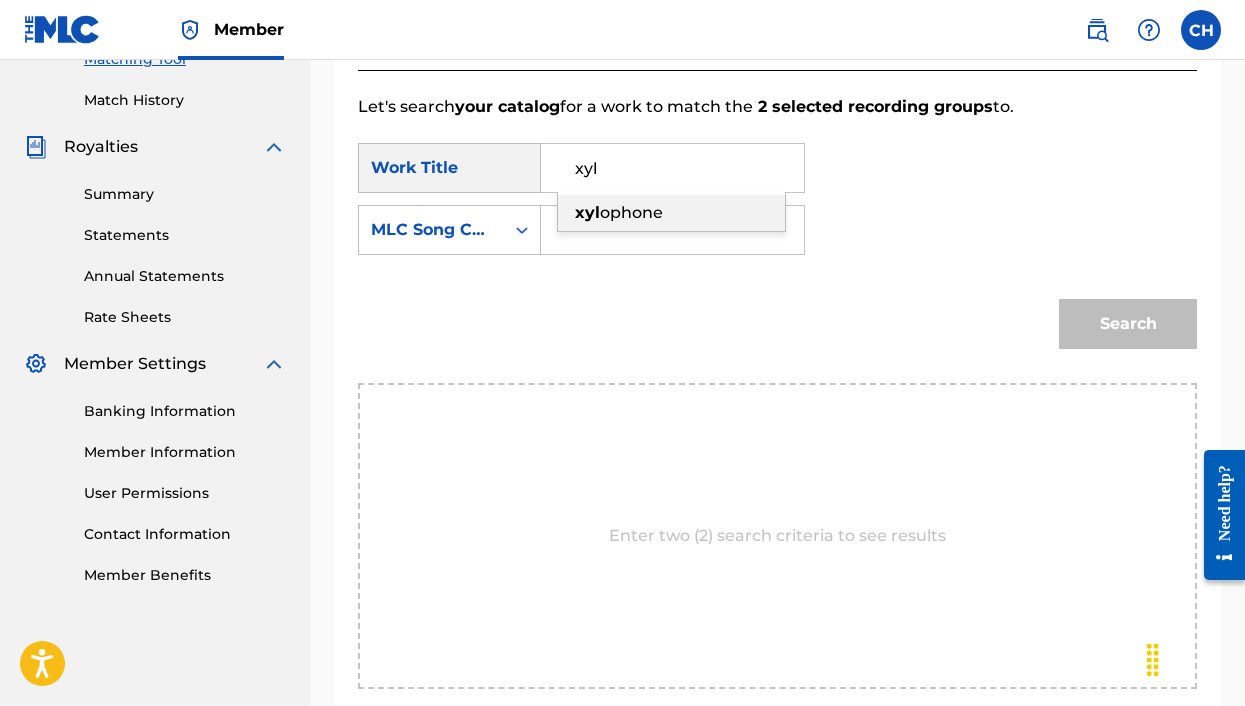 click on "xyl" at bounding box center (587, 212) 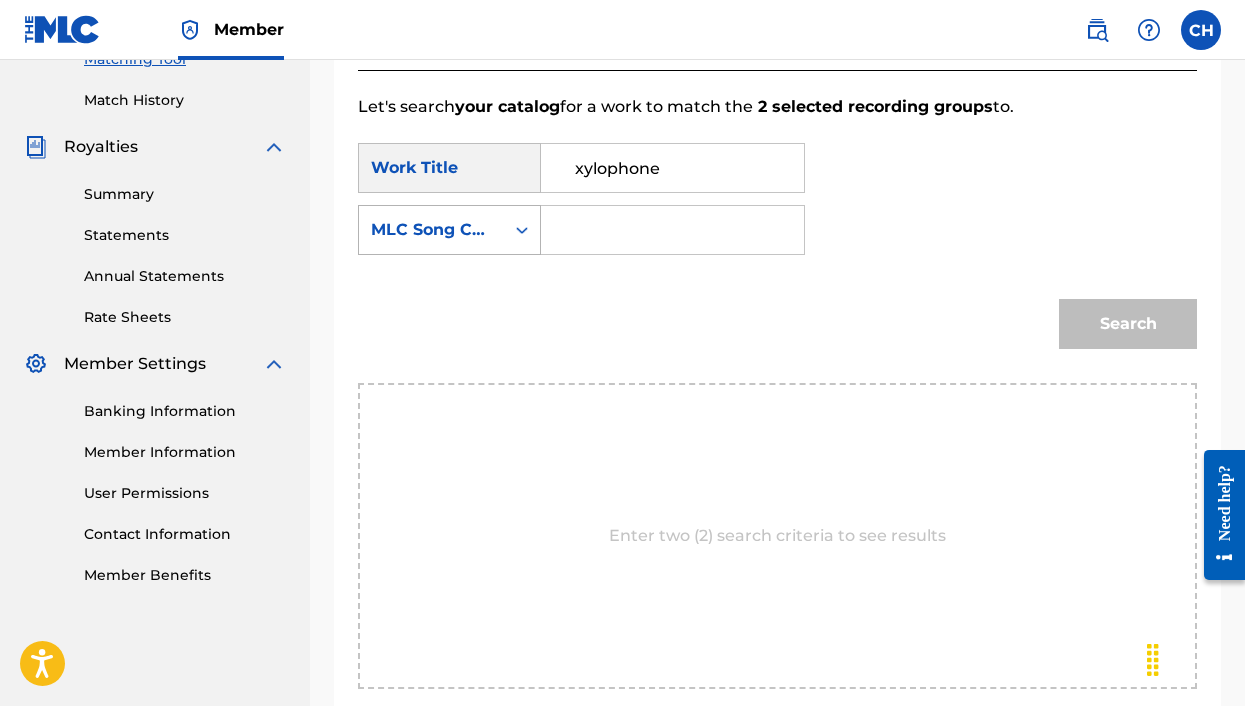 click on "MLC Song Code" at bounding box center [431, 230] 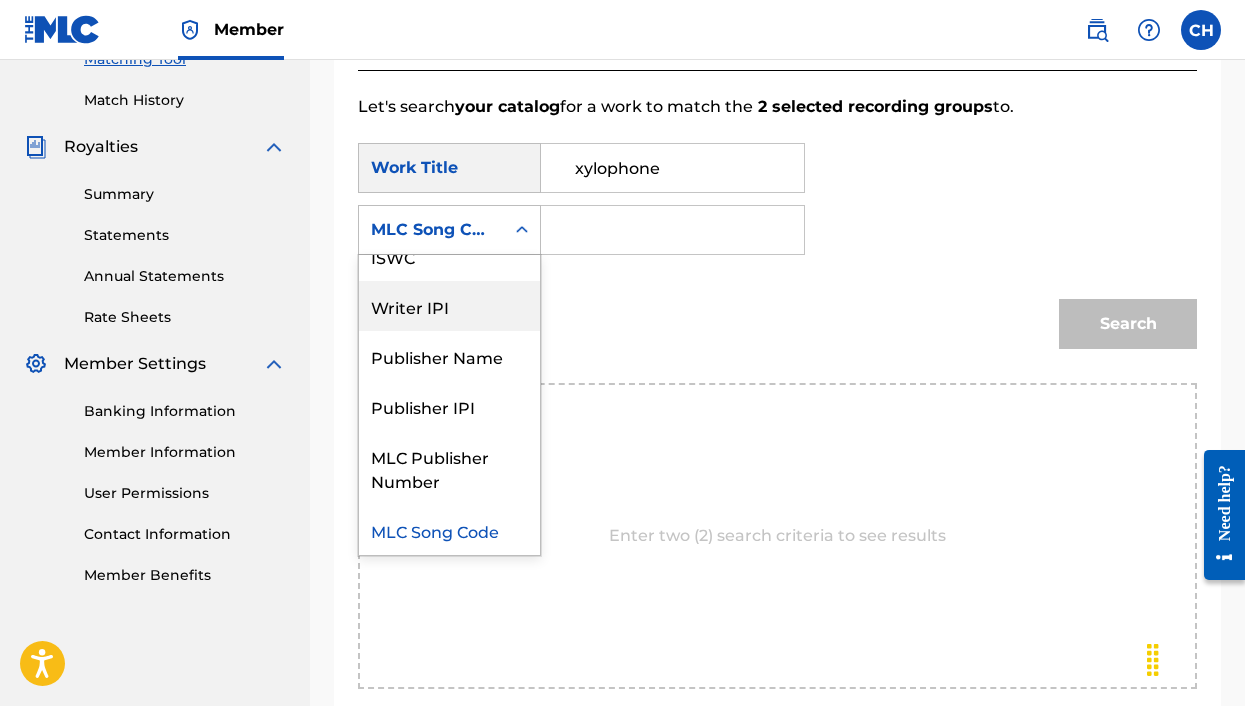 scroll, scrollTop: 0, scrollLeft: 0, axis: both 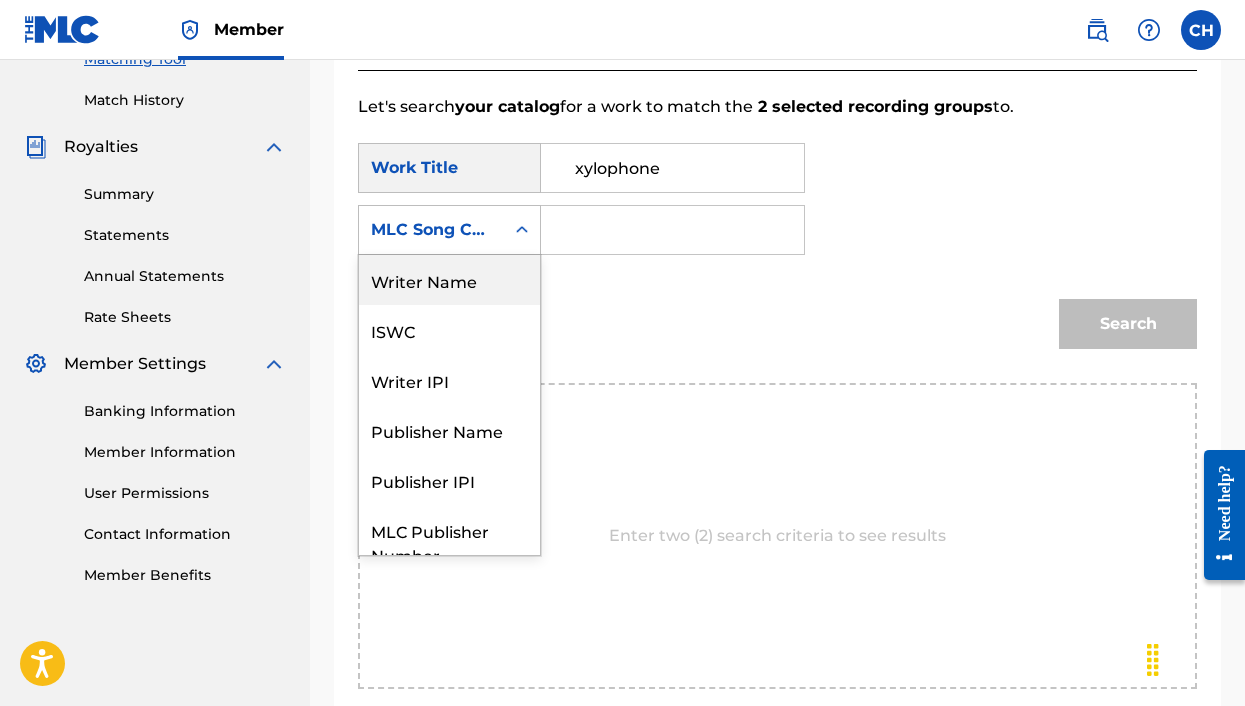 click on "Writer Name" at bounding box center (449, 280) 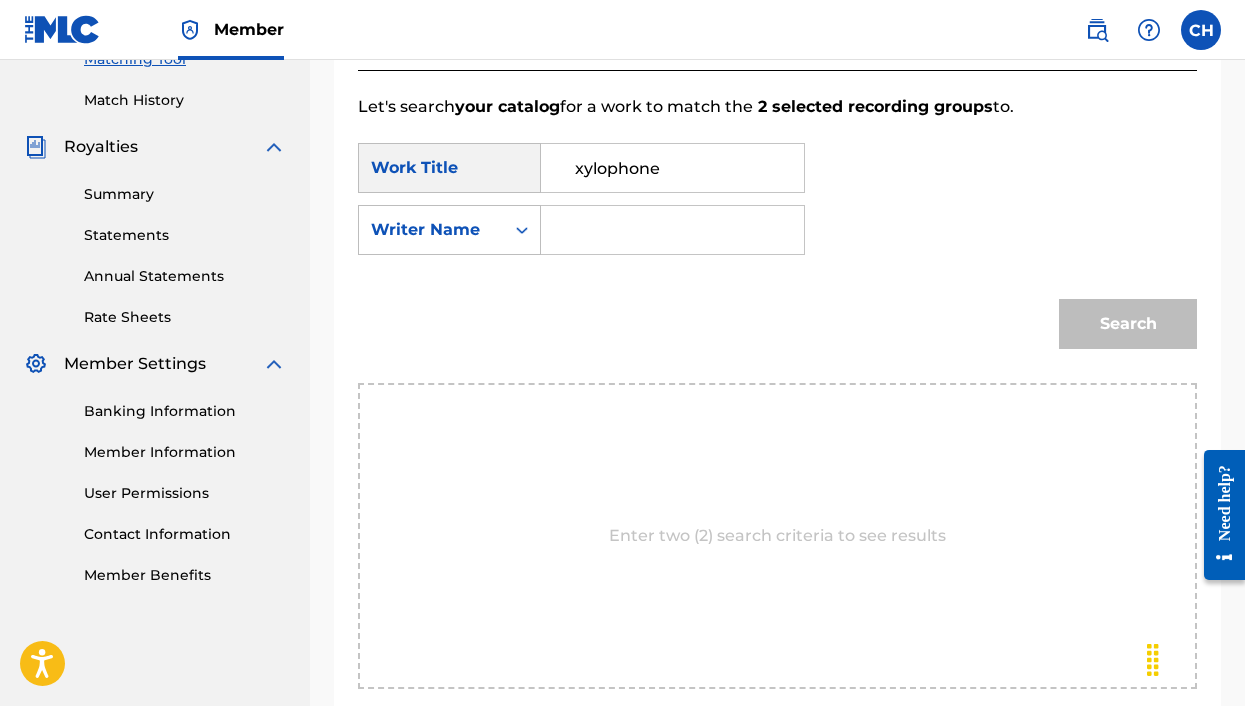click at bounding box center (672, 230) 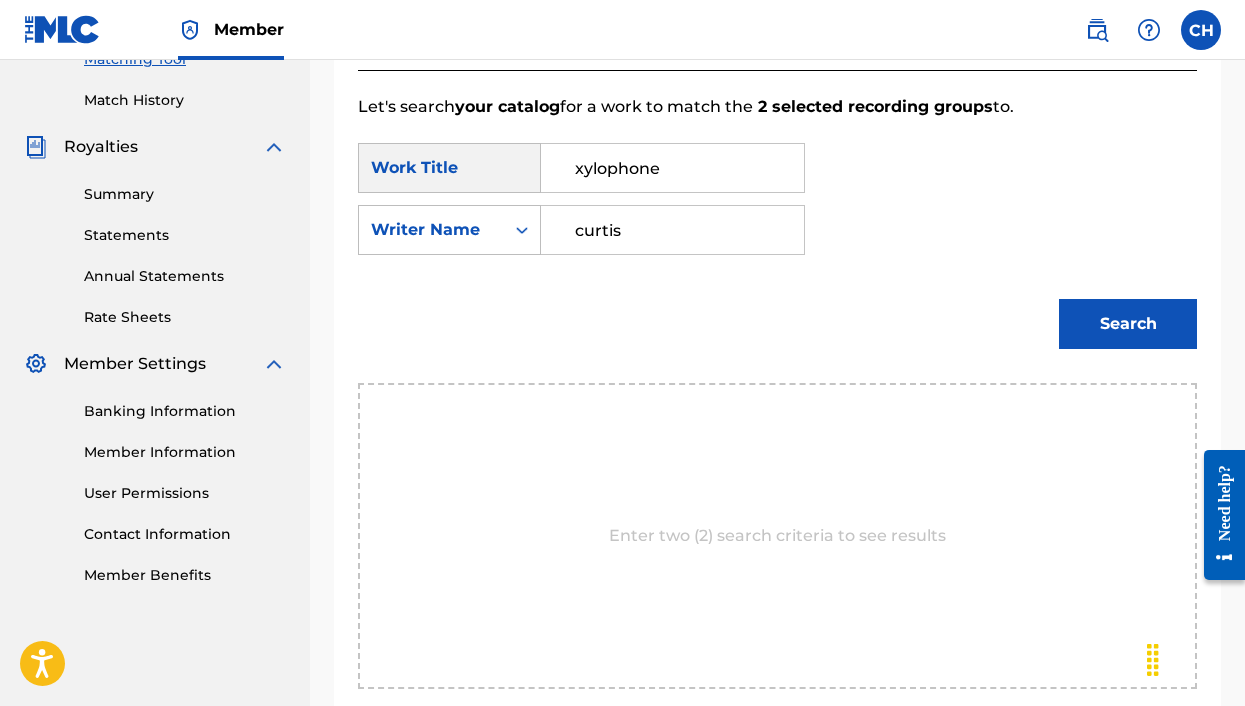 type on "curtis" 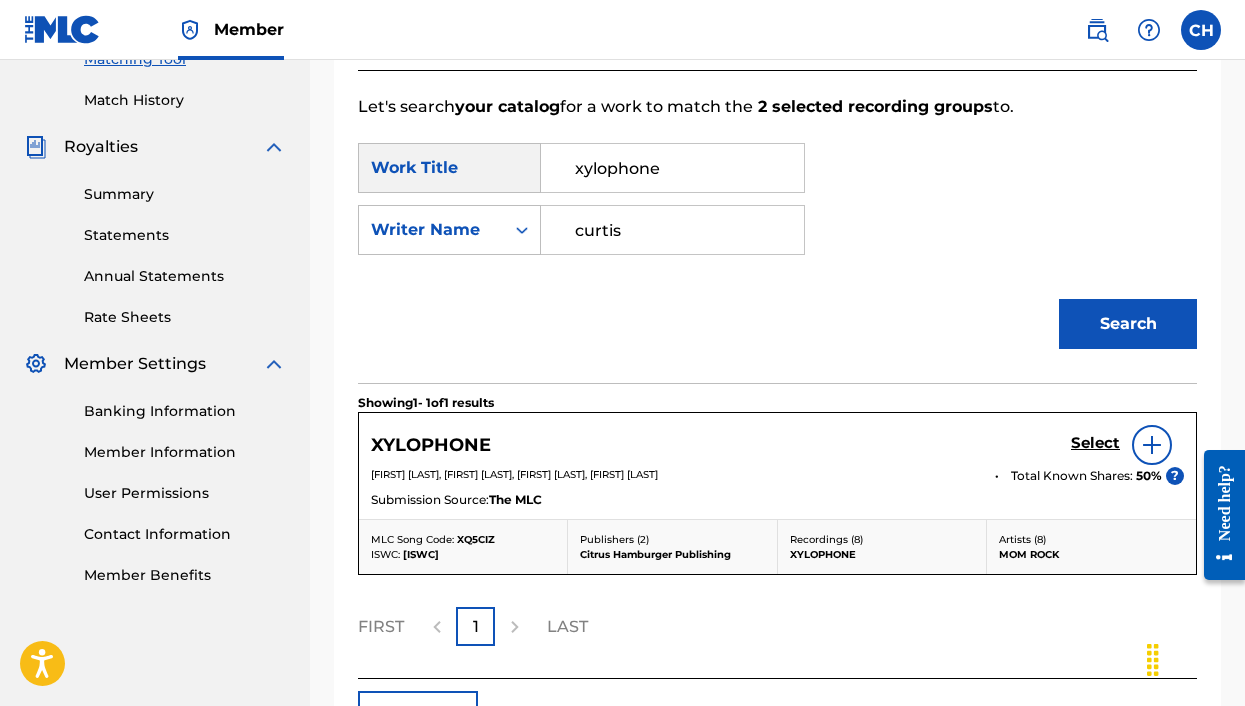 click on "Select" at bounding box center (1095, 443) 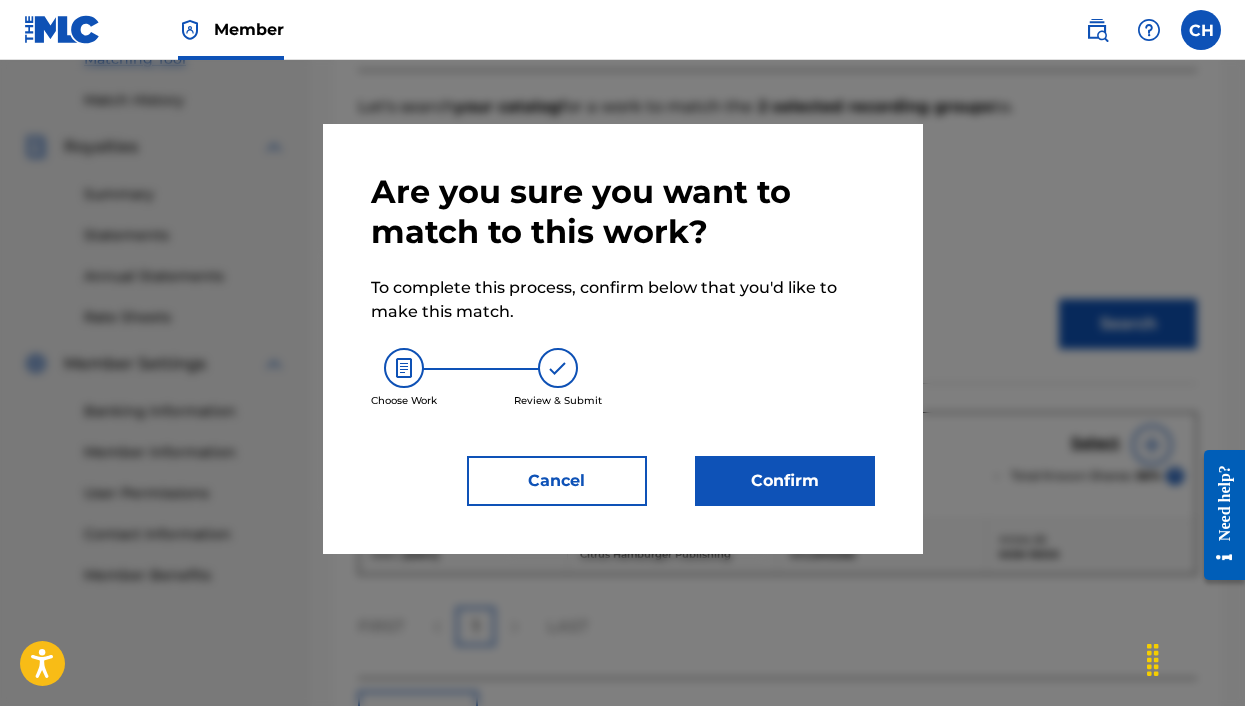 click on "Confirm" at bounding box center [785, 481] 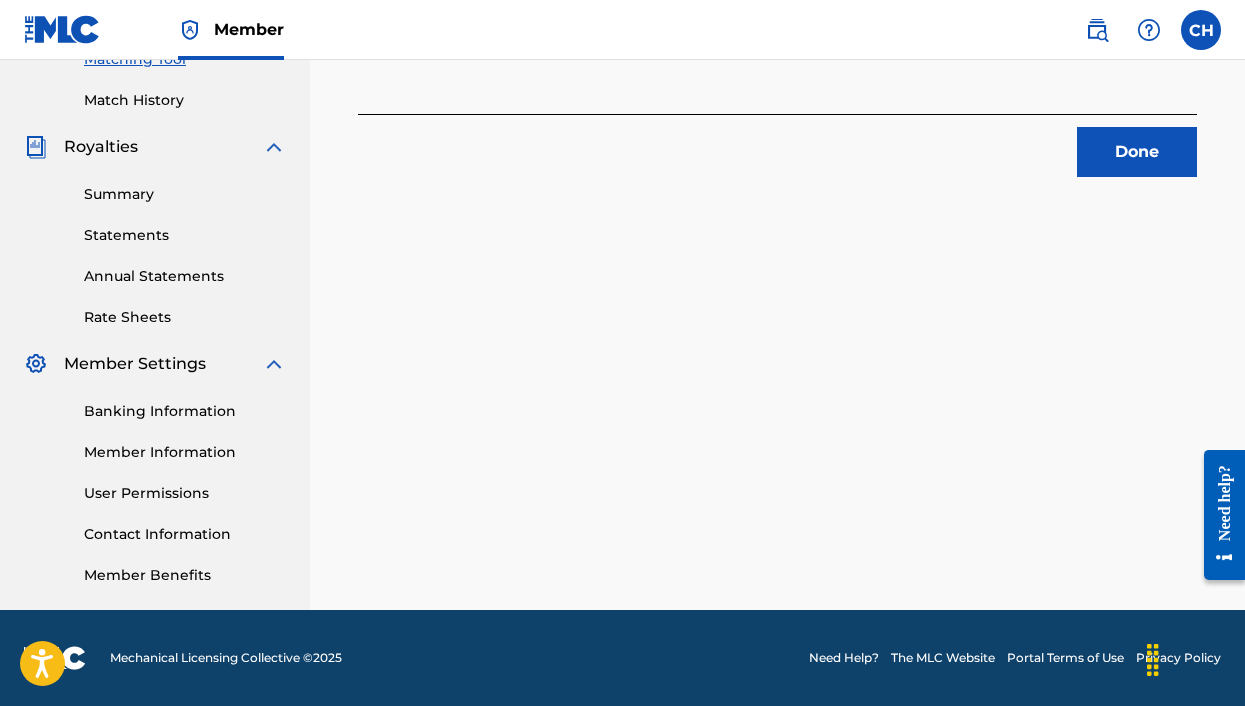 scroll, scrollTop: 534, scrollLeft: 0, axis: vertical 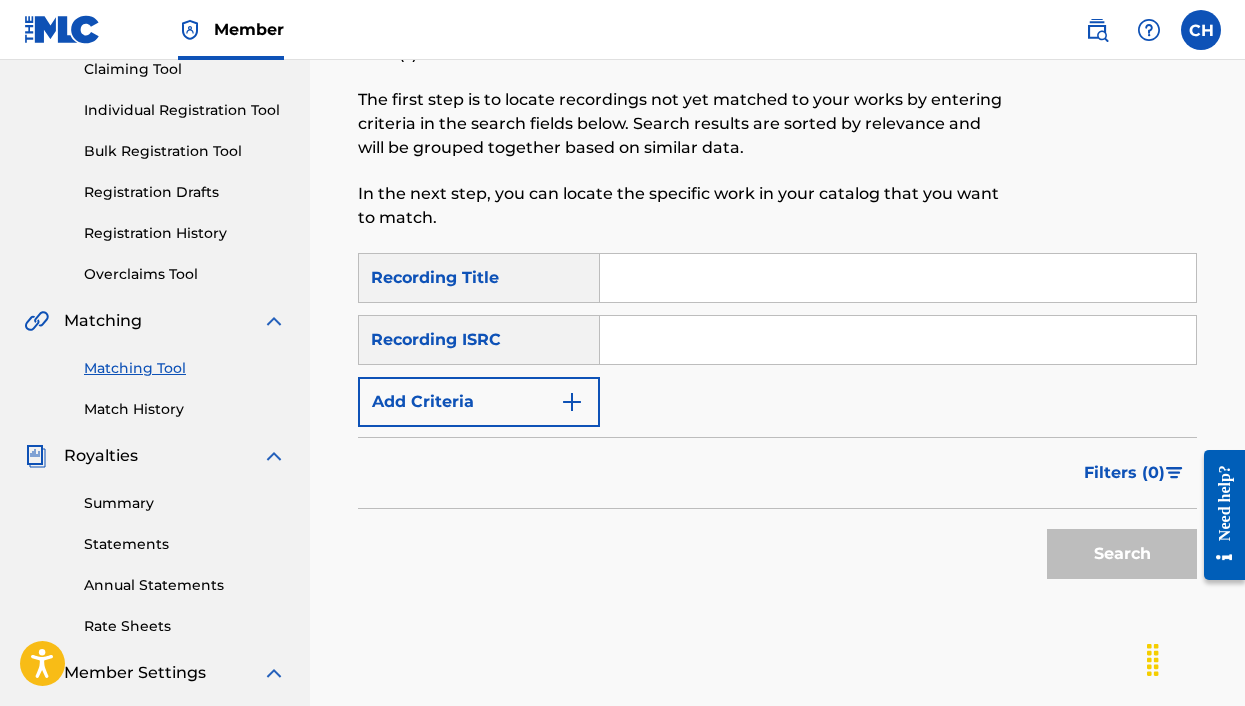 click at bounding box center (898, 340) 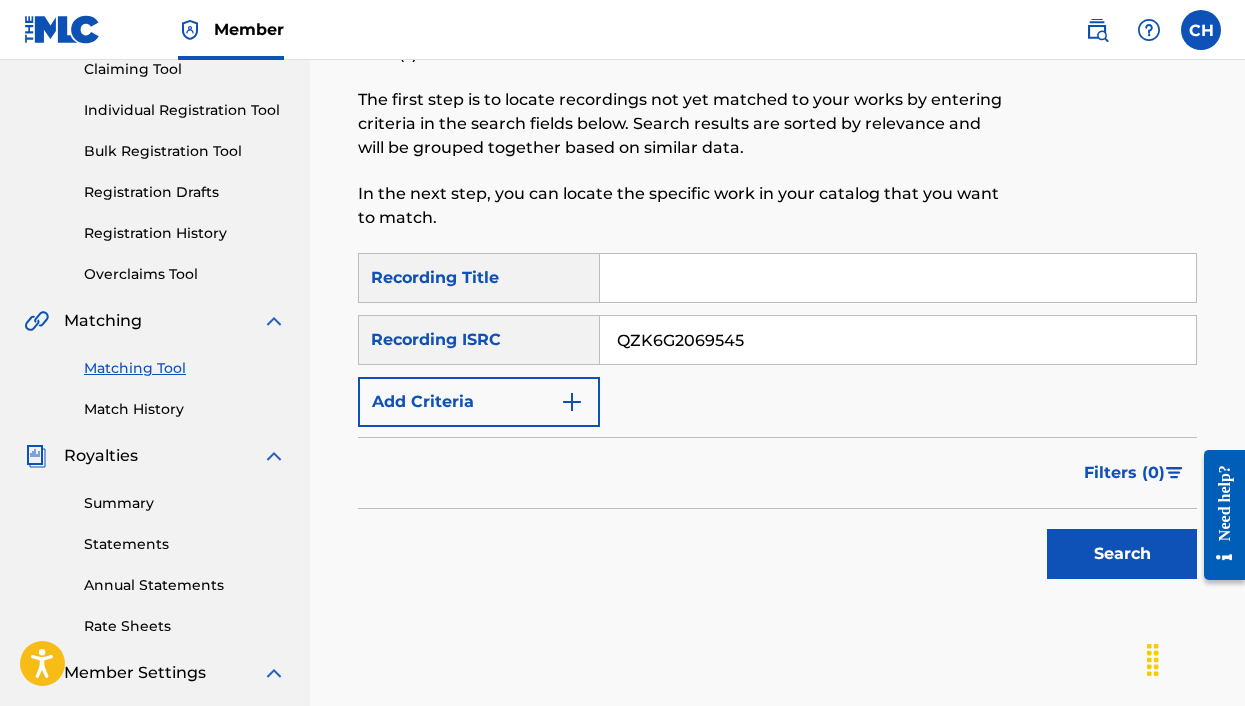 type on "QZK6G2069545" 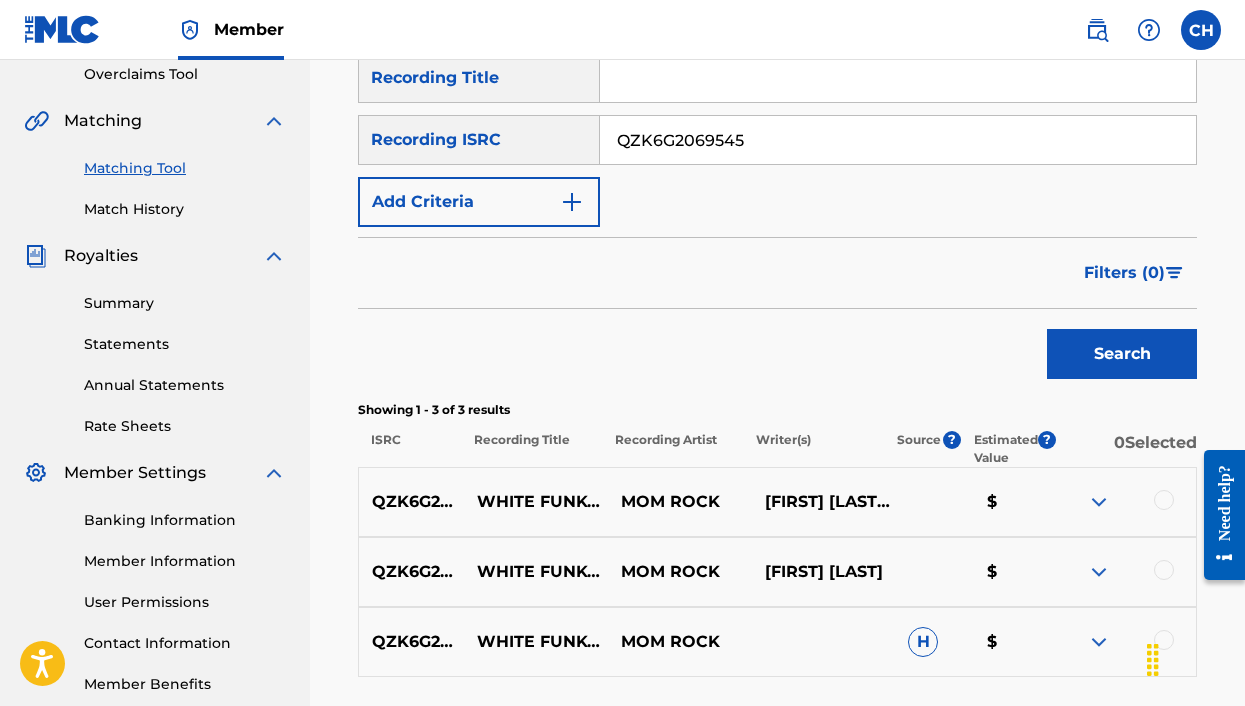 scroll, scrollTop: 586, scrollLeft: 0, axis: vertical 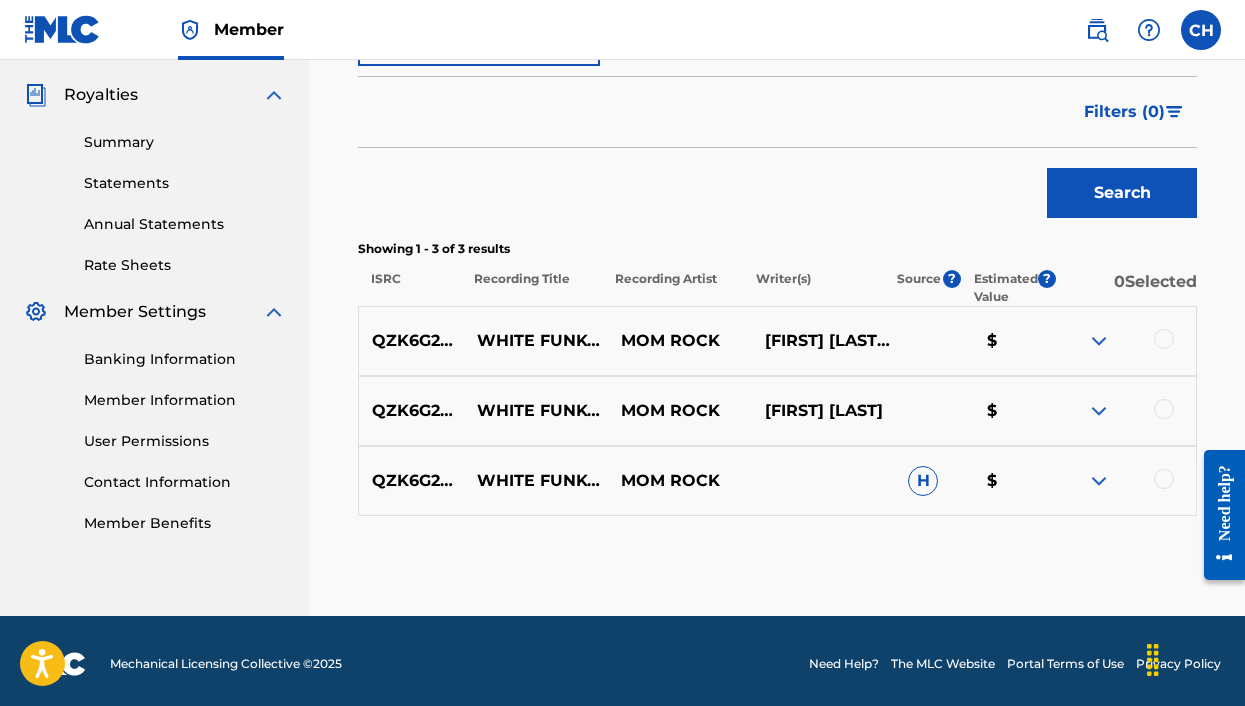 click at bounding box center [1164, 339] 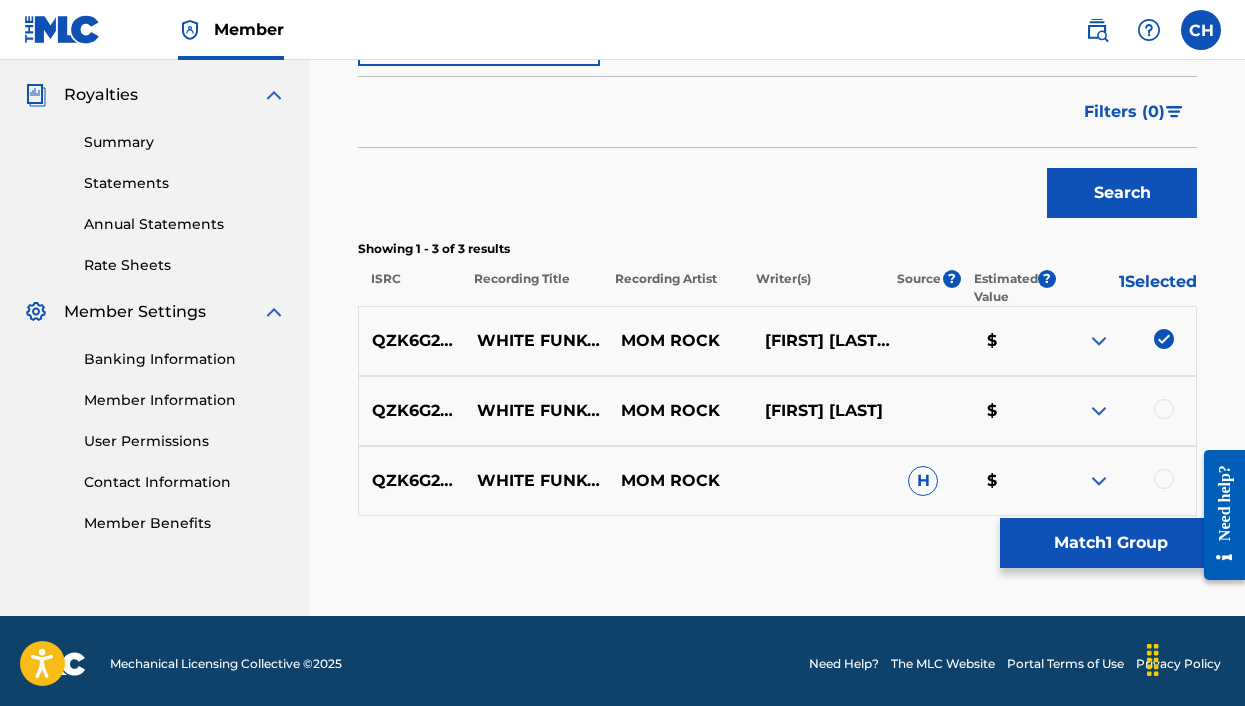 click at bounding box center [1124, 411] 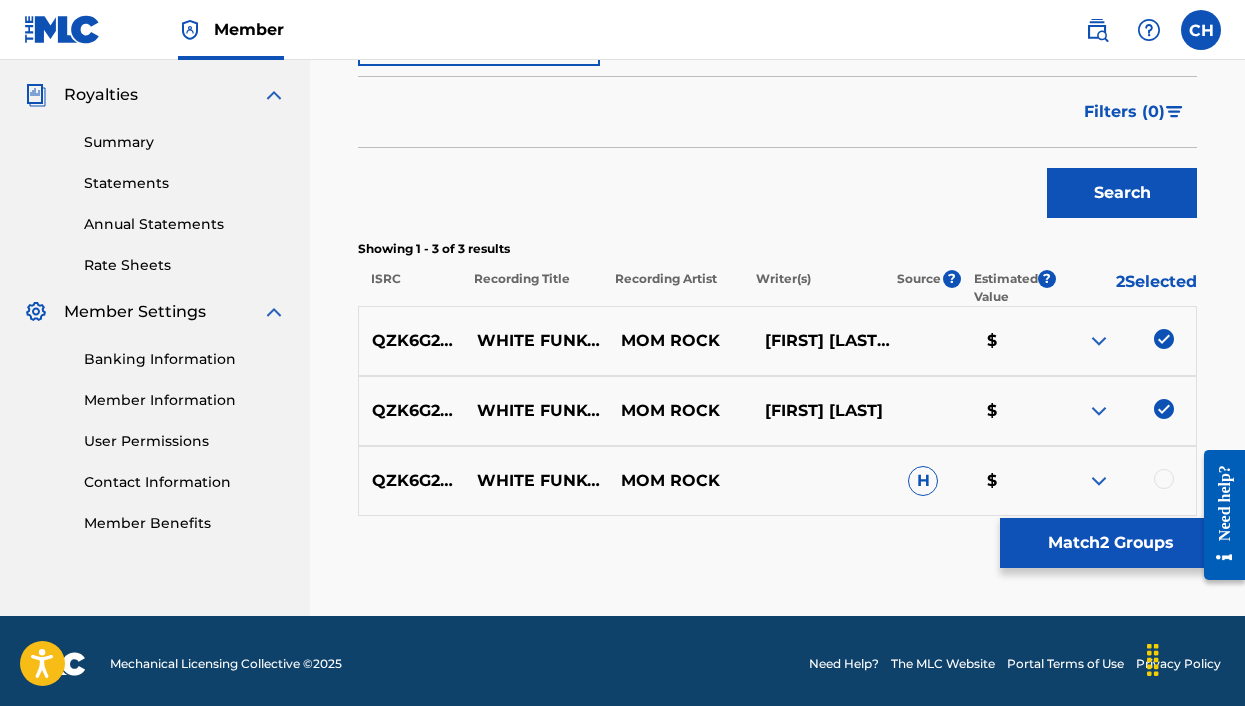 click at bounding box center [1164, 479] 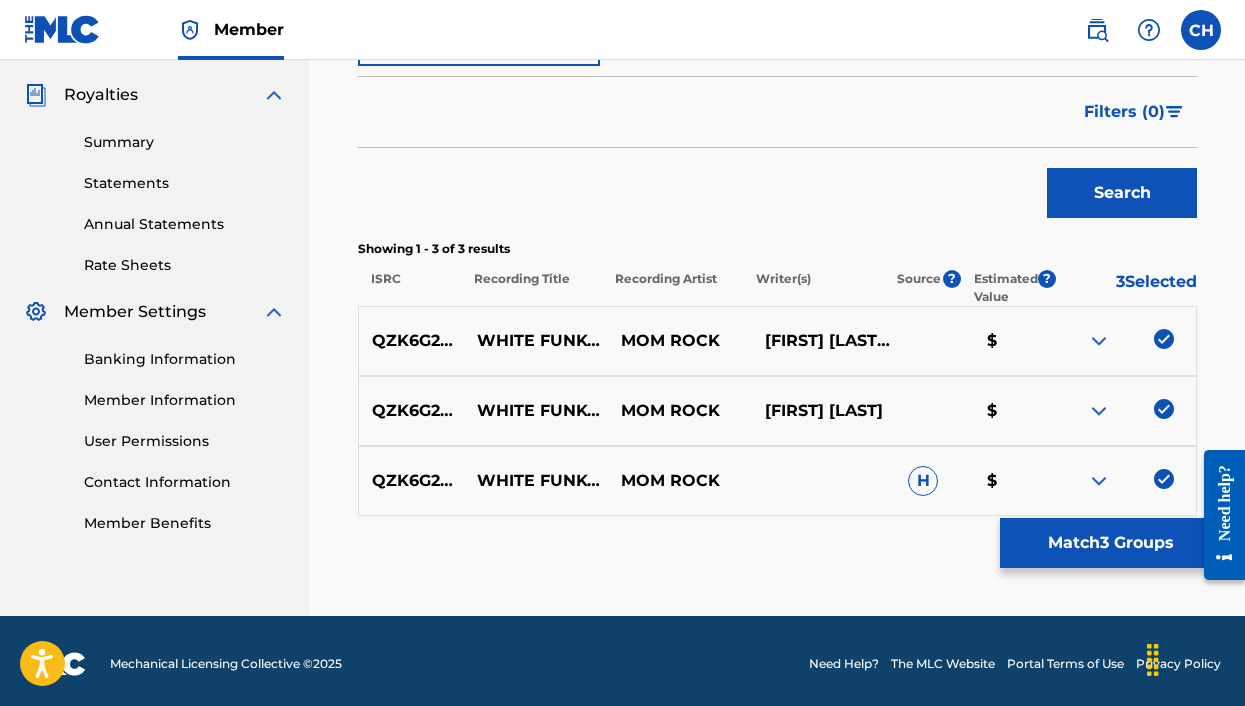 click on "Match  3 Groups" at bounding box center (1110, 543) 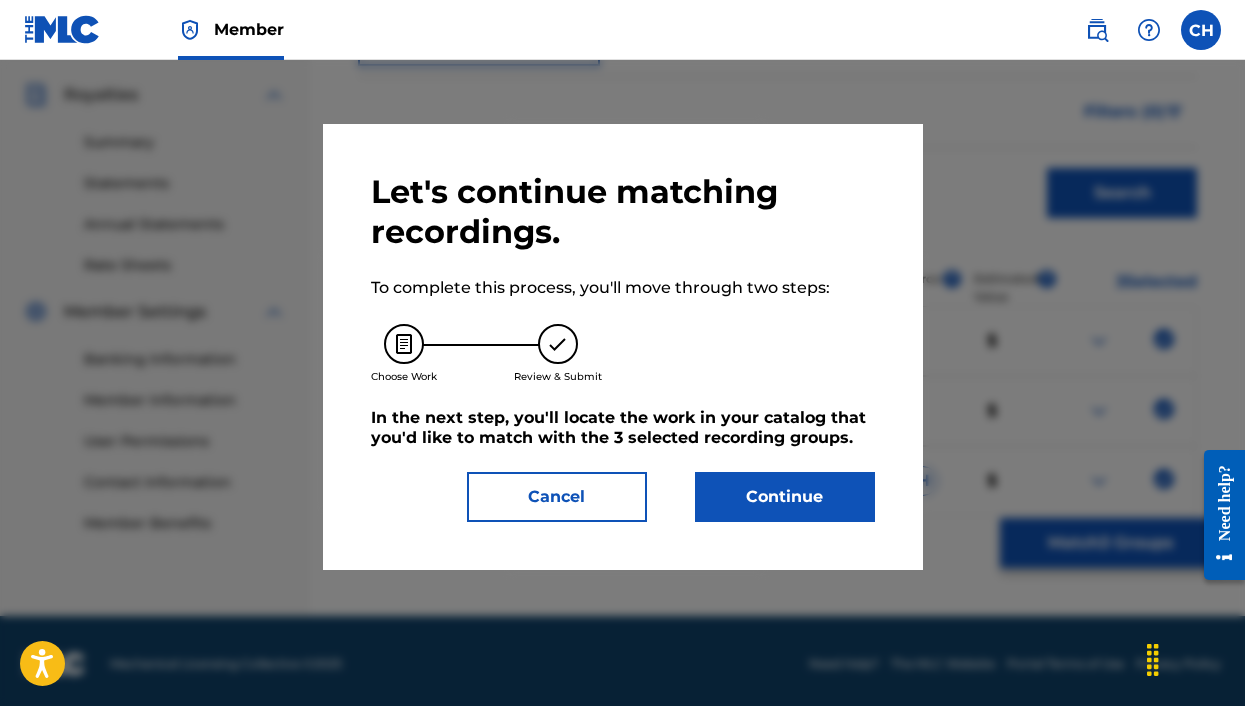 click on "Continue" at bounding box center (785, 497) 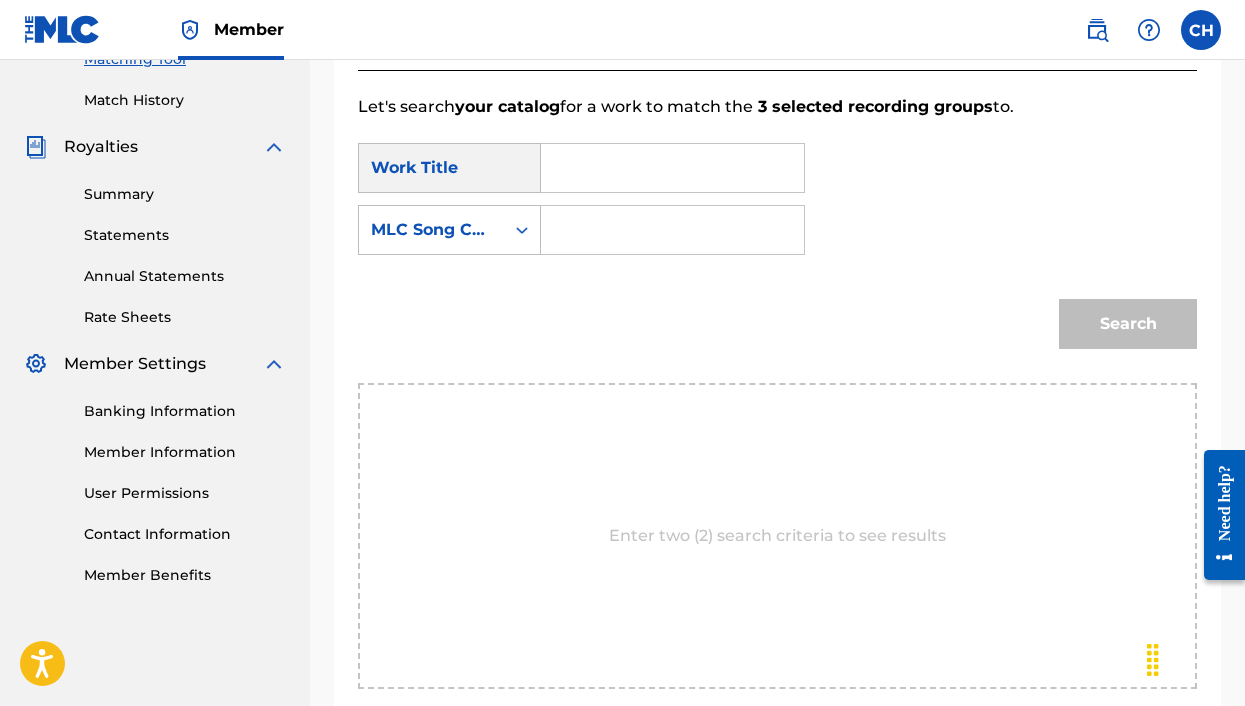 click at bounding box center [672, 168] 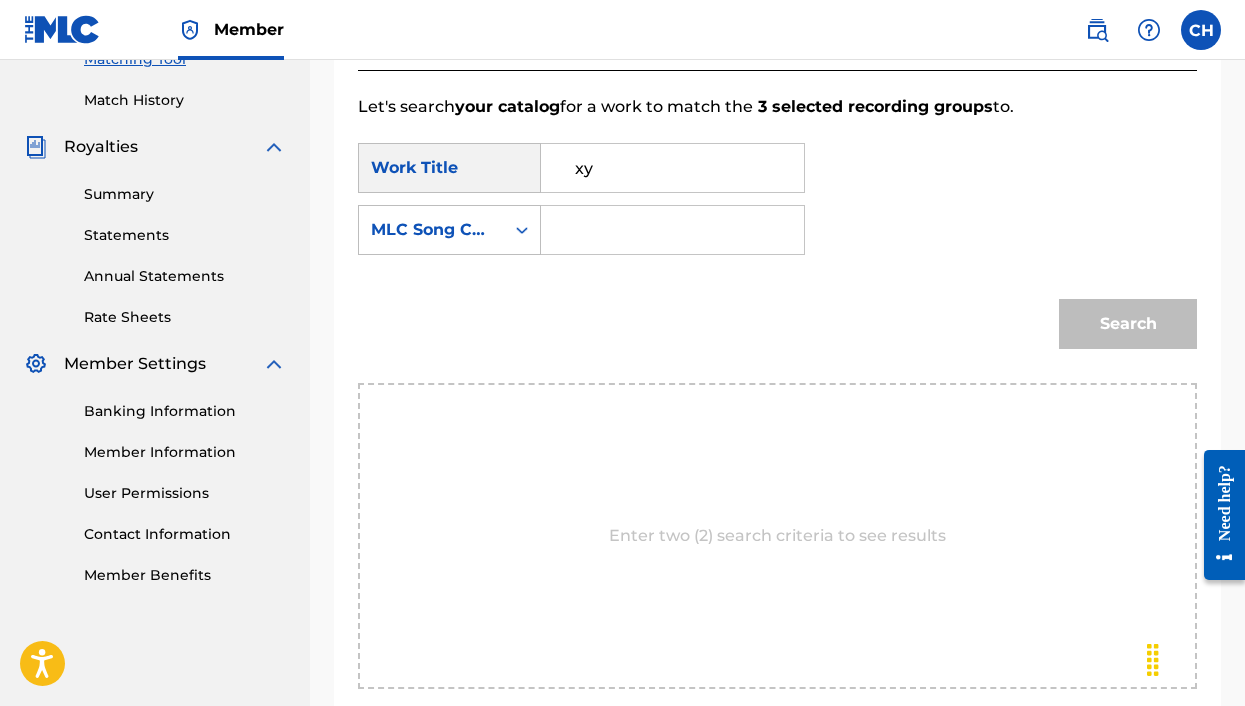 type on "x" 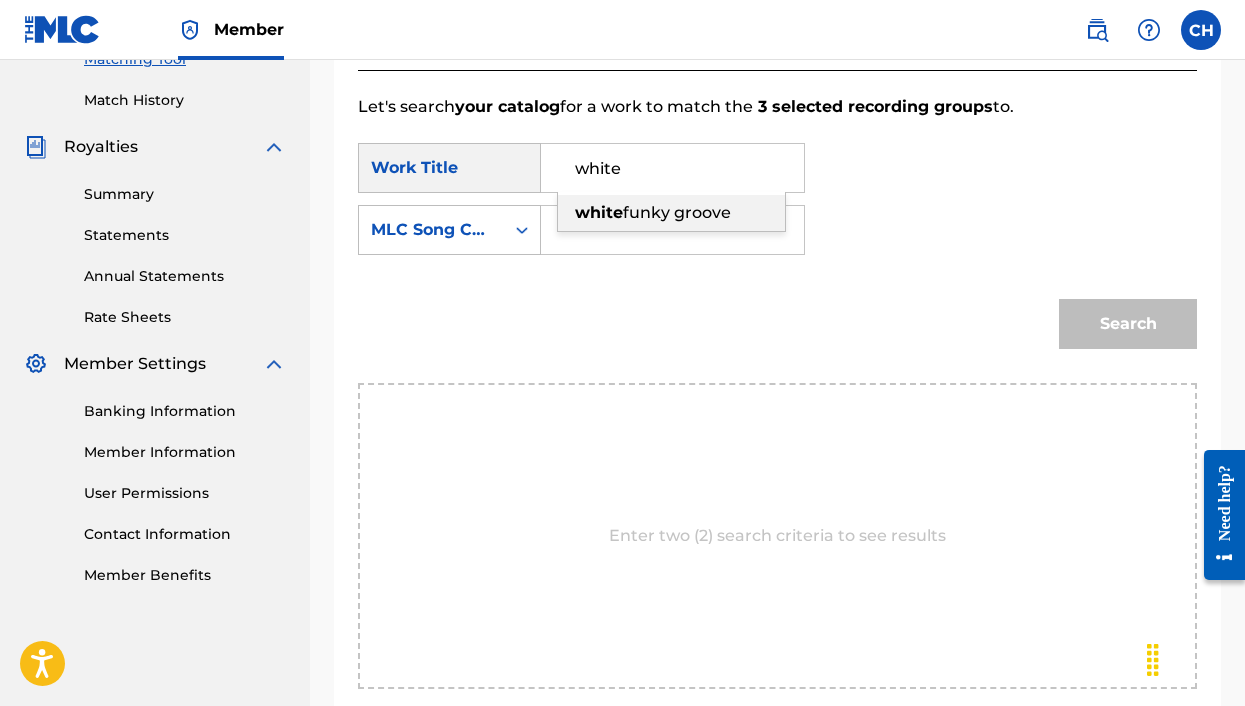 click on "funky groove" at bounding box center [677, 212] 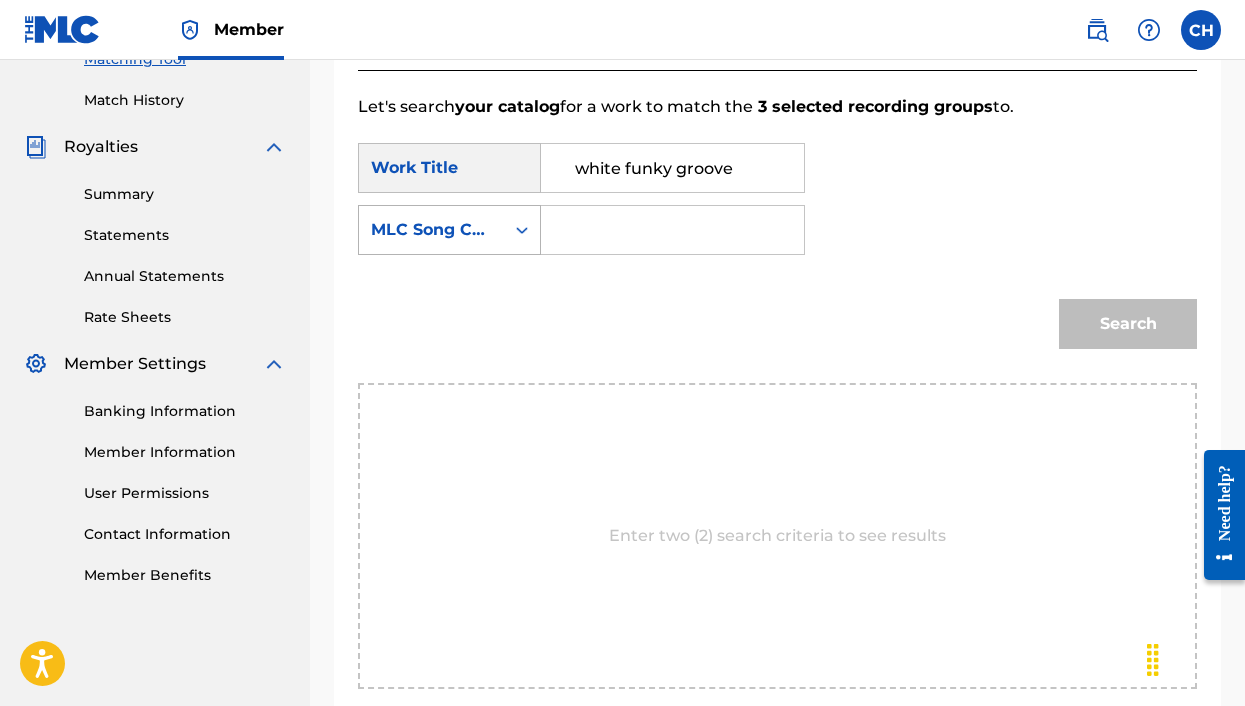 click on "MLC Song Code" at bounding box center [431, 230] 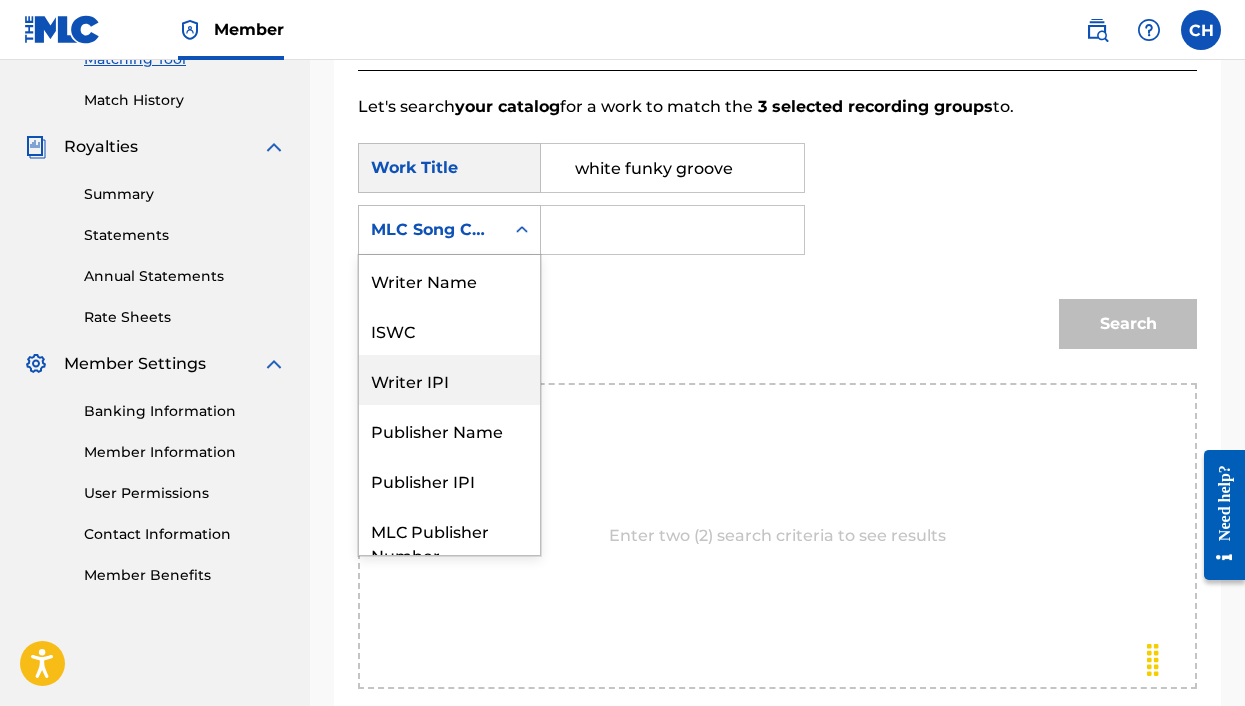 scroll, scrollTop: 0, scrollLeft: 0, axis: both 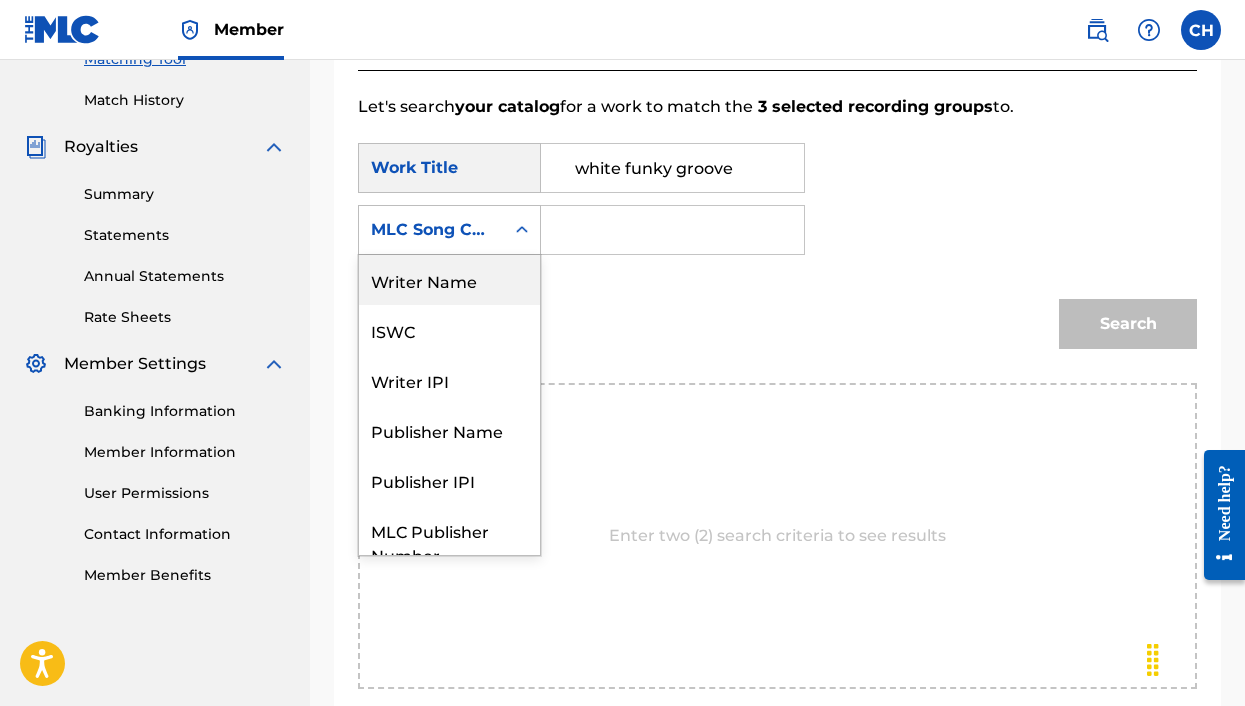 click on "Writer Name" at bounding box center [449, 280] 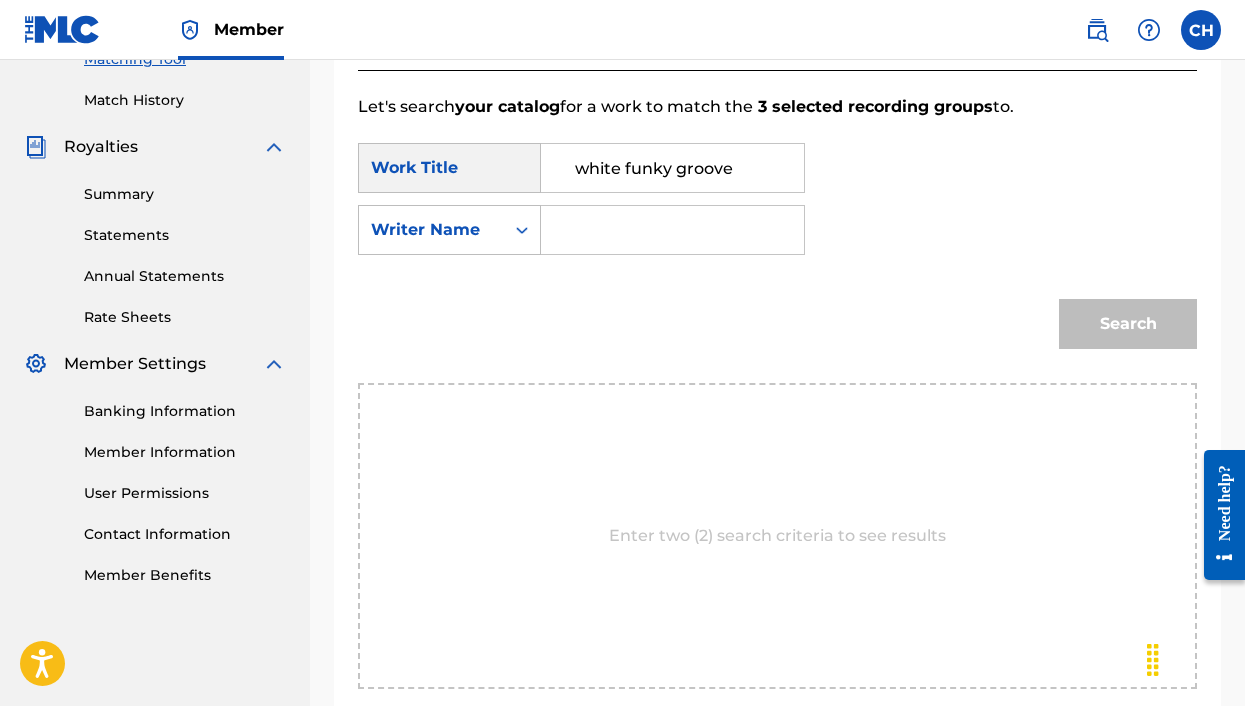 click at bounding box center (672, 230) 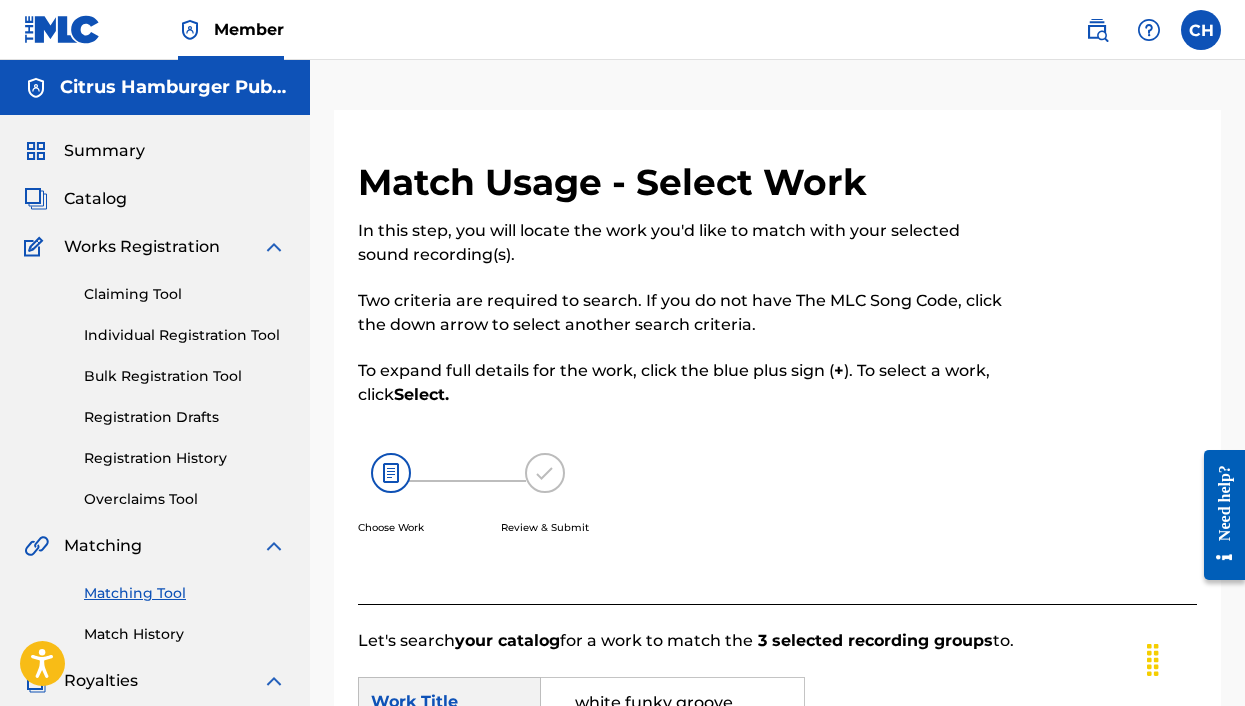 scroll, scrollTop: 0, scrollLeft: 0, axis: both 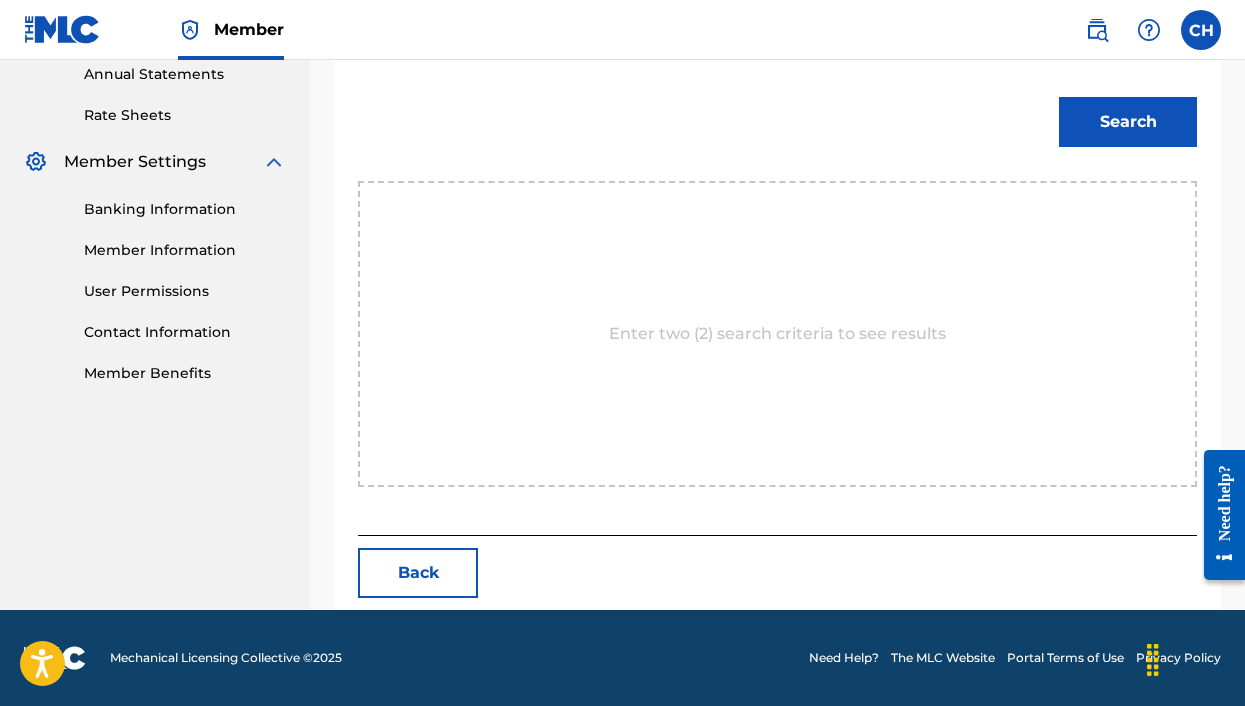 type on "curtis" 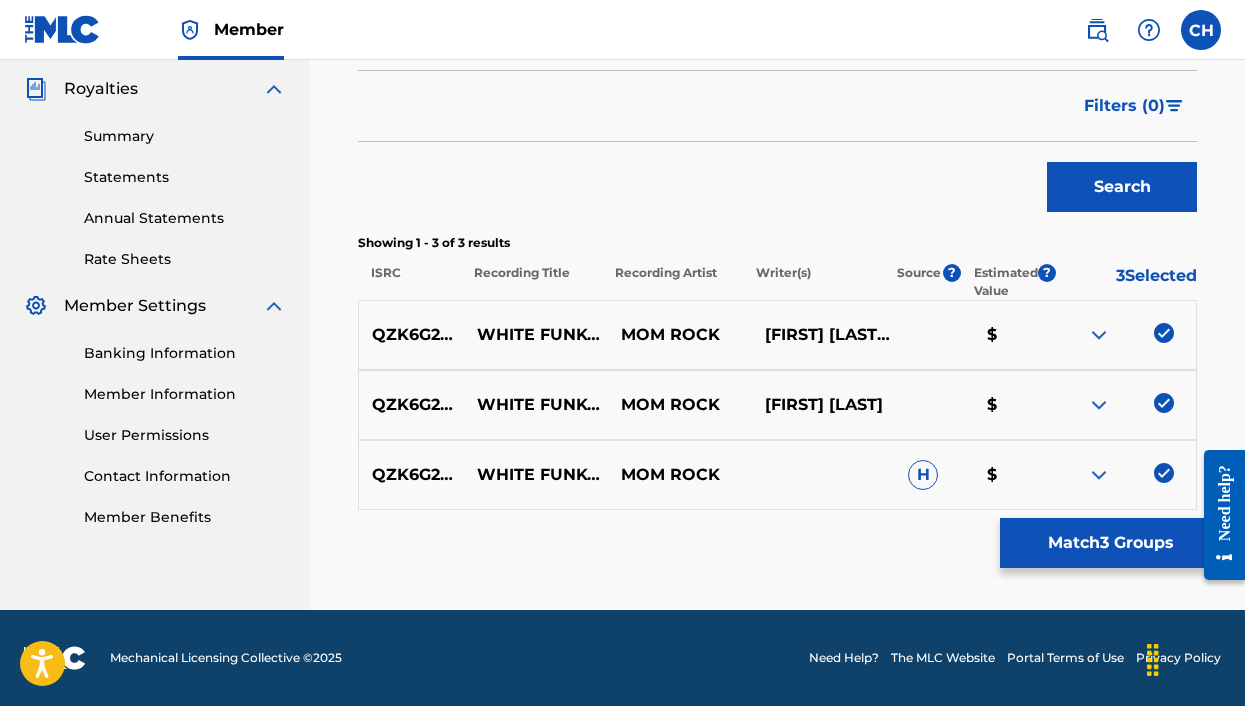 click on "Match  3 Groups" at bounding box center [1110, 543] 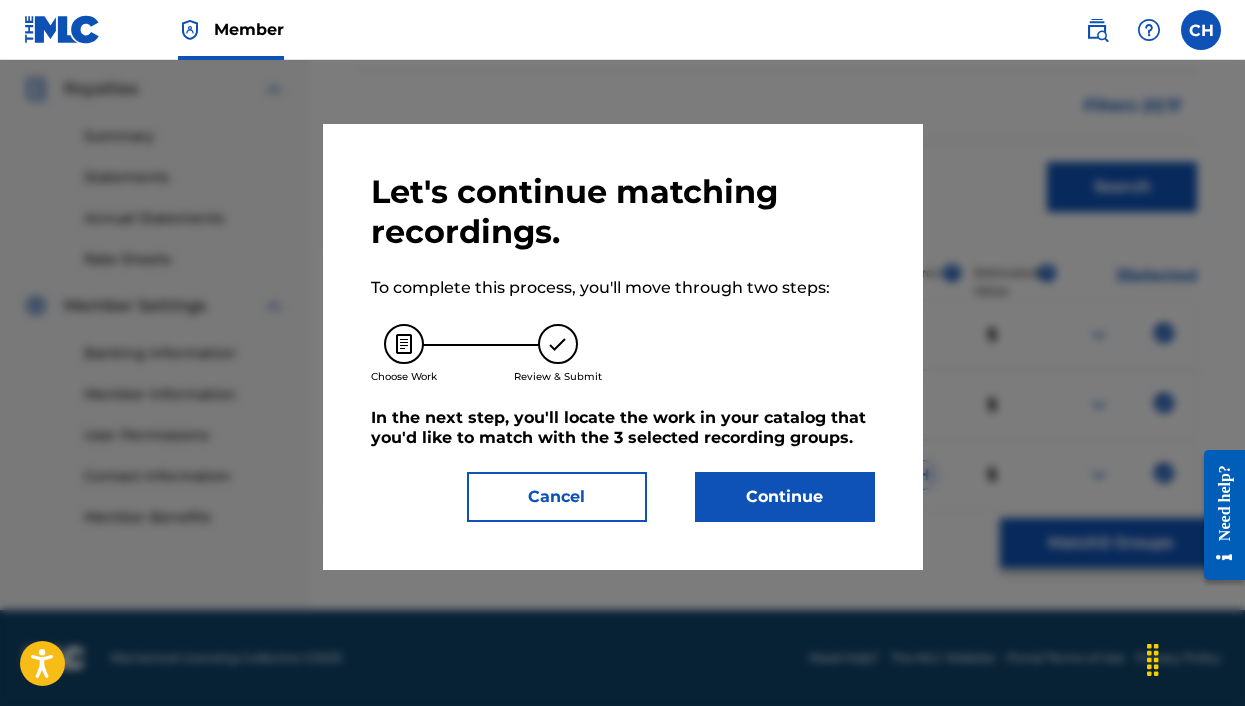 click on "Continue" at bounding box center [785, 497] 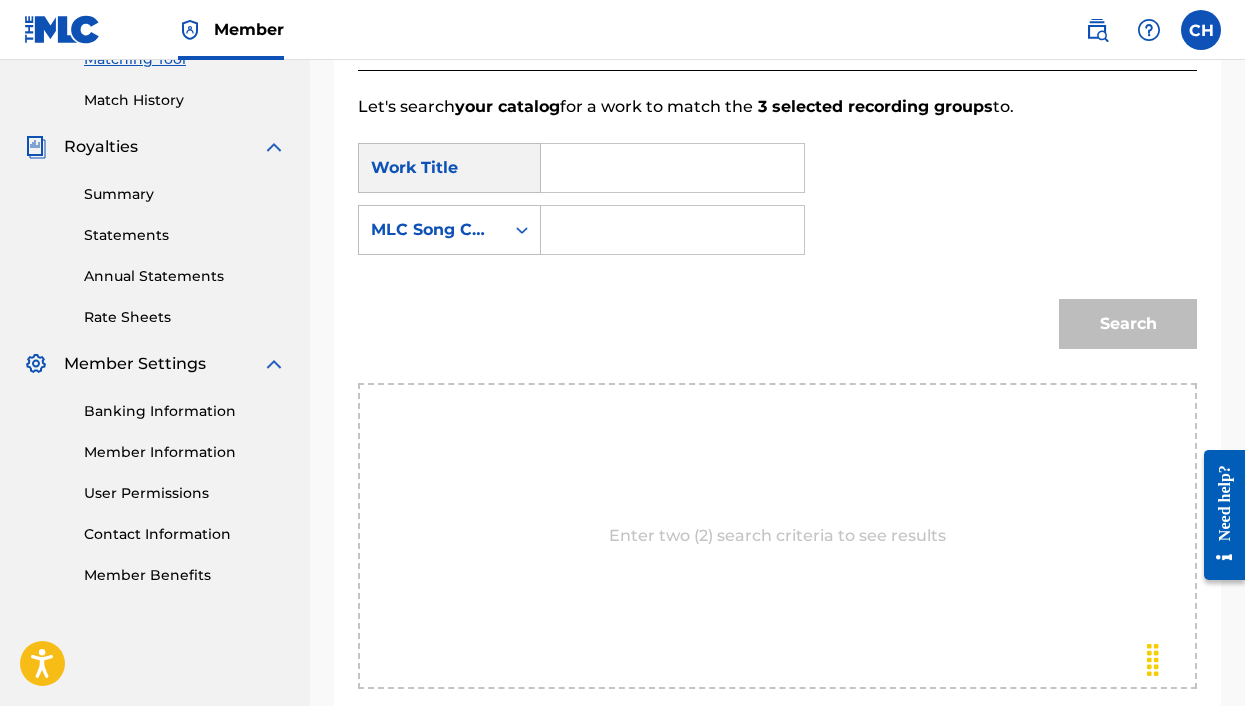 click at bounding box center (672, 168) 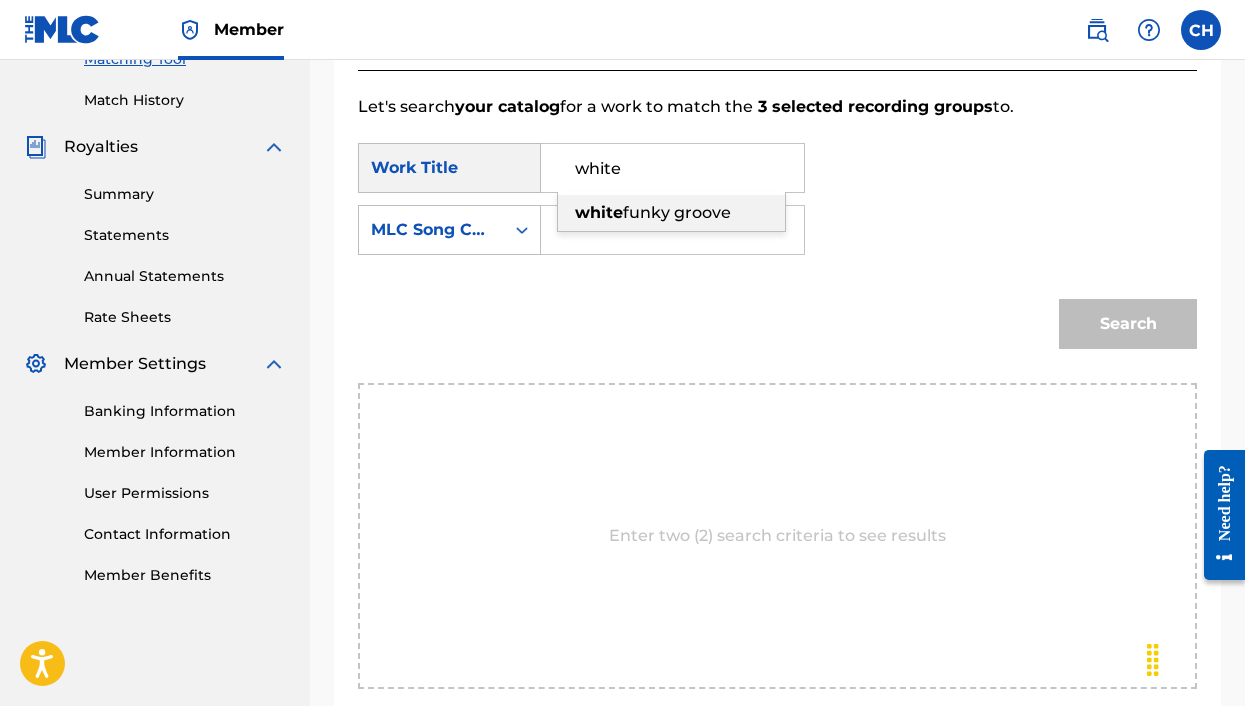 click on "funky groove" at bounding box center (677, 212) 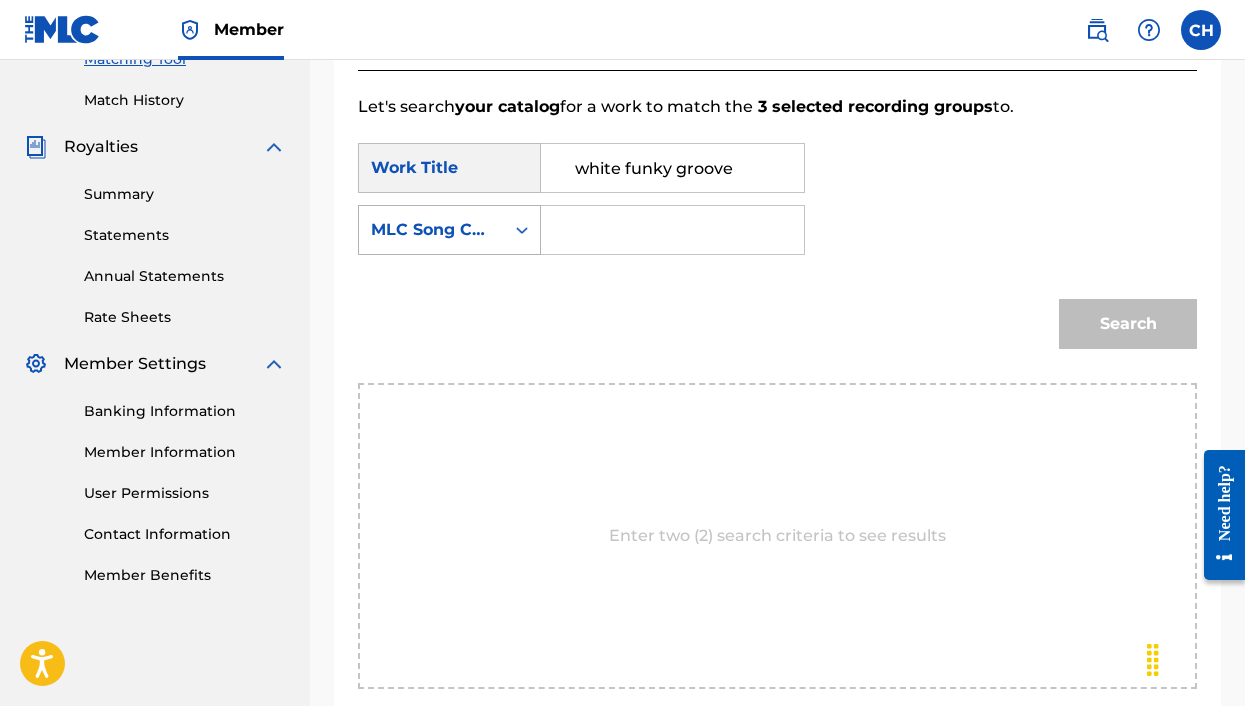 click 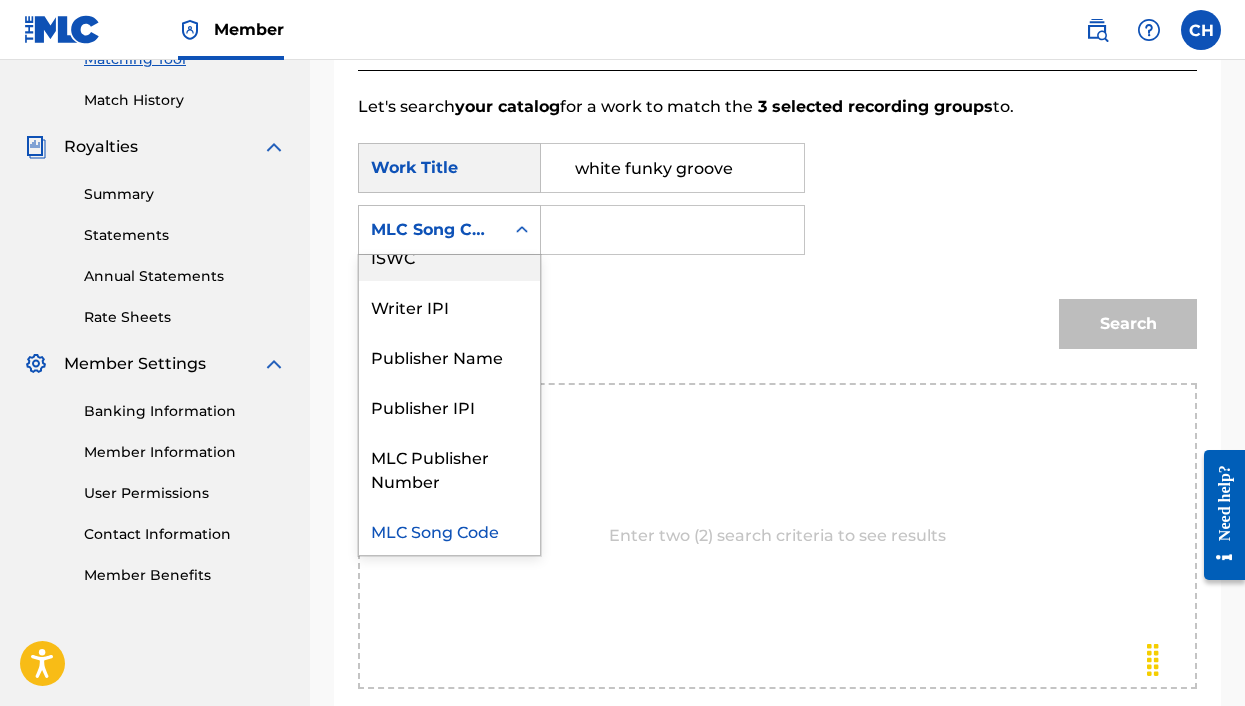 scroll, scrollTop: 0, scrollLeft: 0, axis: both 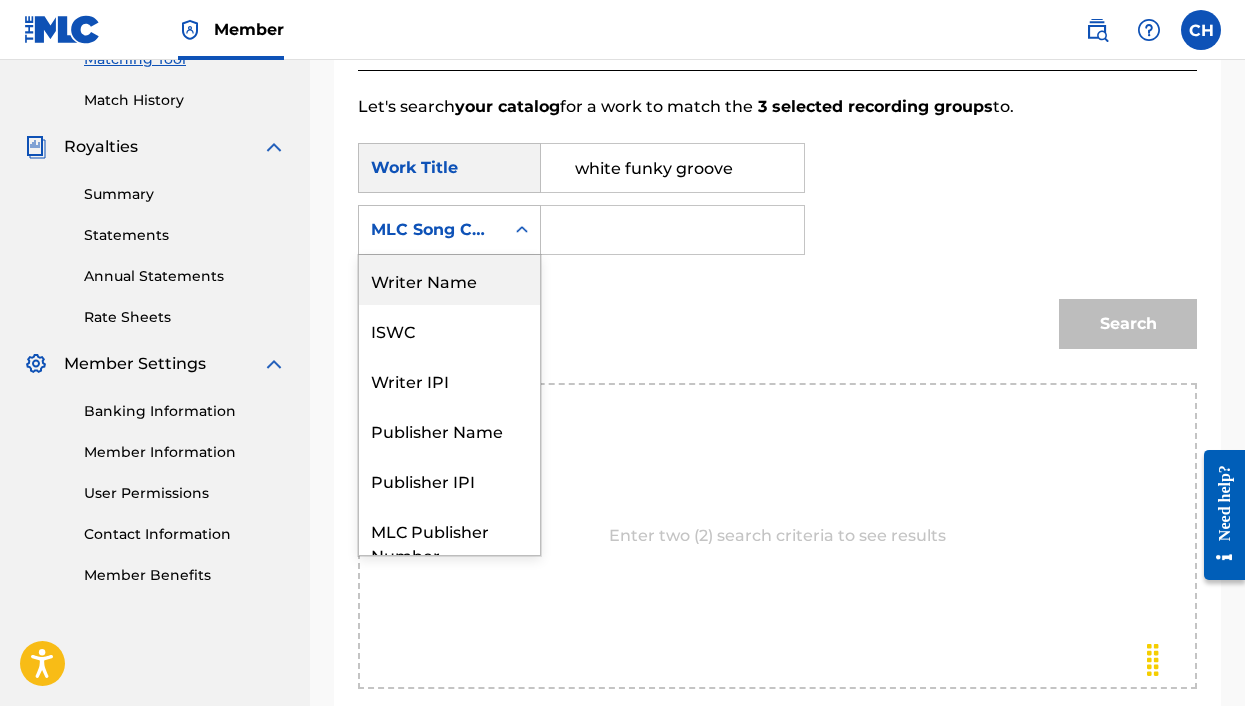 click on "Writer Name" at bounding box center [449, 280] 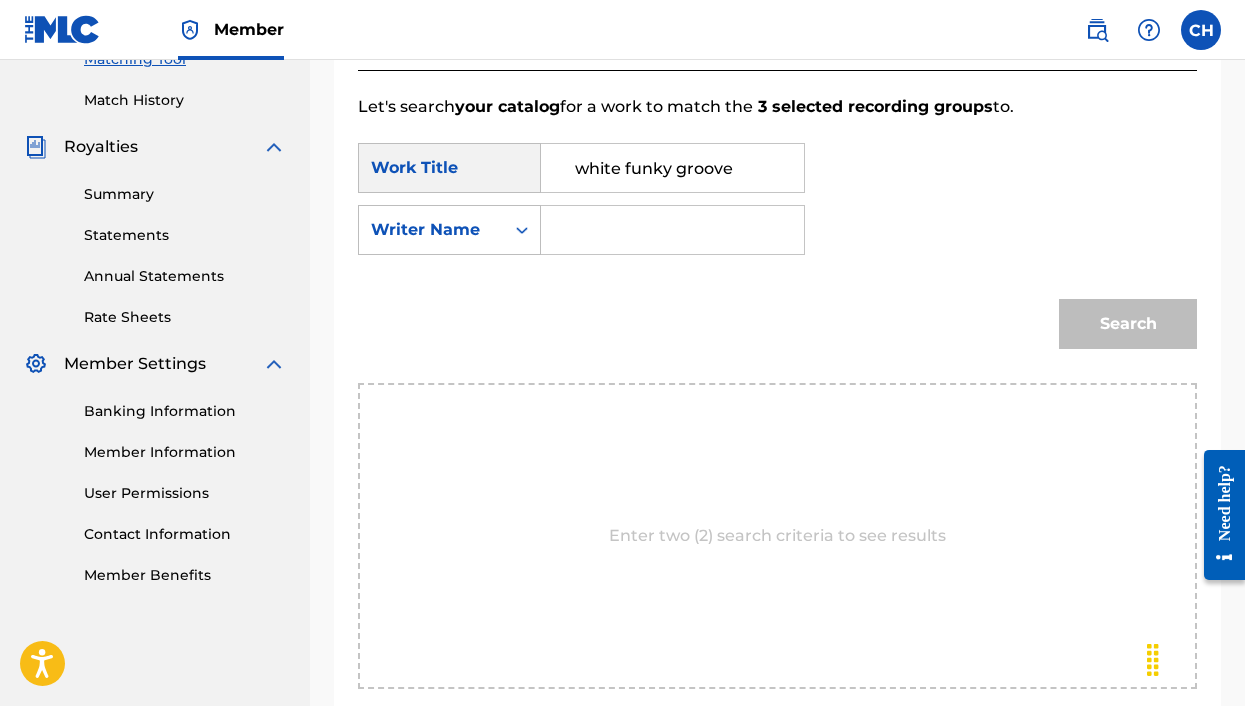 click at bounding box center (672, 230) 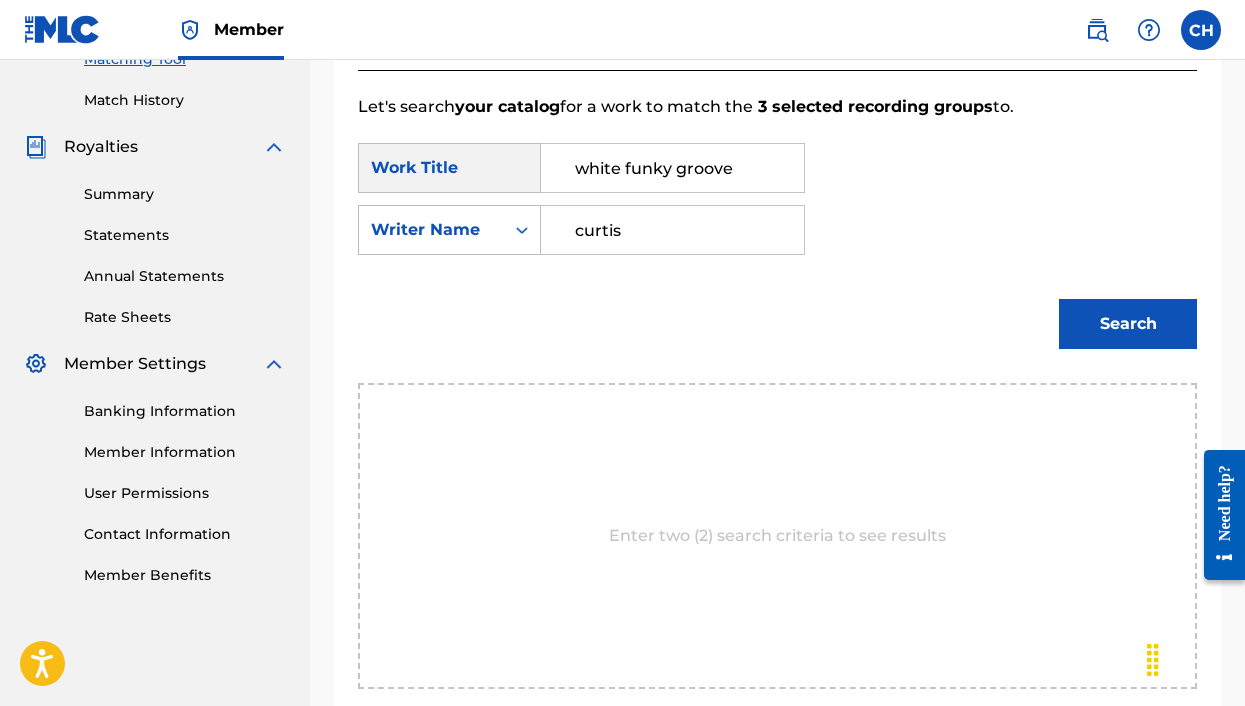 type on "curtis" 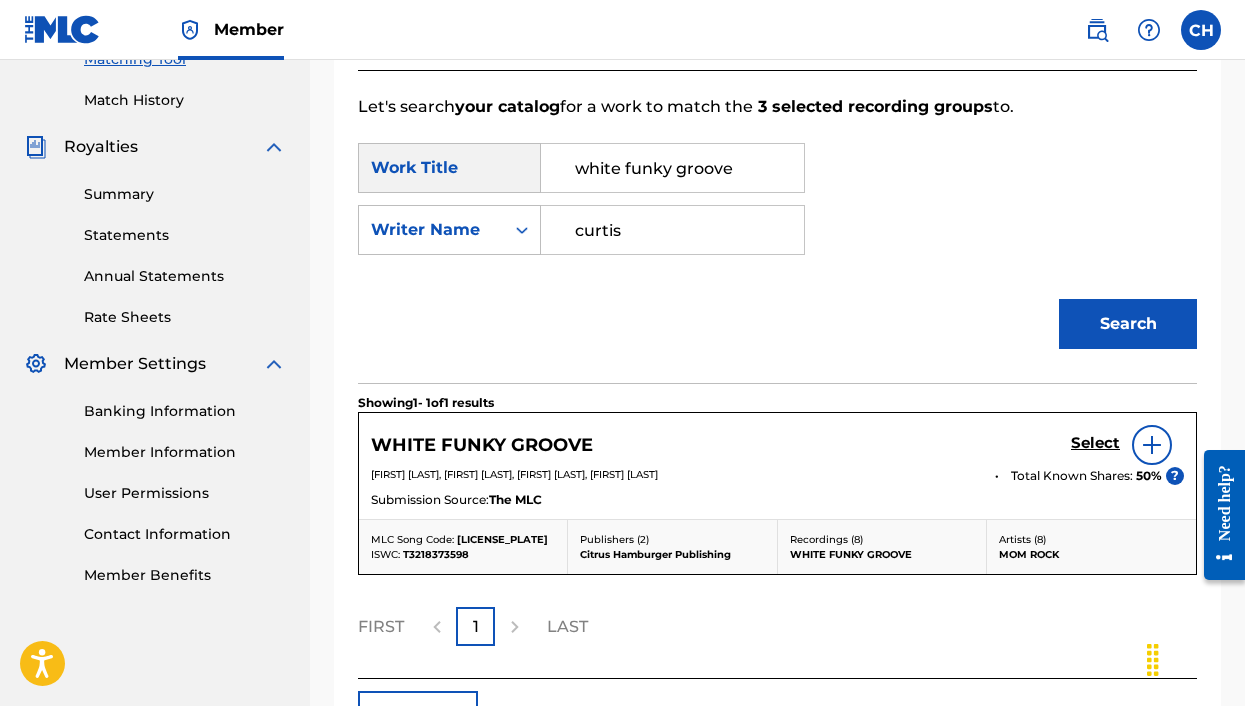 click on "Select" at bounding box center (1095, 443) 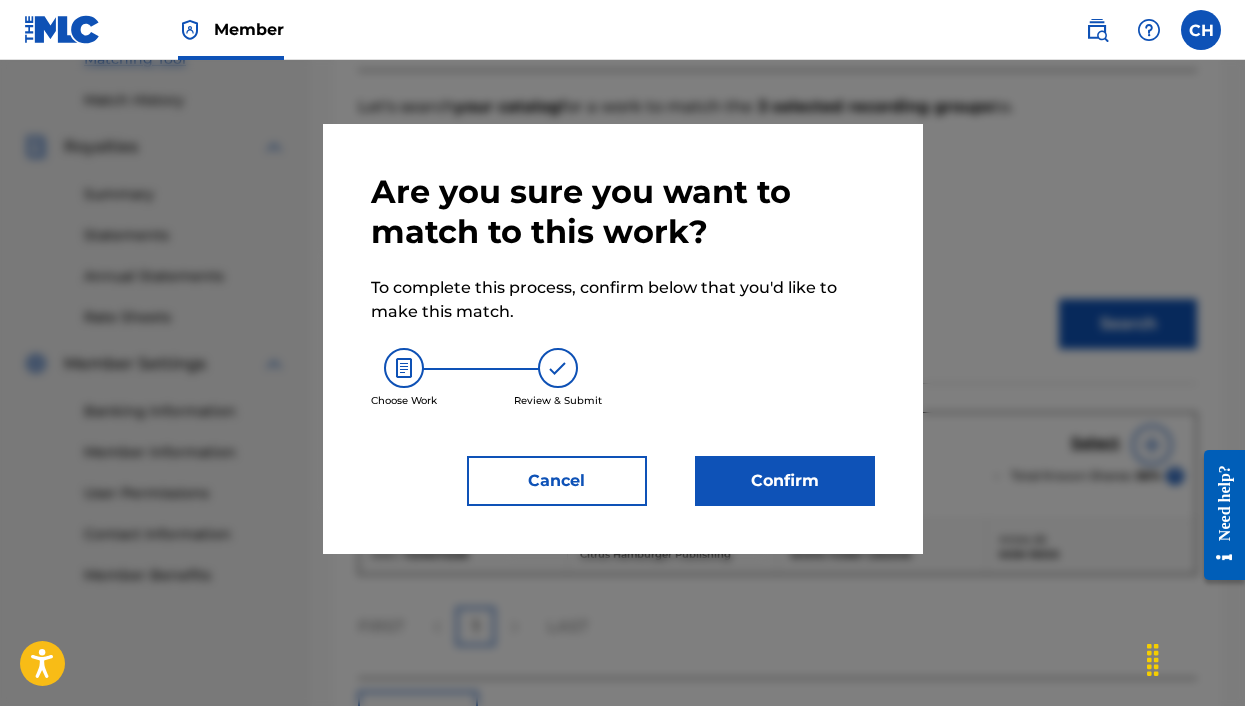 click on "Confirm" at bounding box center [785, 481] 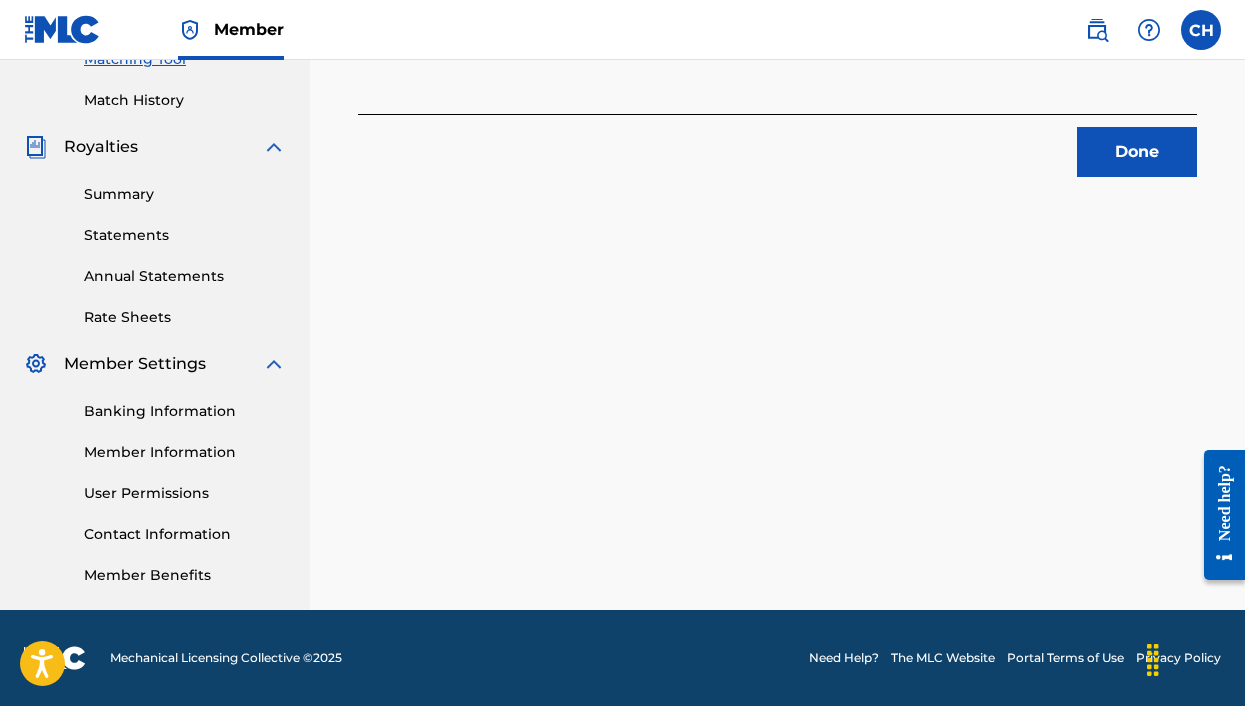 scroll, scrollTop: 137, scrollLeft: 0, axis: vertical 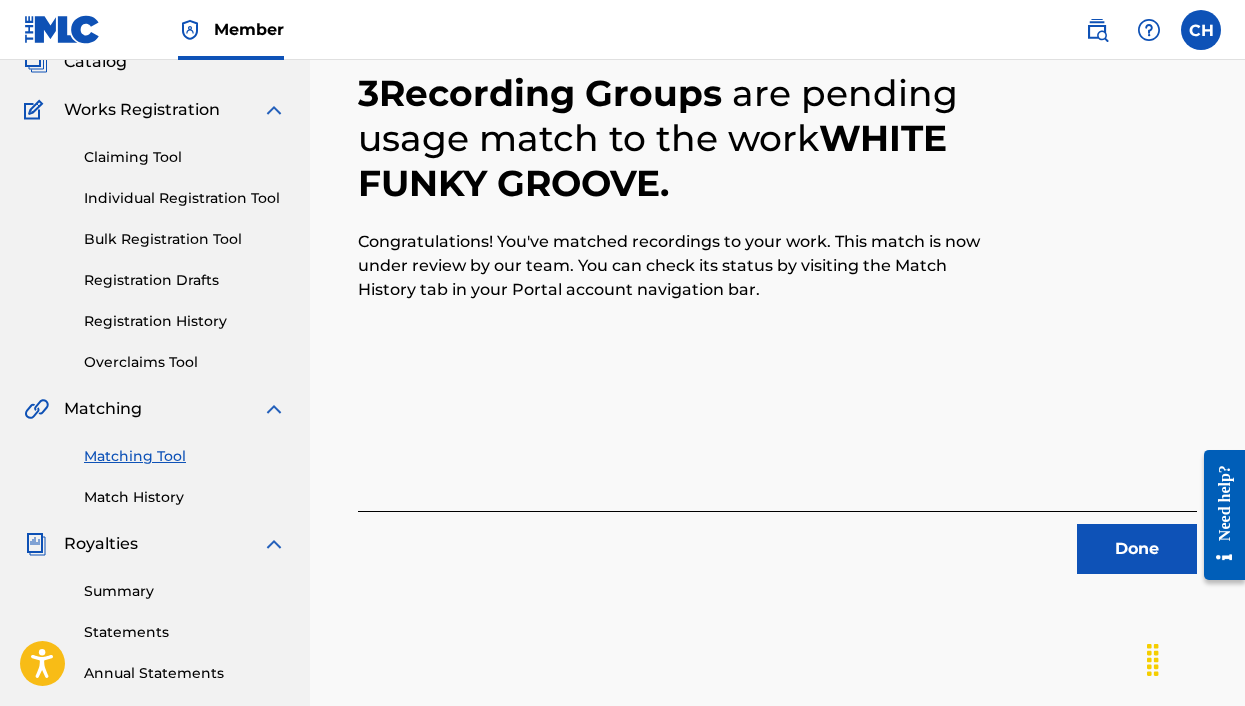 click at bounding box center [1217, 514] 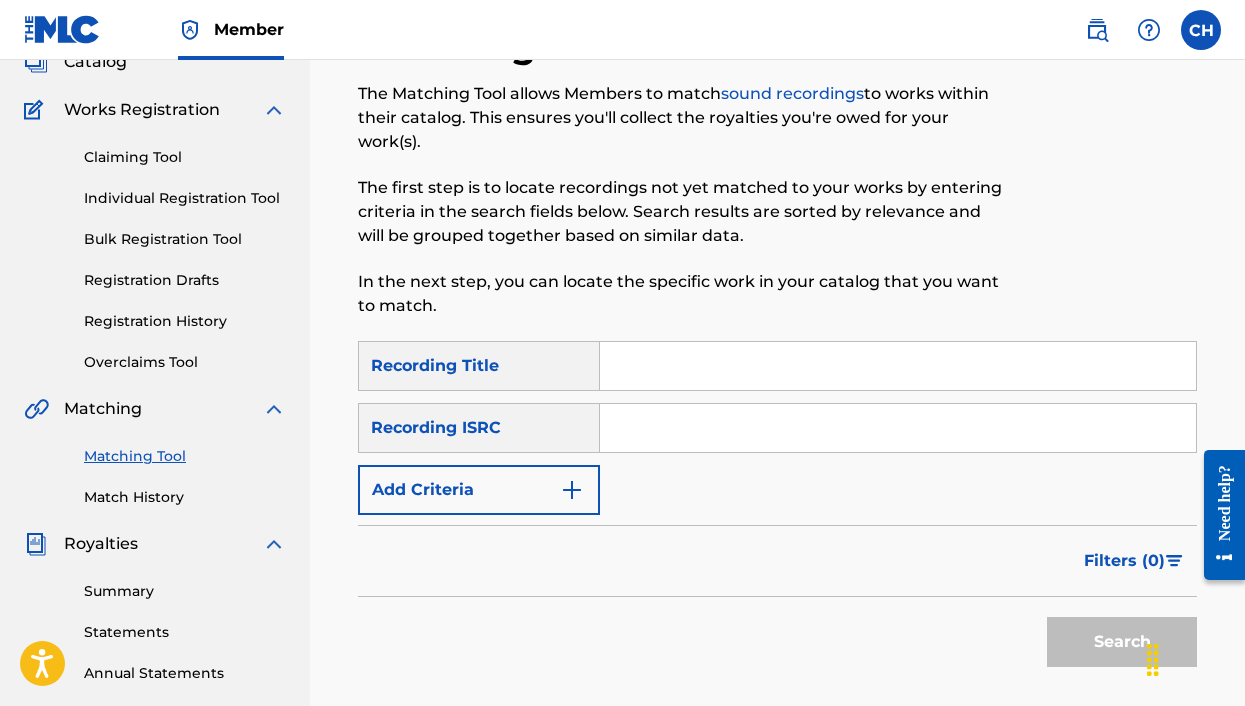 click at bounding box center [898, 366] 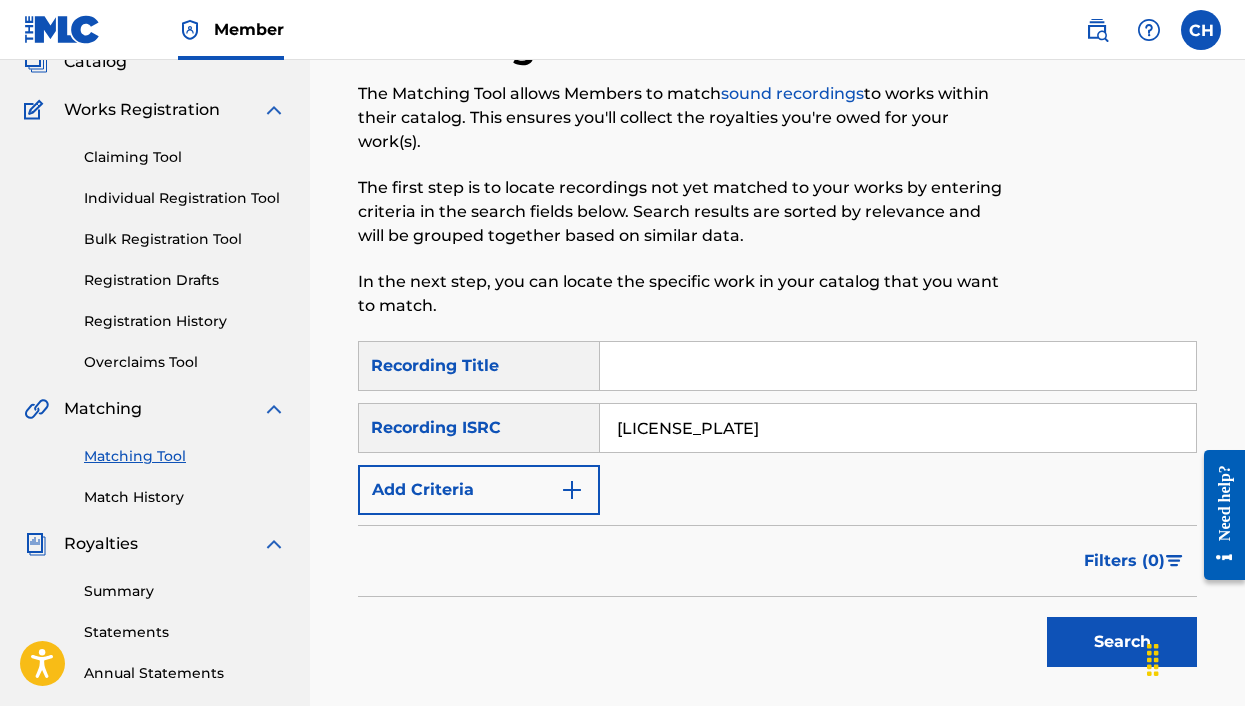 type on "[LICENSE_PLATE]" 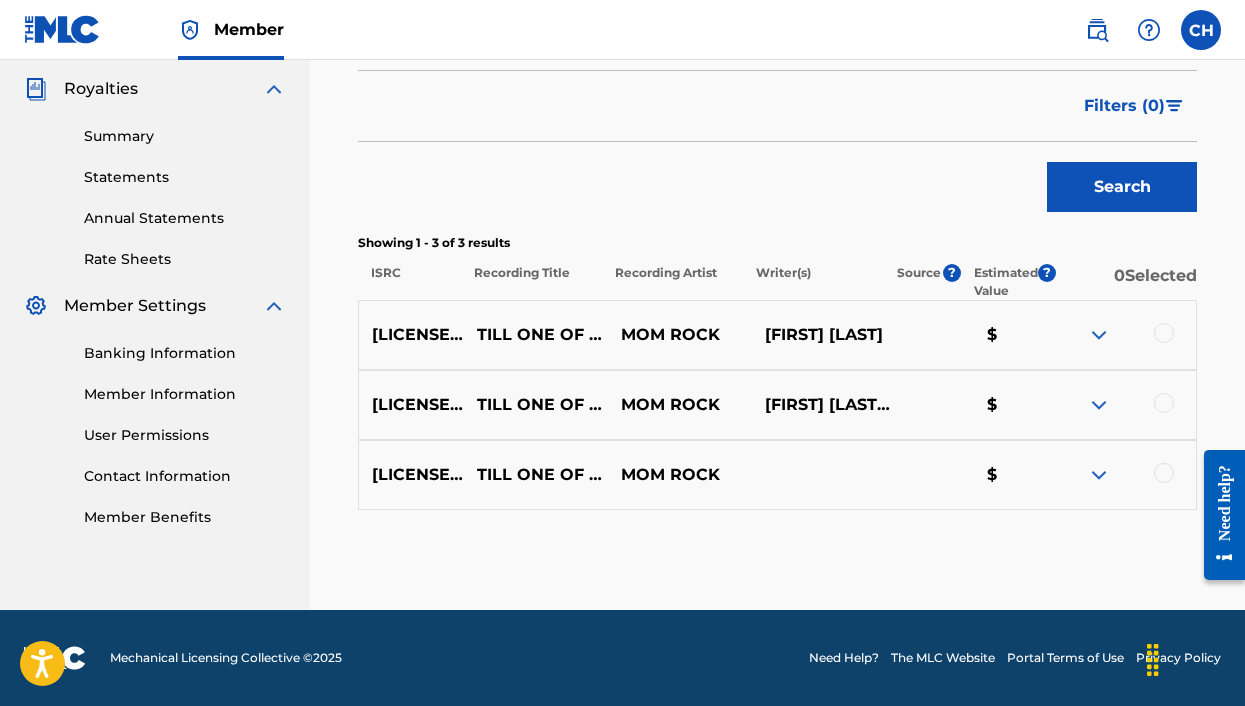scroll, scrollTop: 592, scrollLeft: 0, axis: vertical 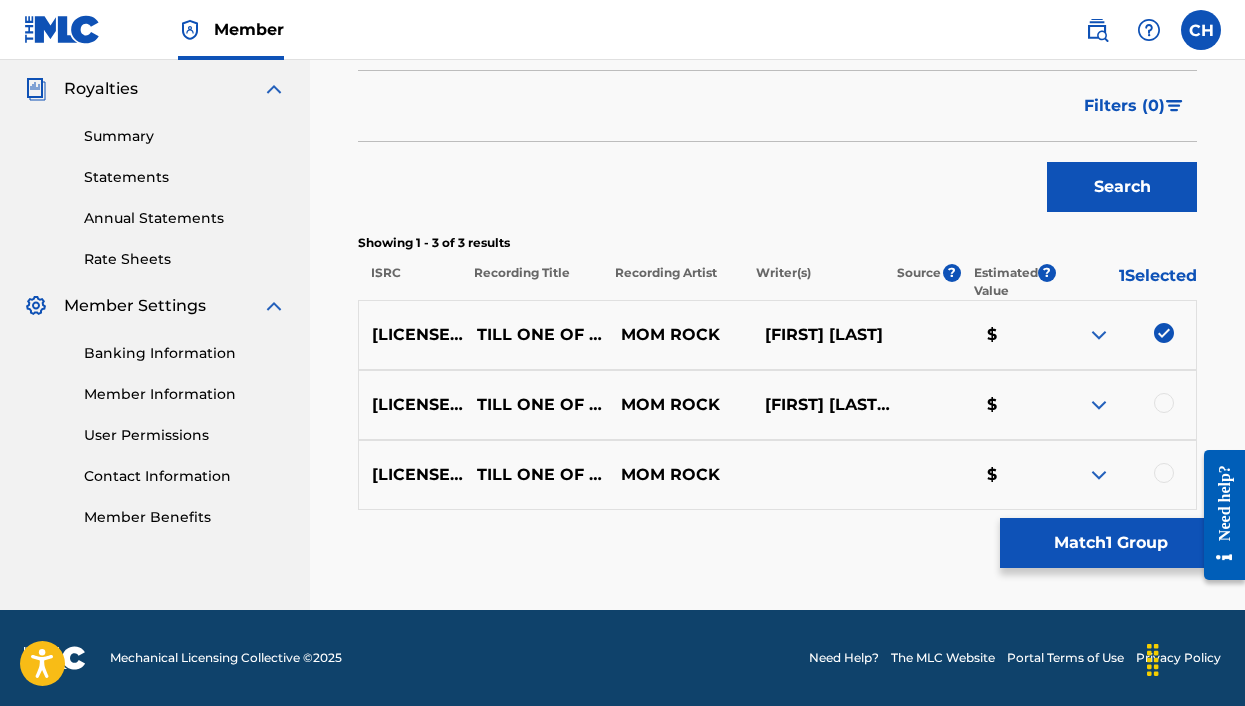 click at bounding box center [1124, 405] 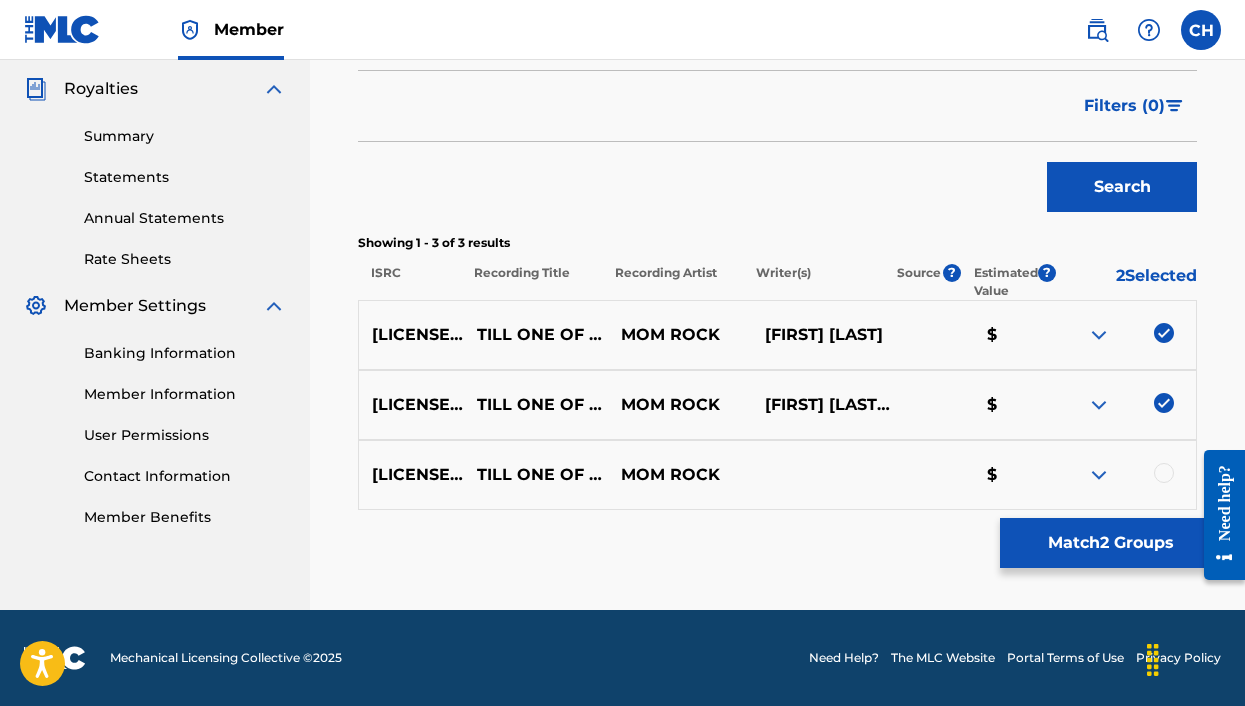 click on "QZHN42111146 TILL ONE OF US STOPS LYING MOM ROCK $" at bounding box center (777, 475) 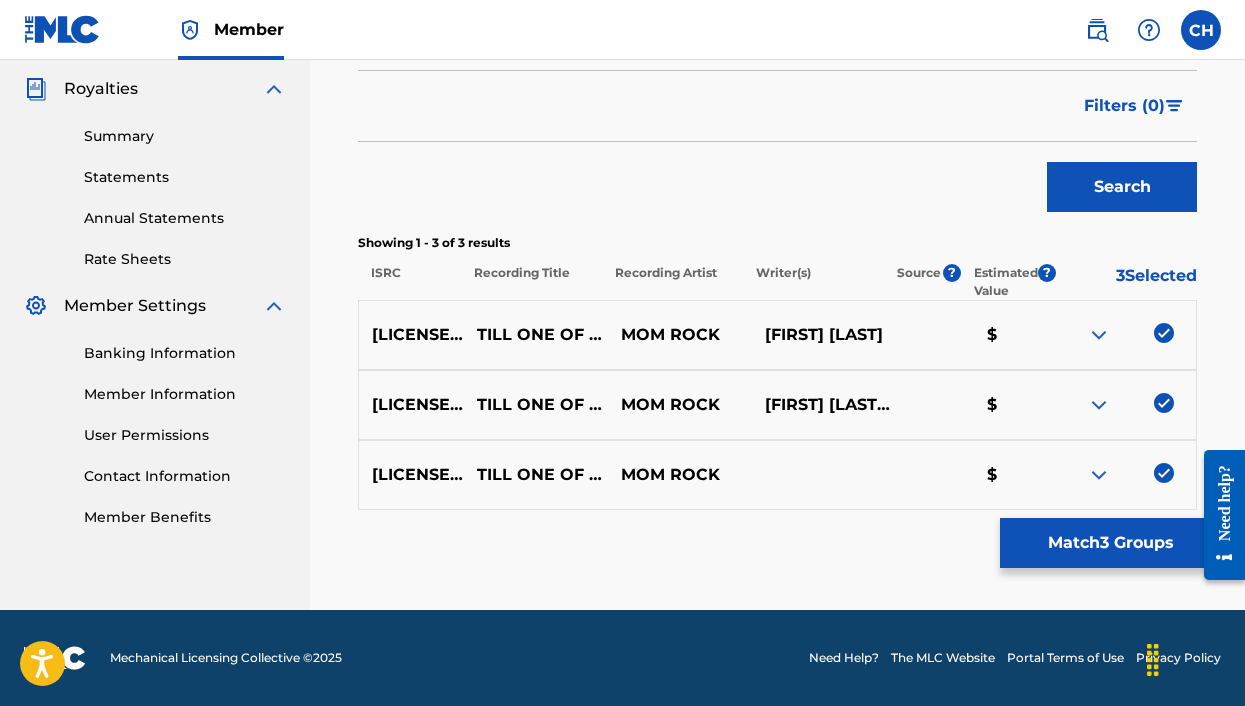 click on "Match  3 Groups" at bounding box center [1110, 543] 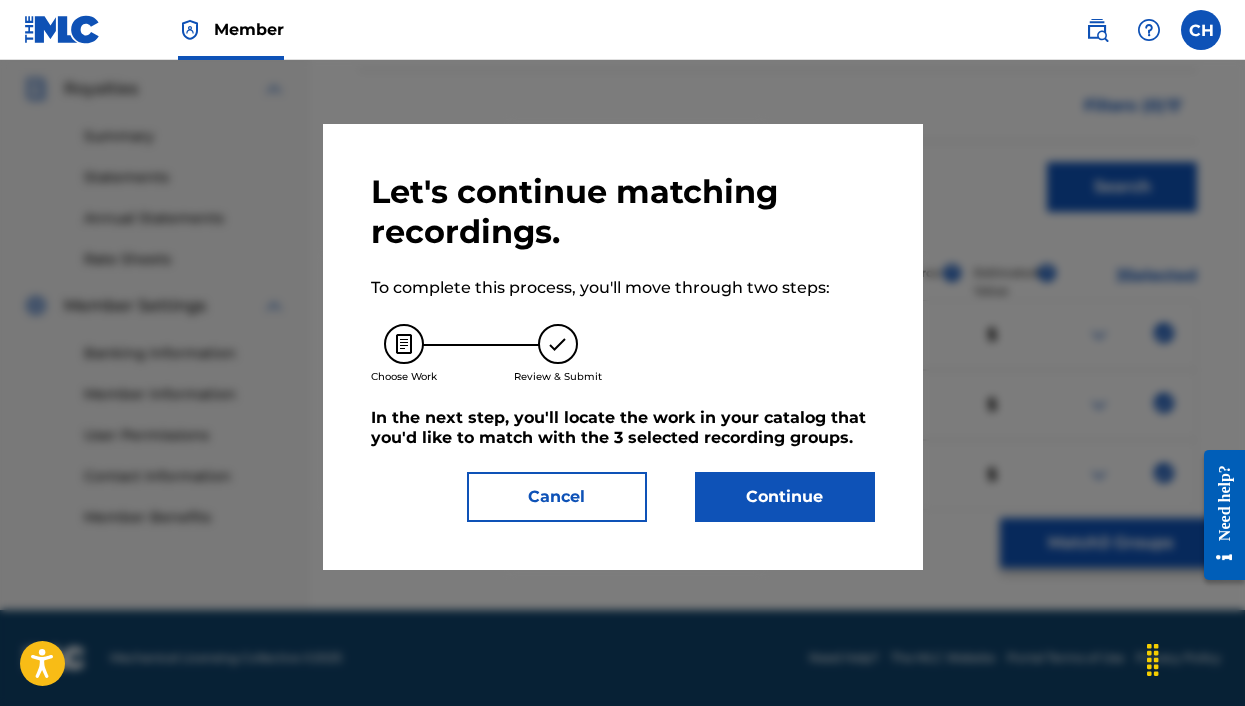 click on "Continue" at bounding box center [785, 497] 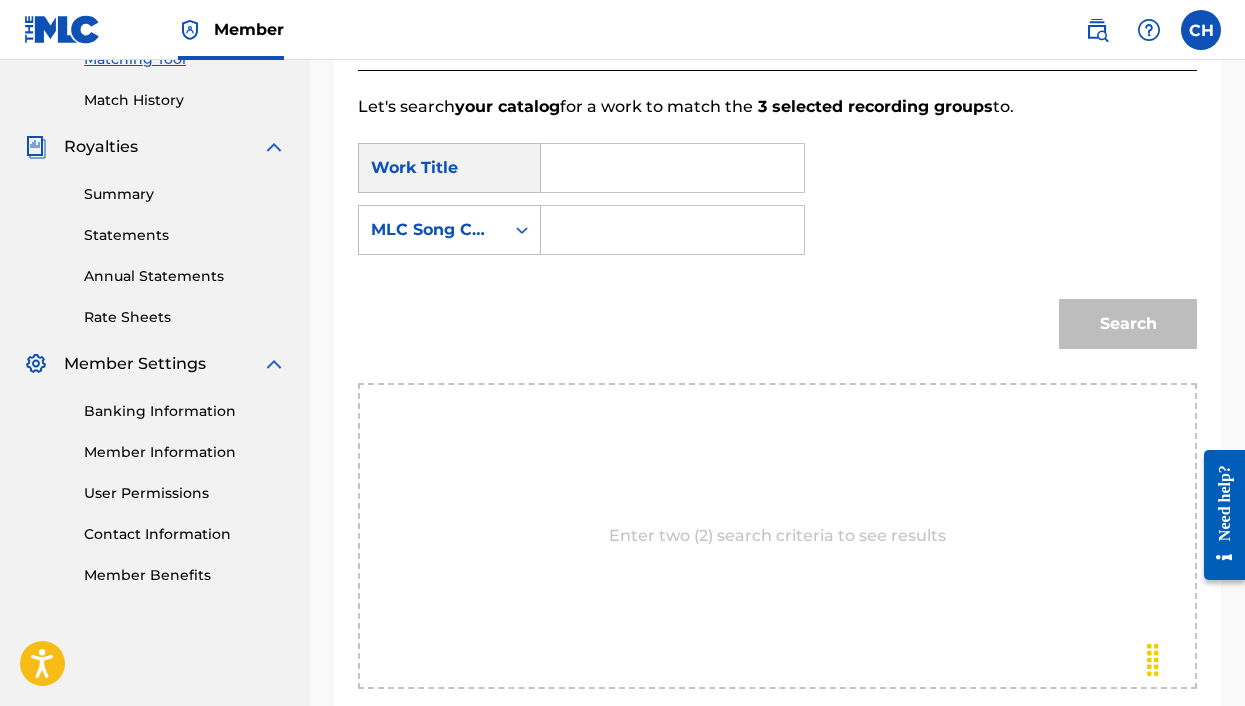 click at bounding box center [672, 168] 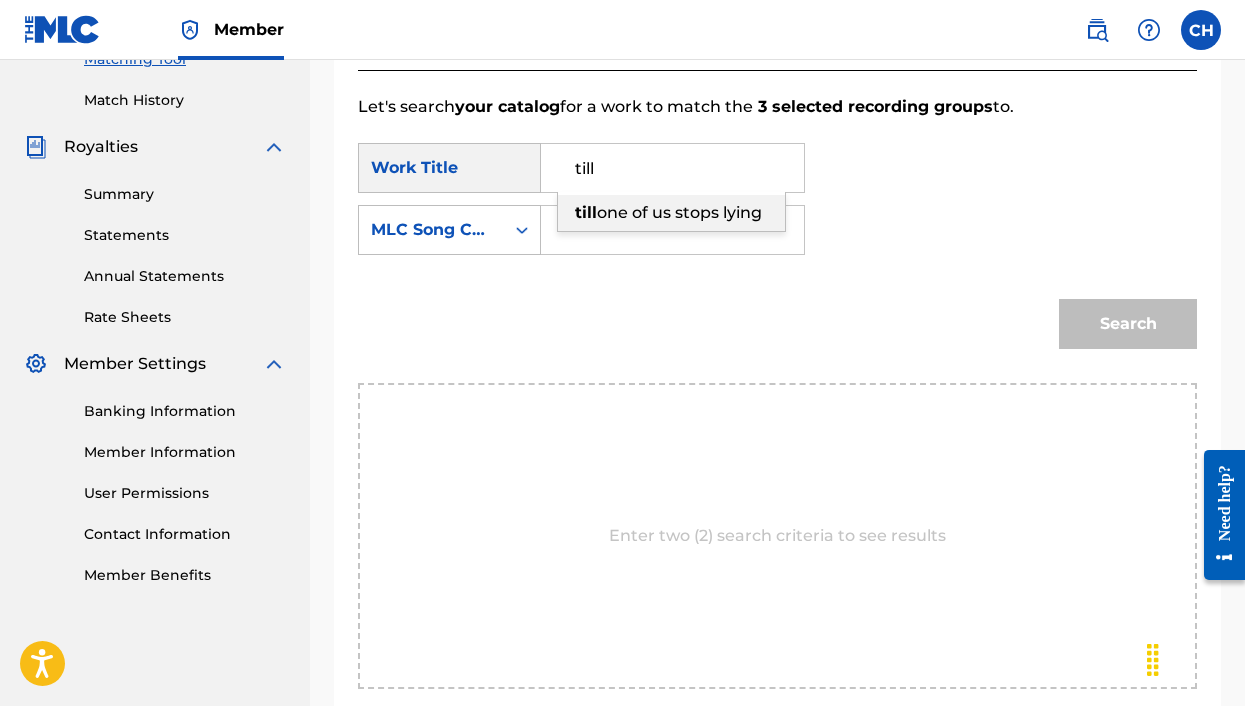 click on "one of us stops lying" at bounding box center [679, 212] 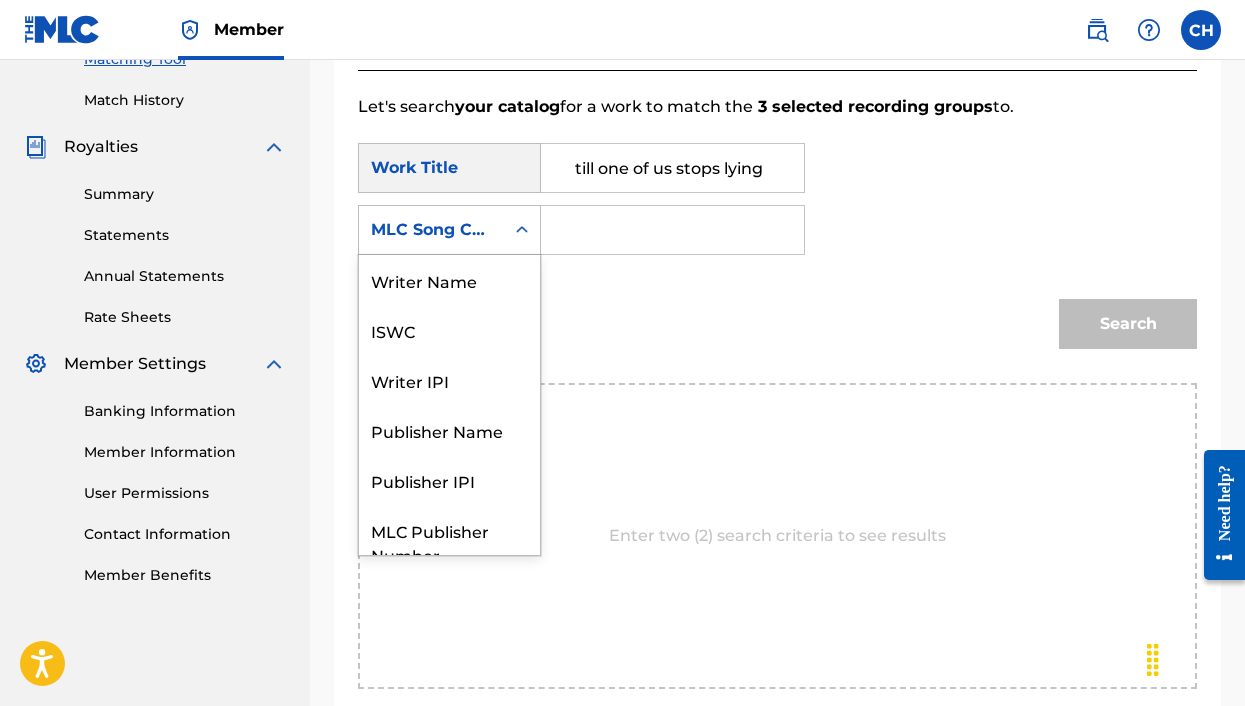 click on "MLC Song Code" at bounding box center (431, 230) 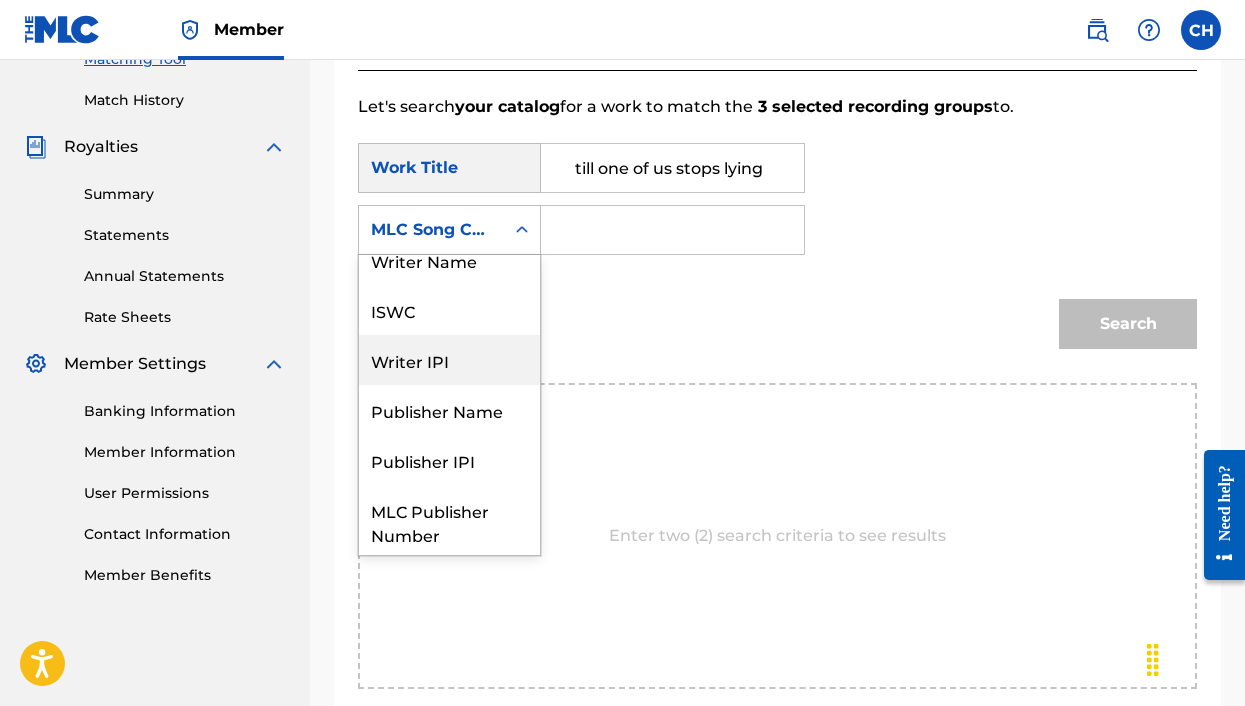scroll, scrollTop: 0, scrollLeft: 0, axis: both 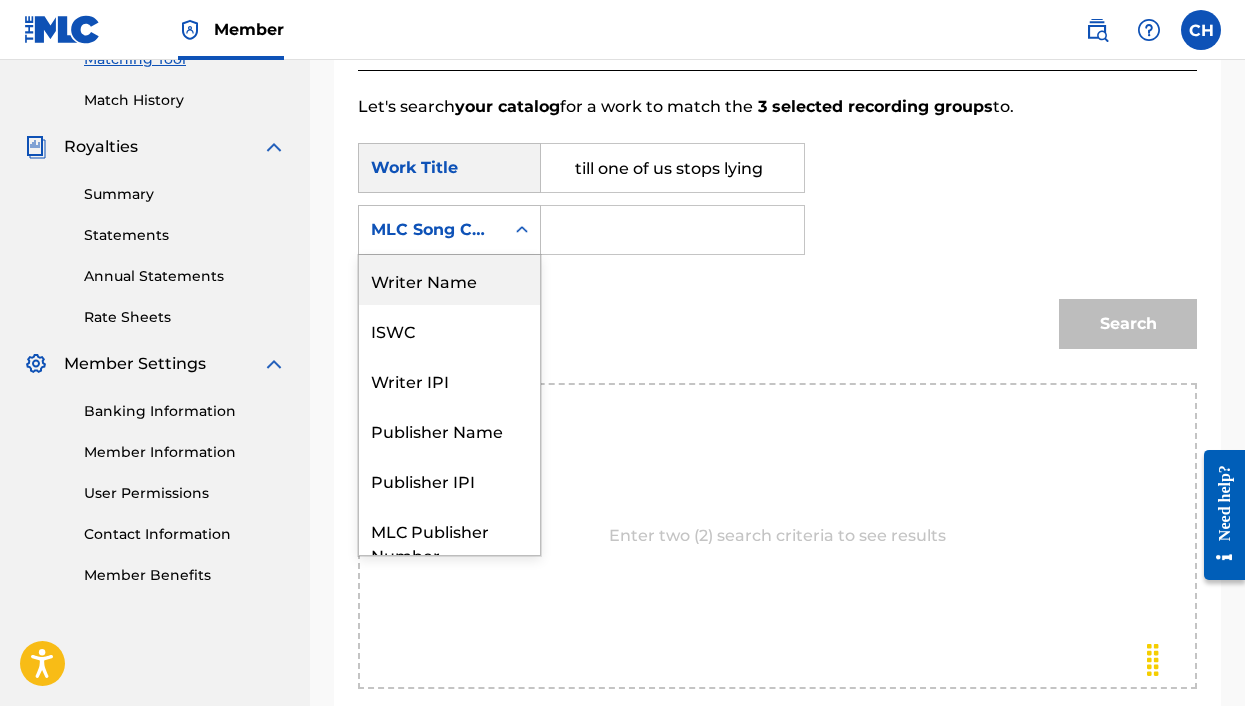 click on "Writer Name" at bounding box center [449, 280] 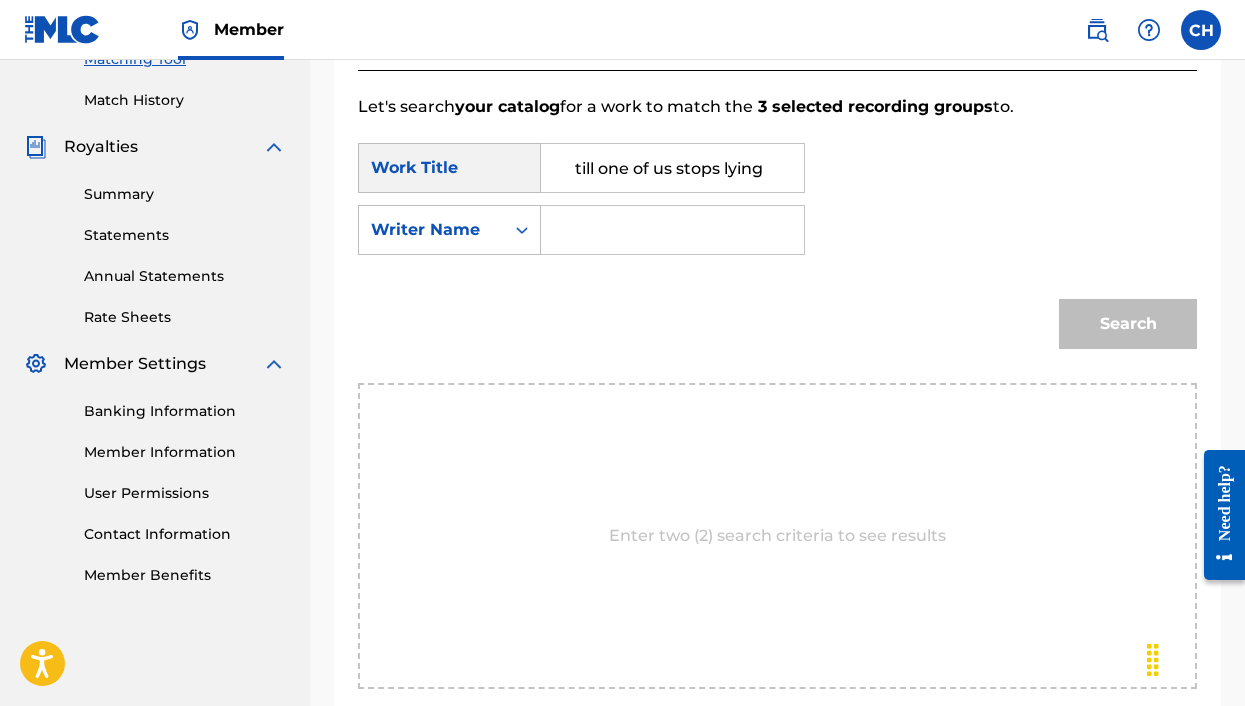 click at bounding box center [672, 230] 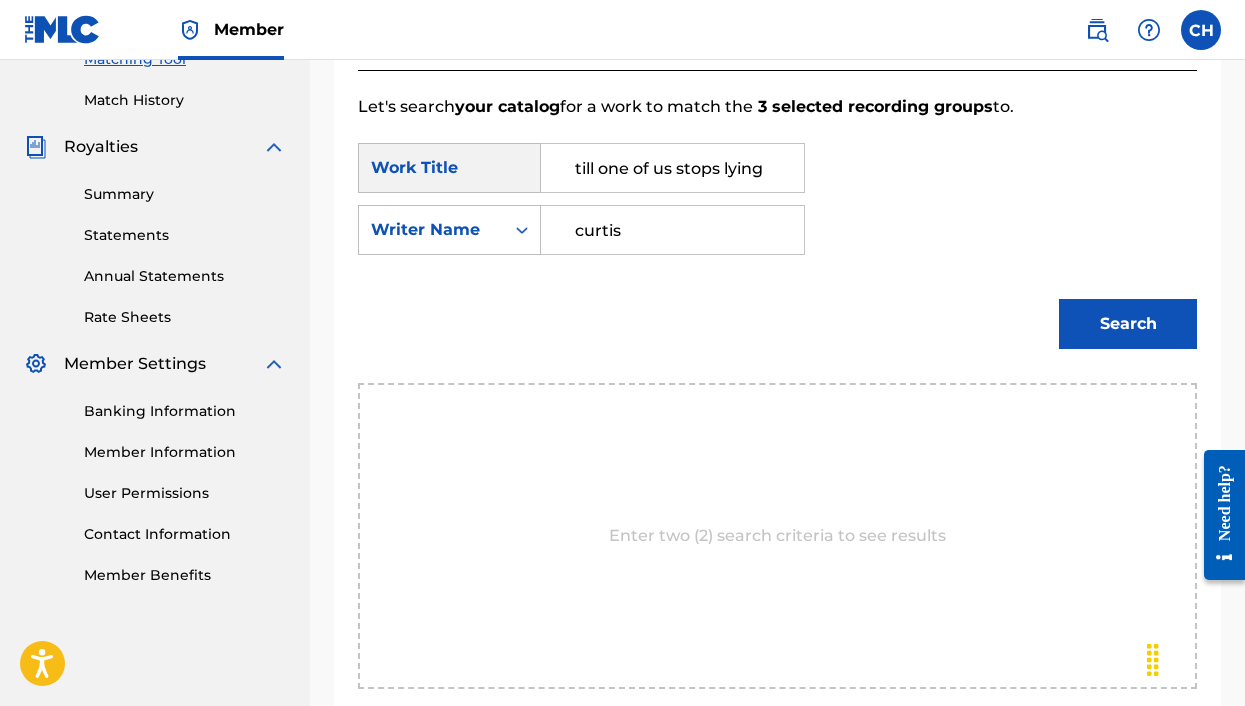 type on "curtis" 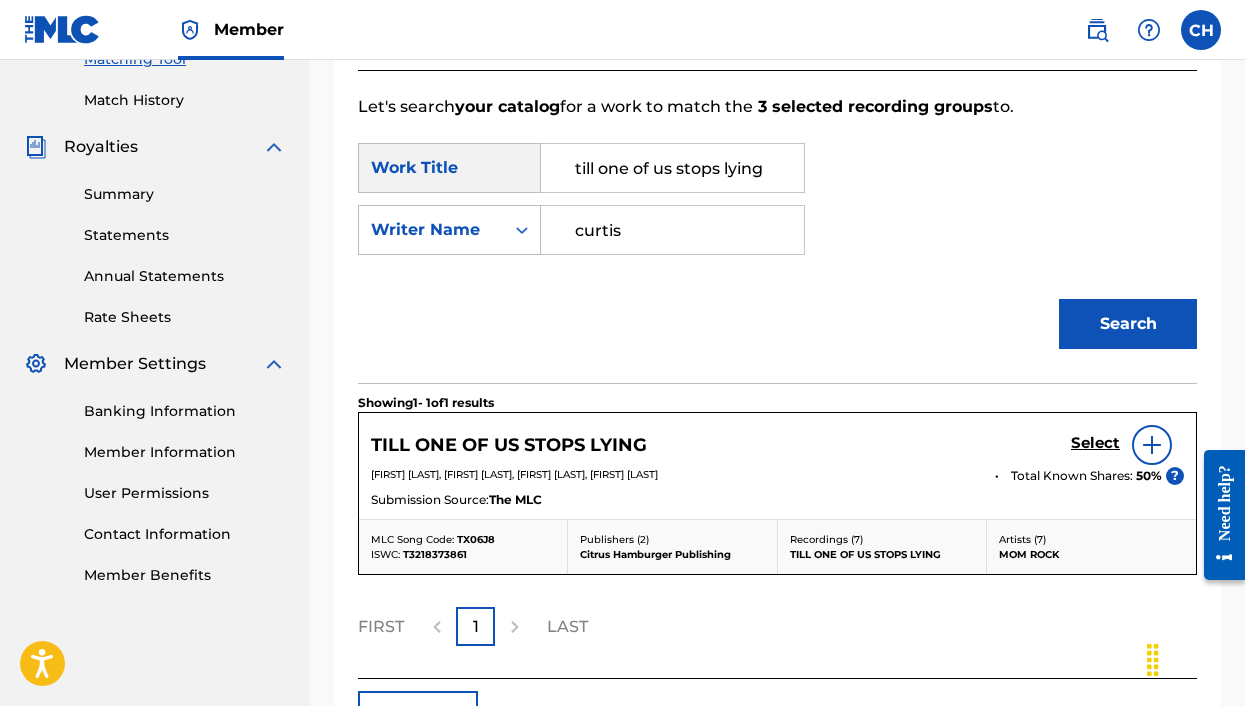 click on "Select" at bounding box center (1095, 443) 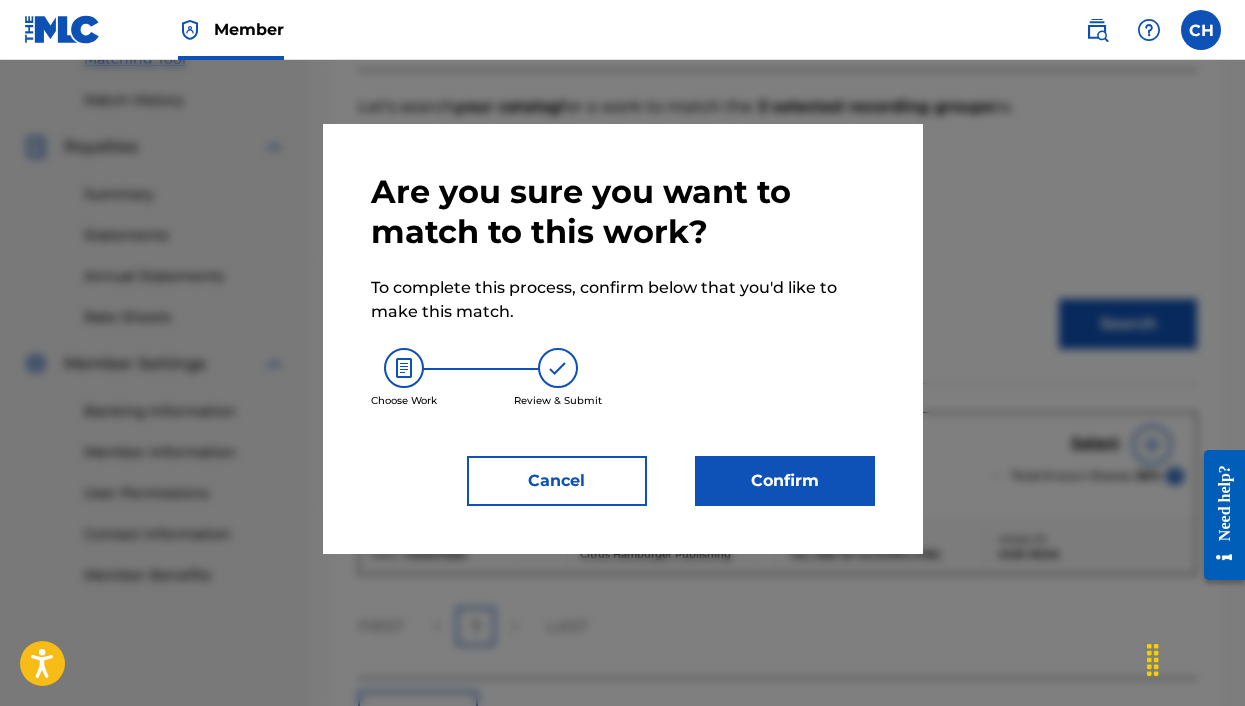 click on "Confirm" at bounding box center (785, 481) 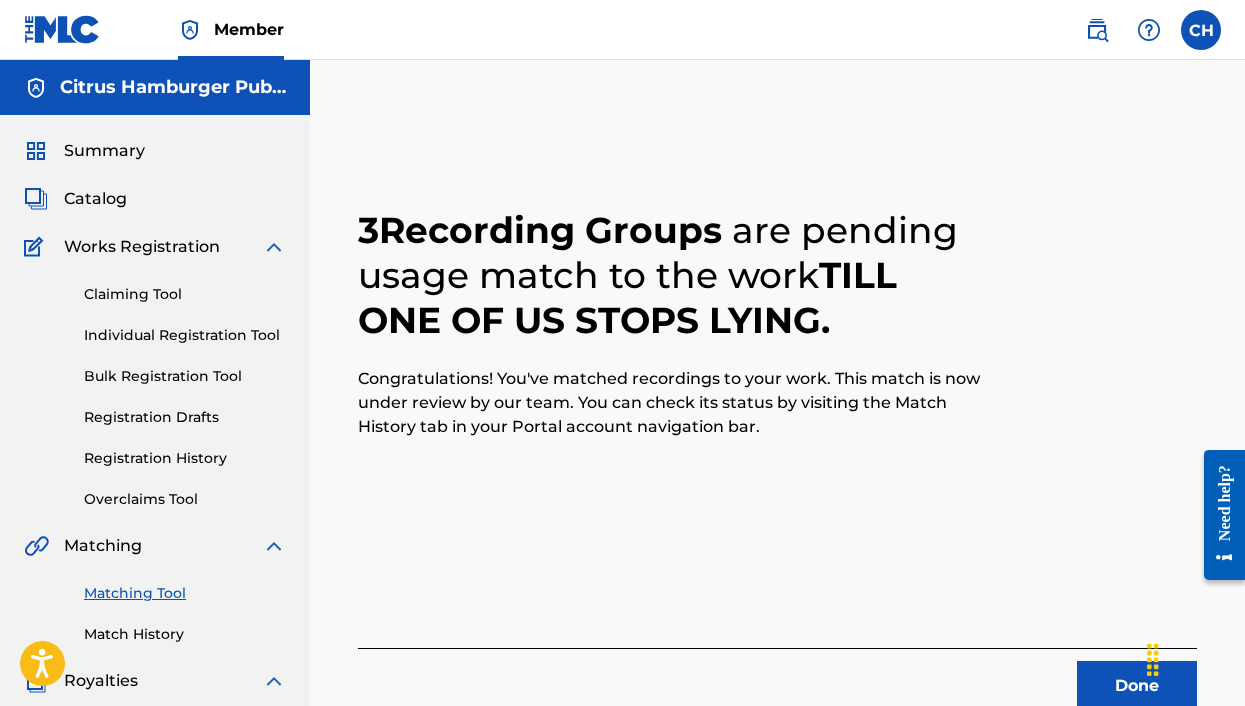 scroll, scrollTop: 0, scrollLeft: 0, axis: both 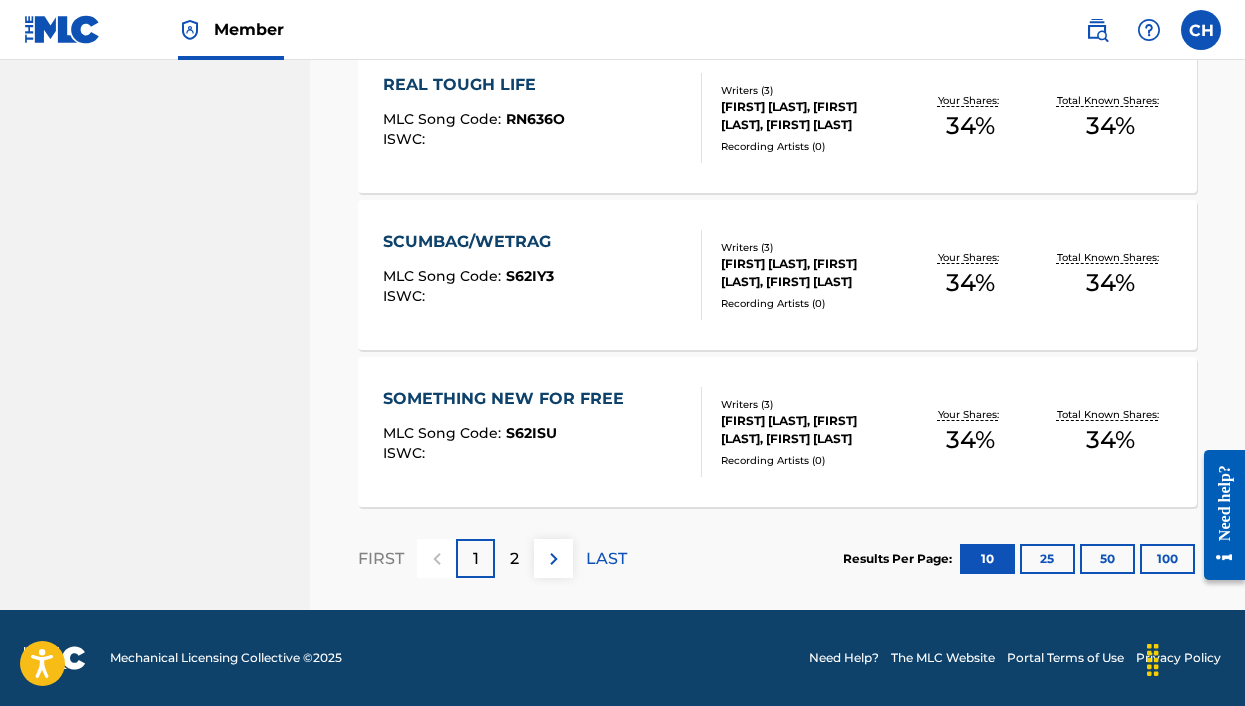 click at bounding box center [554, 559] 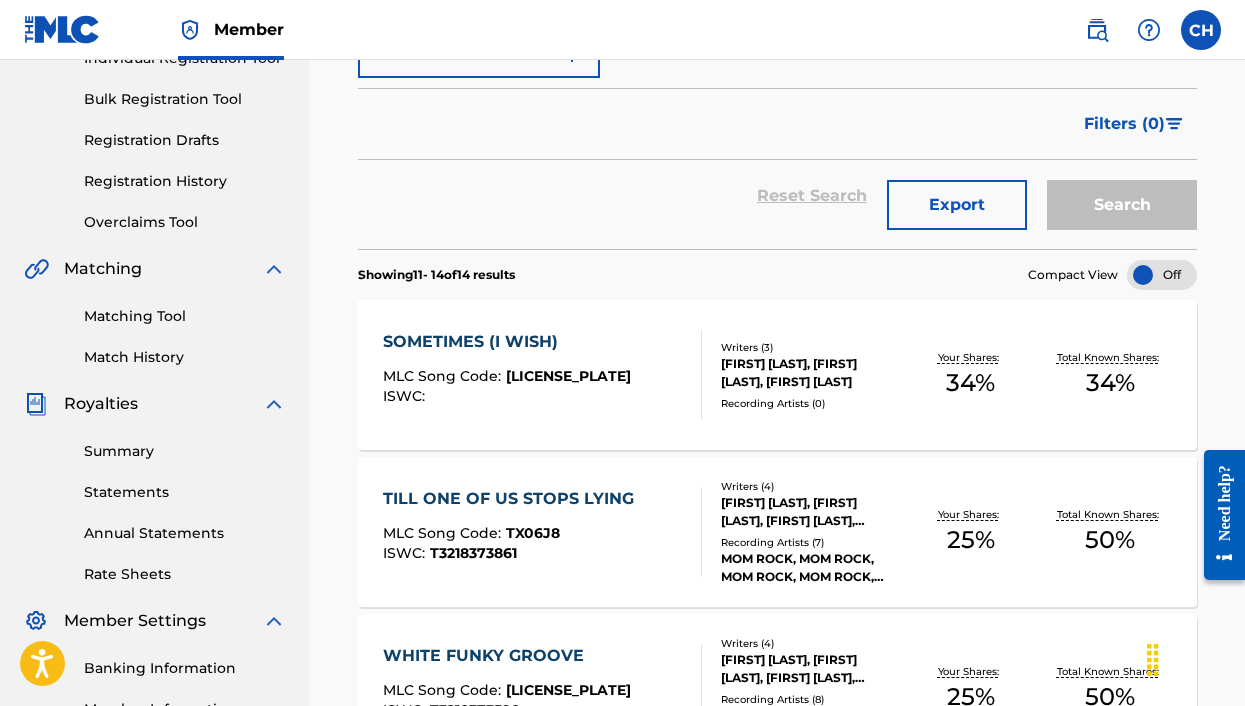 scroll, scrollTop: 273, scrollLeft: 0, axis: vertical 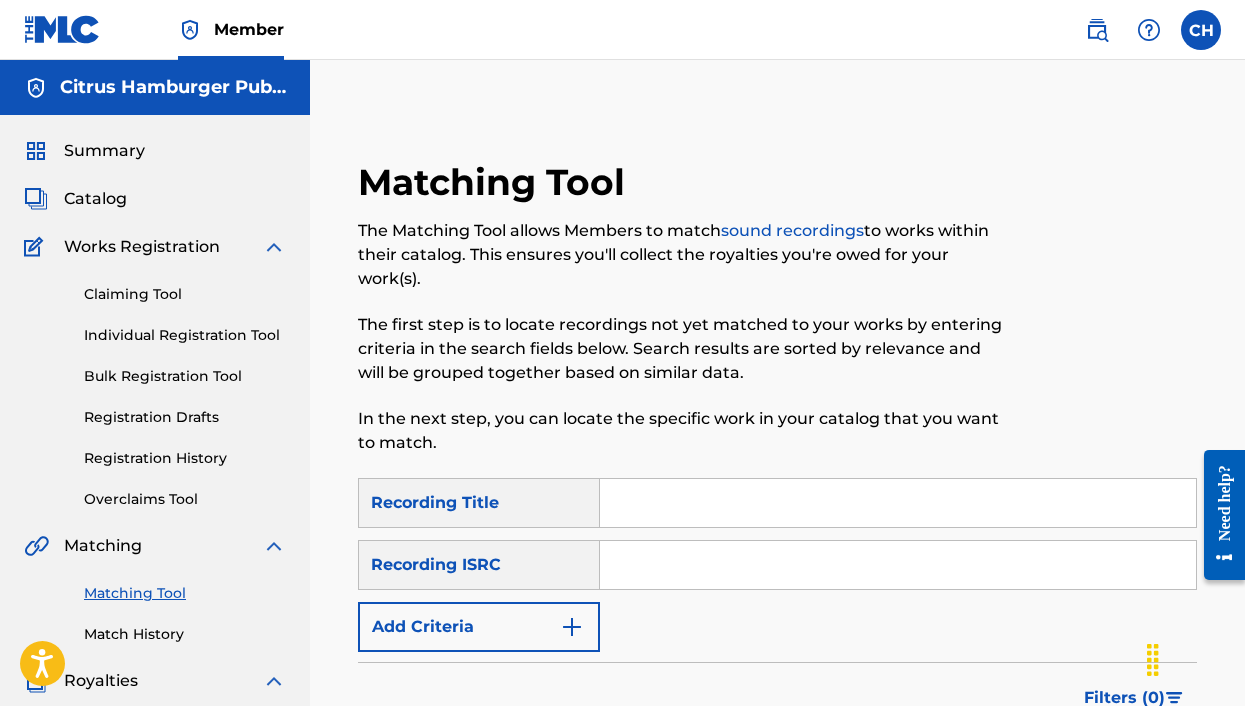 click on "Catalog" at bounding box center (95, 199) 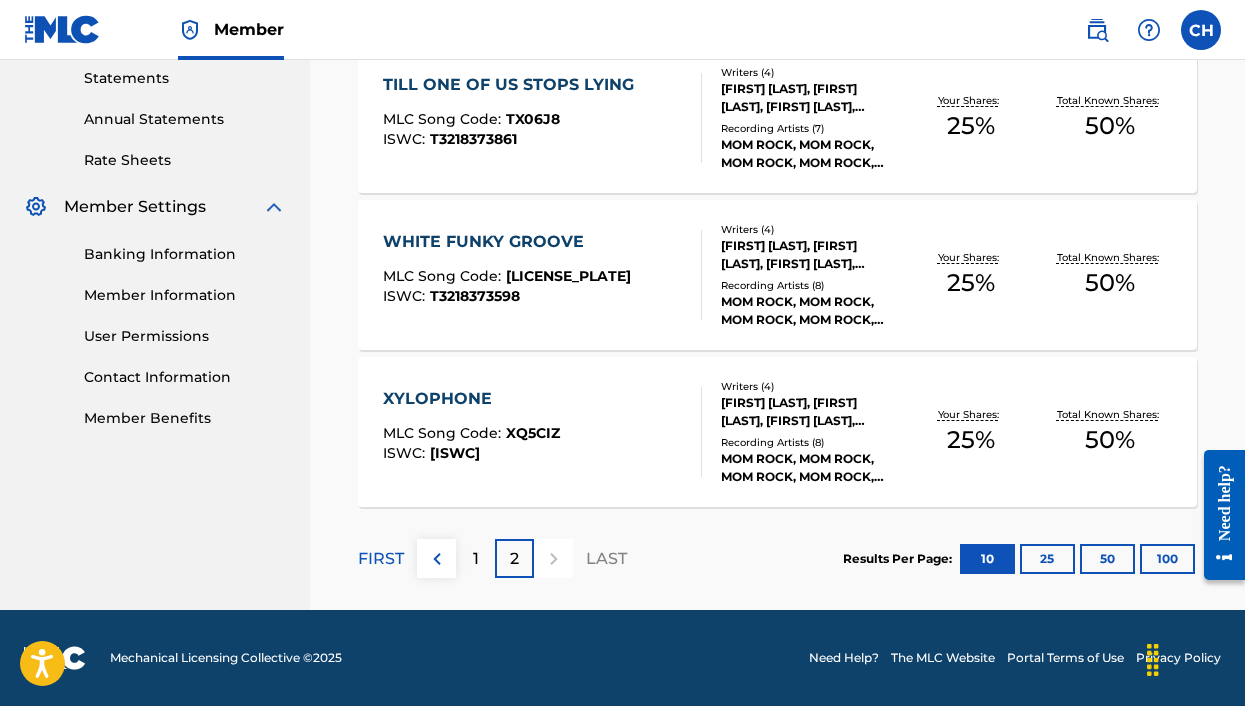 click on "1" at bounding box center [475, 558] 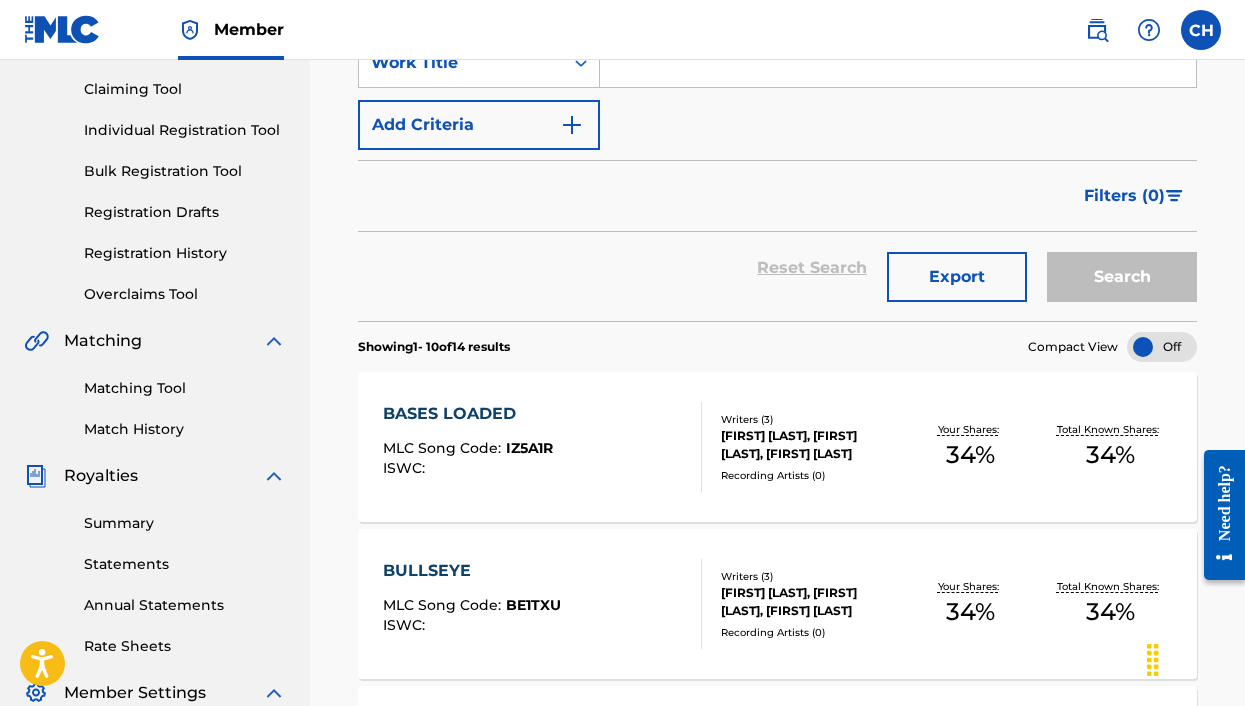 scroll, scrollTop: 262, scrollLeft: 0, axis: vertical 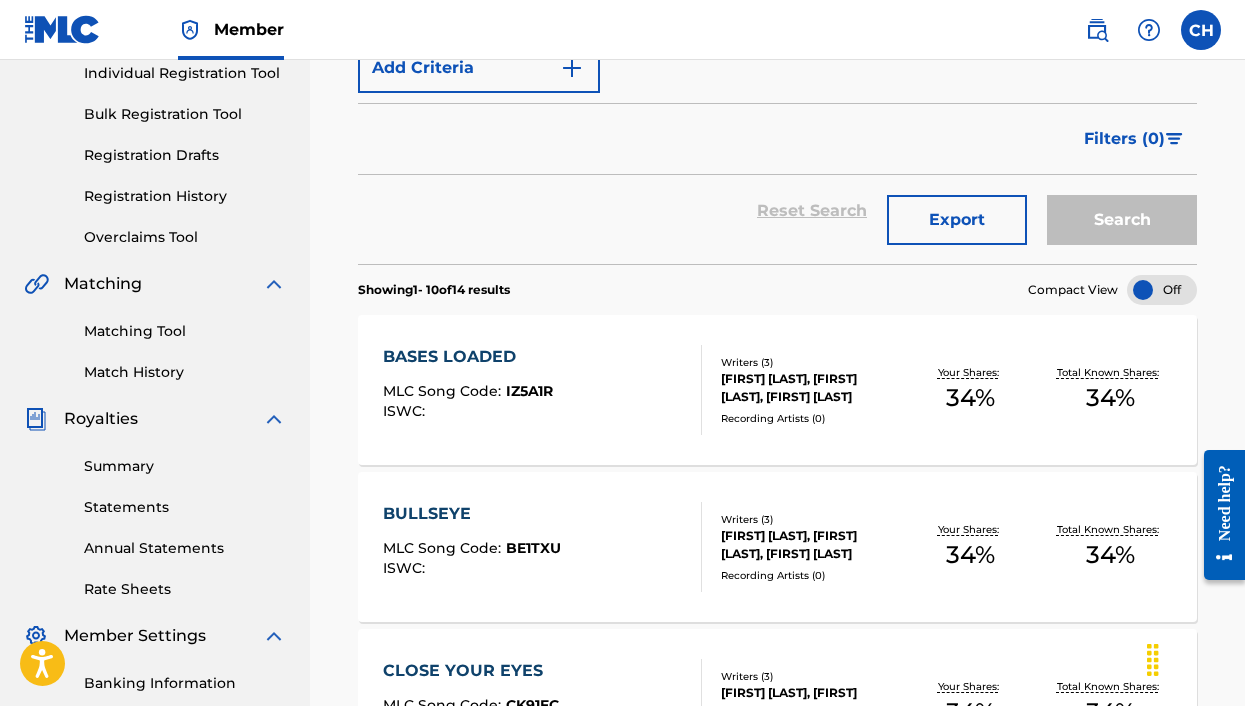 click on "BASES LOADED MLC Song Code : [MLC] ISWC :" at bounding box center [468, 390] 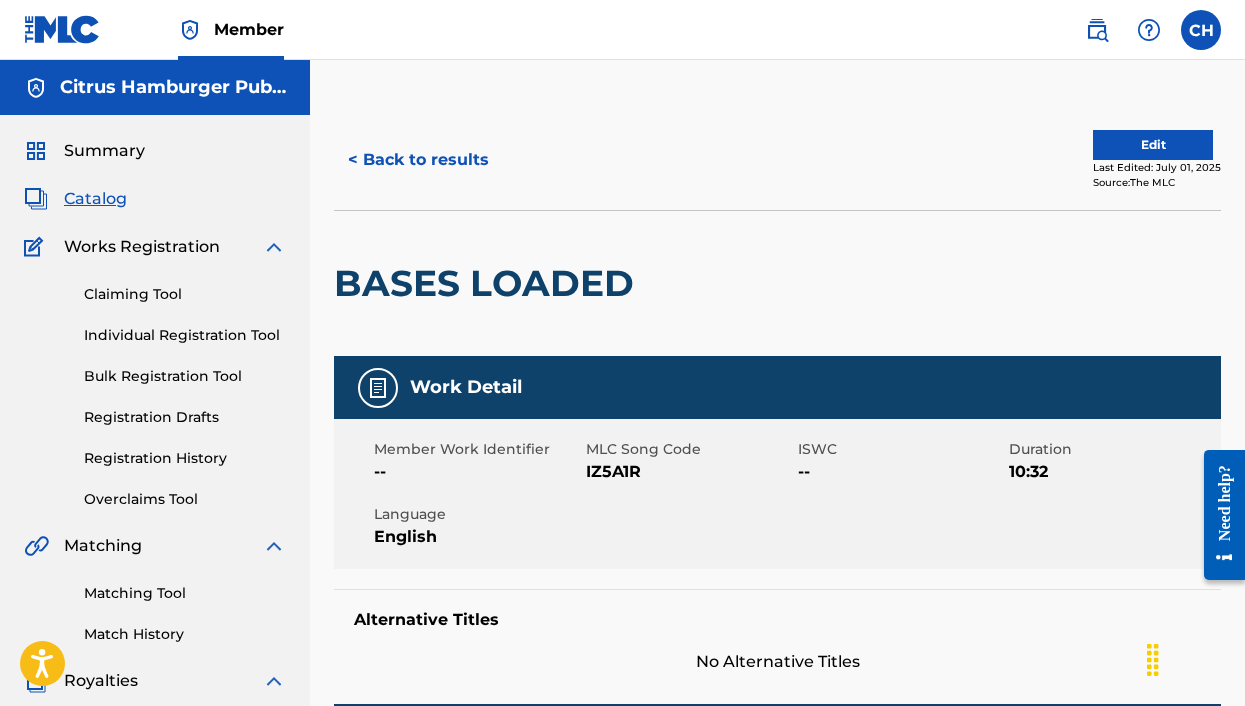 click on "Edit" at bounding box center [1153, 145] 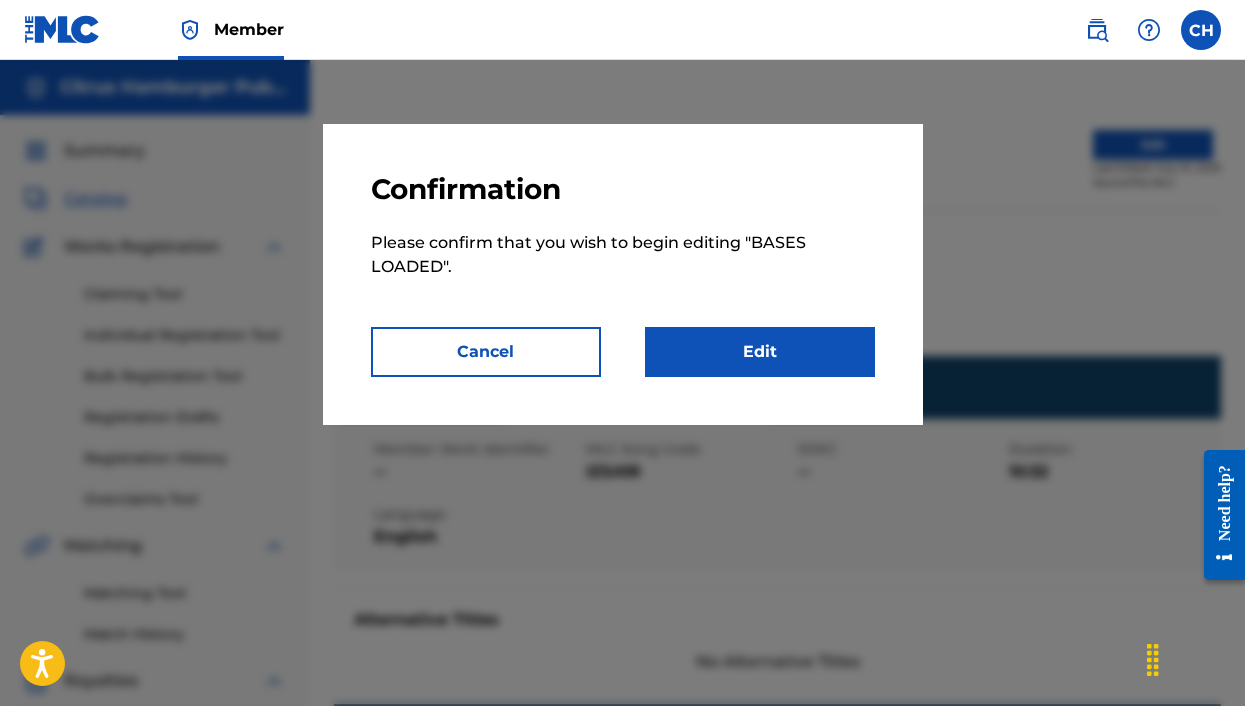 click on "Edit" at bounding box center (760, 352) 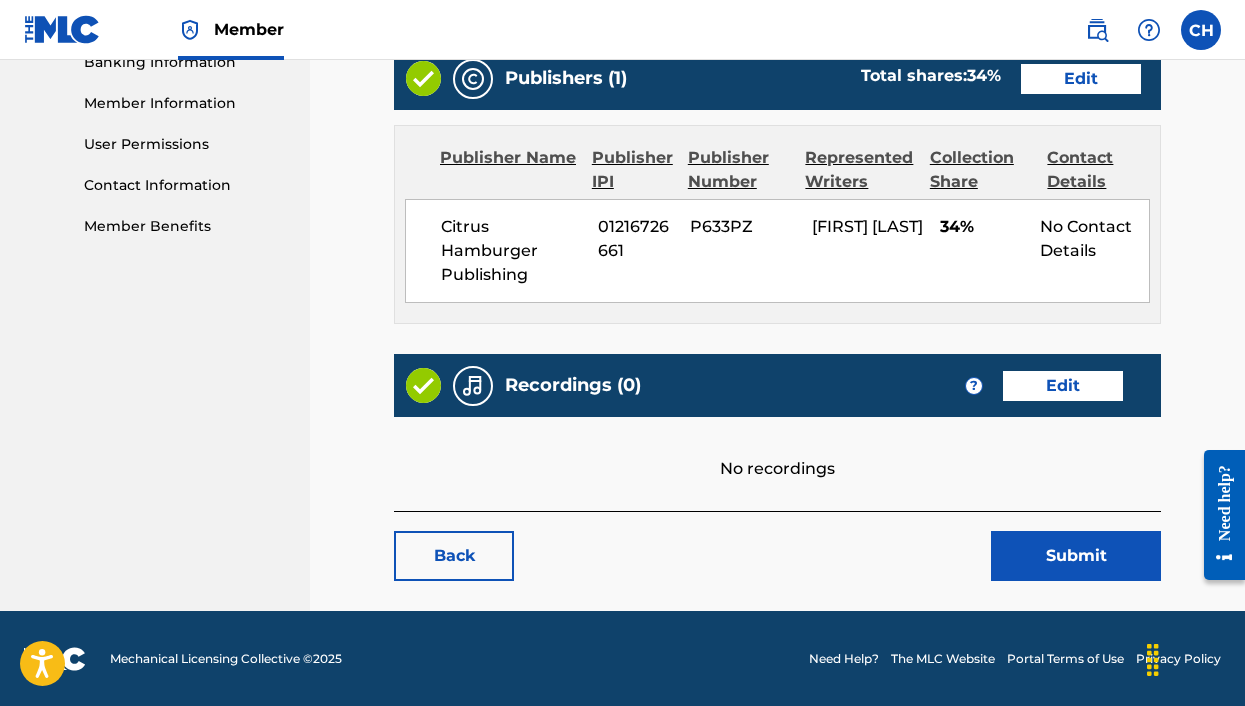 scroll, scrollTop: 882, scrollLeft: 0, axis: vertical 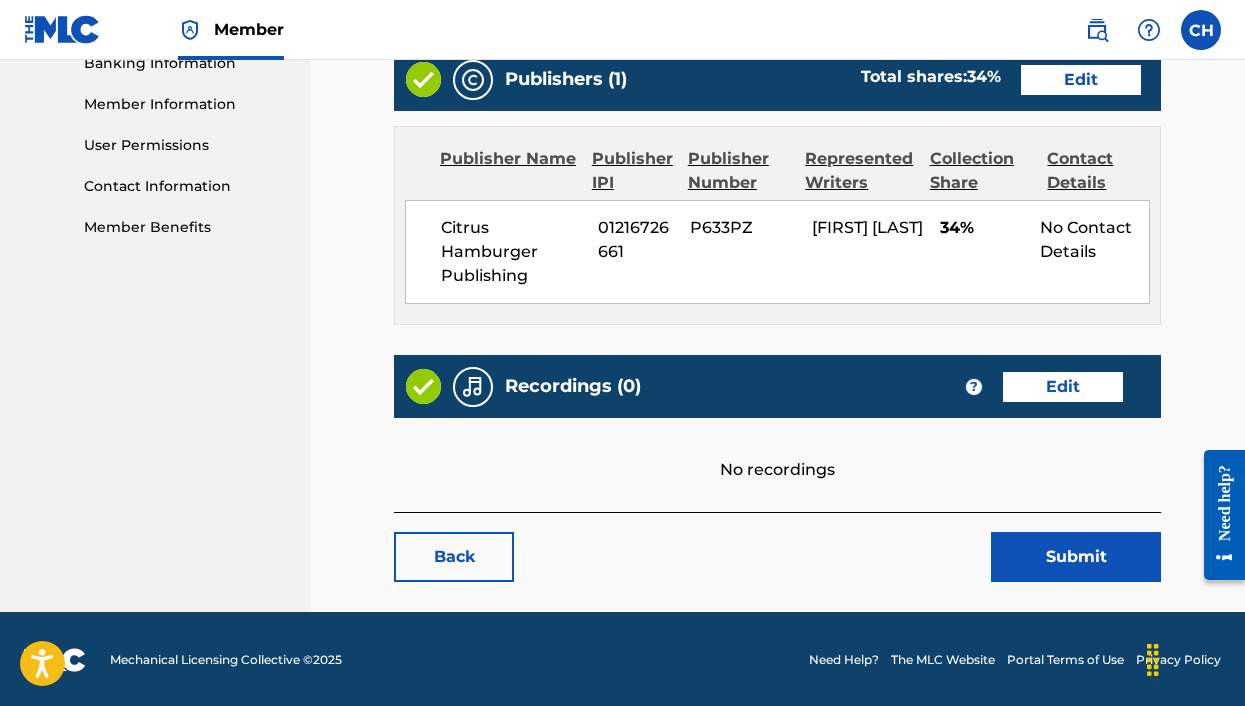 click on "Back" at bounding box center (454, 557) 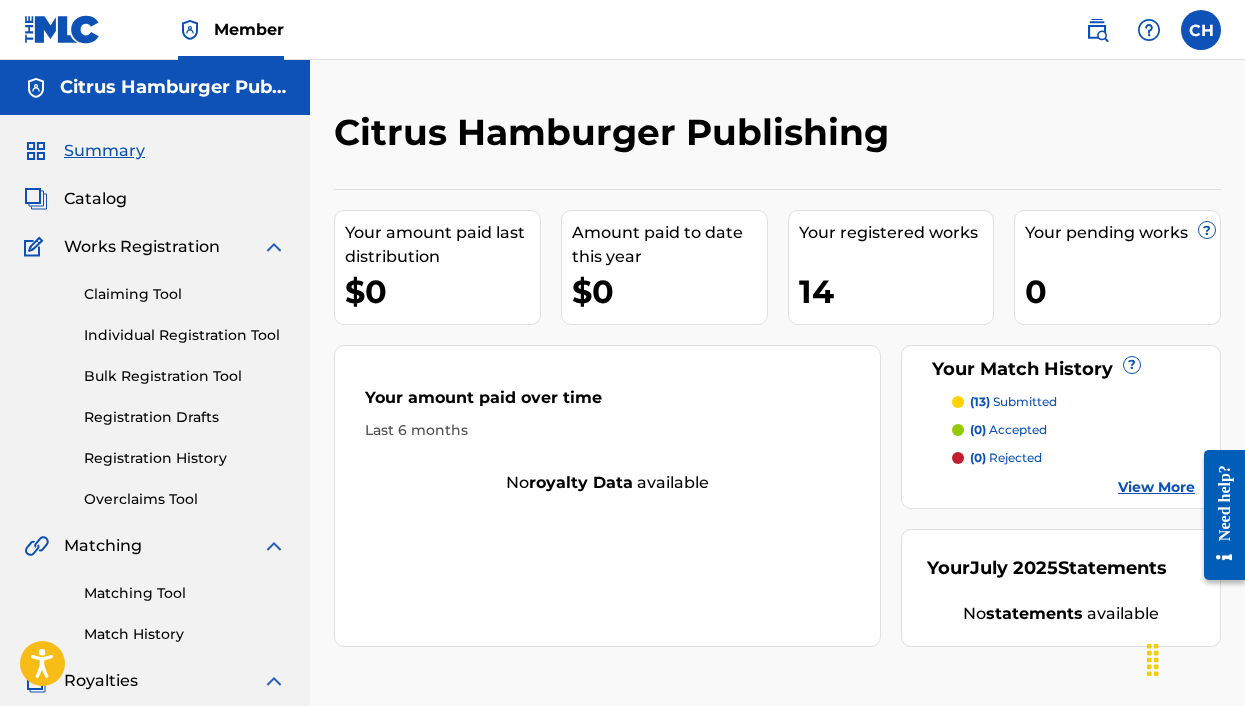 scroll, scrollTop: 0, scrollLeft: 0, axis: both 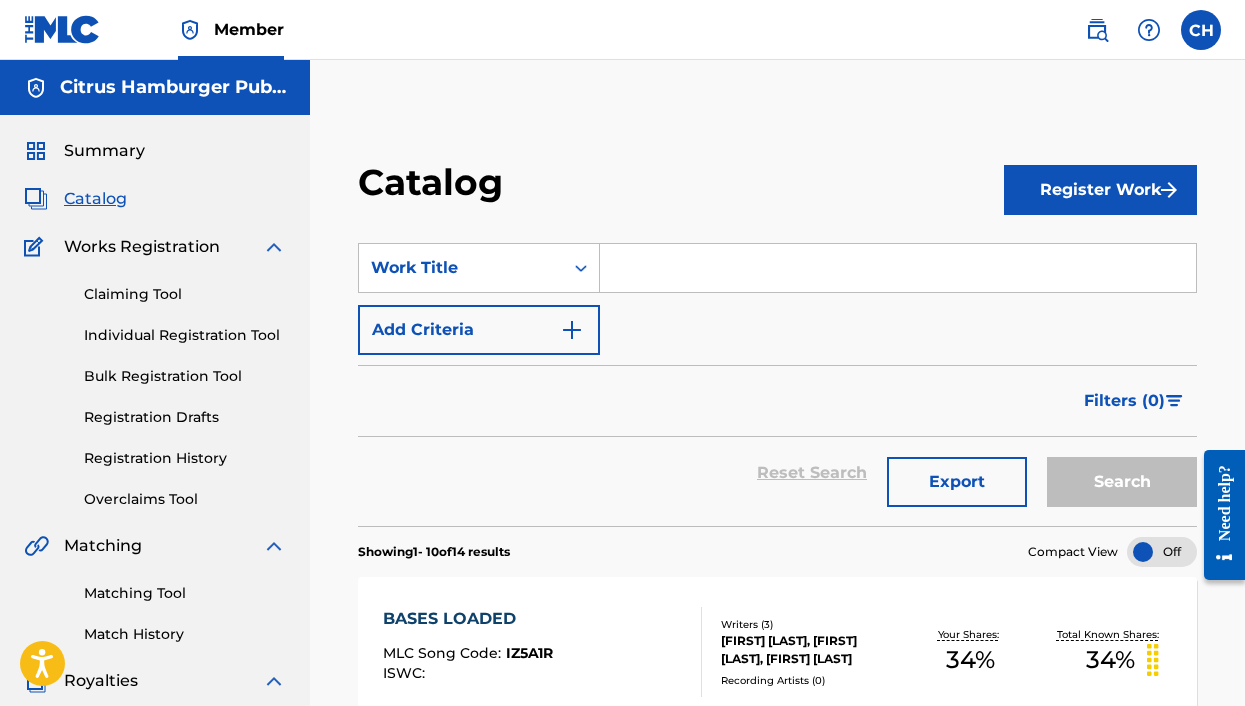 click on "Register Work" at bounding box center (1100, 190) 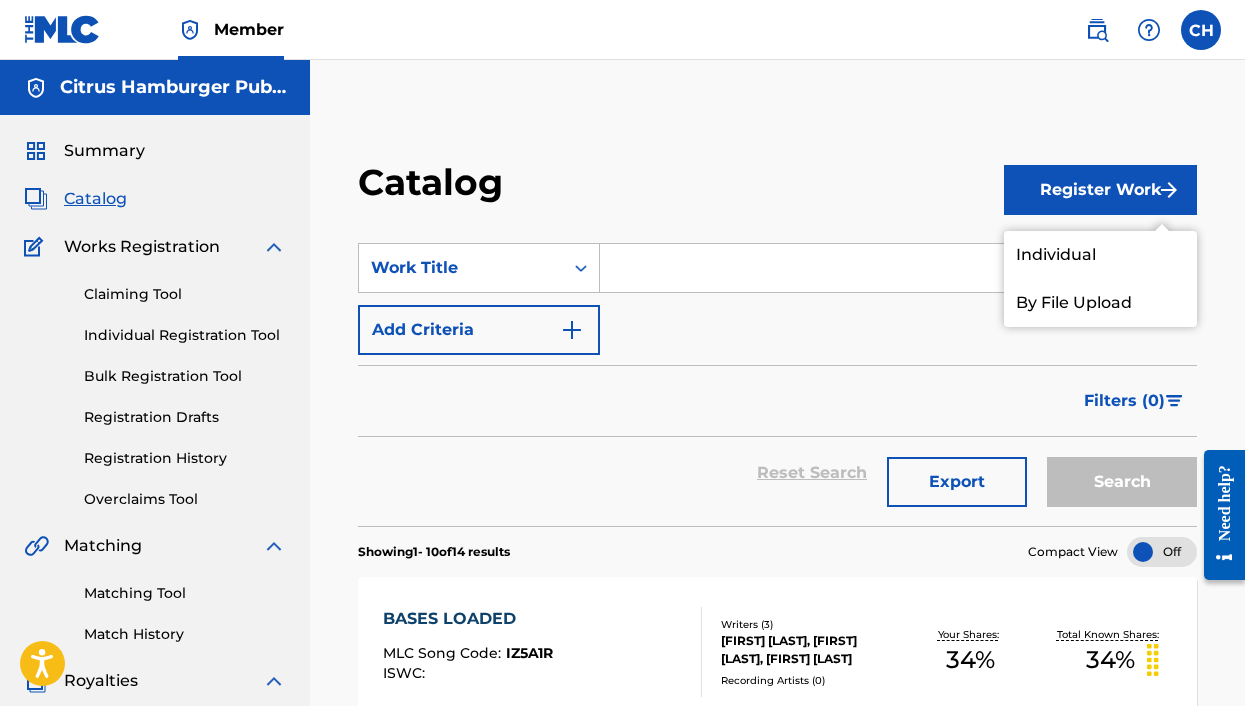 click on "Catalog Register Work Individual By File Upload SearchWithCriteria[UUID] Work Title Add Criteria Filter Hold Filters Overclaim   Dispute   Remove Filters Apply Filters Filters ( 0 ) Reset Search Export Search Showing  1  -   10  of&nbsp; 14   results   Compact View BASES LOADED MLC Song Code : [MLC] ISWC :&nbsp; Writers ( 3 ) [FIRST] [LAST], [FIRST] [LAST], [FIRST] [LAST] Recording Artists ( 0 ) Your Shares: 34 % Total Known Shares: 34 % BULLSEYE MLC Song Code : [MLC] ISWC :&nbsp; Writers ( 3 ) [FIRST] [LAST], [FIRST] [LAST], [FIRST] [LAST] Recording Artists ( 0 ) Your Shares: 34 % Total Known Shares: 34 % CLOSE YOUR EYES MLC Song Code : [MLC] ISWC :&nbsp; Writers ( 3 ) [FIRST] [LAST], [FIRST] [LAST], [FIRST] [LAST] Recording Artists ( 0 ) Your Shares: 34 % Total Known Shares: 34 % I AM THE SAME MLC Song Code : [MLC] ISWC : [ISWC] Writers ( 4 ) [FIRST] [LAST], [FIRST] [LAST], [FIRST] [LAST], [FIRST] [LAST] Recording Artists ( 15 ) MOM ROCK, MOM ROCK, MOM ROCK, MOM ROCK, MOM ROCK 25" at bounding box center (777, 1176) 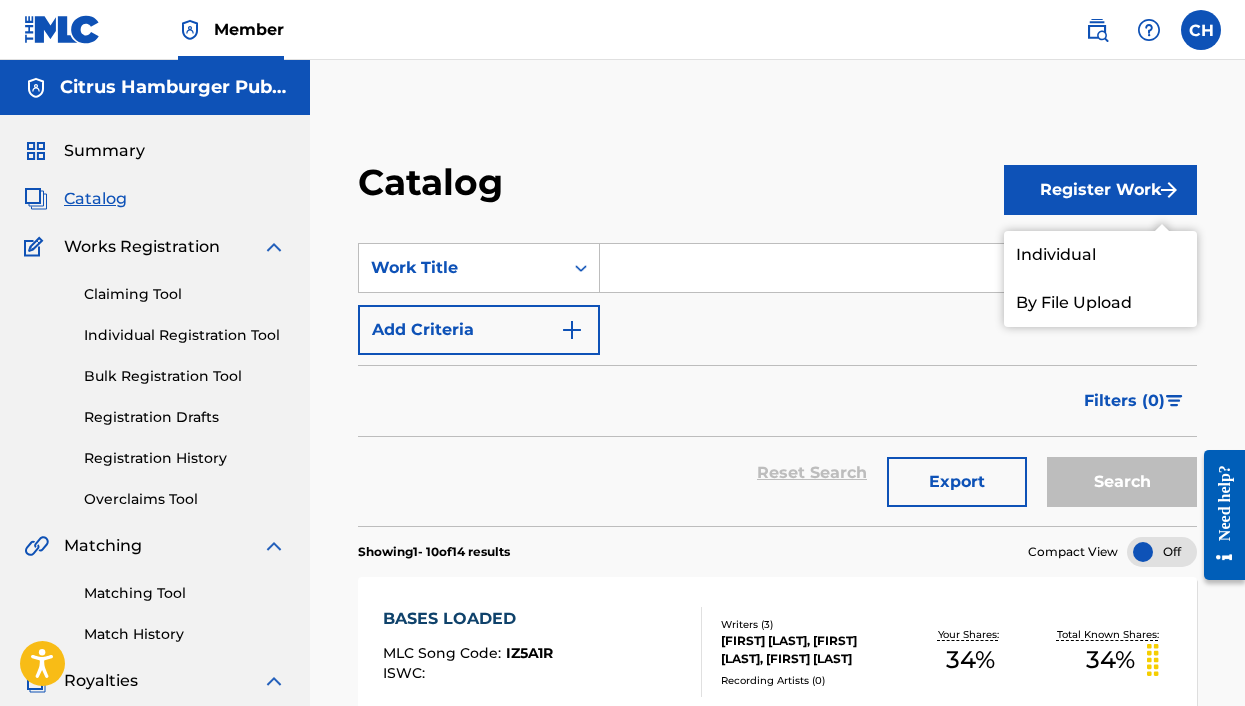 scroll, scrollTop: 0, scrollLeft: 0, axis: both 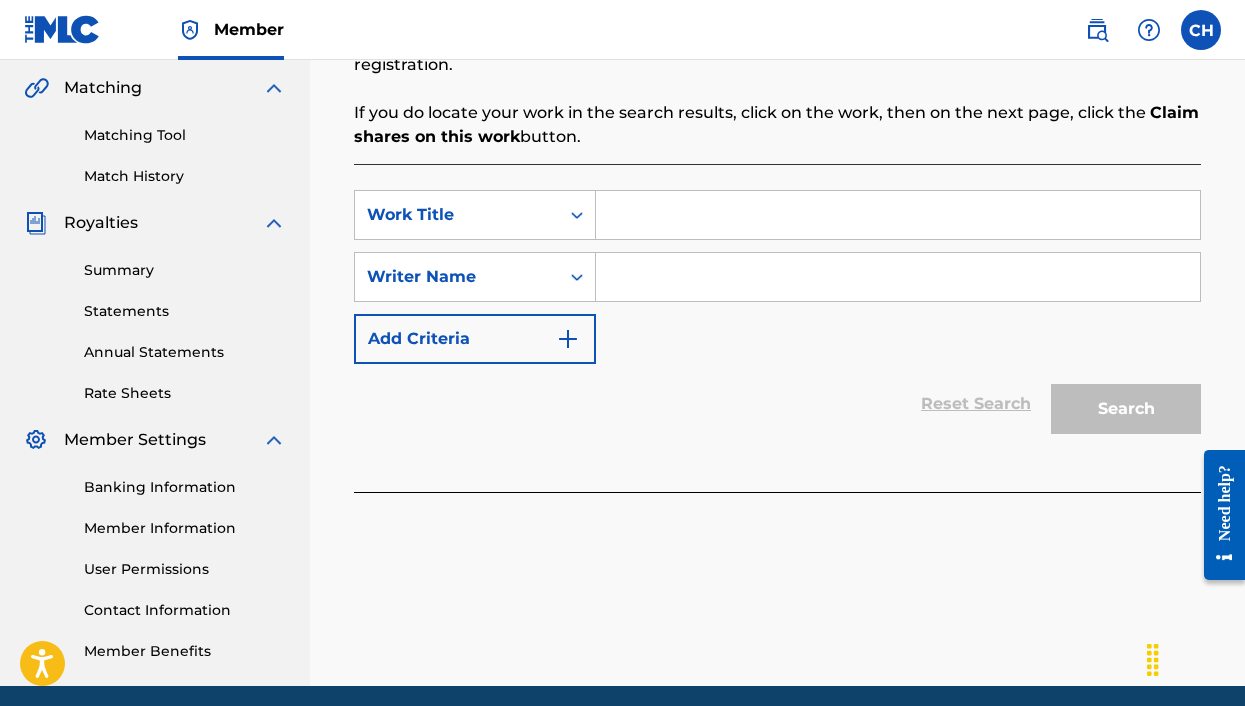 click at bounding box center [898, 215] 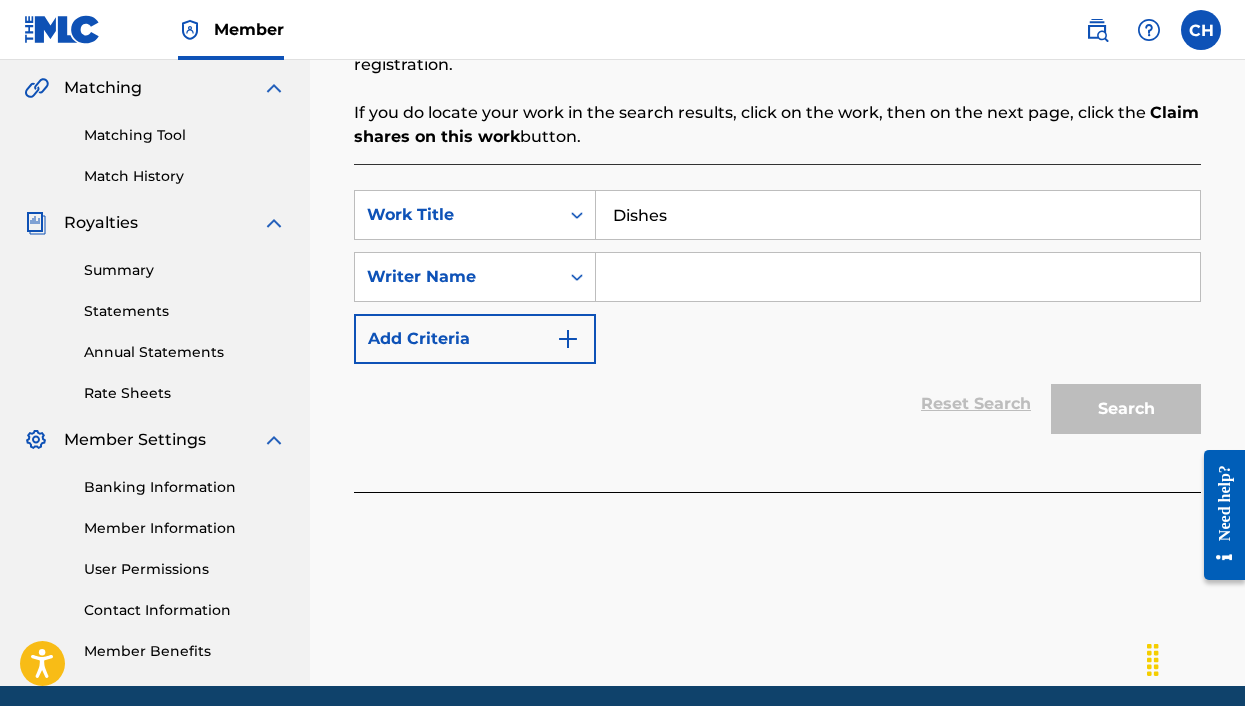 type on "Dishes" 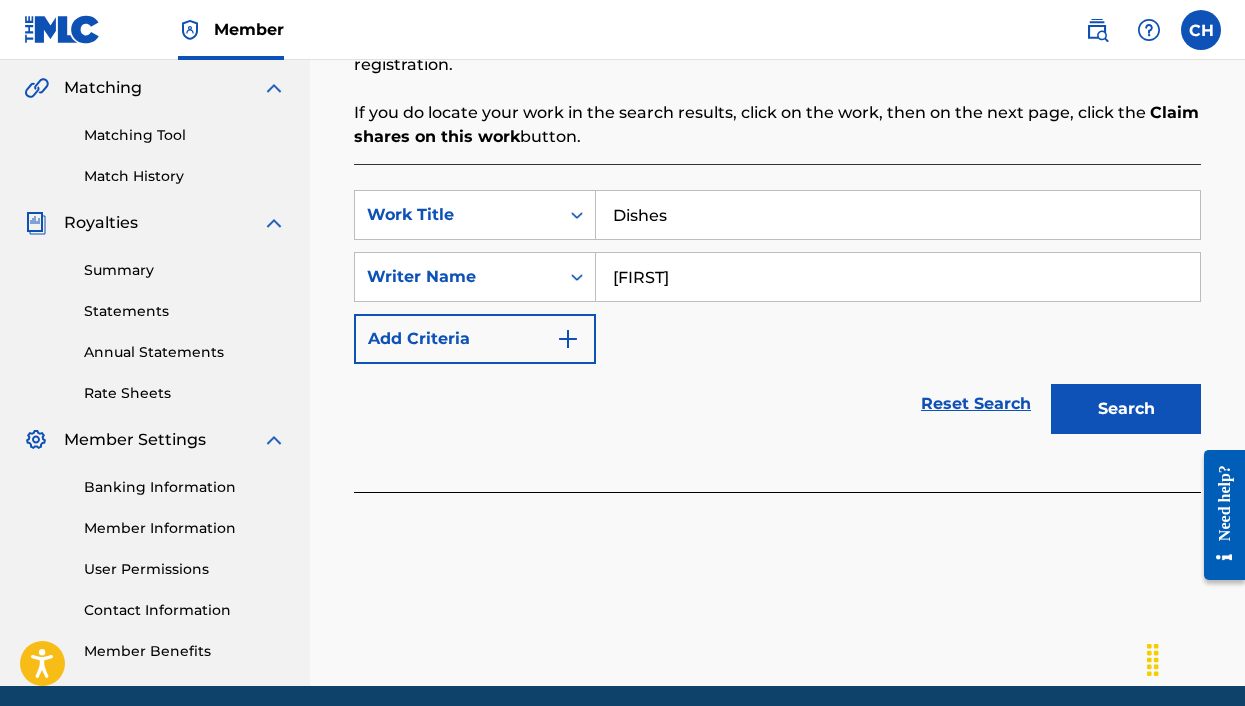 click on "Search" at bounding box center [1121, 404] 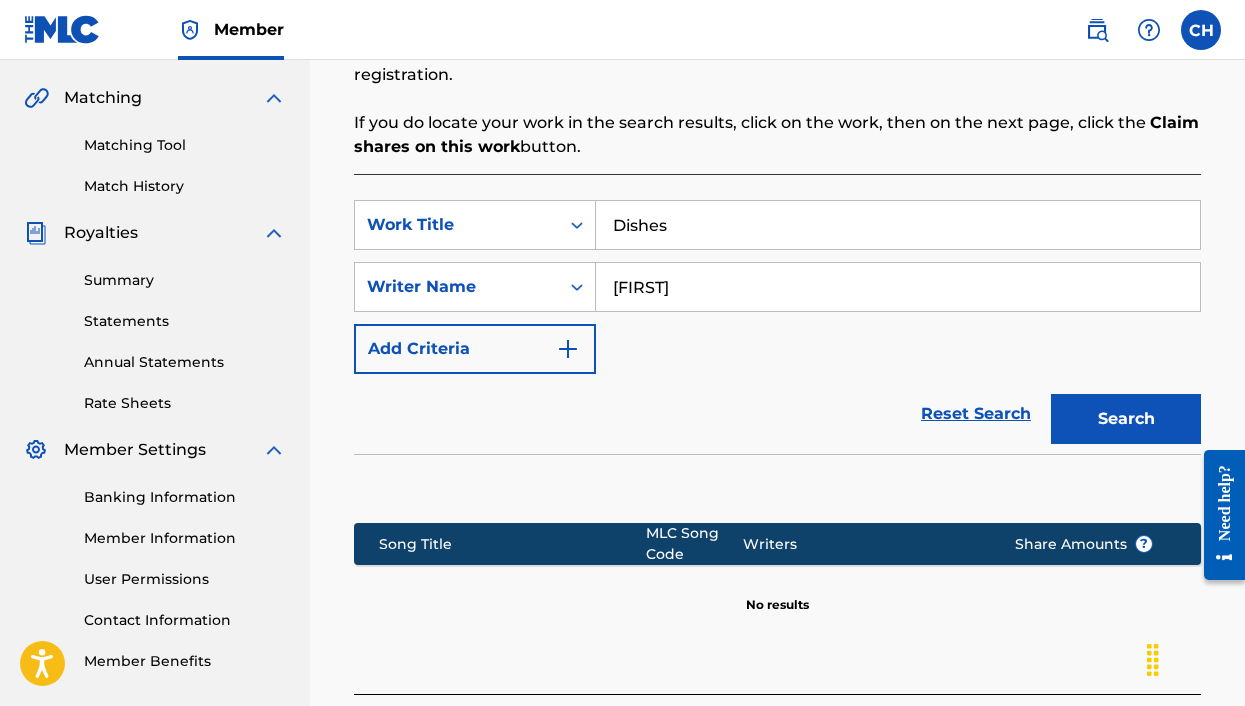 scroll, scrollTop: 373, scrollLeft: 0, axis: vertical 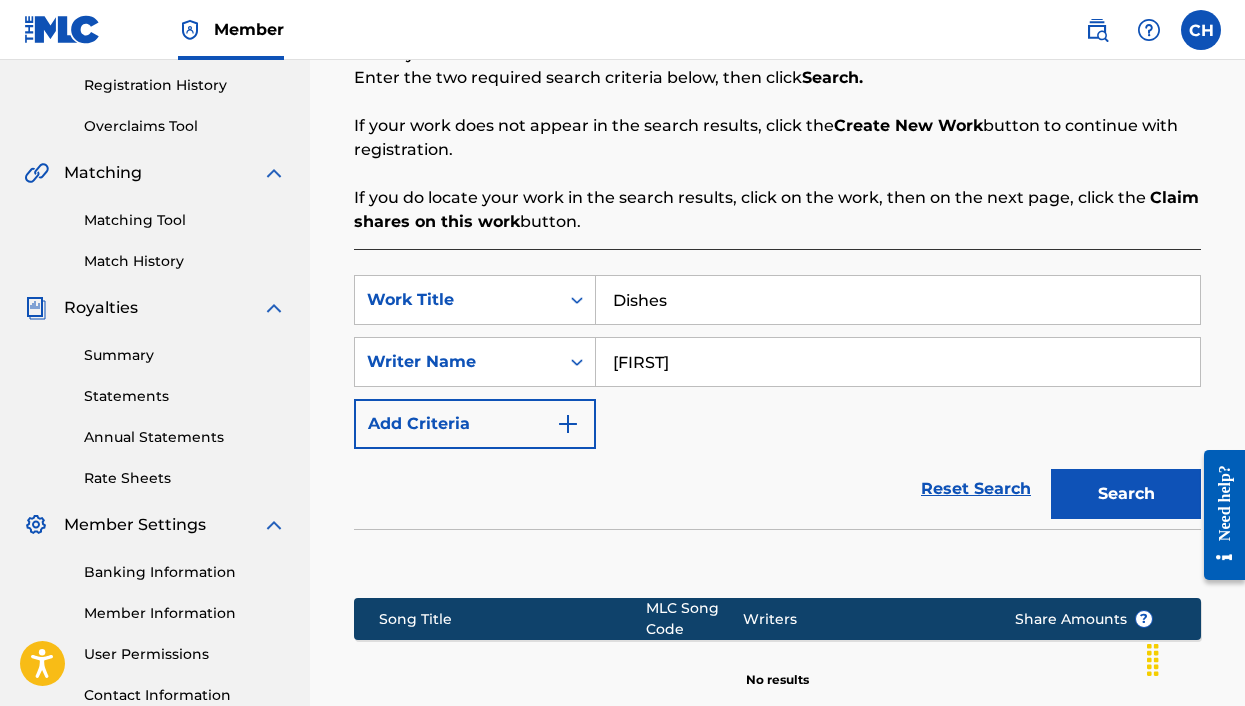 click on "Add Criteria" at bounding box center (475, 424) 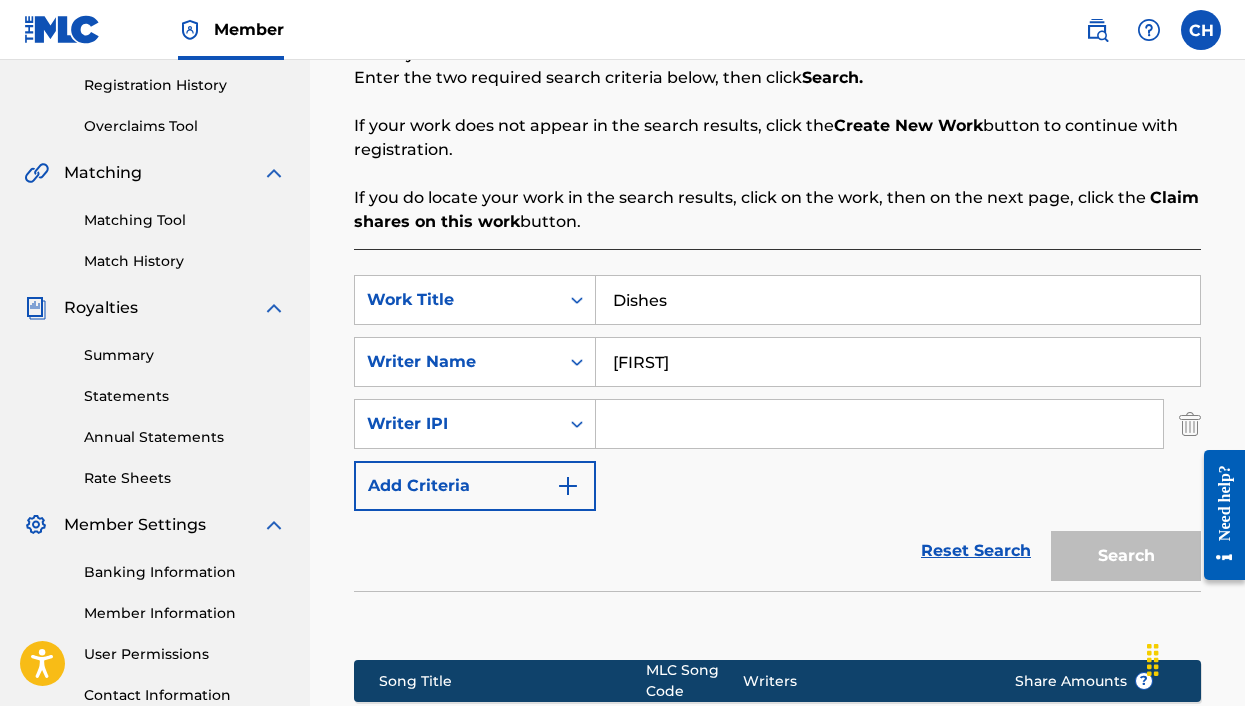 click on "Add Criteria" at bounding box center [475, 486] 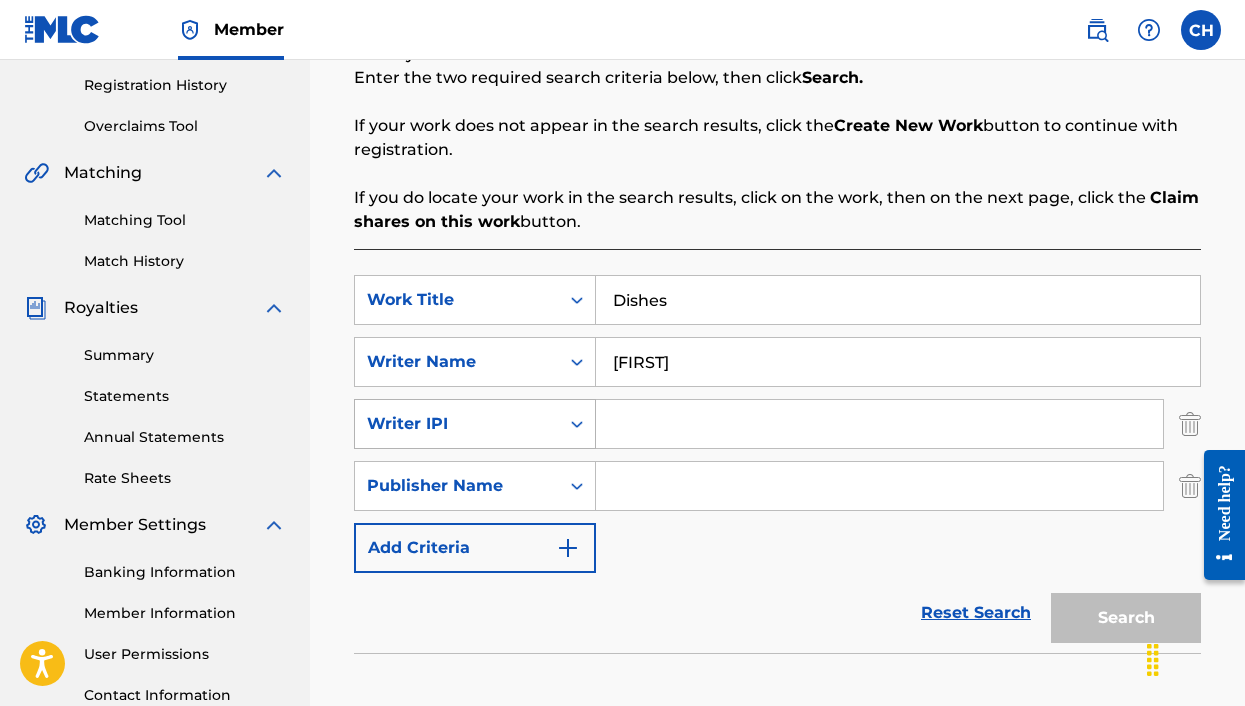click on "Writer IPI" at bounding box center (457, 424) 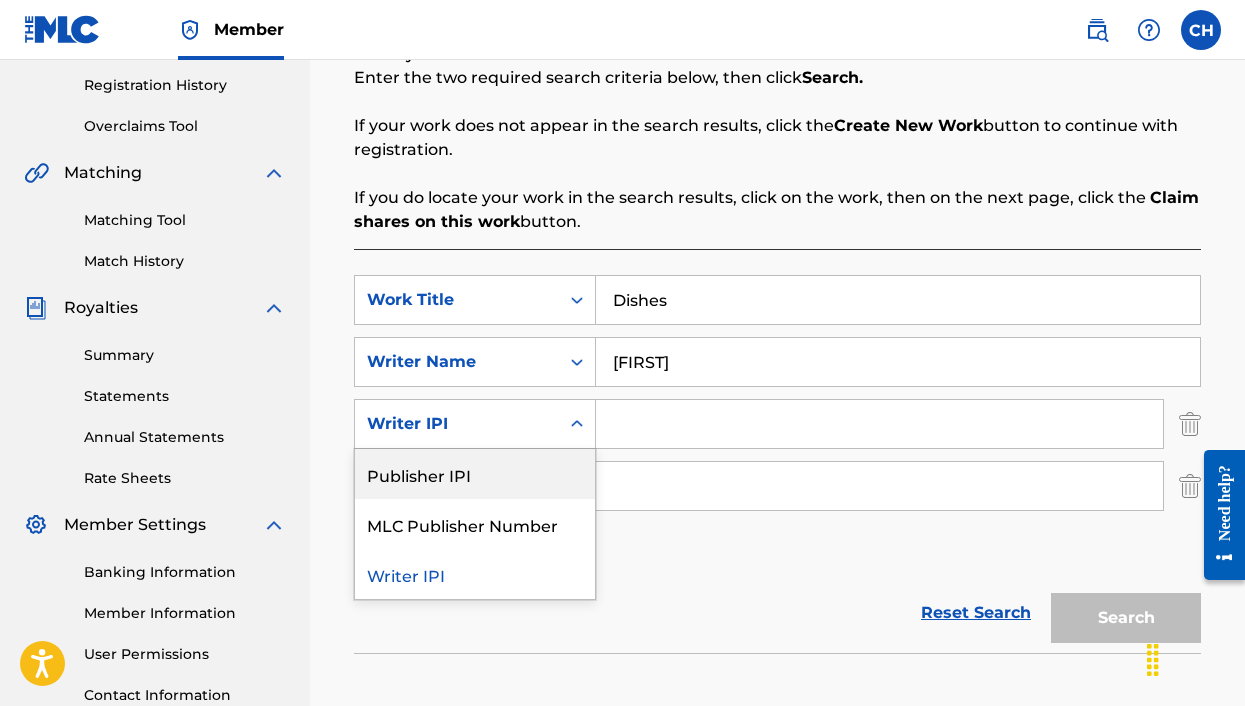 click on "Reset Search Search" at bounding box center (777, 613) 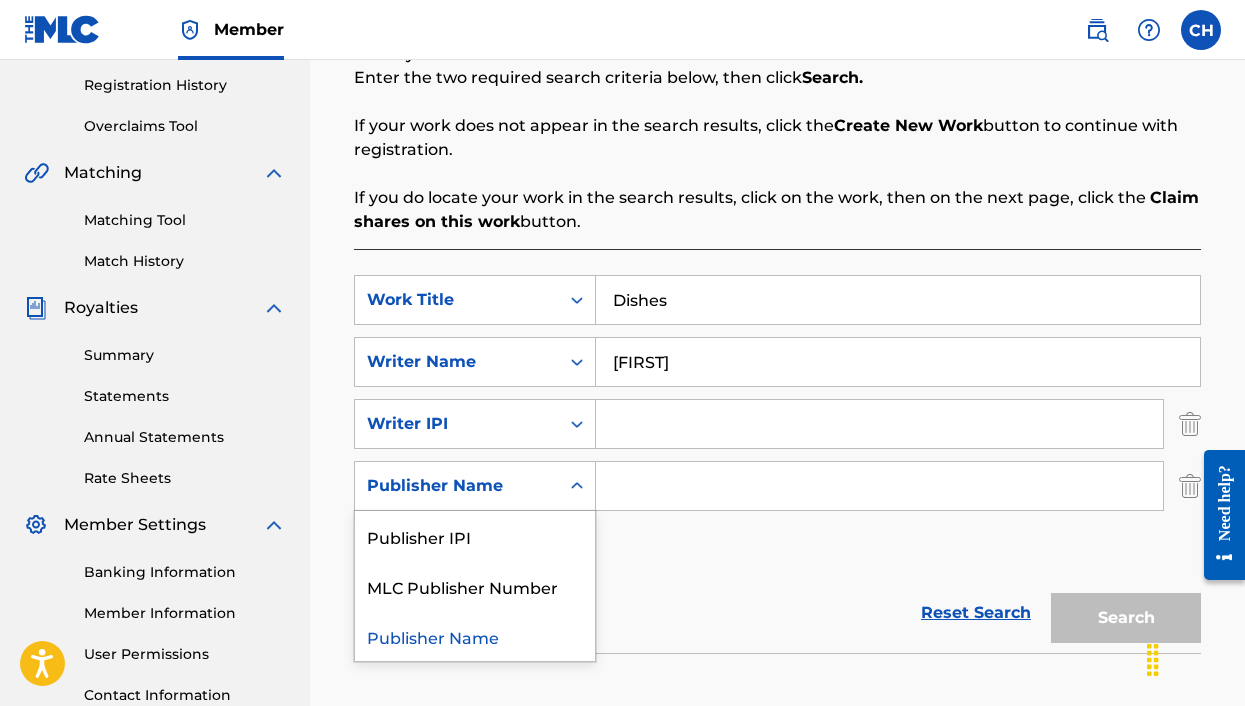 click on "Publisher Name" at bounding box center [457, 486] 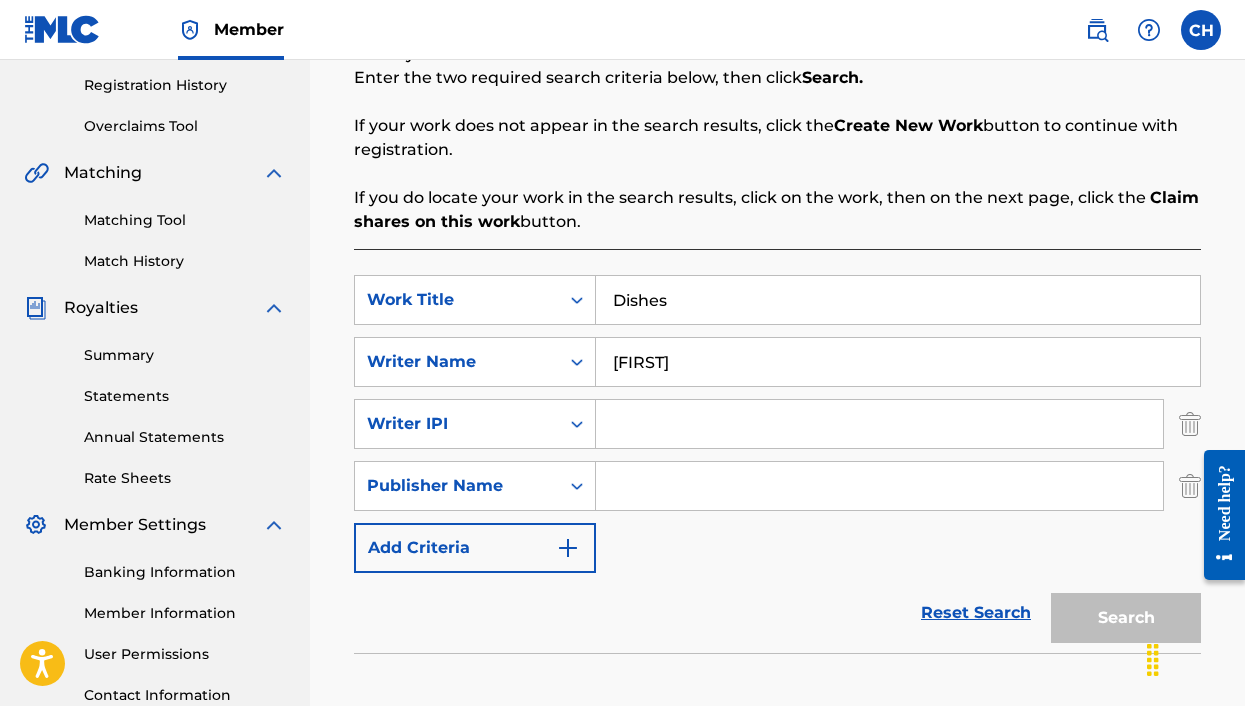 click on "SearchWithCriteria401f447c-586a-4bb5-8218-bfaf4425c98e Work Title Dishes SearchWithCriteria03f534b0-bbf0-4d84-bb27-d48c39e205b2 Writer Name [FIRST] SearchWithCriteria99644c88-ceee-46a9-b8a1-8b76fead79f8 Writer IPI SearchWithCriteria1687d7fd-2f43-4266-9618-ef8e5f0432c4 Publisher Name Add Criteria" at bounding box center [777, 424] 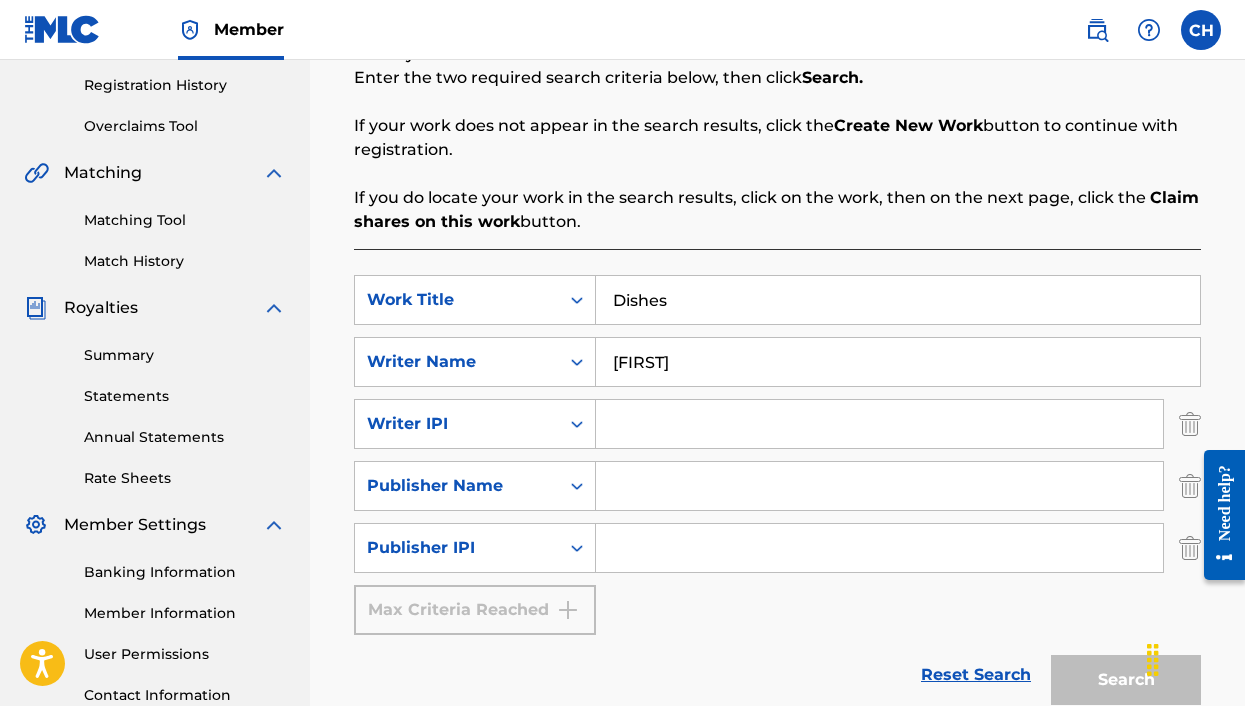 click at bounding box center [1190, 424] 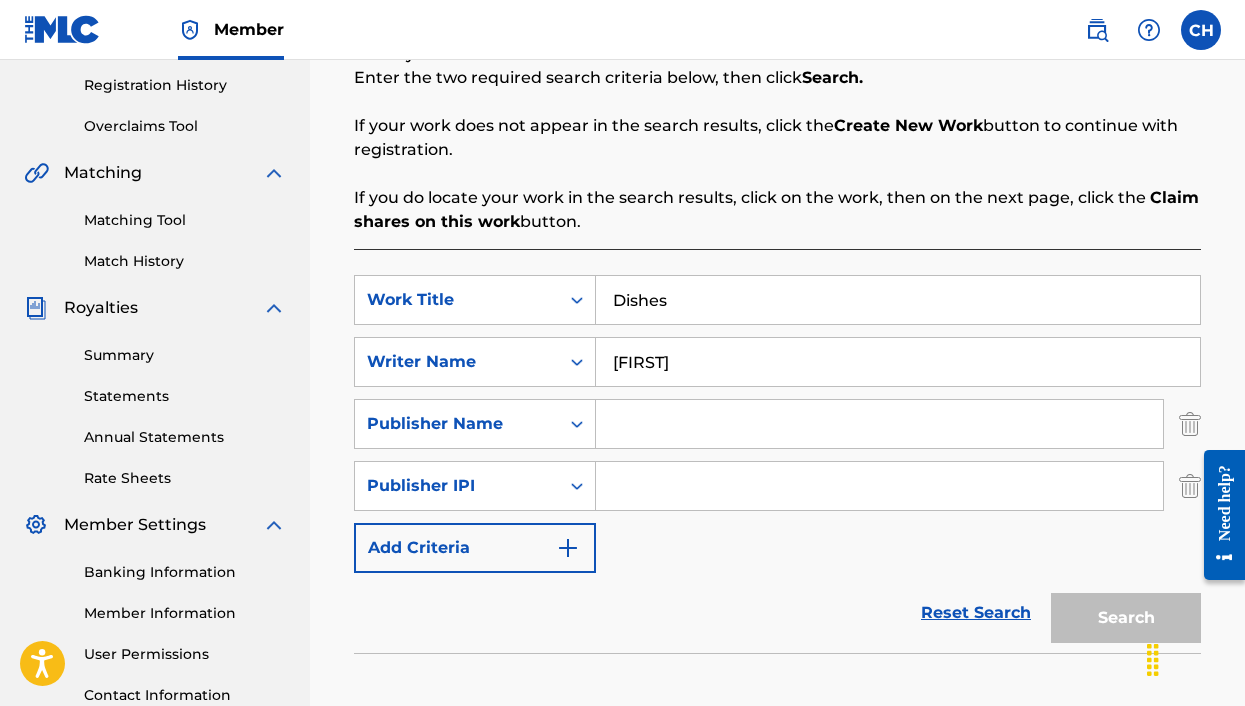 click at bounding box center (1190, 424) 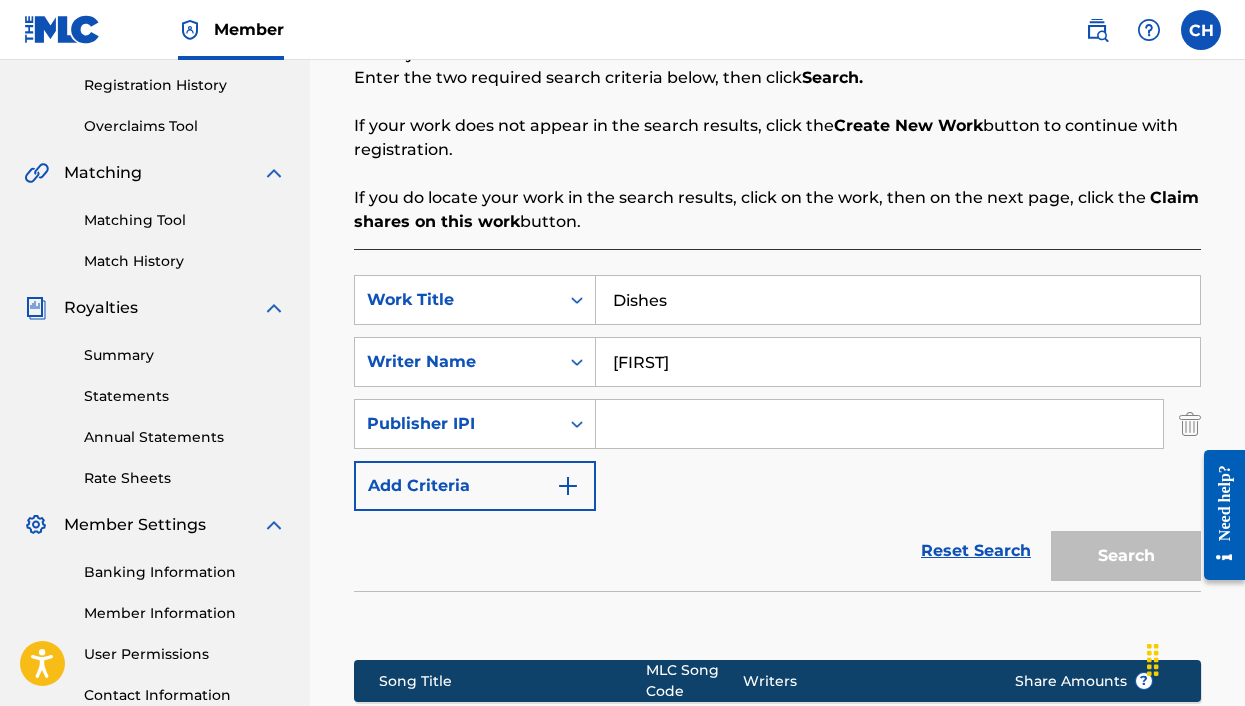 click at bounding box center (1190, 424) 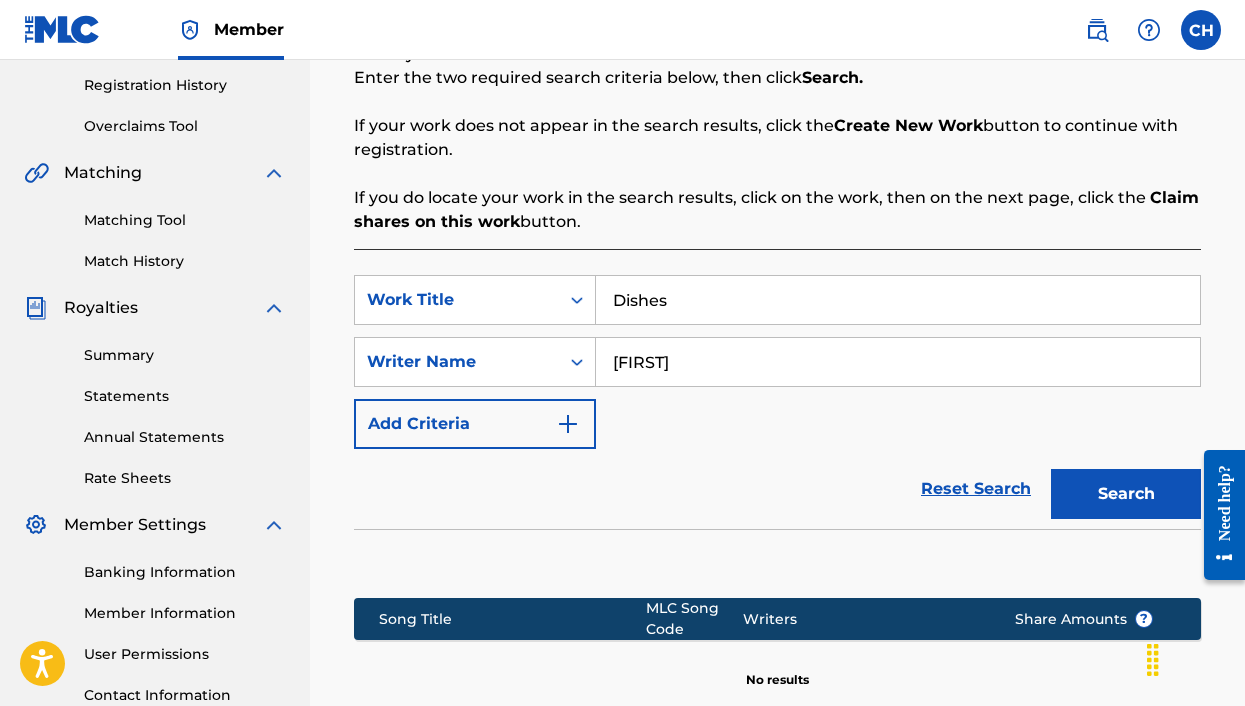 click on "SearchWithCriteria401f447c-586a-4bb5-8218-bfaf4425c98e Work Title Dishes SearchWithCriteria03f534b0-bbf0-4d84-bb27-d48c39e205b2 Writer Name [FIRST] Add Criteria" at bounding box center (777, 362) 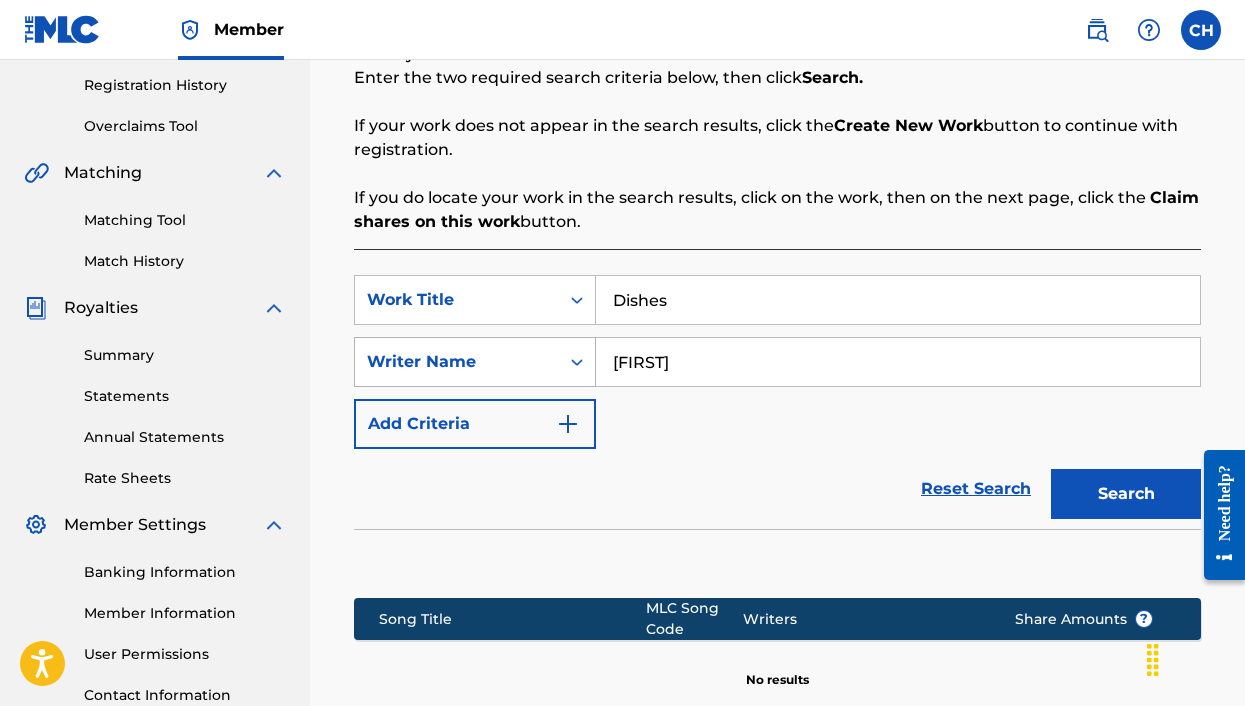 click on "Writer Name" at bounding box center [457, 362] 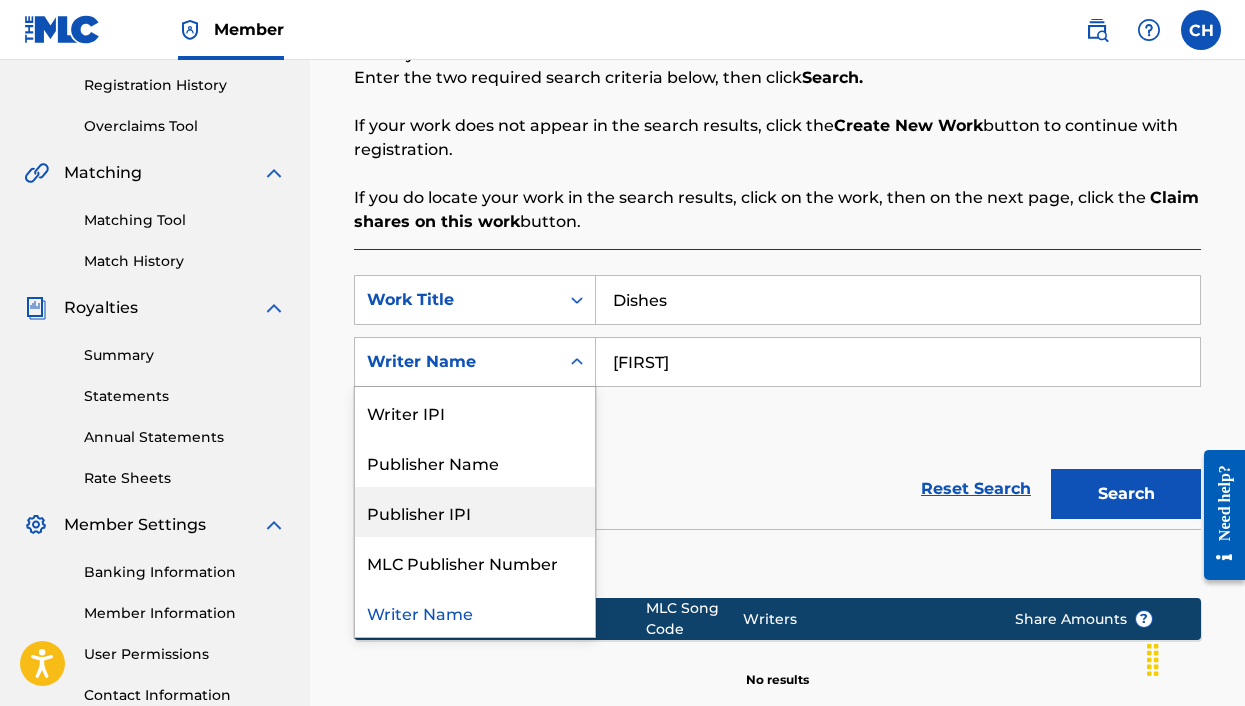 click on "[FIRST]" at bounding box center [898, 362] 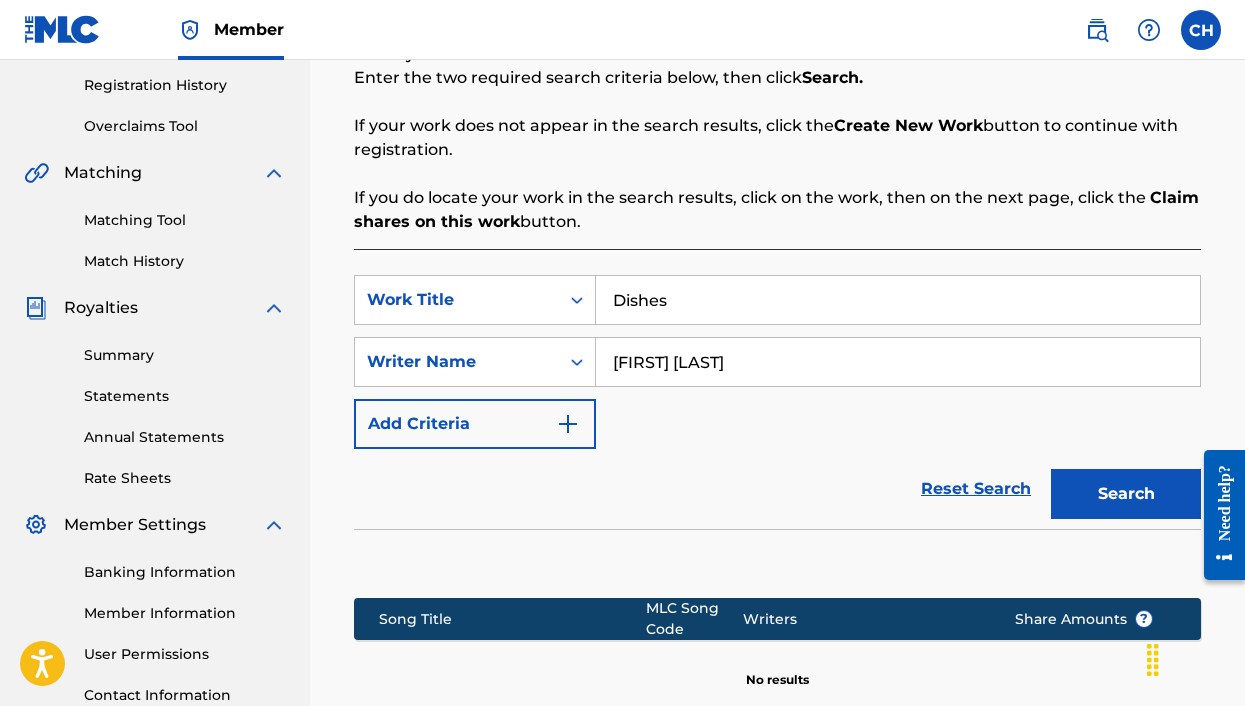 click on "Search" at bounding box center [1126, 494] 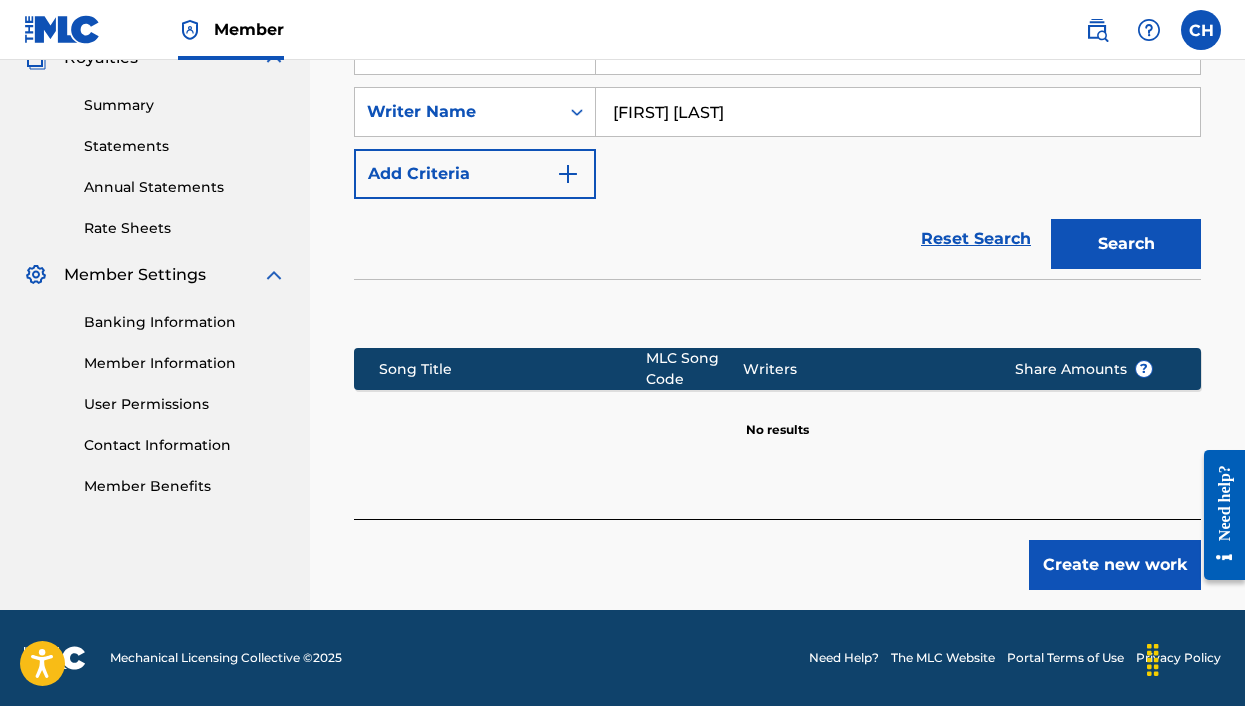scroll, scrollTop: 623, scrollLeft: 0, axis: vertical 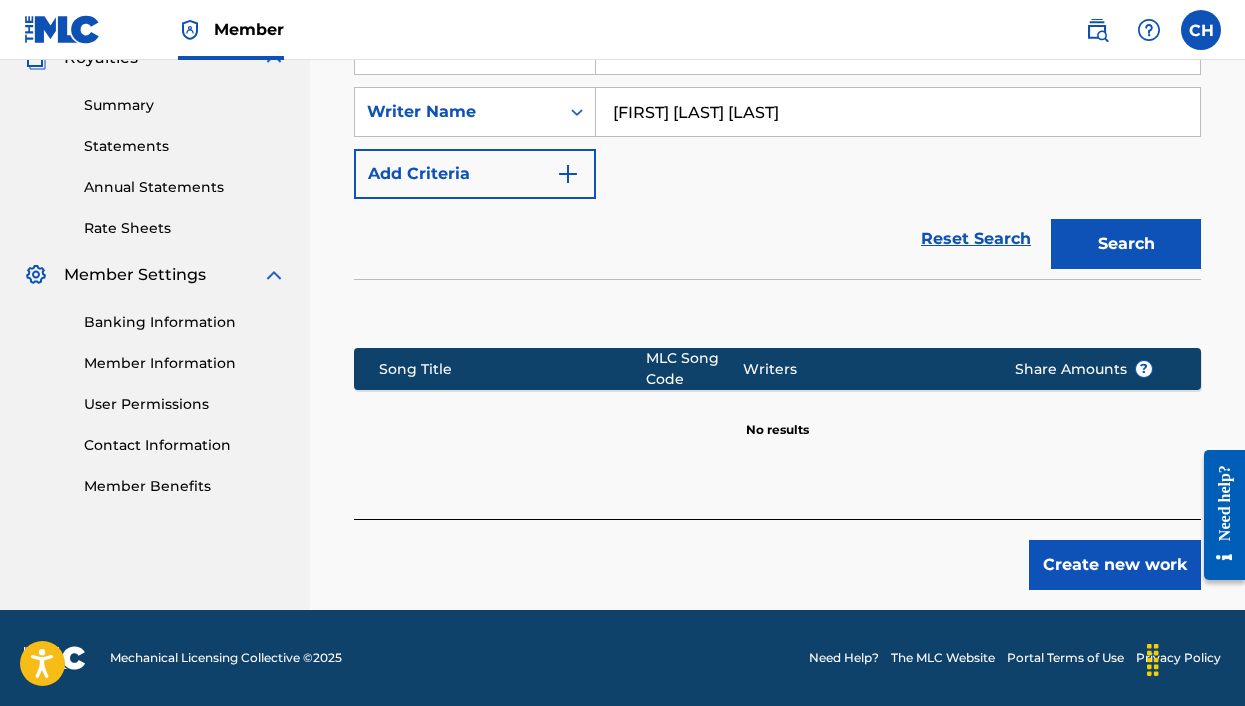 click on "Search" at bounding box center [1126, 244] 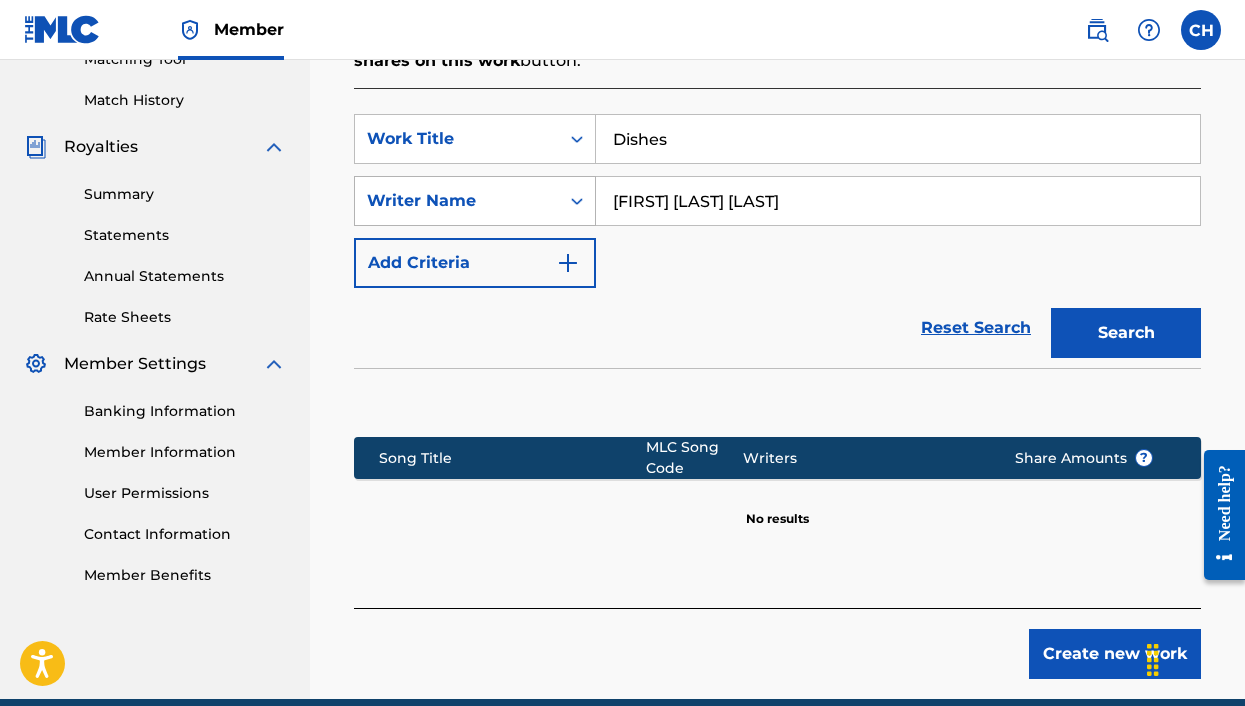 drag, startPoint x: 847, startPoint y: 198, endPoint x: 559, endPoint y: 198, distance: 288 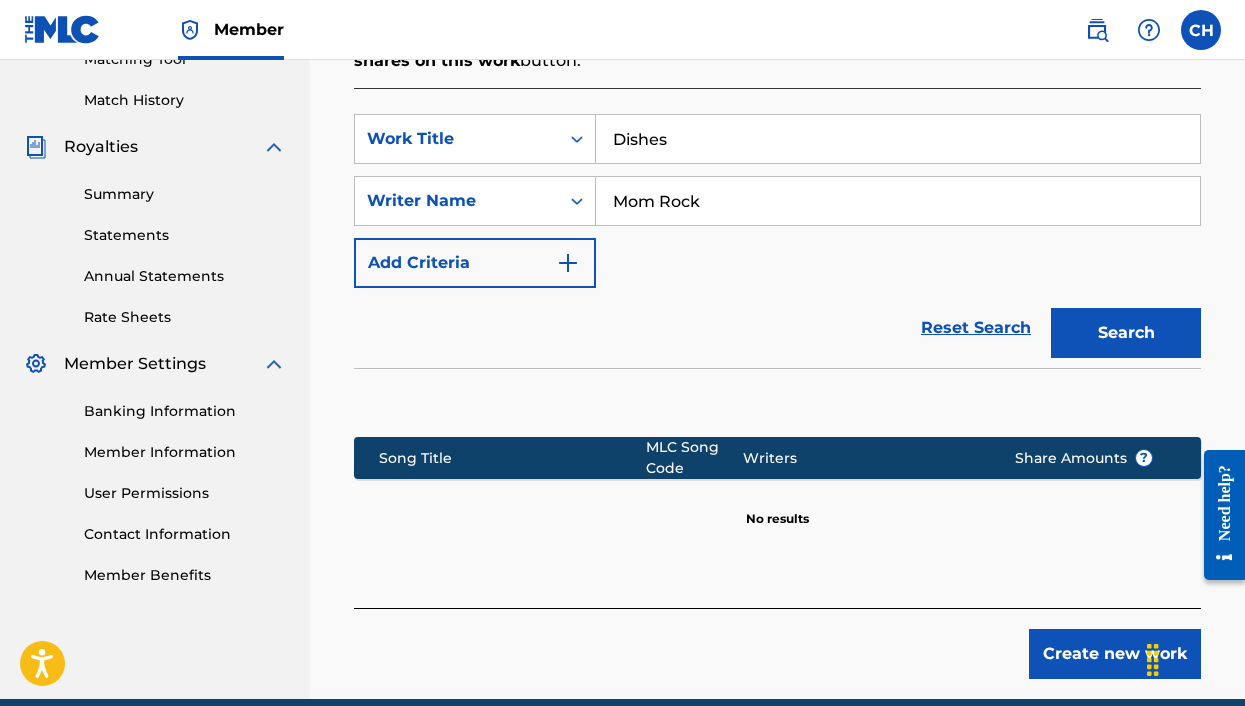 type on "Mom Rock" 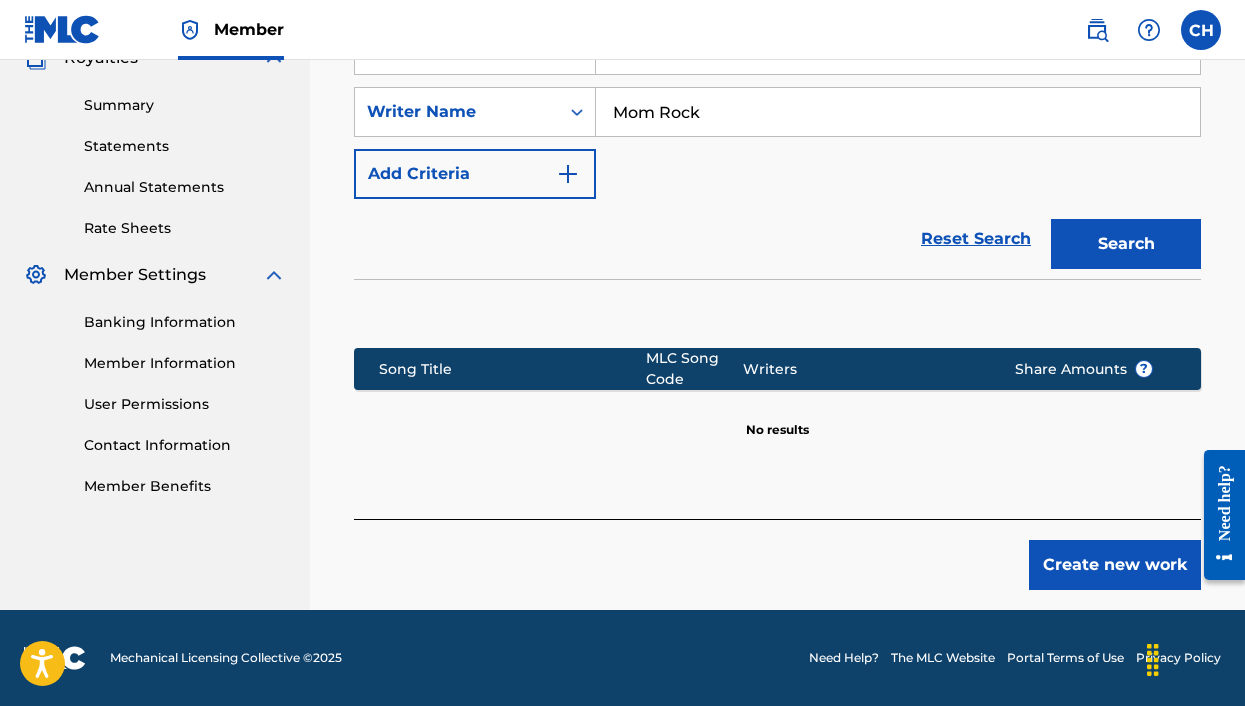 click on "Create new work" at bounding box center (1115, 565) 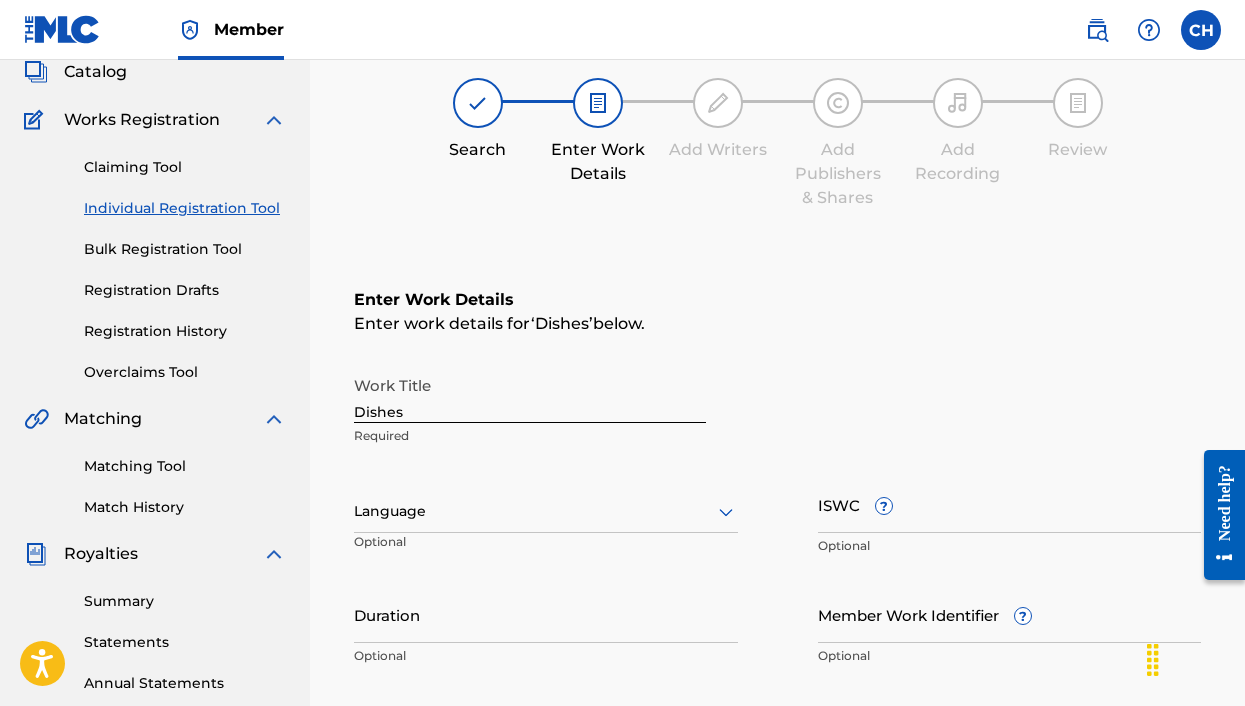 scroll, scrollTop: 286, scrollLeft: 0, axis: vertical 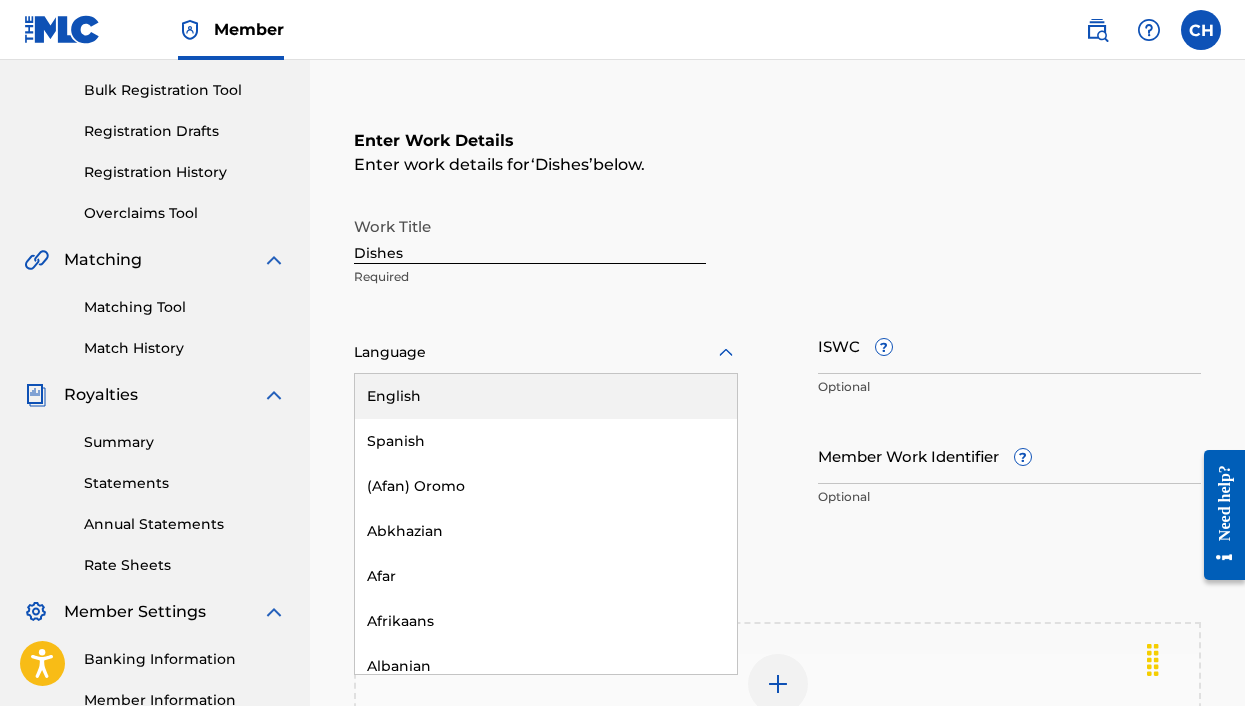 click at bounding box center (546, 352) 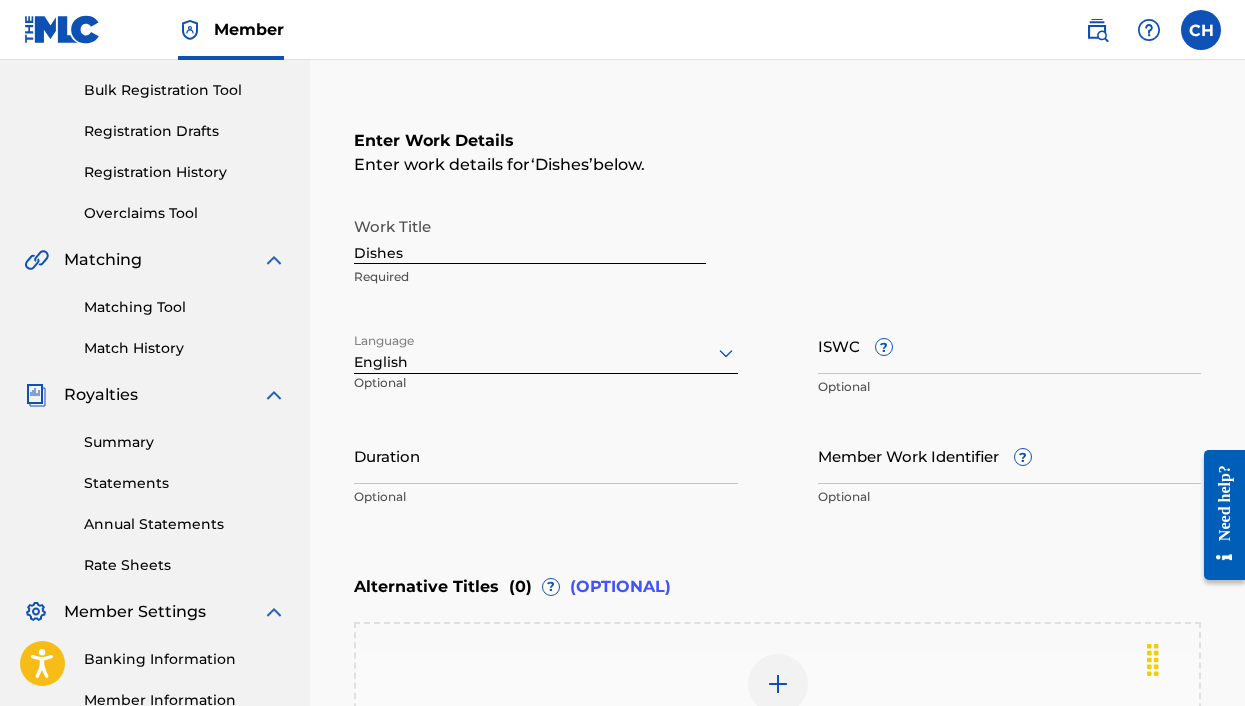 click on "ISWC   ?" at bounding box center [1010, 345] 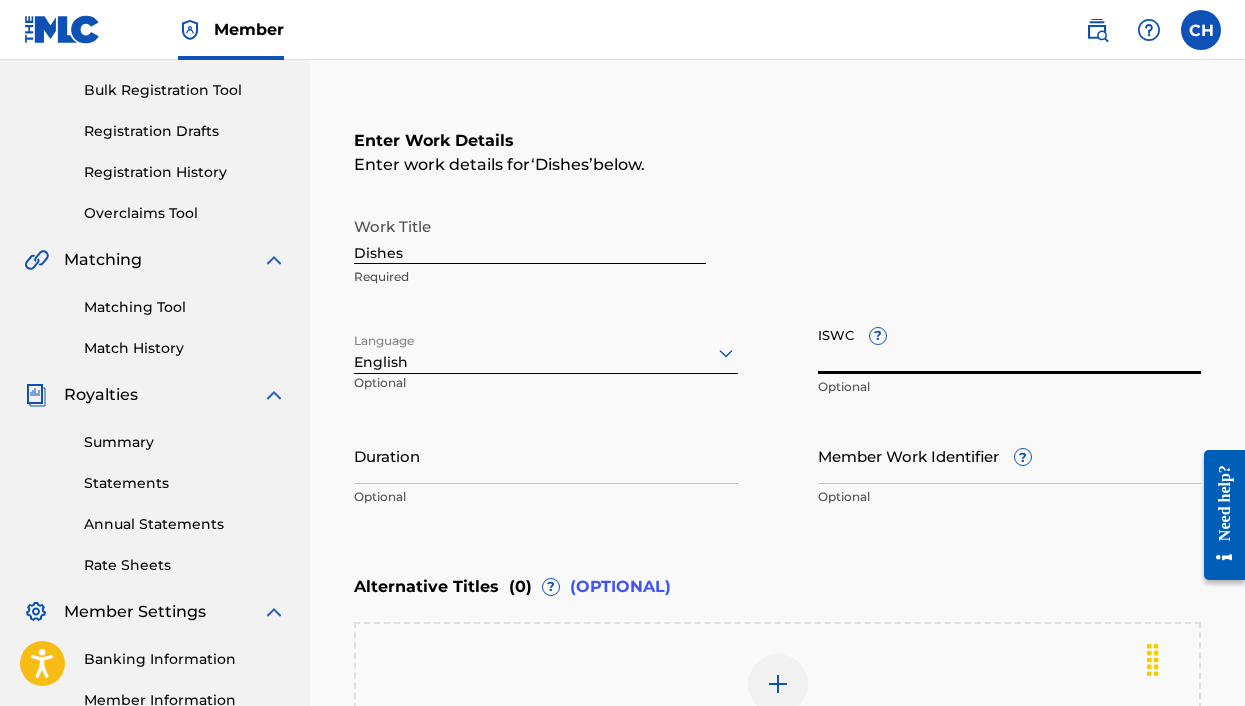 scroll, scrollTop: 326, scrollLeft: 0, axis: vertical 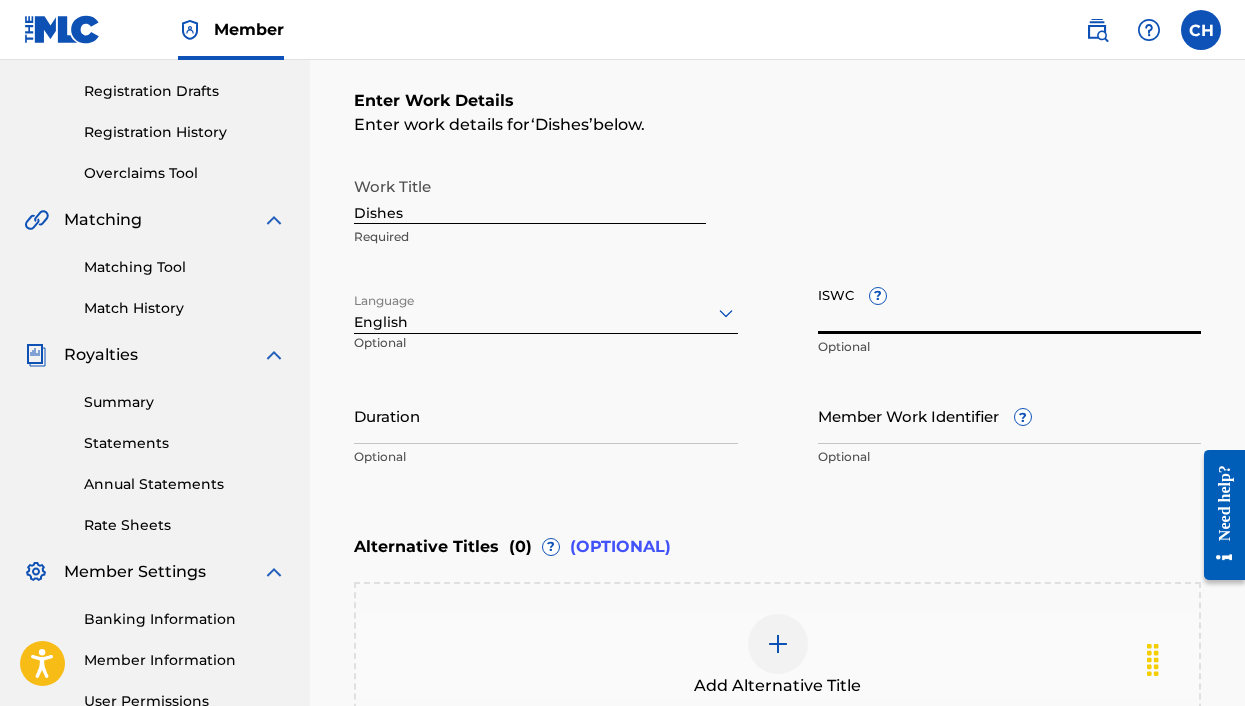 click on "Duration" at bounding box center [546, 415] 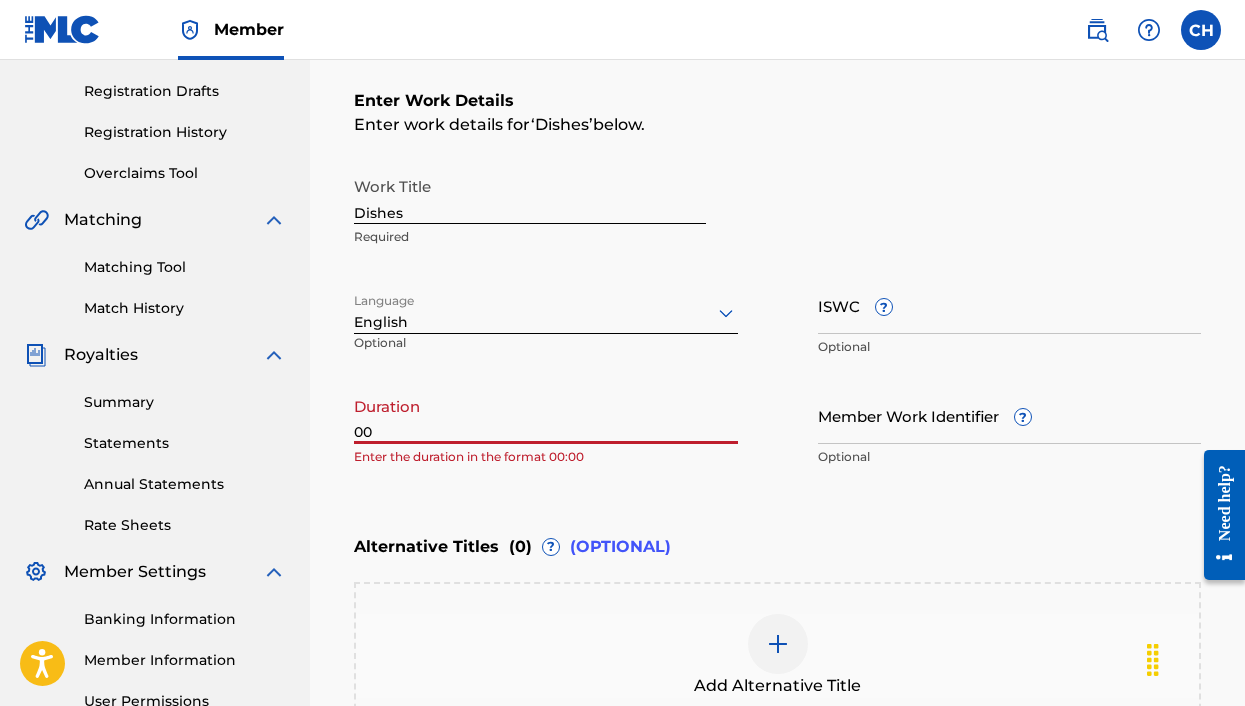 type on "0" 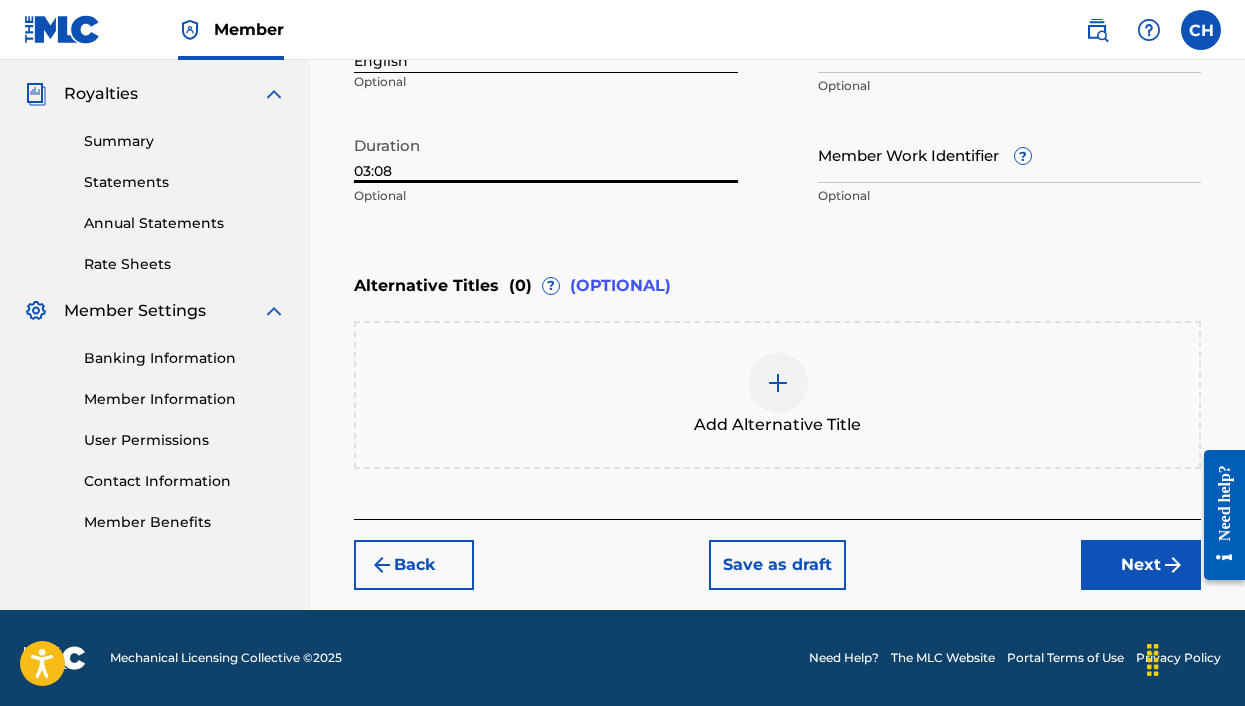 scroll, scrollTop: 587, scrollLeft: 0, axis: vertical 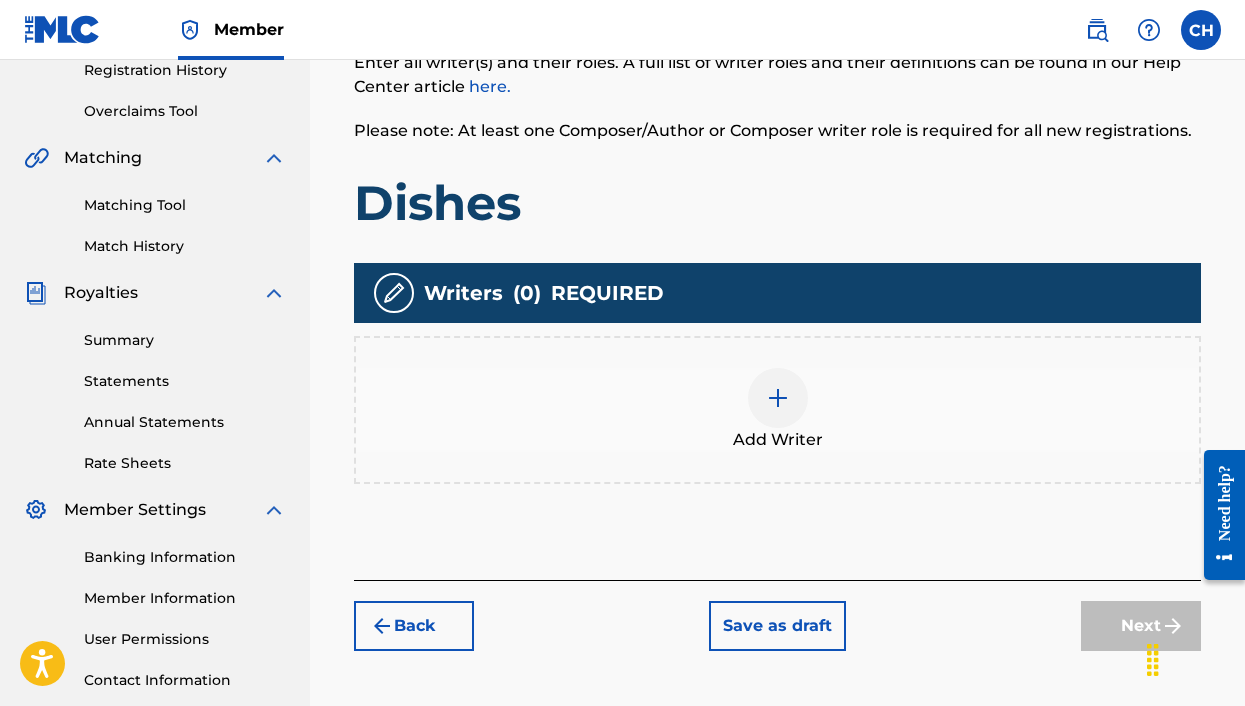click on "Add Writer" at bounding box center (778, 440) 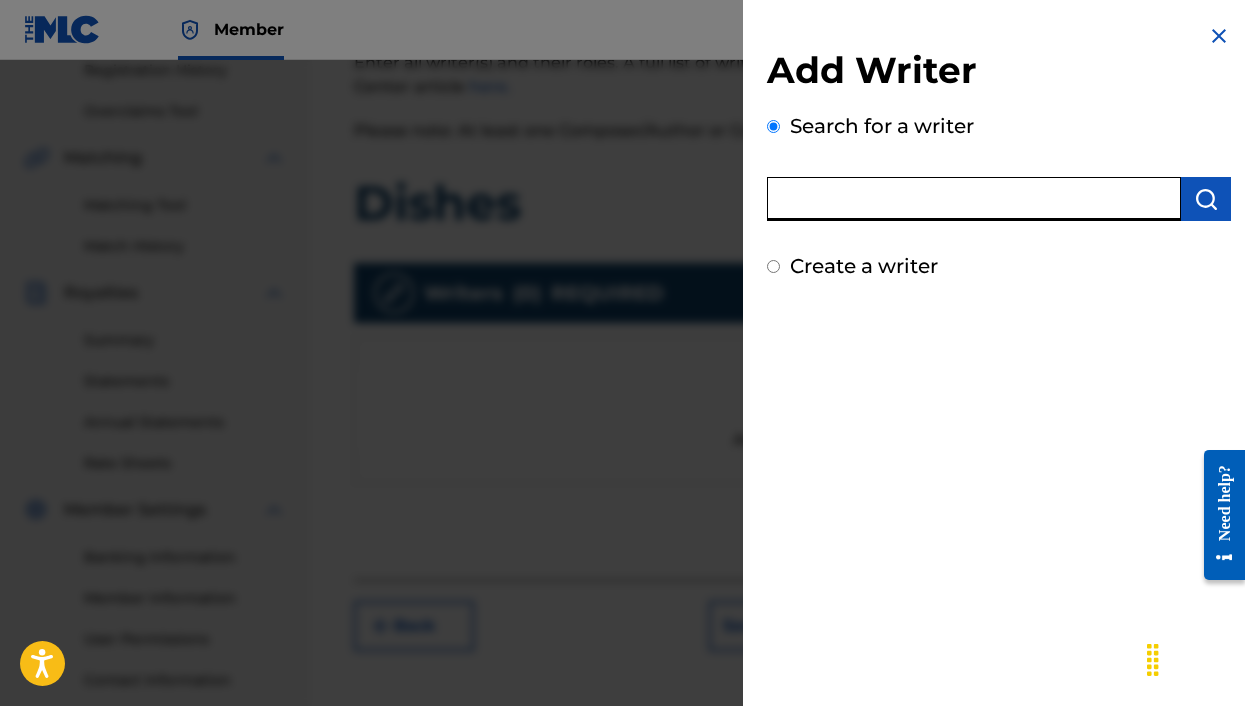 click at bounding box center [974, 199] 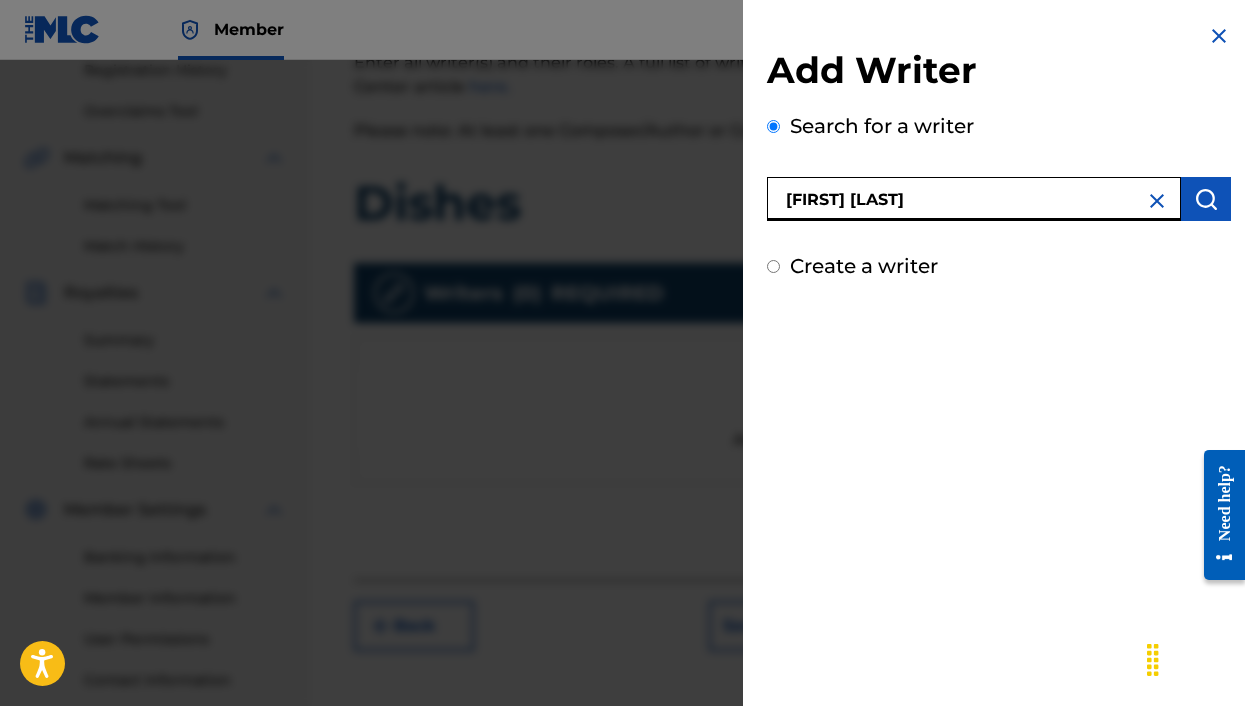 type on "[FIRST] [LAST]" 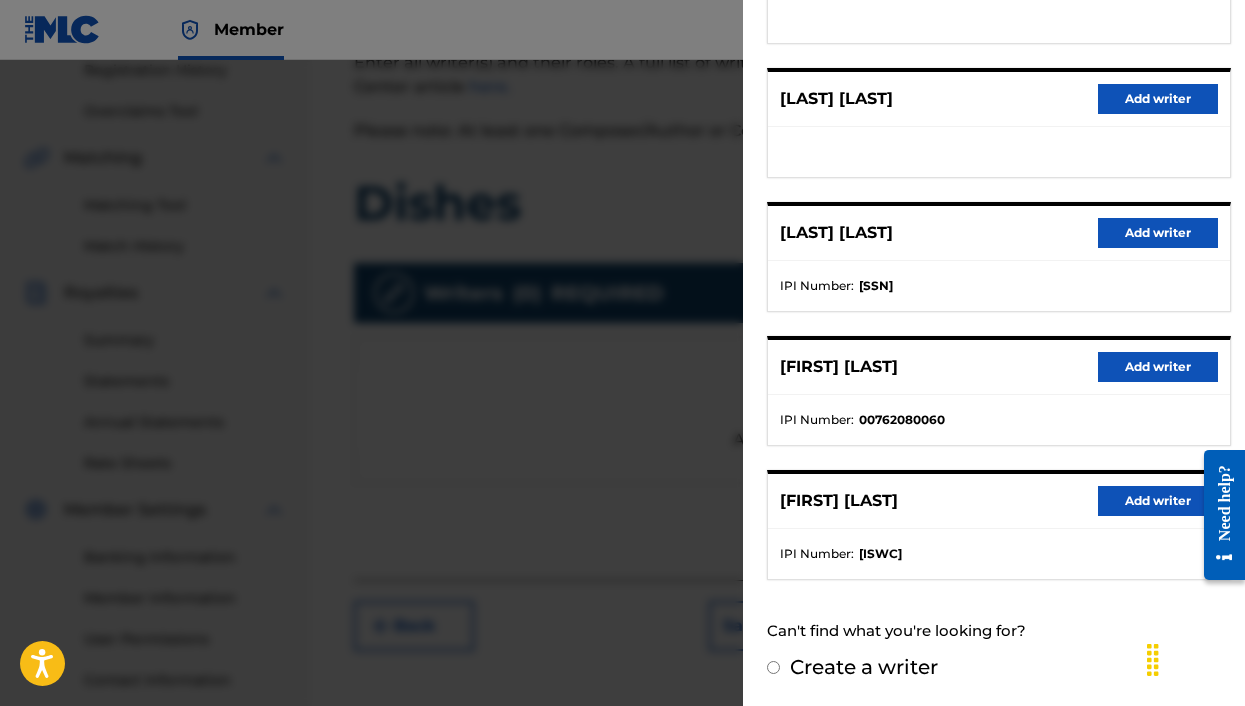scroll, scrollTop: 335, scrollLeft: 0, axis: vertical 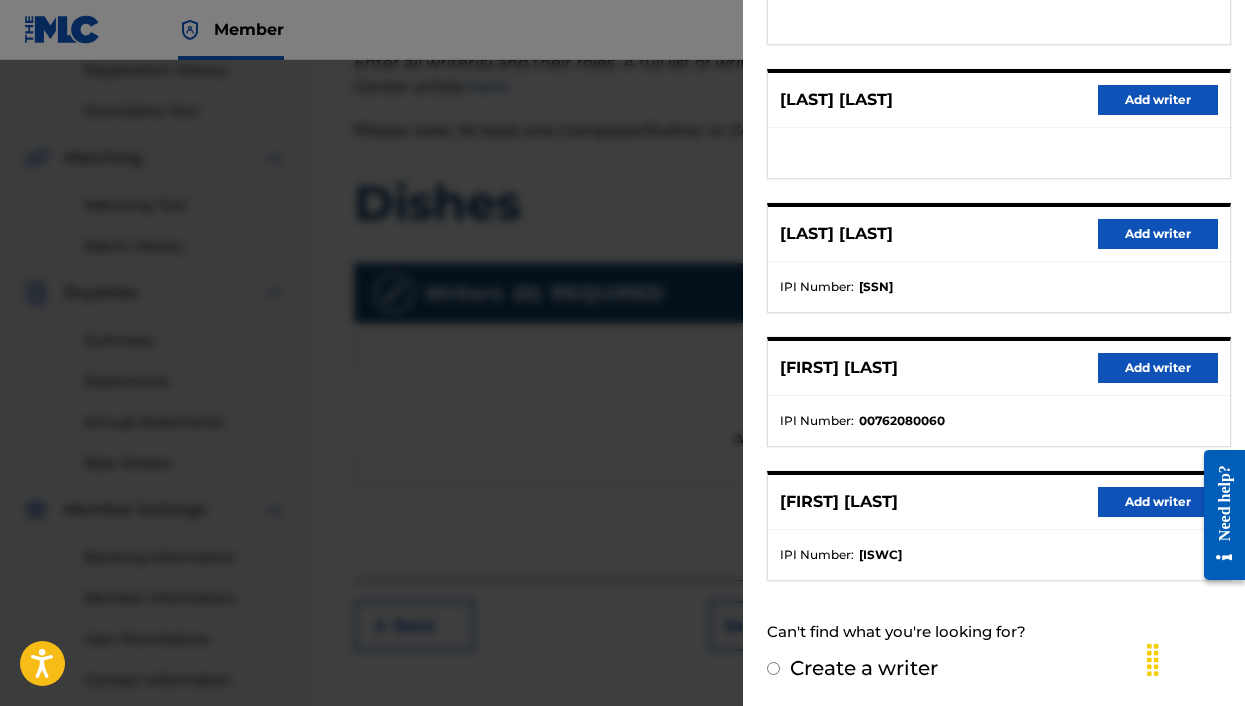 click on "Add writer" at bounding box center [1158, 368] 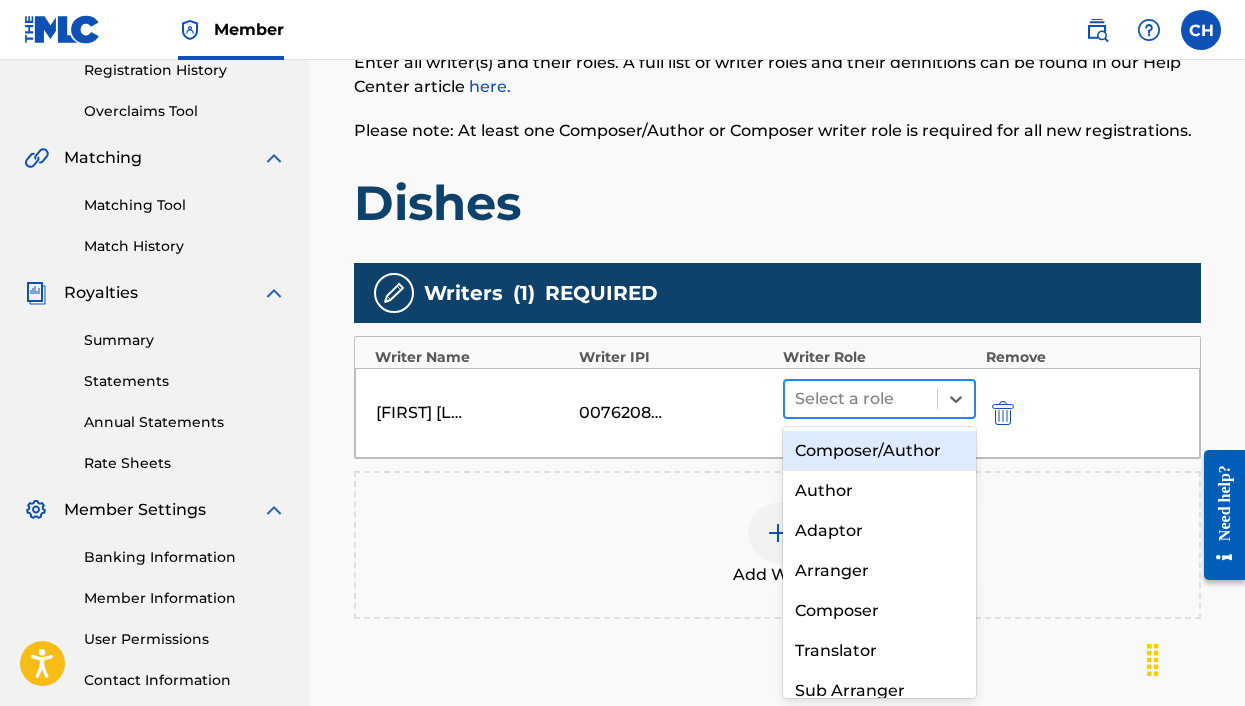 click on "Select a role" at bounding box center (861, 399) 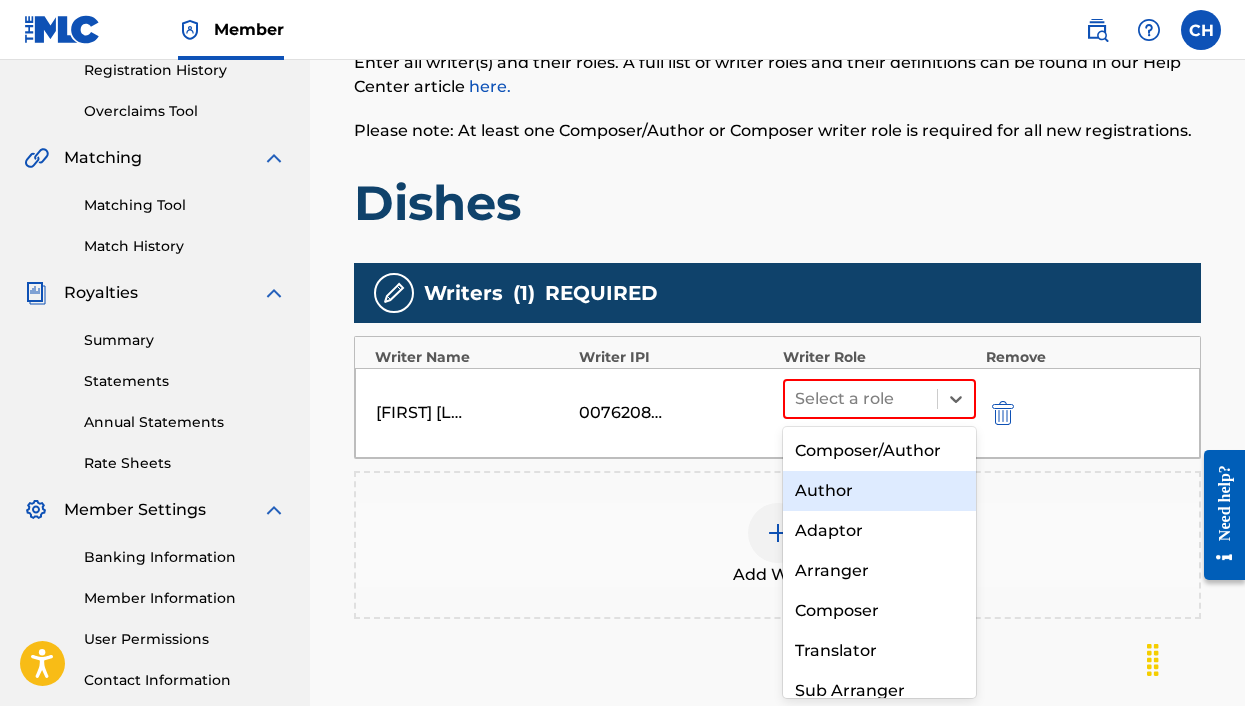 click on "Author" at bounding box center [879, 491] 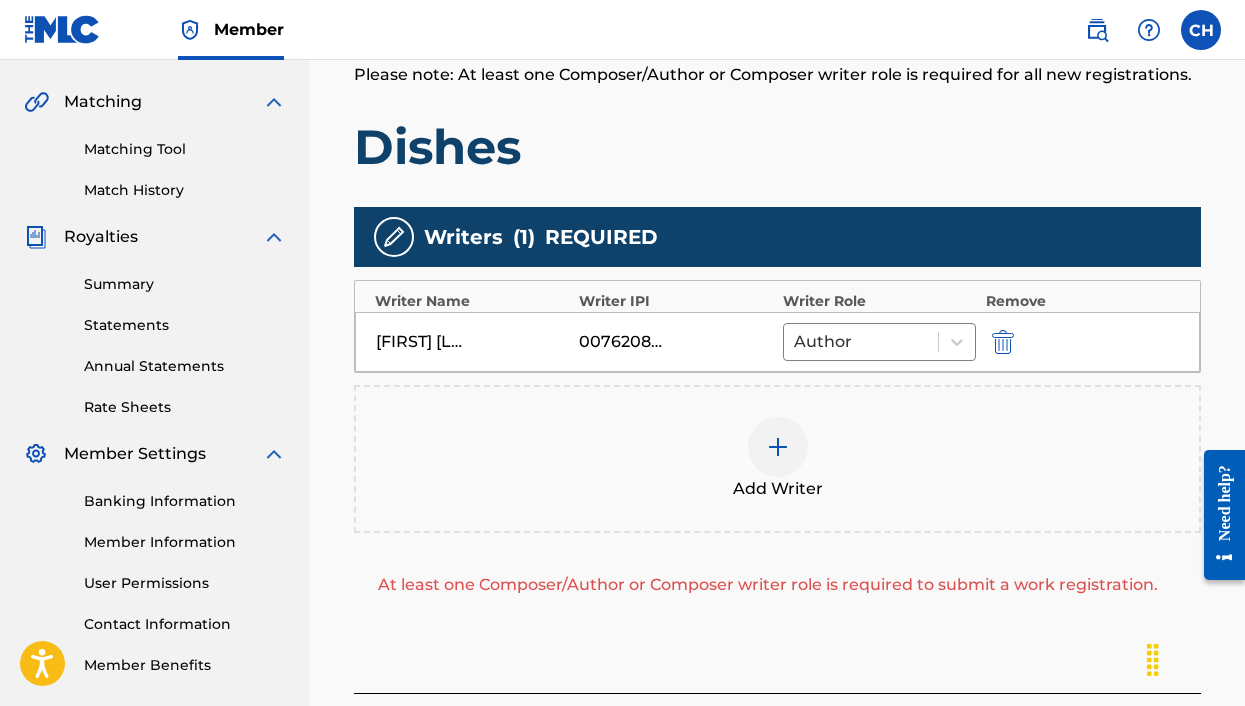 scroll, scrollTop: 488, scrollLeft: 0, axis: vertical 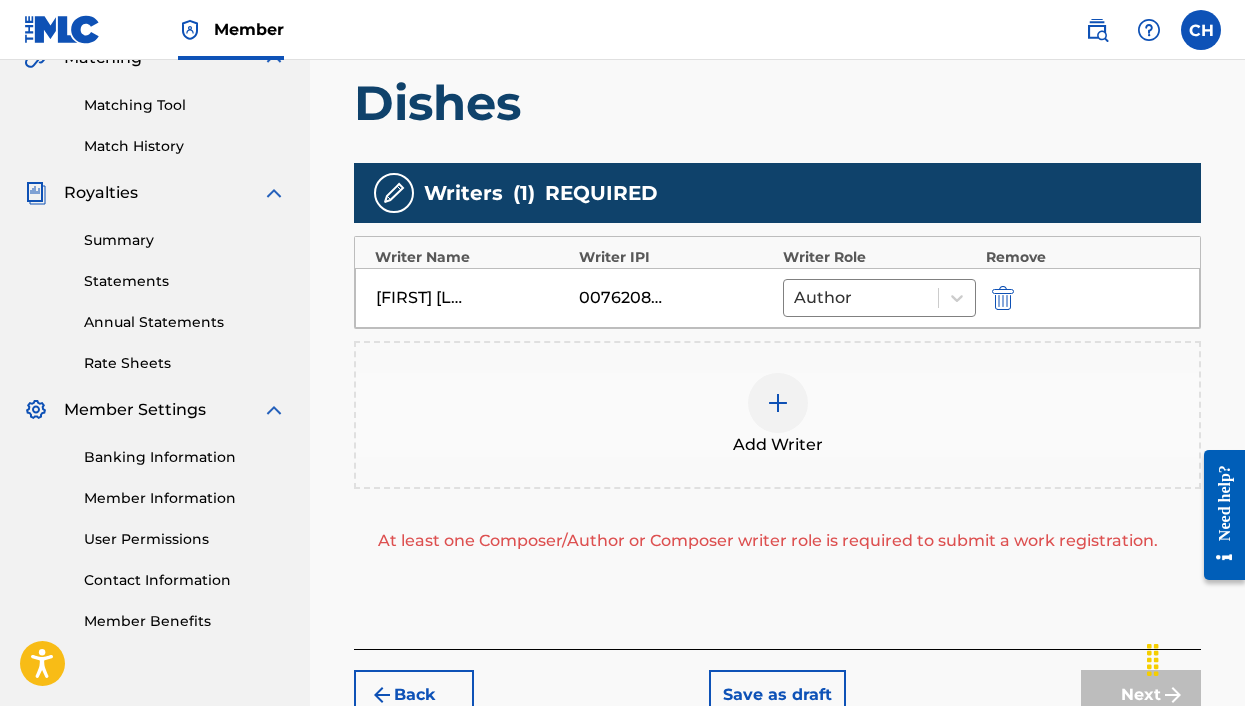 click at bounding box center [778, 403] 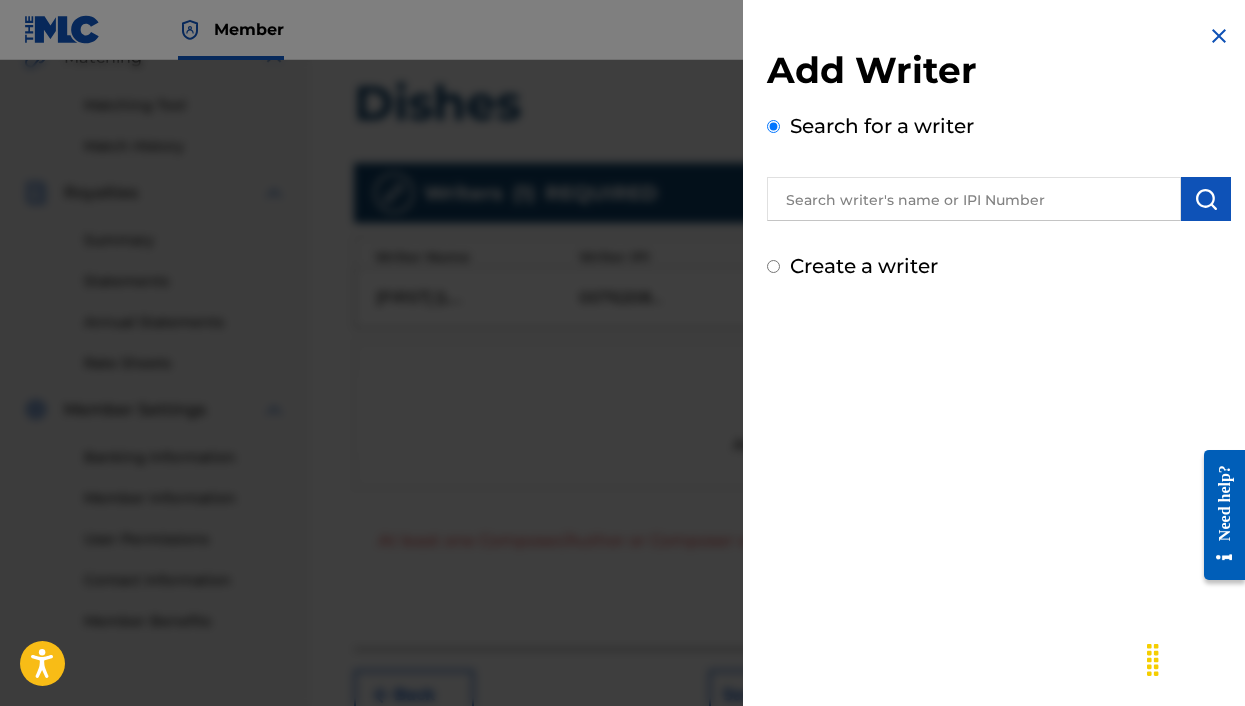 click on "Add Writer Search for a writer Create a writer" at bounding box center [999, 152] 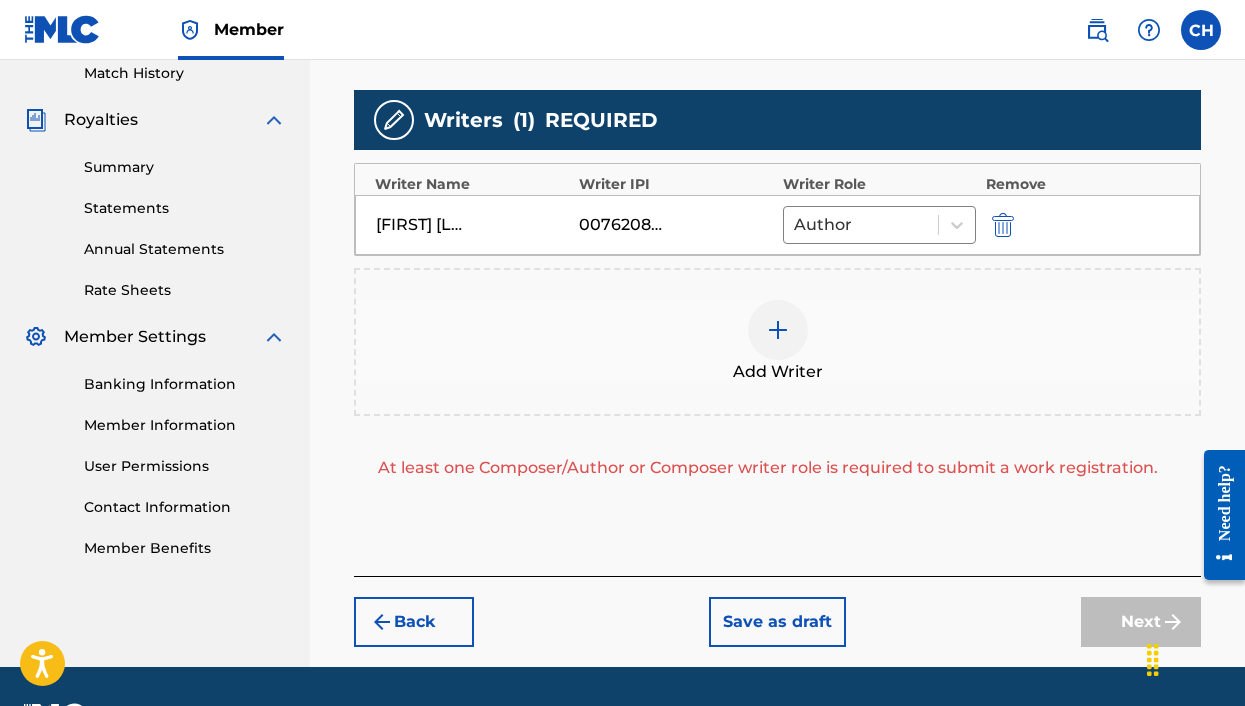 scroll, scrollTop: 560, scrollLeft: 0, axis: vertical 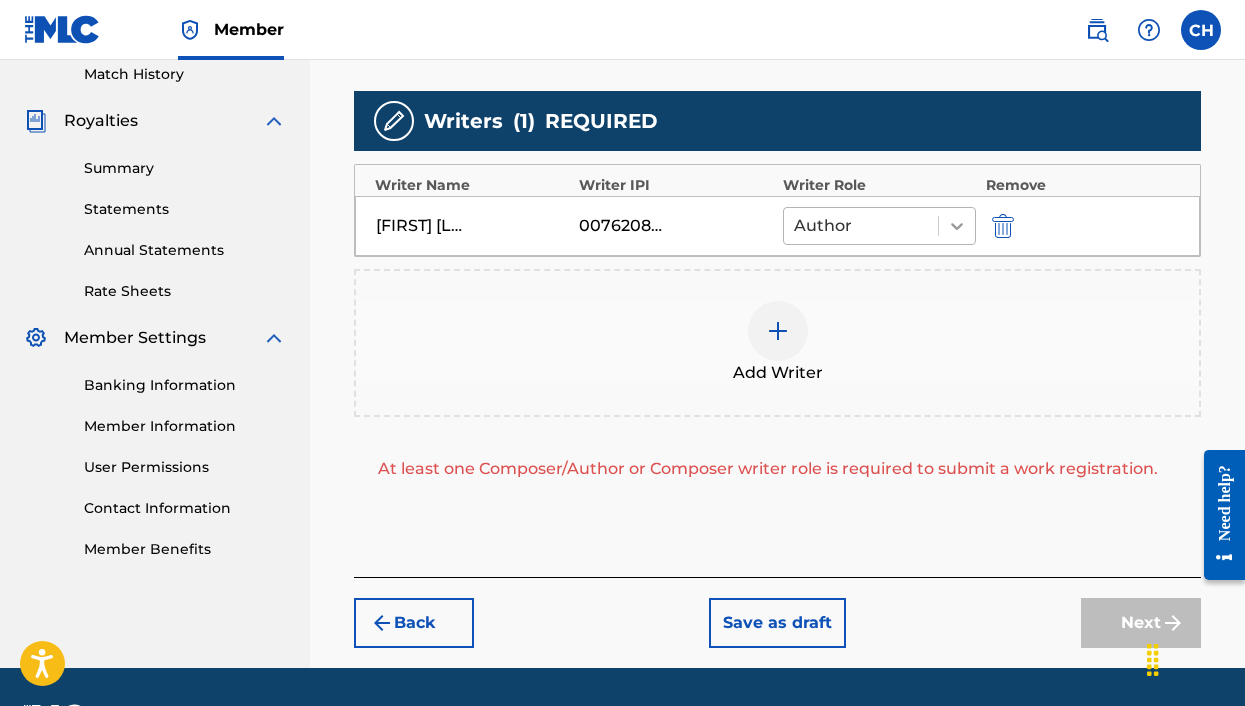 click 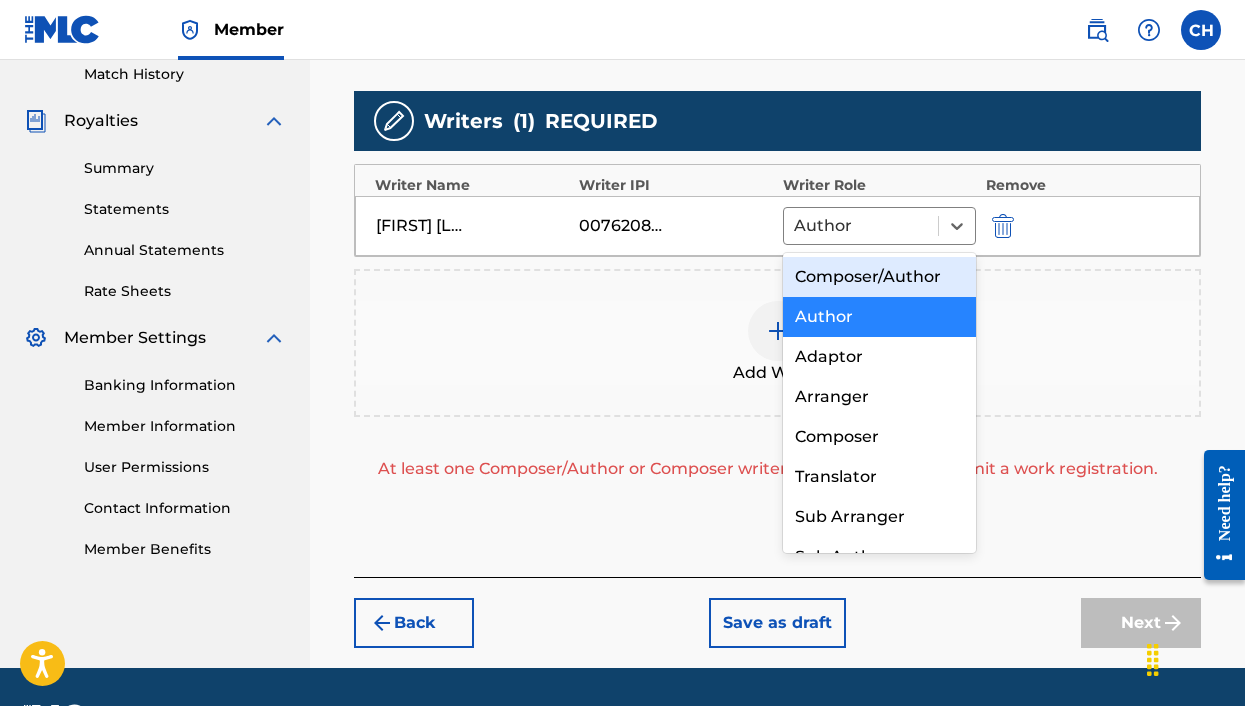 click on "Composer/Author" at bounding box center [879, 277] 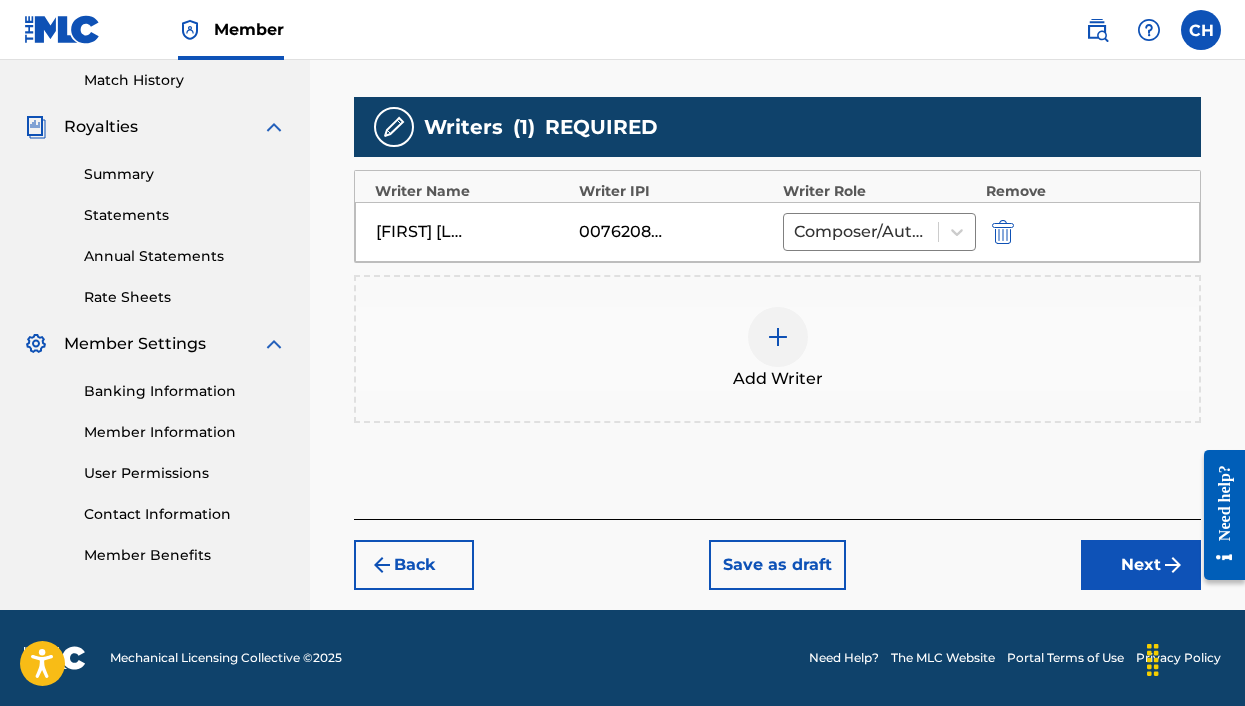 click on "Next" at bounding box center (1141, 565) 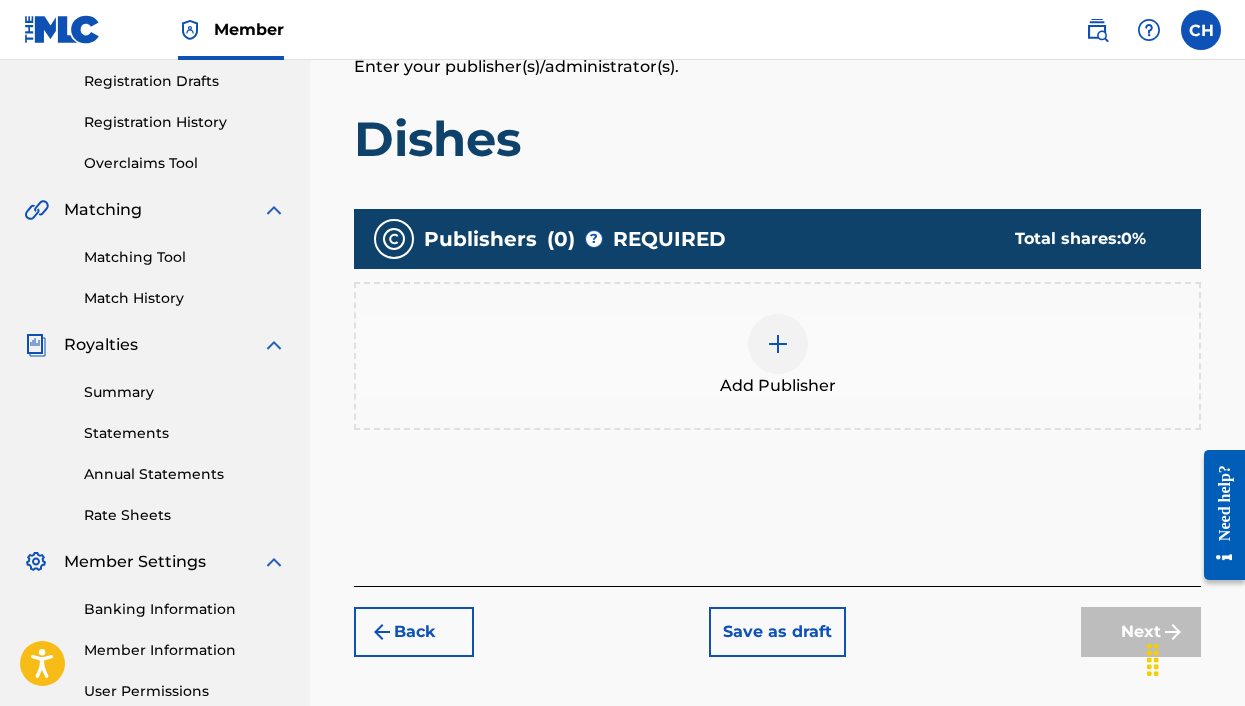 scroll, scrollTop: 317, scrollLeft: 0, axis: vertical 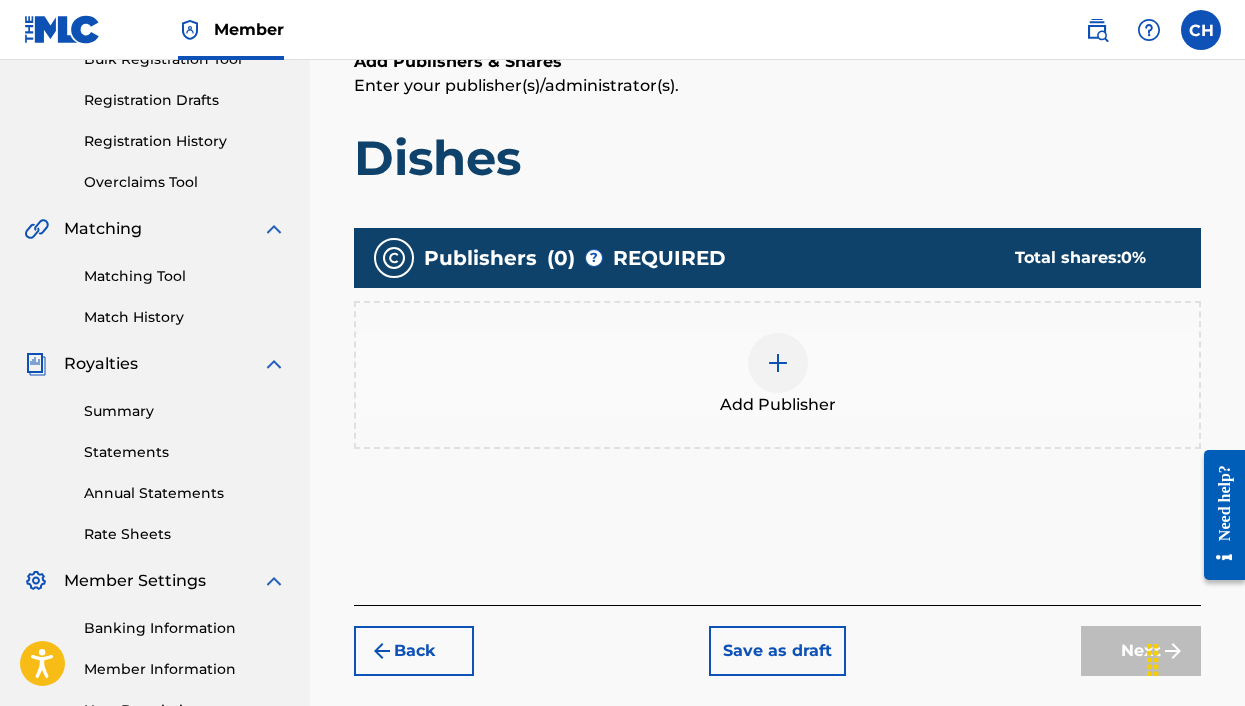 click at bounding box center (778, 363) 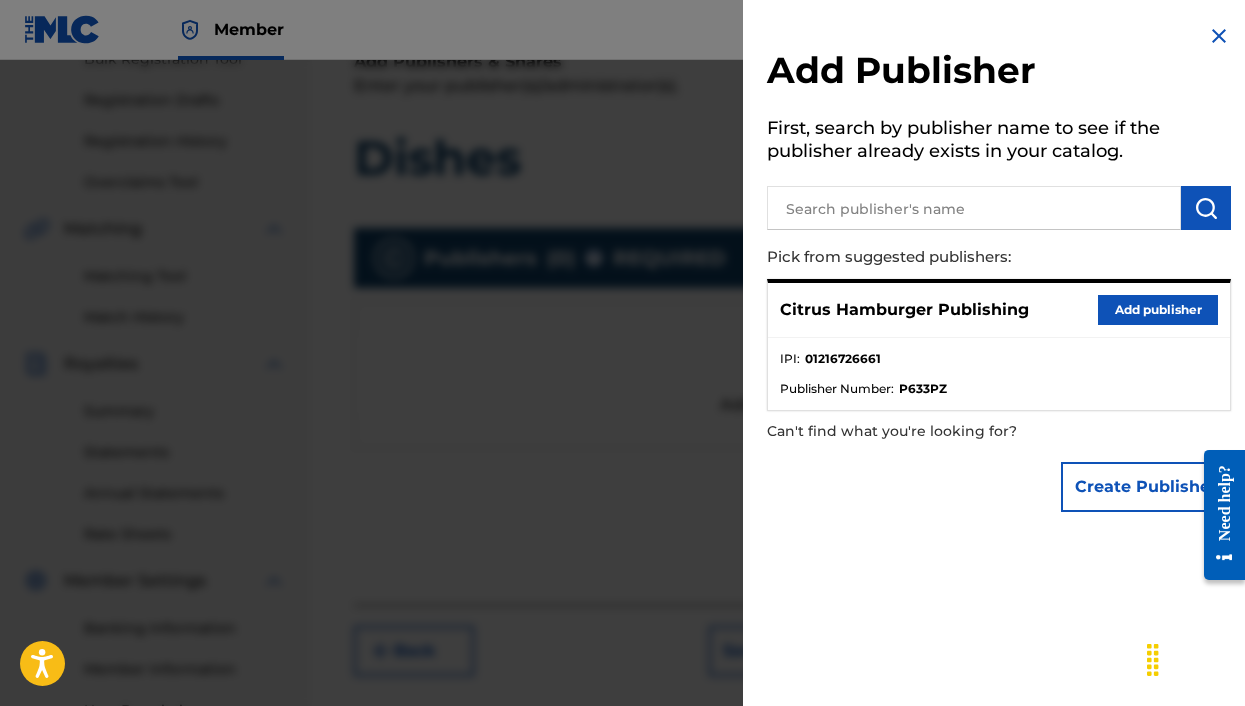 click on "Add publisher" at bounding box center (1158, 310) 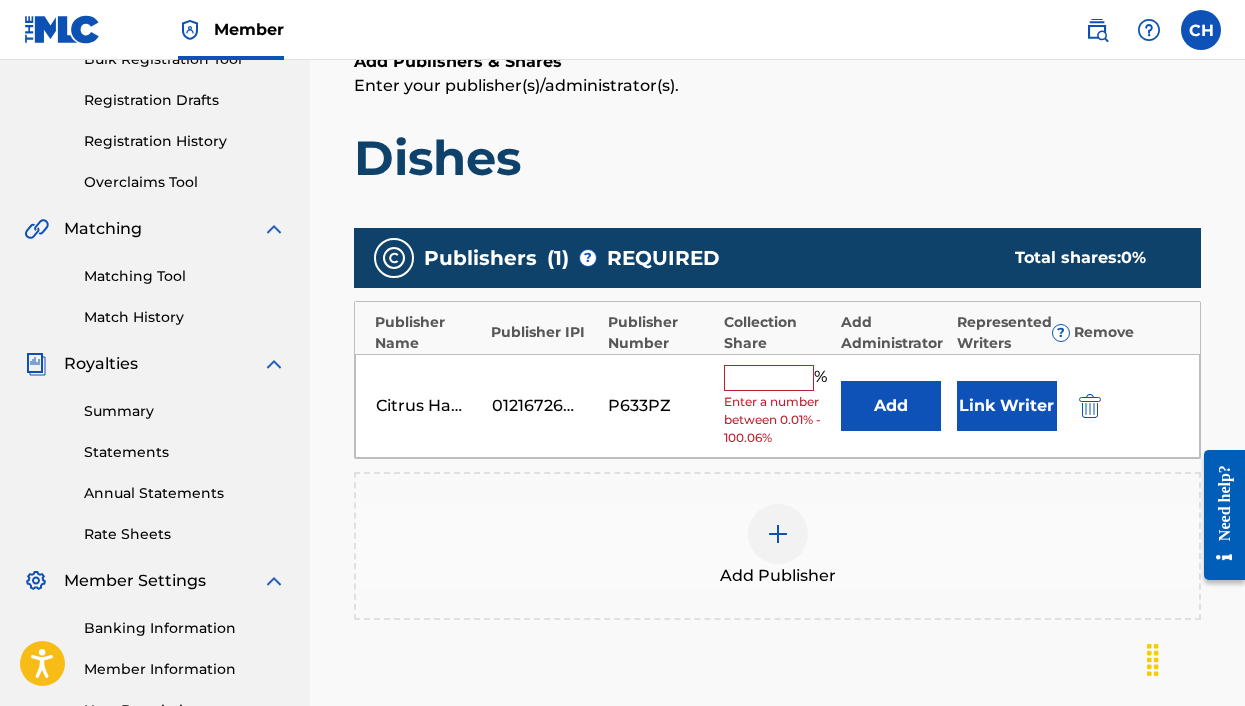 click at bounding box center [769, 378] 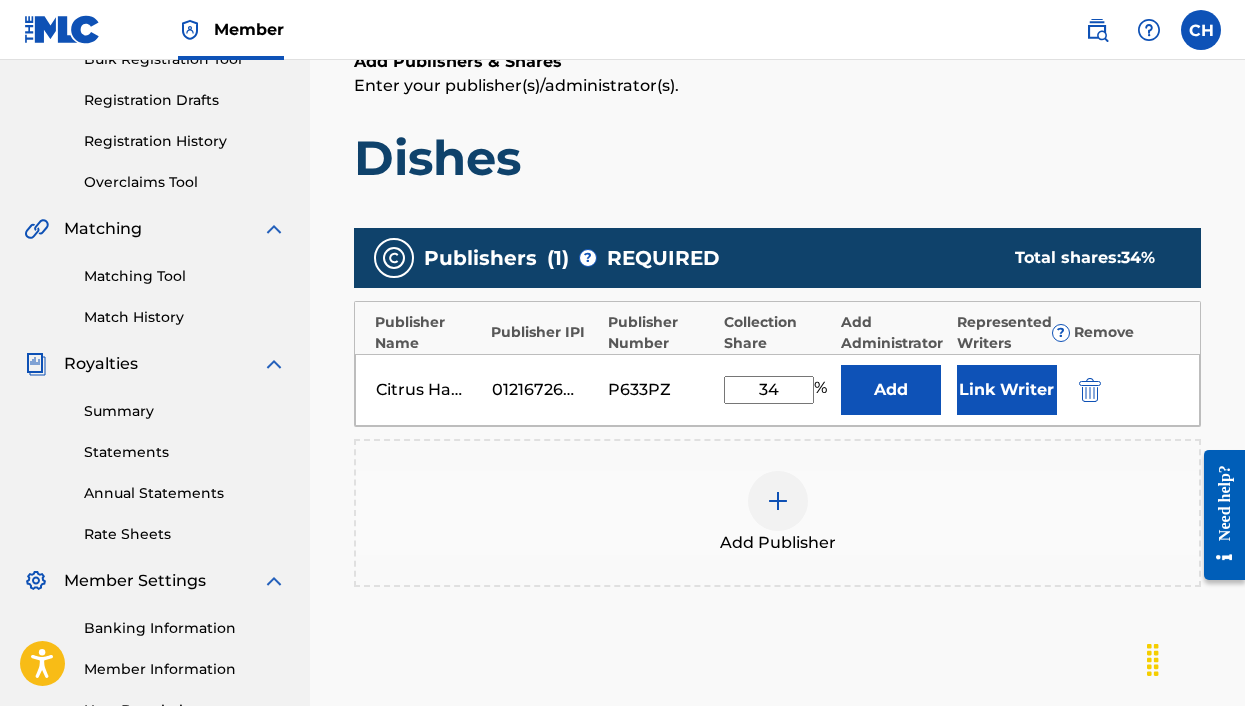 type on "34" 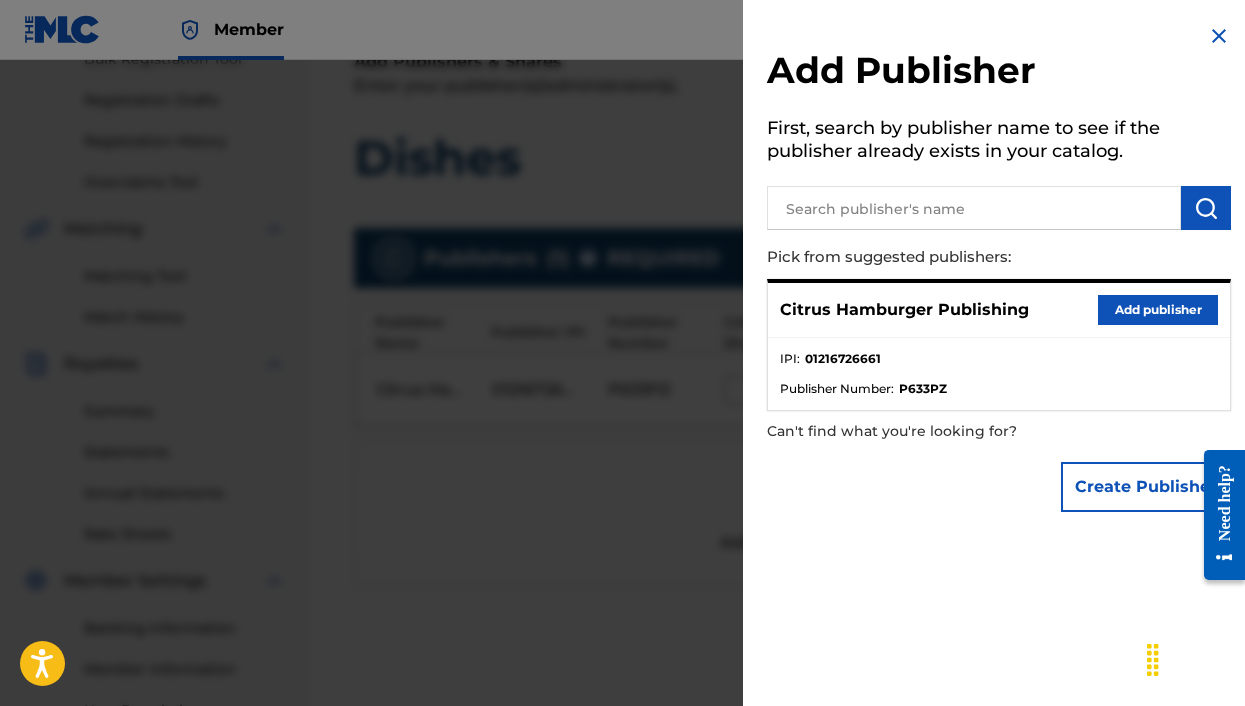 click at bounding box center [974, 208] 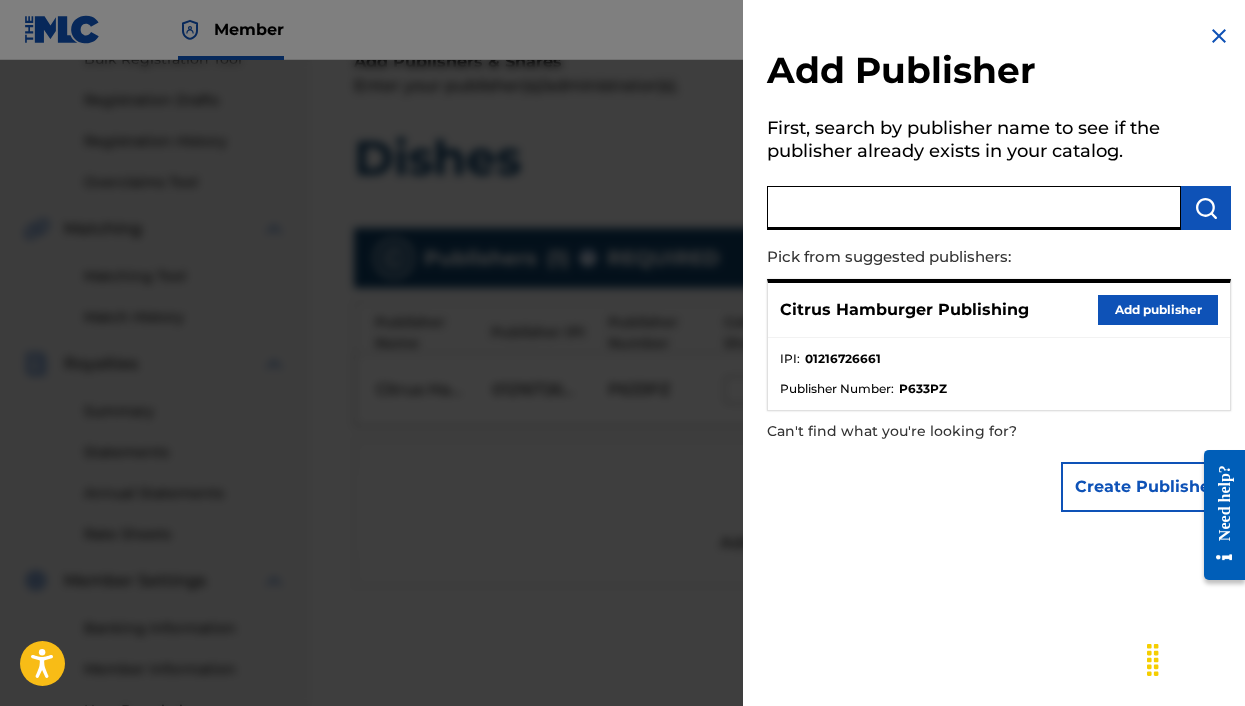 click at bounding box center [622, 413] 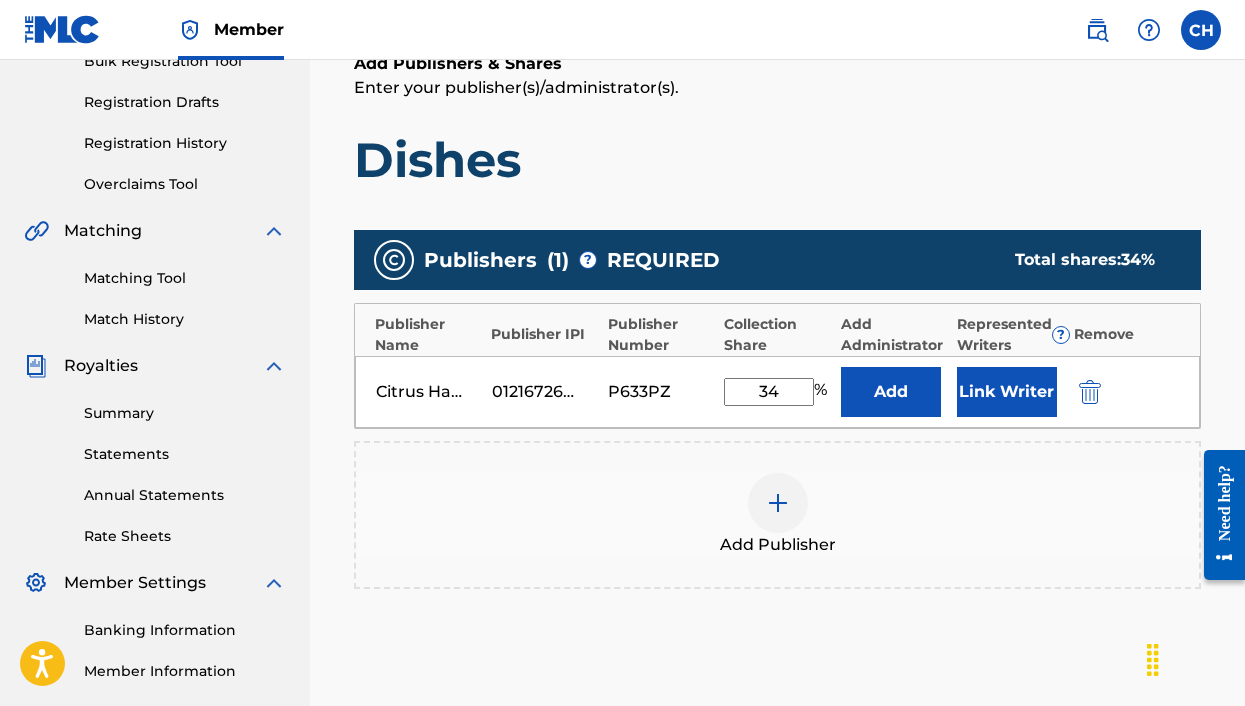 scroll, scrollTop: 394, scrollLeft: 0, axis: vertical 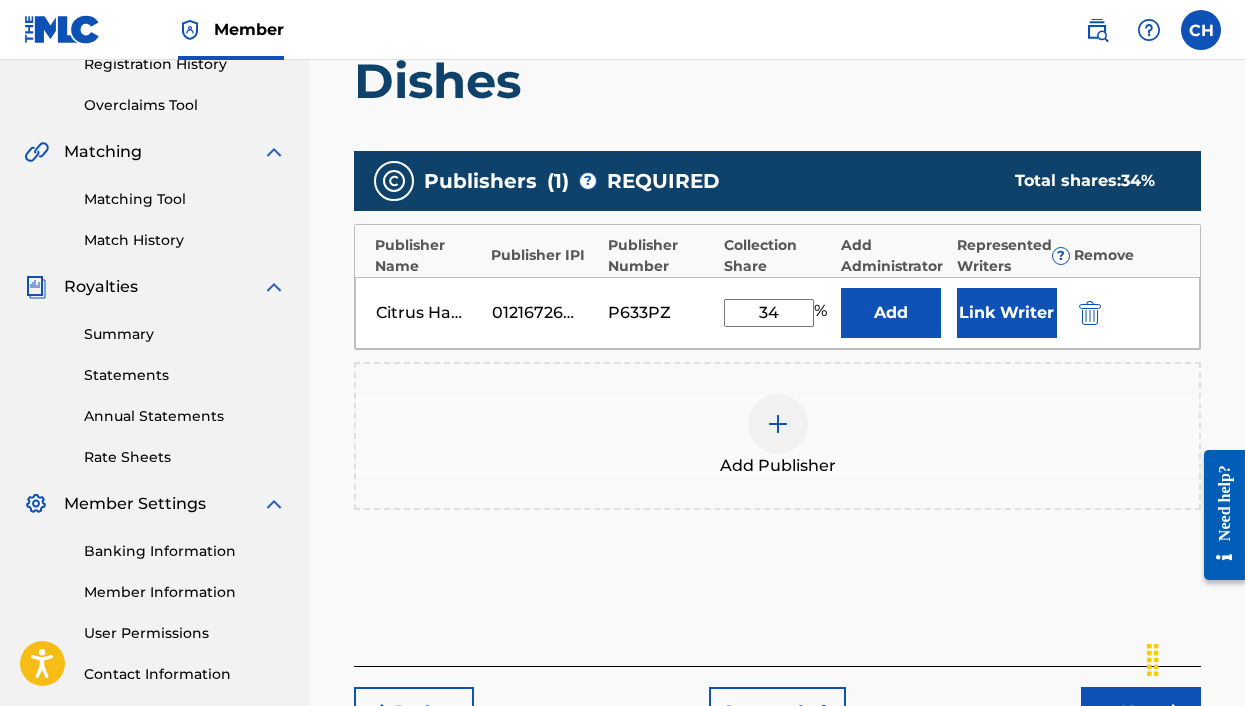 click at bounding box center [778, 424] 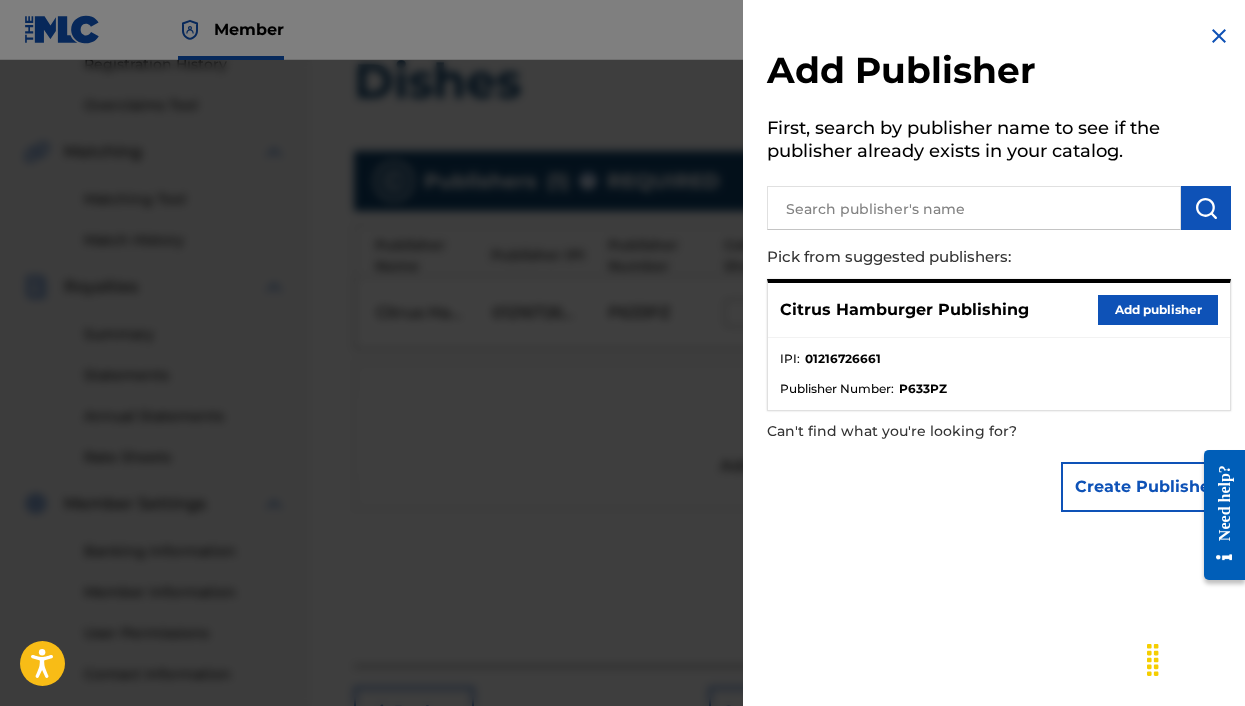 click at bounding box center (622, 413) 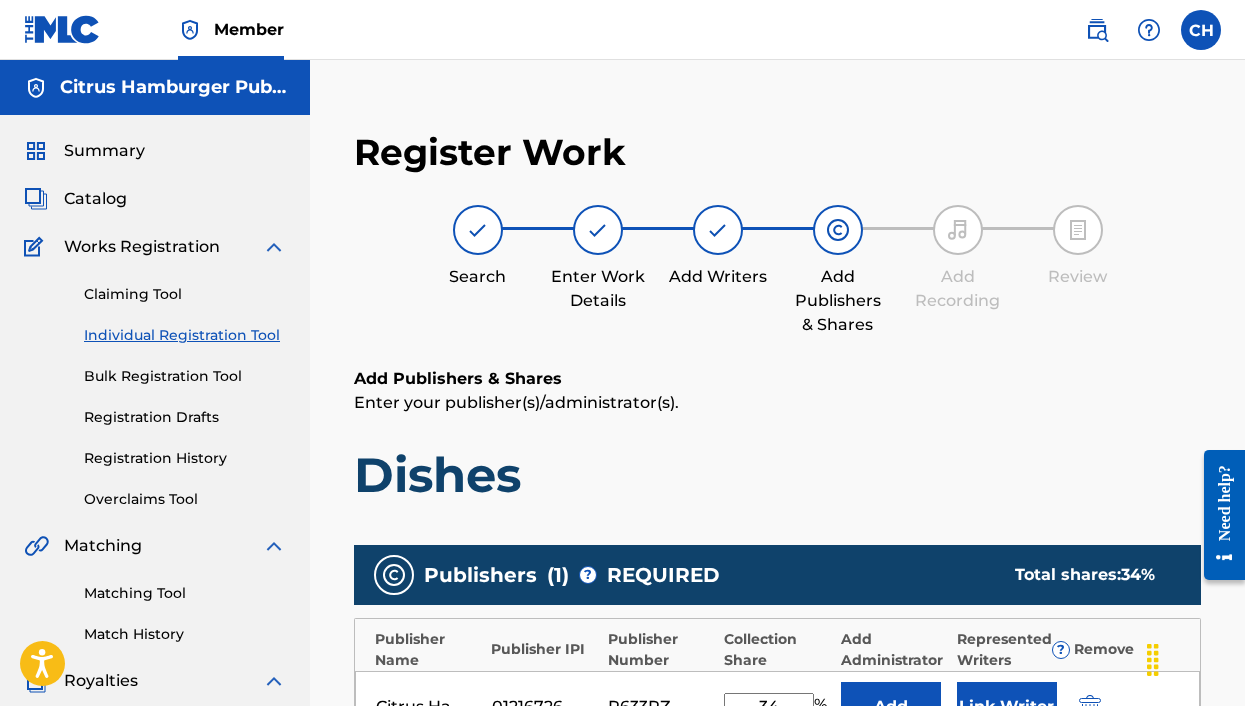 scroll, scrollTop: 0, scrollLeft: 0, axis: both 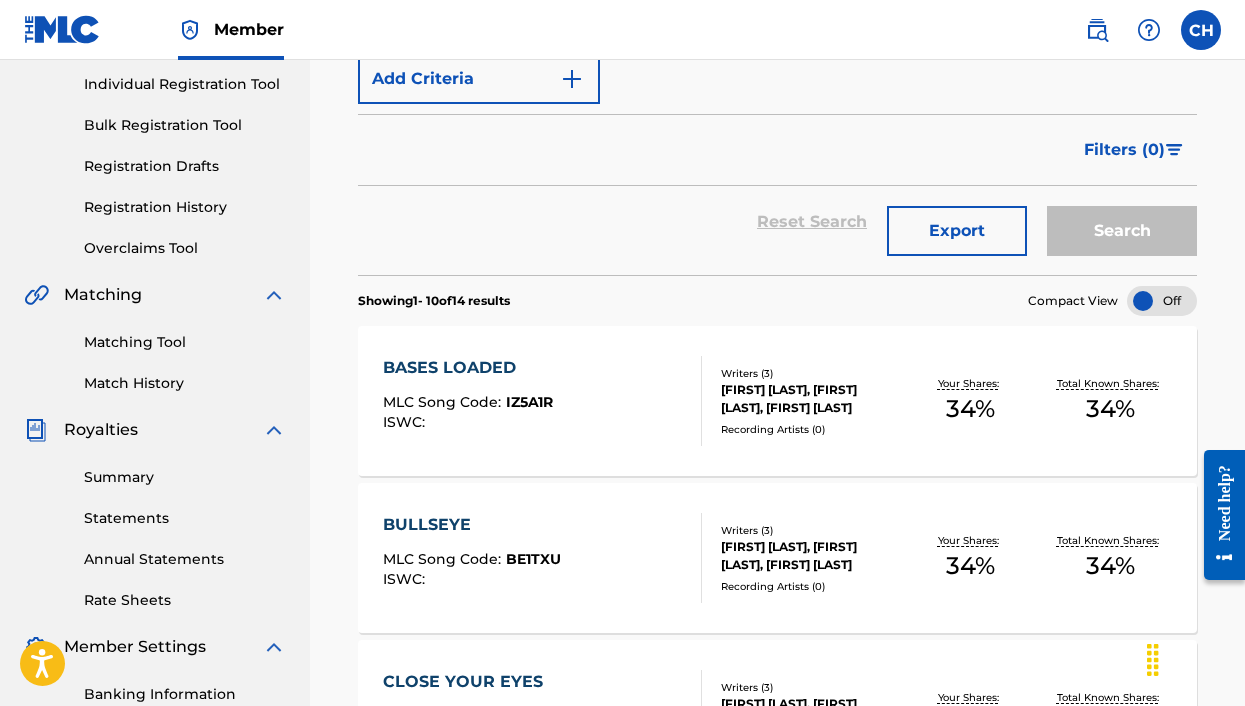 click on "BASES LOADED" at bounding box center (468, 368) 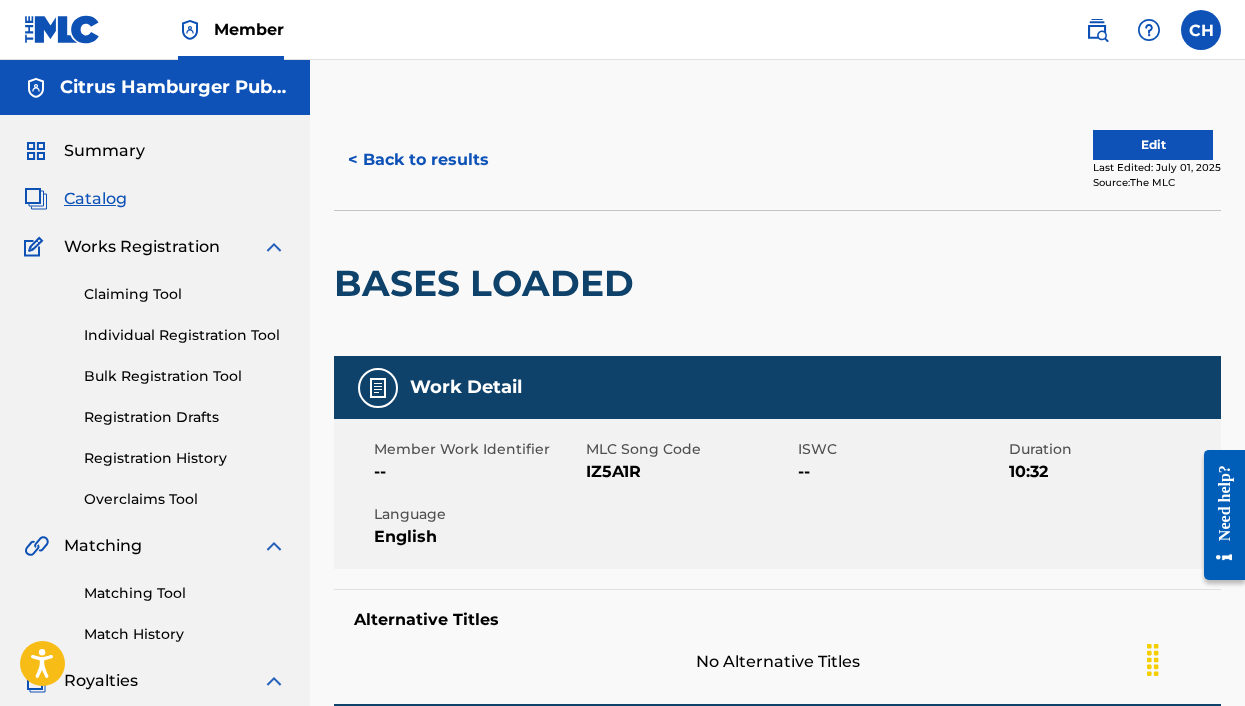 scroll, scrollTop: 0, scrollLeft: 0, axis: both 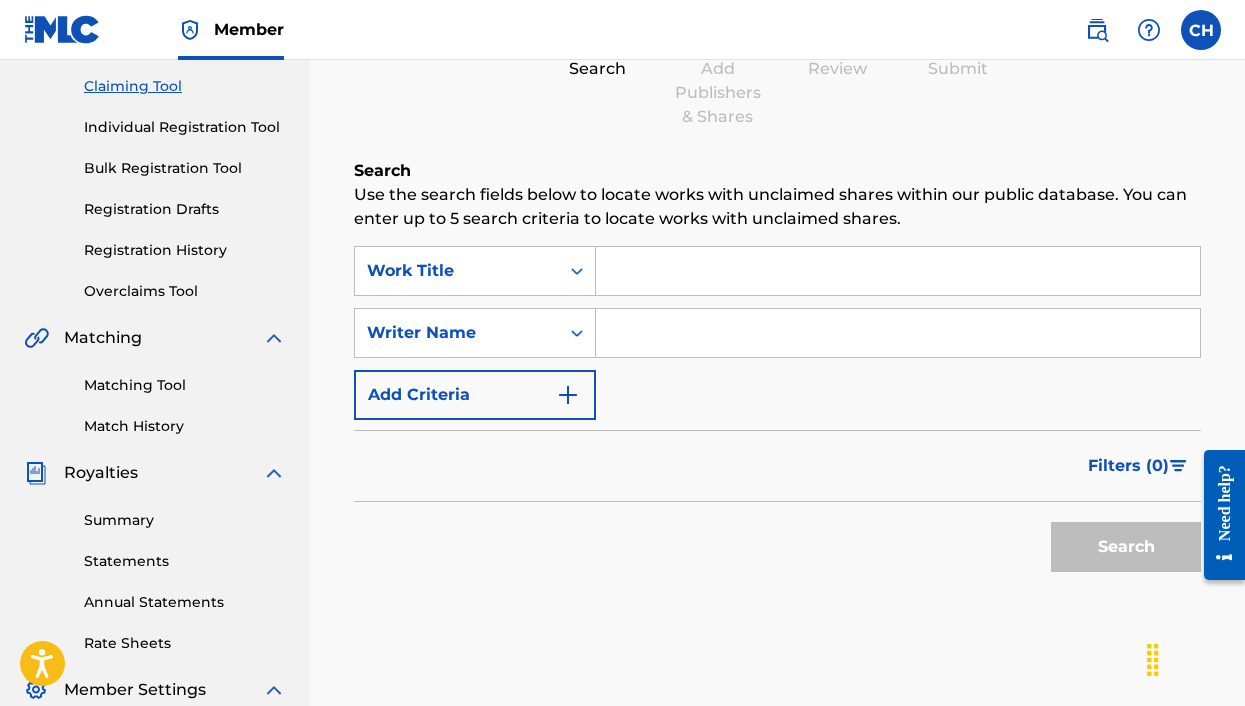 click at bounding box center [898, 271] 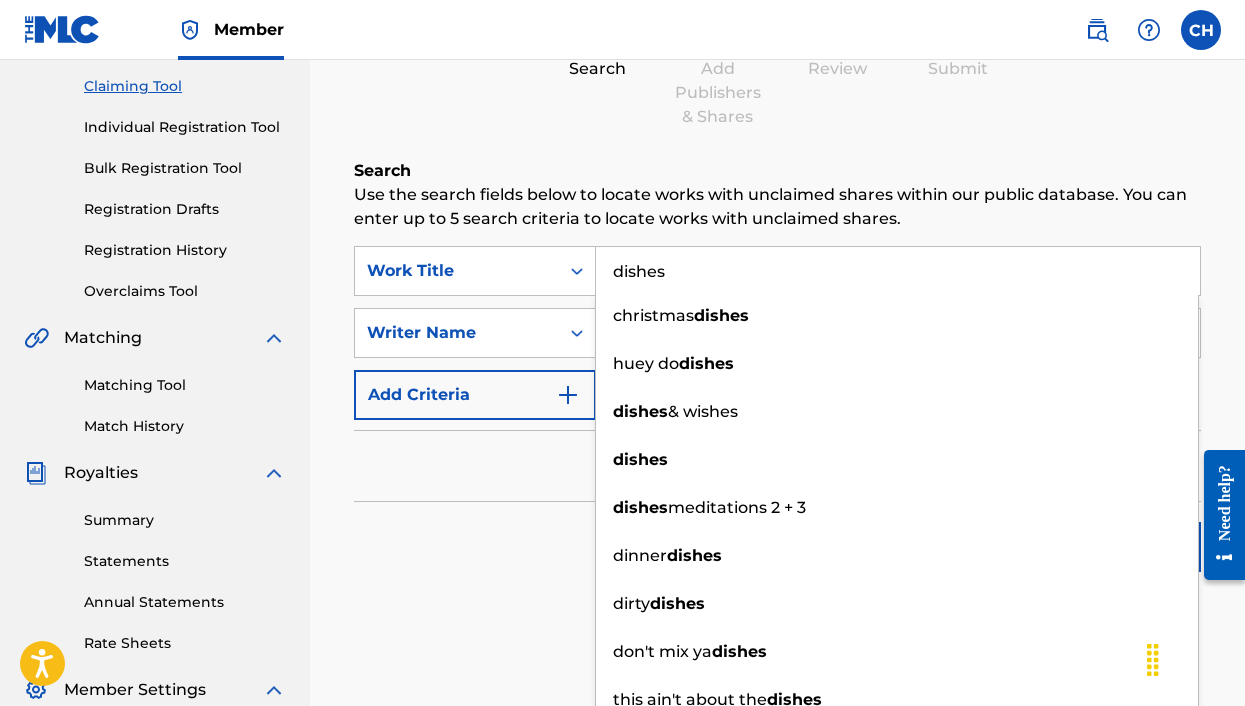 type on "dishes" 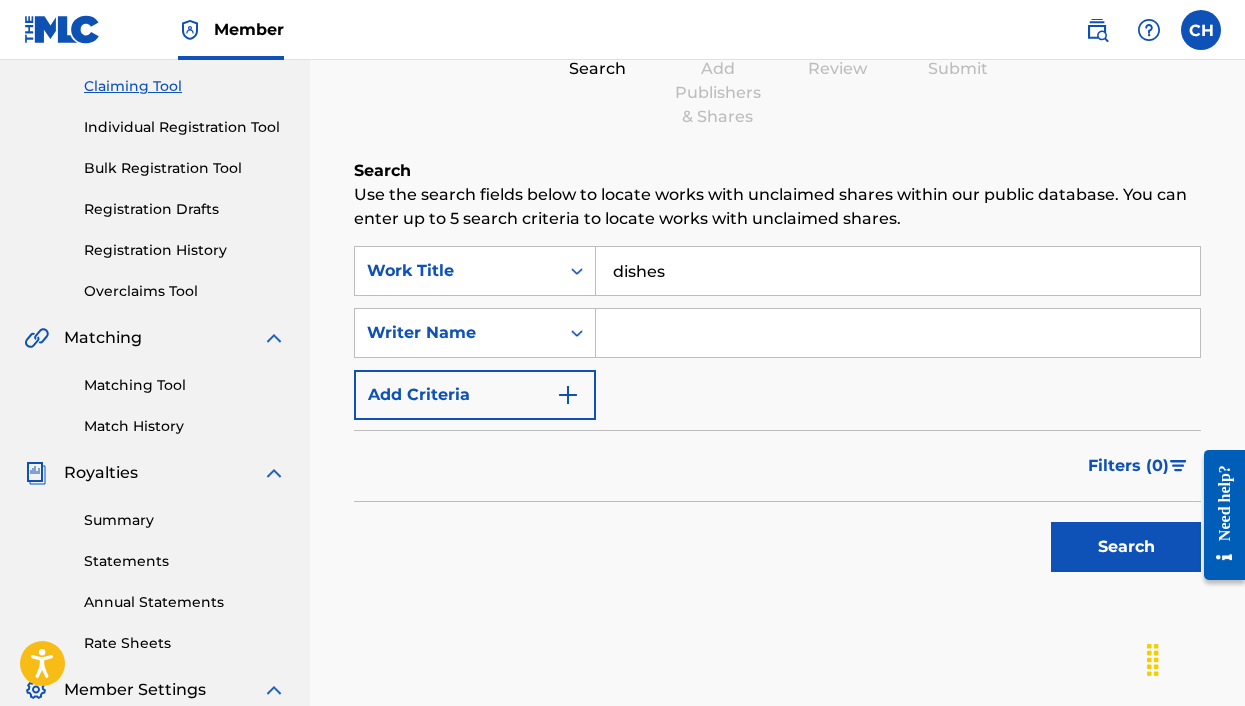click on "Filters ( 0 )" at bounding box center [777, 466] 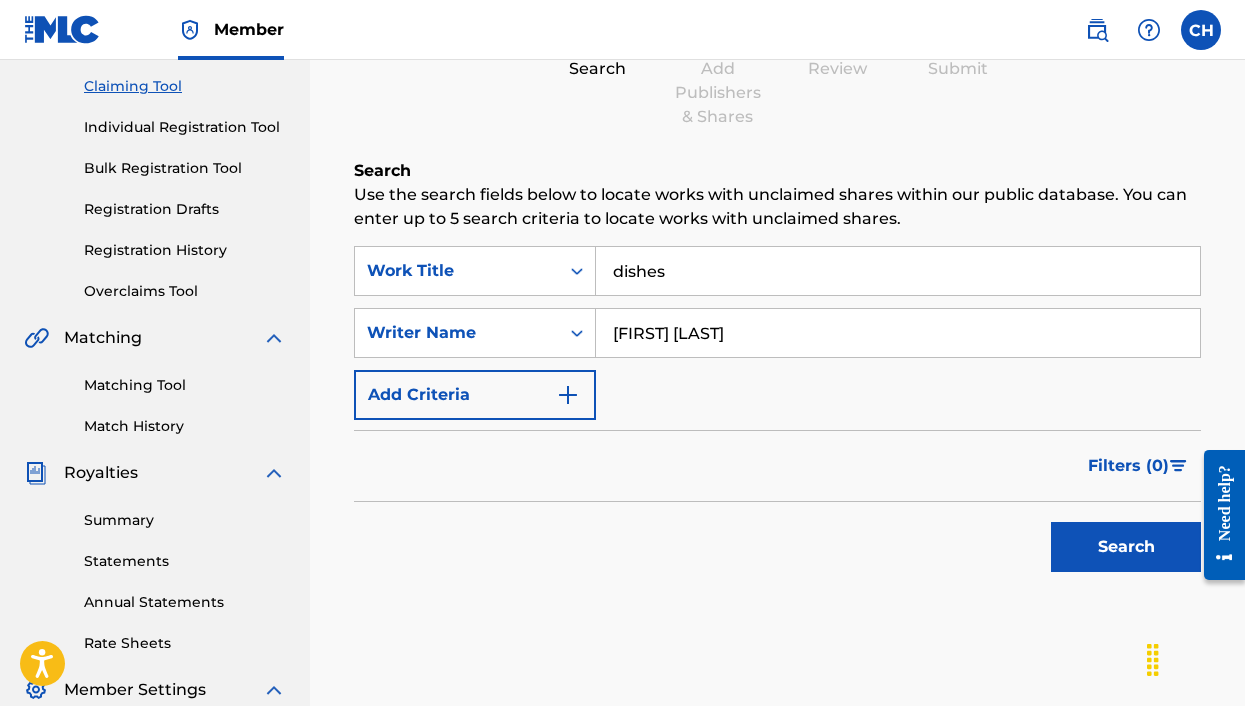 type on "[FIRST] [LAST]" 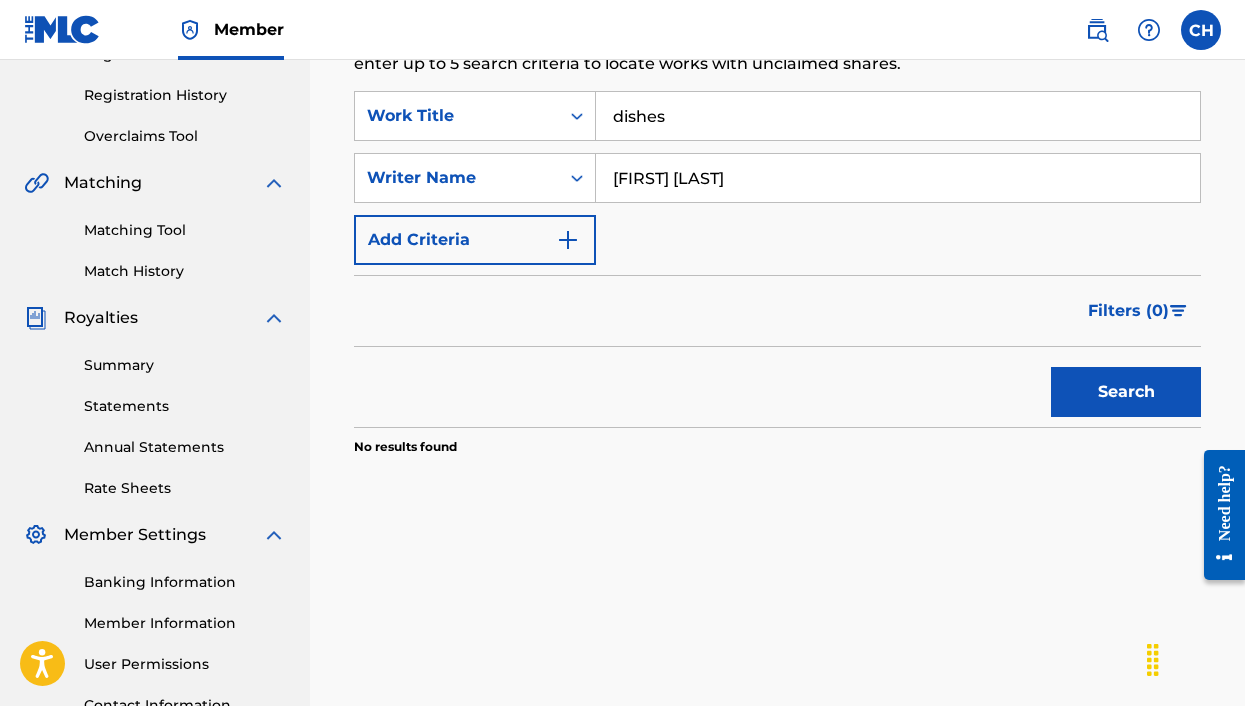 scroll, scrollTop: 505, scrollLeft: 0, axis: vertical 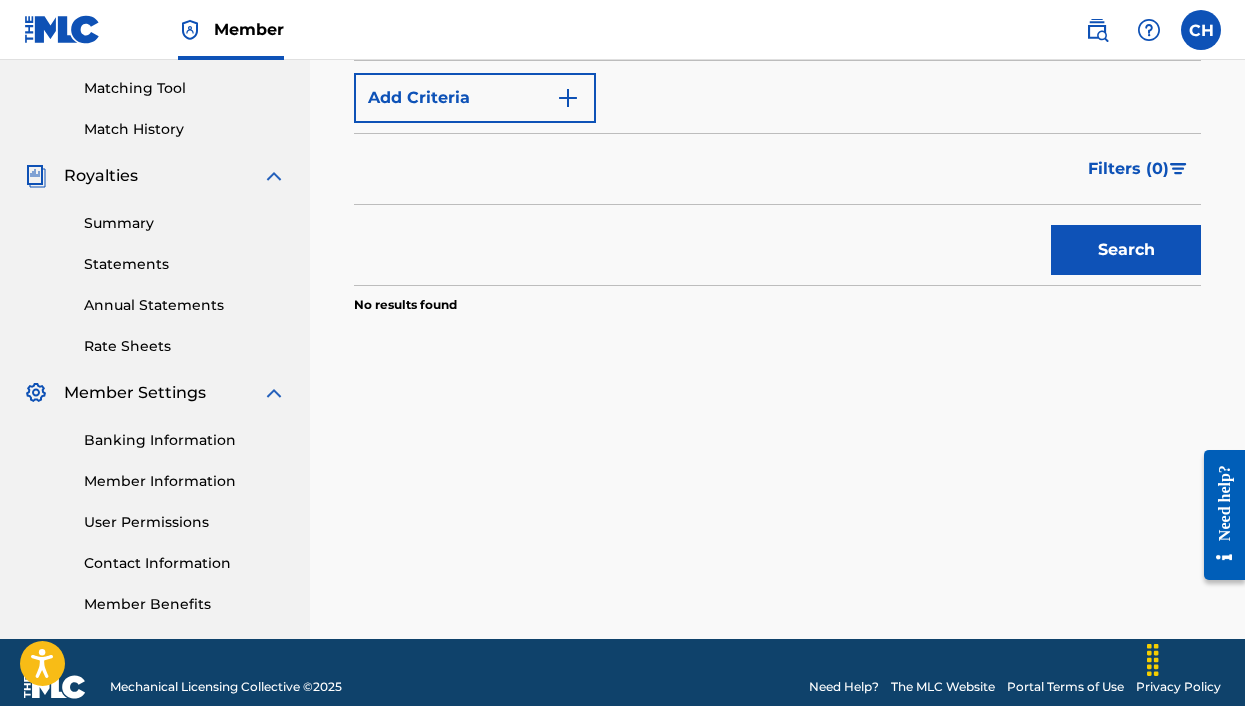 click on "Search" at bounding box center (1126, 250) 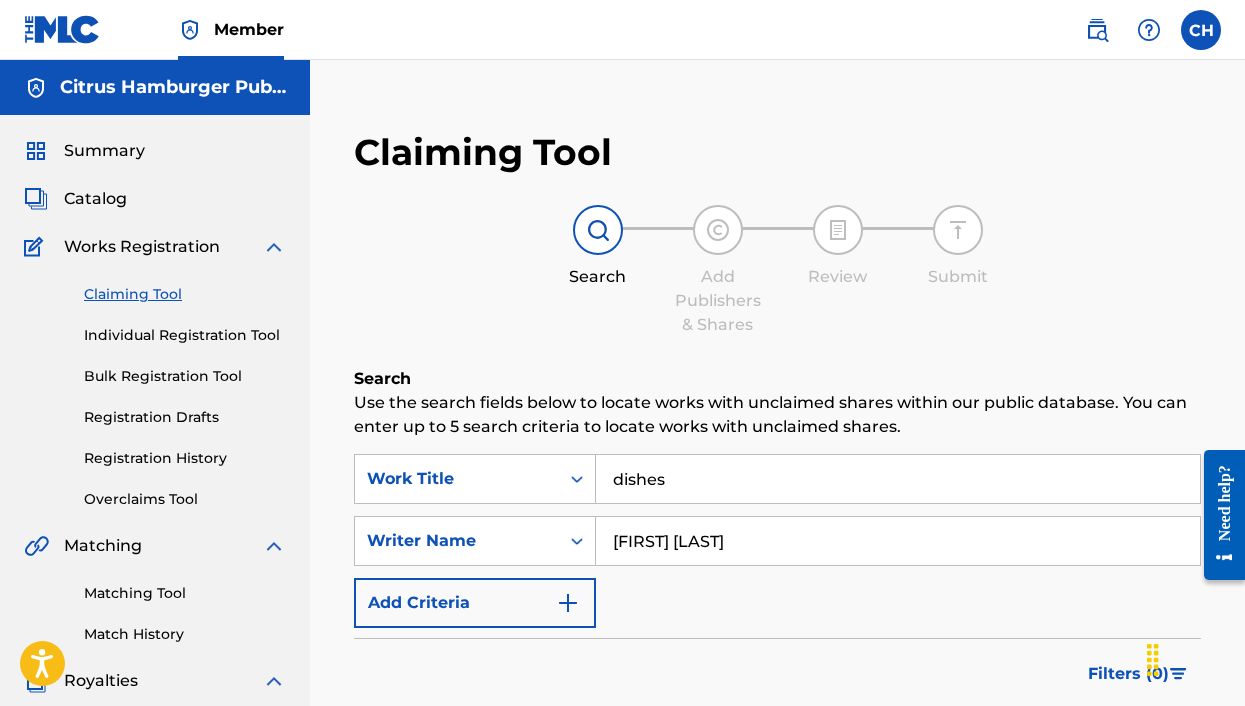 scroll, scrollTop: 0, scrollLeft: 0, axis: both 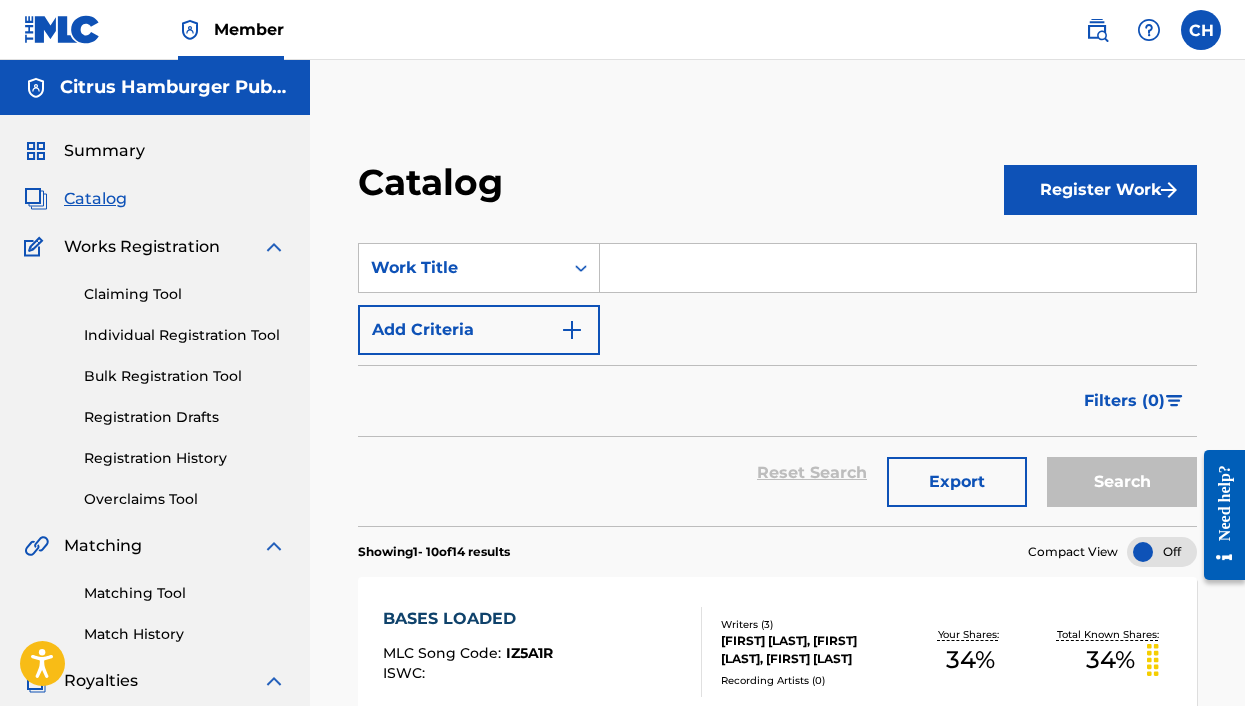 click on "SearchWithCriteria781ce9ef-8cde-4c69-a978-a1bce81f7d96 Work Title Add Criteria Filter Hold Filters Overclaim   Dispute   Remove Filters Apply Filters Filters ( 0 ) Reset Search Export Search" at bounding box center (777, 372) 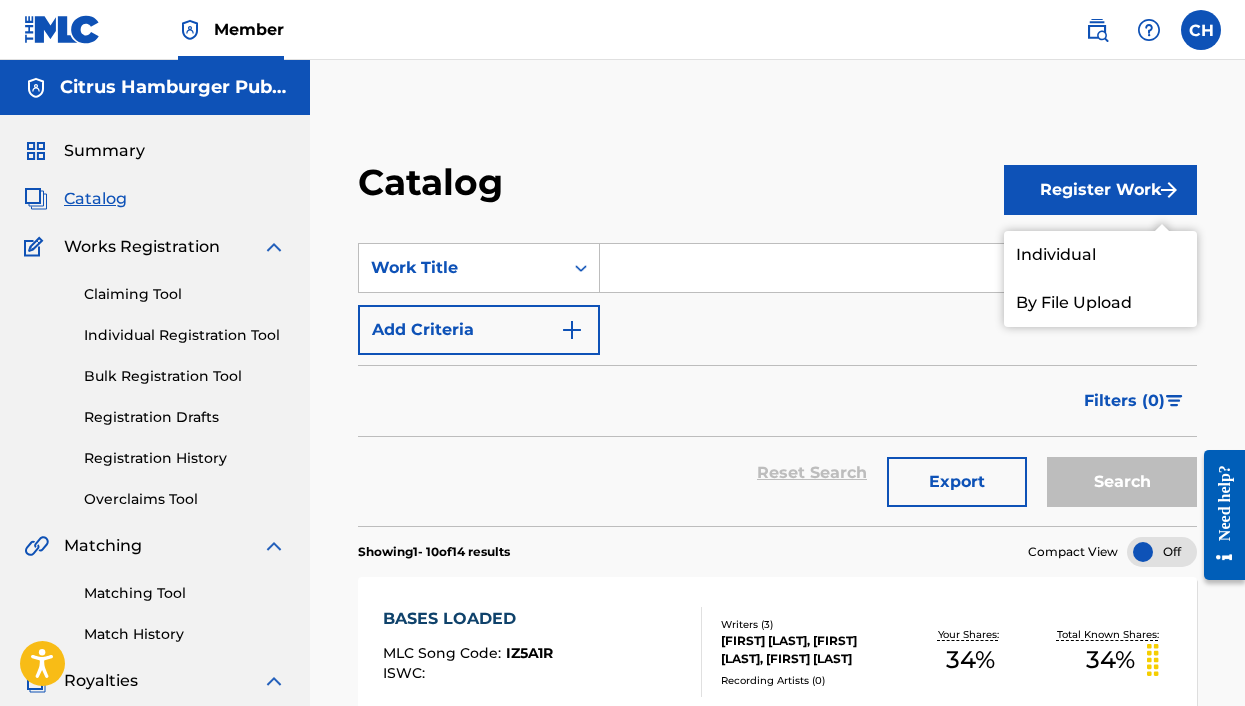 click on "Individual" at bounding box center (1100, 255) 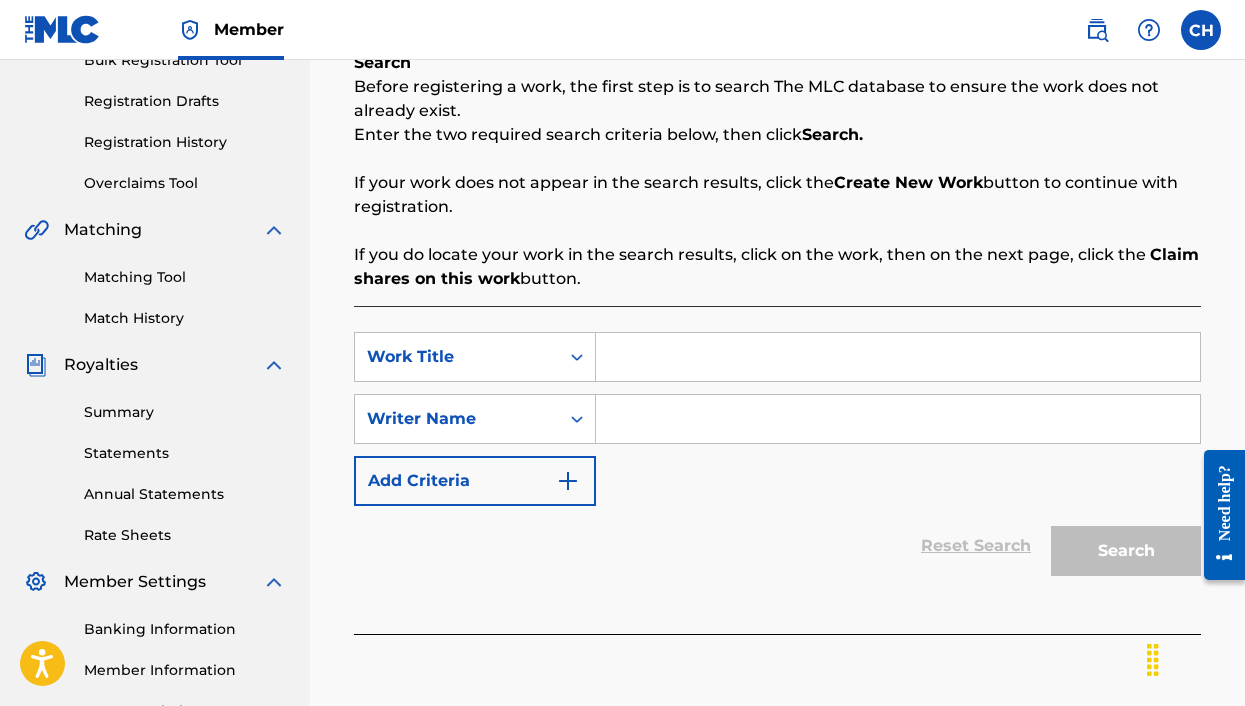 scroll, scrollTop: 423, scrollLeft: 0, axis: vertical 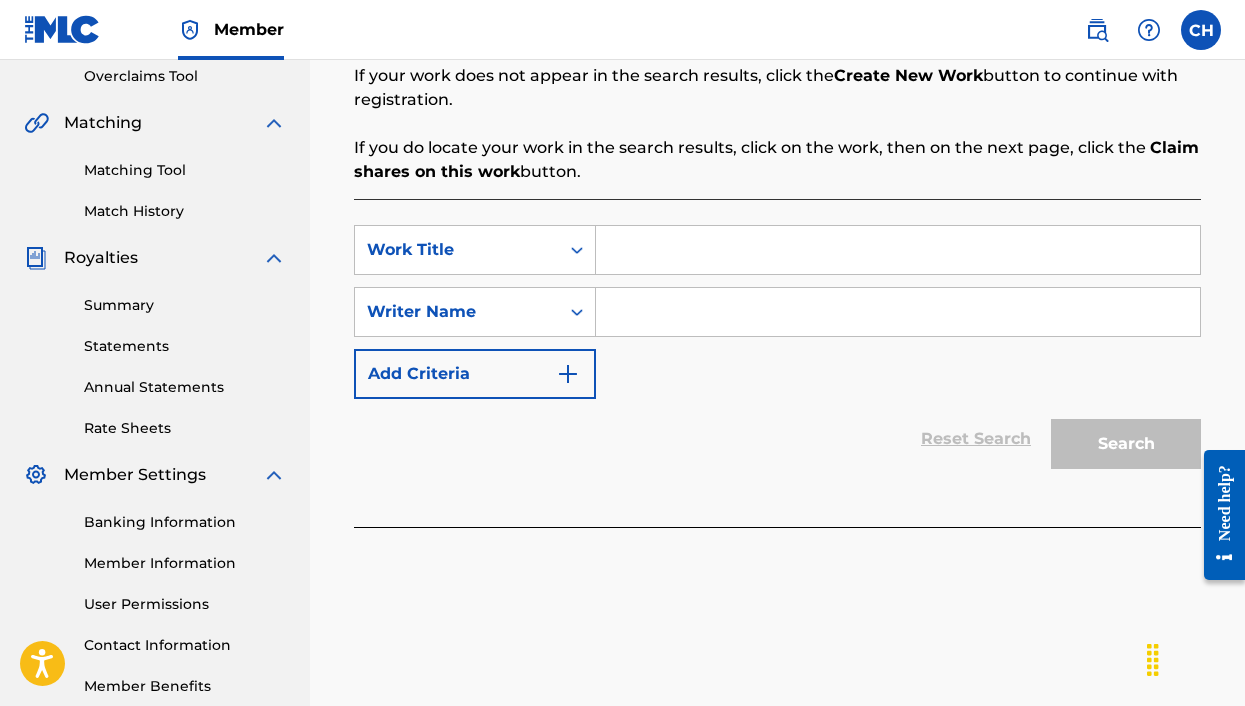 click at bounding box center (898, 250) 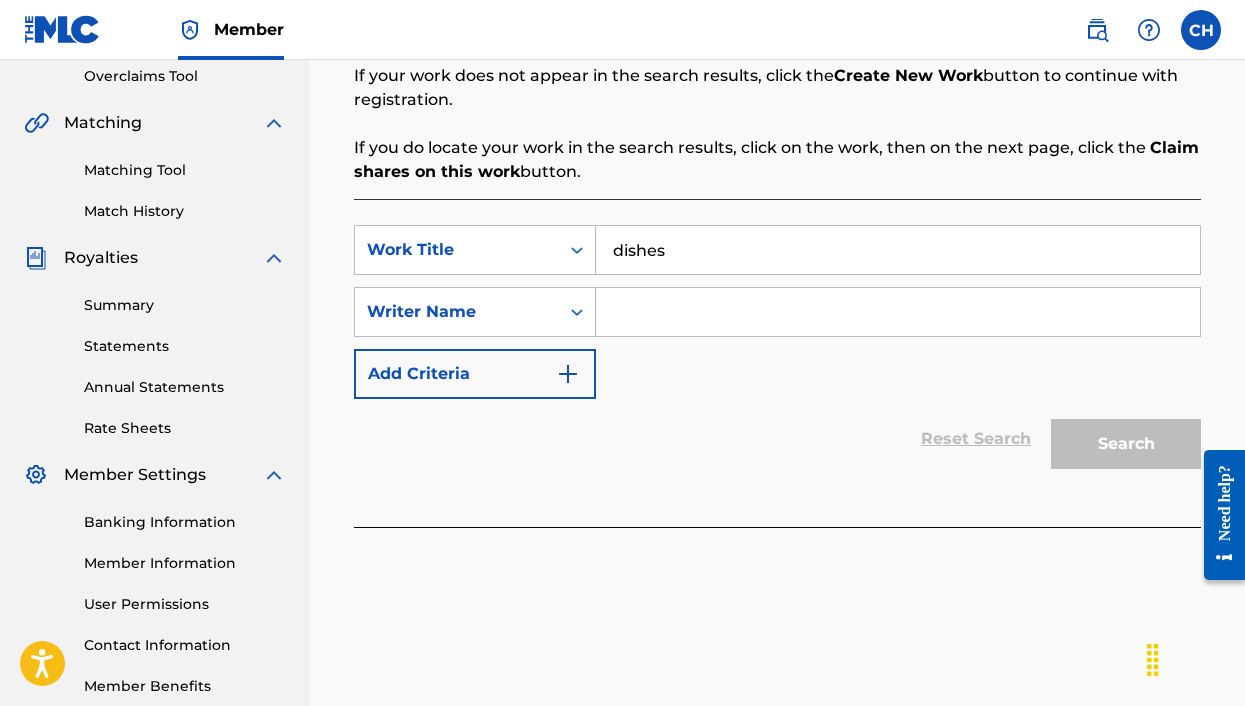 type on "dishes" 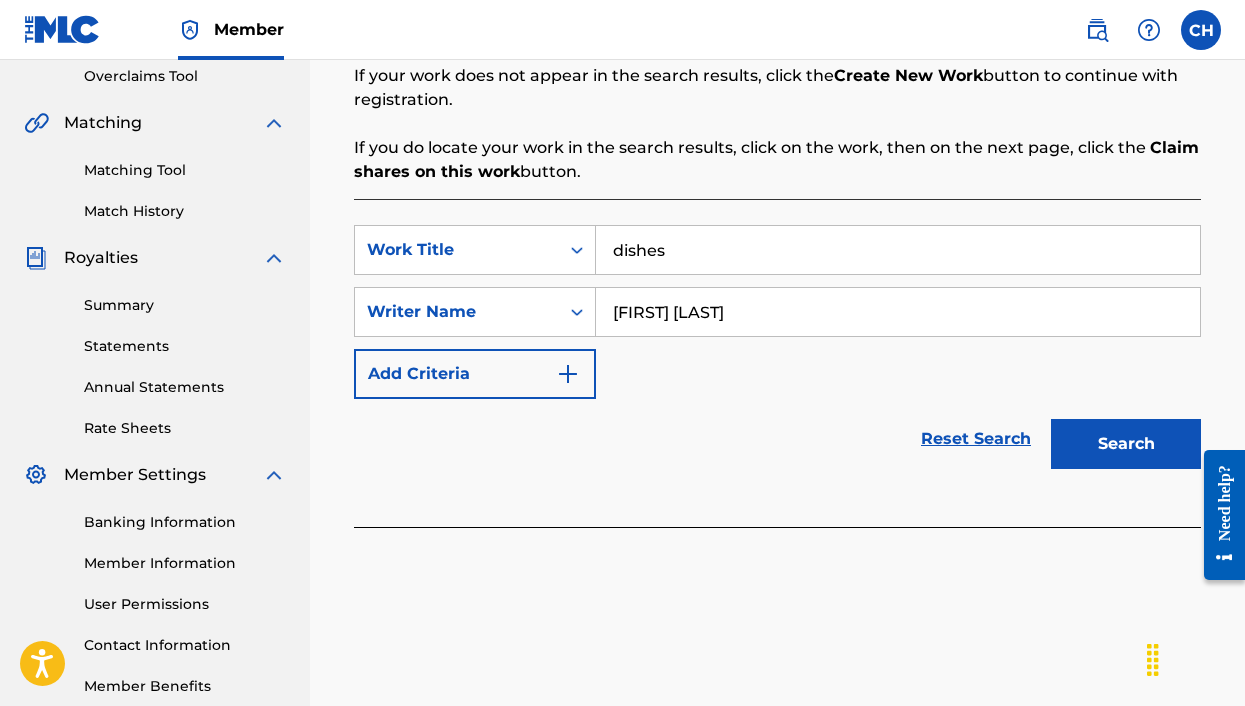 type on "[FIRST] [LAST]" 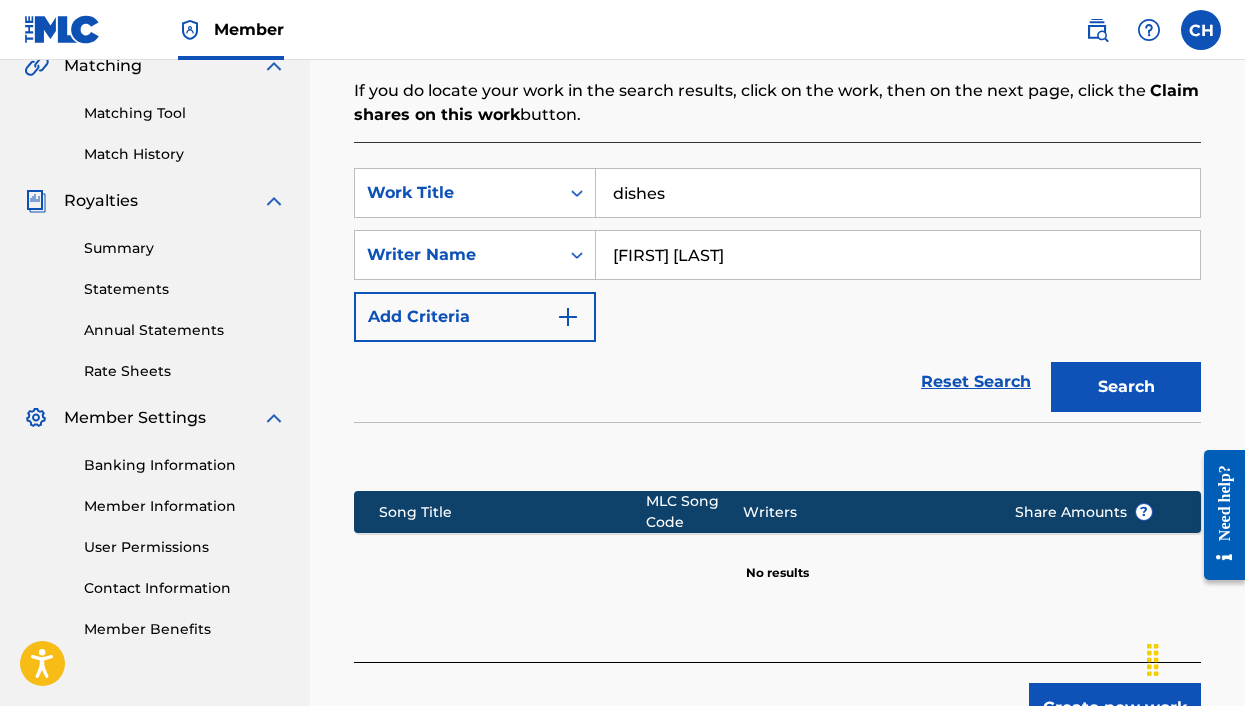 scroll, scrollTop: 532, scrollLeft: 0, axis: vertical 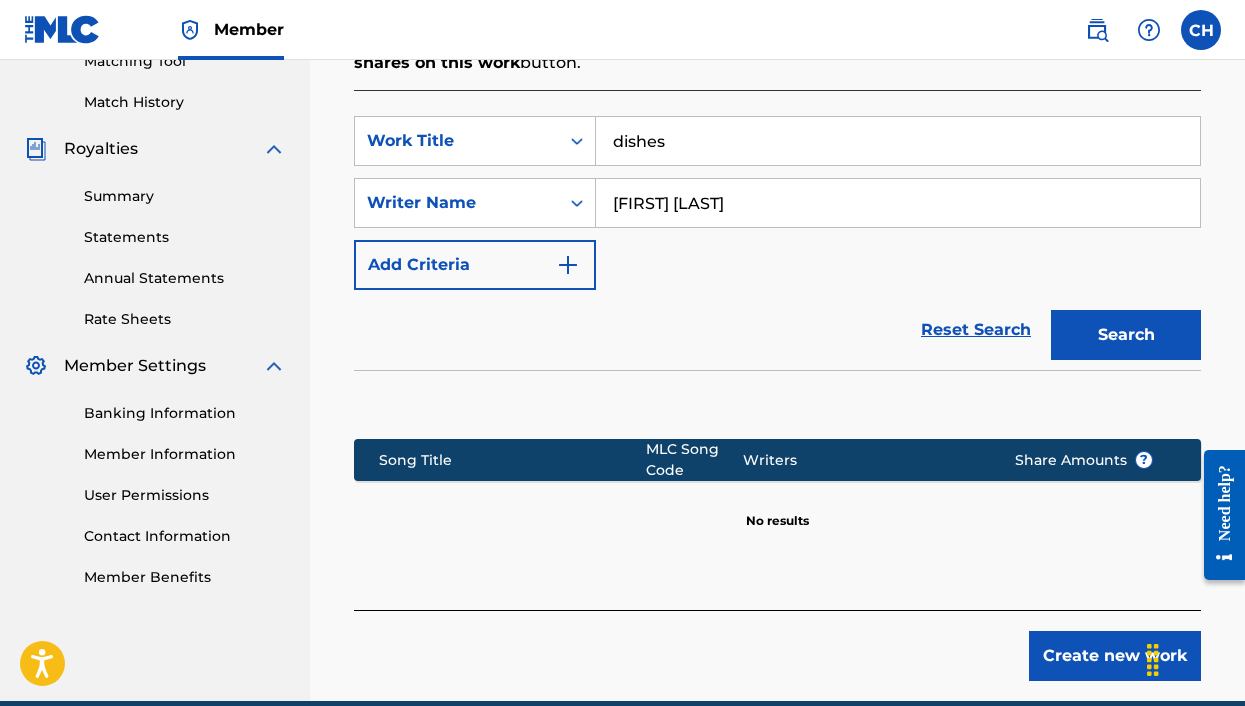 click on "Create new work" at bounding box center (1115, 656) 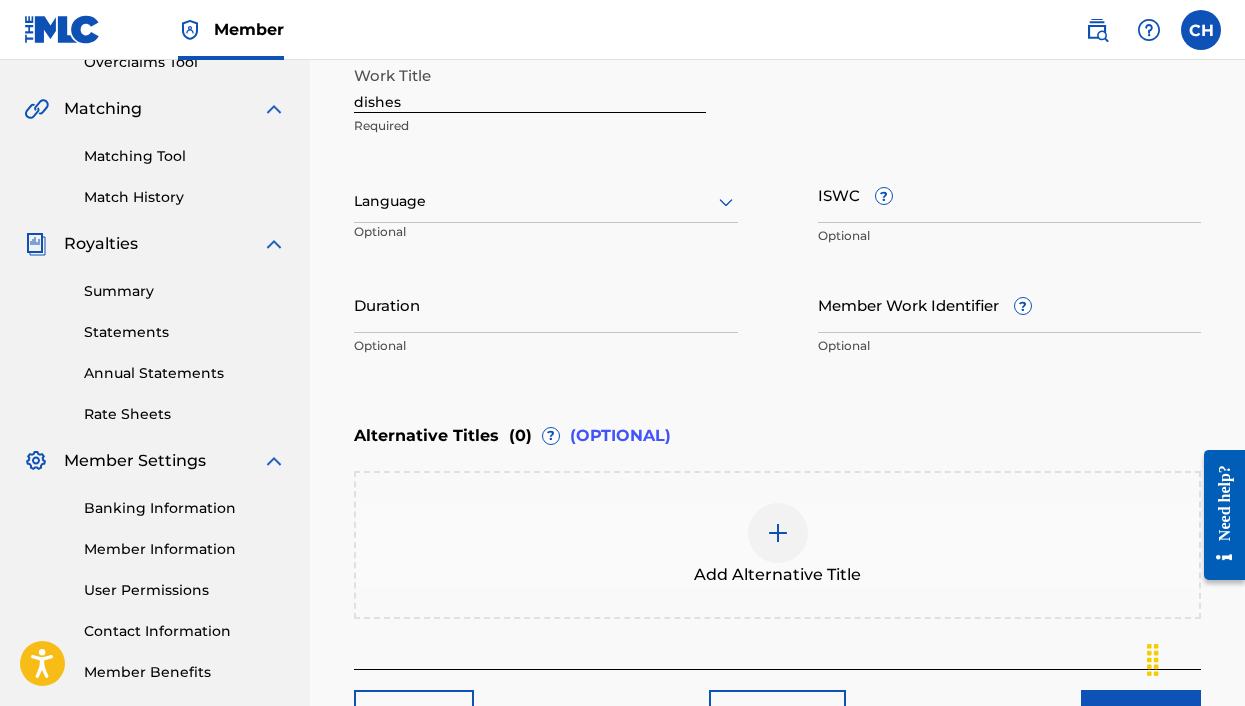 scroll, scrollTop: 425, scrollLeft: 0, axis: vertical 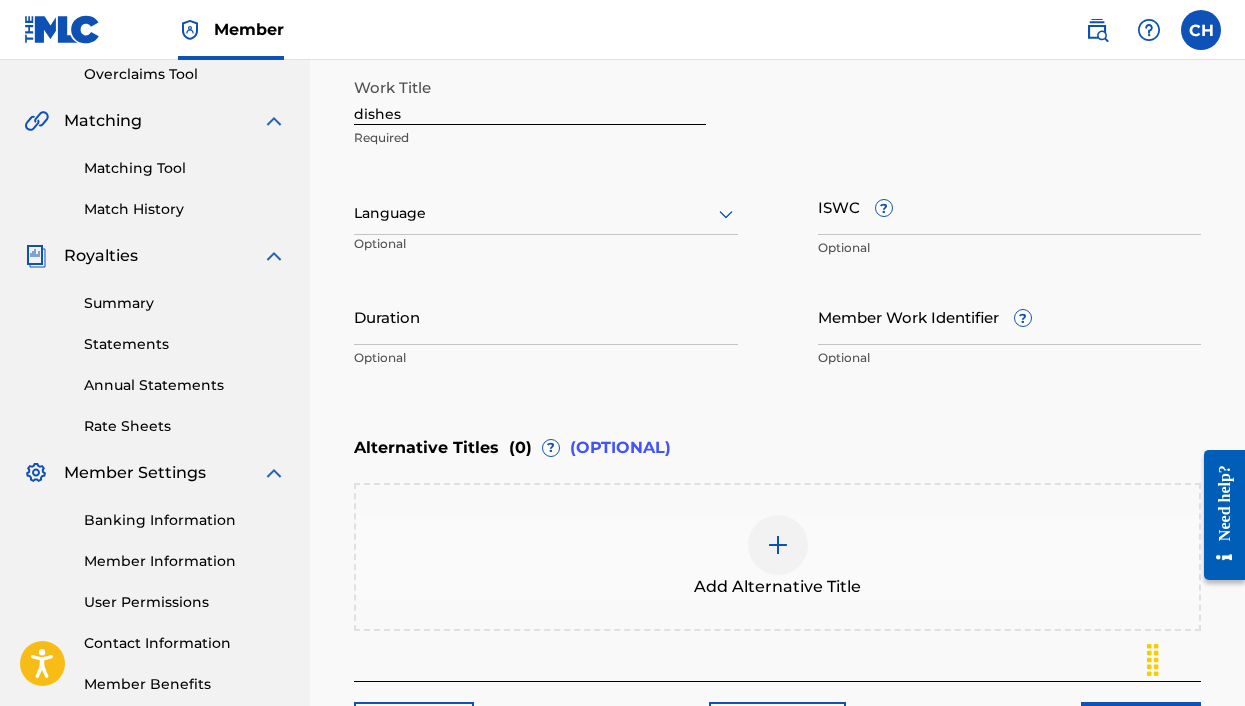 click on "Language" at bounding box center (546, 214) 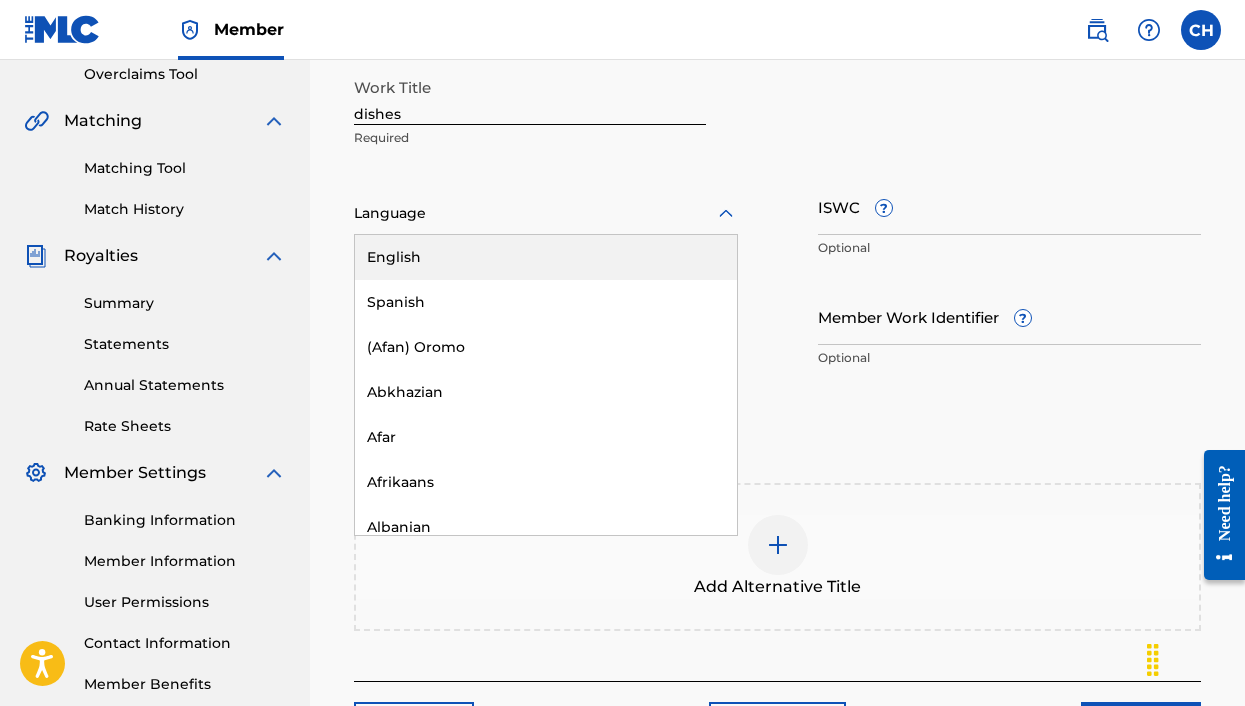 click on "English" at bounding box center [546, 257] 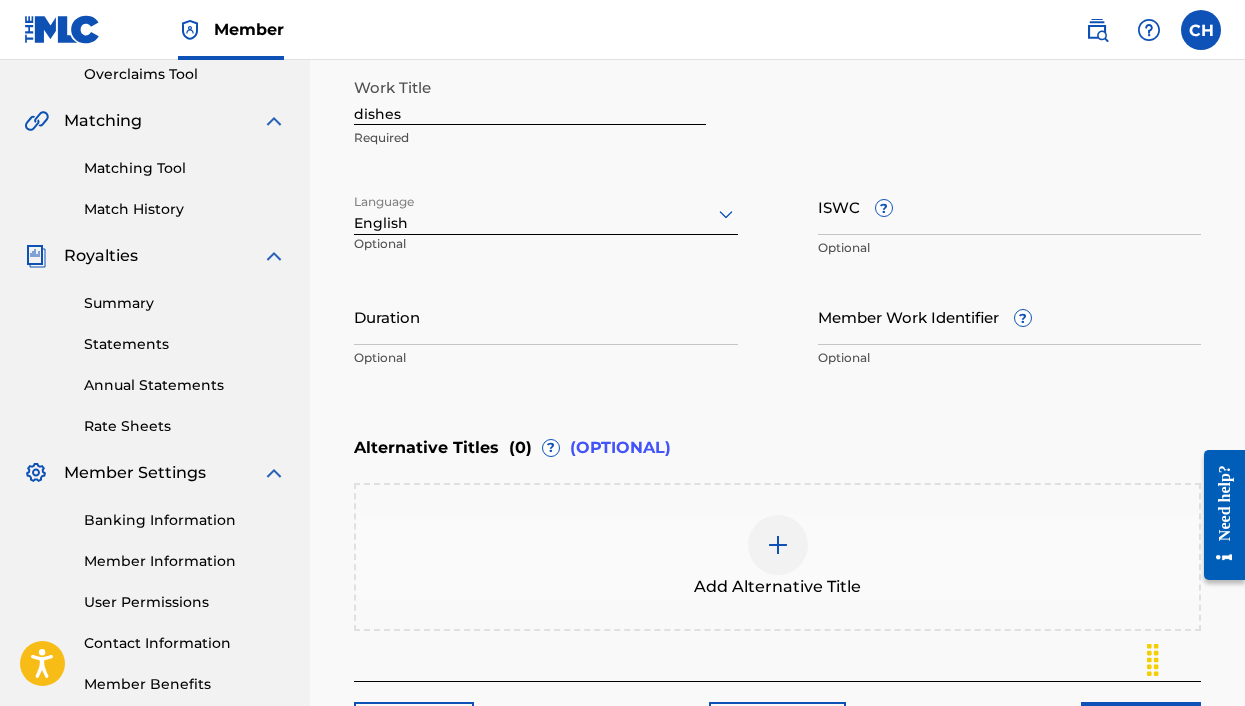 click on "Work Title   dishes Required" at bounding box center [530, 113] 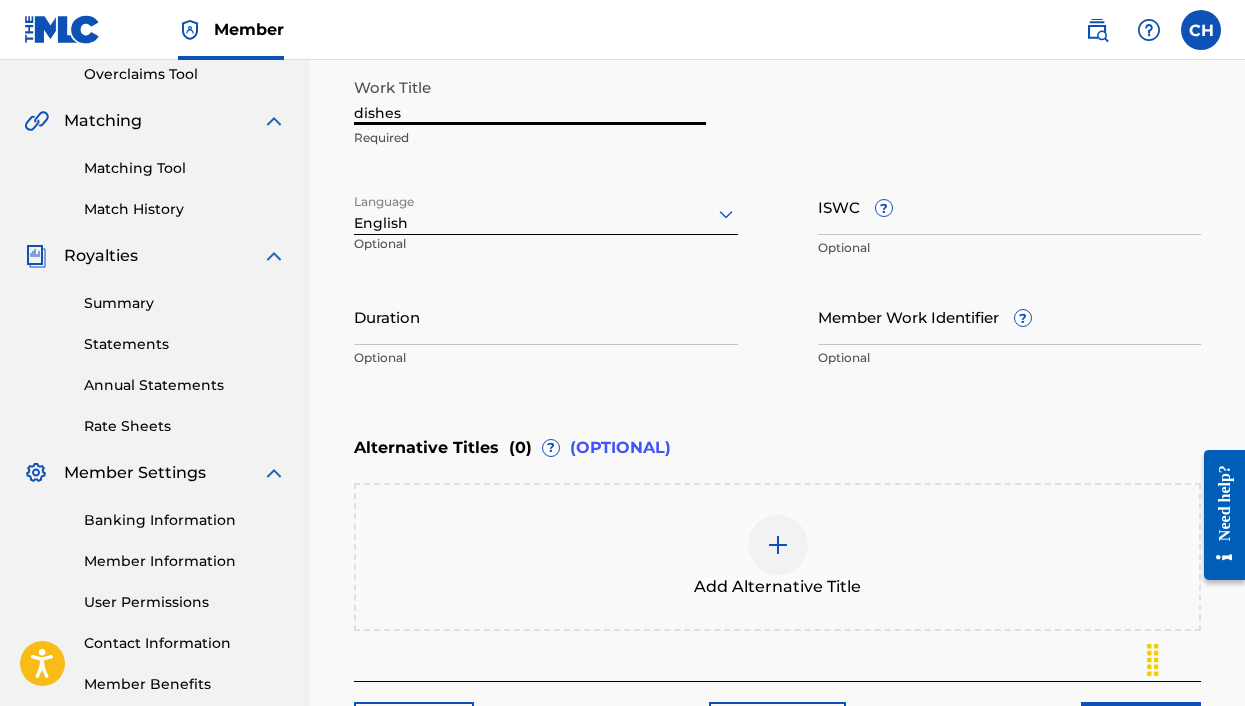 drag, startPoint x: 425, startPoint y: 117, endPoint x: 324, endPoint y: 112, distance: 101.12369 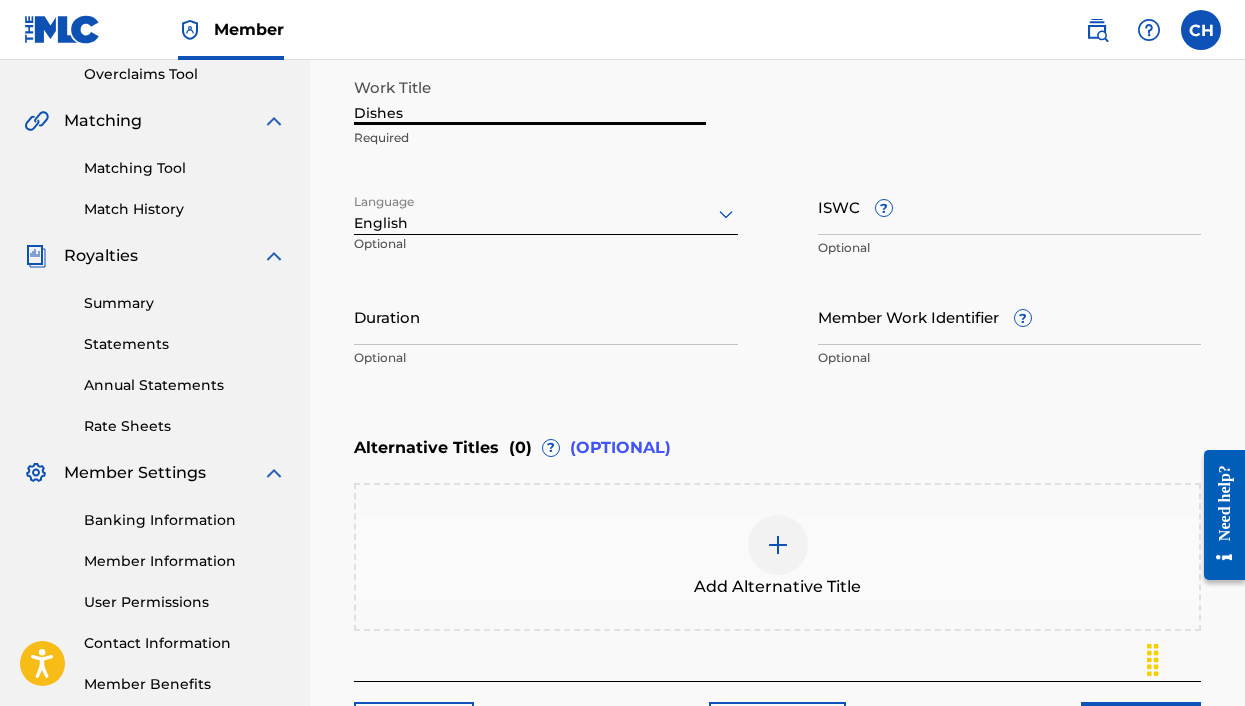 type on "Dishes" 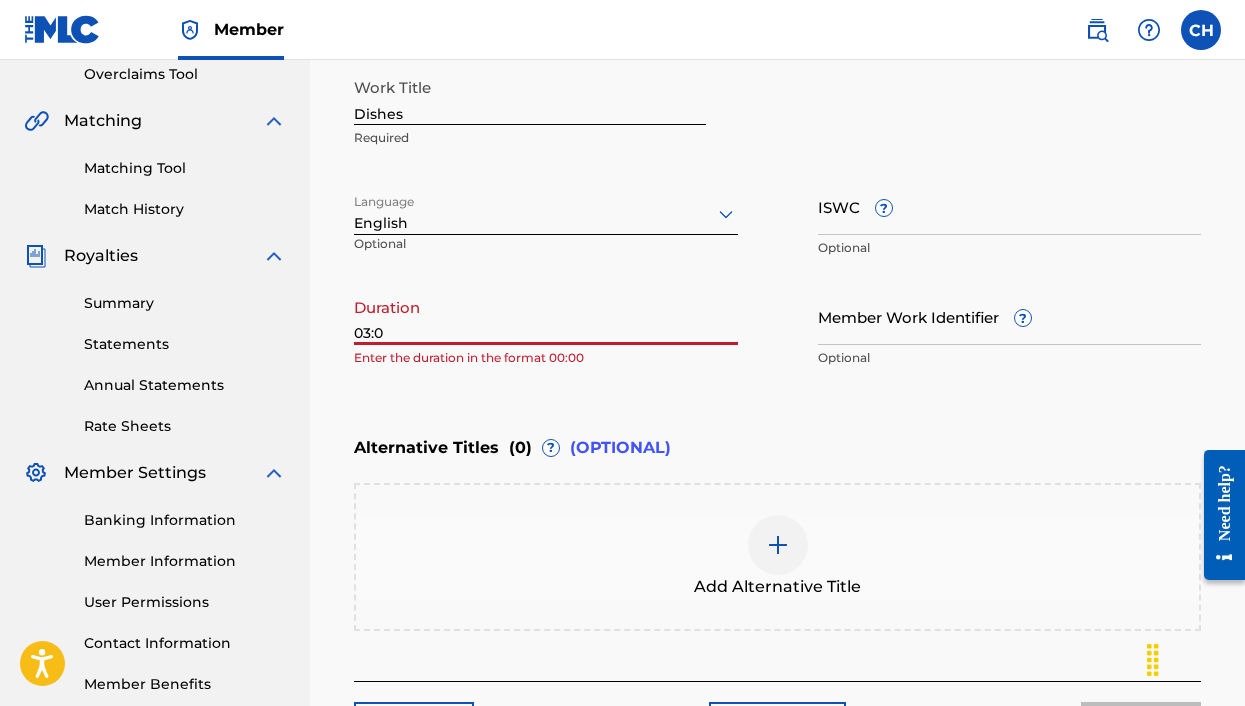 type on "03:08" 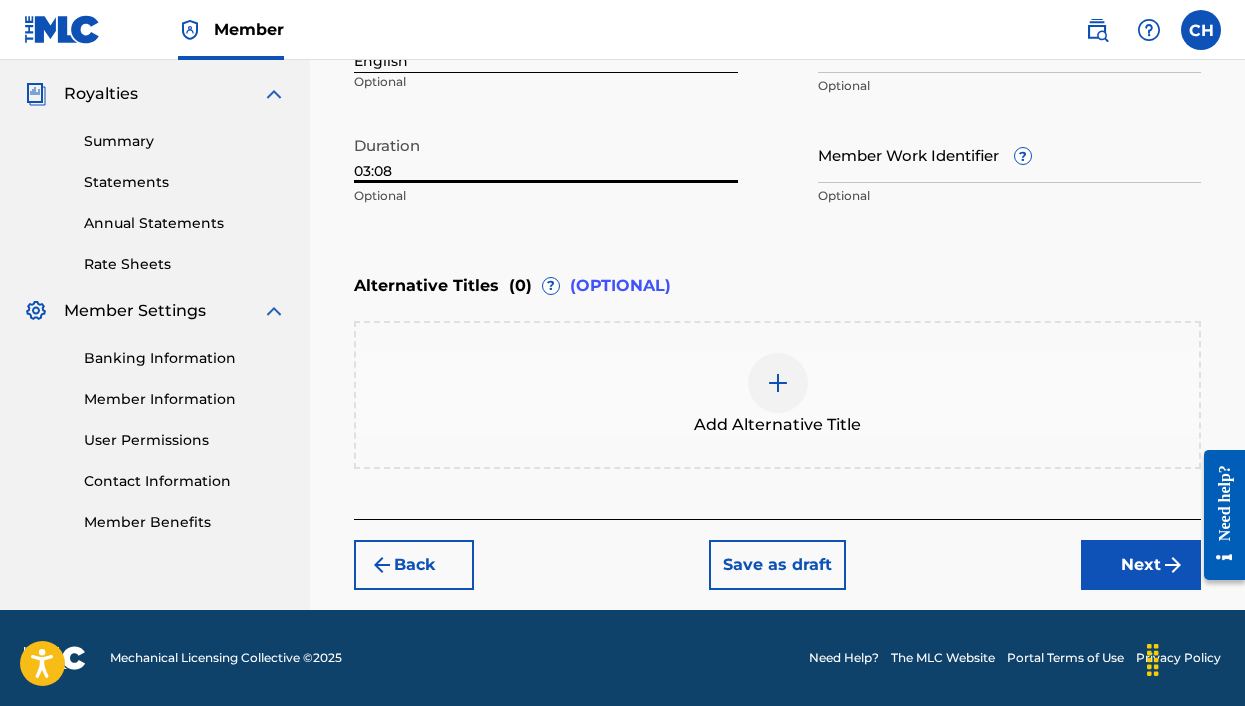scroll, scrollTop: 587, scrollLeft: 0, axis: vertical 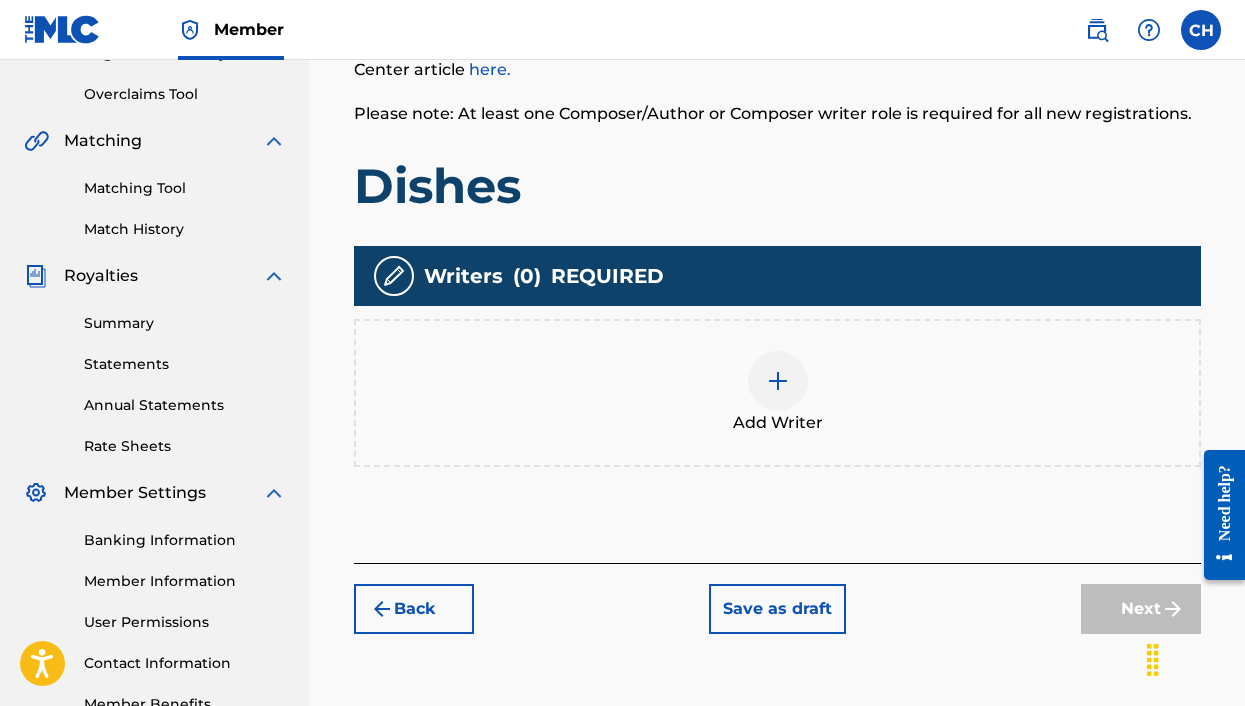 click on "Add Writer" at bounding box center [777, 393] 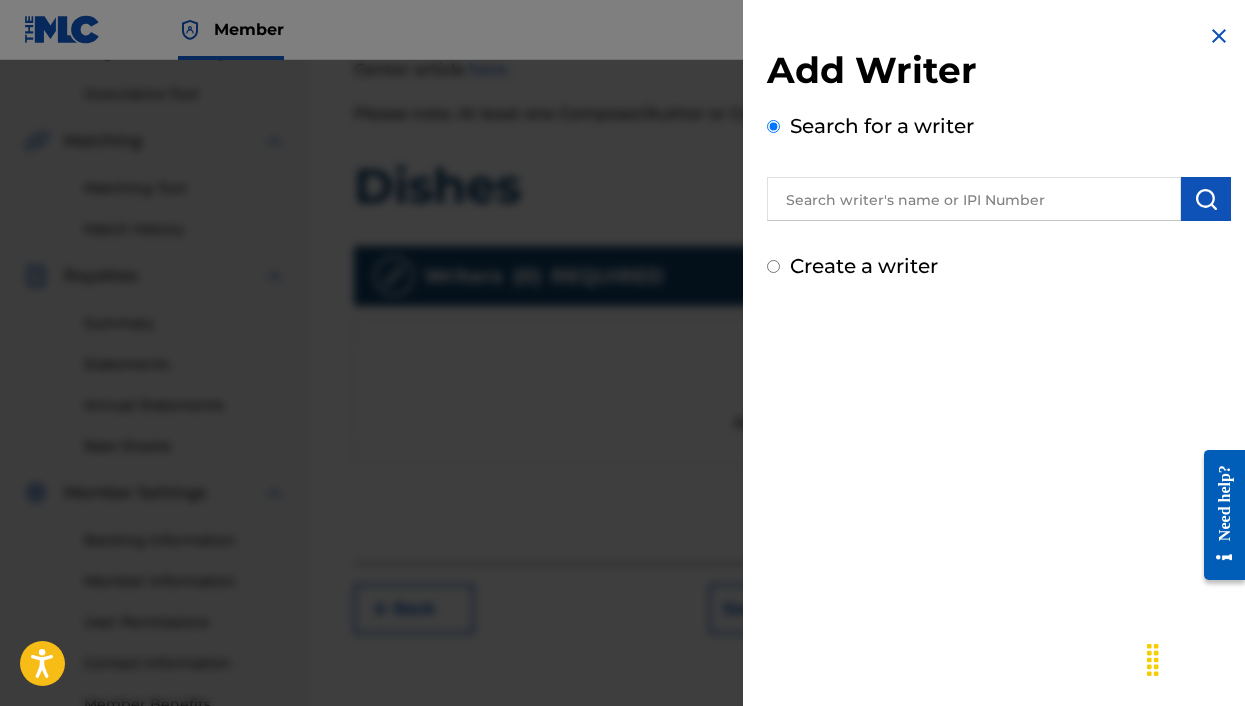 click at bounding box center (974, 199) 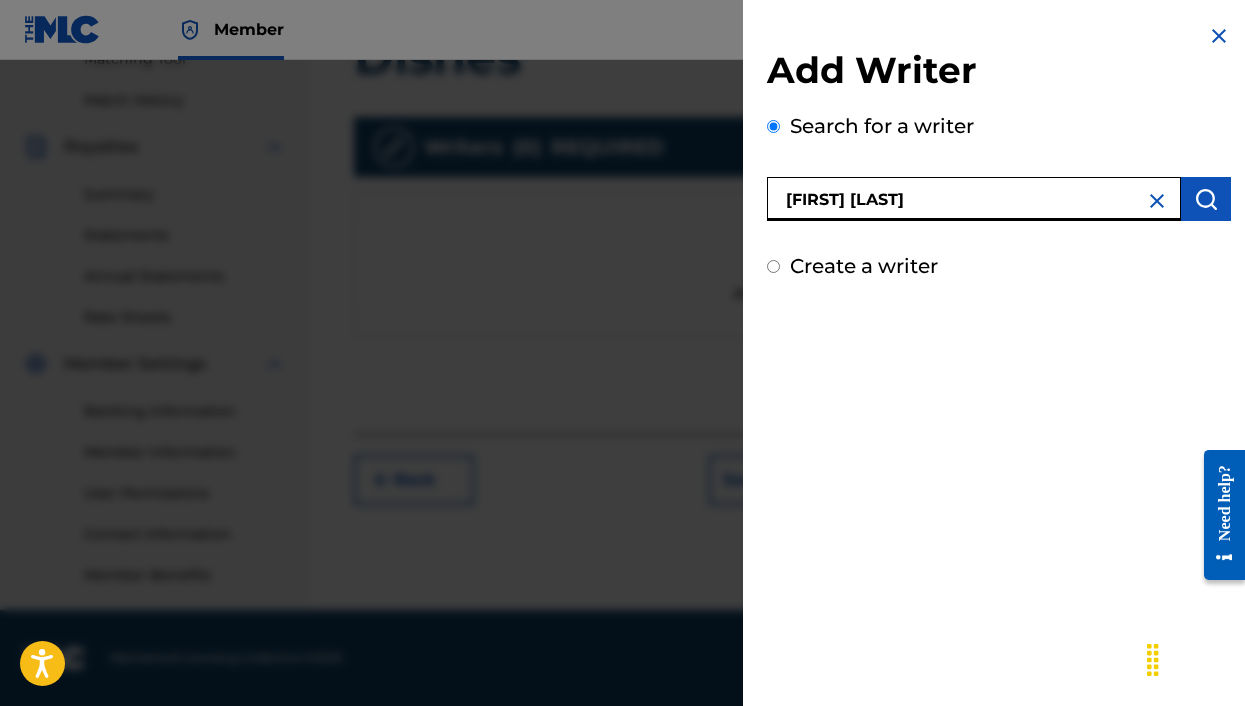 scroll, scrollTop: 534, scrollLeft: 0, axis: vertical 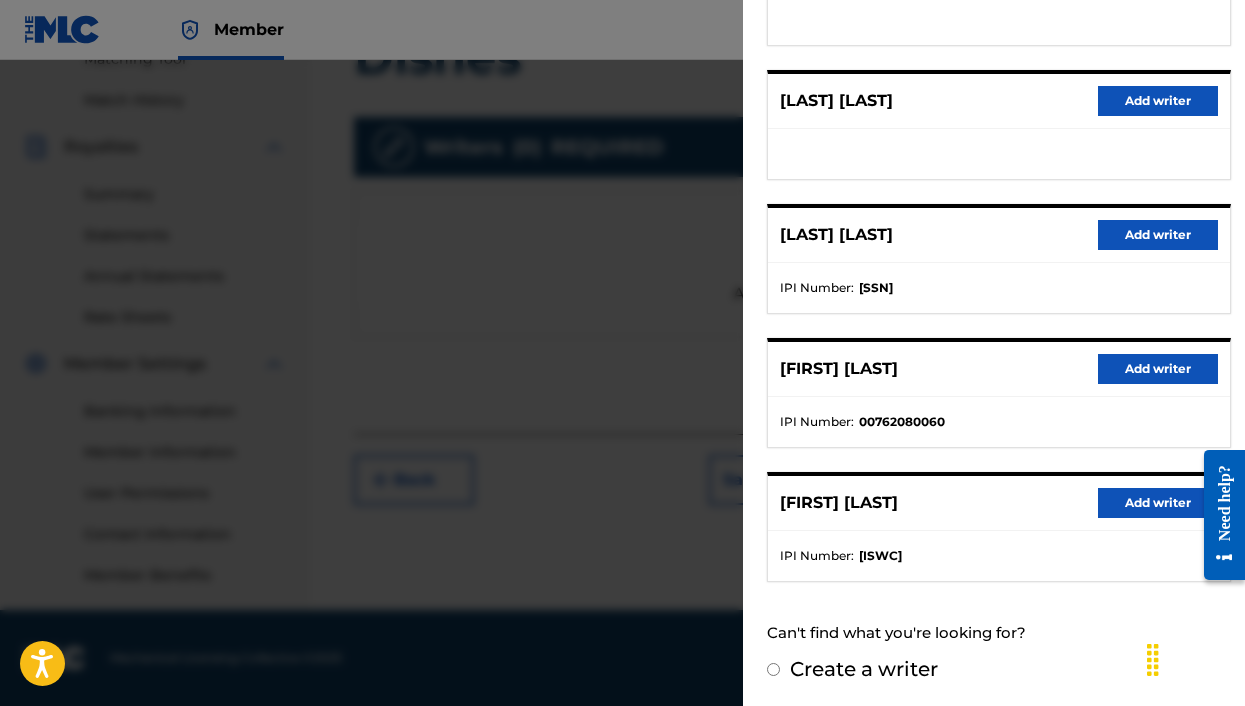 click on "[FIRST] [LAST] Add writer" at bounding box center (999, 369) 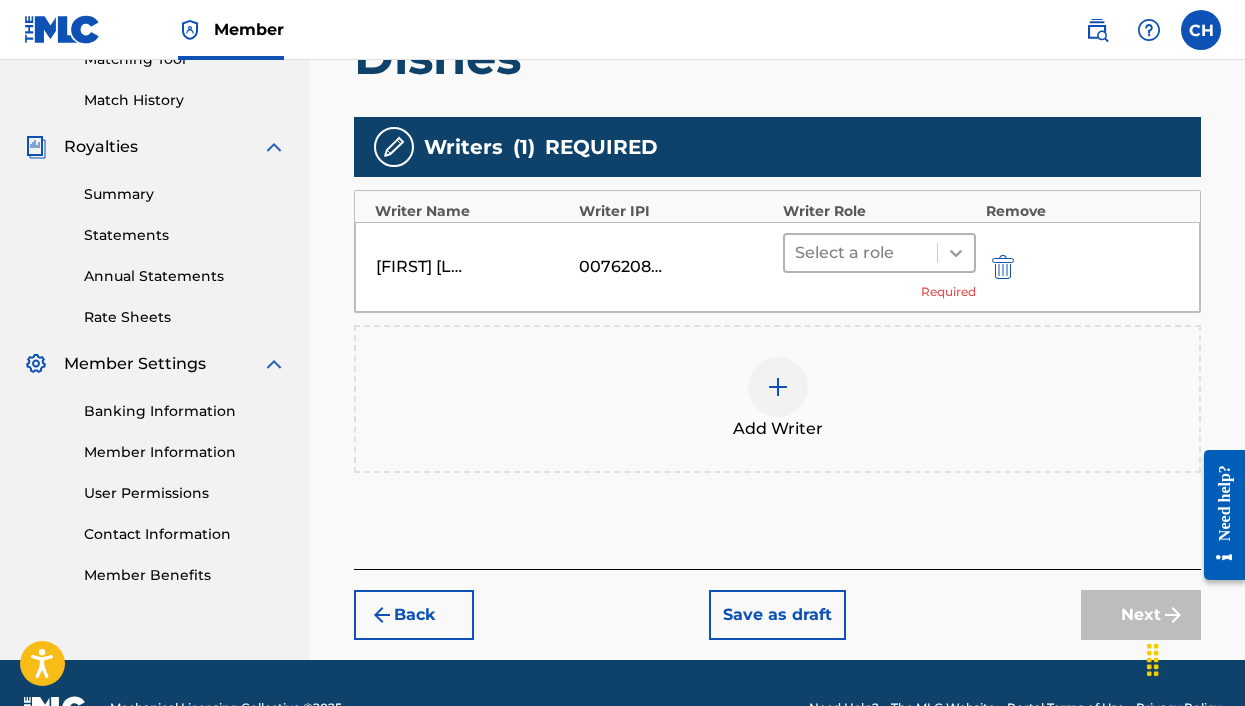 click at bounding box center [956, 253] 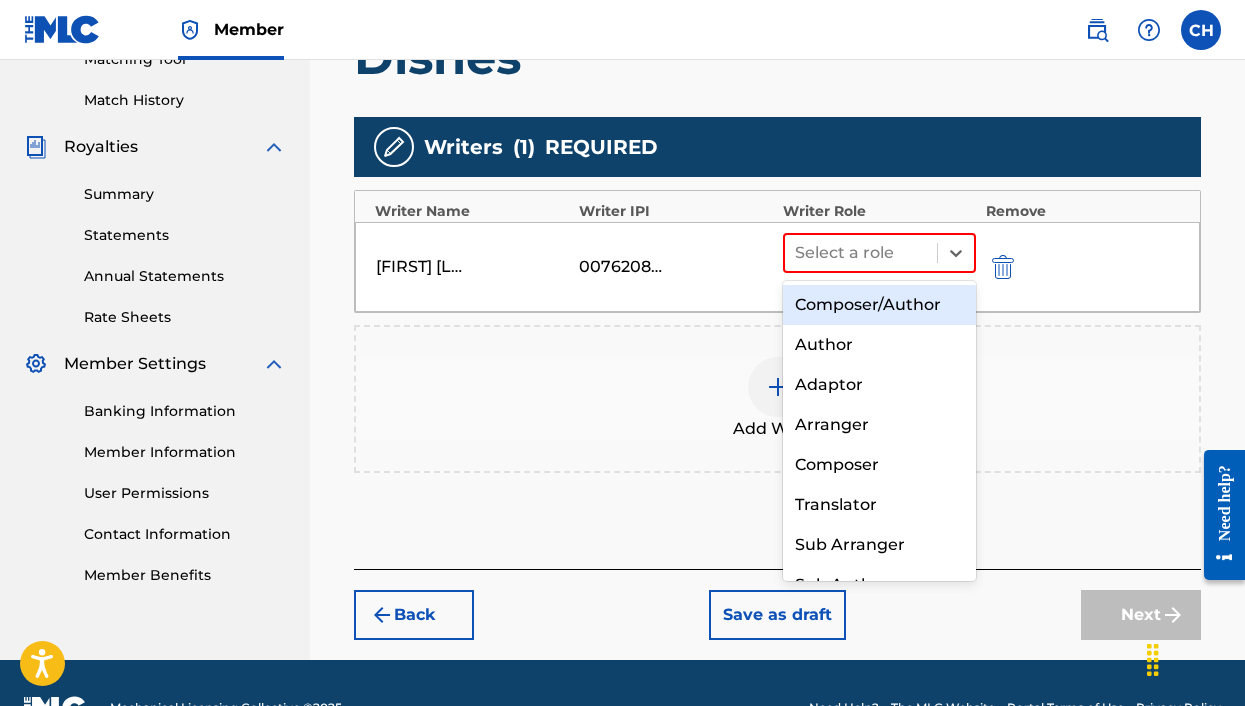 click on "Composer/Author" at bounding box center [879, 305] 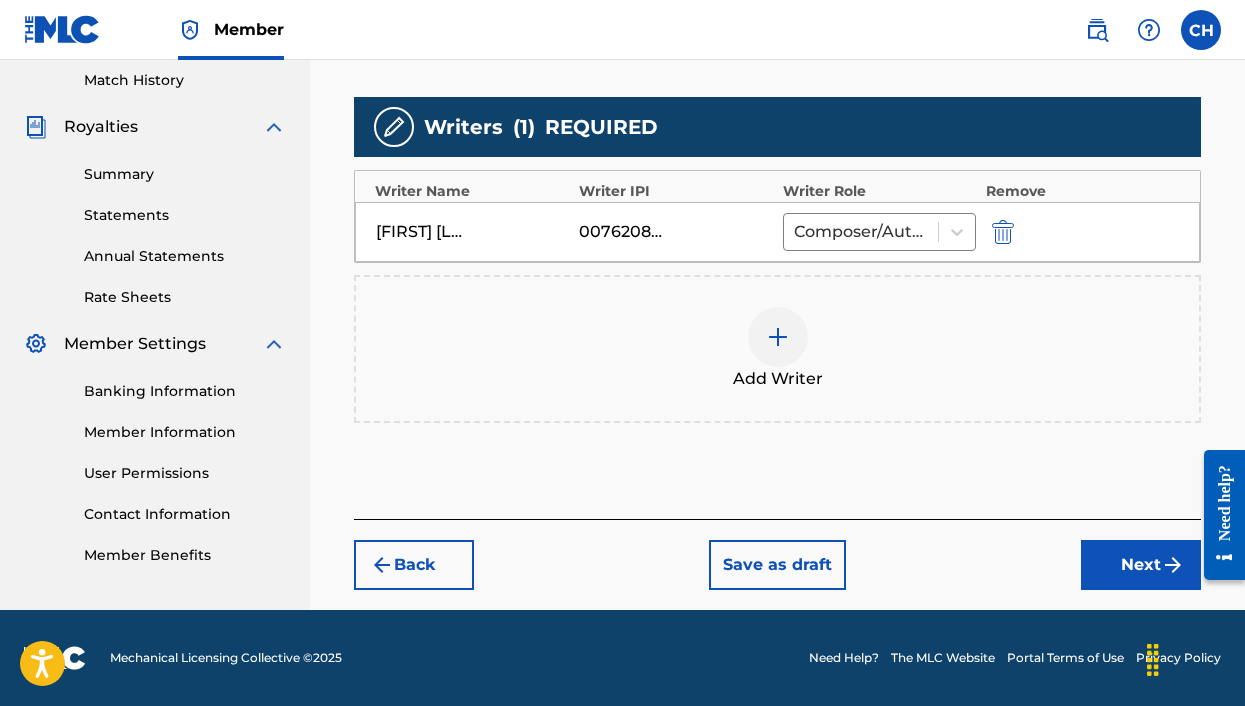 click on "Next" at bounding box center [1141, 565] 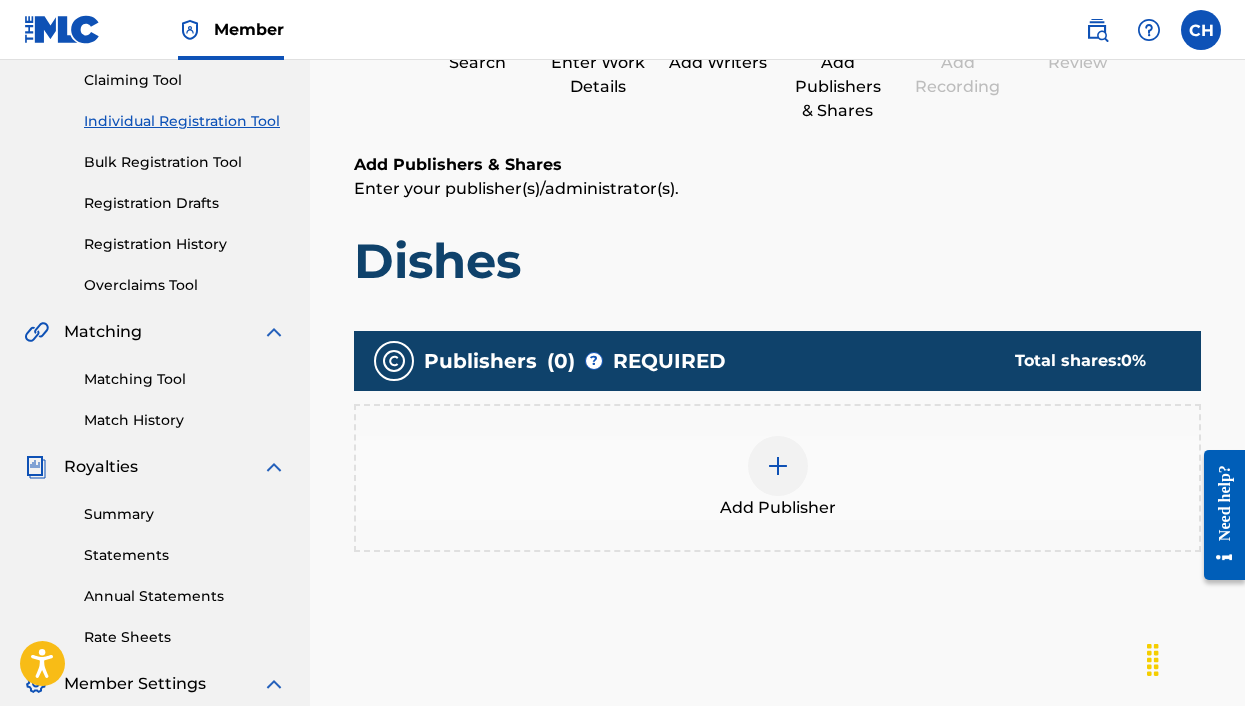 scroll, scrollTop: 481, scrollLeft: 0, axis: vertical 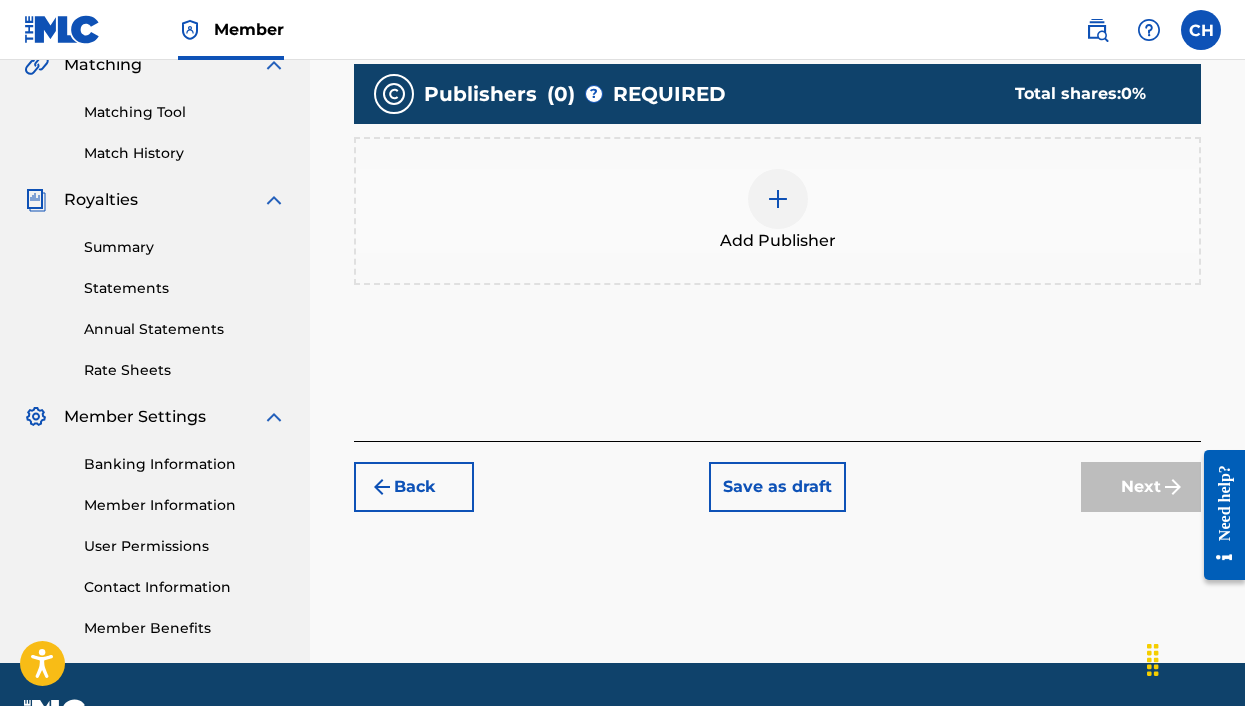 click on "Add Publisher" at bounding box center (778, 241) 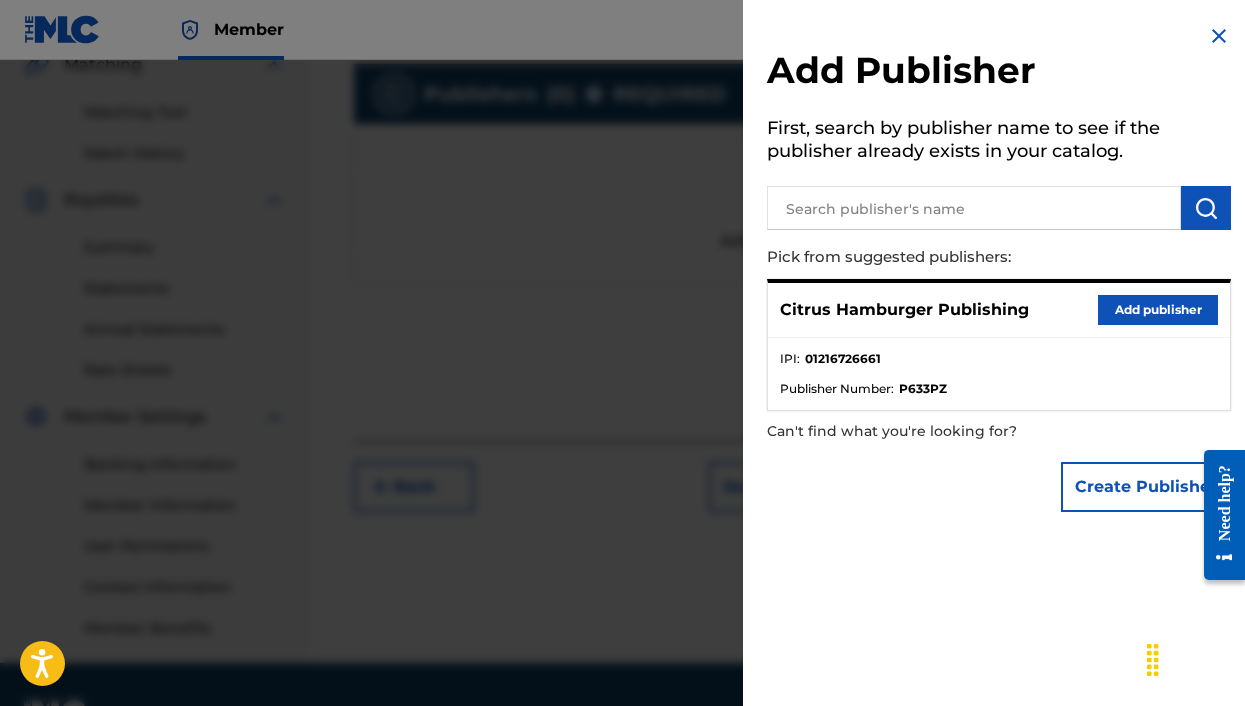 click on "Add publisher" at bounding box center [1158, 310] 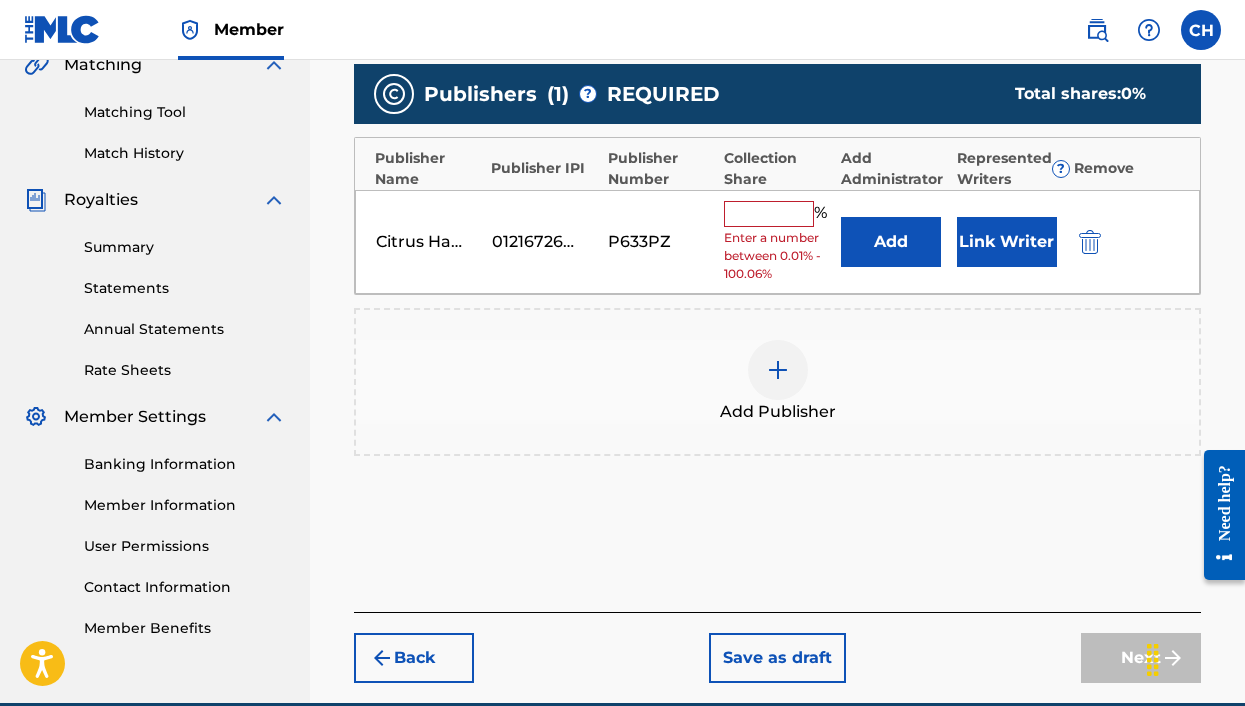 click at bounding box center (769, 214) 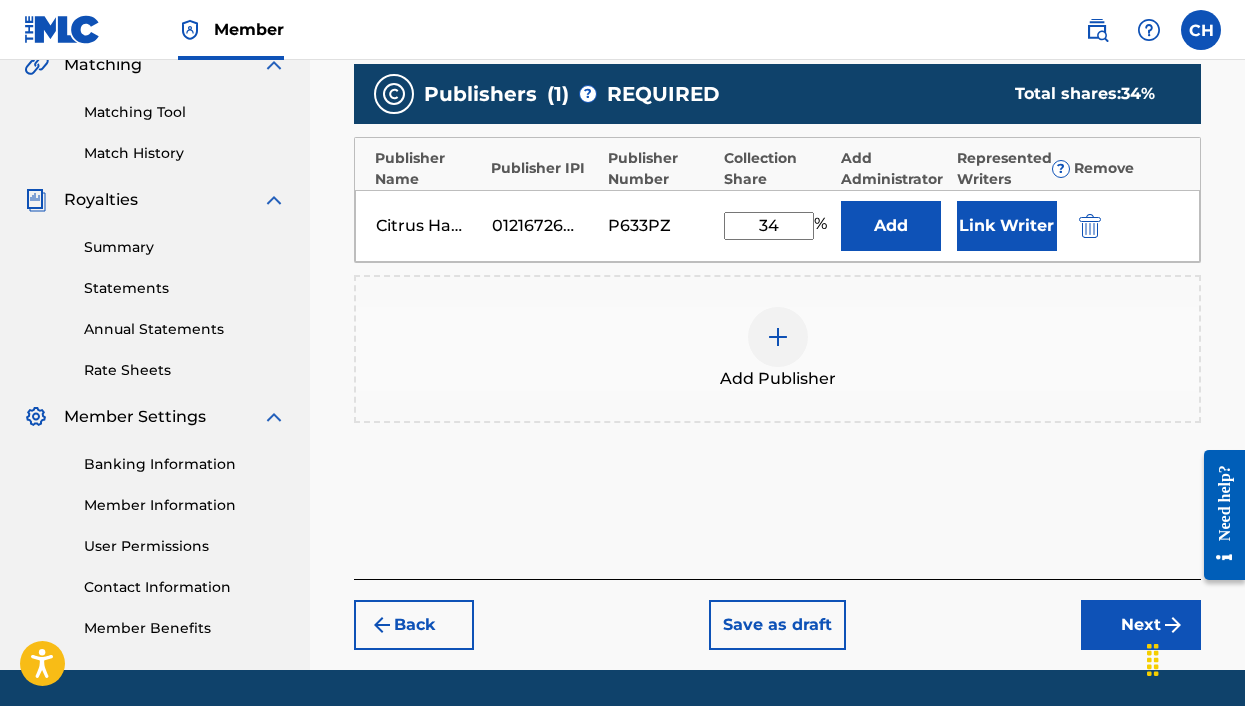 type on "34" 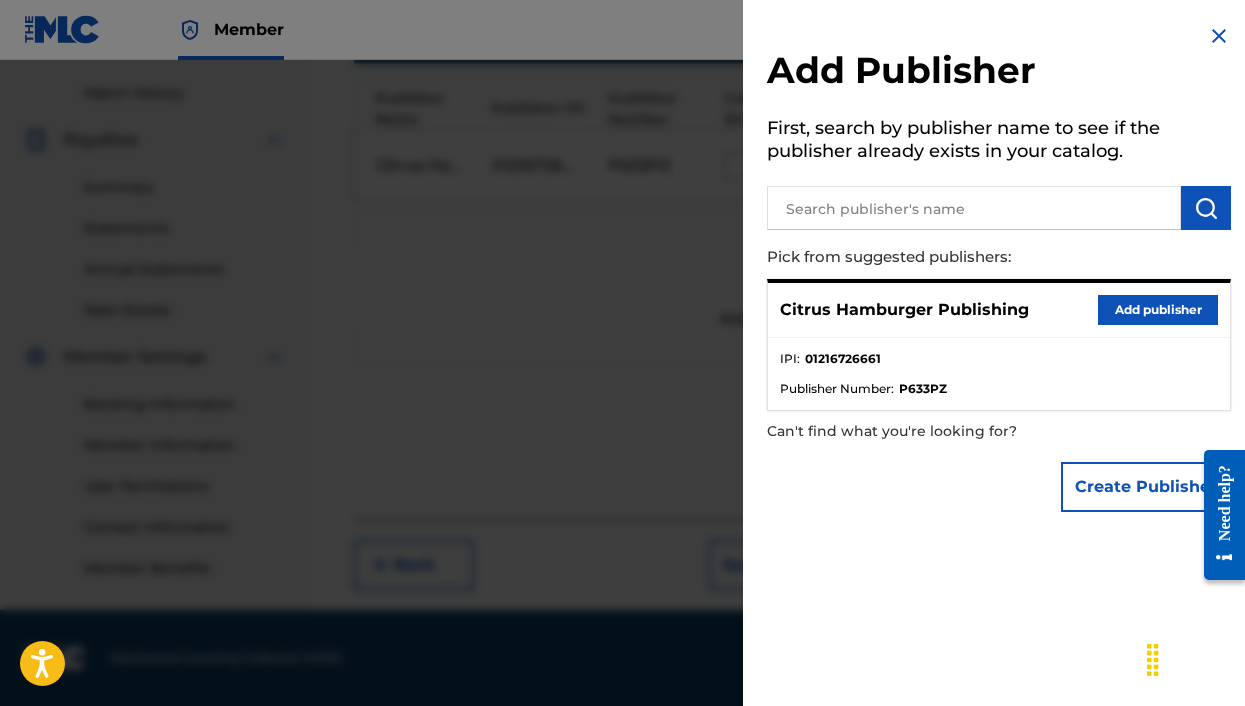 scroll, scrollTop: 541, scrollLeft: 0, axis: vertical 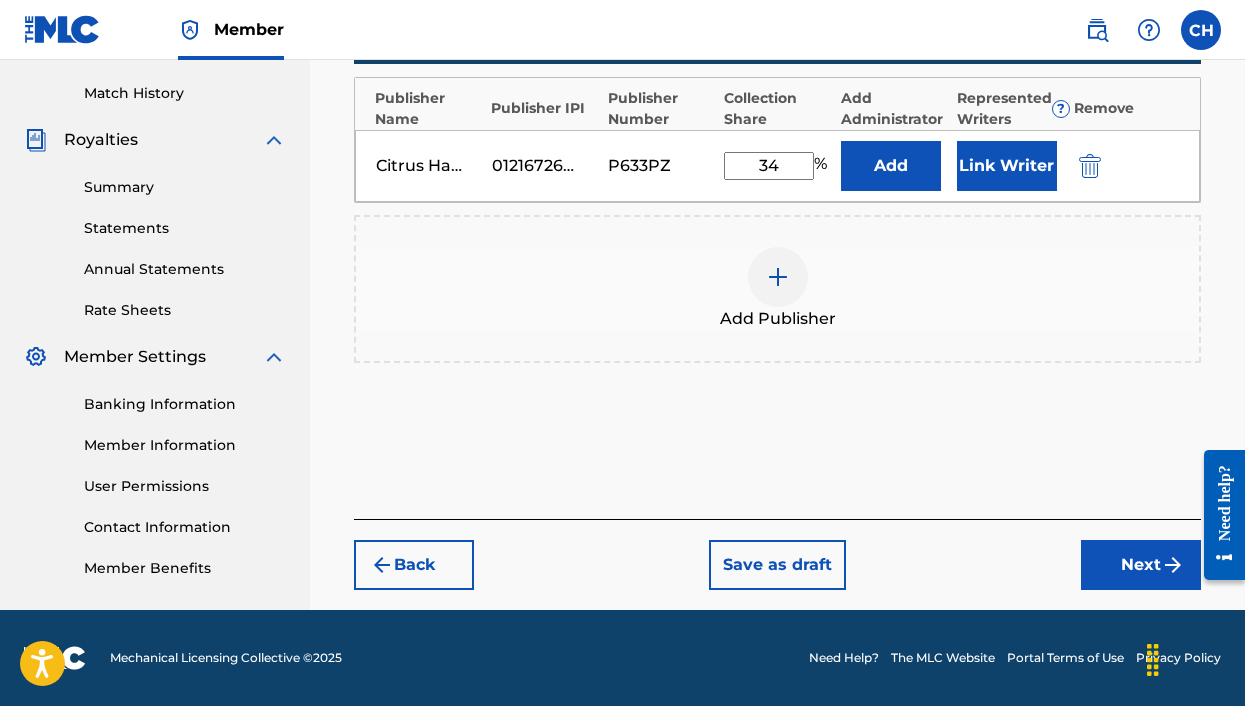 click on "Next" at bounding box center [1141, 565] 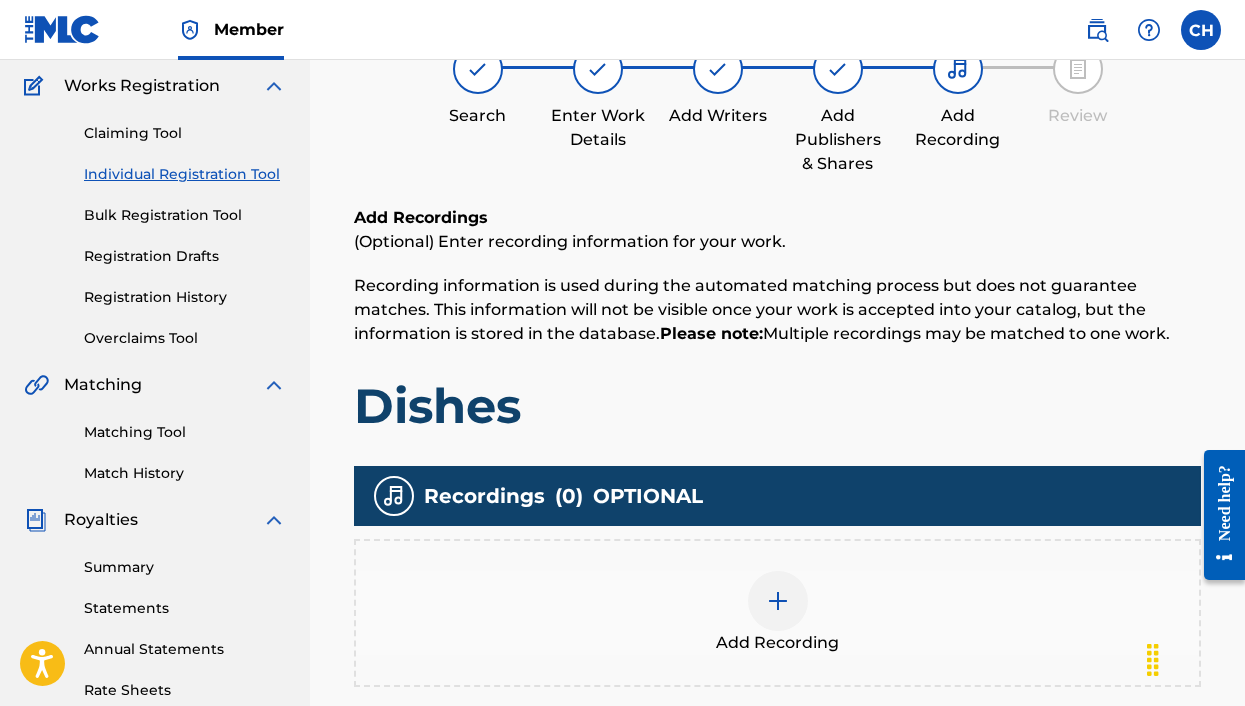 scroll, scrollTop: 391, scrollLeft: 0, axis: vertical 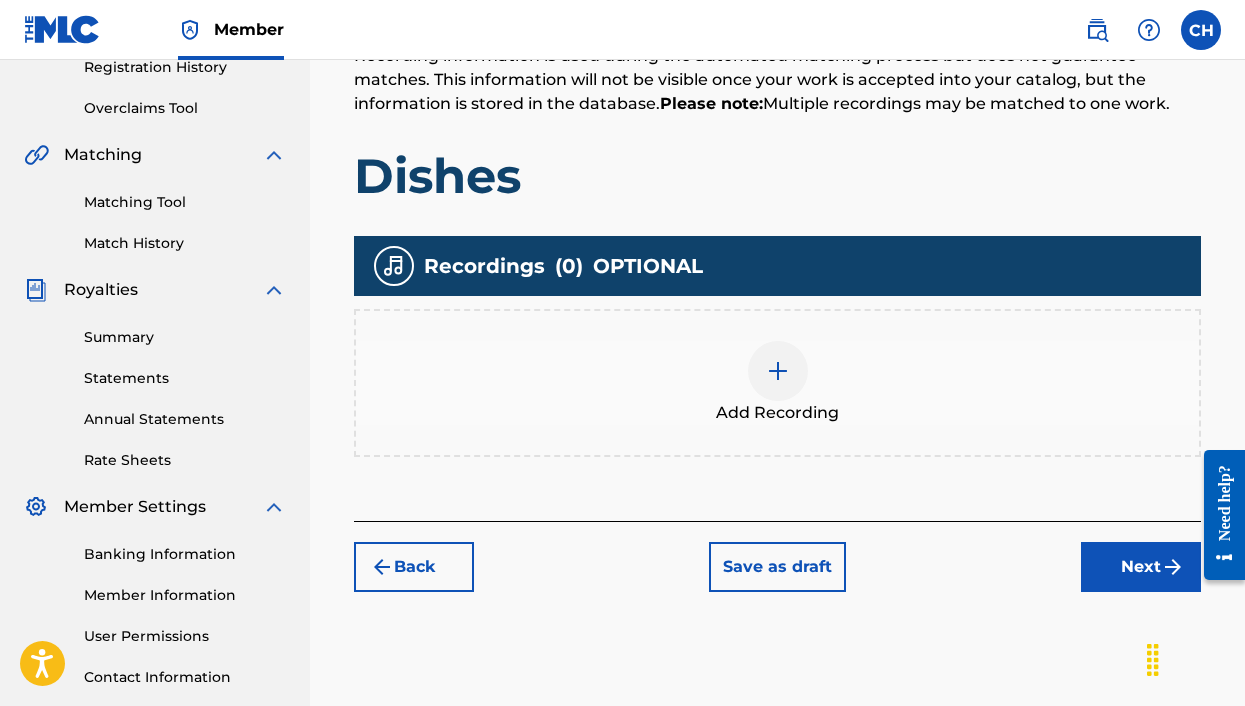 click at bounding box center (778, 371) 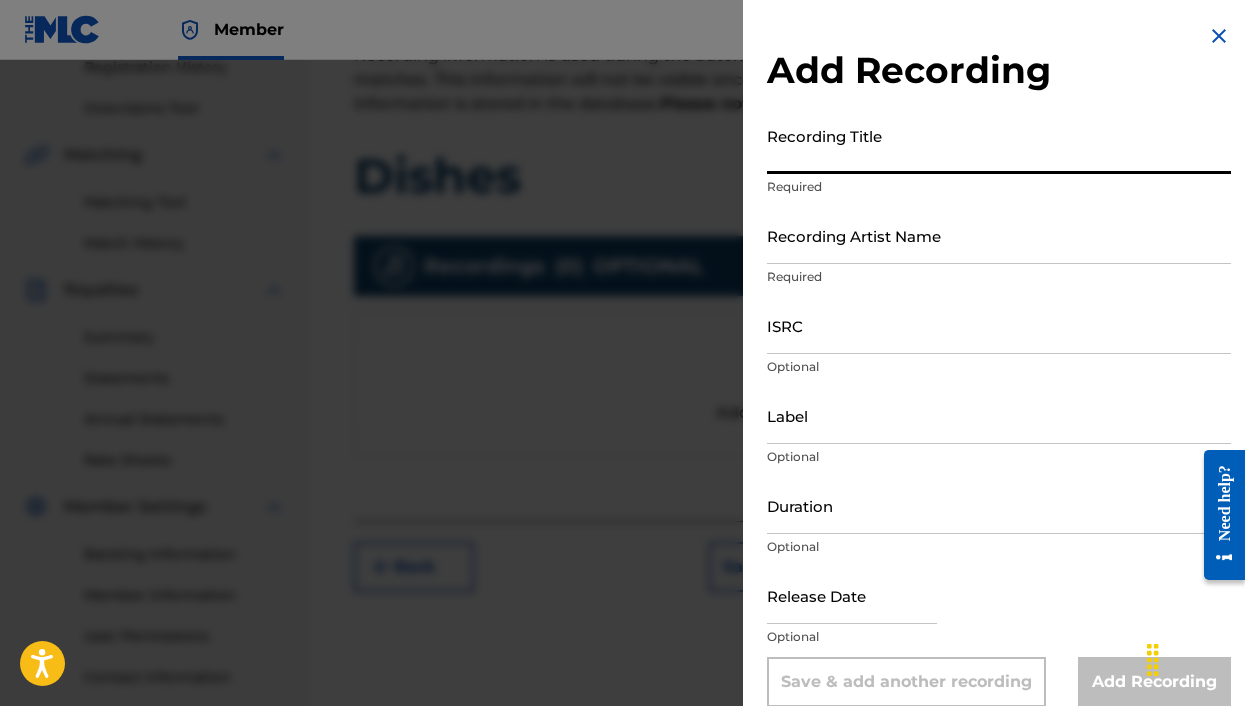 click on "Recording Title" at bounding box center [999, 145] 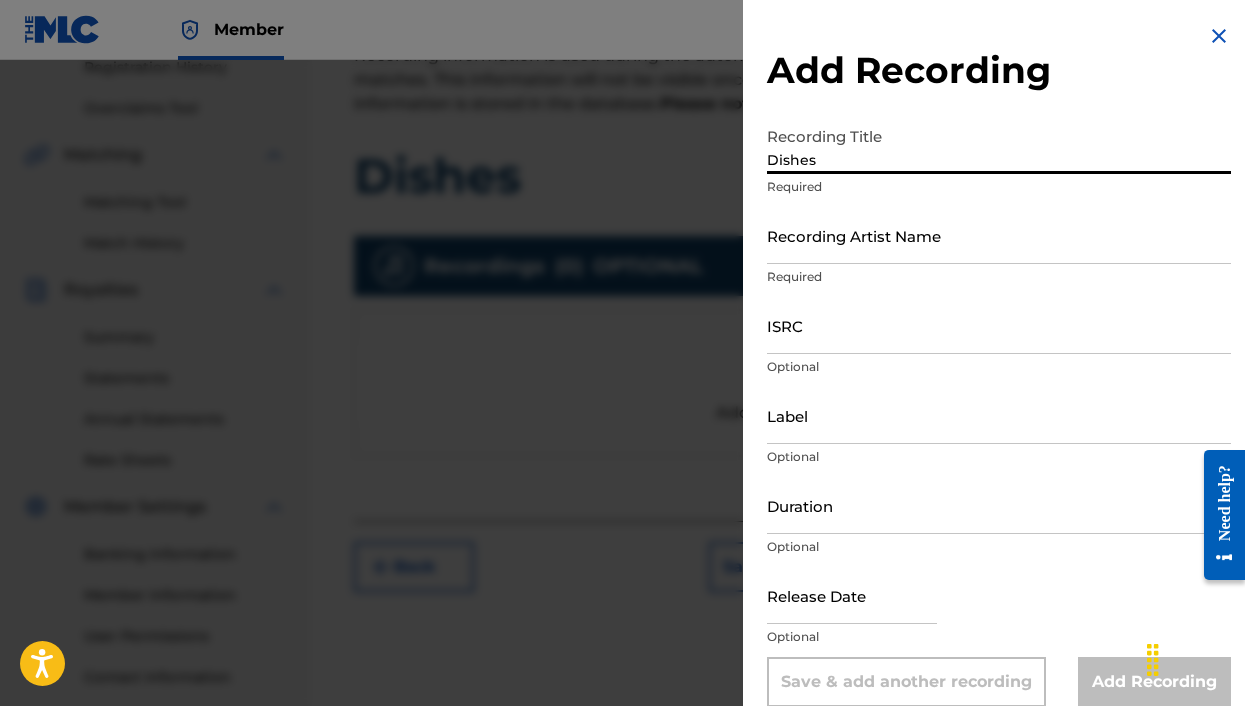 type on "Dishes" 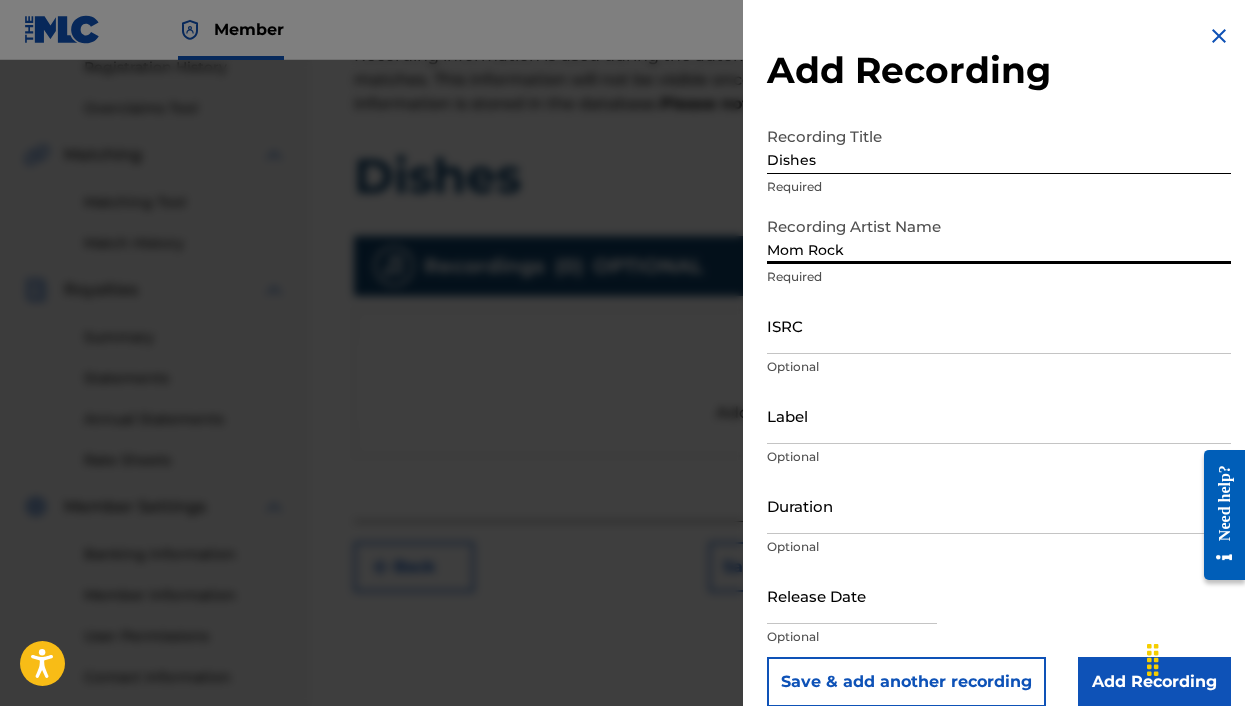 type on "Mom Rock" 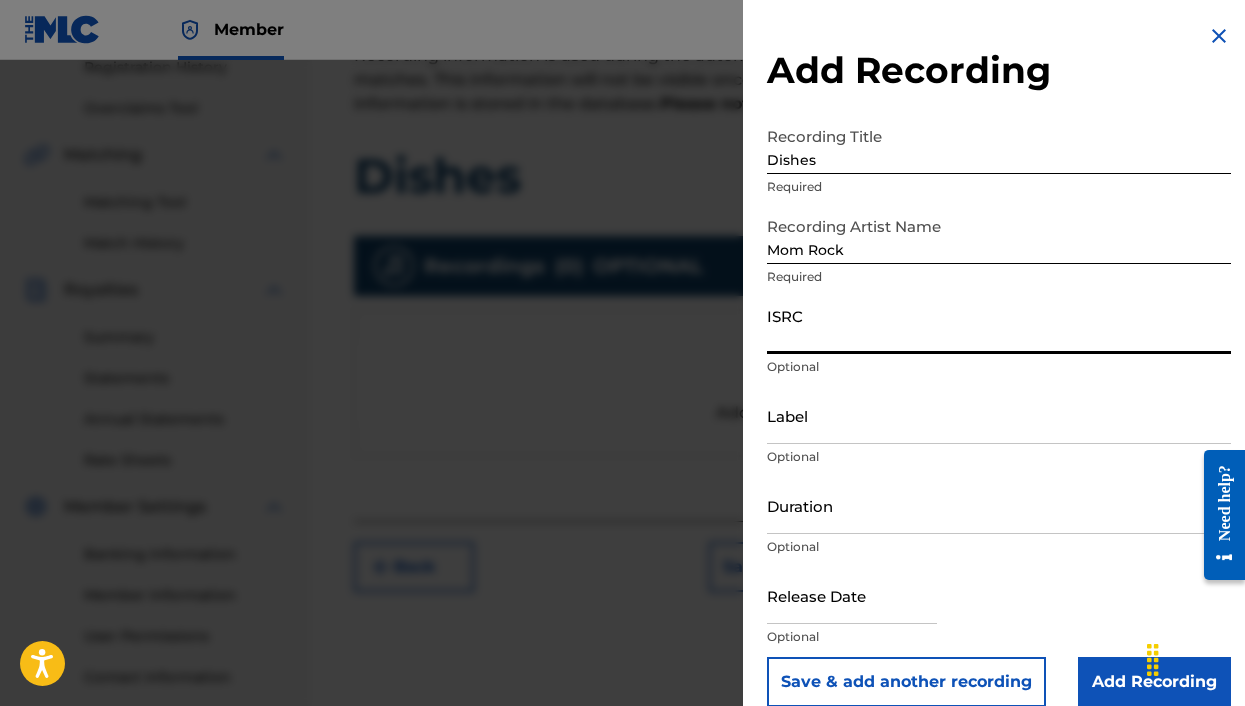 click on "ISRC" at bounding box center (999, 325) 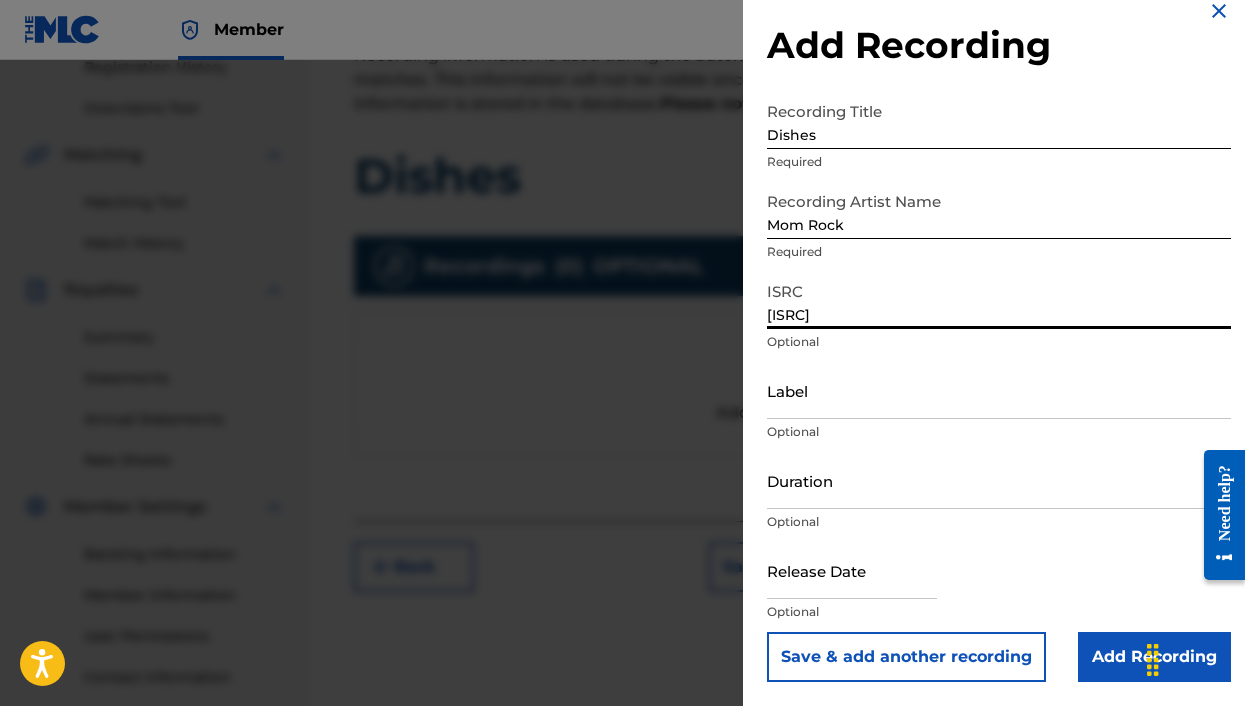 scroll, scrollTop: 25, scrollLeft: 0, axis: vertical 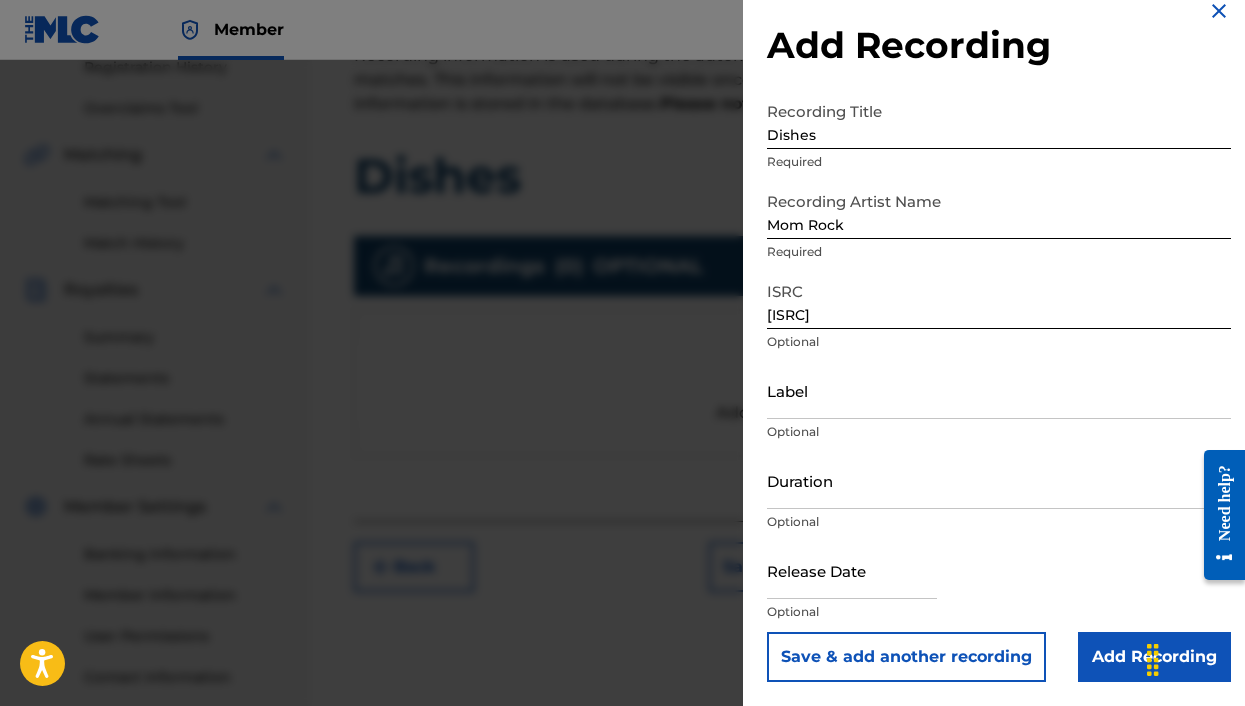 click on "Add Recording" at bounding box center [1154, 657] 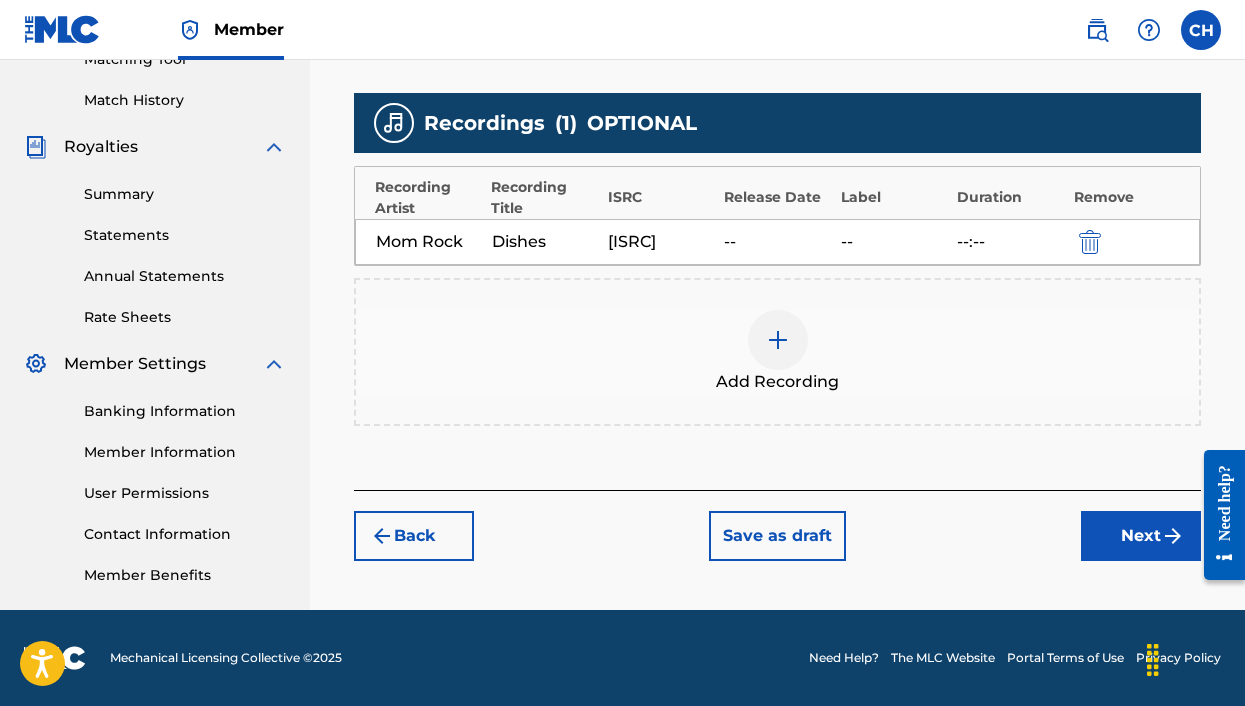 click on "Next" at bounding box center (1141, 536) 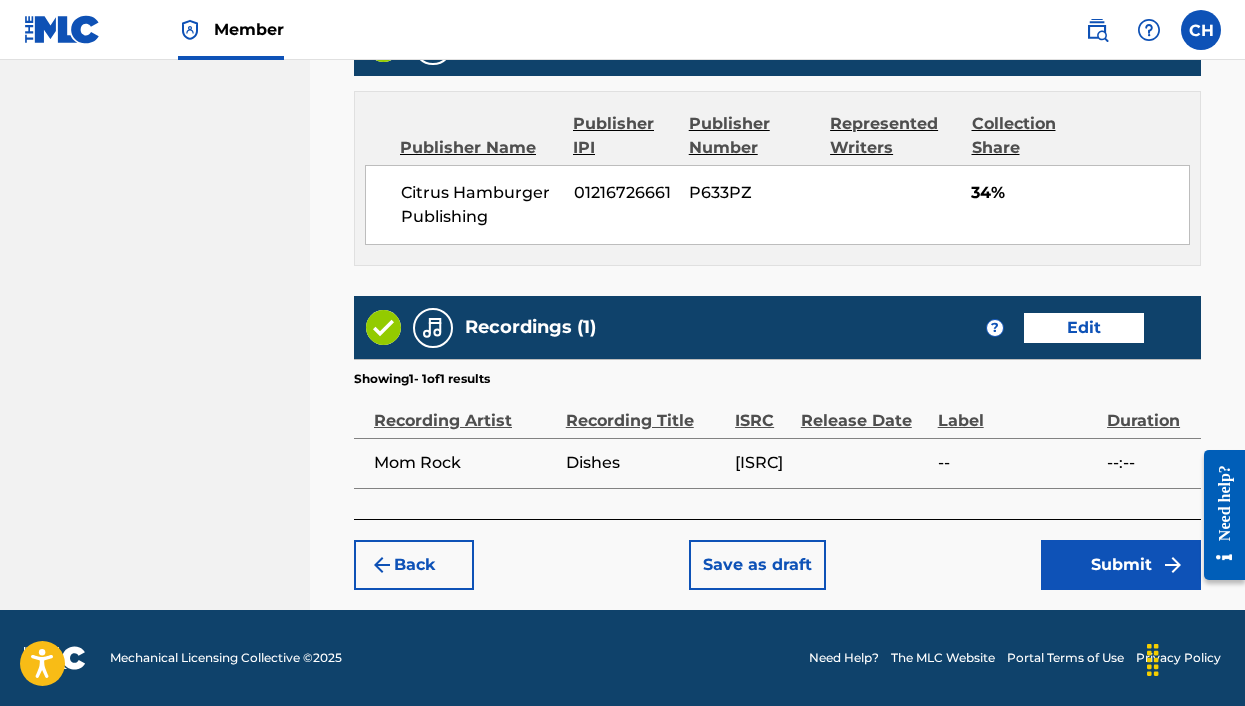 scroll, scrollTop: 1072, scrollLeft: 0, axis: vertical 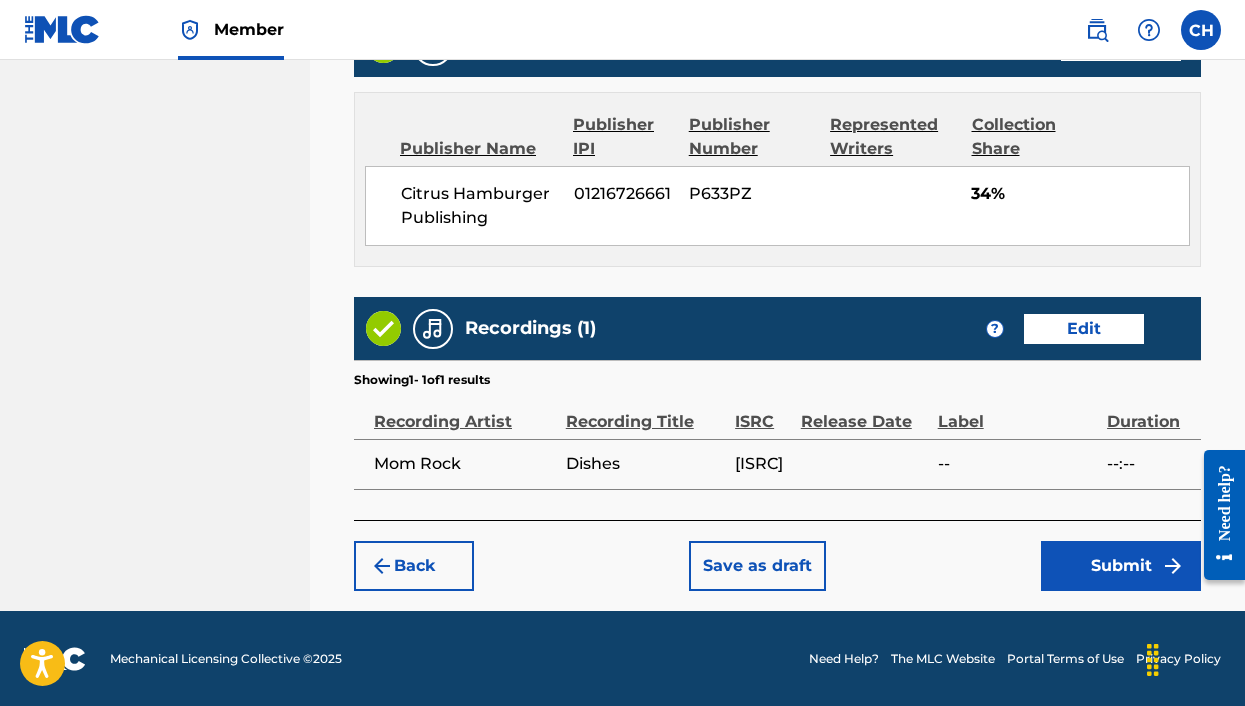 click on "Submit" at bounding box center (1121, 566) 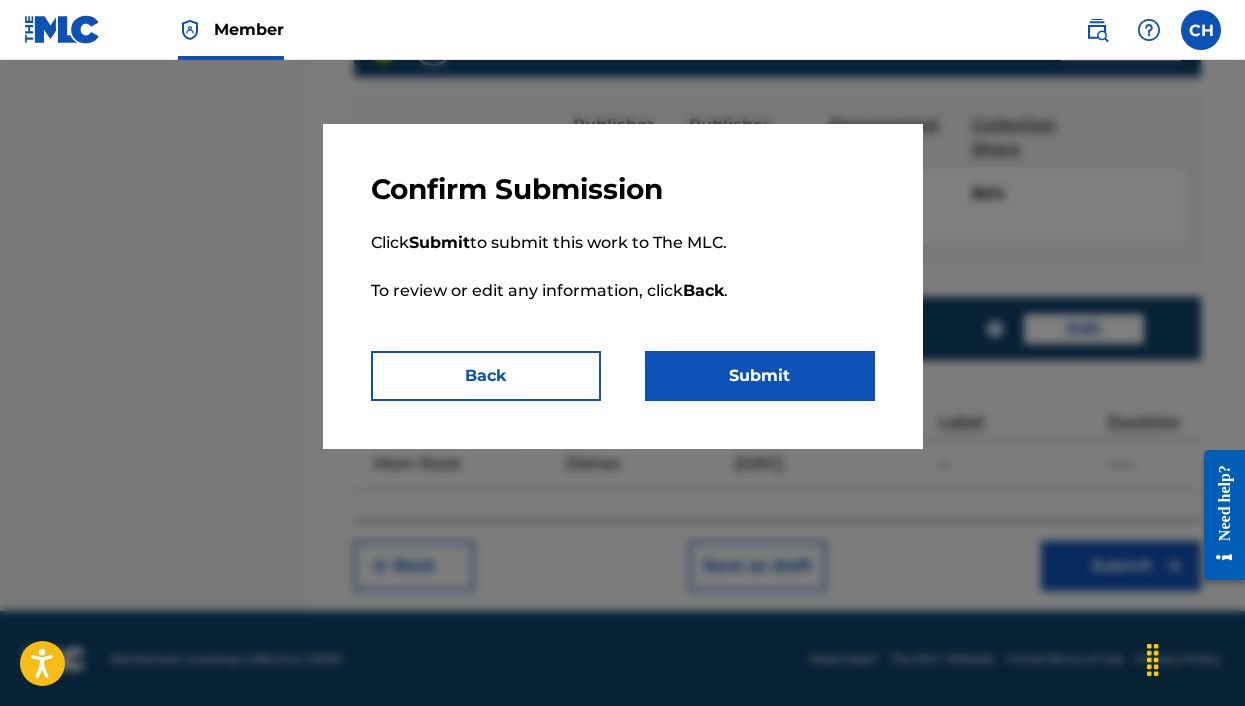 click on "Submit" at bounding box center (760, 376) 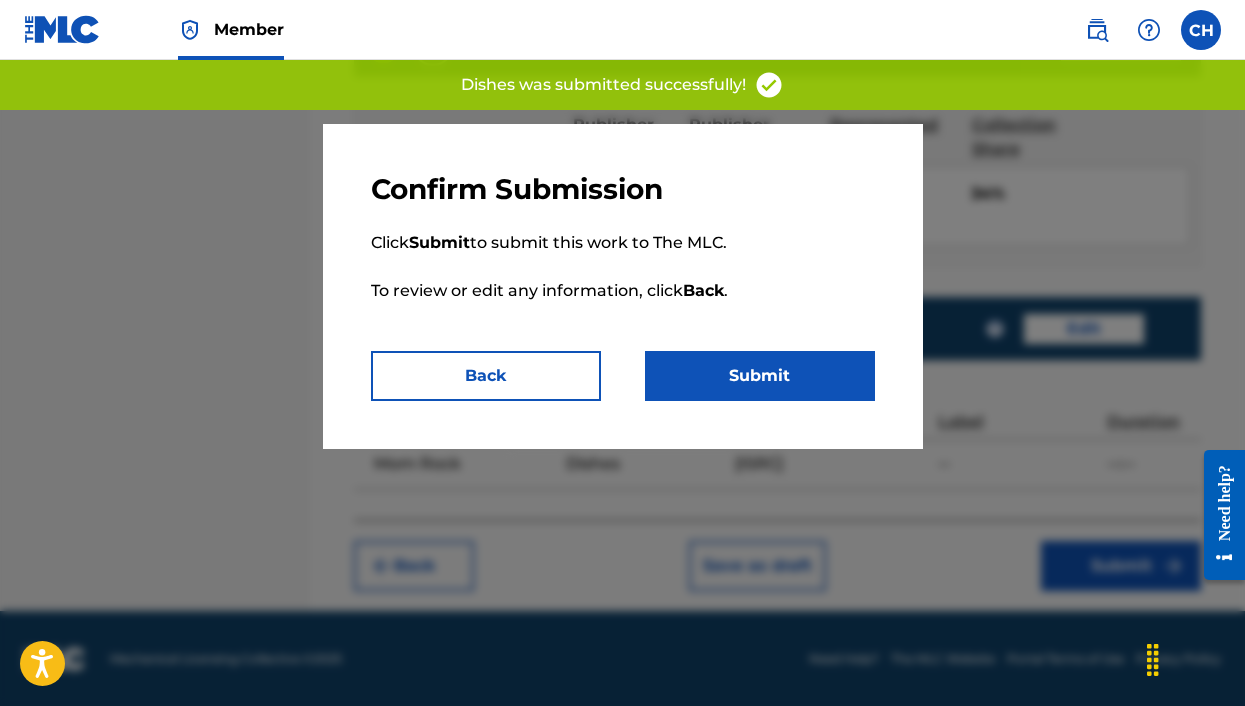 scroll, scrollTop: 0, scrollLeft: 0, axis: both 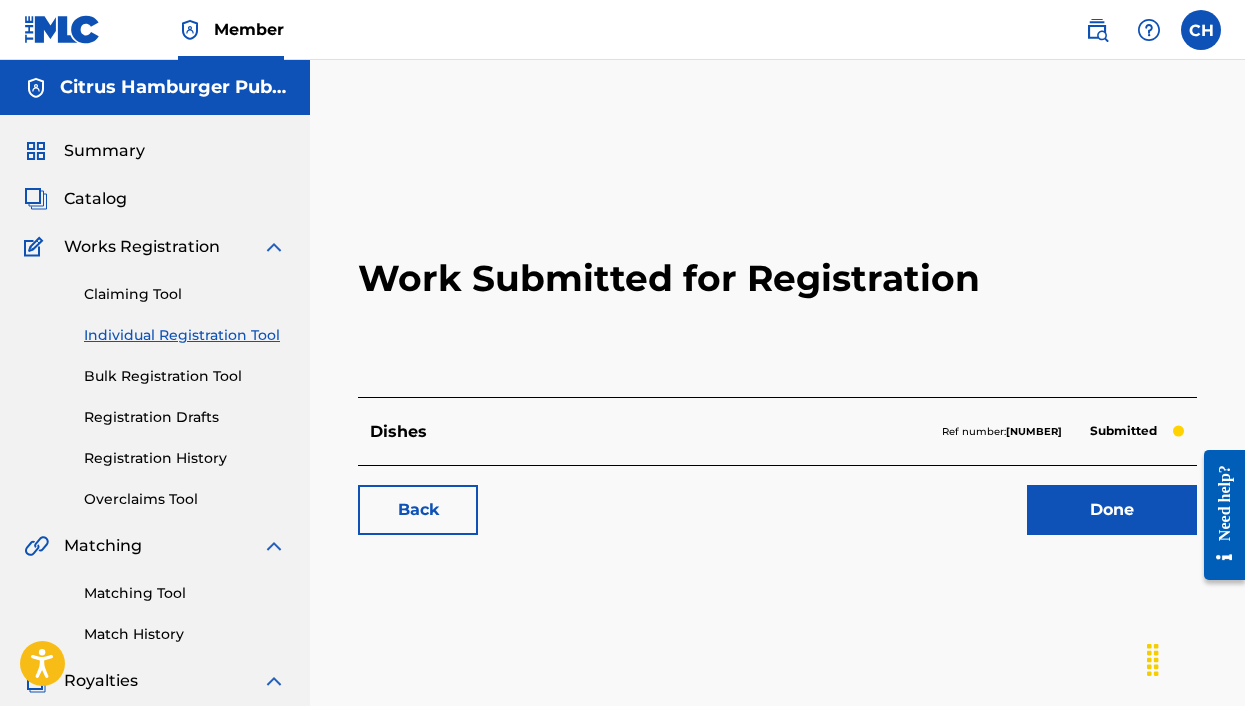 click on "Done" at bounding box center (1112, 510) 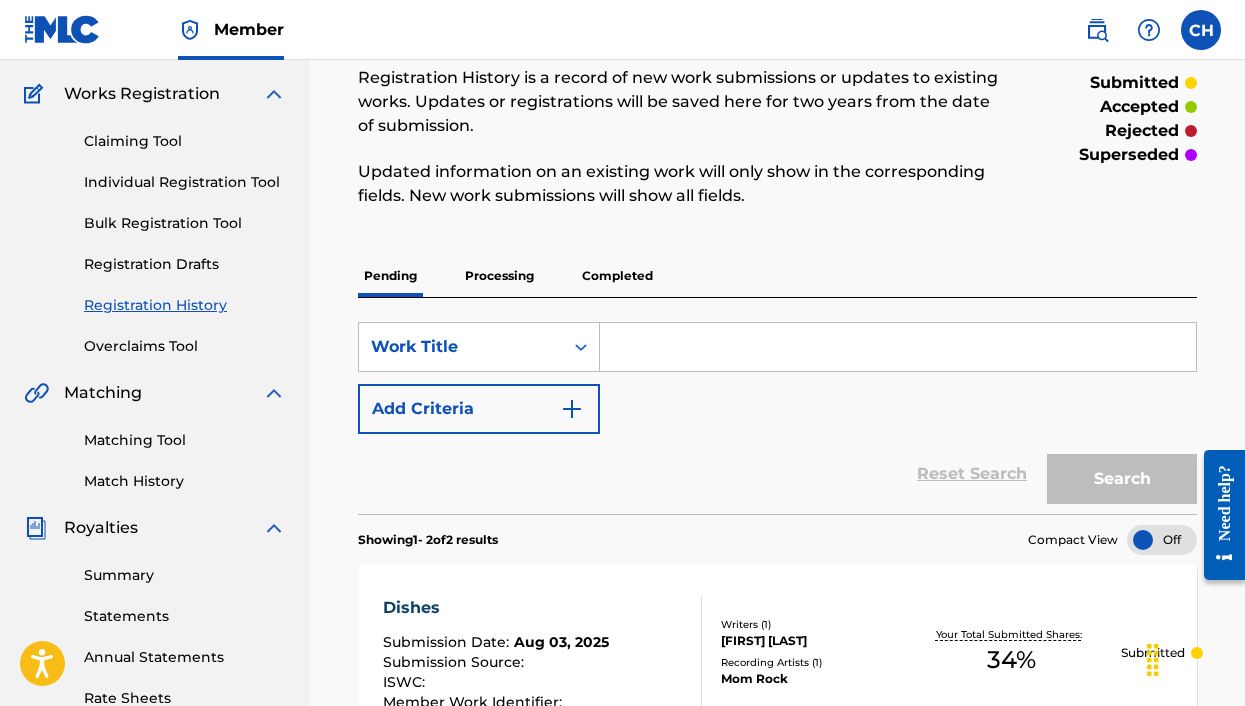 scroll, scrollTop: 176, scrollLeft: 0, axis: vertical 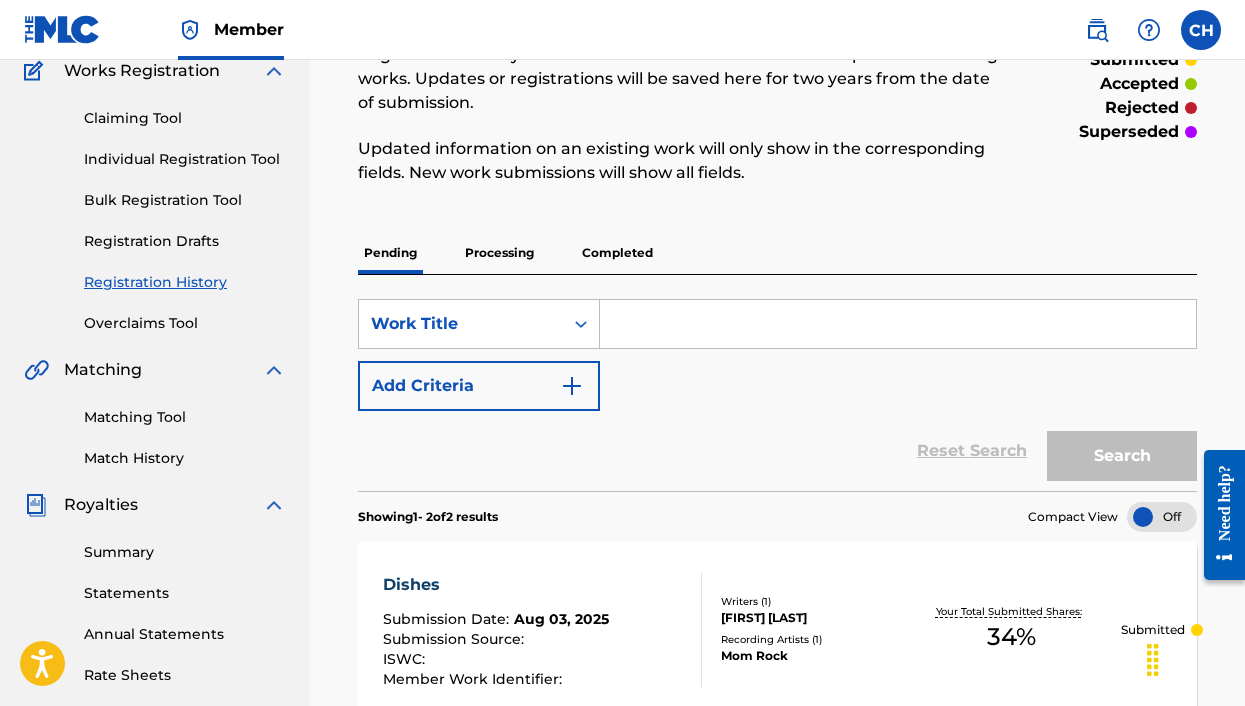 click at bounding box center (898, 324) 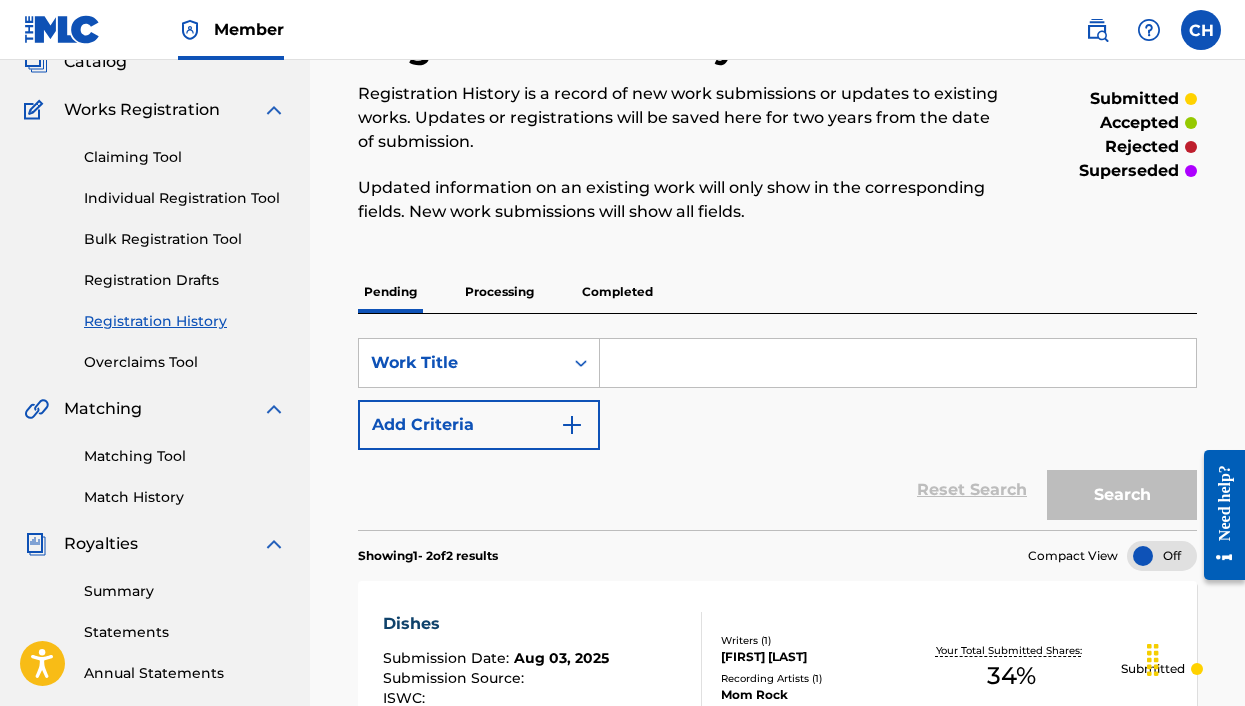 scroll, scrollTop: 125, scrollLeft: 0, axis: vertical 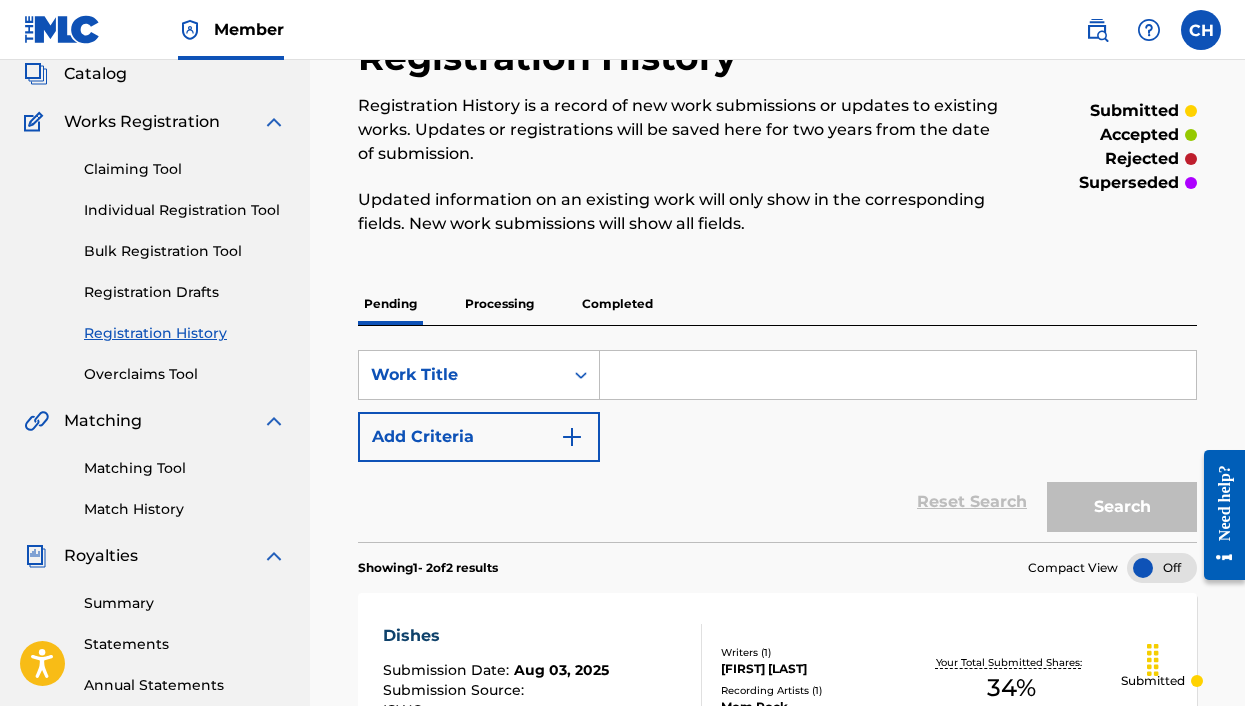 click on "Claiming Tool" at bounding box center [185, 169] 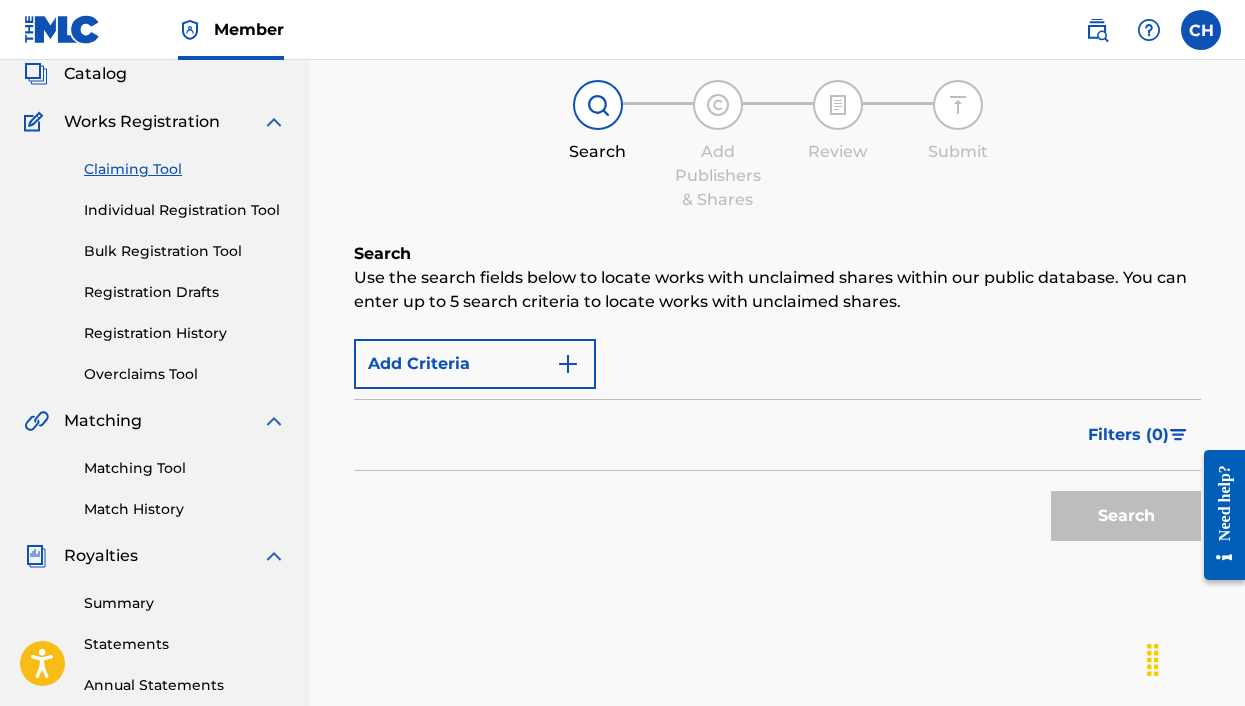 scroll, scrollTop: 0, scrollLeft: 0, axis: both 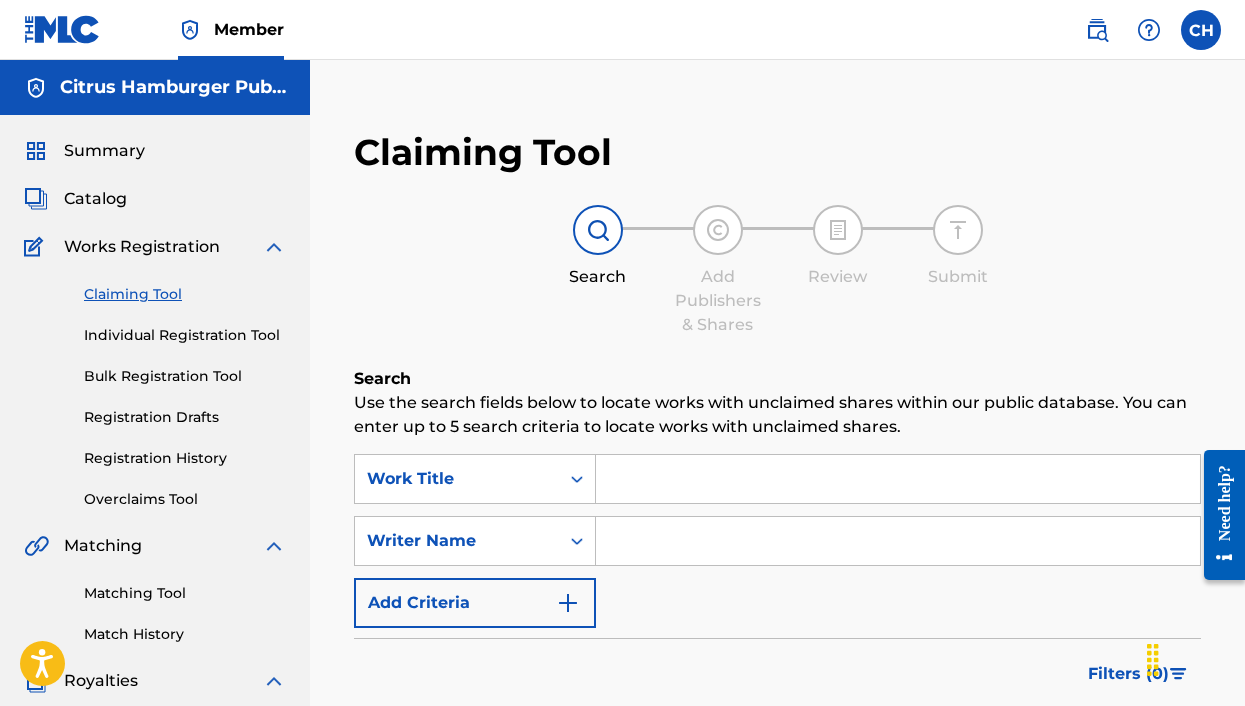 click at bounding box center (898, 479) 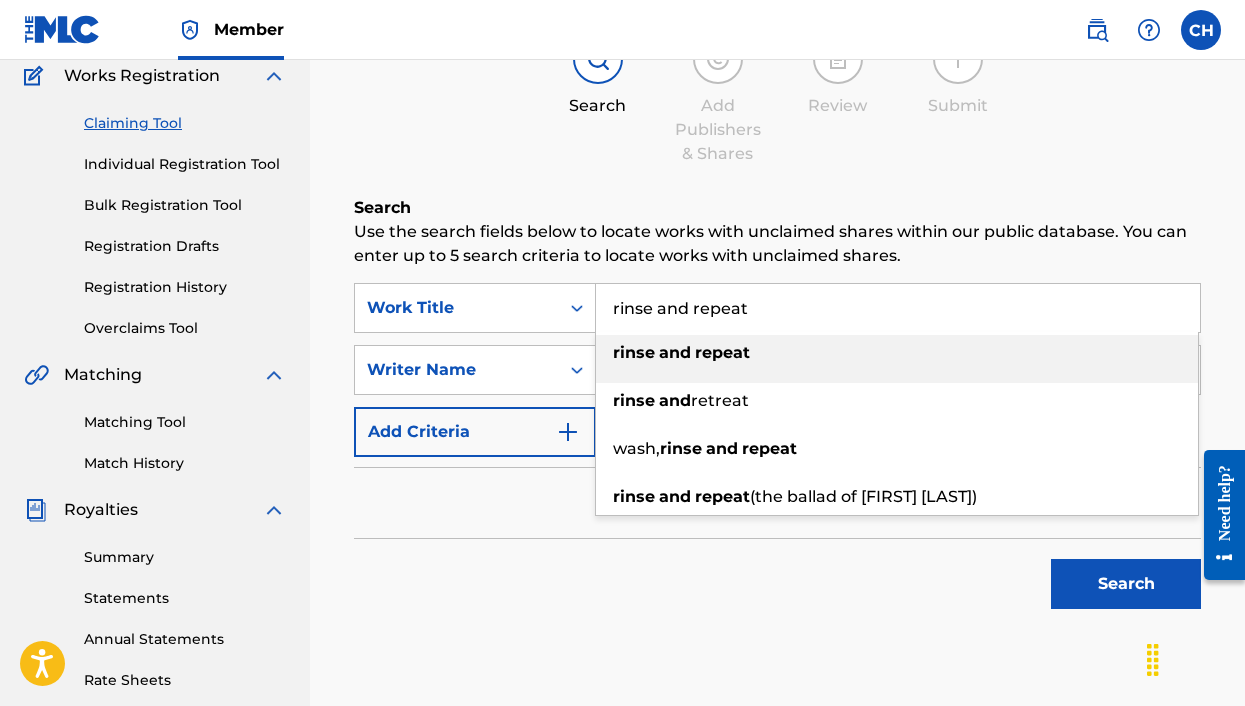 type on "rinse and repeat" 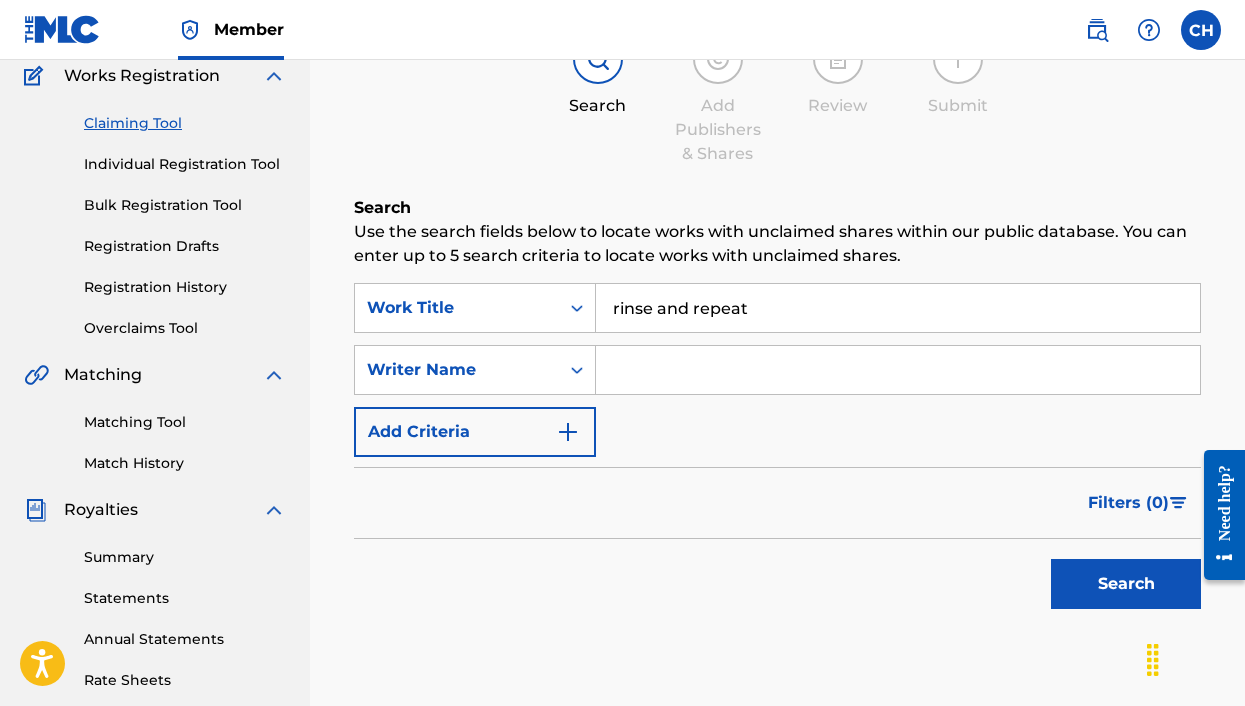 click at bounding box center (898, 370) 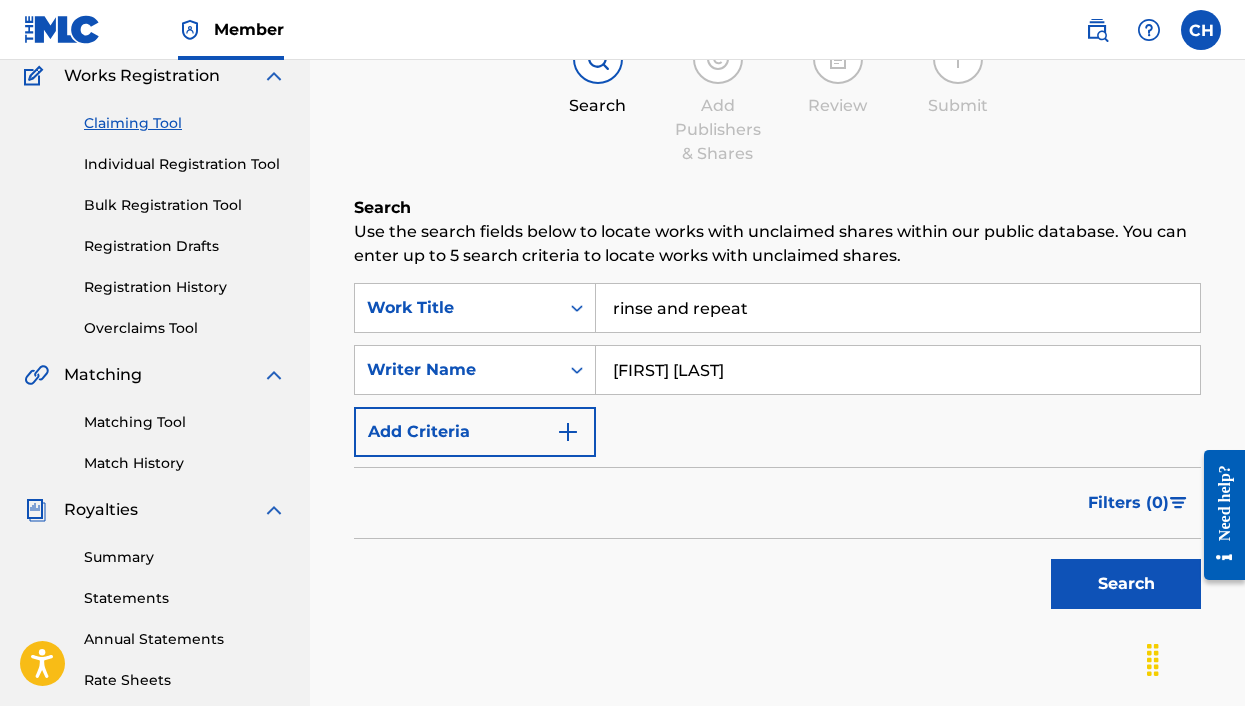 type on "[FIRST] [LAST]" 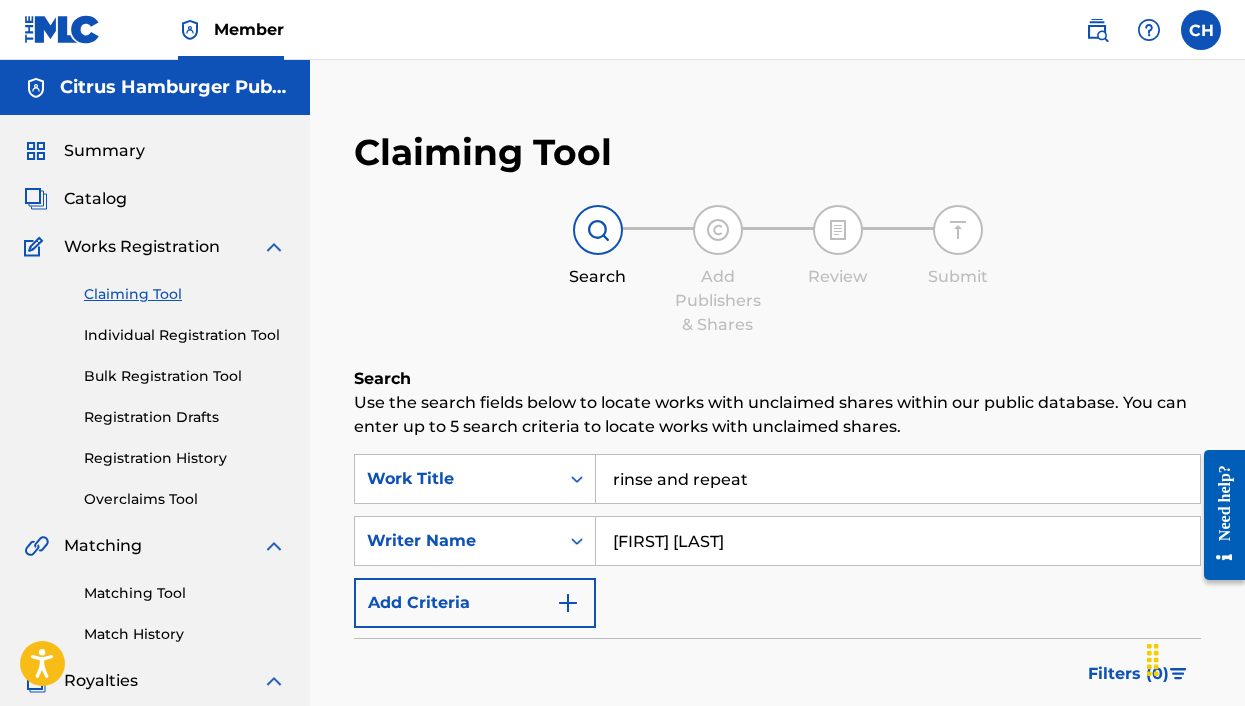 scroll, scrollTop: 72, scrollLeft: 0, axis: vertical 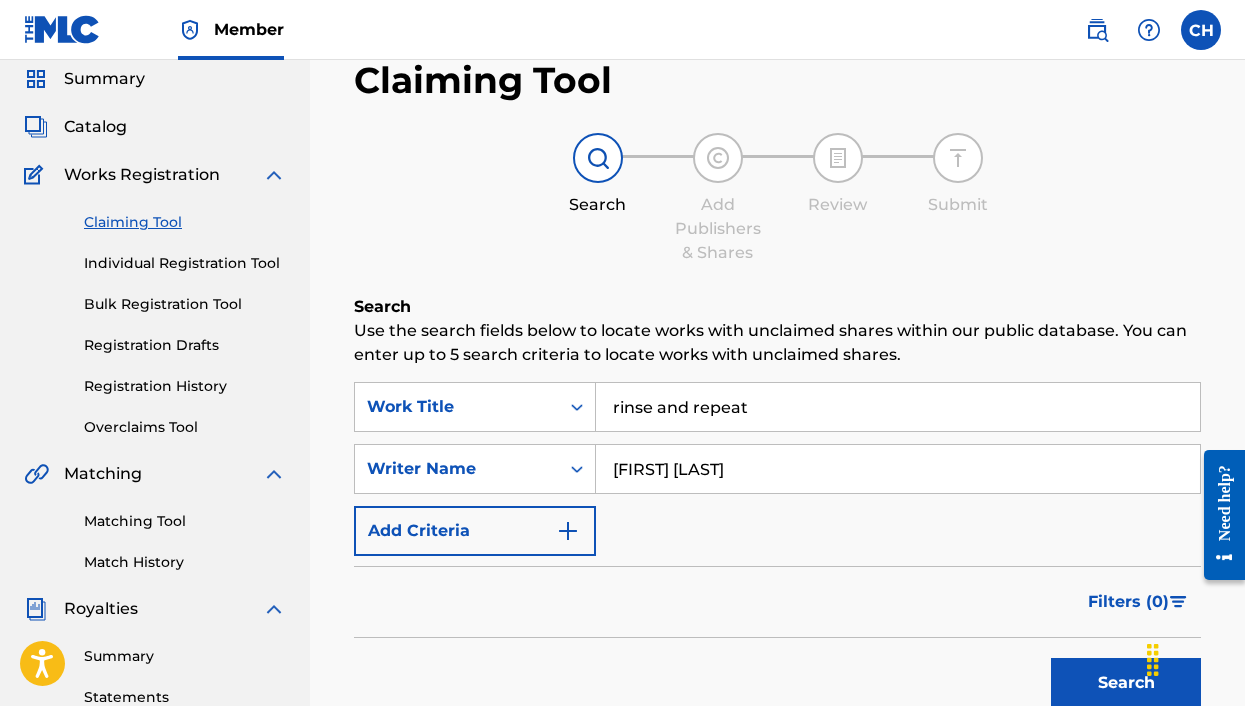 click on "Claiming Tool Individual Registration Tool Bulk Registration Tool Registration Drafts Registration History Overclaims Tool" at bounding box center [155, 312] 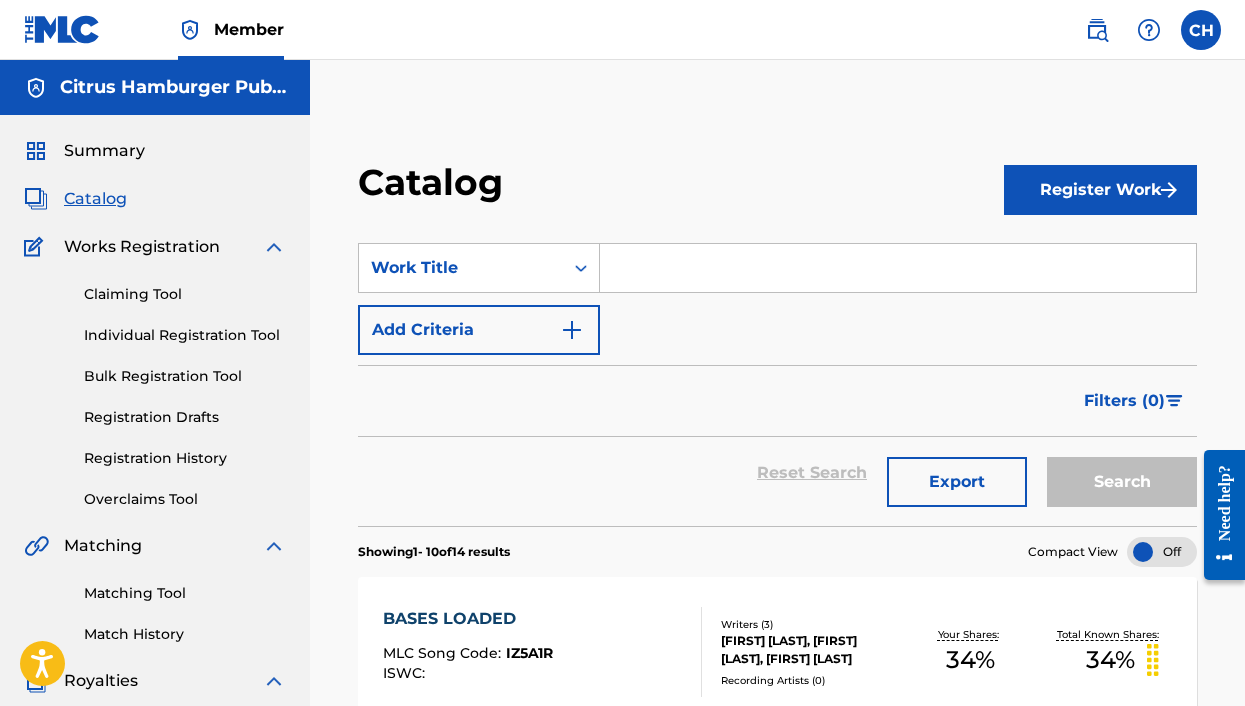 click on "Register Work" at bounding box center [1100, 190] 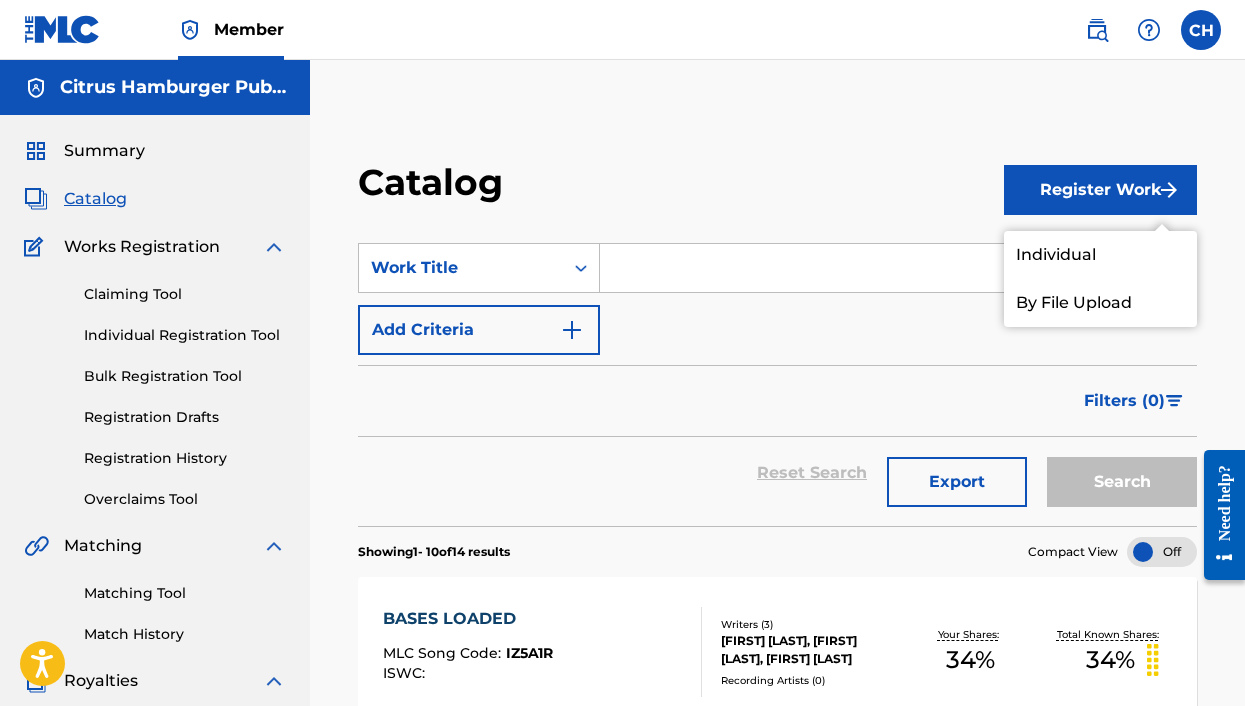 click on "Individual" at bounding box center [1100, 255] 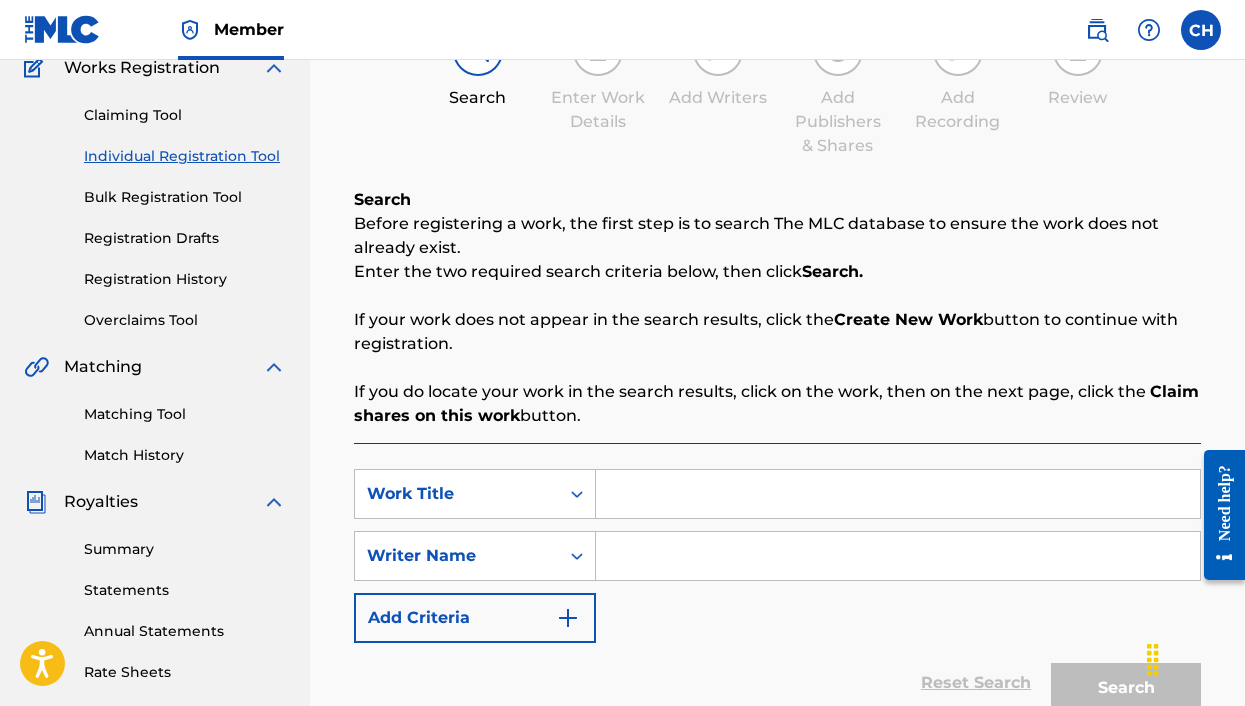 scroll, scrollTop: 263, scrollLeft: 0, axis: vertical 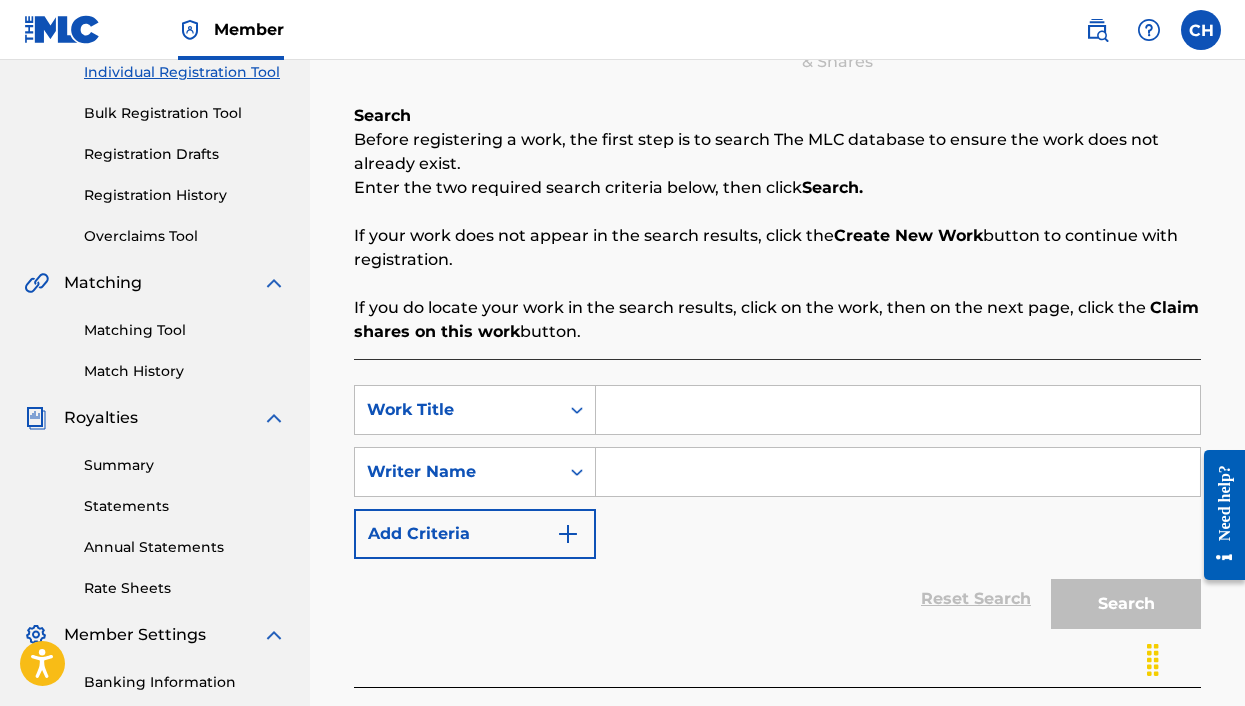 click at bounding box center (898, 410) 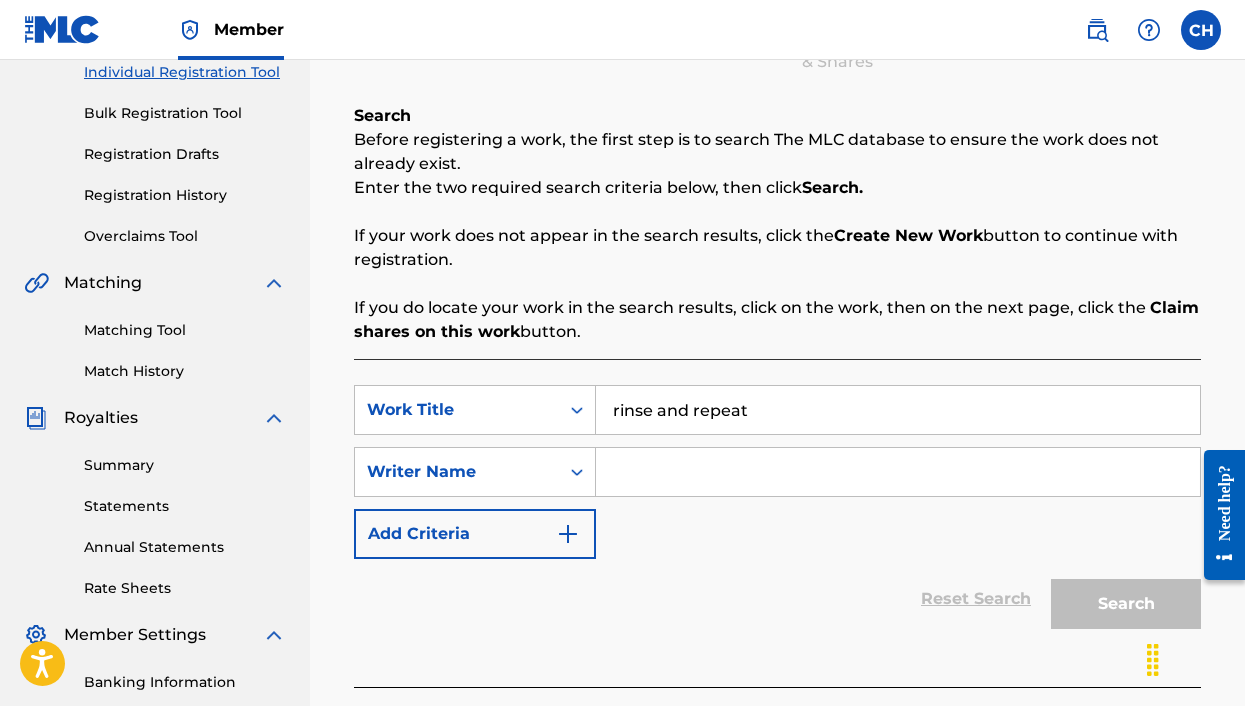 type on "rinse and repeat" 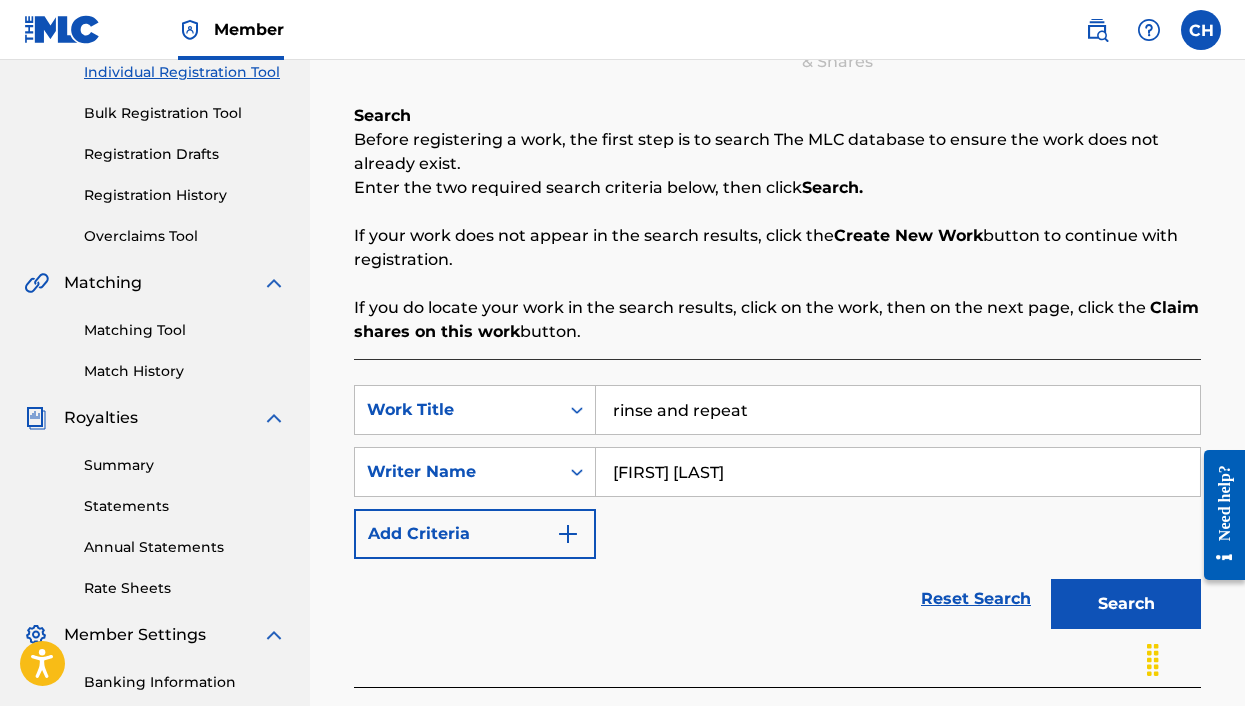 type on "[FIRST] [LAST]" 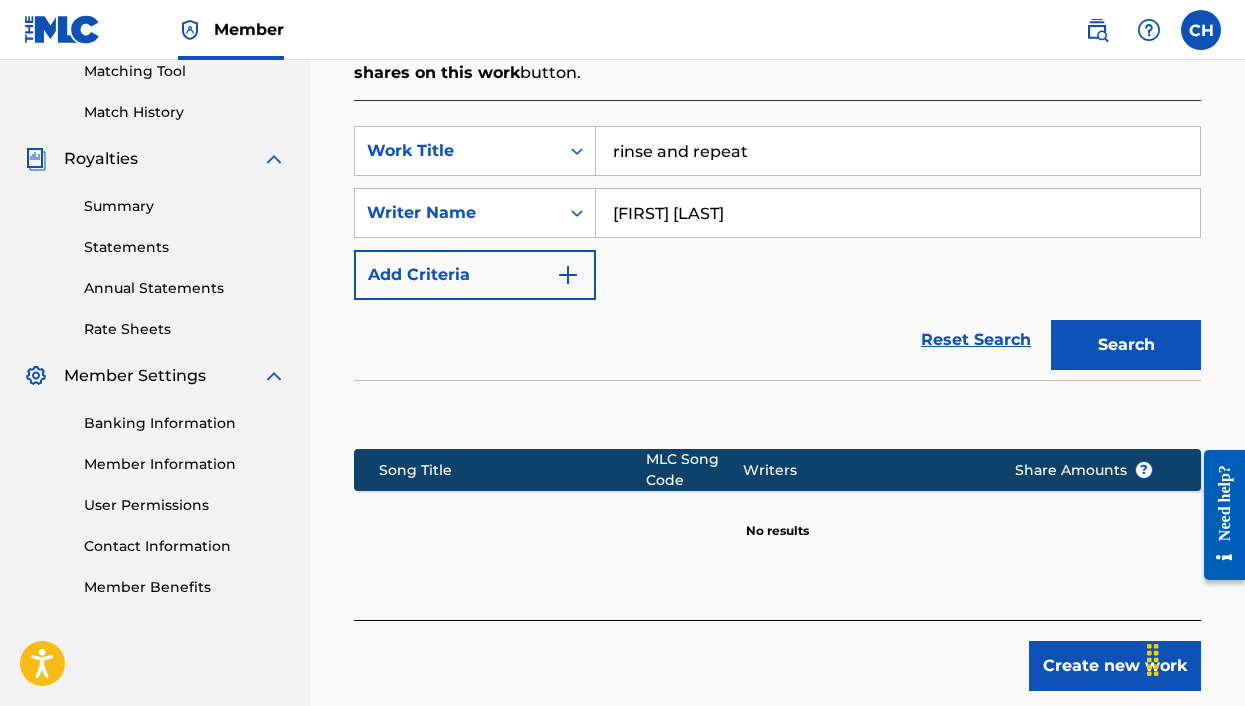 scroll, scrollTop: 571, scrollLeft: 0, axis: vertical 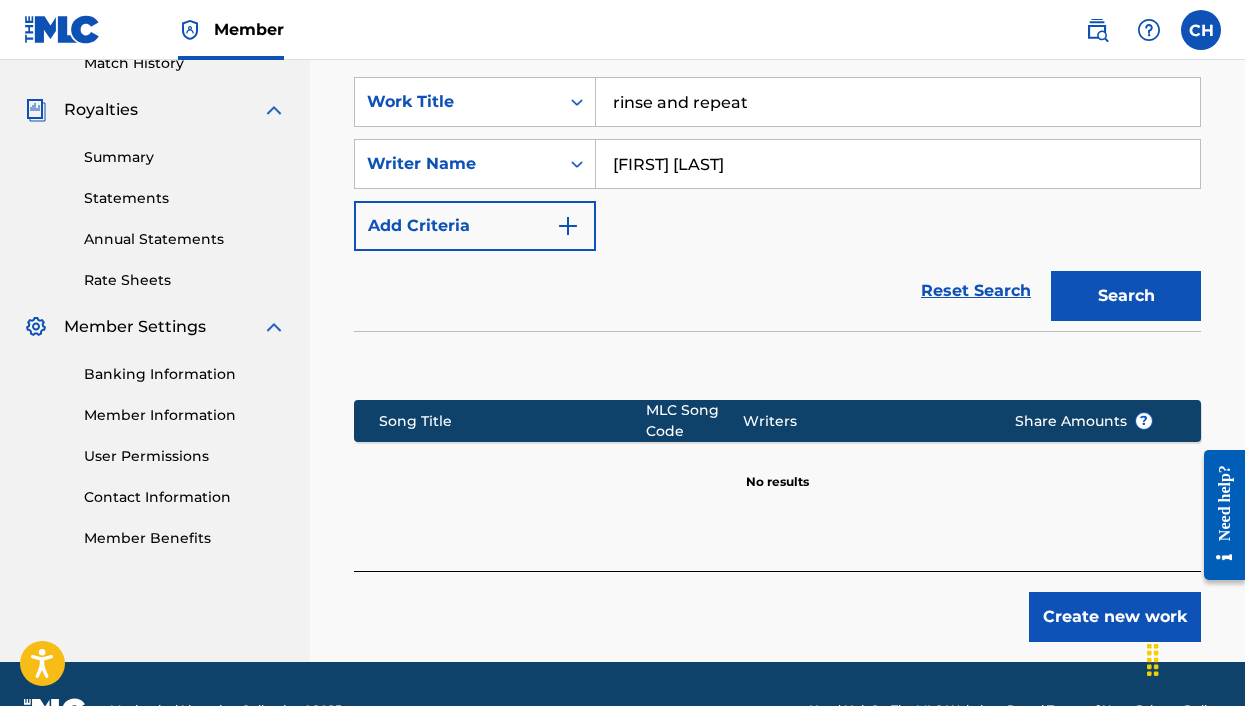 click on "Create new work" at bounding box center [1115, 617] 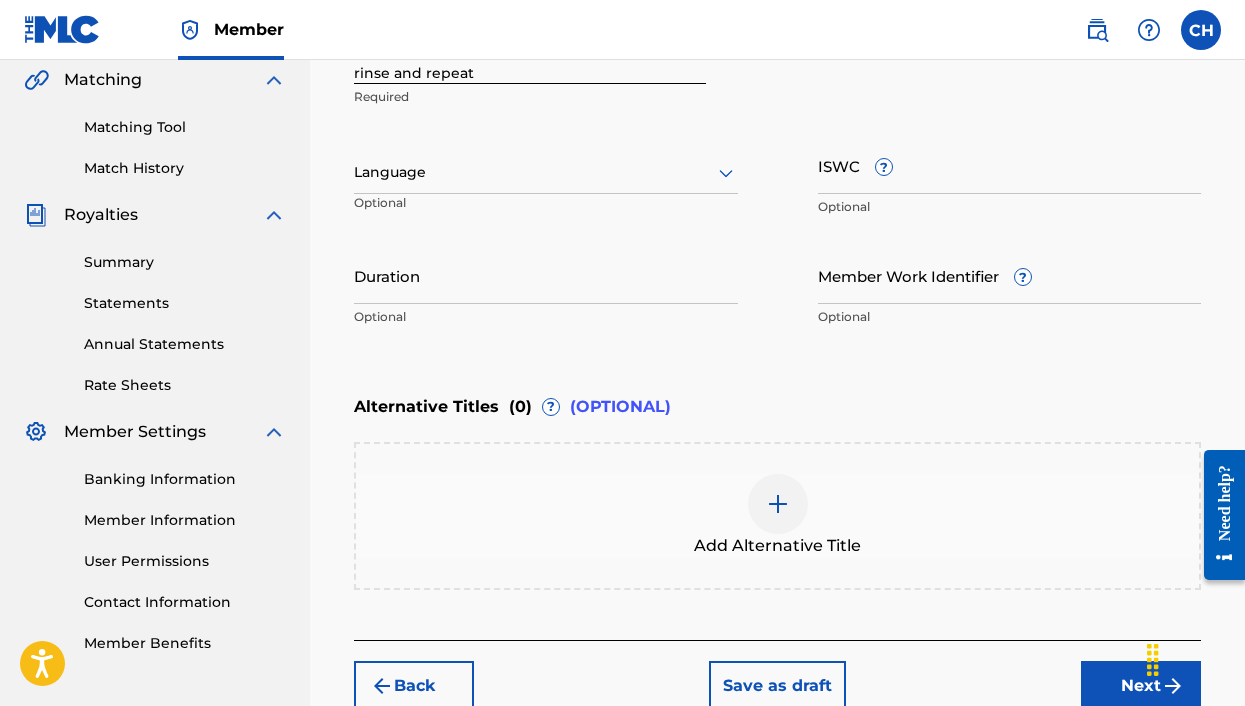 scroll, scrollTop: 371, scrollLeft: 0, axis: vertical 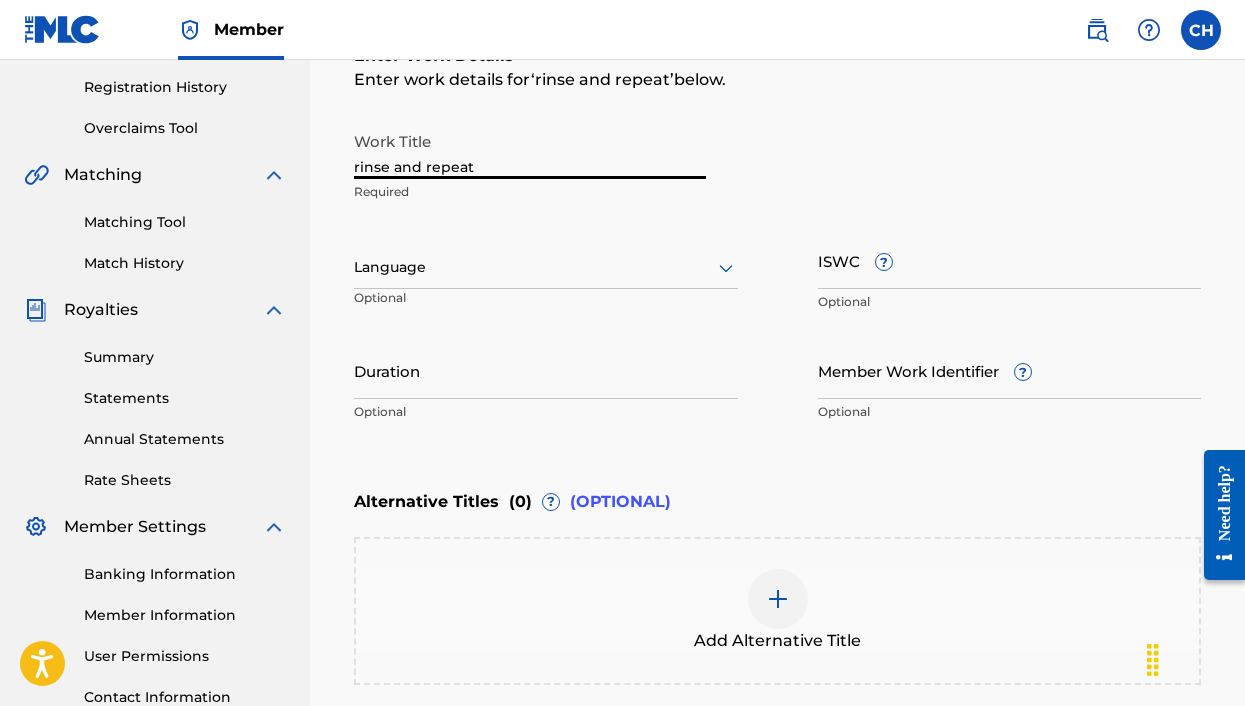 drag, startPoint x: 486, startPoint y: 169, endPoint x: 307, endPoint y: 169, distance: 179 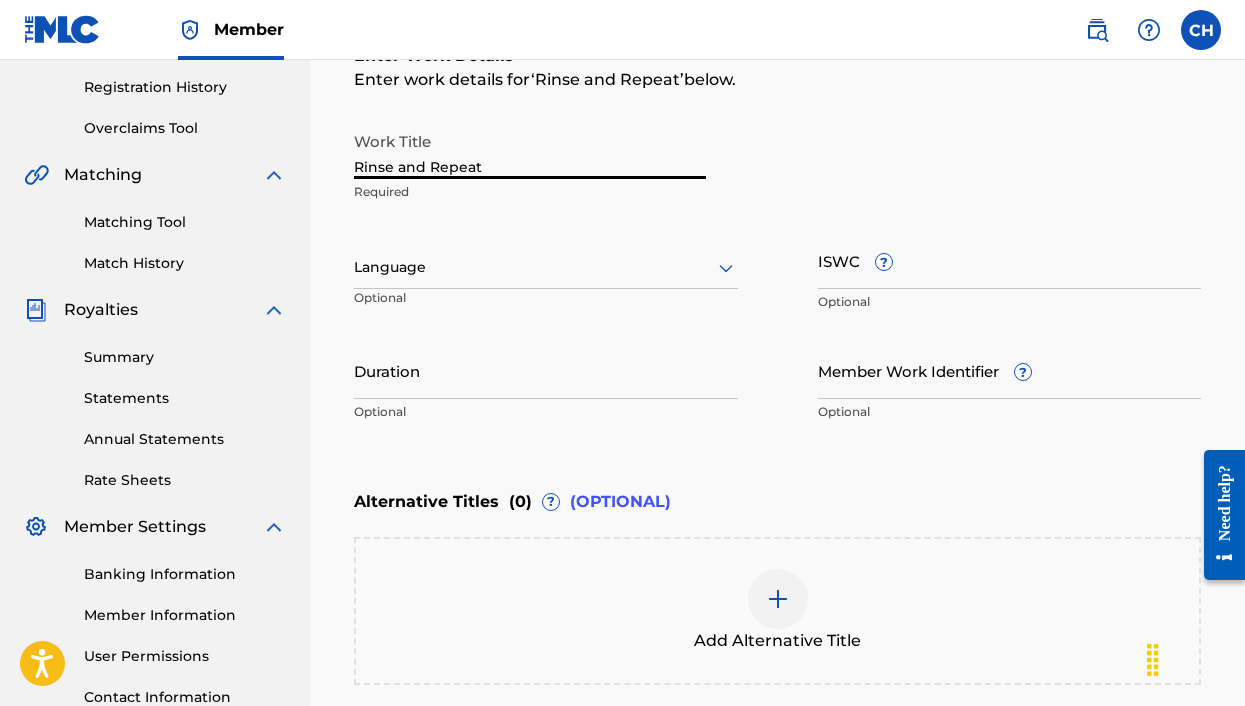 type on "Rinse and Repeat" 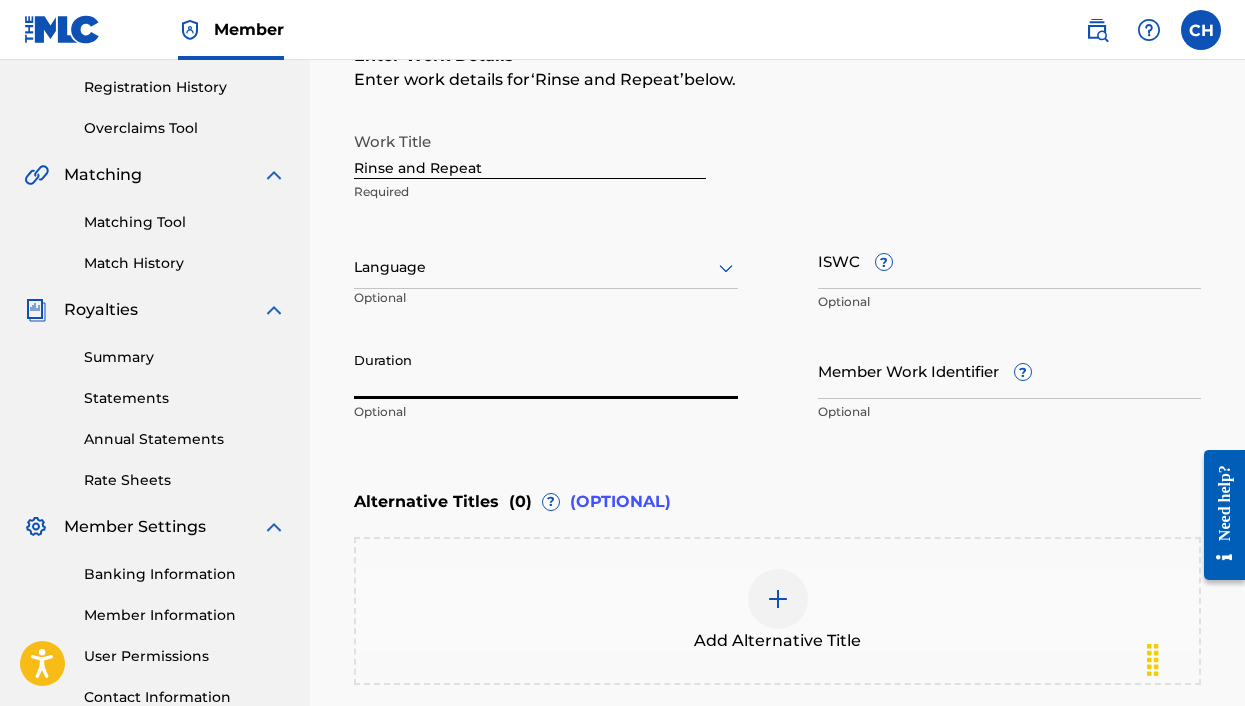 click on "Duration" at bounding box center [546, 370] 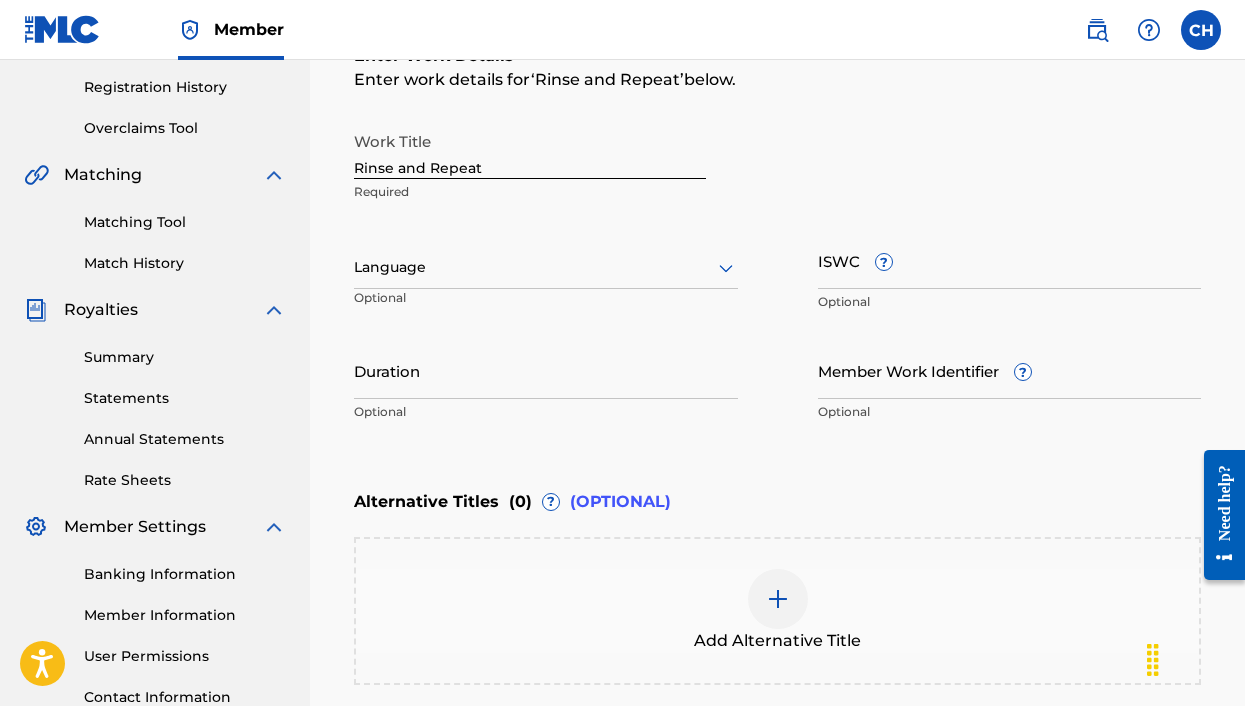 click on "Member CH CH [FIRST] [LAST] [EMAIL] Profile Log out" at bounding box center [622, 30] 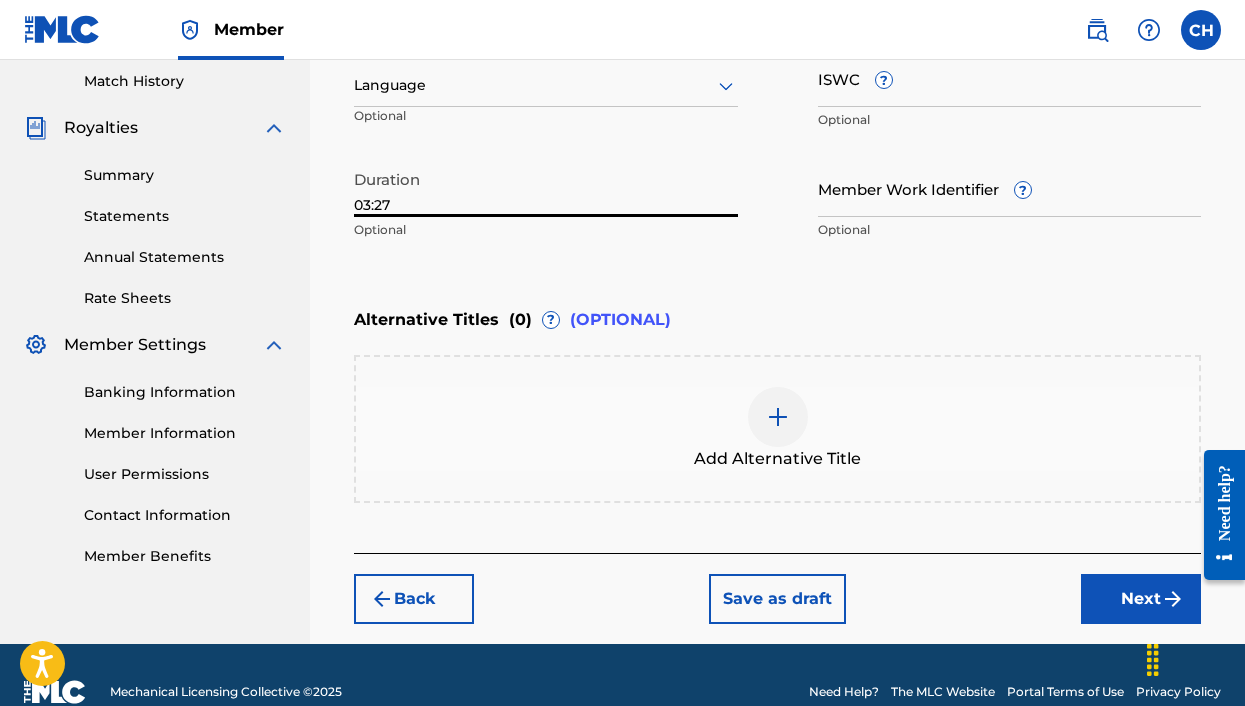 type on "03:27" 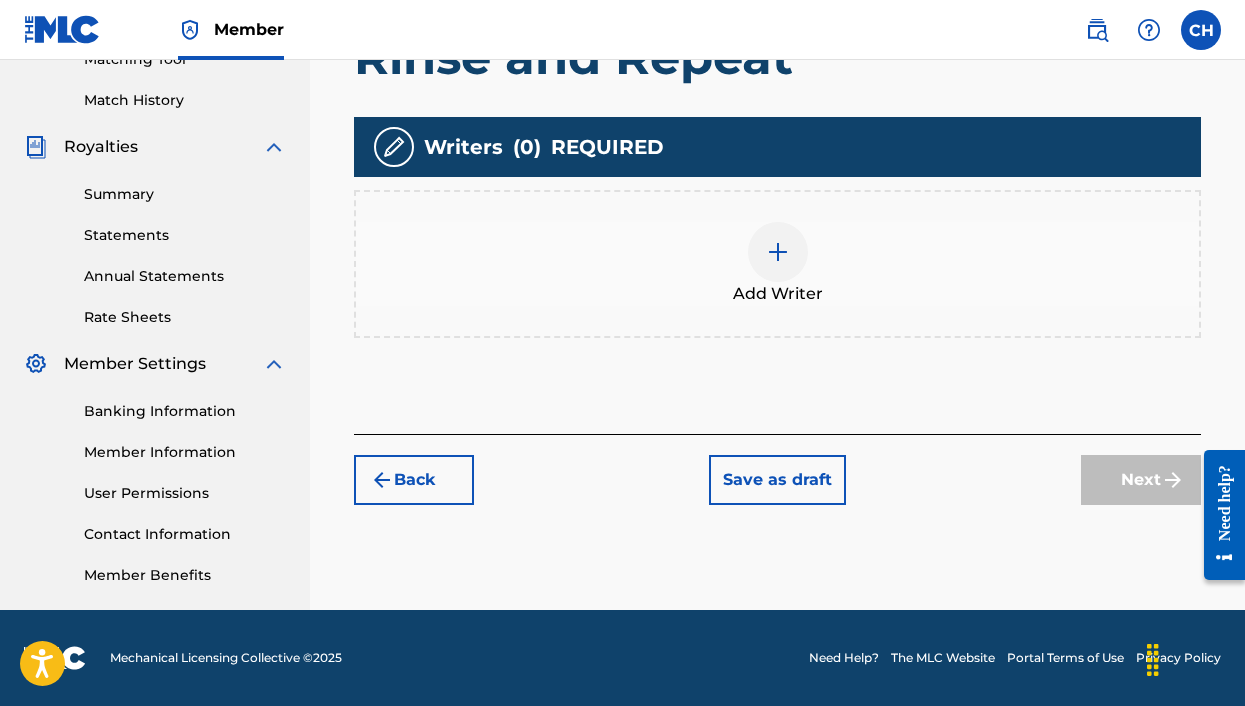 scroll, scrollTop: 534, scrollLeft: 0, axis: vertical 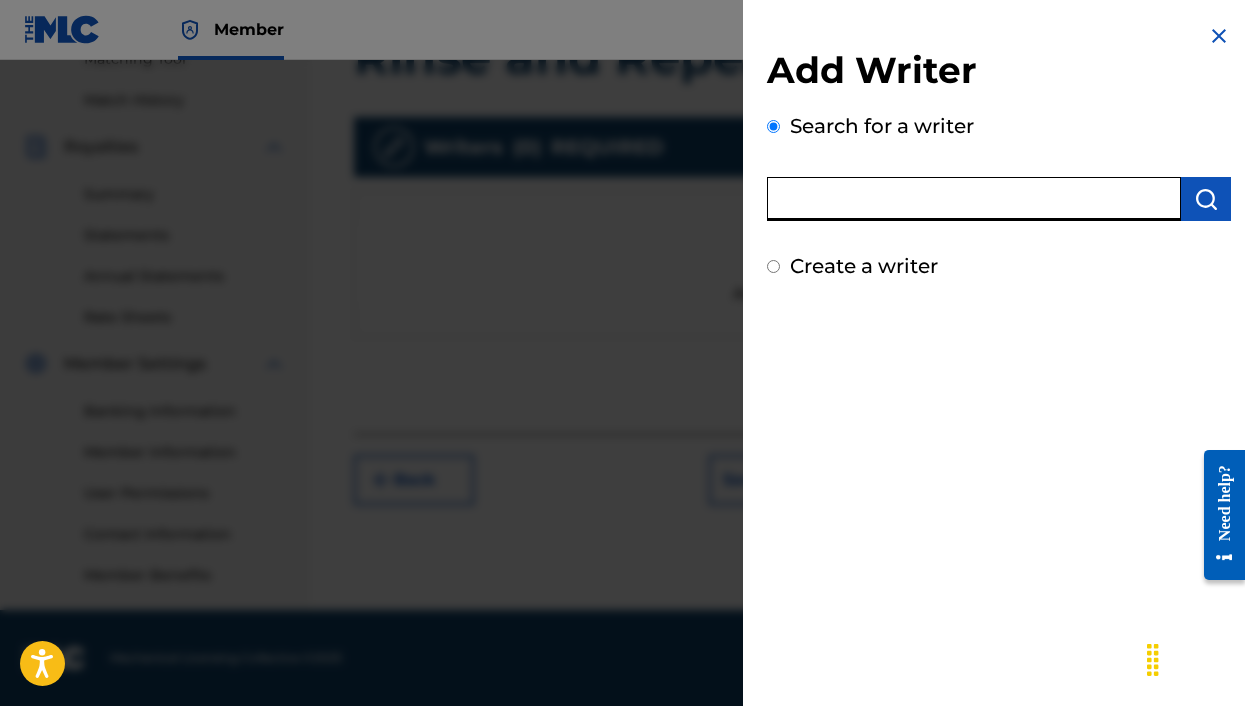 click at bounding box center [974, 199] 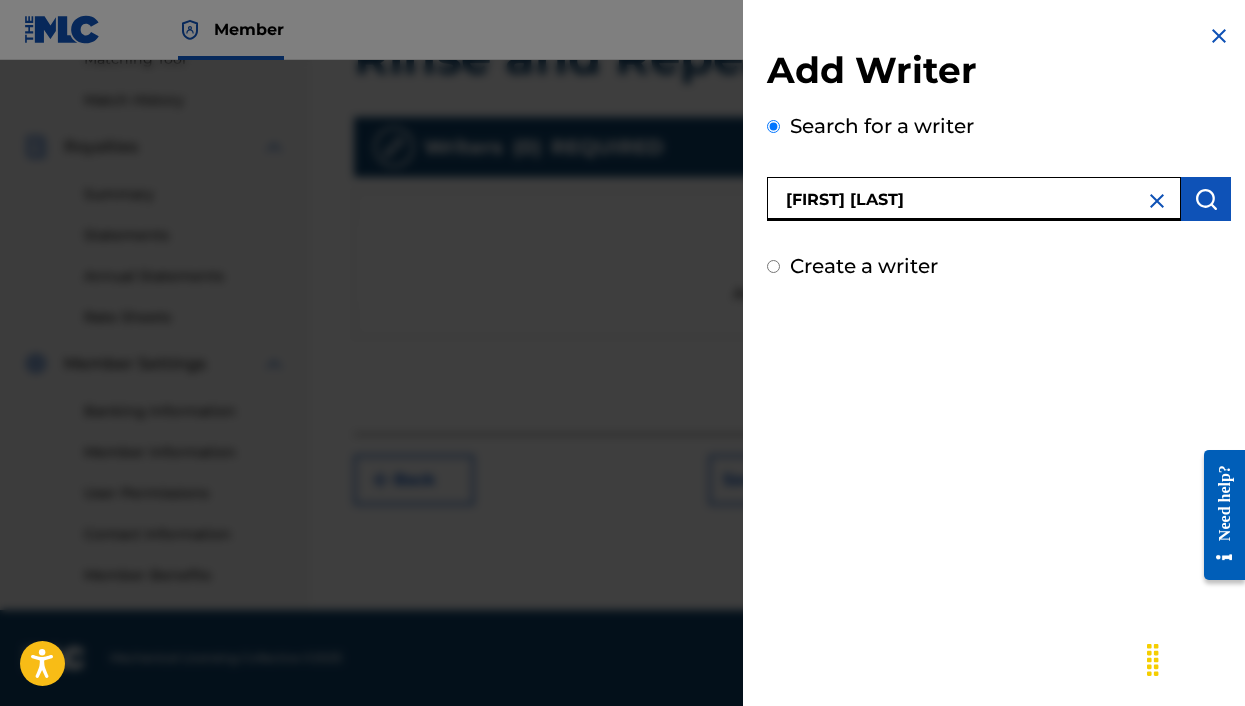 type on "[FIRST] [LAST]" 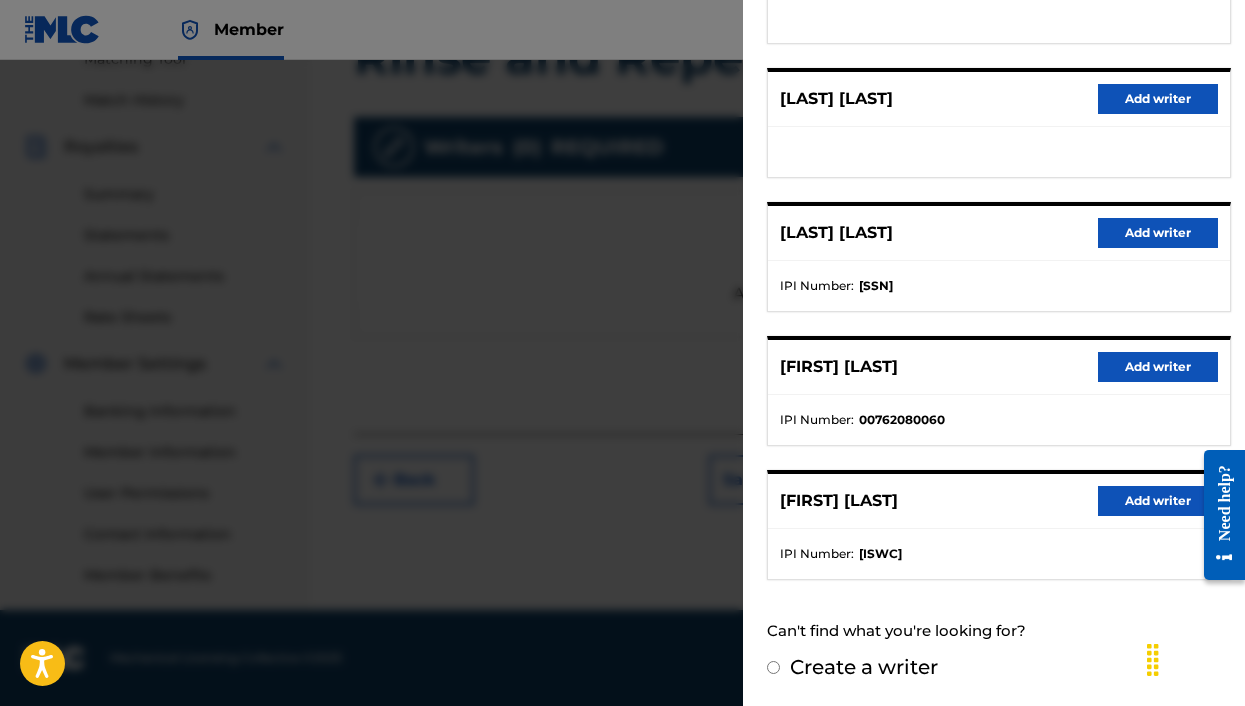 scroll, scrollTop: 335, scrollLeft: 0, axis: vertical 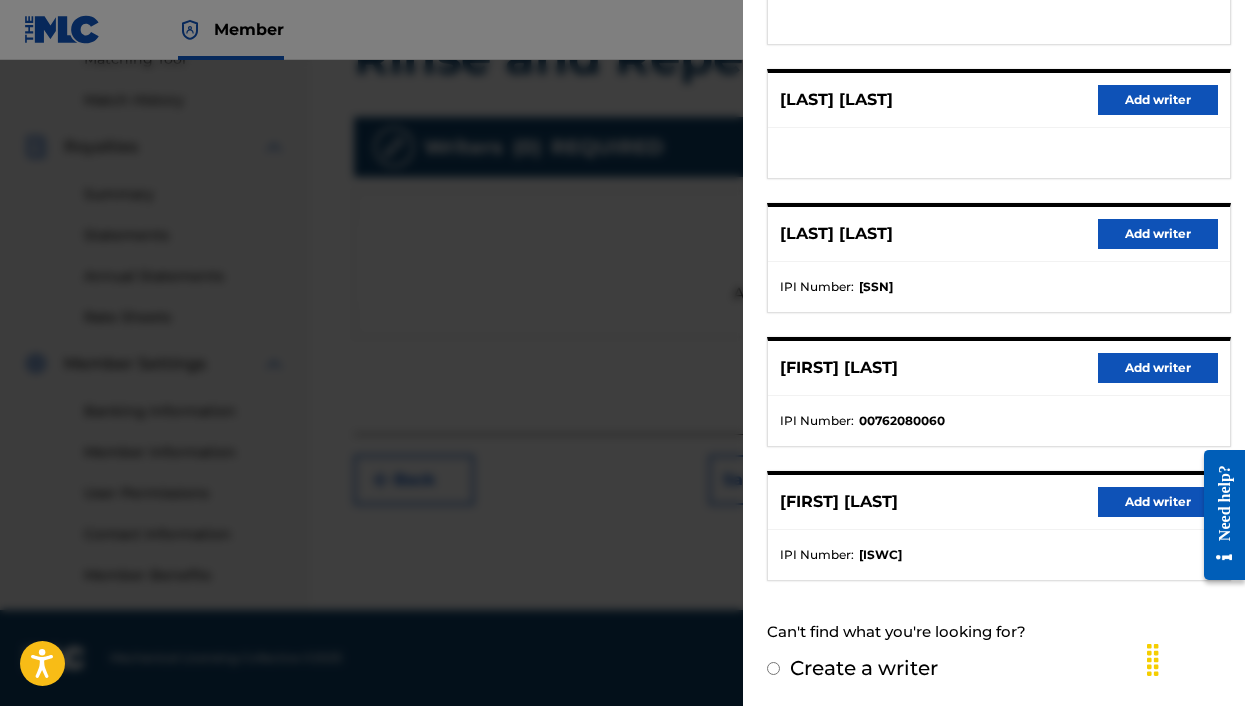 click on "Add writer" at bounding box center (1158, 368) 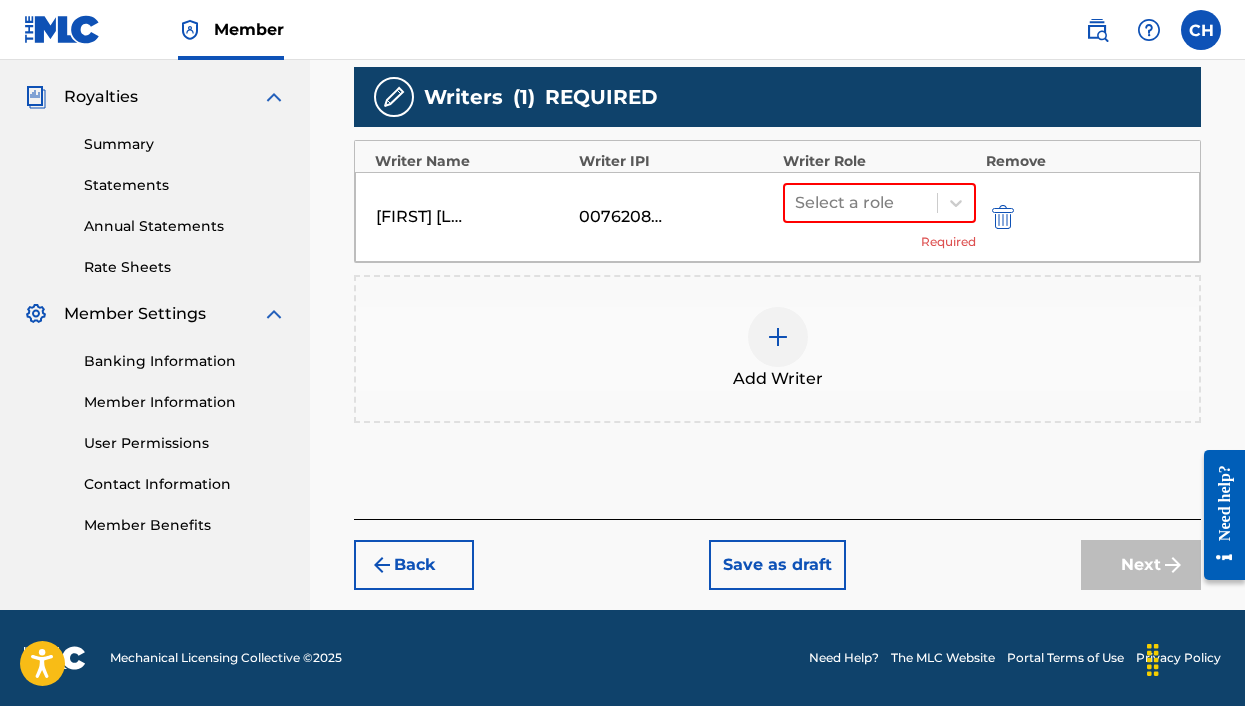 scroll, scrollTop: 584, scrollLeft: 0, axis: vertical 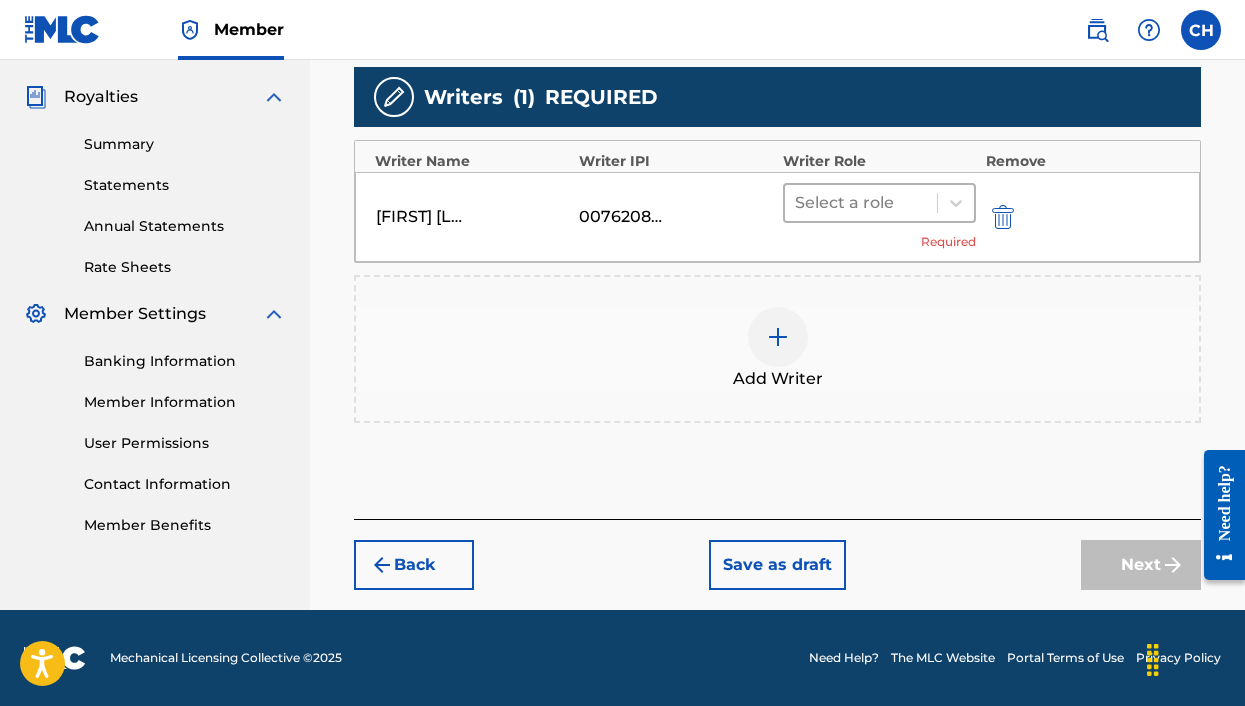 click at bounding box center (861, 203) 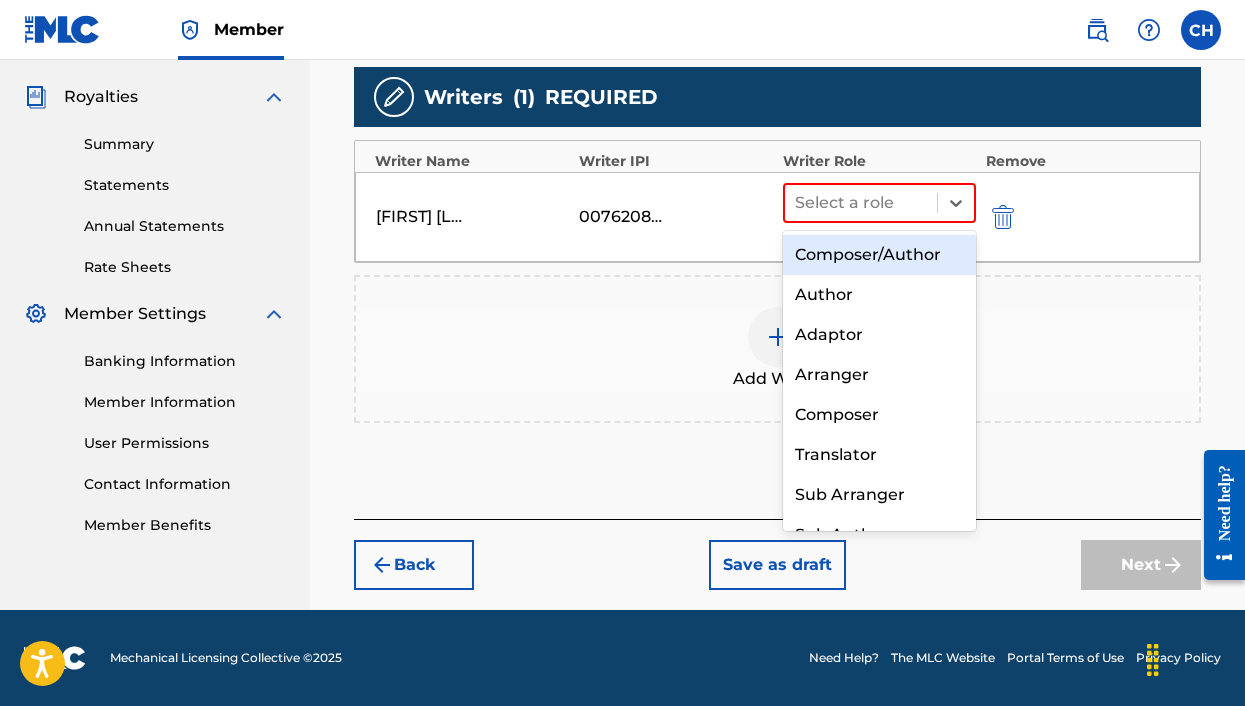 click on "Composer/Author" at bounding box center (879, 255) 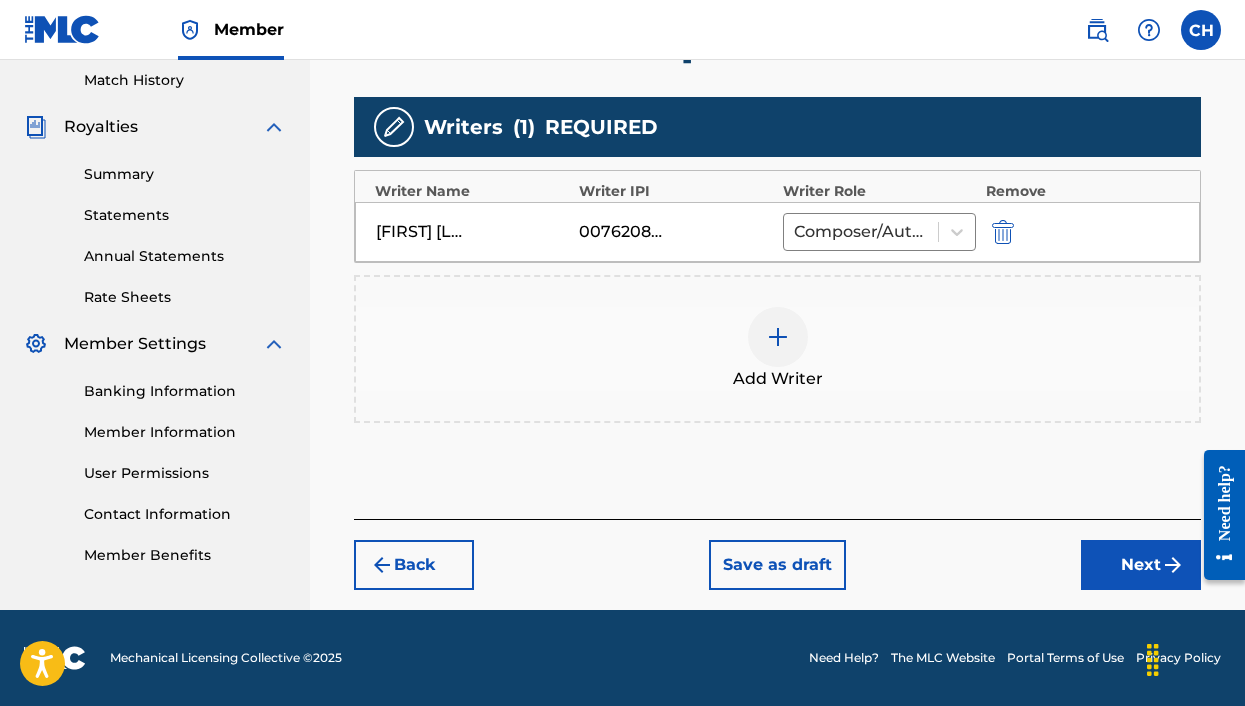 click on "Next" at bounding box center [1141, 565] 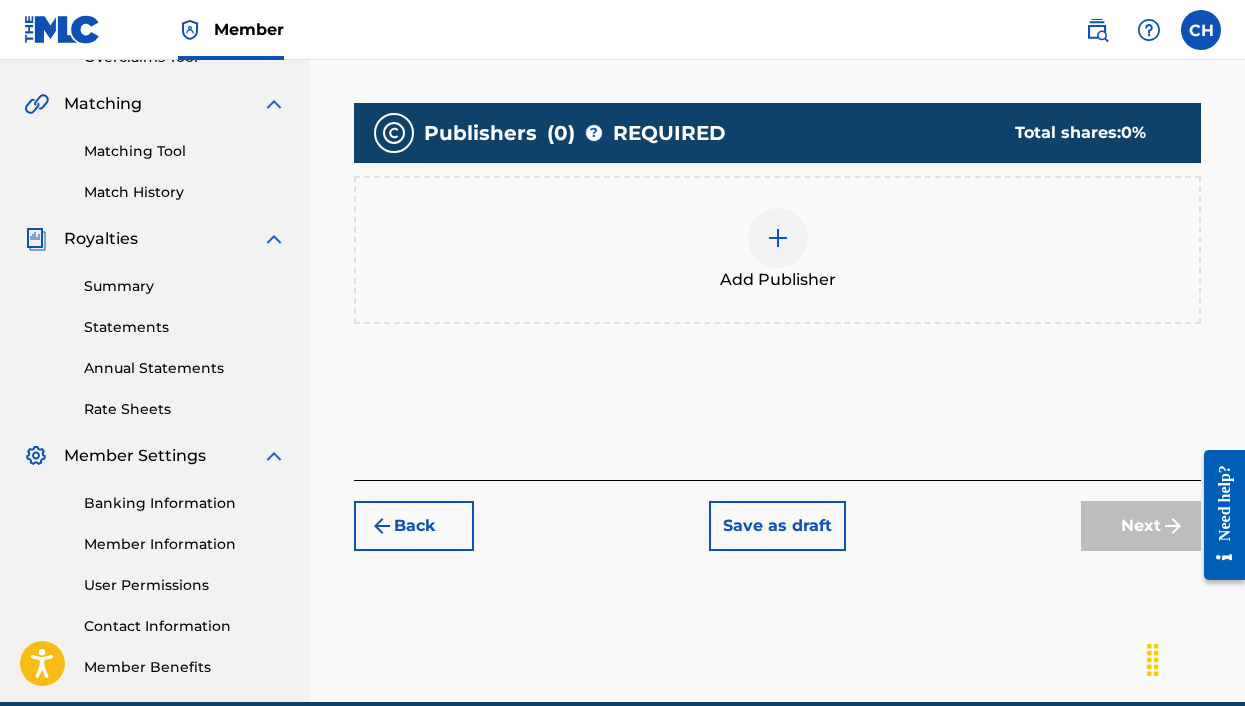 scroll, scrollTop: 315, scrollLeft: 0, axis: vertical 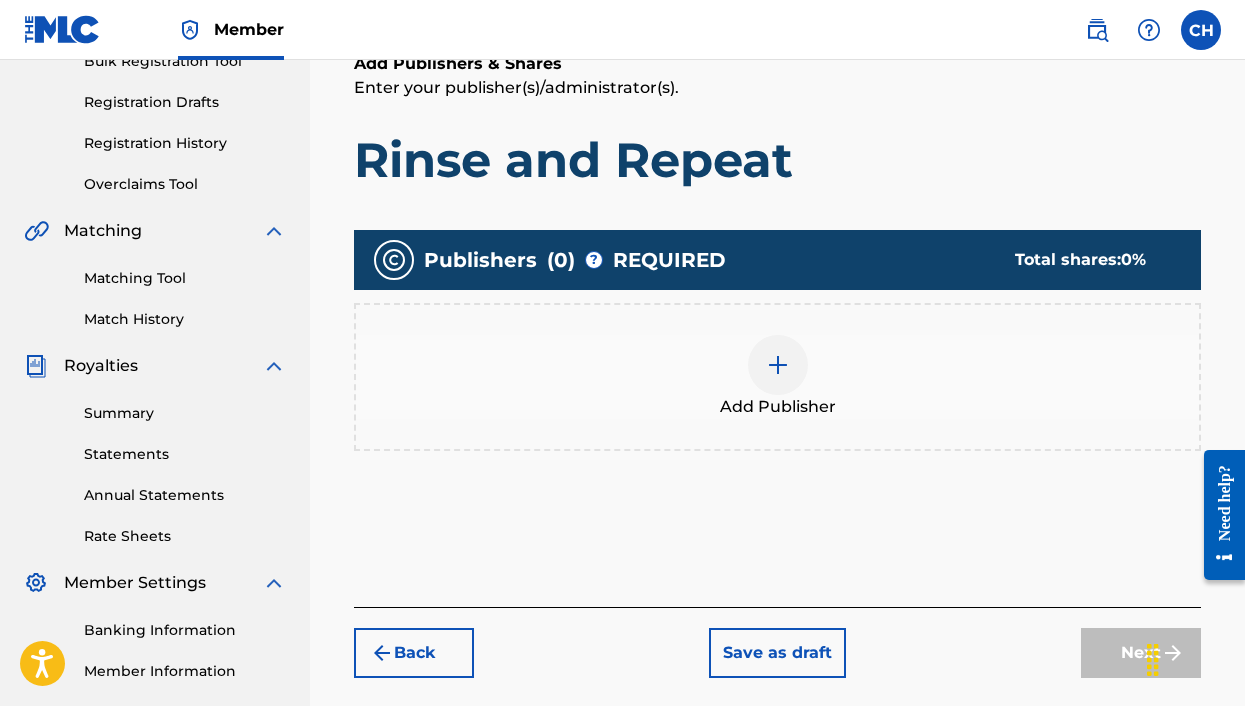 click on "Add Publisher" at bounding box center (777, 377) 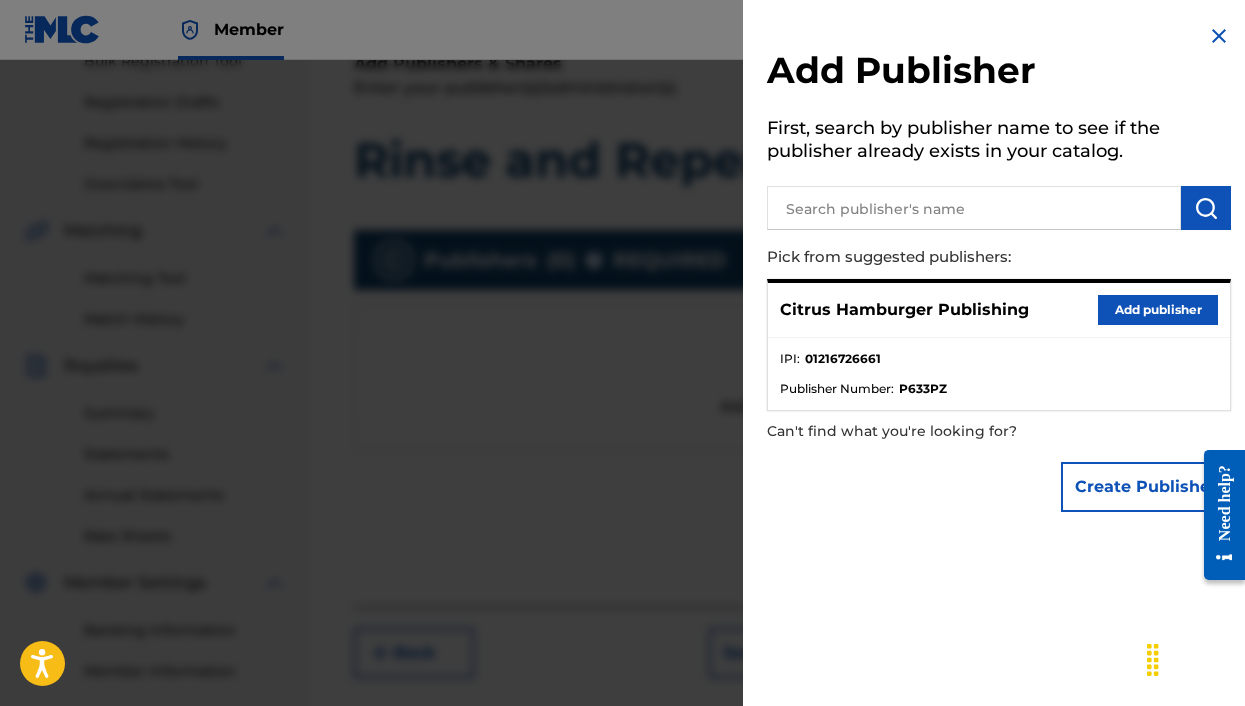 click on "Add publisher" at bounding box center [1158, 310] 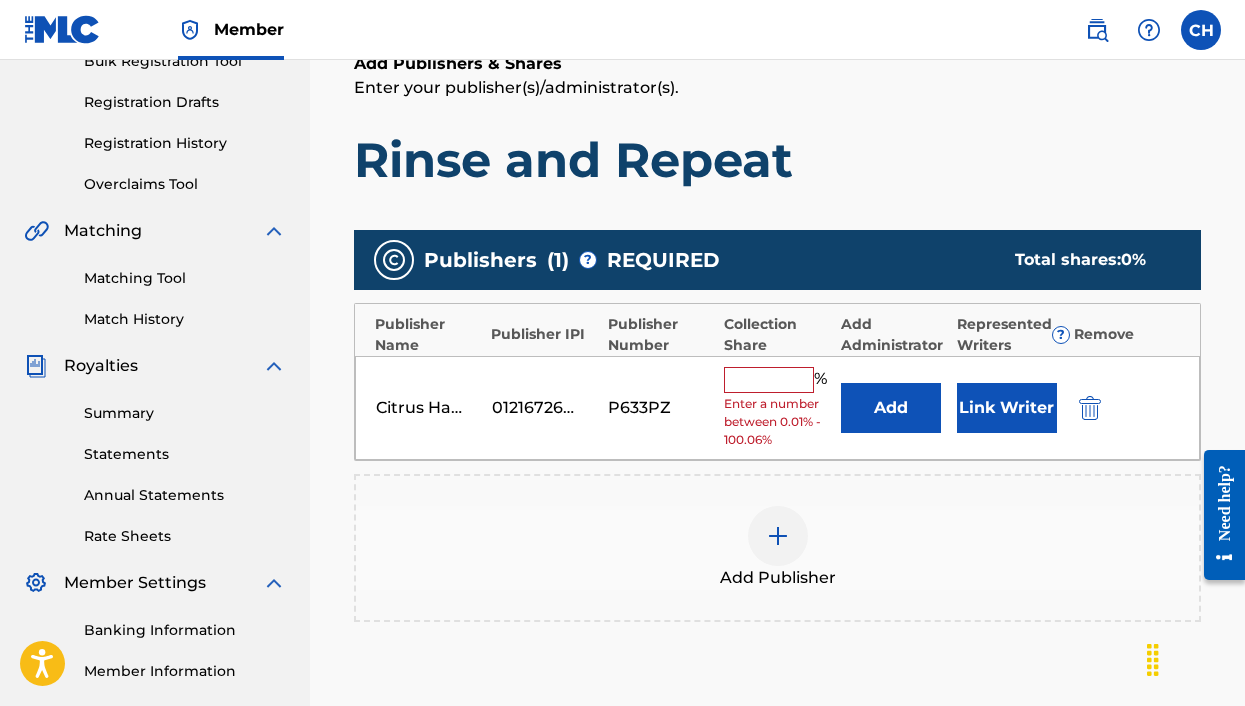 click at bounding box center [769, 380] 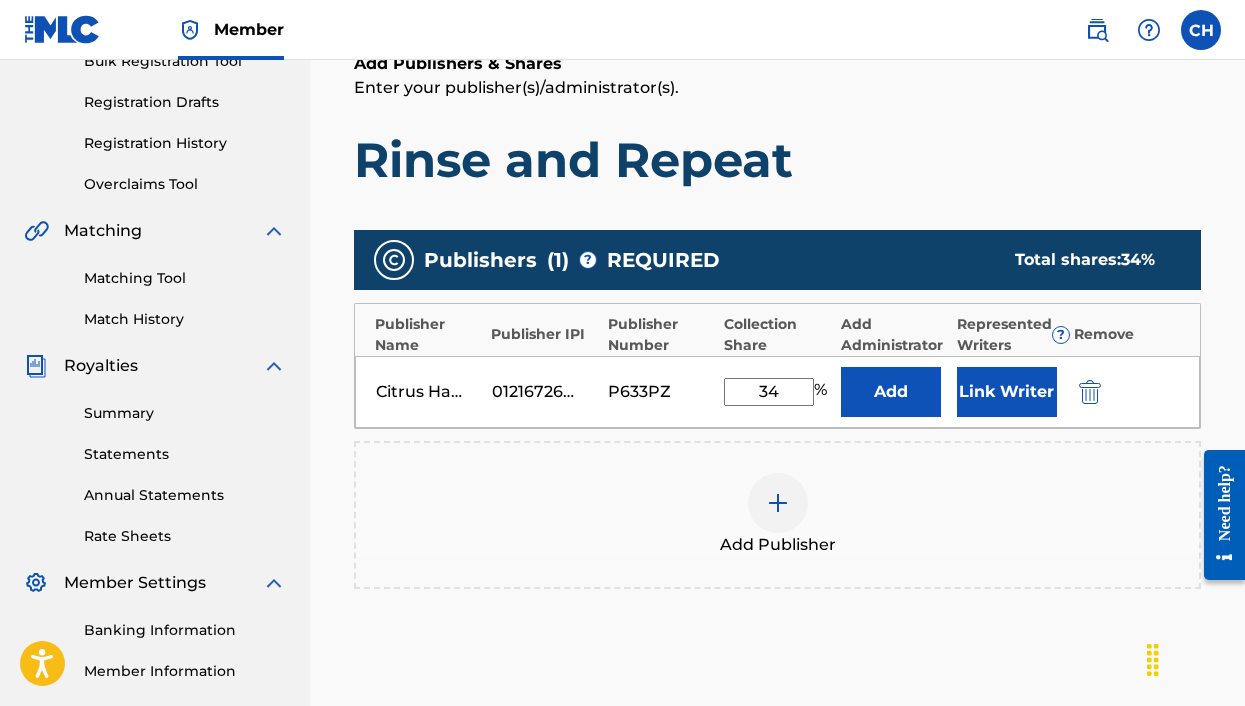 type on "34" 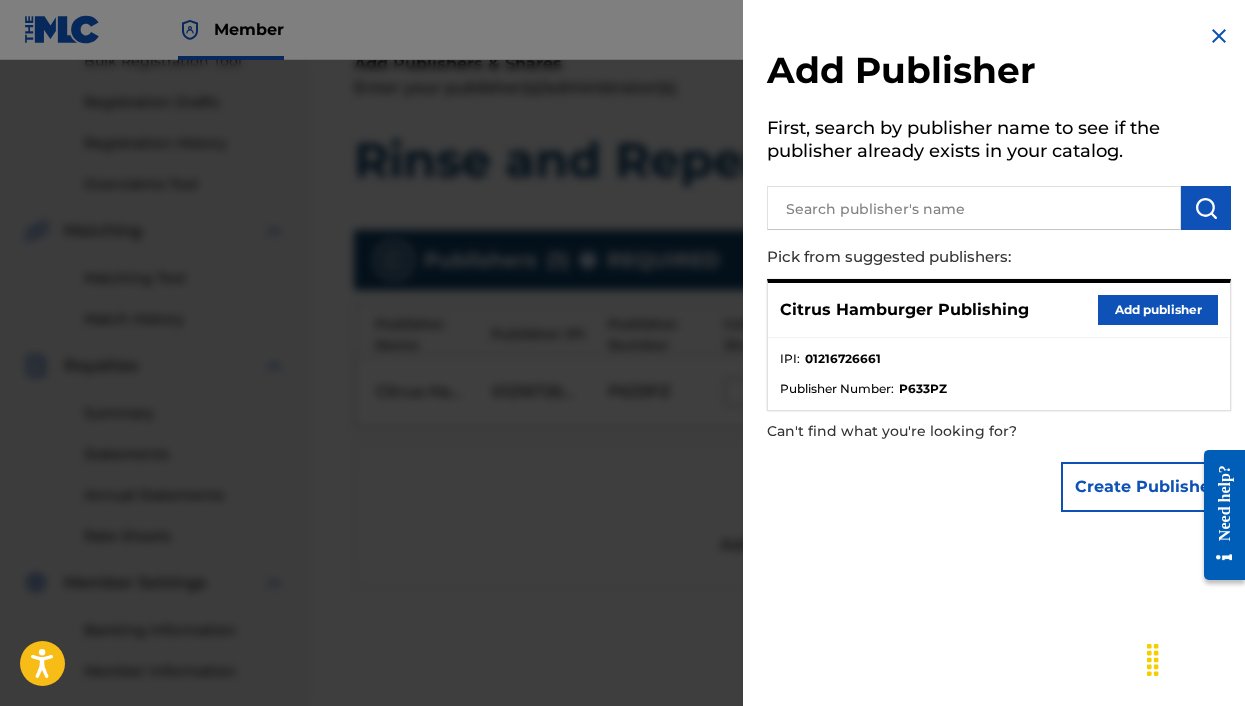 click at bounding box center (1219, 36) 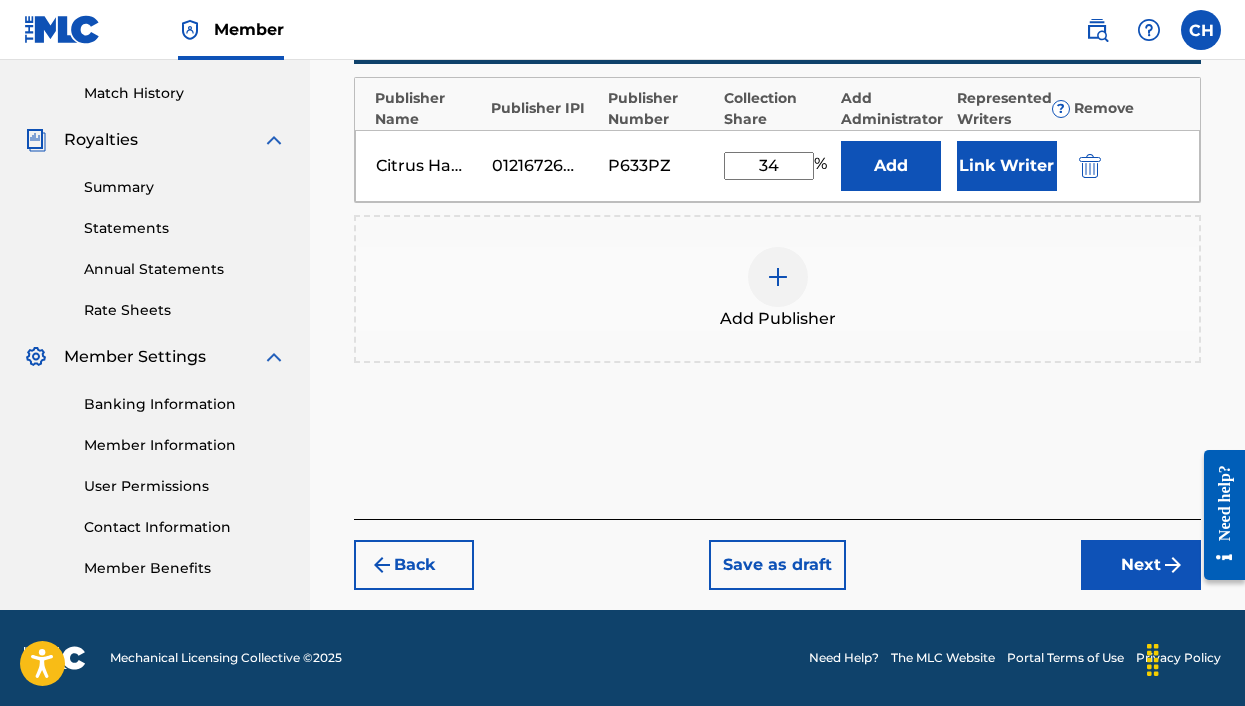 click on "Next" at bounding box center [1141, 565] 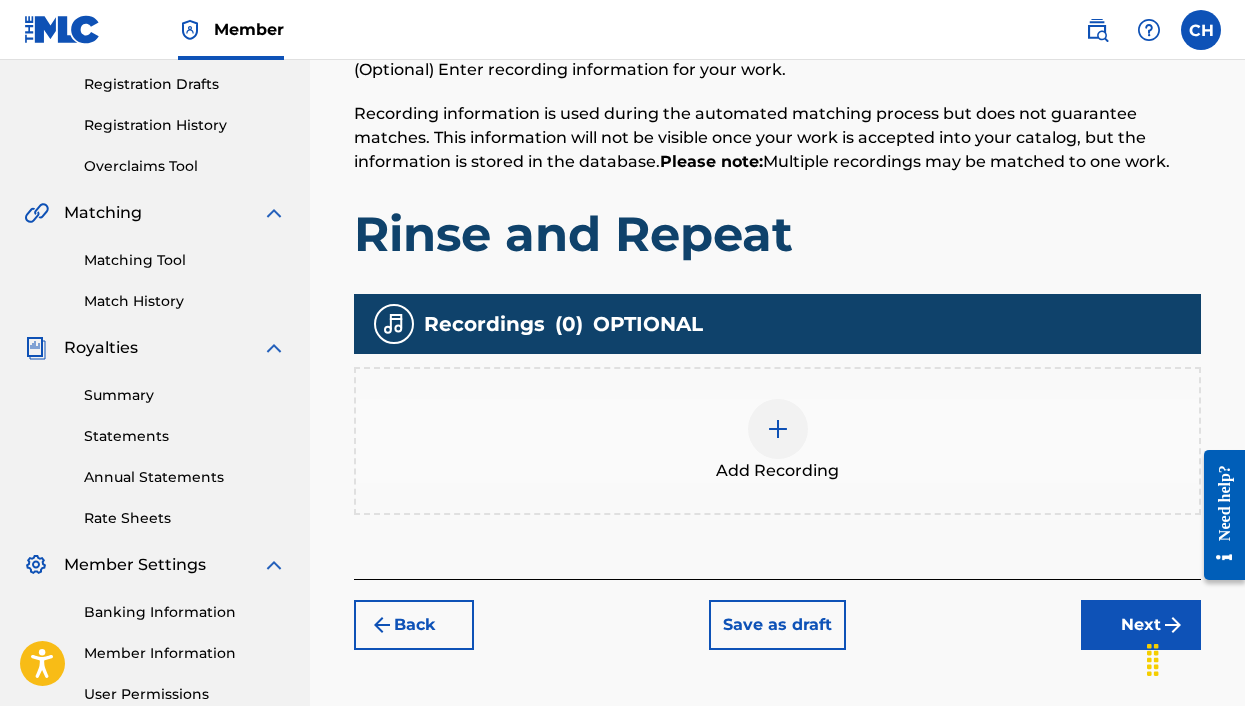 scroll, scrollTop: 352, scrollLeft: 0, axis: vertical 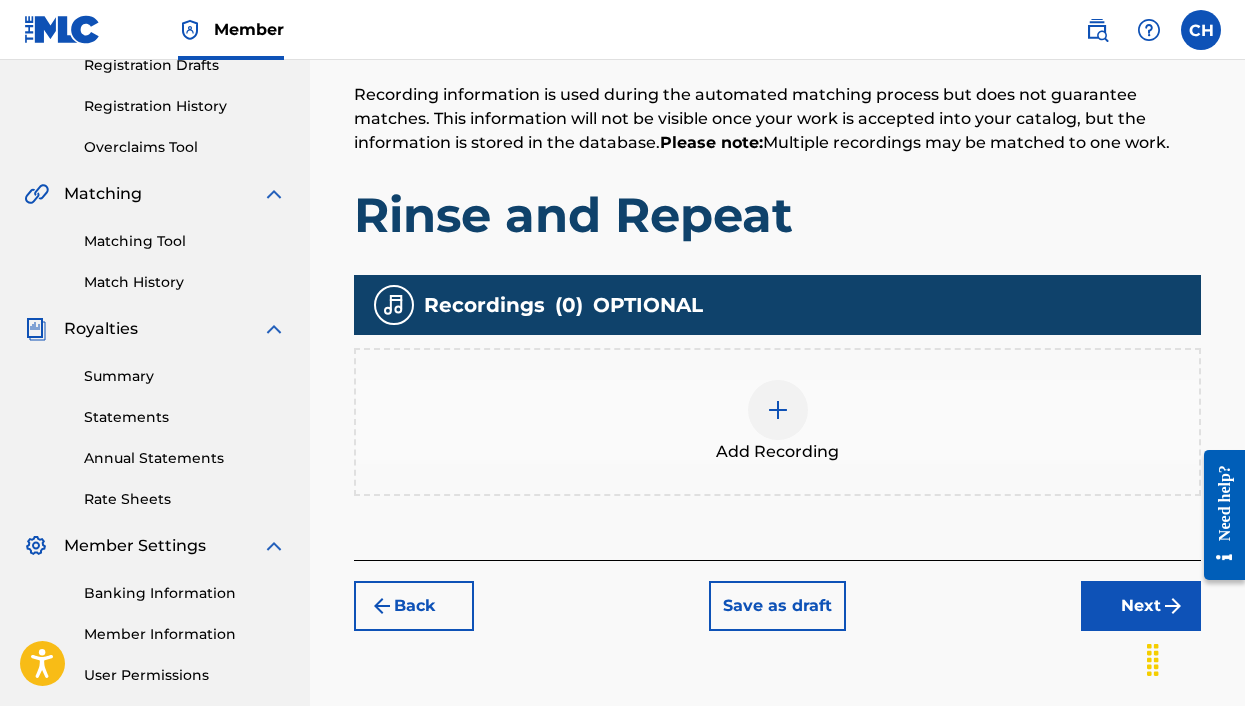 click at bounding box center (778, 410) 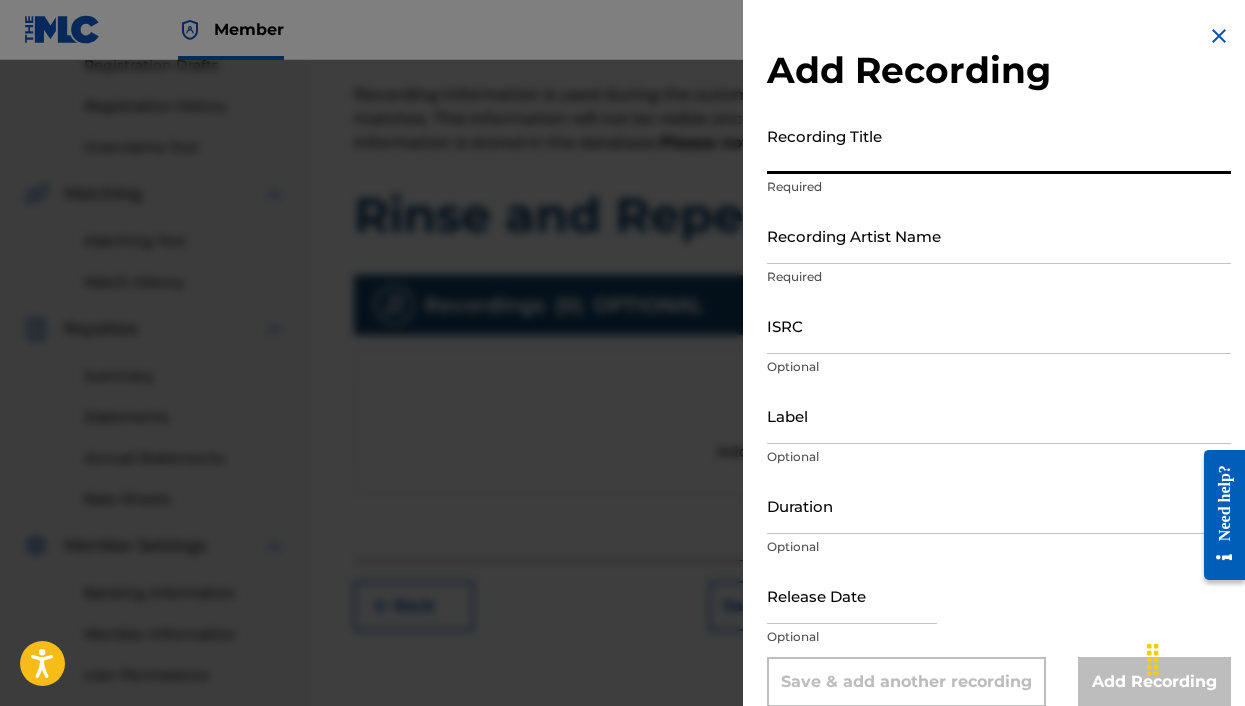click on "Recording Title" at bounding box center (999, 145) 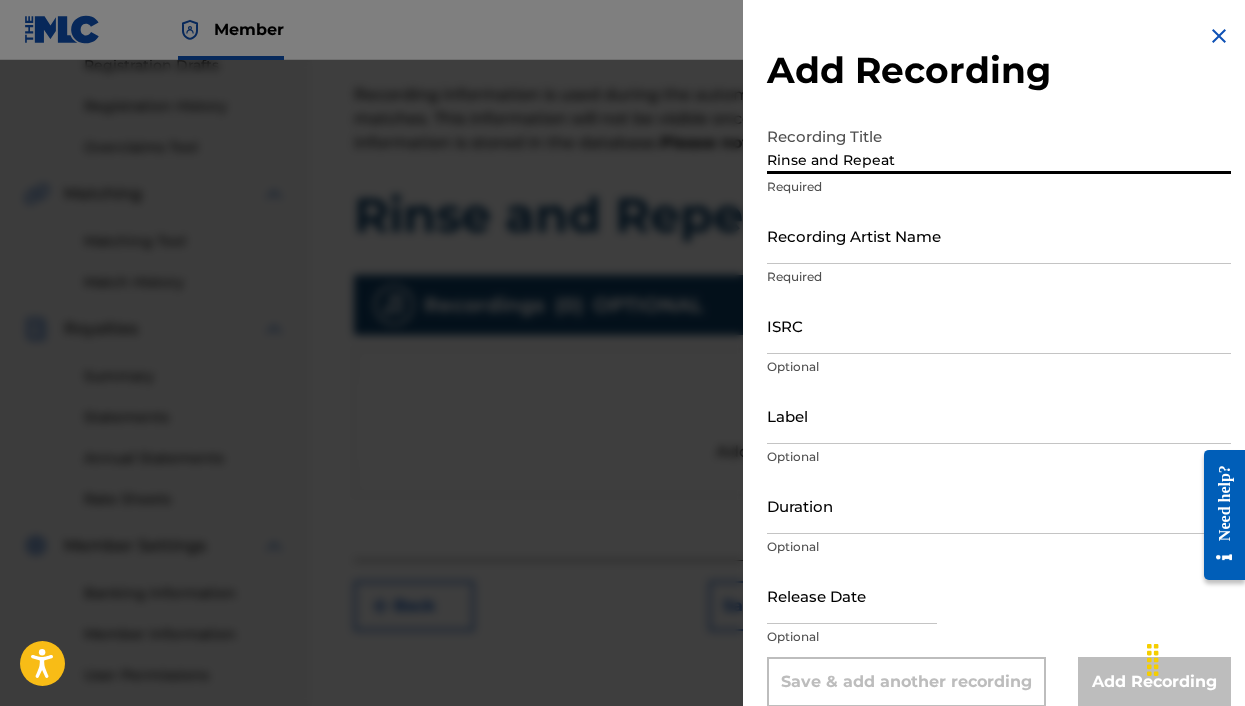 type on "Rinse and Repeat" 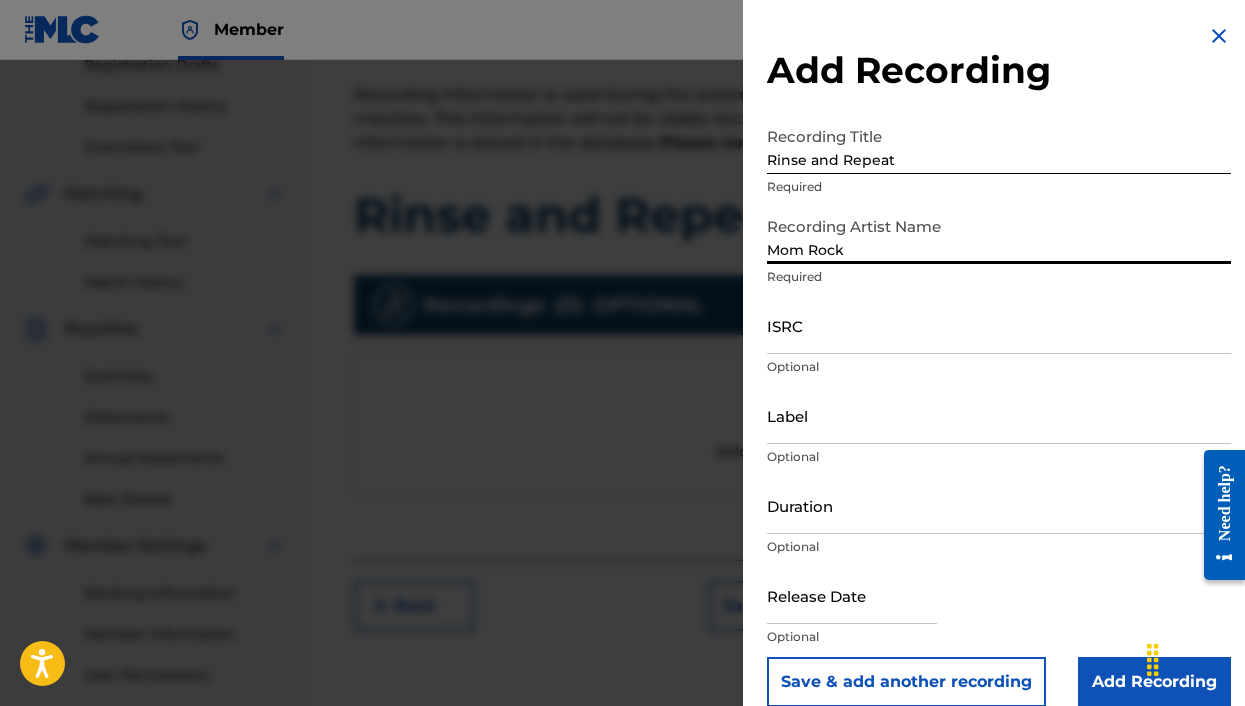 type on "Mom Rock" 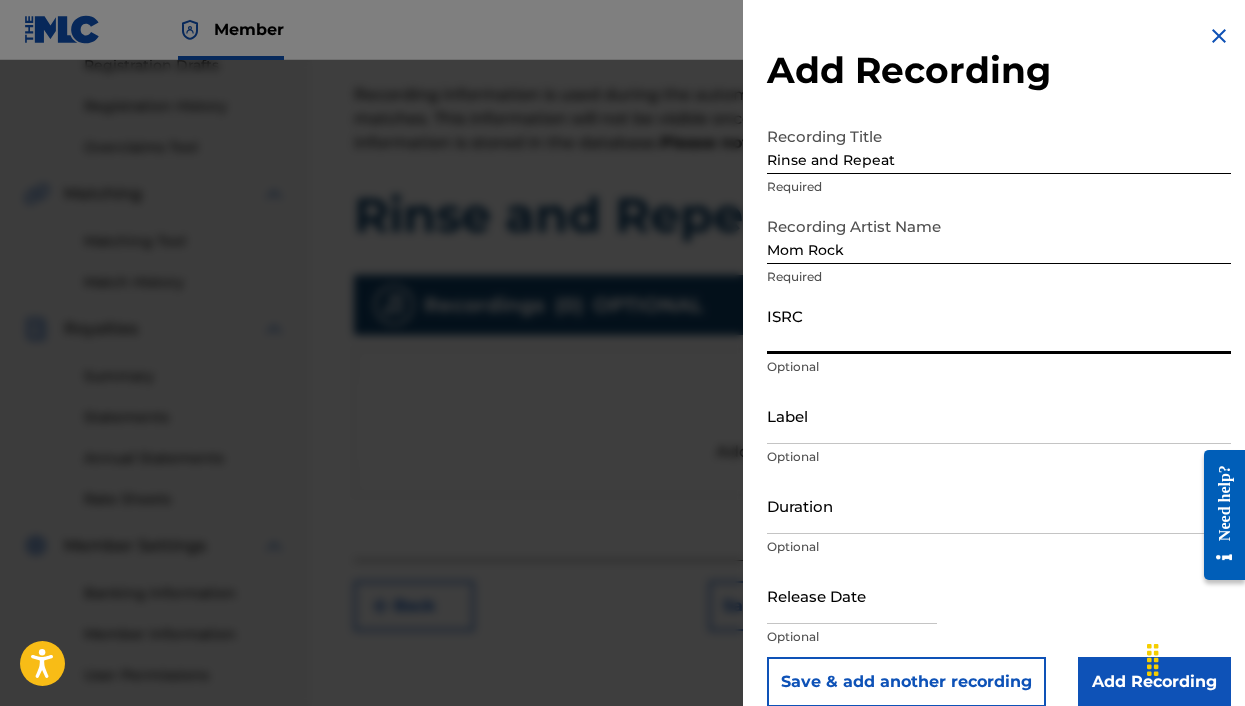 paste on "[ISRC]" 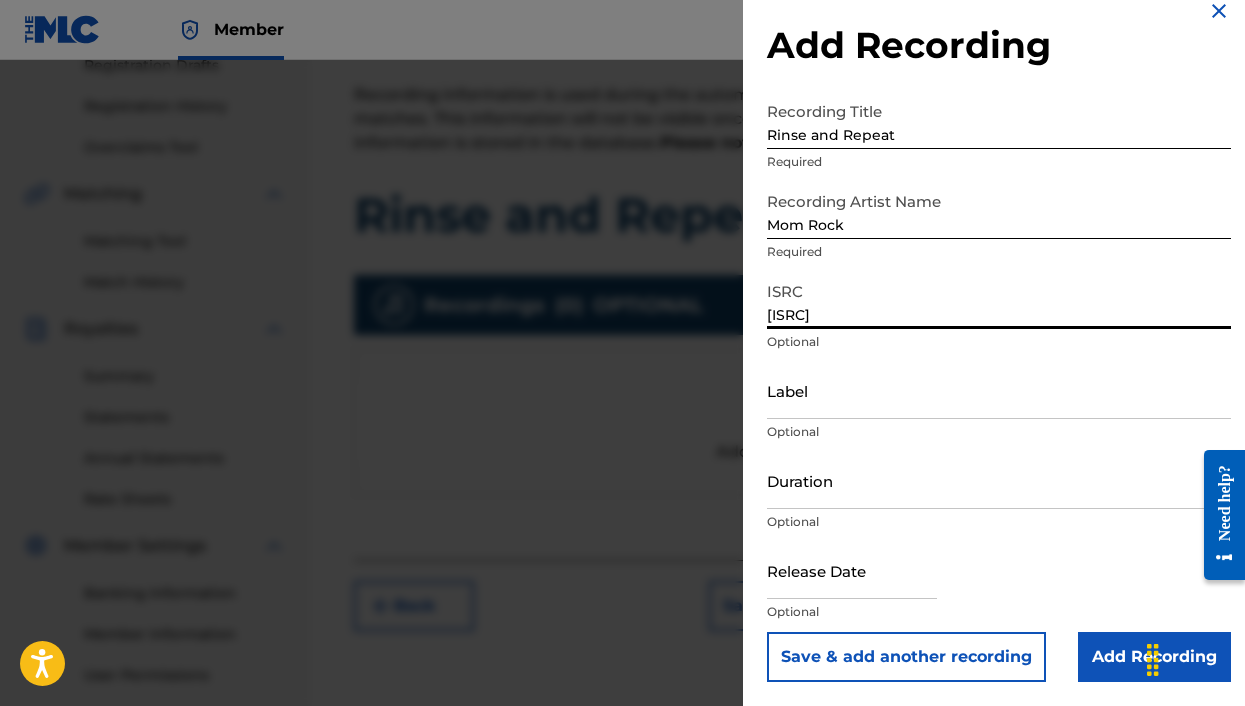 scroll, scrollTop: 25, scrollLeft: 0, axis: vertical 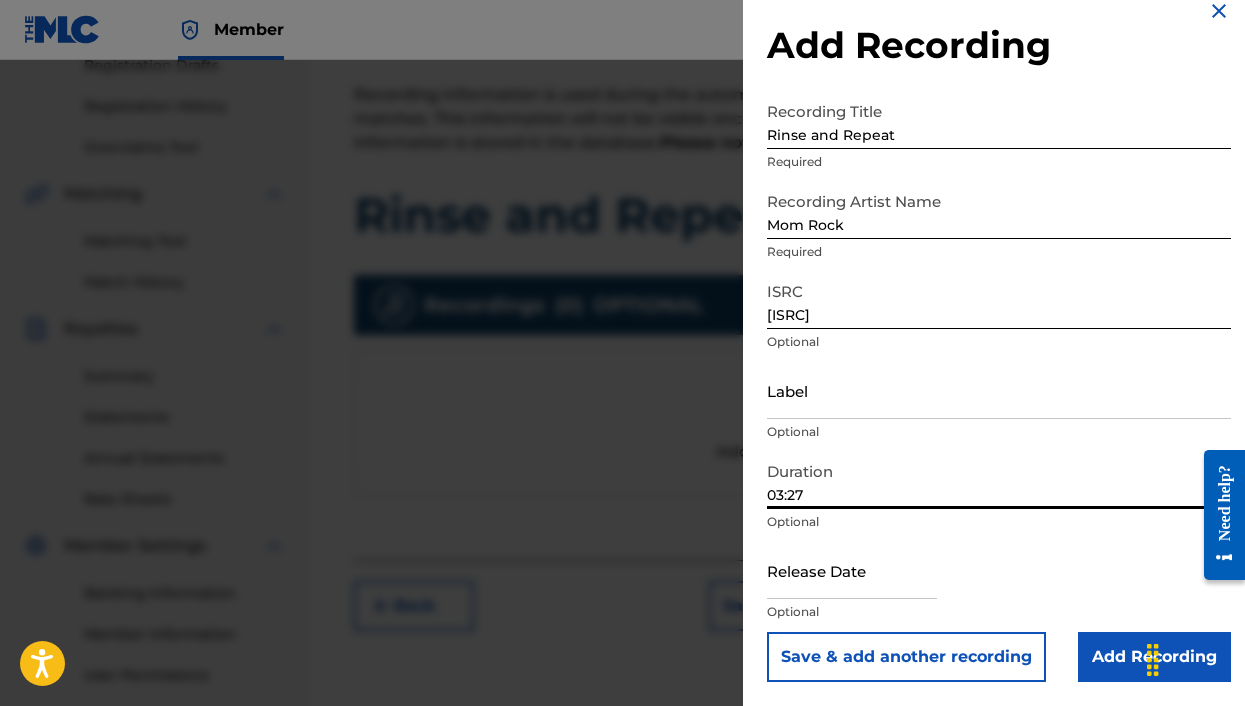 type on "03:27" 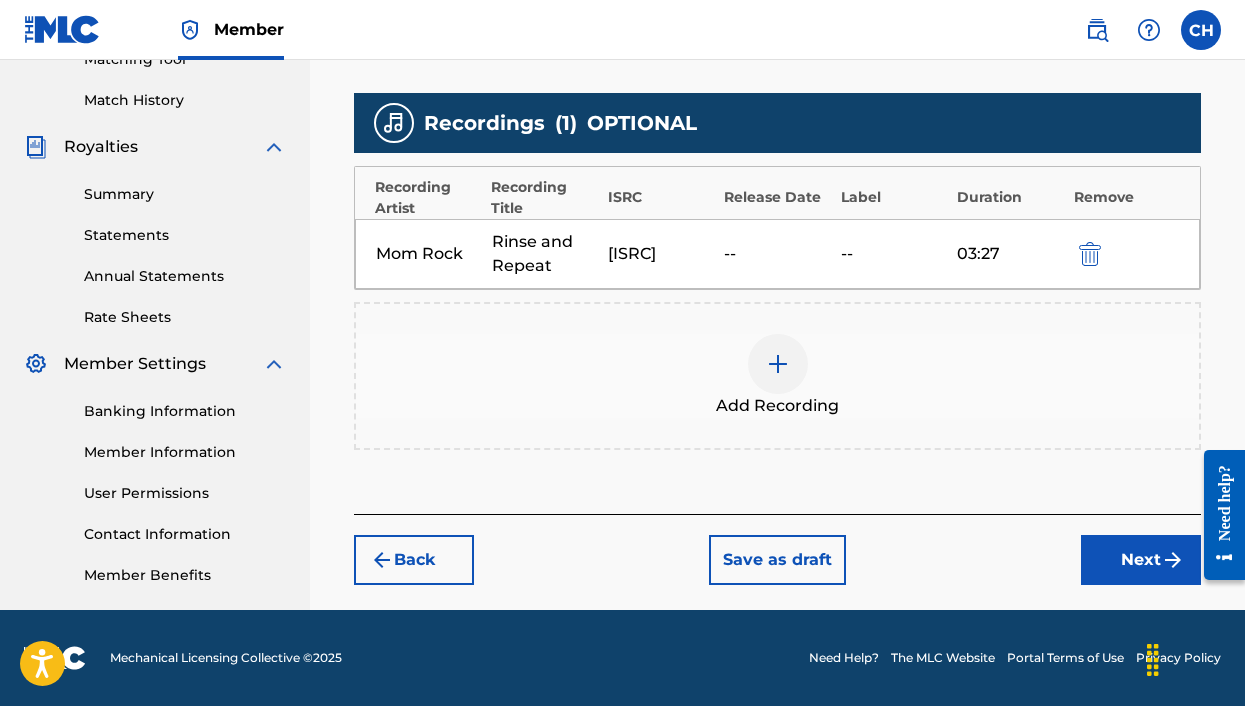 click on "Next" at bounding box center [1141, 560] 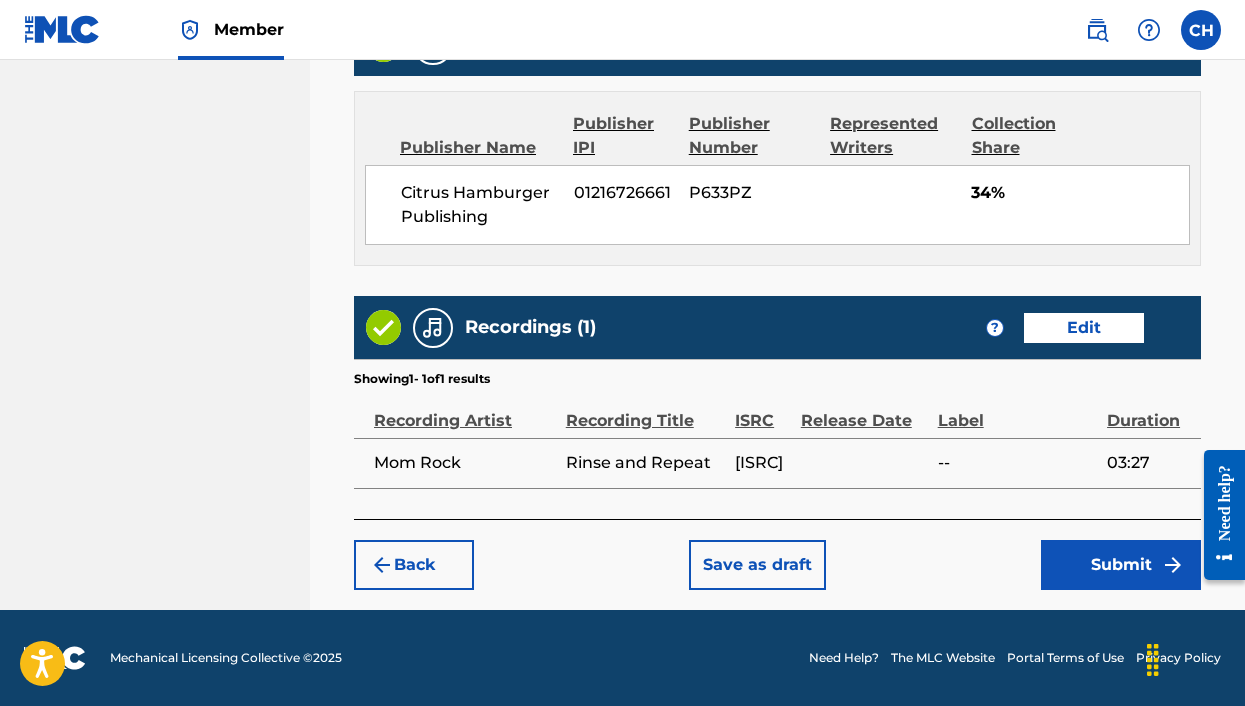 scroll, scrollTop: 1072, scrollLeft: 0, axis: vertical 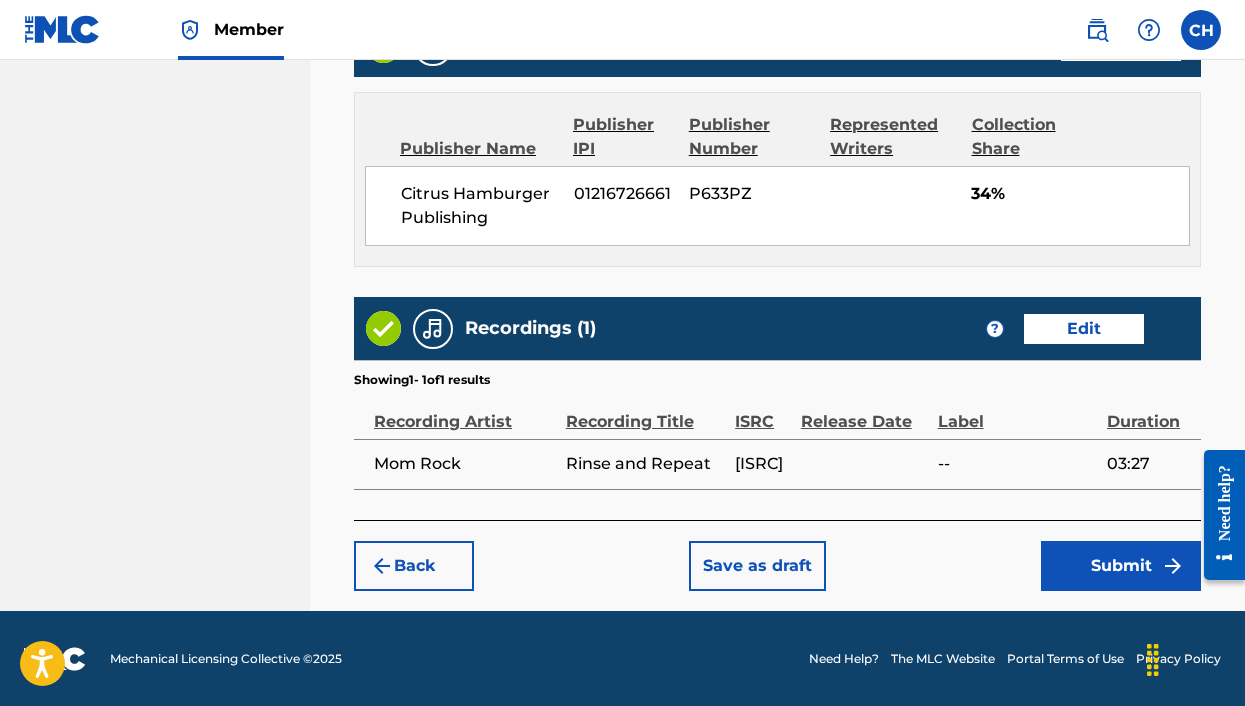 click on "Submit" at bounding box center (1121, 566) 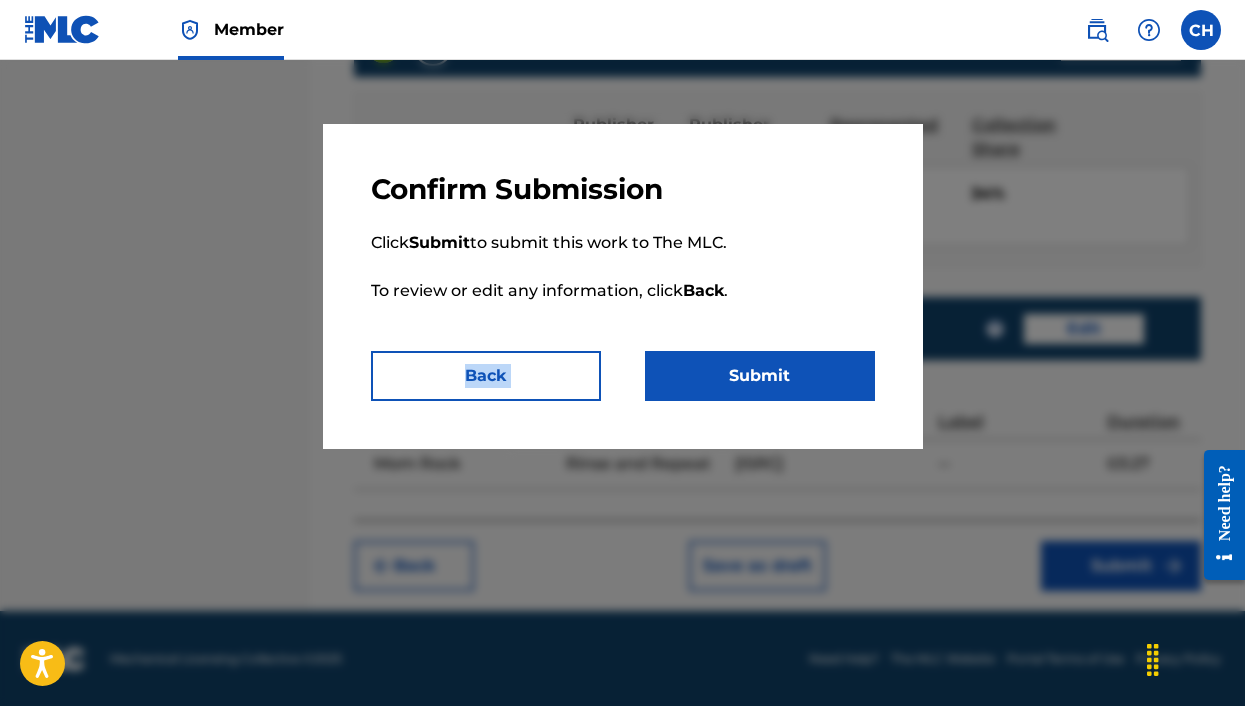 click on "Confirm Submission Click  Submit  to submit this work to The MLC. To review or edit any information, click  Back . Back Submit" at bounding box center (623, 286) 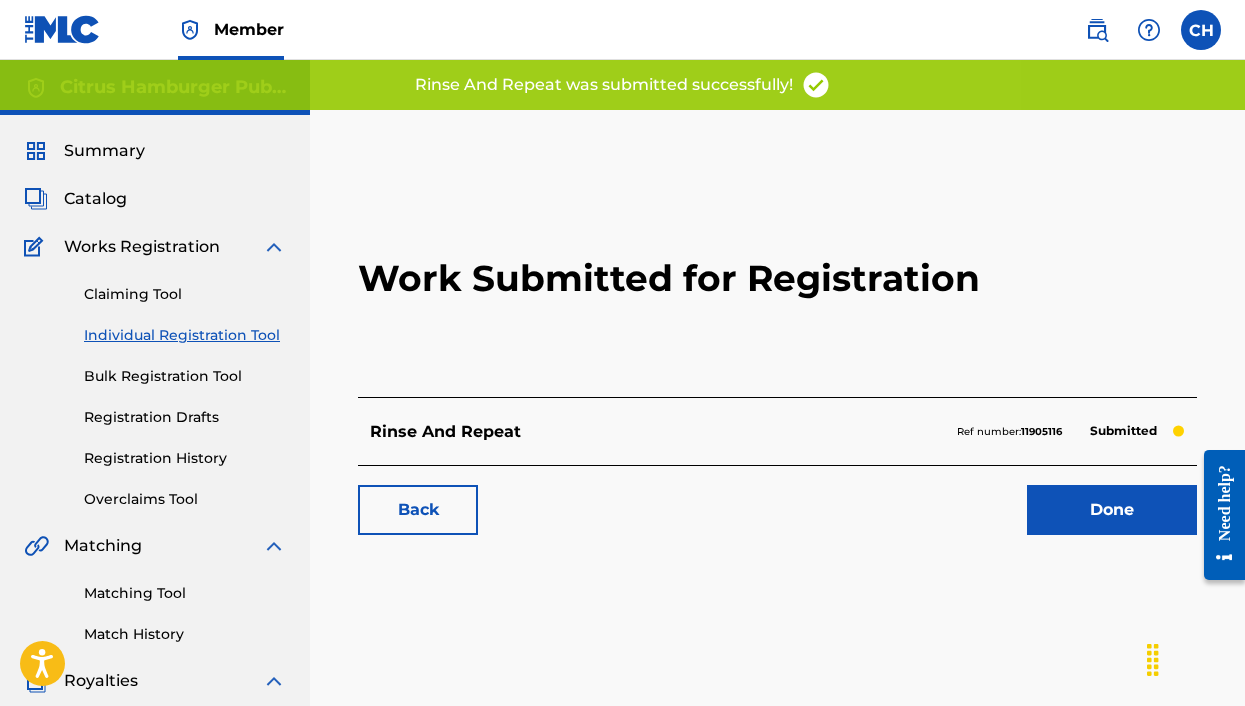 click on "Done" at bounding box center [1112, 510] 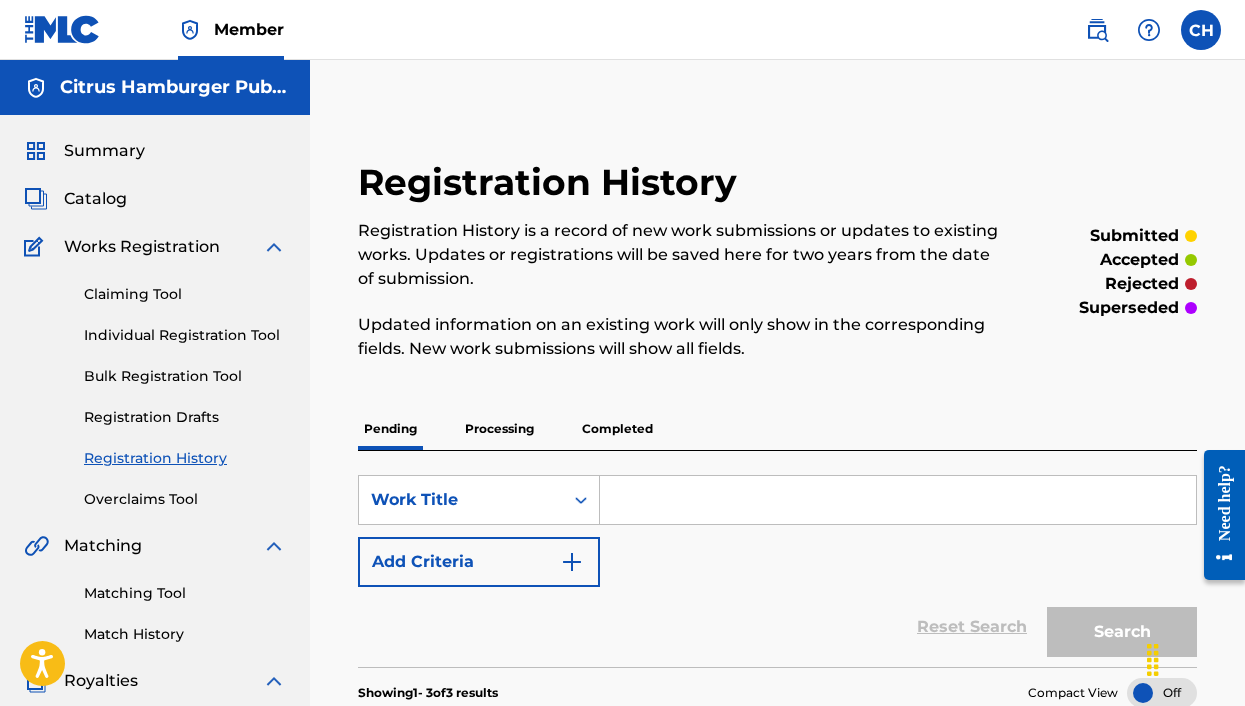 click on "Catalog" at bounding box center (95, 199) 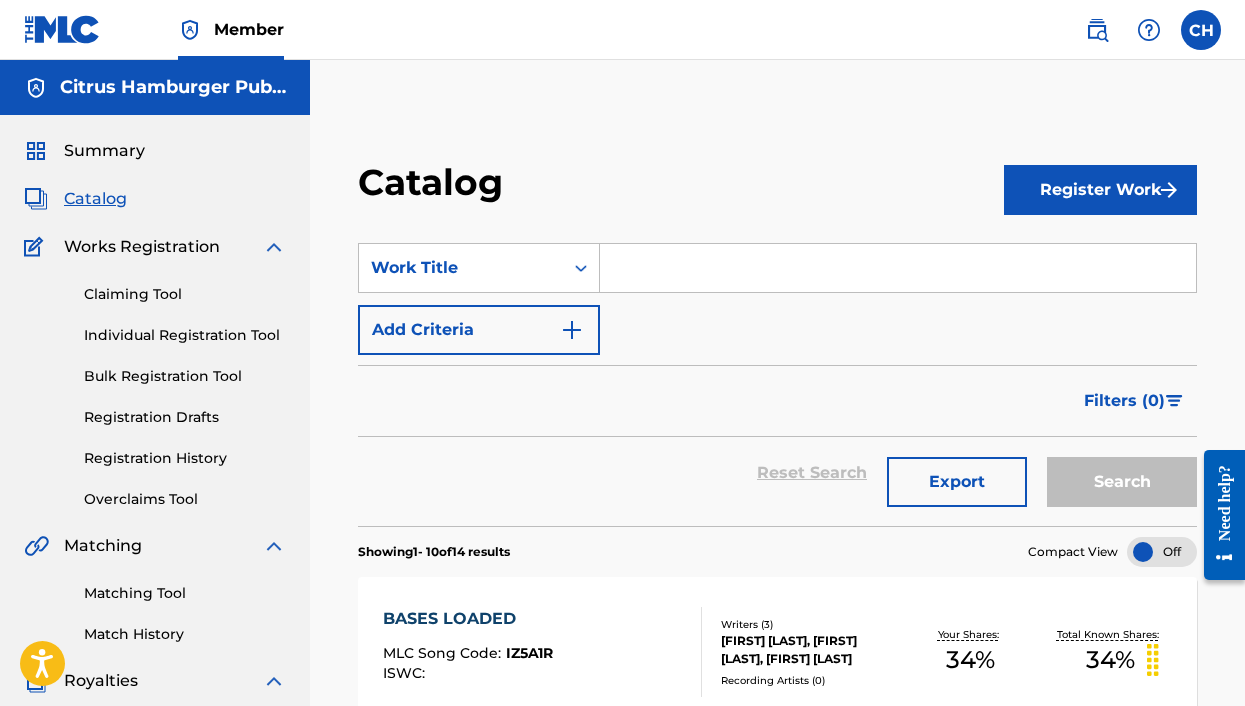 click on "Register Work" at bounding box center (1100, 190) 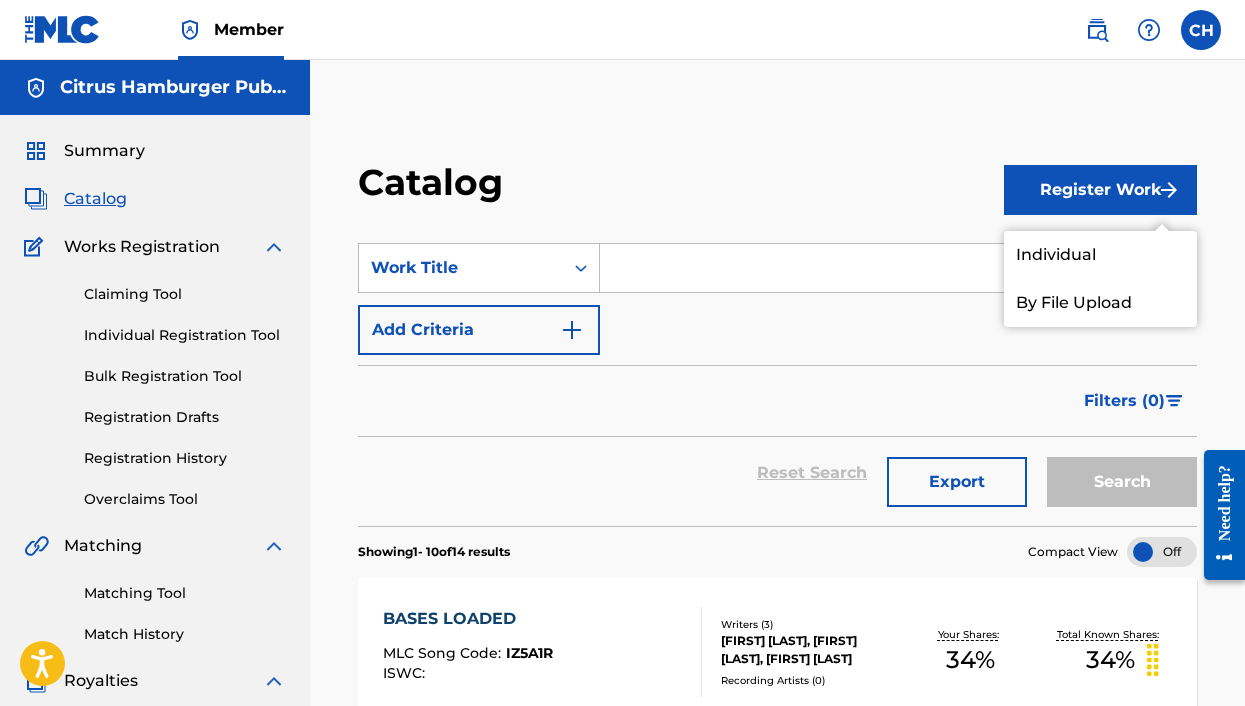 click on "Individual" at bounding box center (1100, 255) 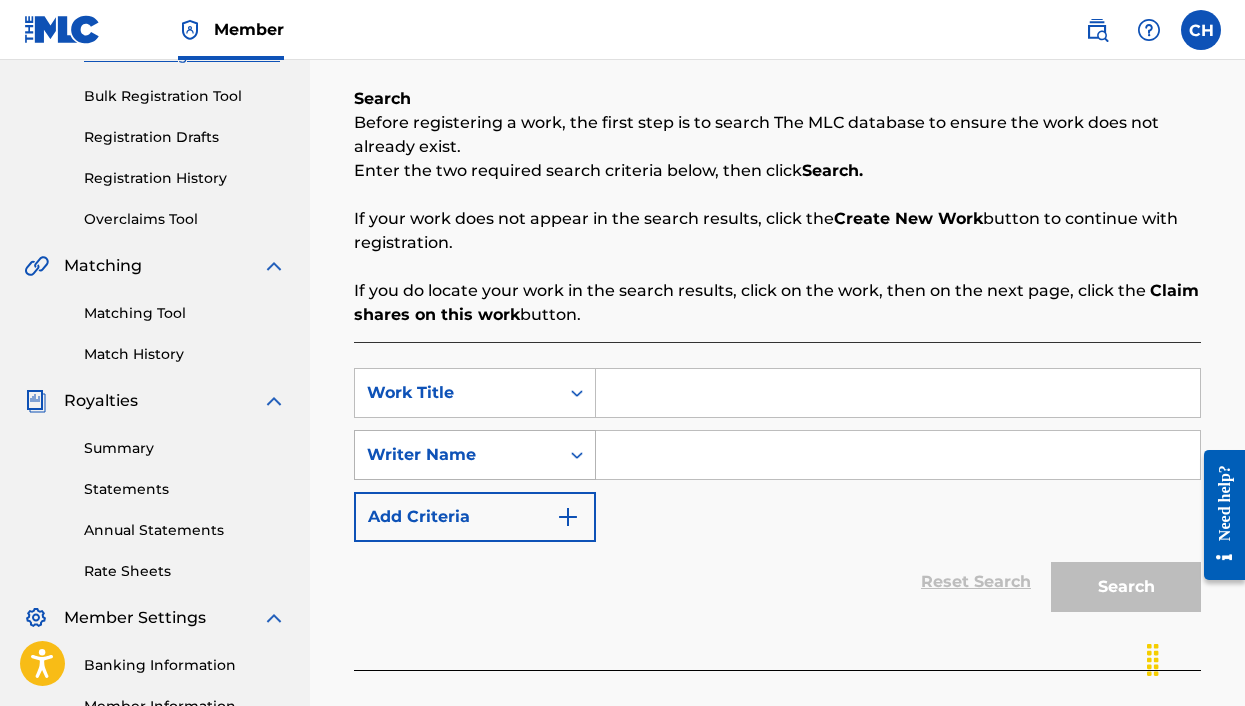scroll, scrollTop: 314, scrollLeft: 0, axis: vertical 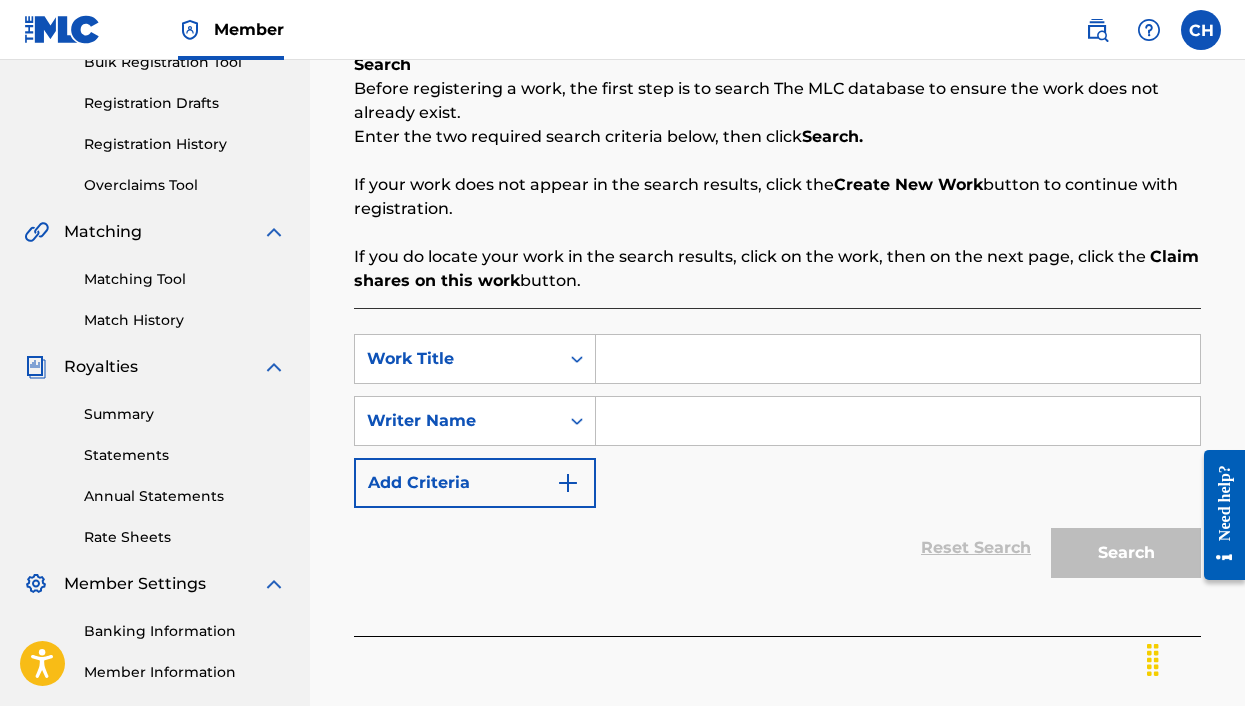 click at bounding box center (898, 359) 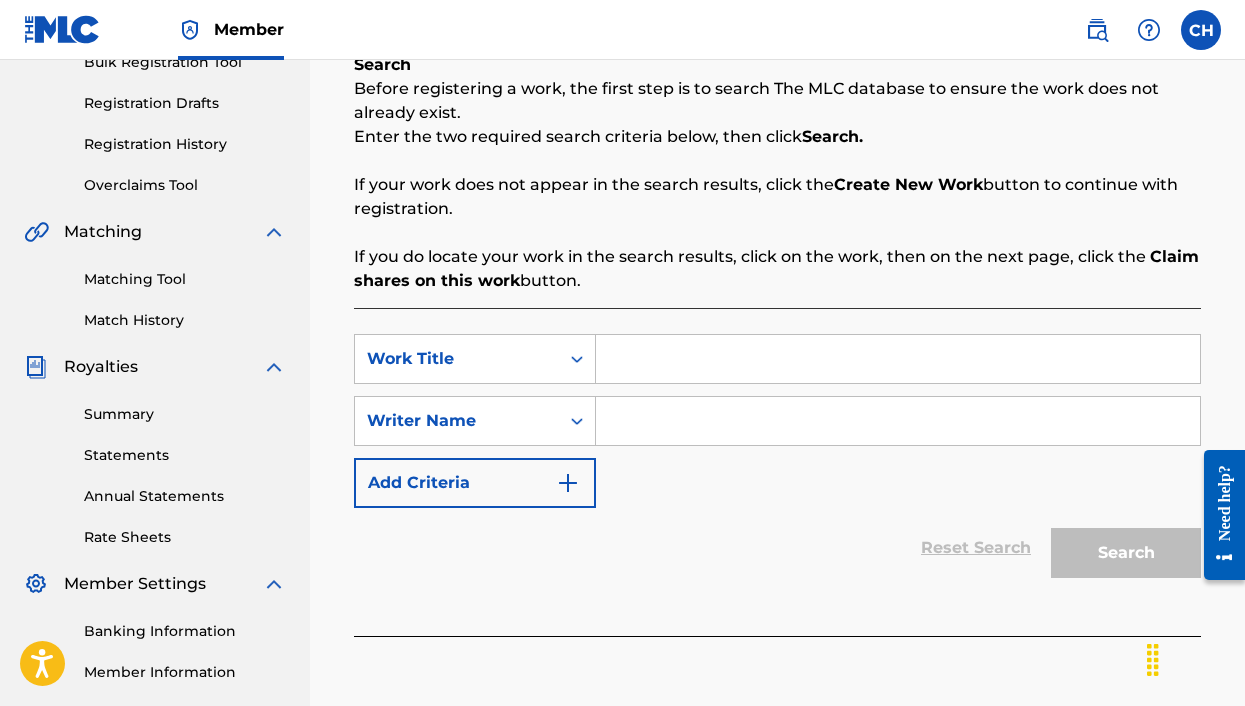 click at bounding box center (898, 359) 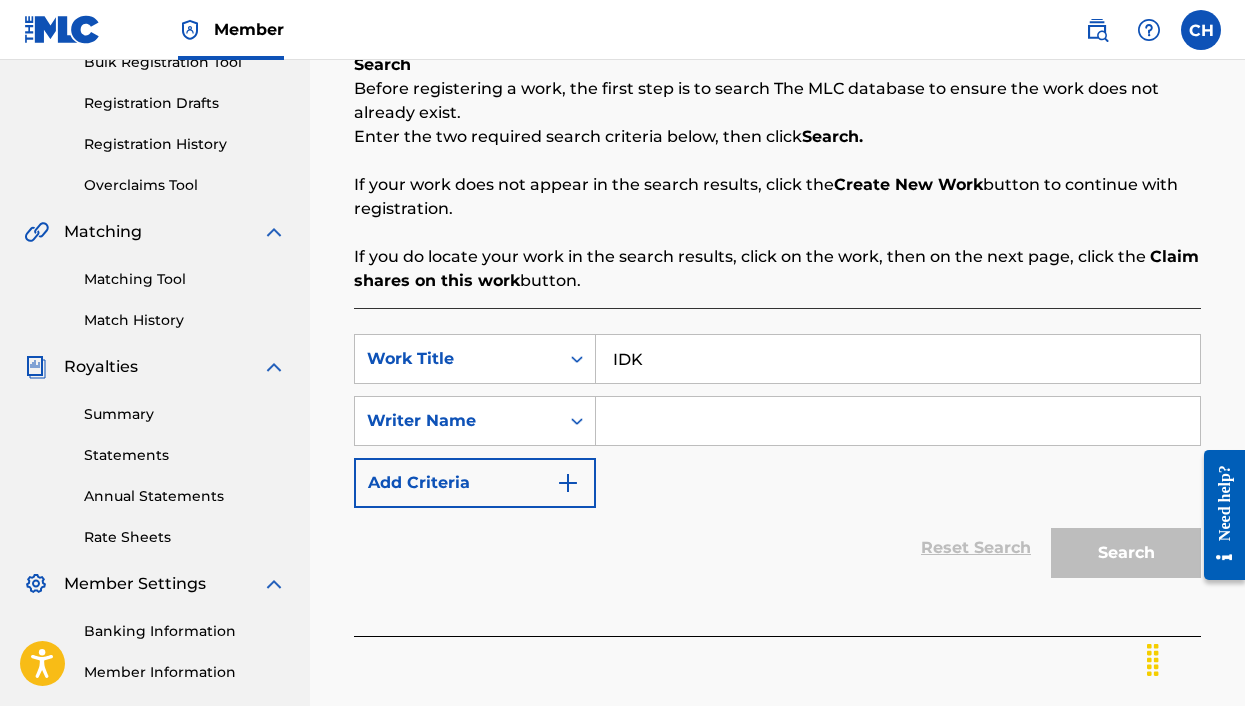 type on "IDK" 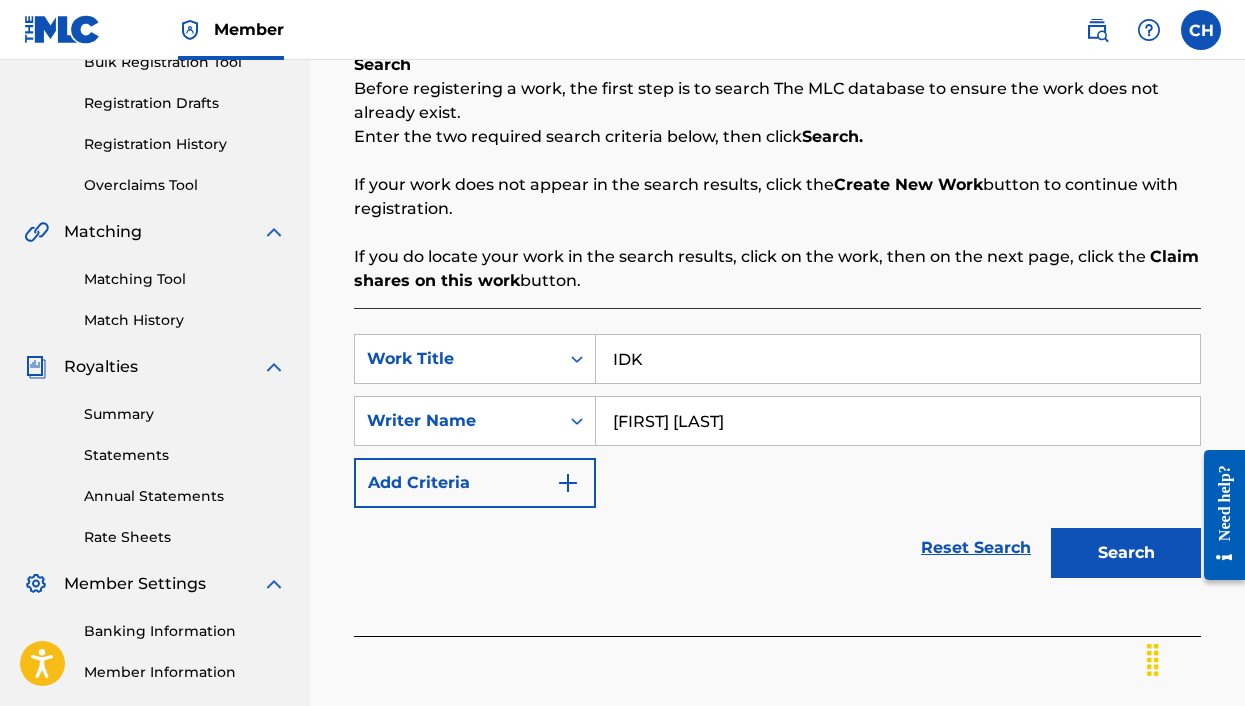 type on "[FIRST] [LAST]" 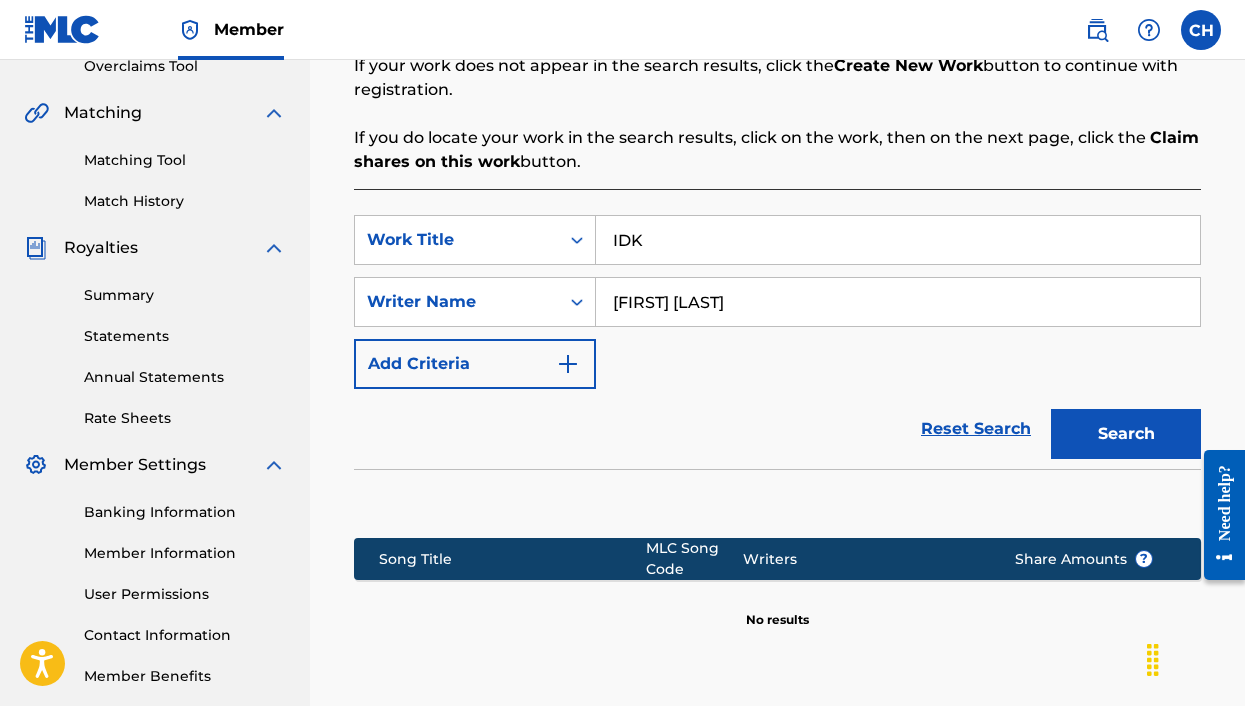 scroll, scrollTop: 539, scrollLeft: 0, axis: vertical 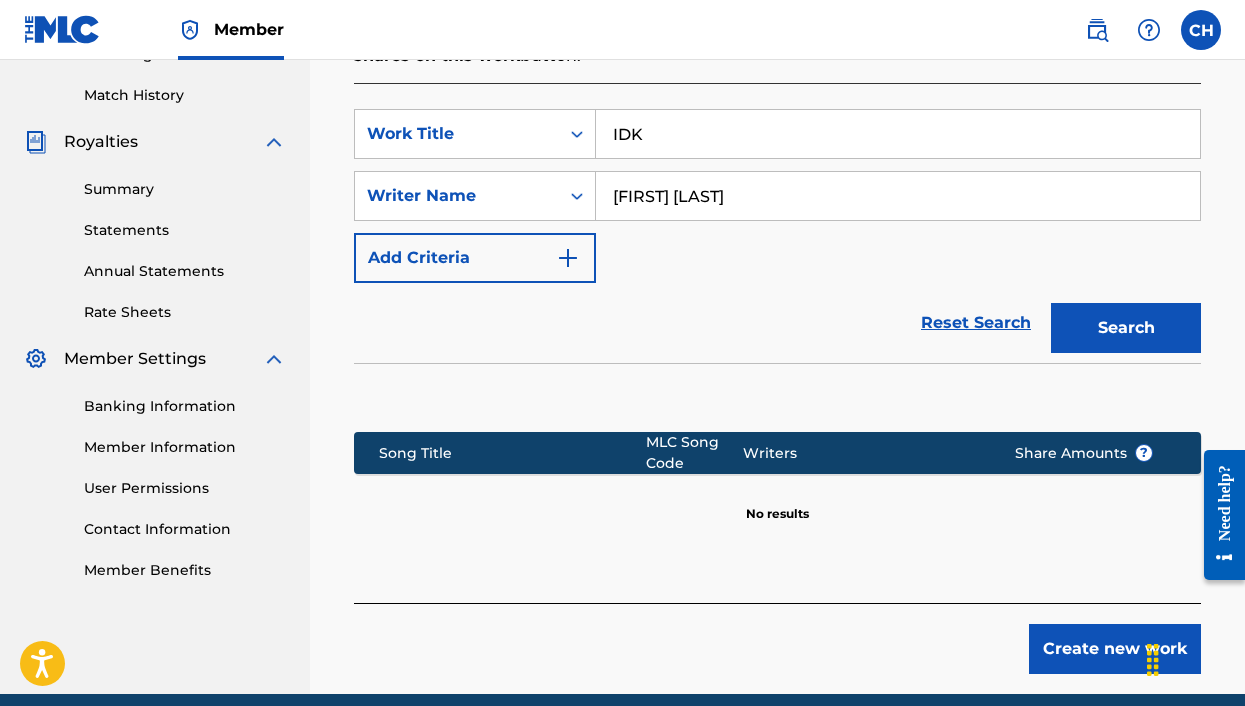 click on "Create new work" at bounding box center (1115, 649) 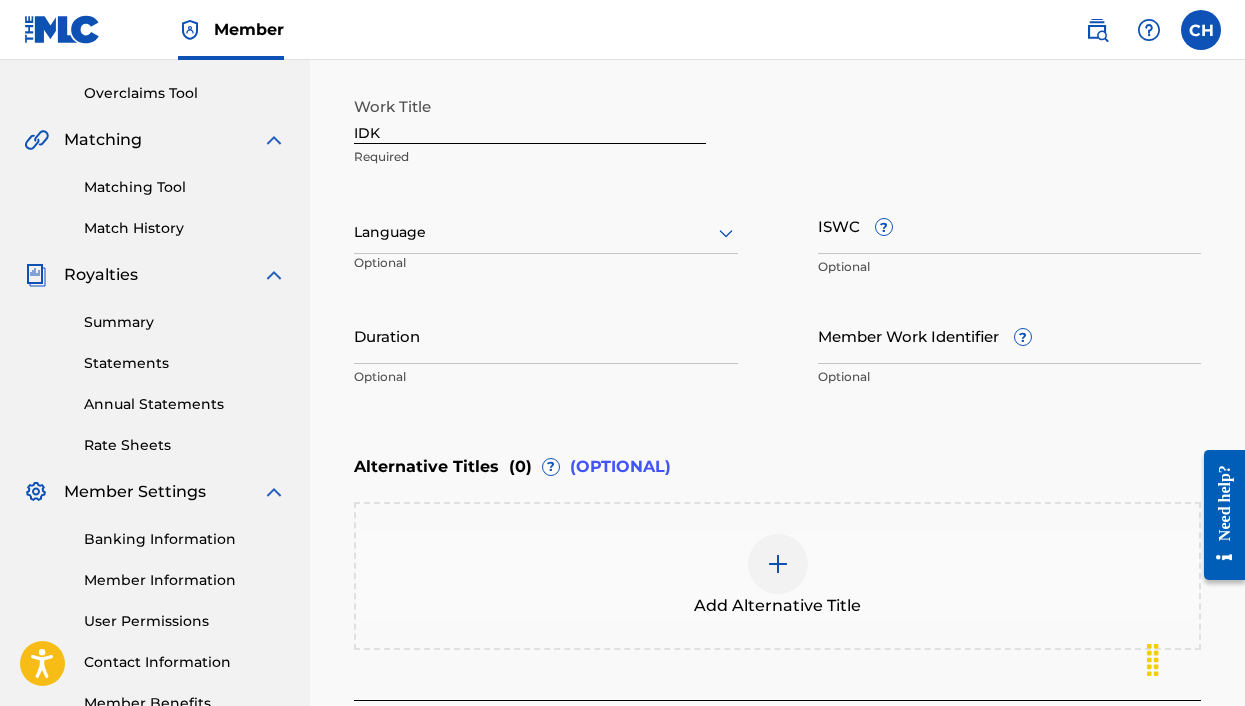 scroll, scrollTop: 273, scrollLeft: 0, axis: vertical 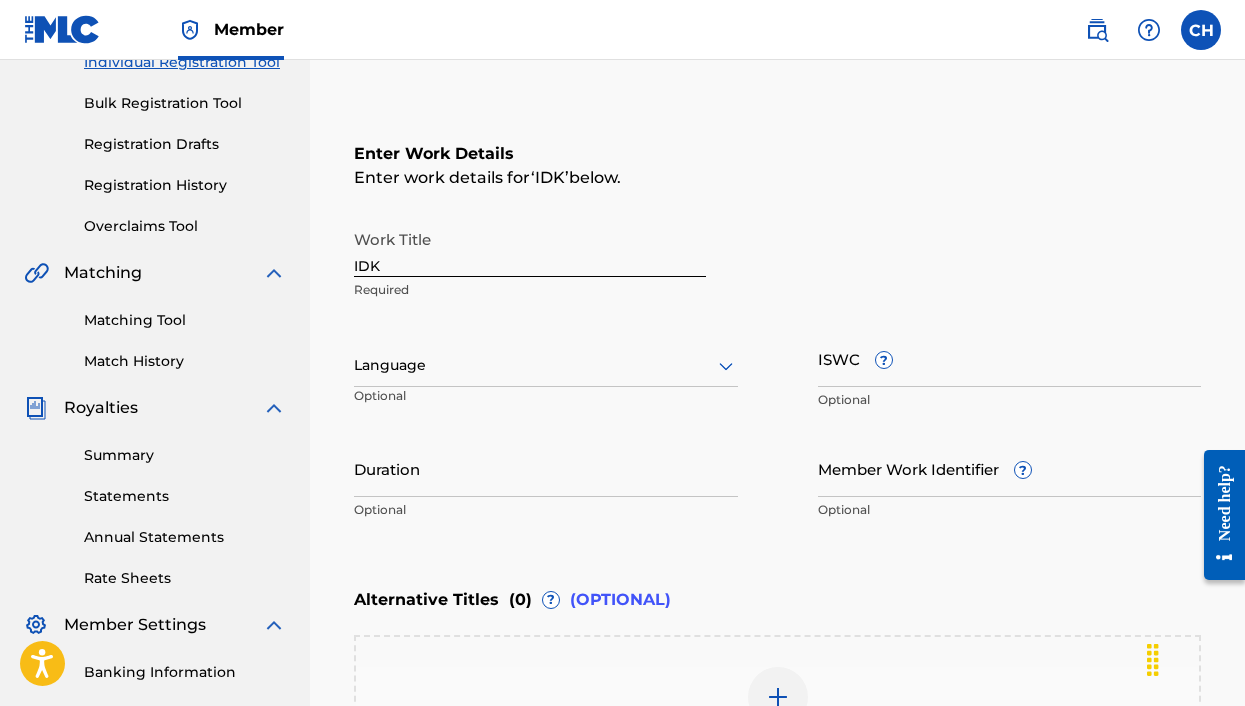 click at bounding box center (546, 365) 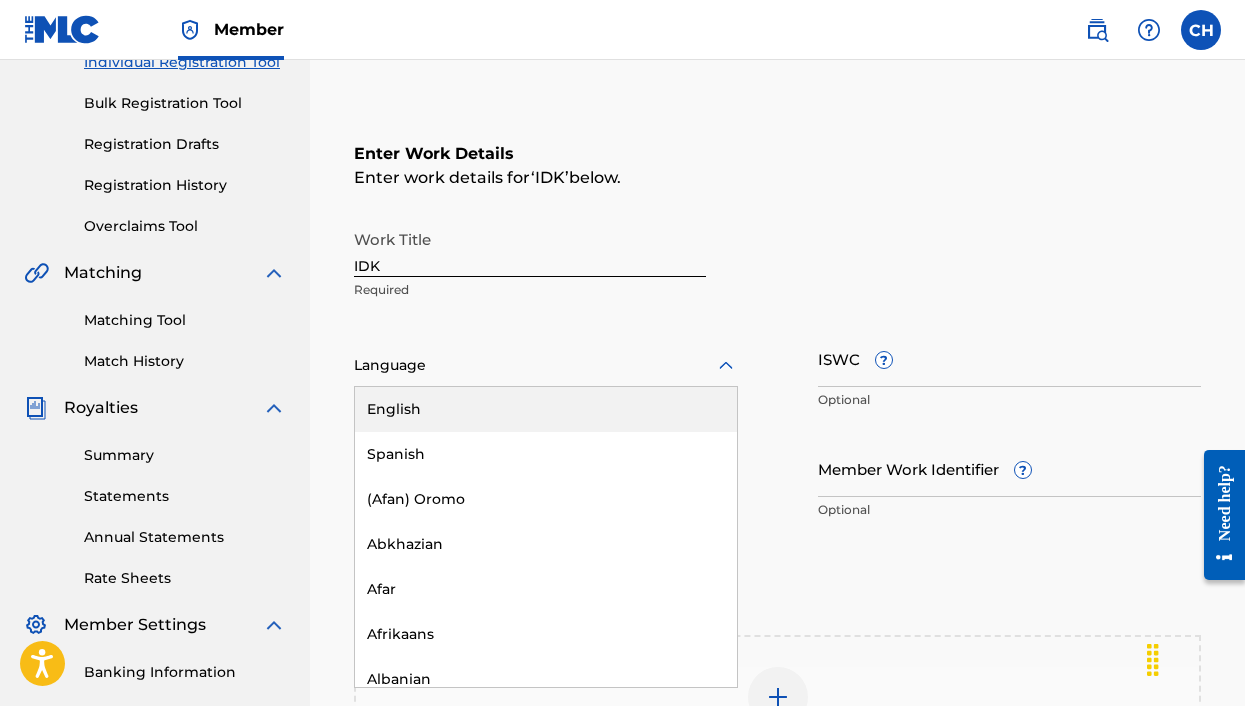 click on "English" at bounding box center (546, 409) 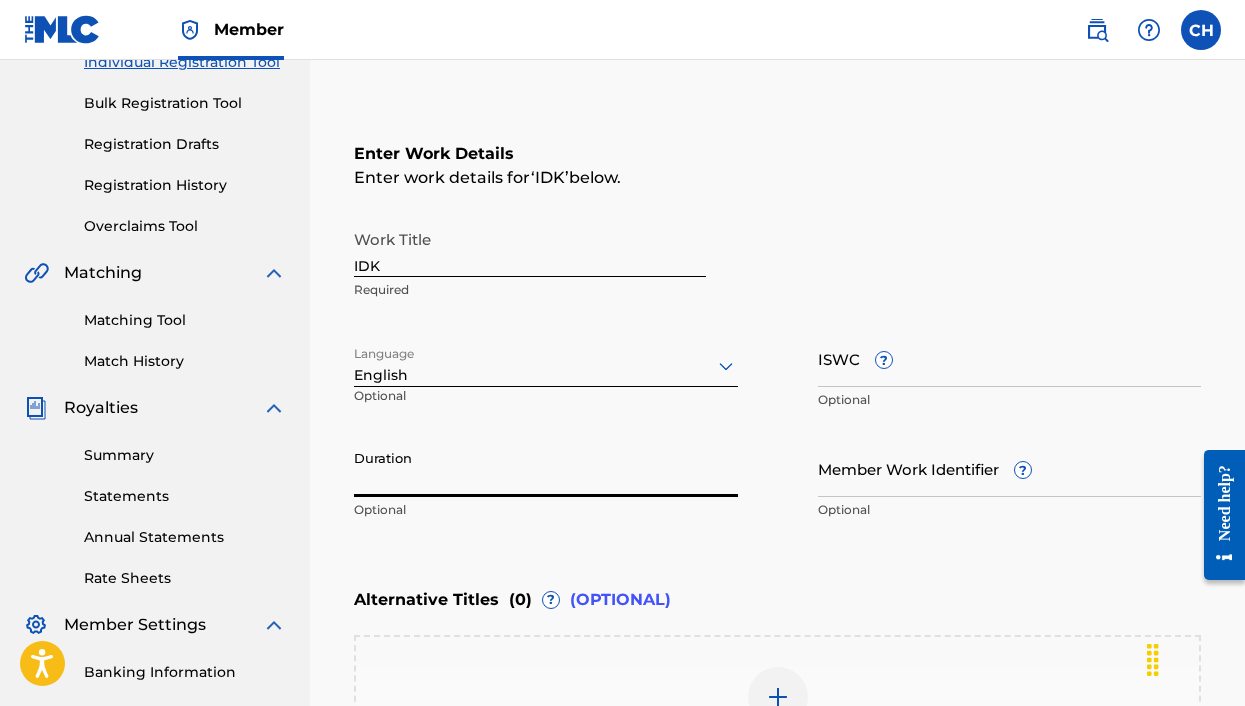 click on "Duration" at bounding box center [546, 468] 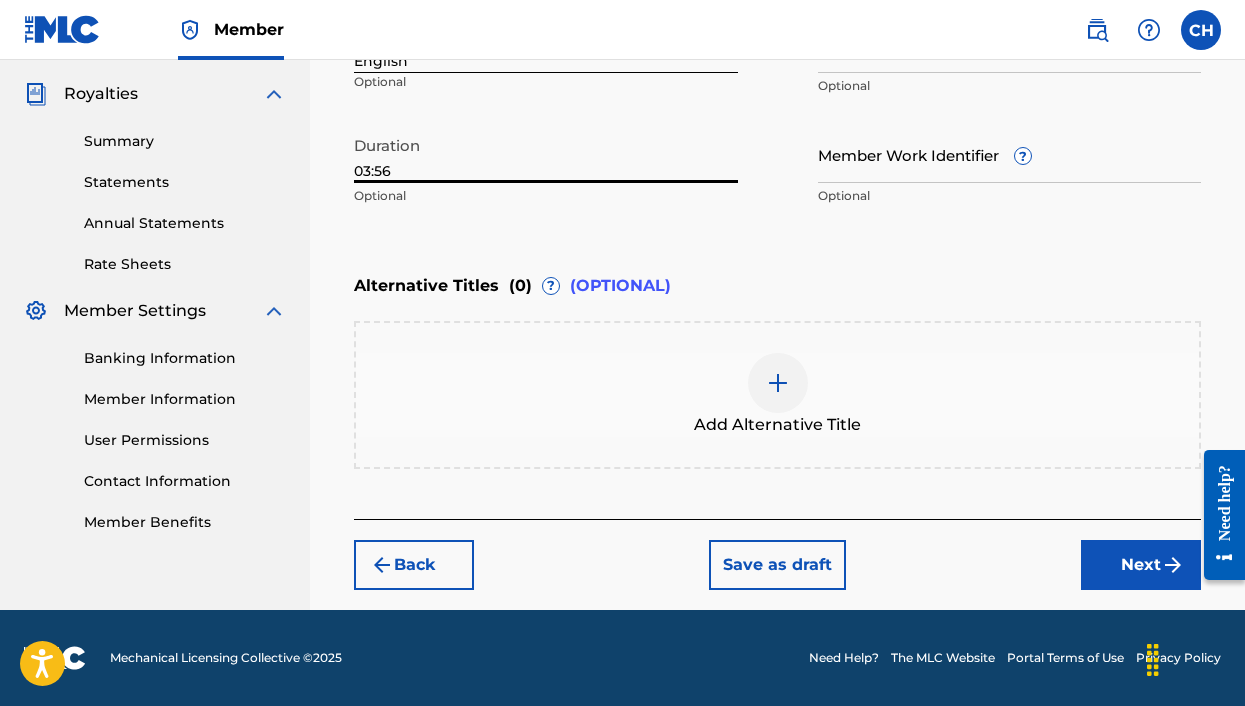 type on "03:56" 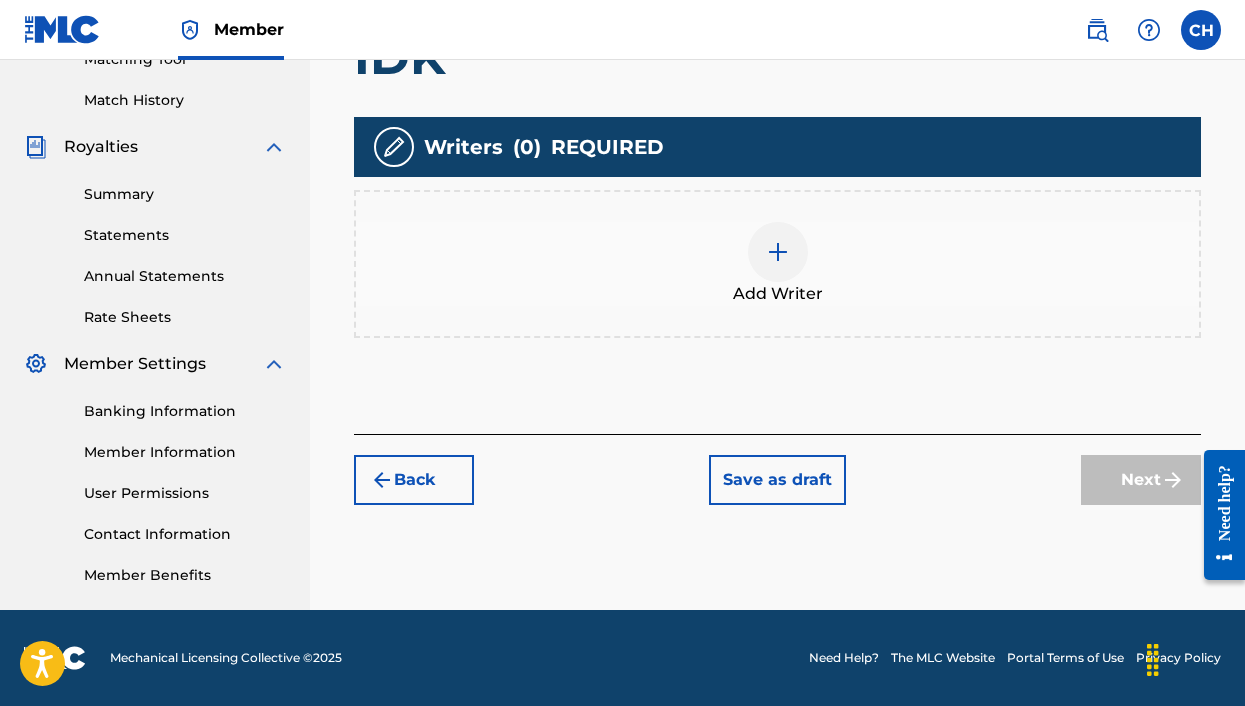 scroll, scrollTop: 392, scrollLeft: 0, axis: vertical 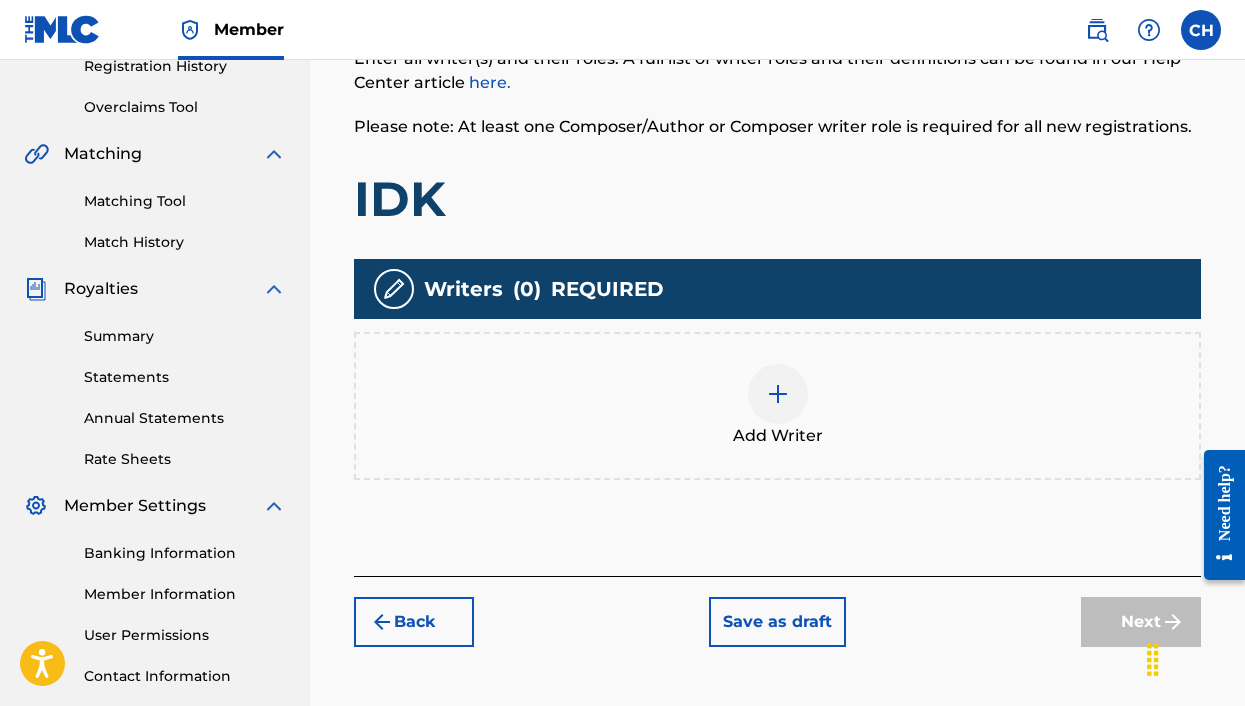 click on "Add Writer" at bounding box center [777, 406] 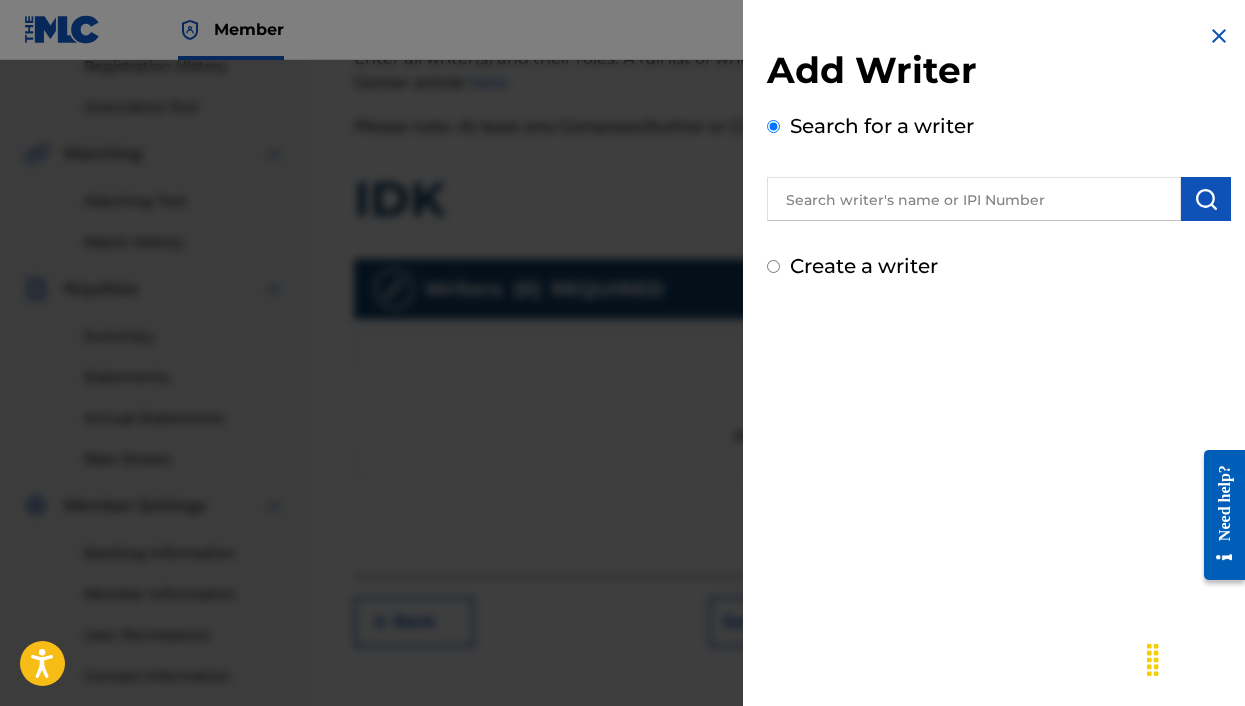 click at bounding box center [974, 199] 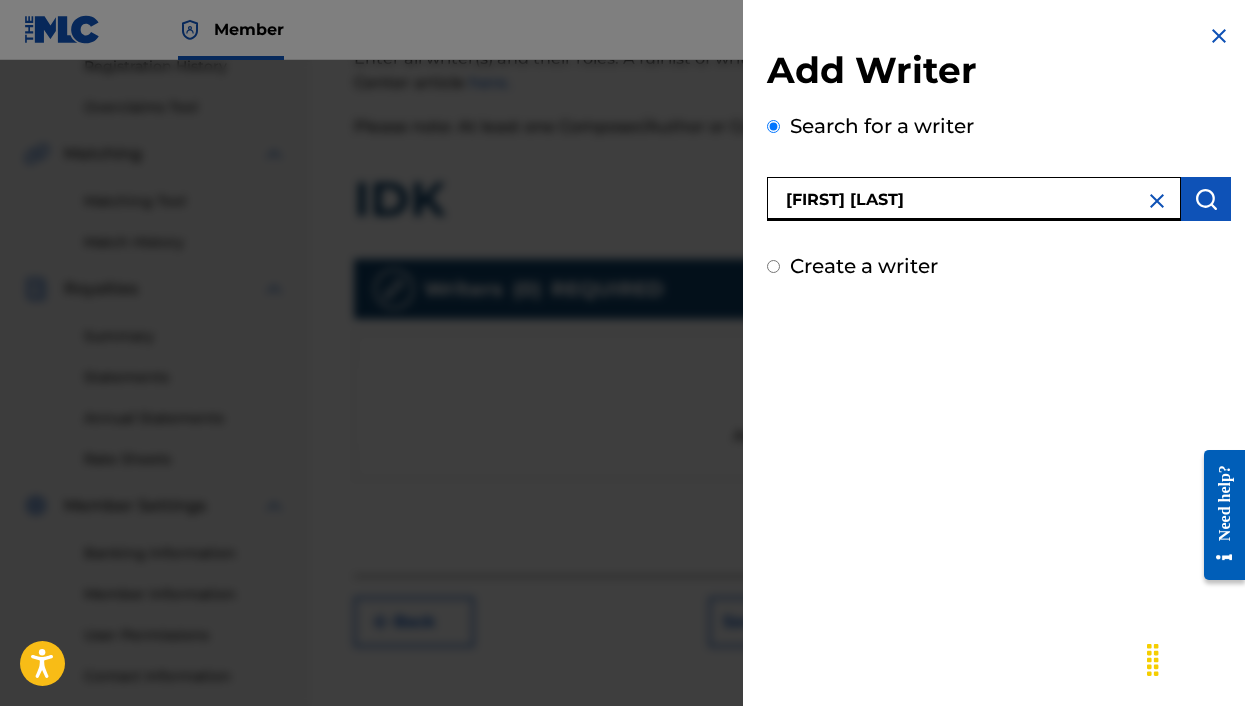 type on "[FIRST] [LAST]" 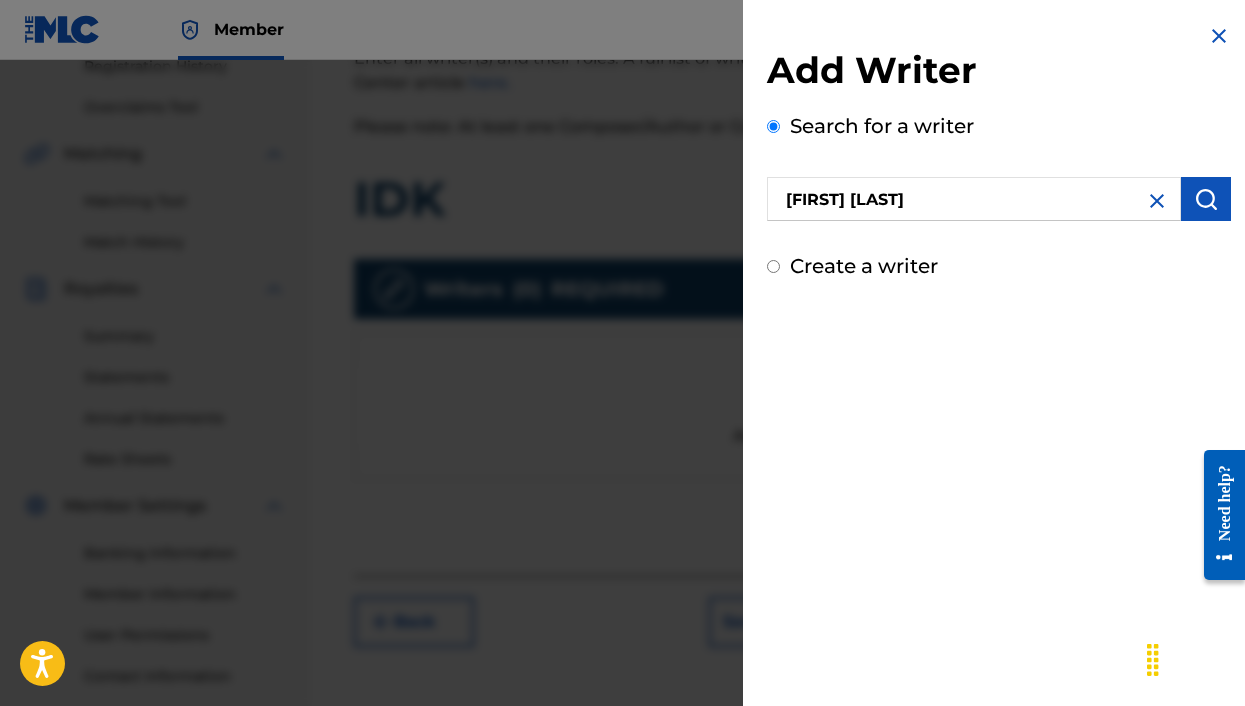 click at bounding box center (1206, 199) 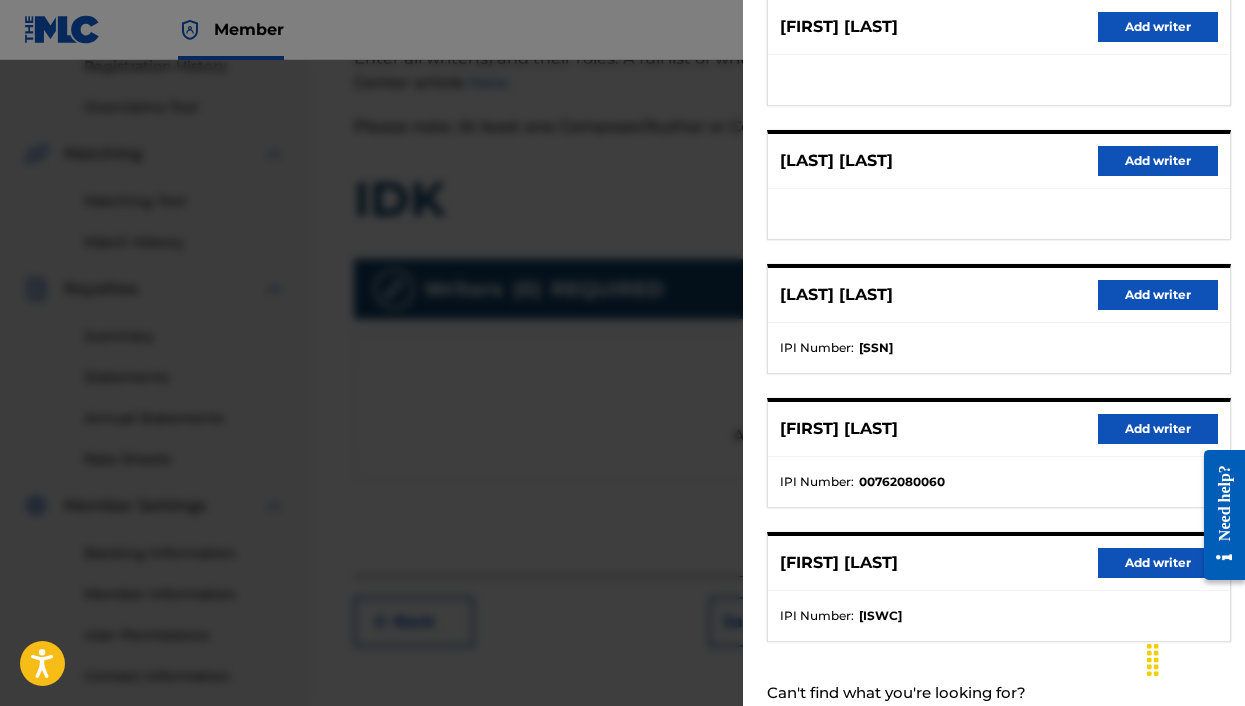 scroll, scrollTop: 276, scrollLeft: 0, axis: vertical 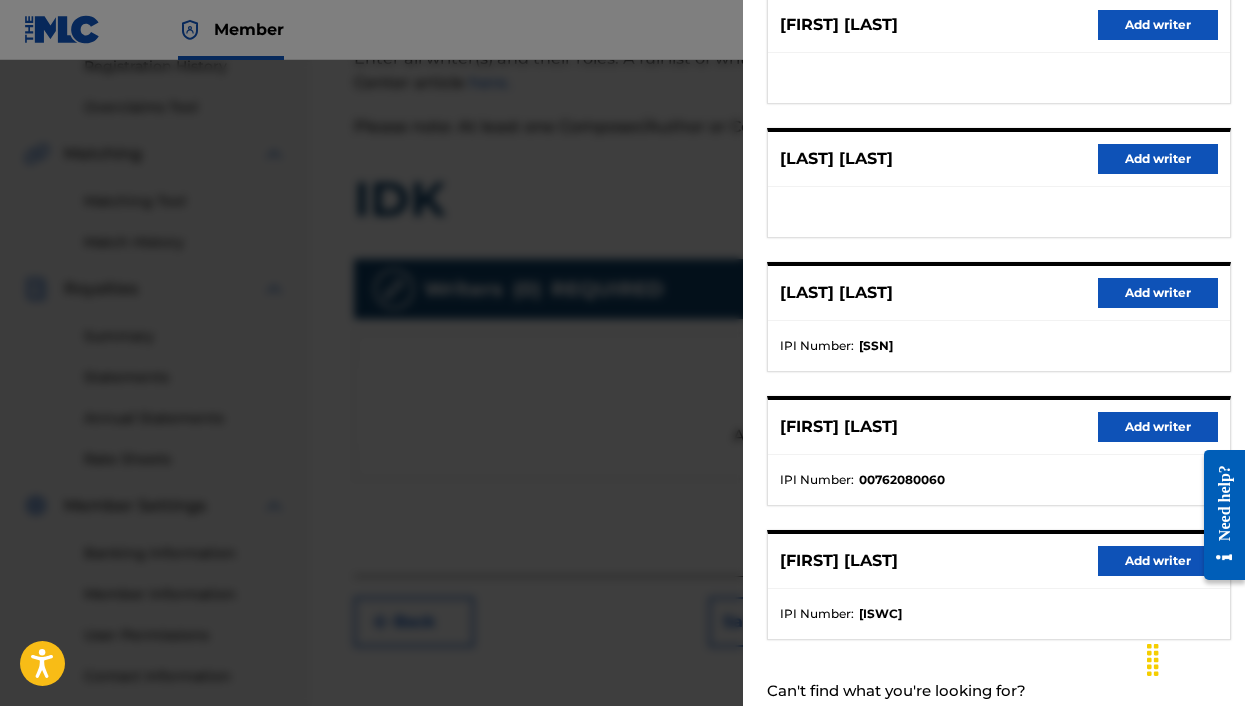 click on "Add writer" at bounding box center [1158, 427] 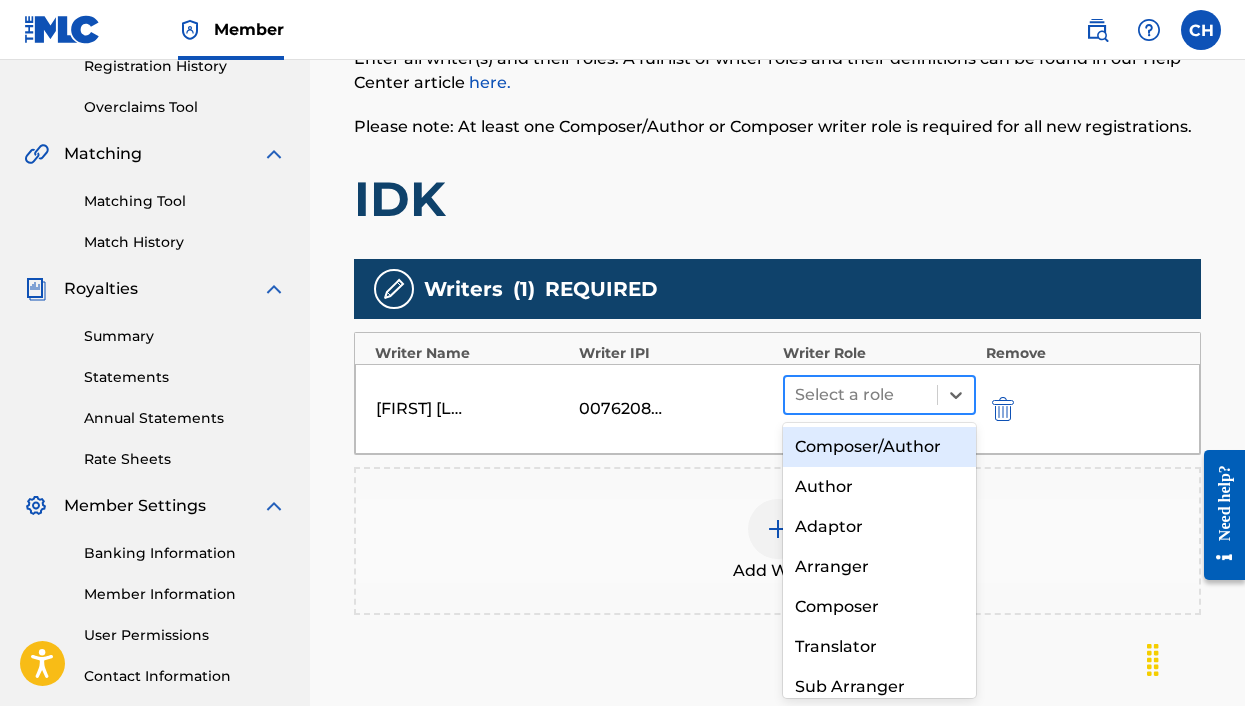 click at bounding box center (861, 395) 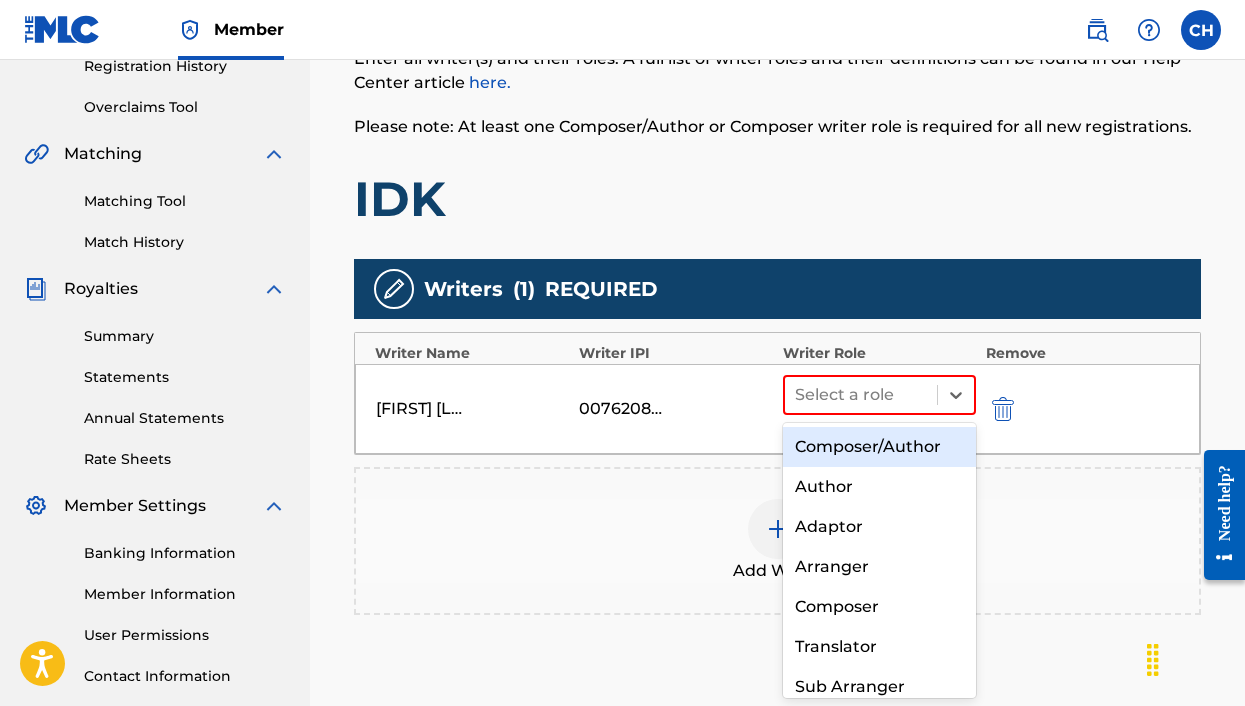 click on "Composer/Author" at bounding box center (879, 447) 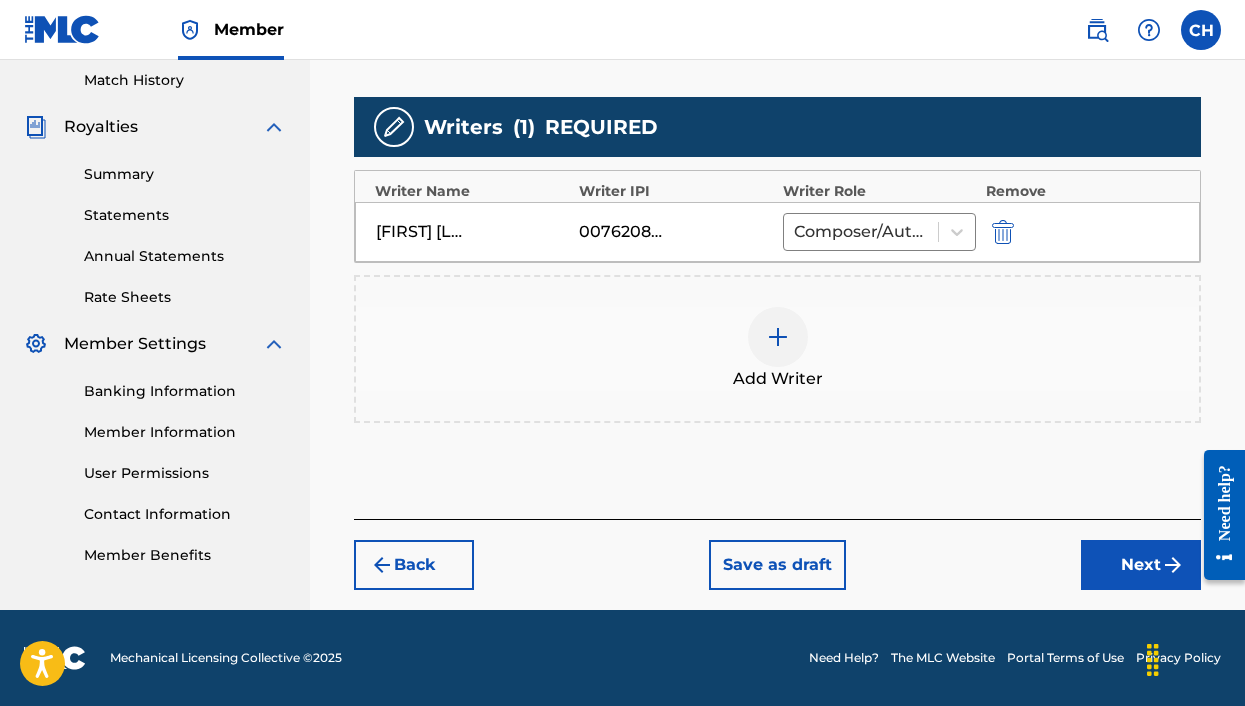 click on "Next" at bounding box center (1141, 565) 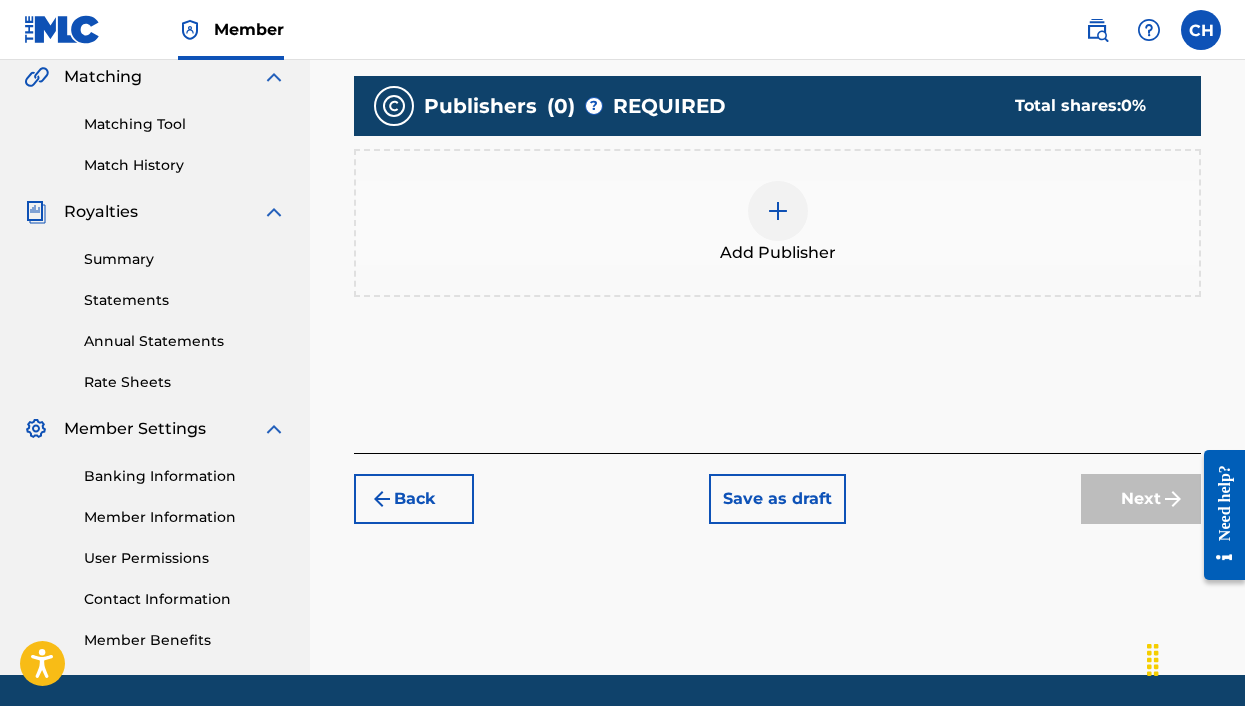 scroll, scrollTop: 409, scrollLeft: 0, axis: vertical 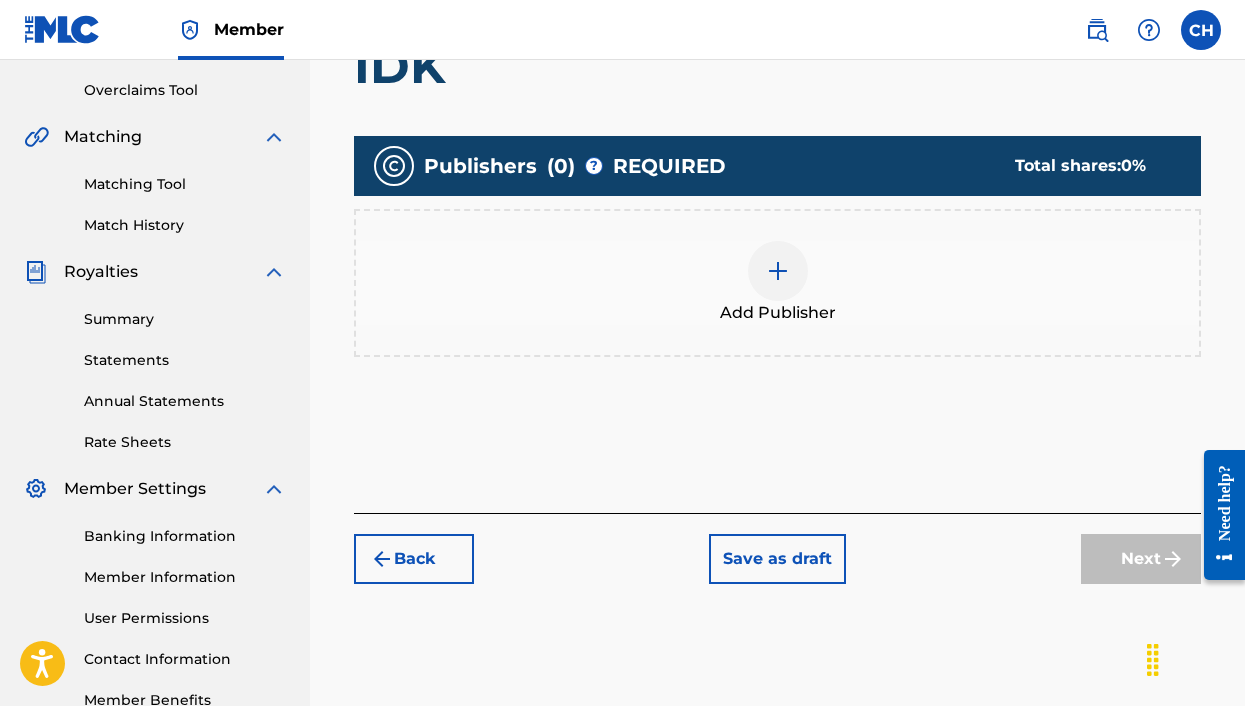 click on "Publishers ( 0 ) ? REQUIRED Total shares:  0 % Add Publisher" at bounding box center [777, 256] 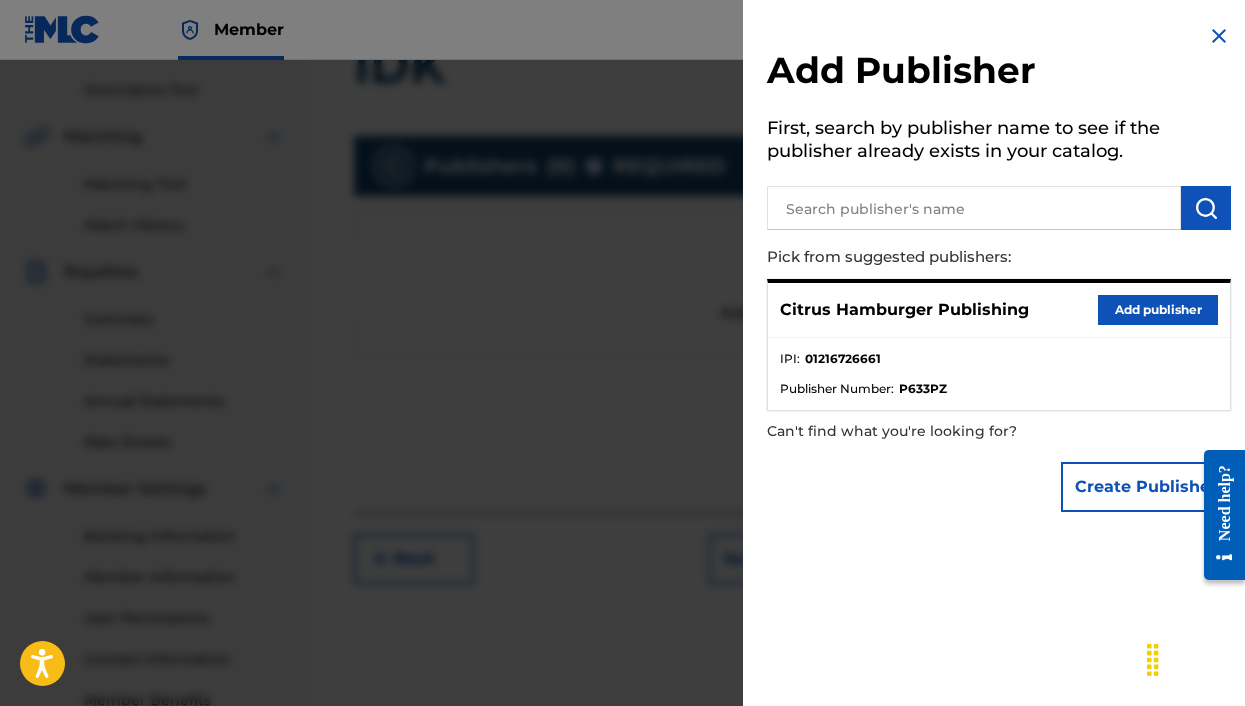 click on "Add publisher" at bounding box center (1158, 310) 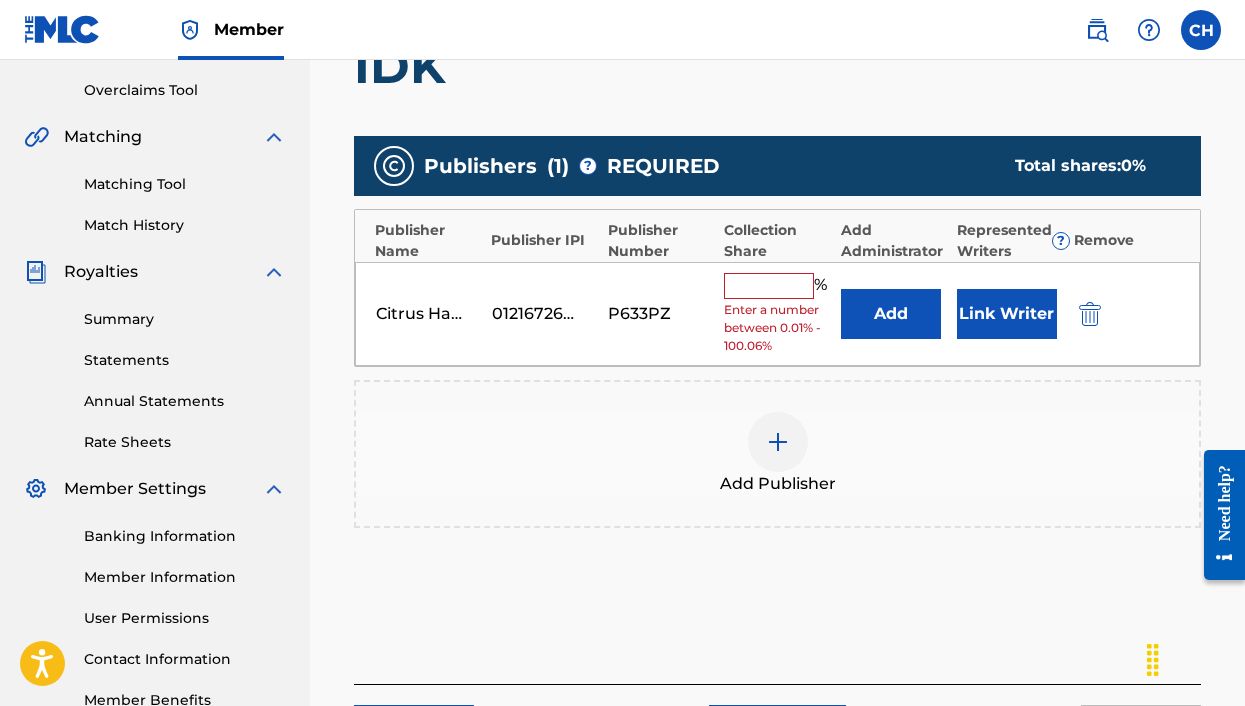 click at bounding box center (769, 286) 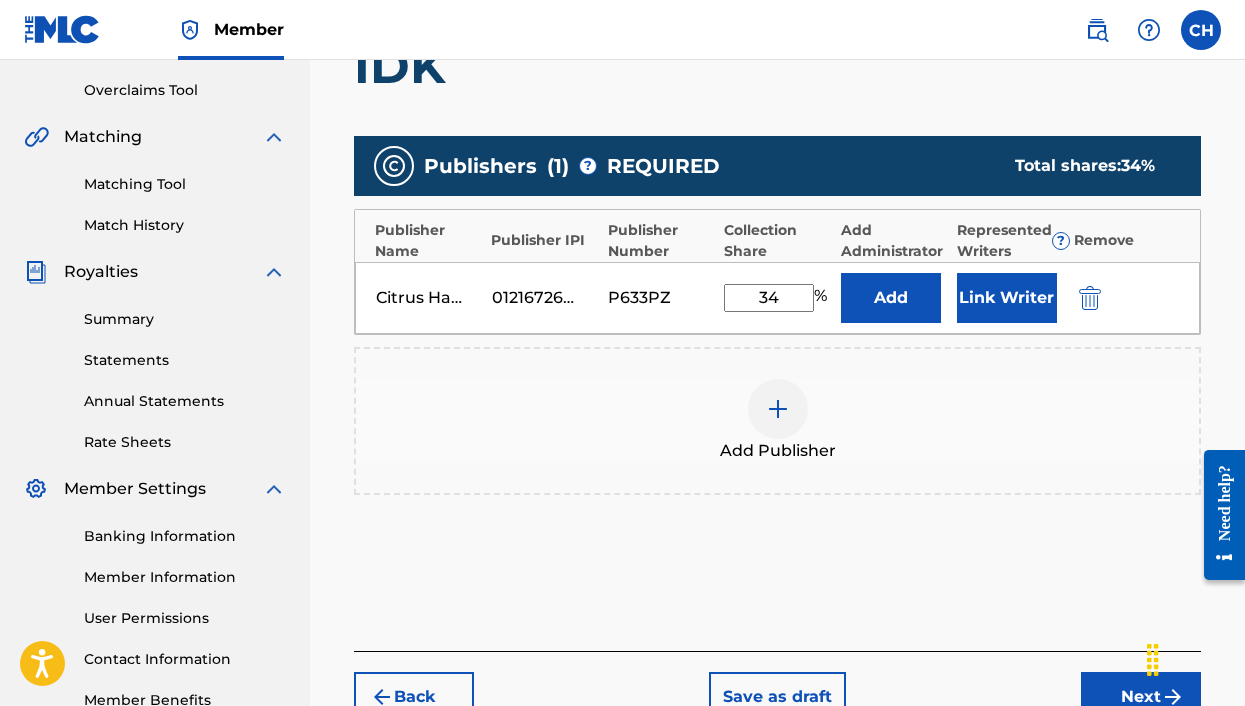 type on "34" 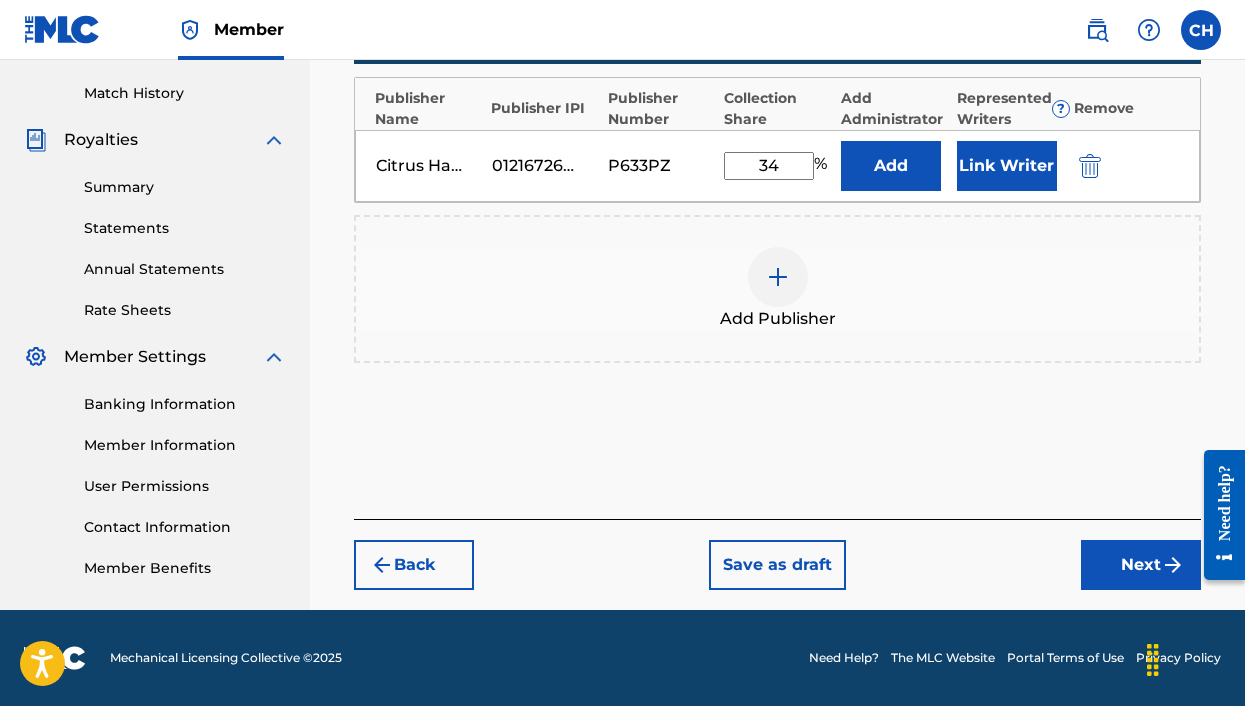click on "Next" at bounding box center [1141, 565] 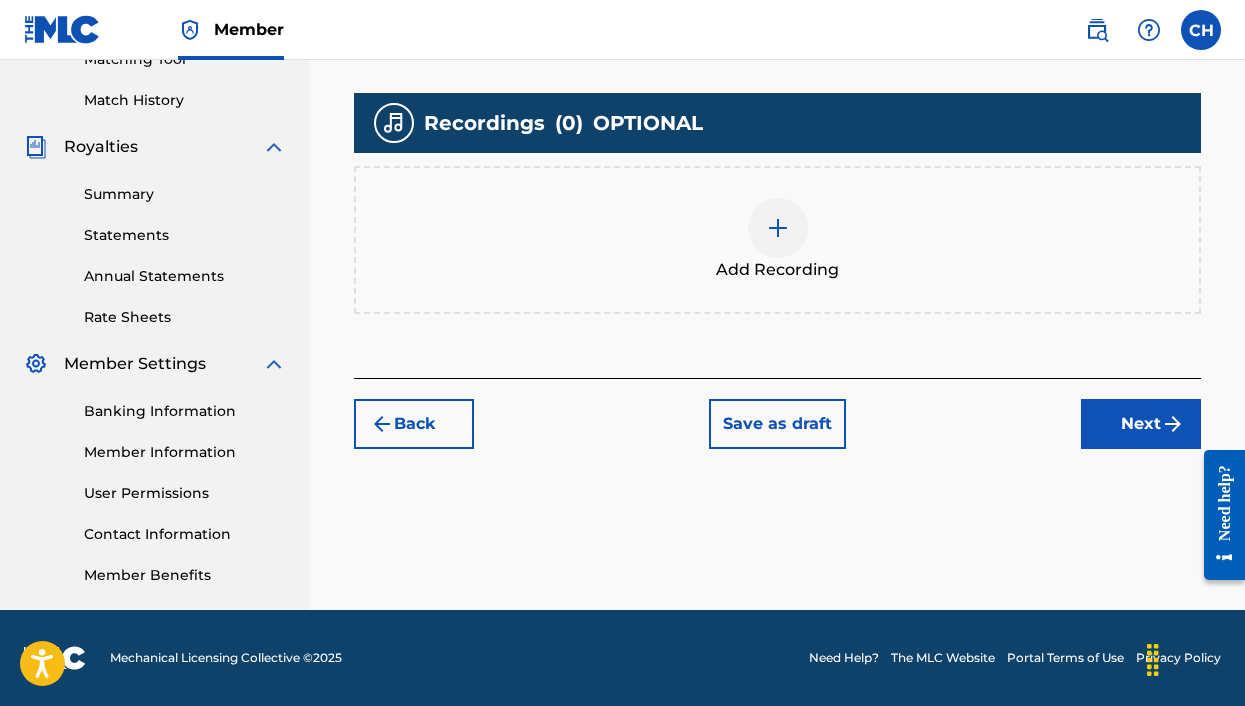 scroll, scrollTop: 534, scrollLeft: 0, axis: vertical 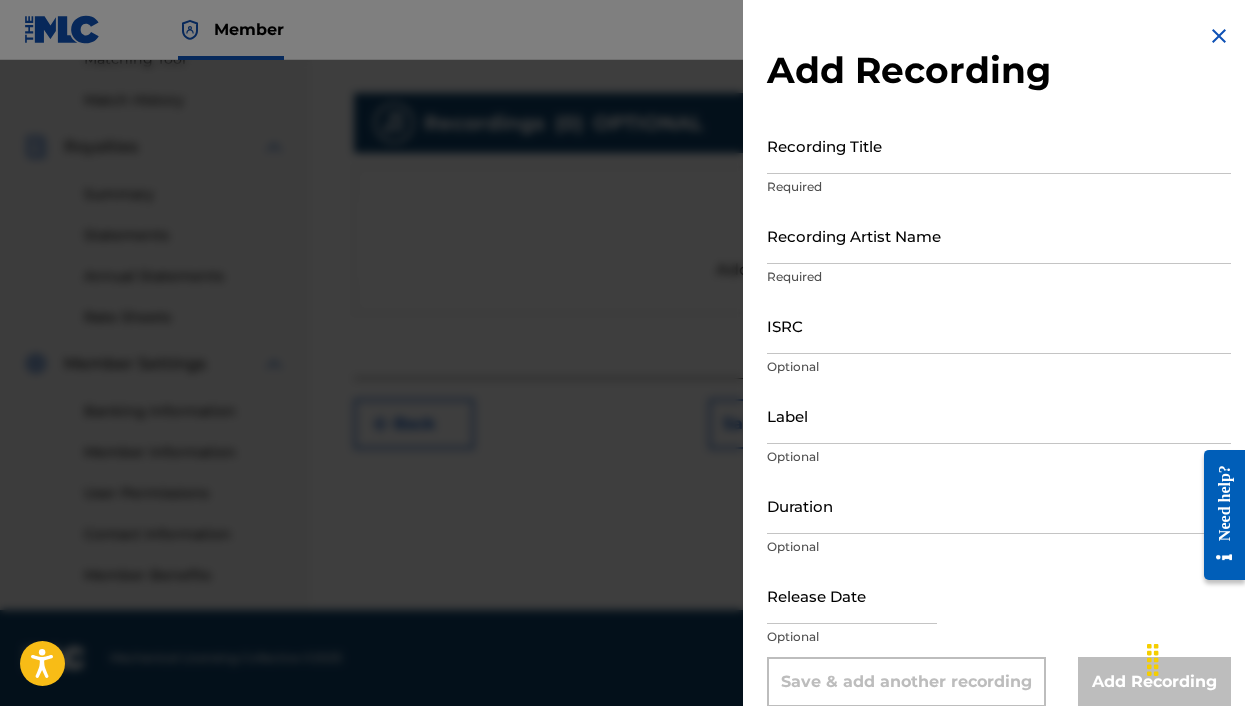 click on "Recording Title" at bounding box center [999, 145] 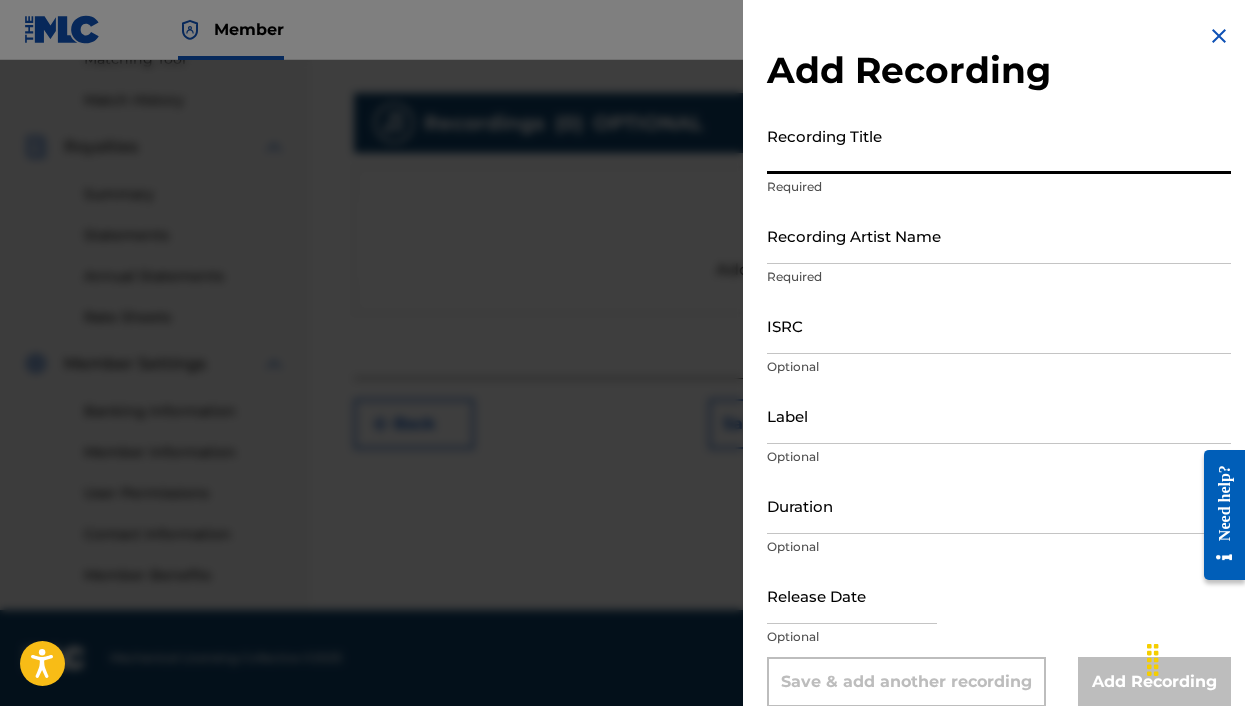click on "Recording Title" at bounding box center [999, 145] 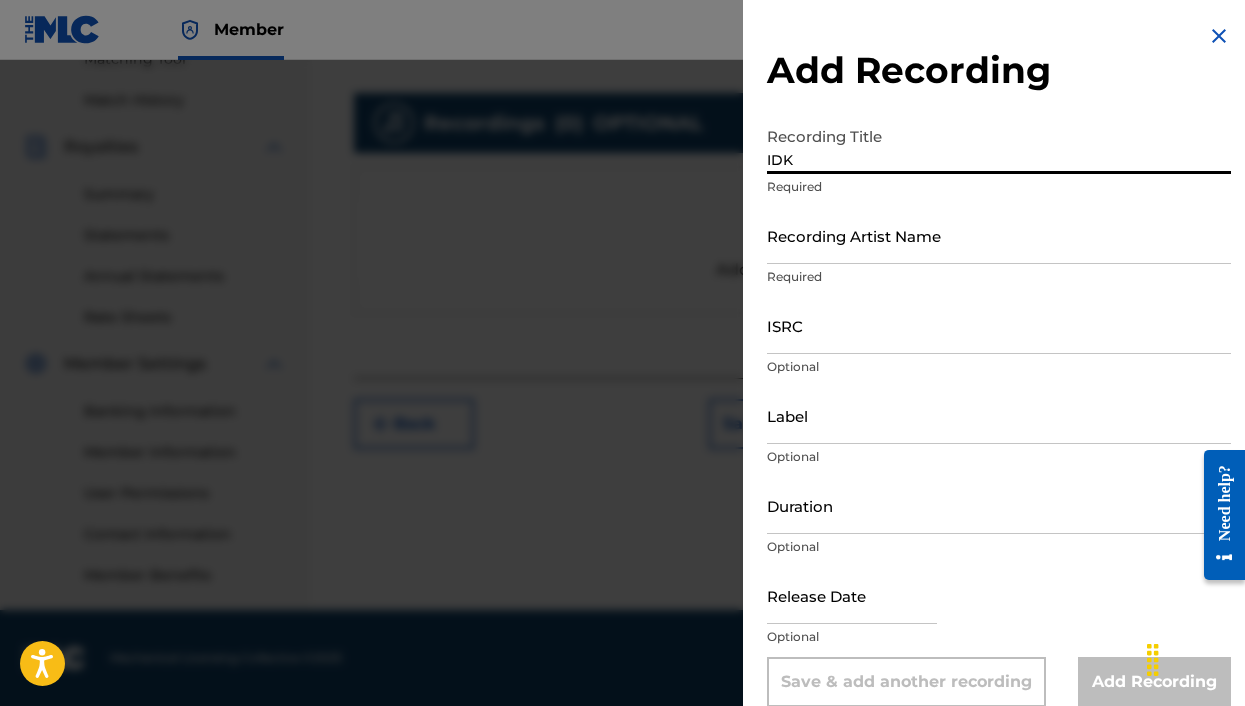type on "IDK" 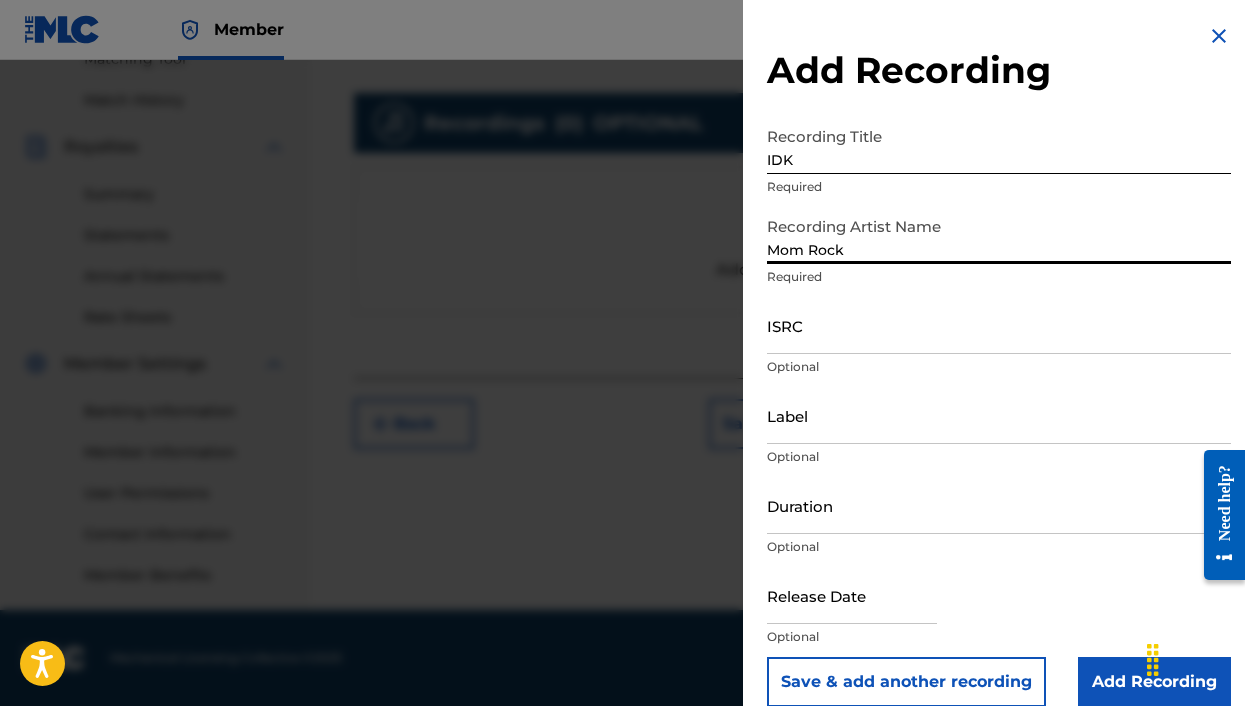 type on "Mom Rock" 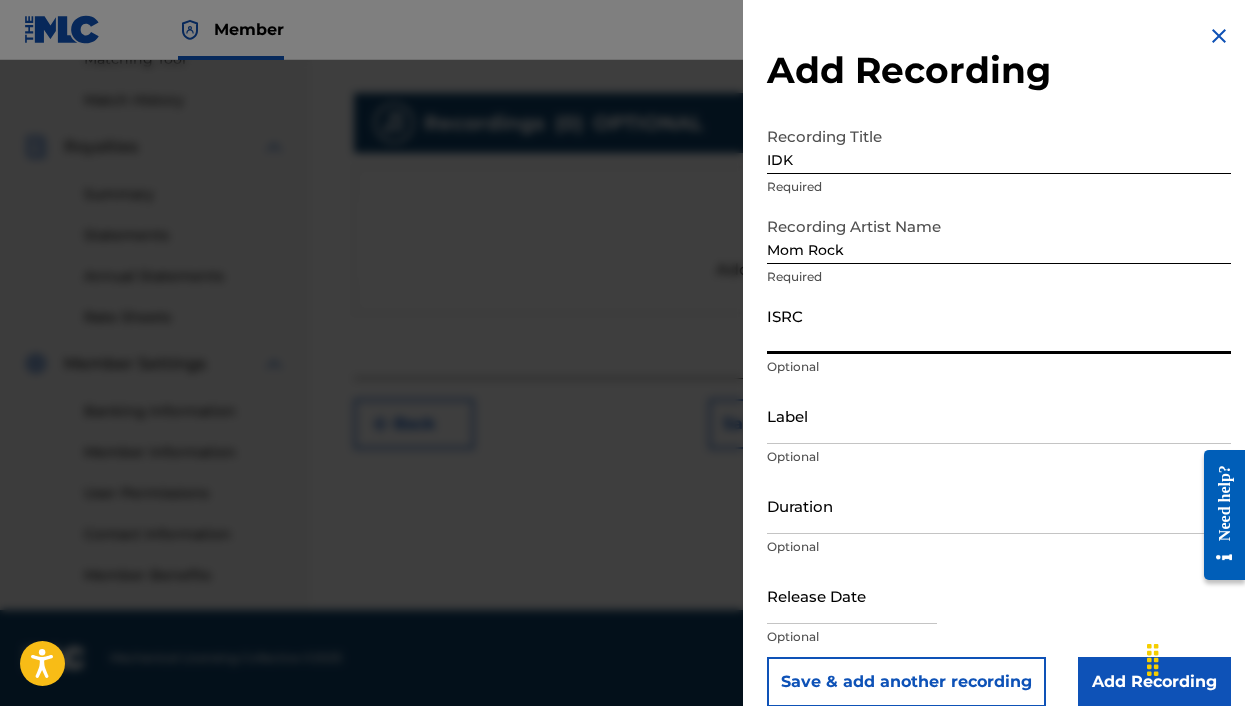 paste on "[ISRC]" 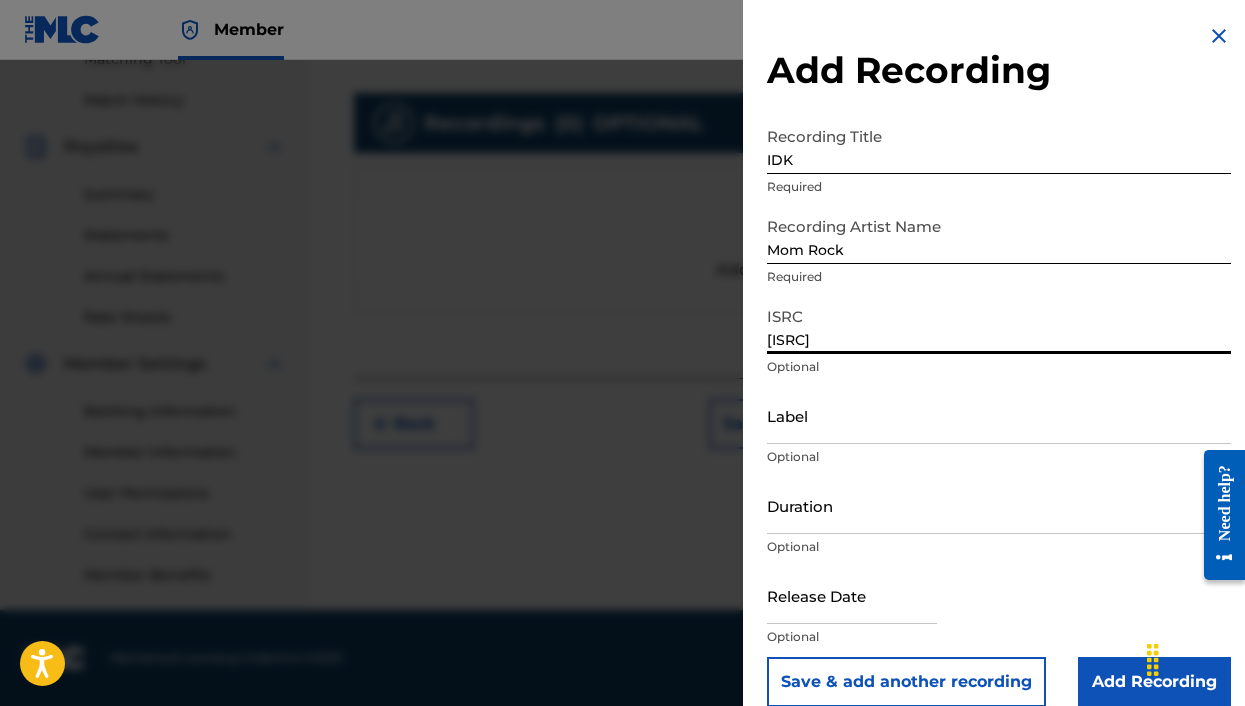 scroll, scrollTop: 534, scrollLeft: 0, axis: vertical 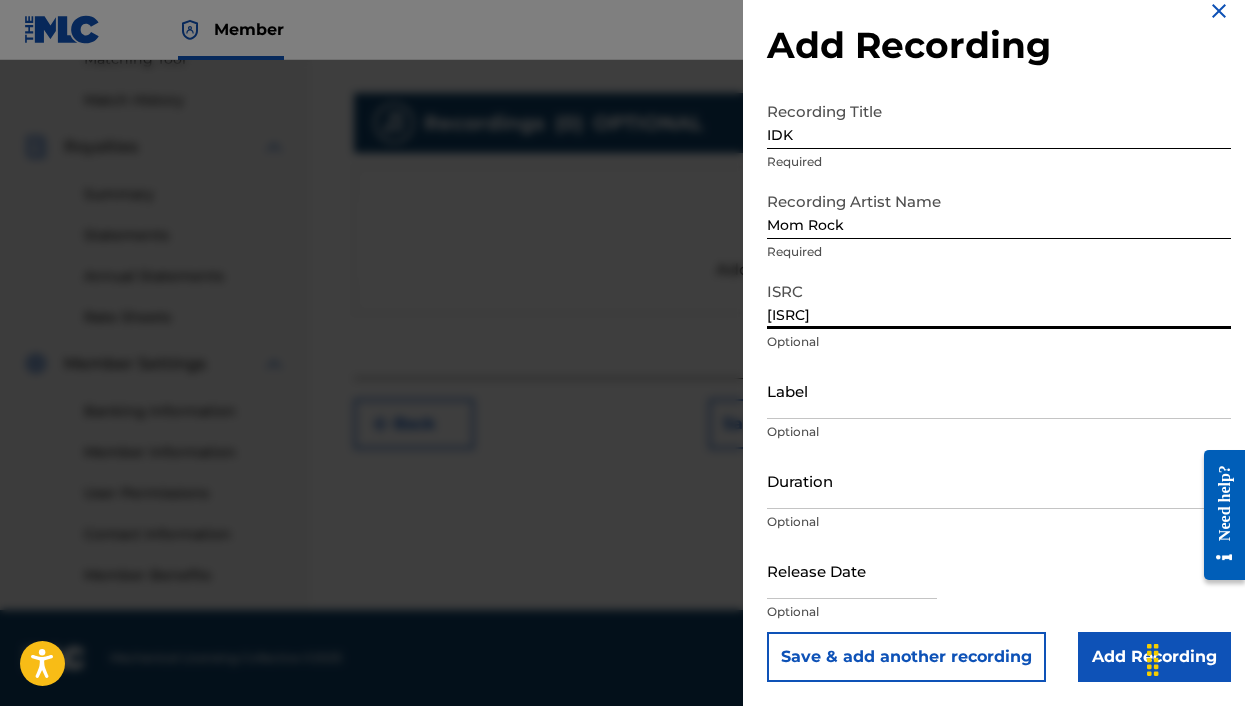 type on "[ISRC]" 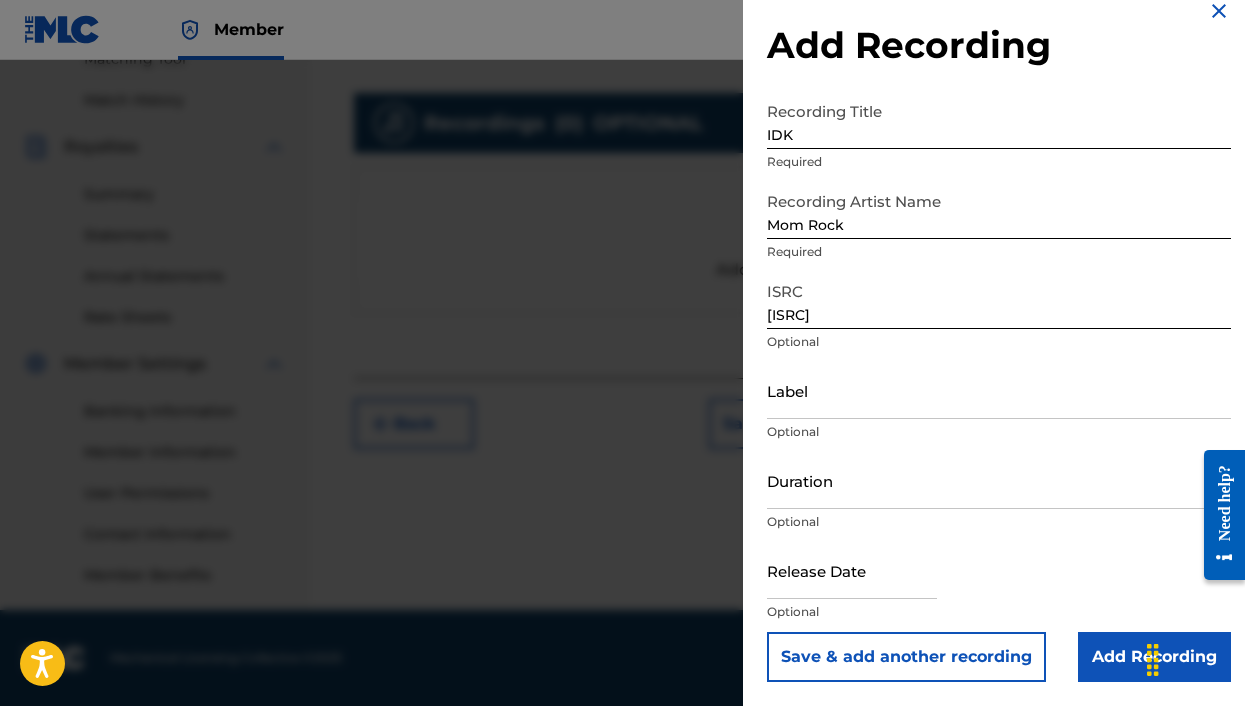 click on "Duration" at bounding box center (999, 480) 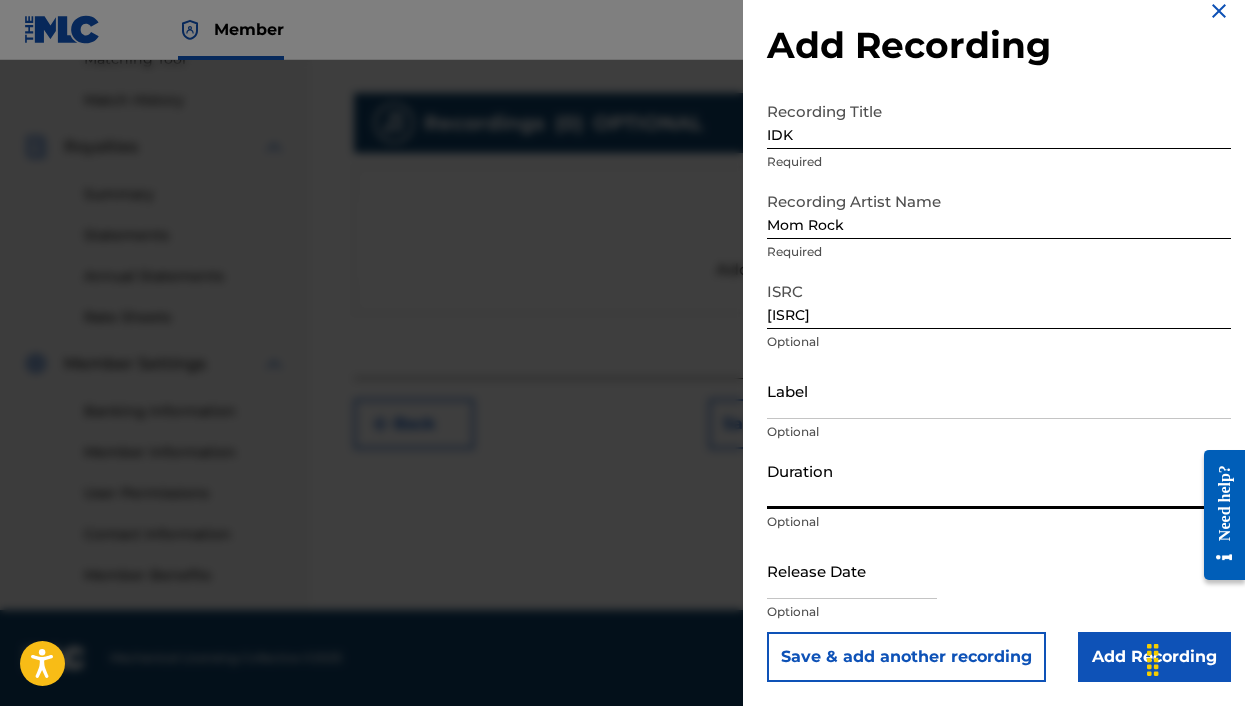 click on "Duration" at bounding box center [999, 480] 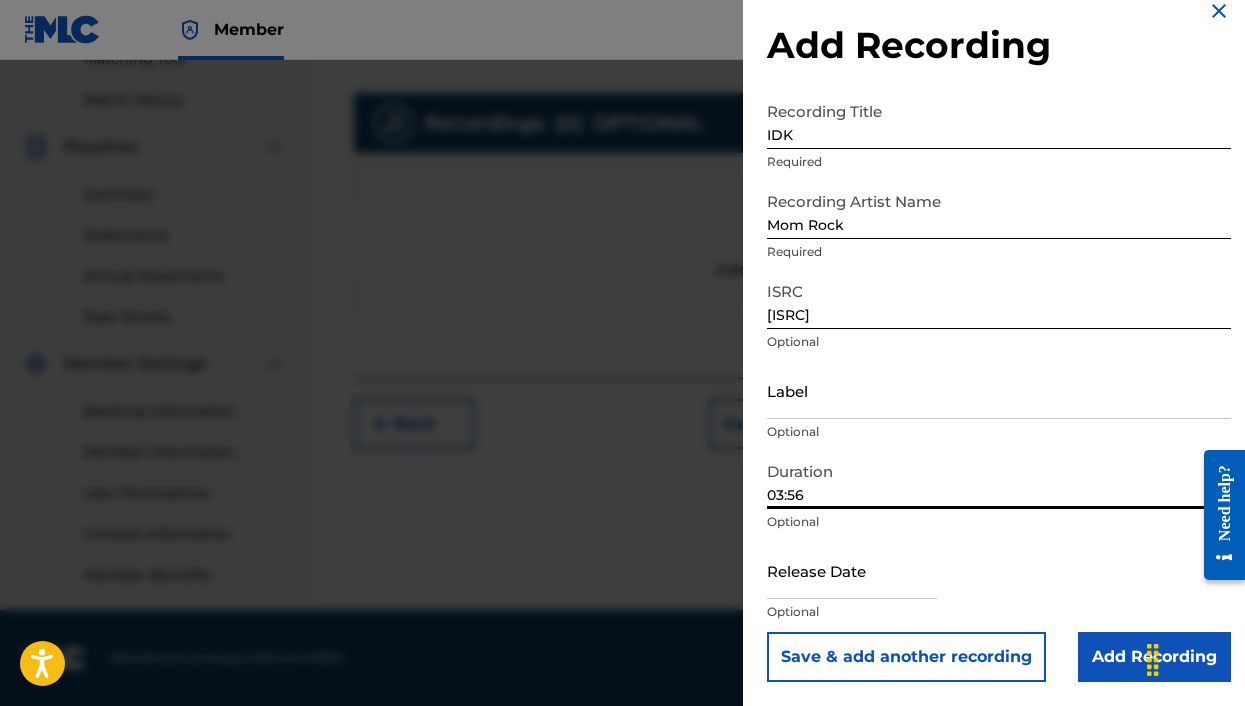 type on "03:56" 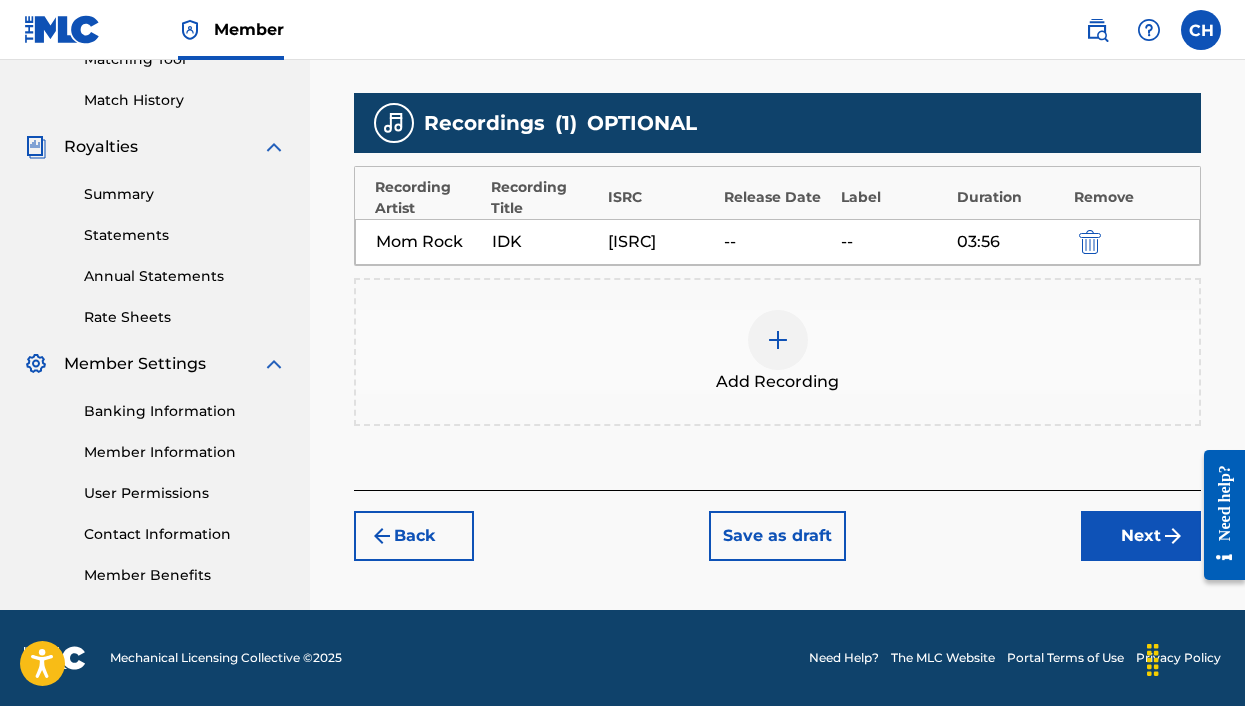 click on "Next" at bounding box center [1141, 536] 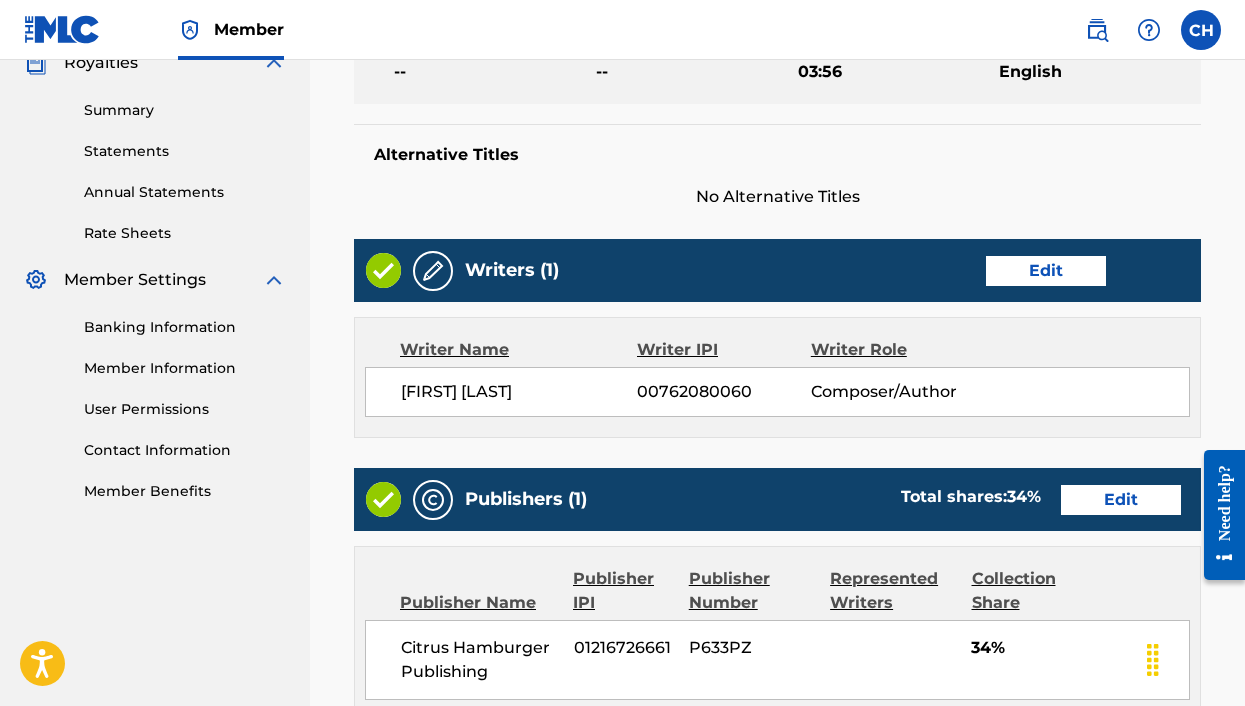scroll, scrollTop: 987, scrollLeft: 0, axis: vertical 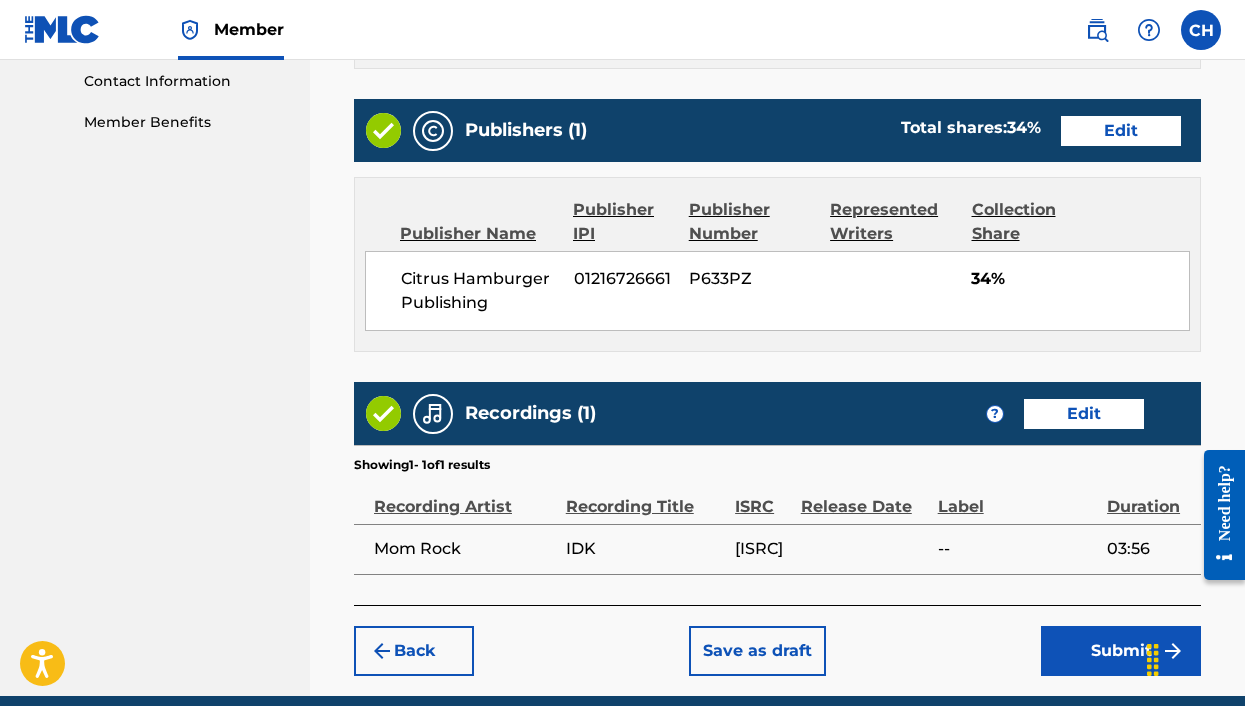 click on "Submit" at bounding box center (1121, 651) 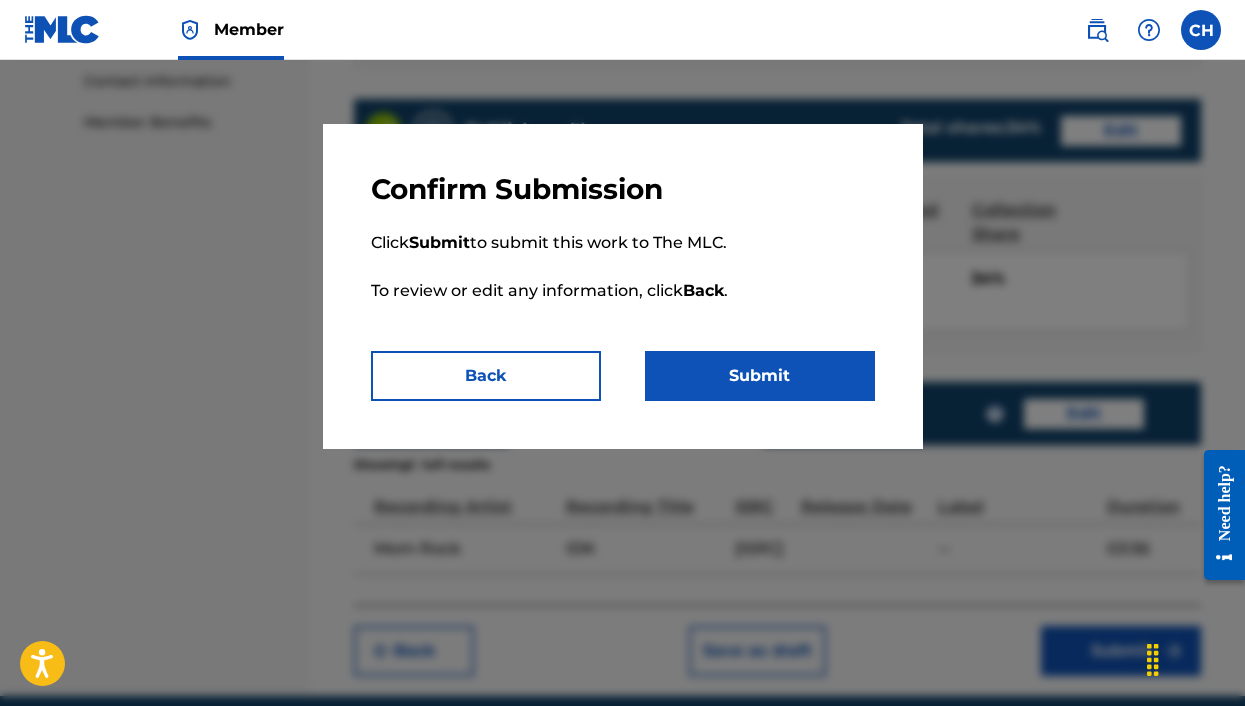 click on "Submit" at bounding box center (760, 376) 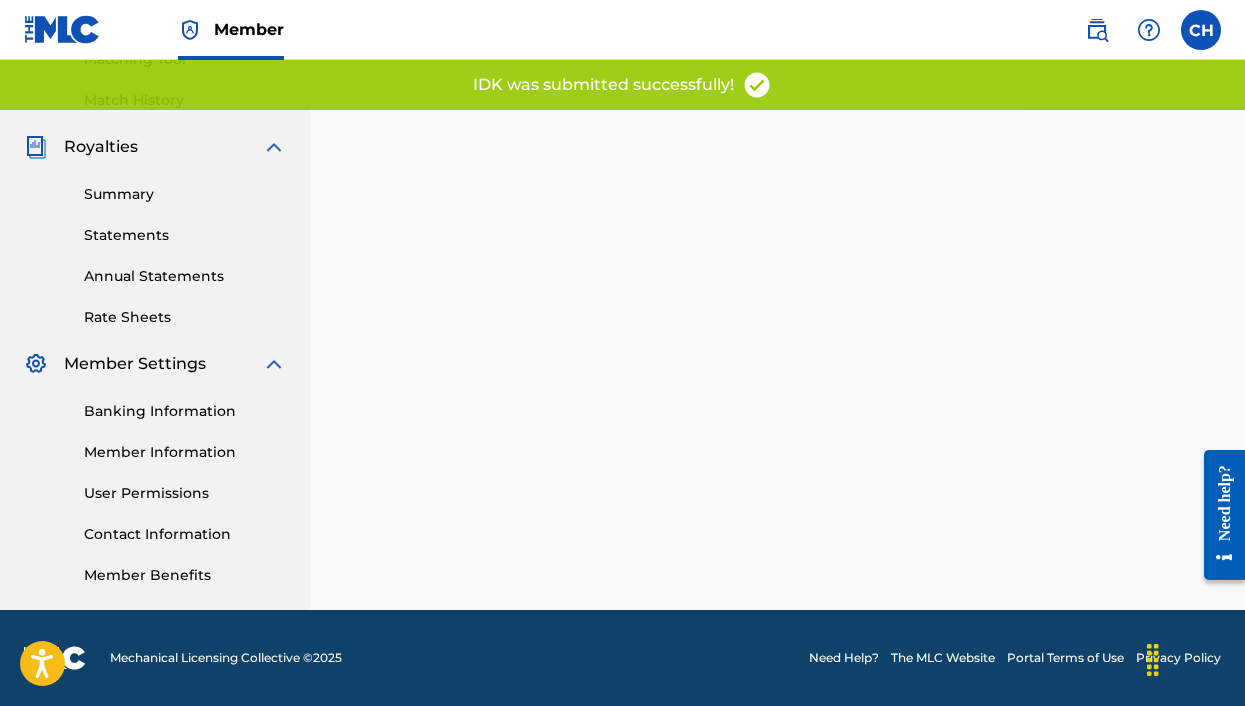 scroll, scrollTop: 0, scrollLeft: 0, axis: both 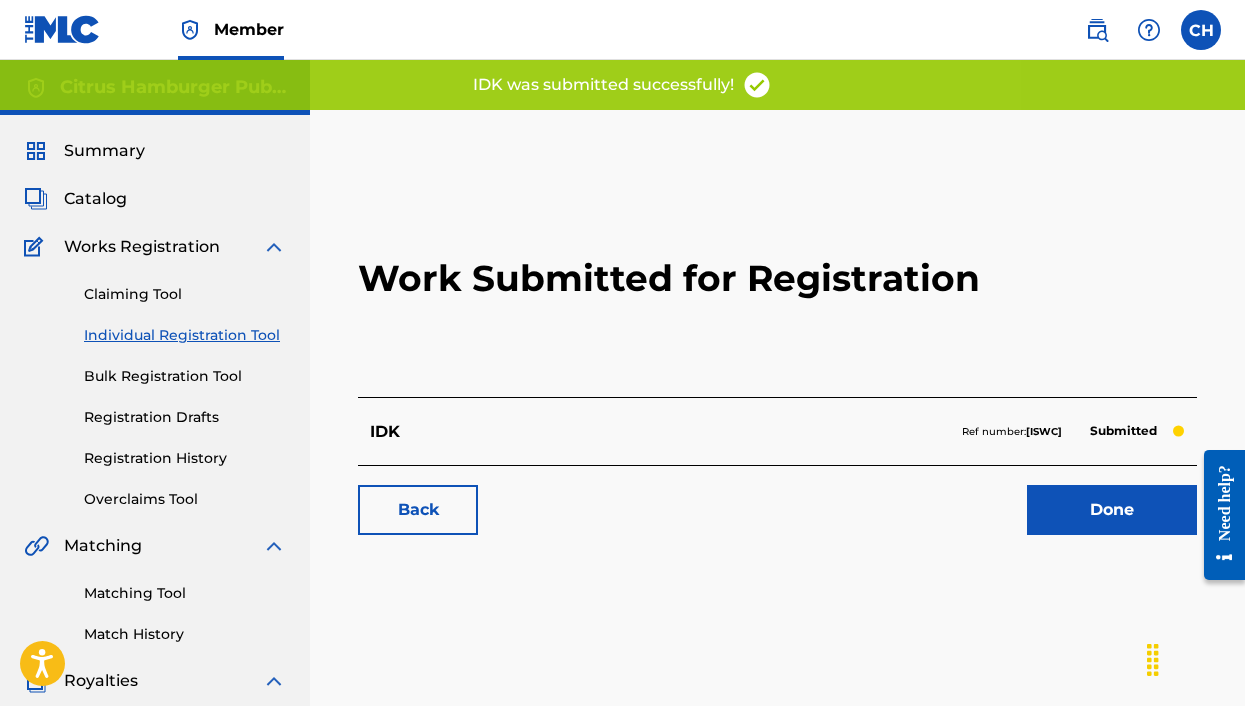 click on "Done" at bounding box center (1112, 510) 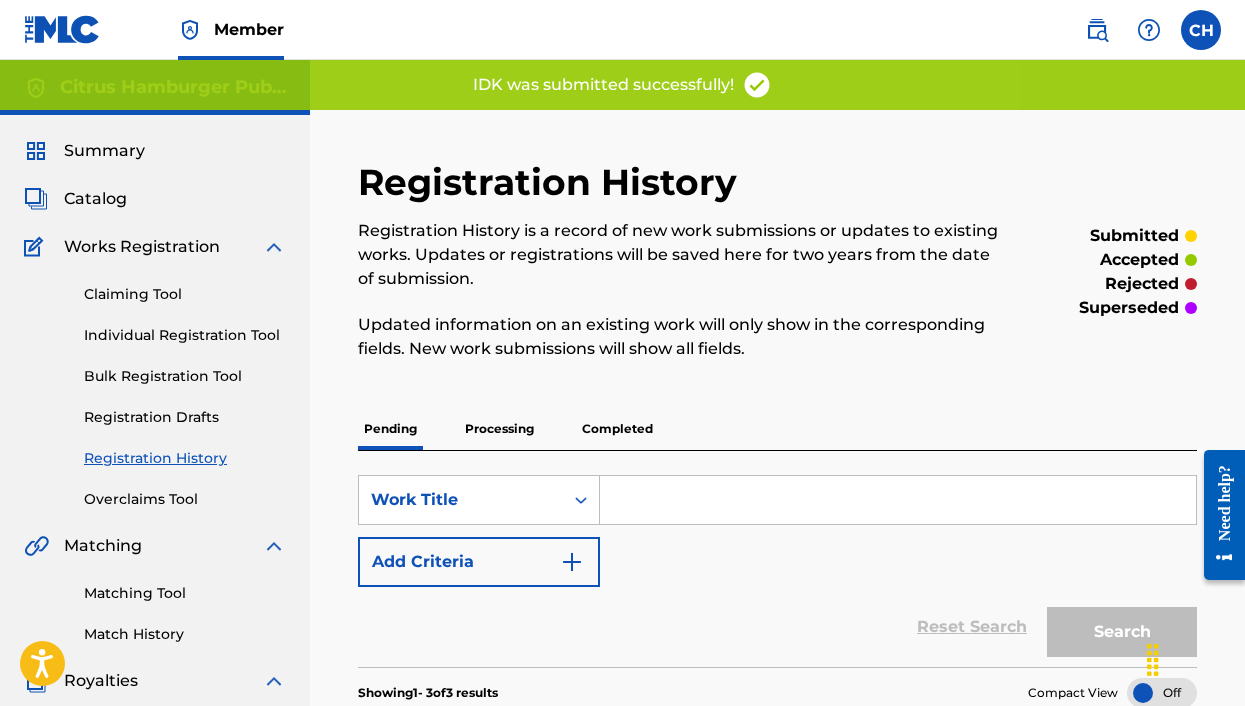click on "Catalog" at bounding box center [95, 199] 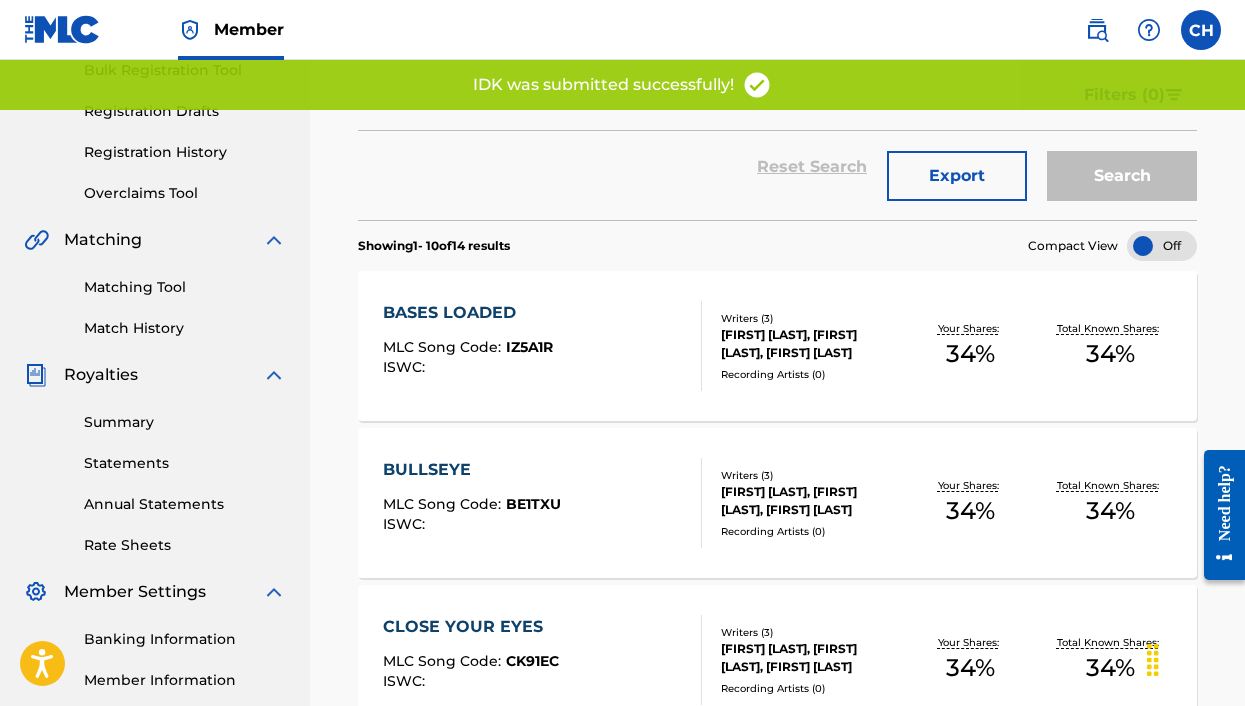 scroll, scrollTop: 353, scrollLeft: 0, axis: vertical 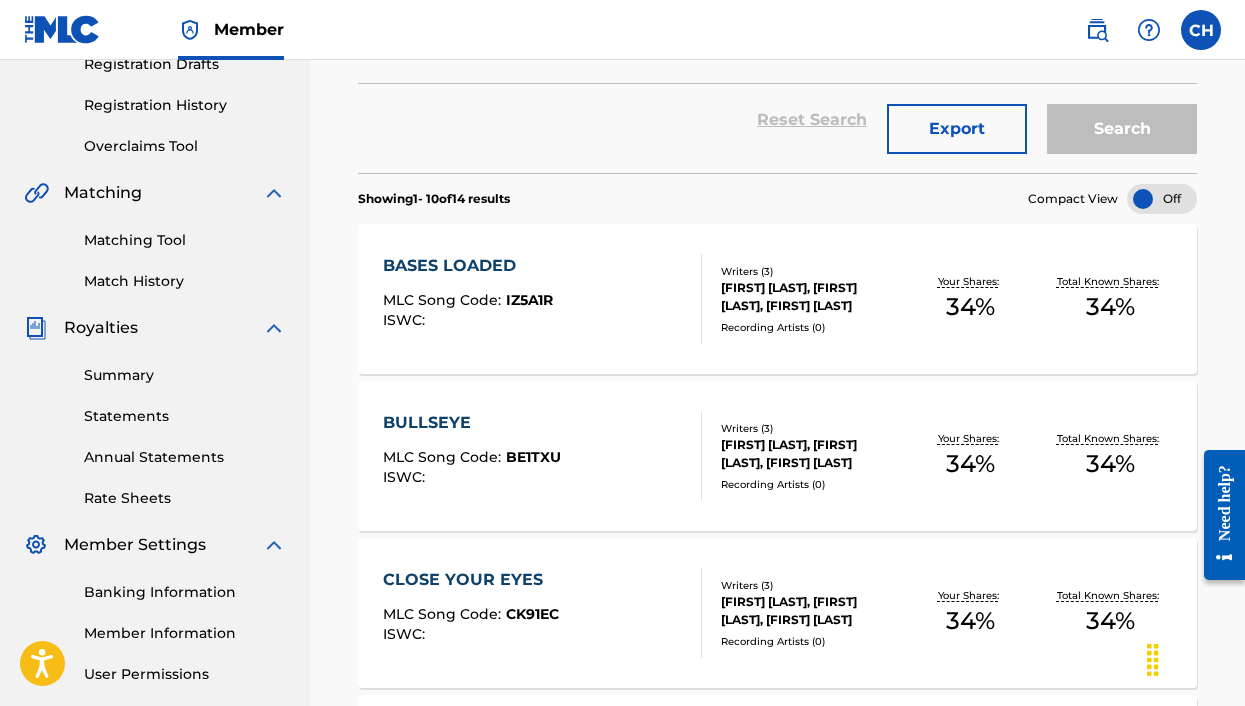 click on "BULLSEYE MLC Song Code : BE1TXU ISWC :" at bounding box center (542, 456) 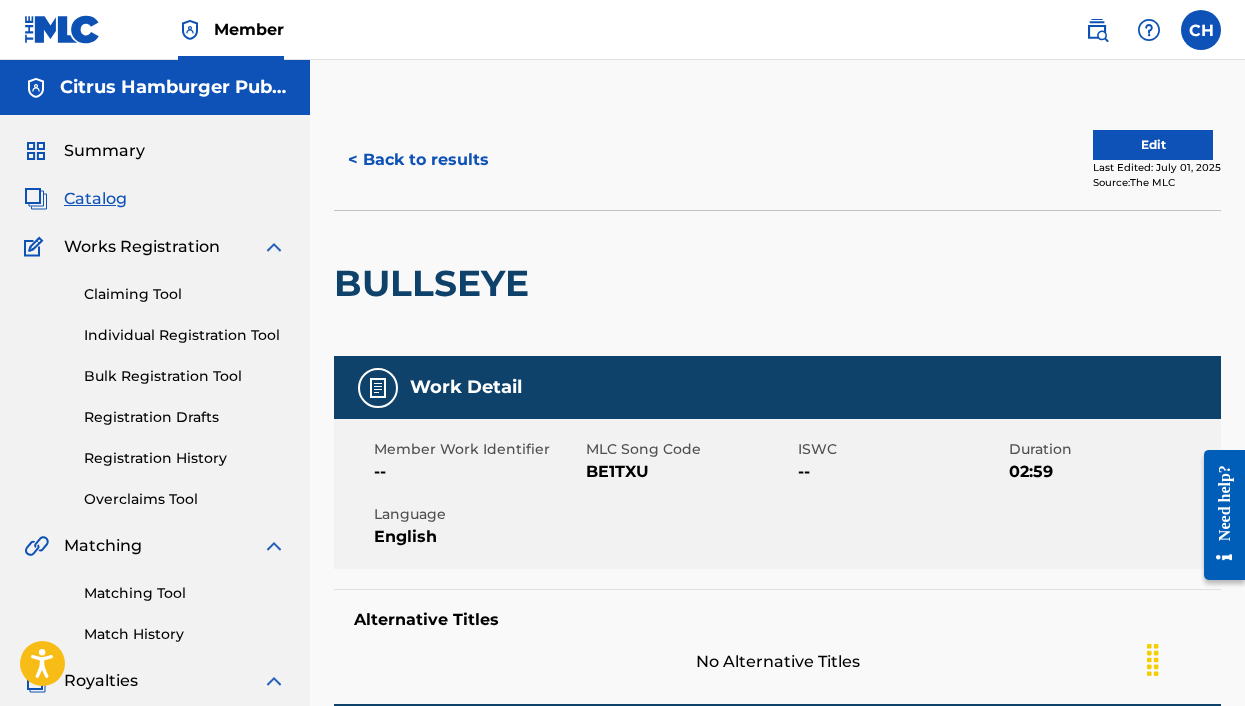 scroll, scrollTop: 0, scrollLeft: 0, axis: both 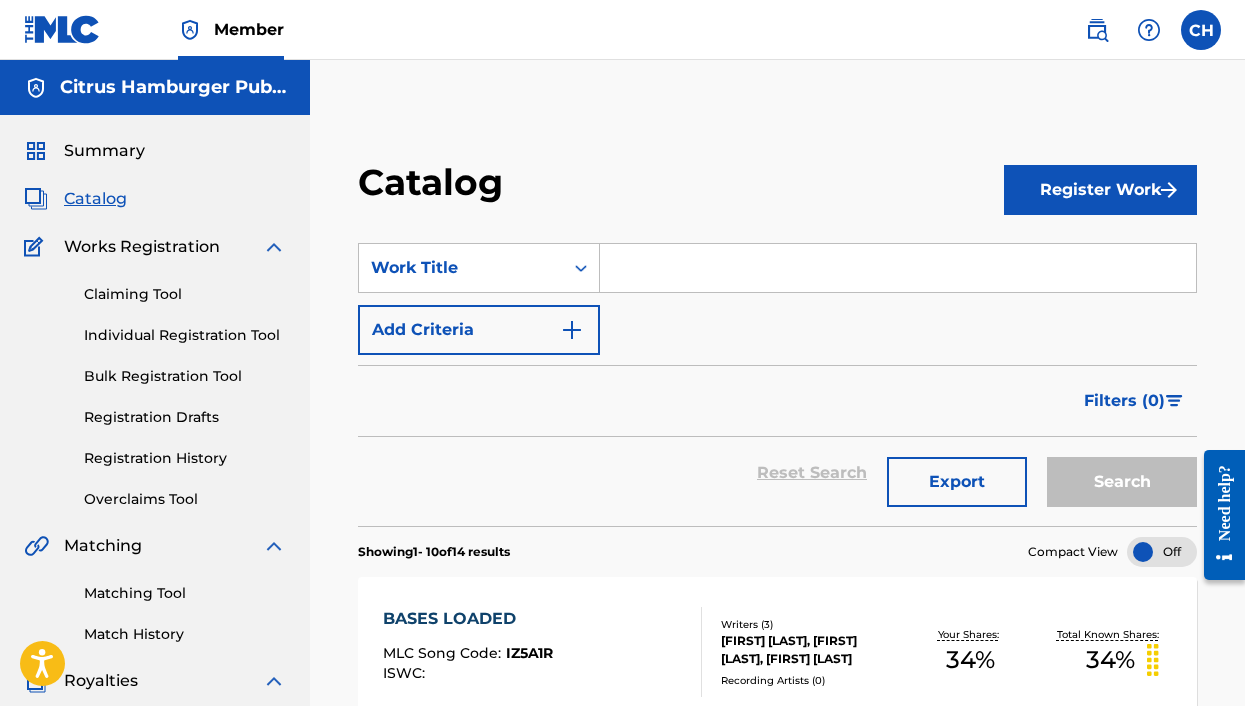 click on "Register Work" at bounding box center [1100, 190] 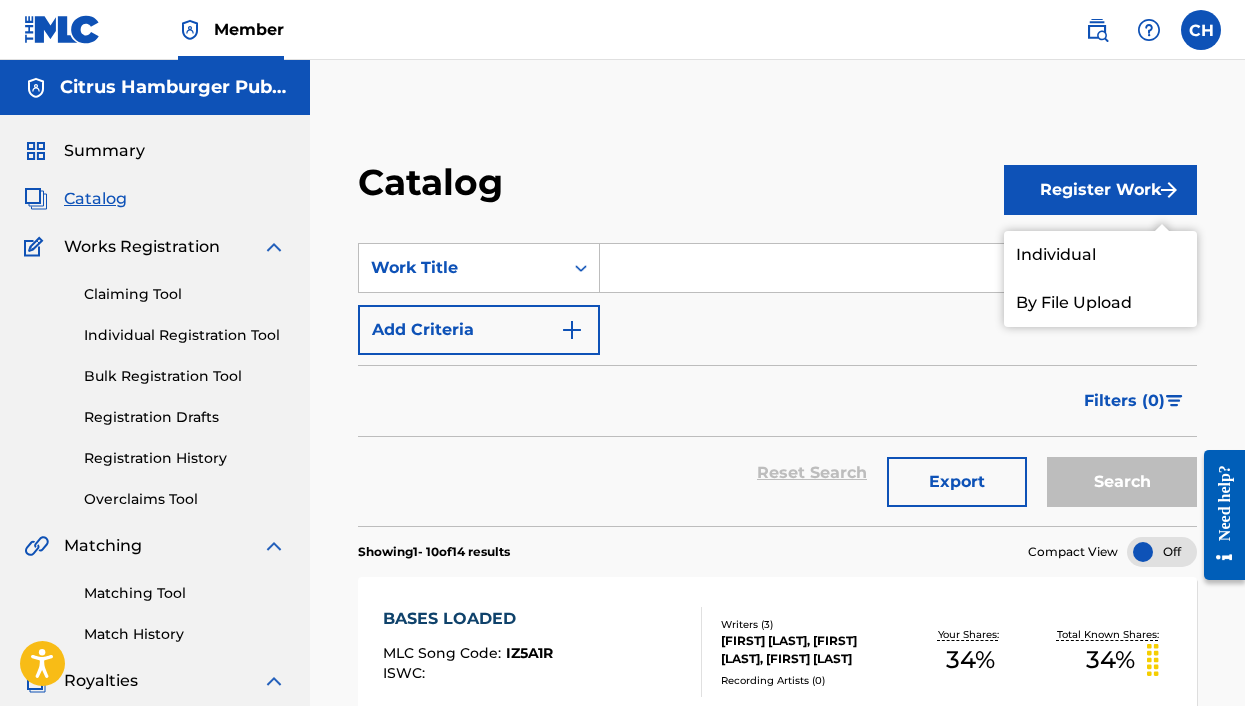 click on "Individual" at bounding box center [1100, 255] 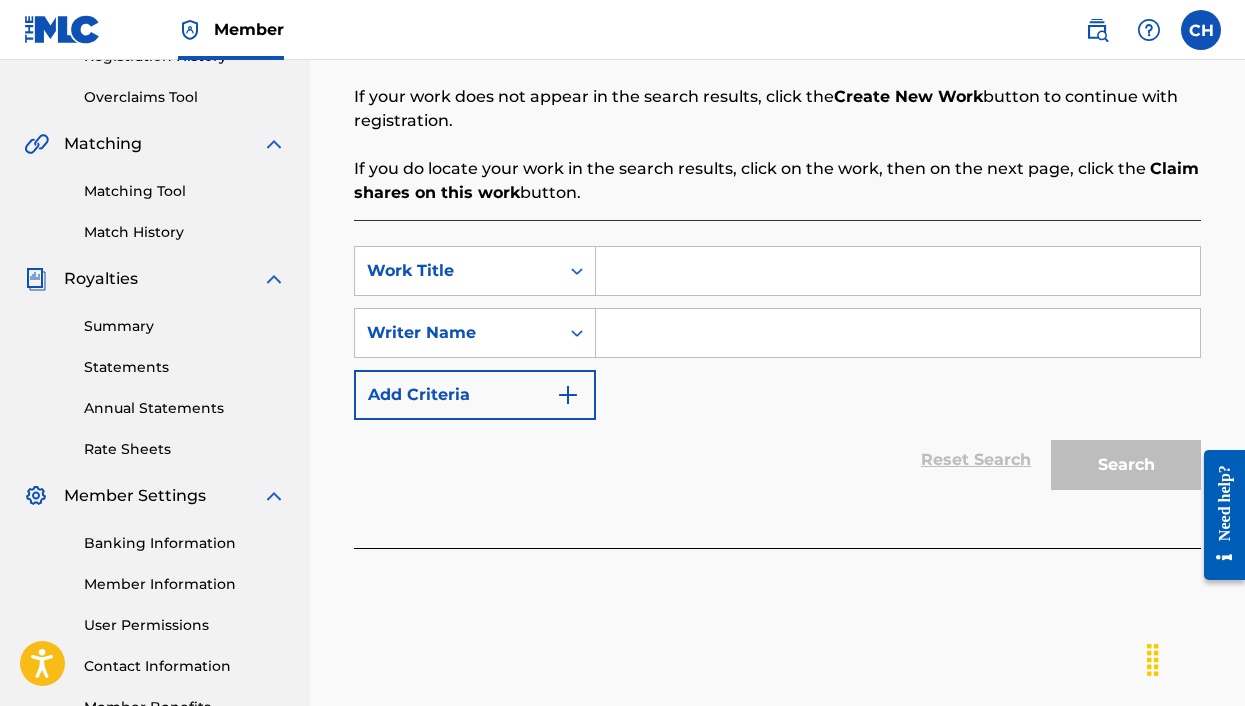 scroll, scrollTop: 469, scrollLeft: 0, axis: vertical 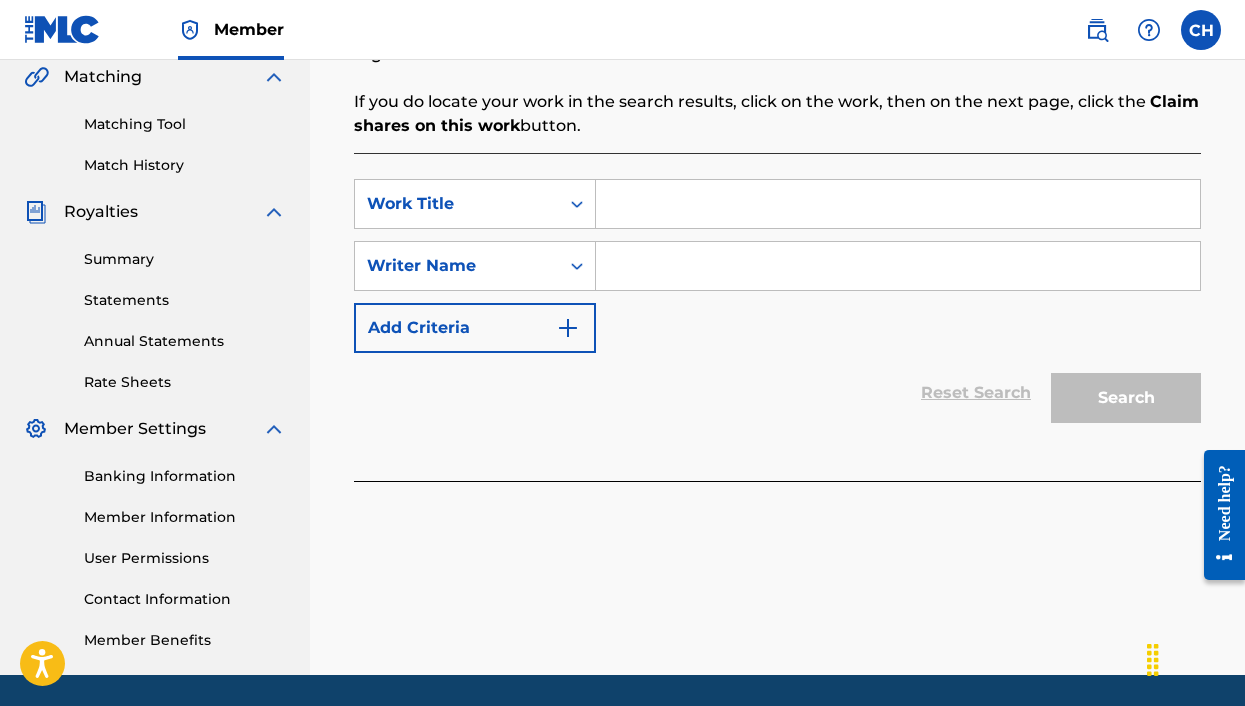 click at bounding box center [898, 204] 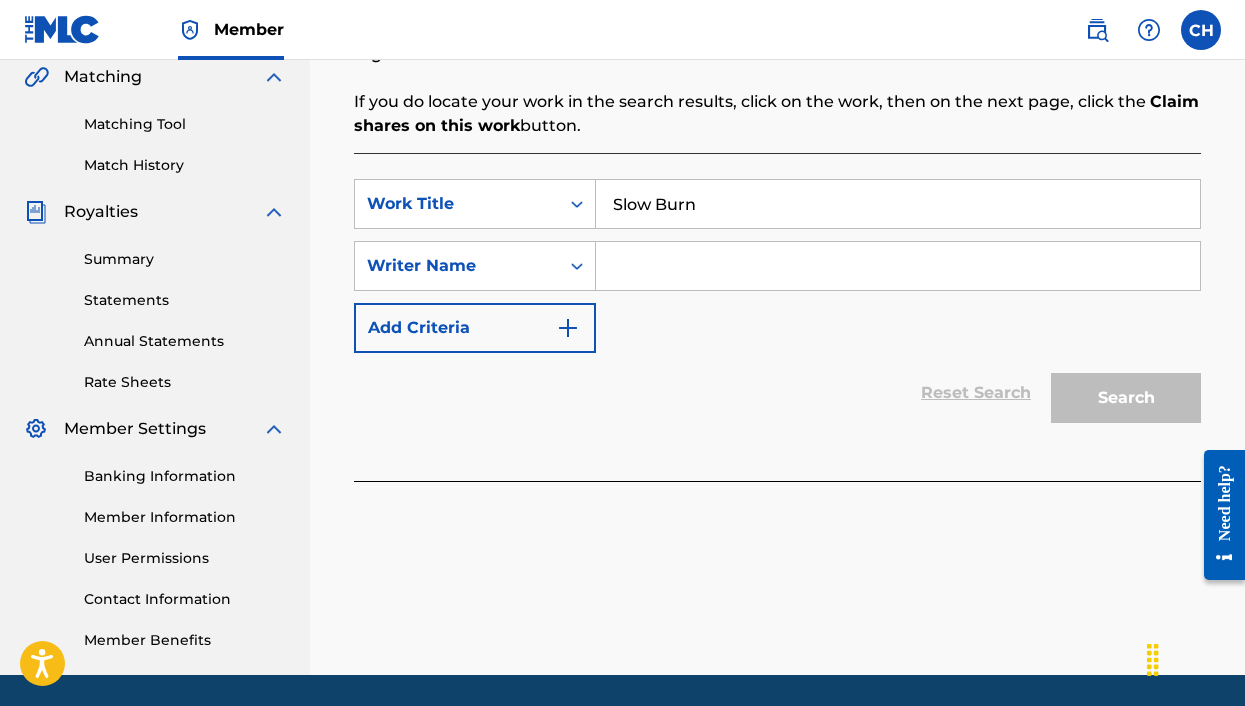 type on "Slow Burn" 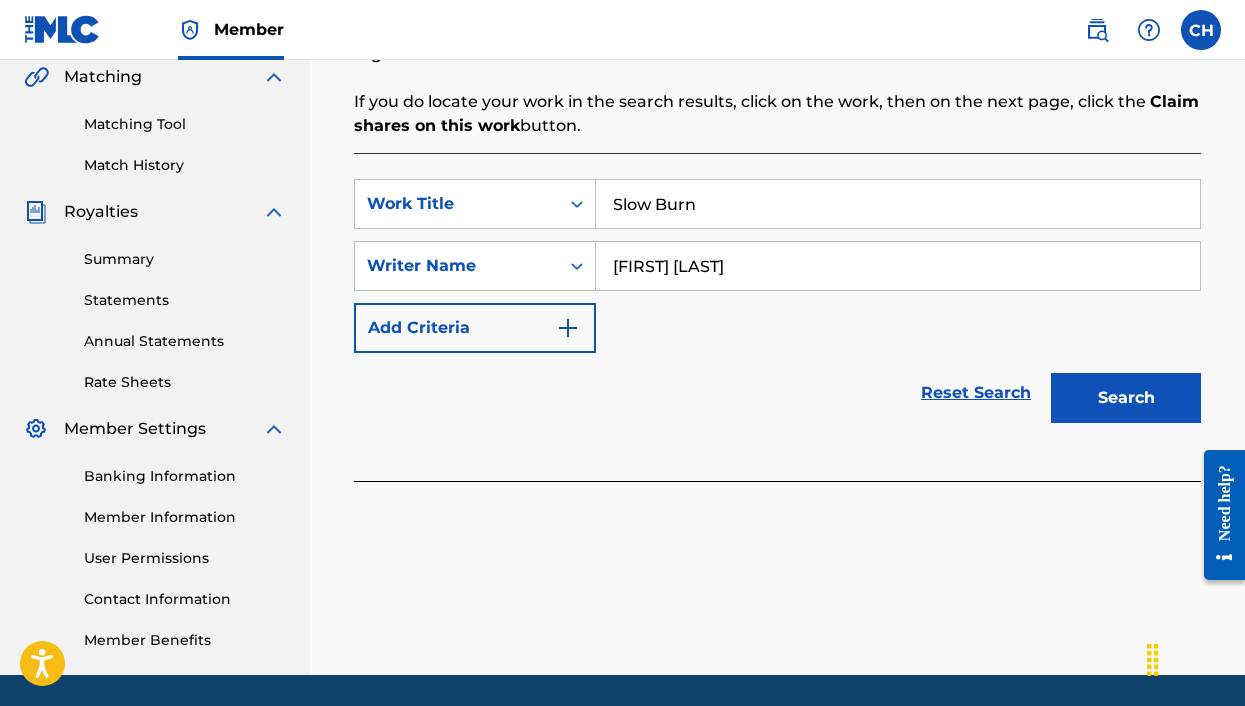 type on "[FIRST] [LAST]" 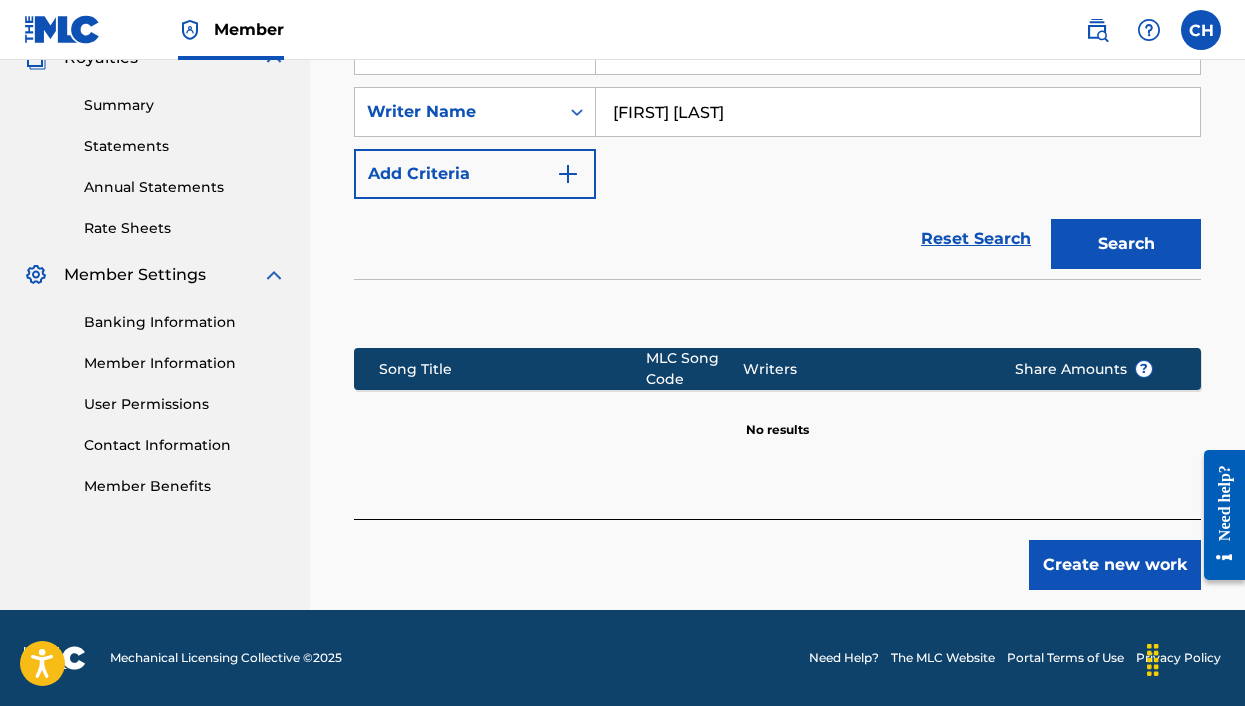 click on "Create new work" at bounding box center (1115, 565) 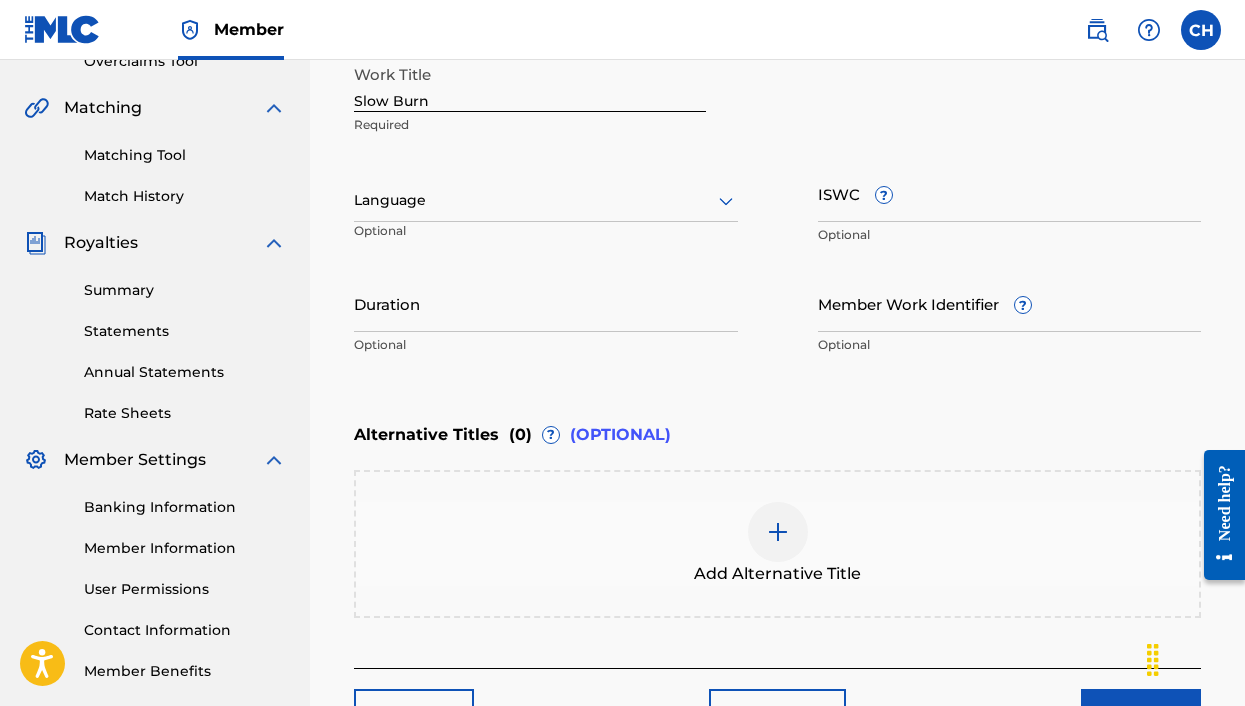 scroll, scrollTop: 347, scrollLeft: 0, axis: vertical 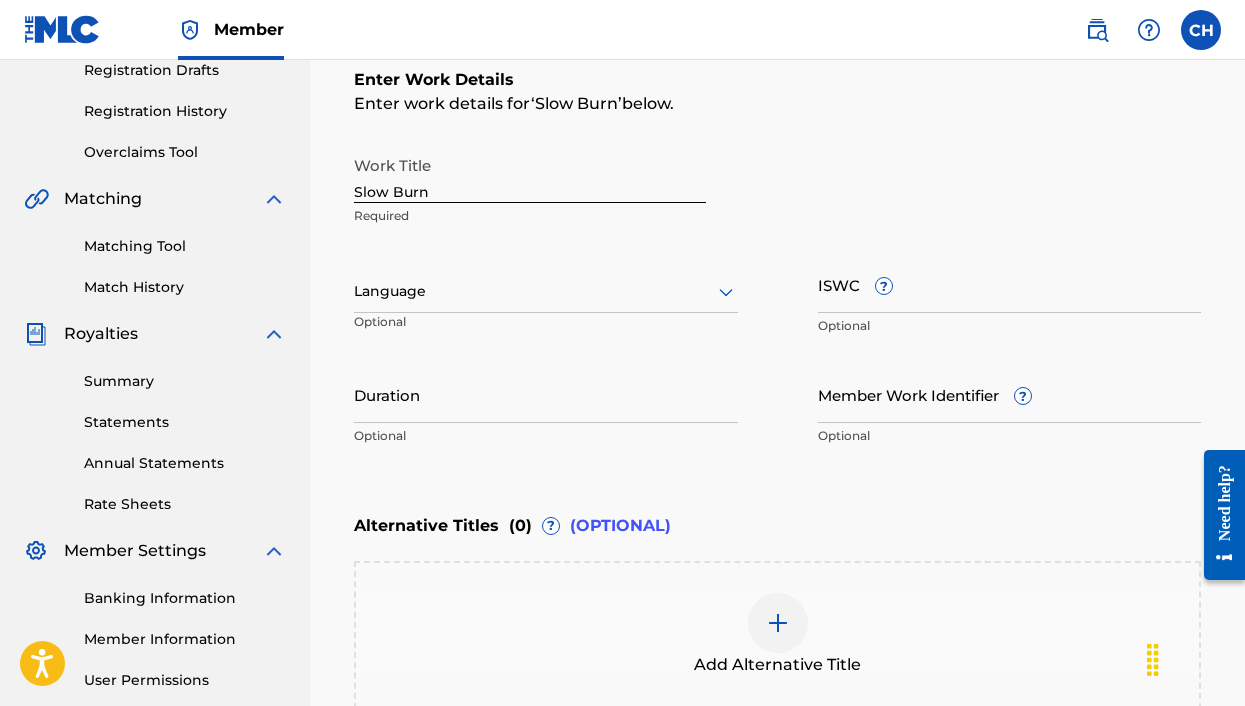 click at bounding box center (546, 291) 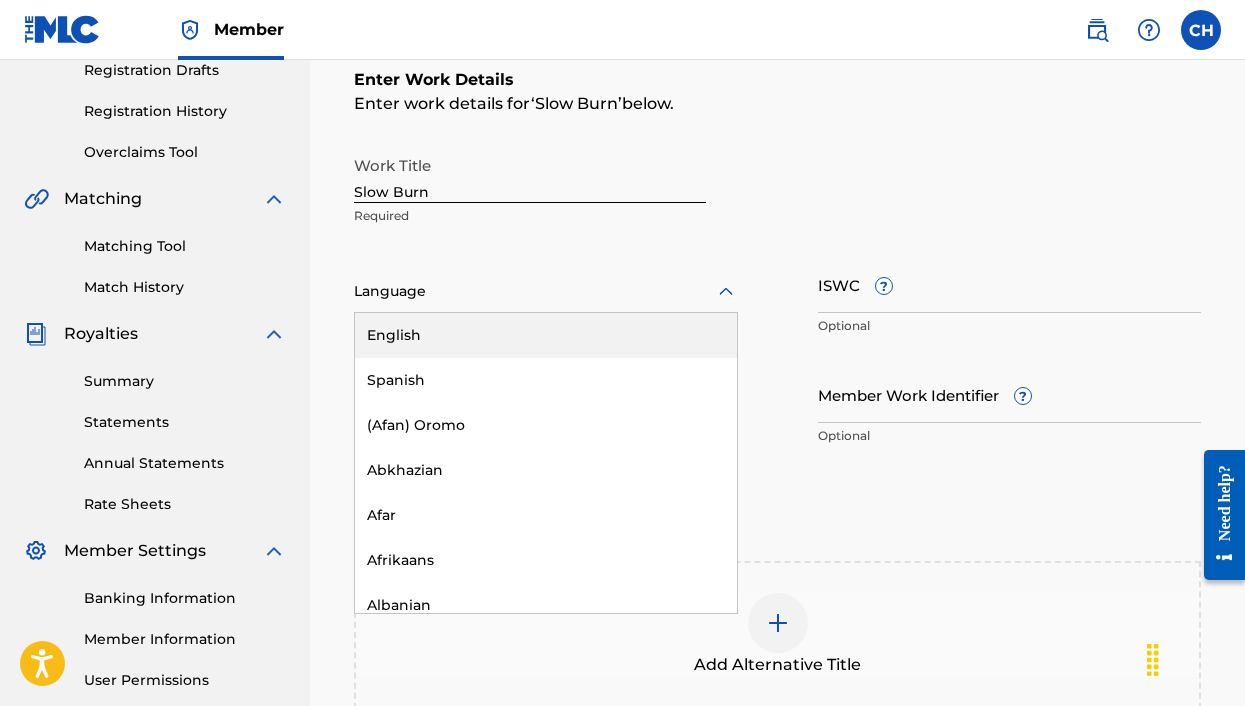 click on "English" at bounding box center [546, 335] 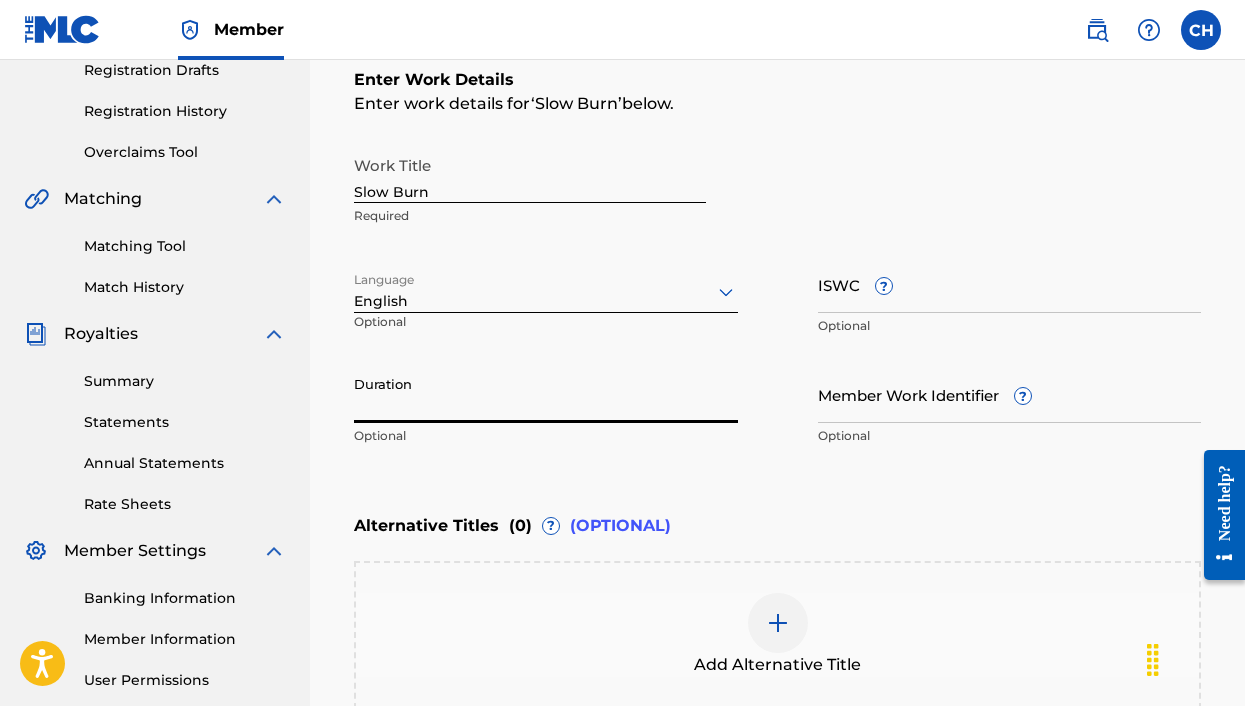click on "Duration" at bounding box center [546, 394] 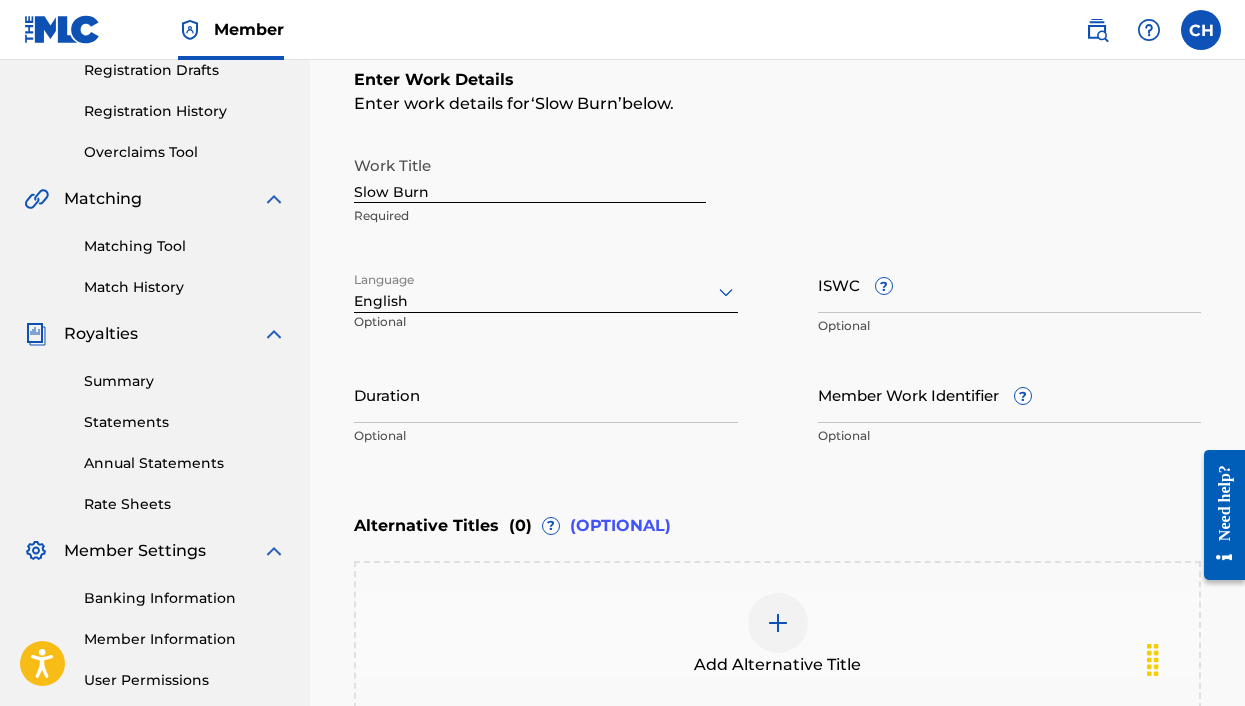 click on "Matching Tool" at bounding box center (185, 246) 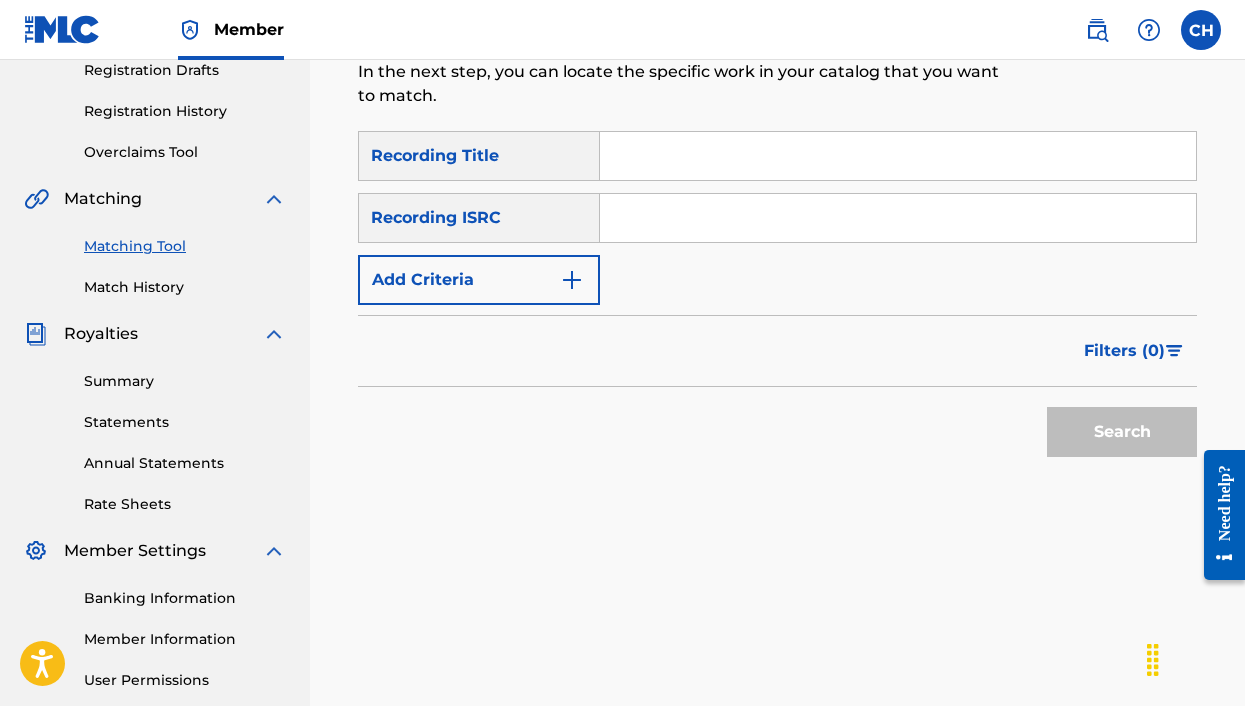 scroll, scrollTop: 0, scrollLeft: 0, axis: both 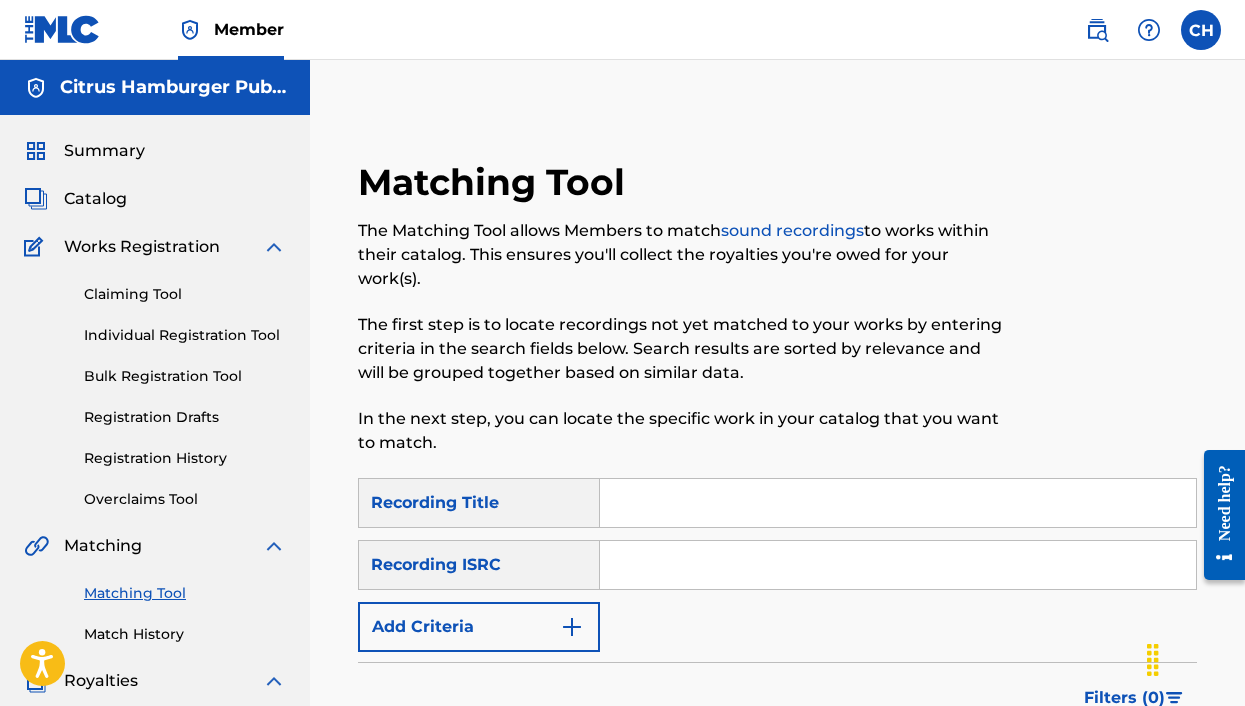 click at bounding box center (898, 503) 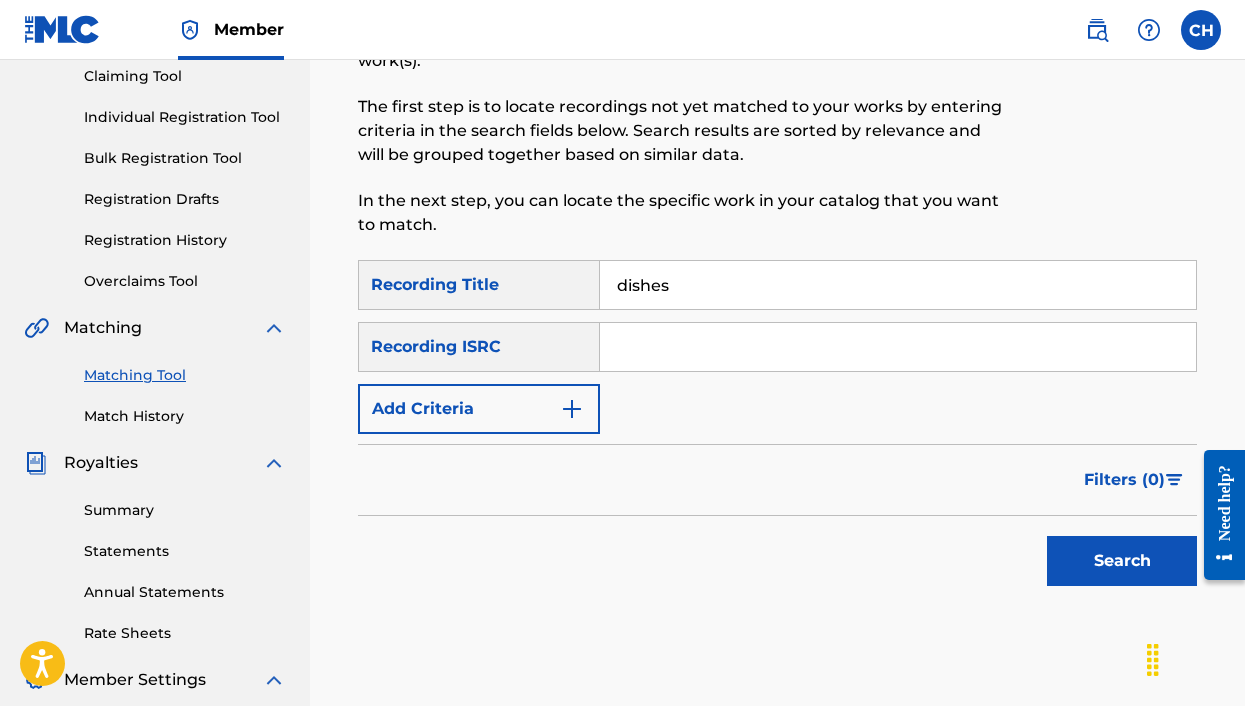 scroll, scrollTop: 296, scrollLeft: 0, axis: vertical 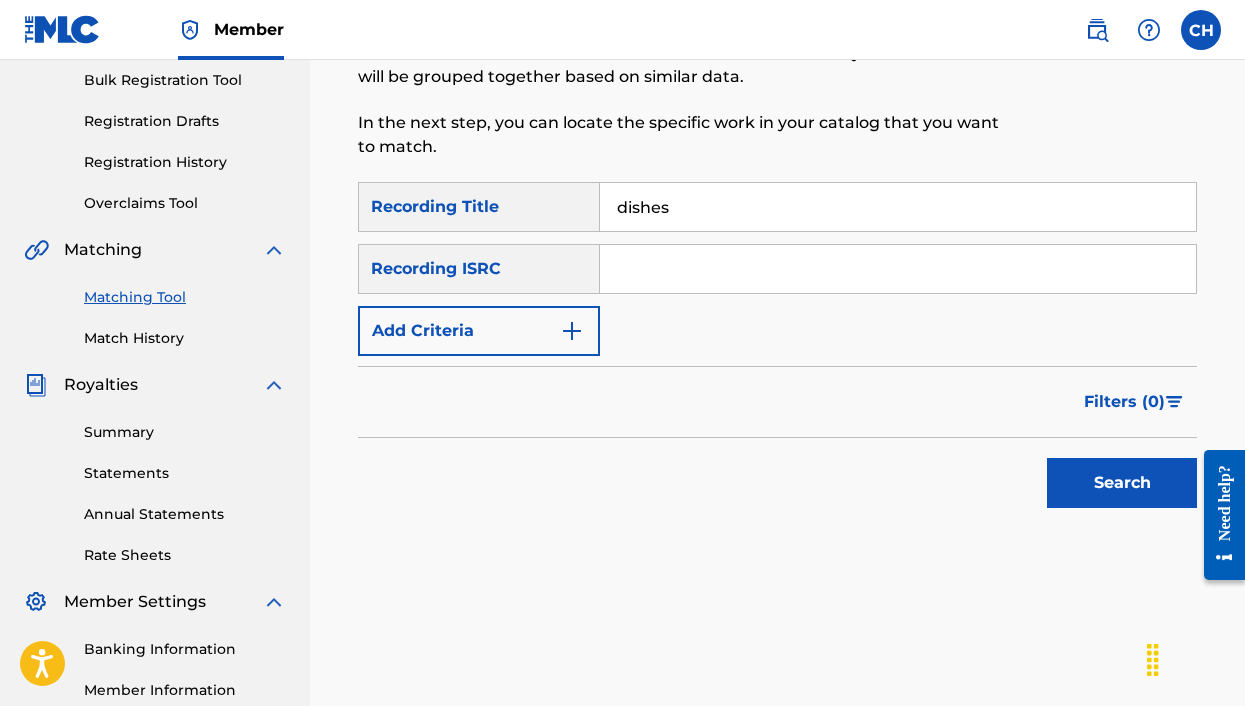 type on "dishes" 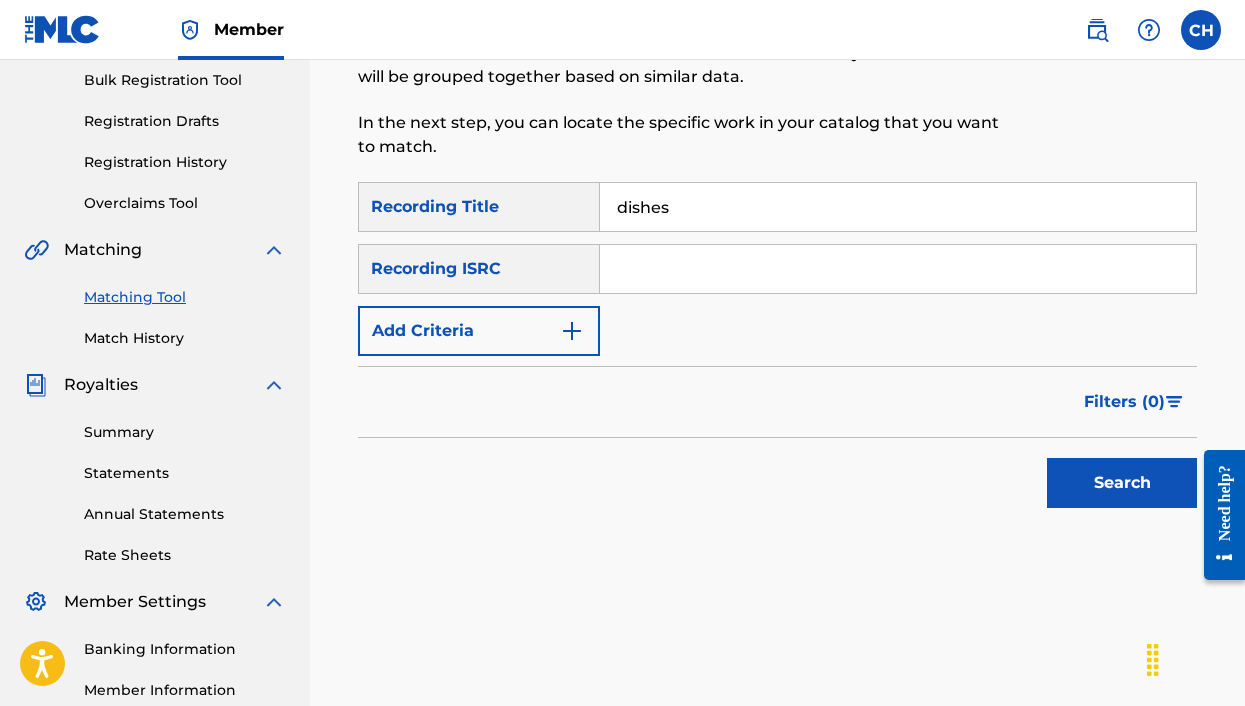 click at bounding box center (898, 269) 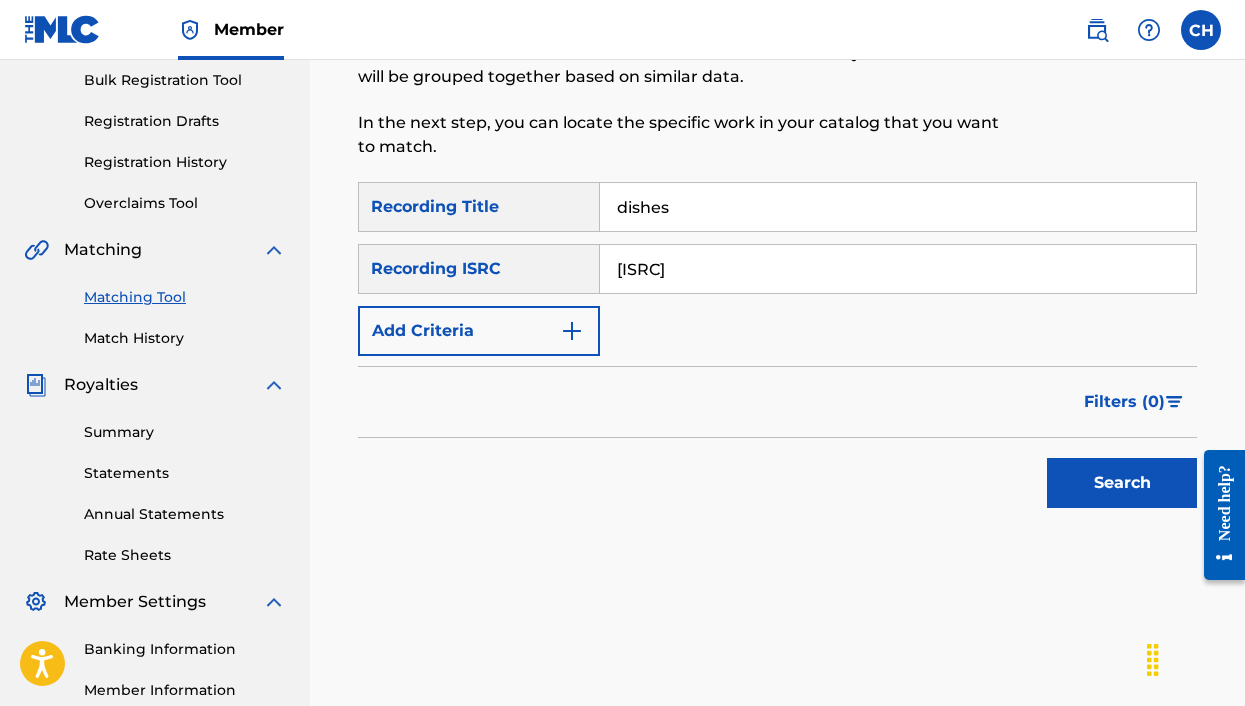 type on "[ISRC]" 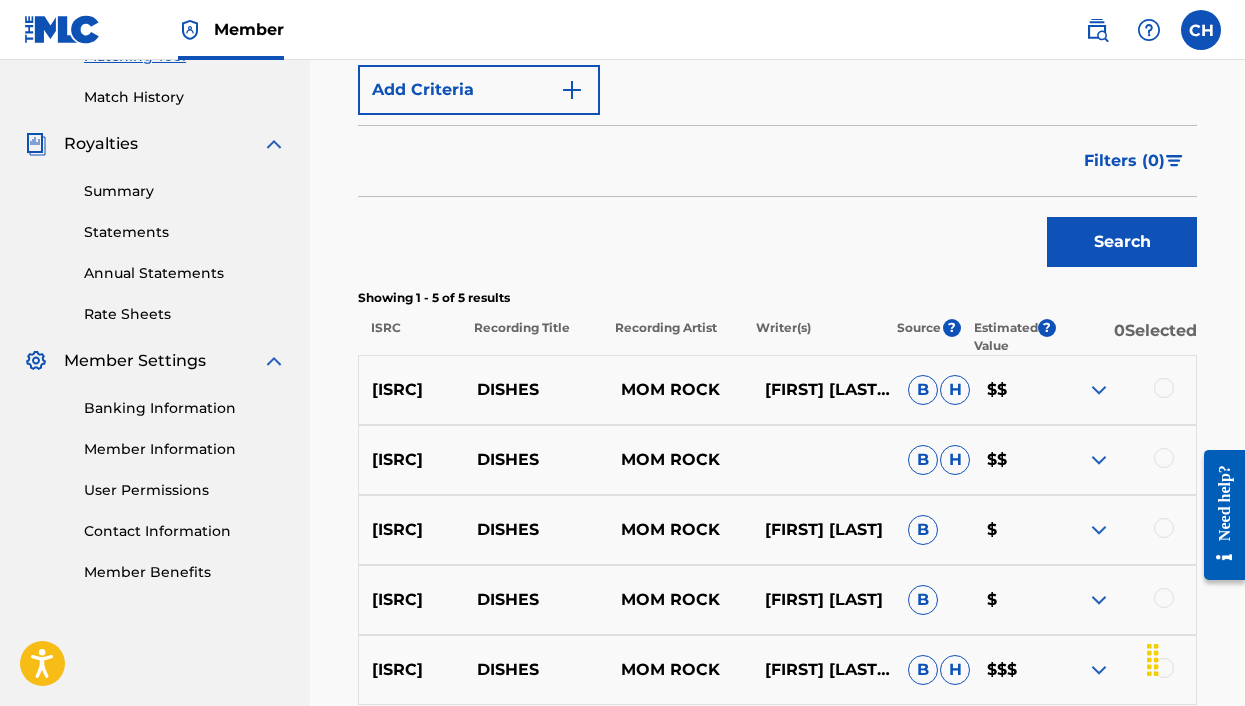 scroll, scrollTop: 662, scrollLeft: 0, axis: vertical 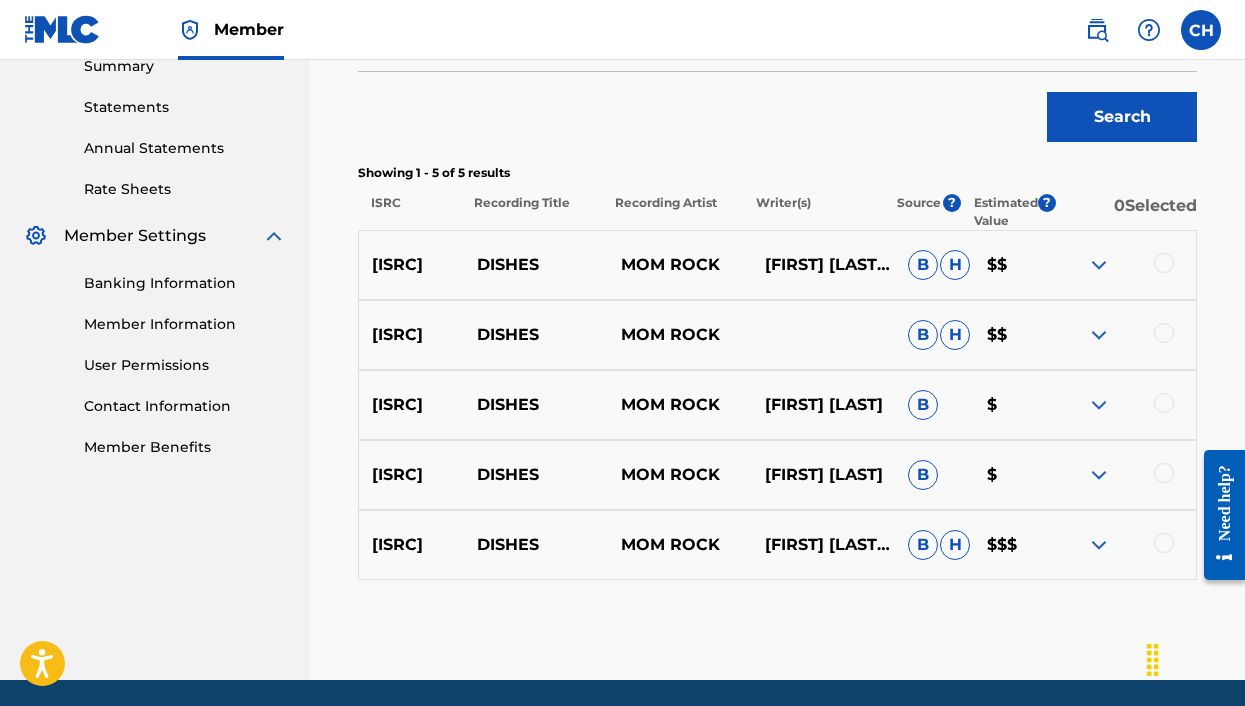 click at bounding box center [1164, 263] 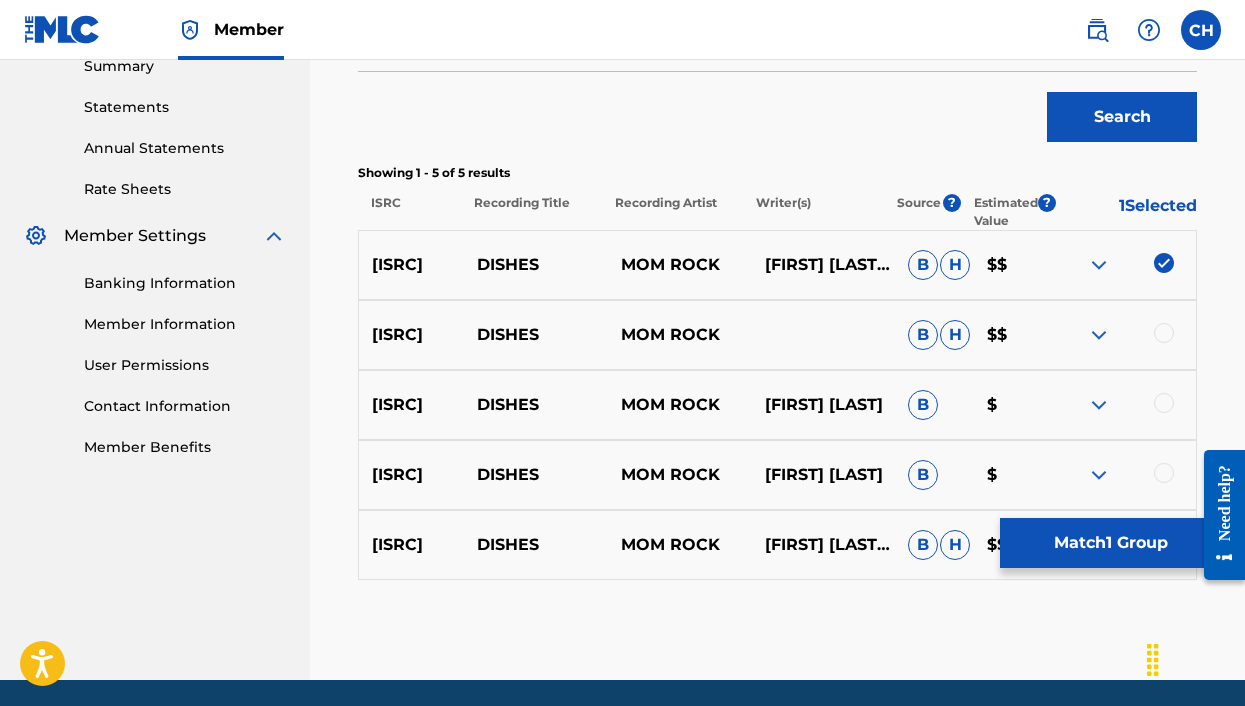click on "[ISRC] DISHES MOM ROCK B H $$" at bounding box center (777, 335) 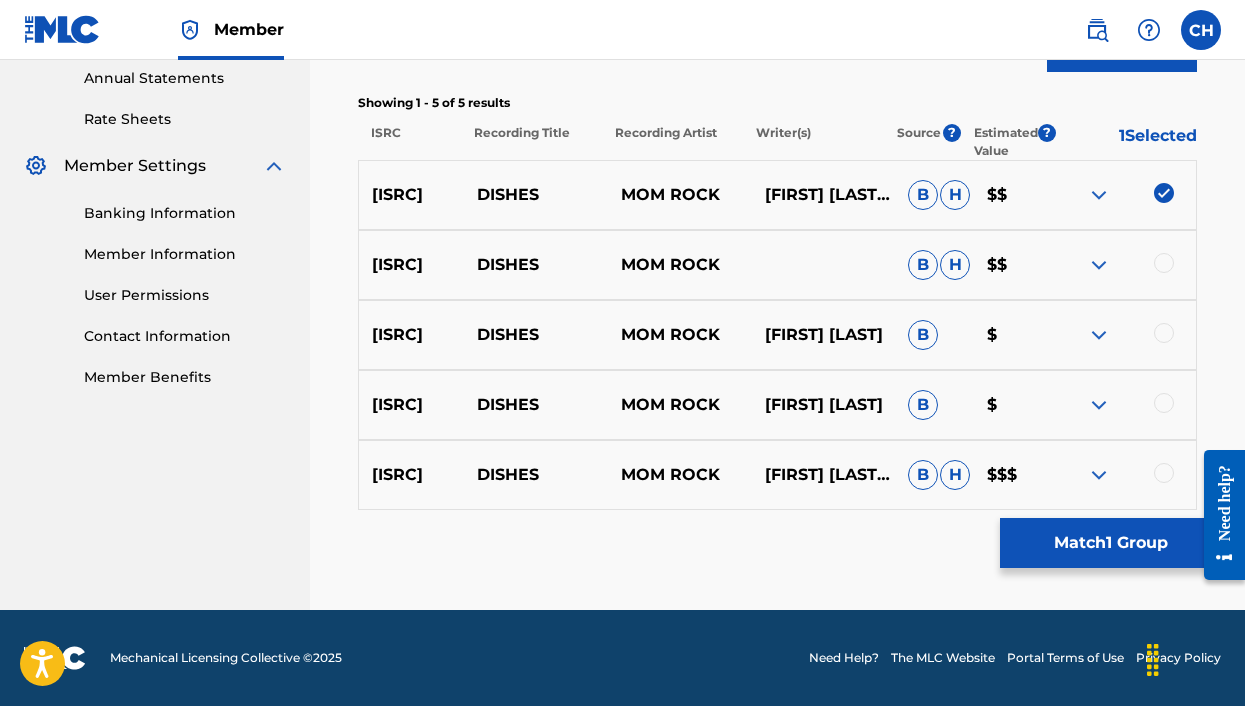 scroll, scrollTop: 732, scrollLeft: 0, axis: vertical 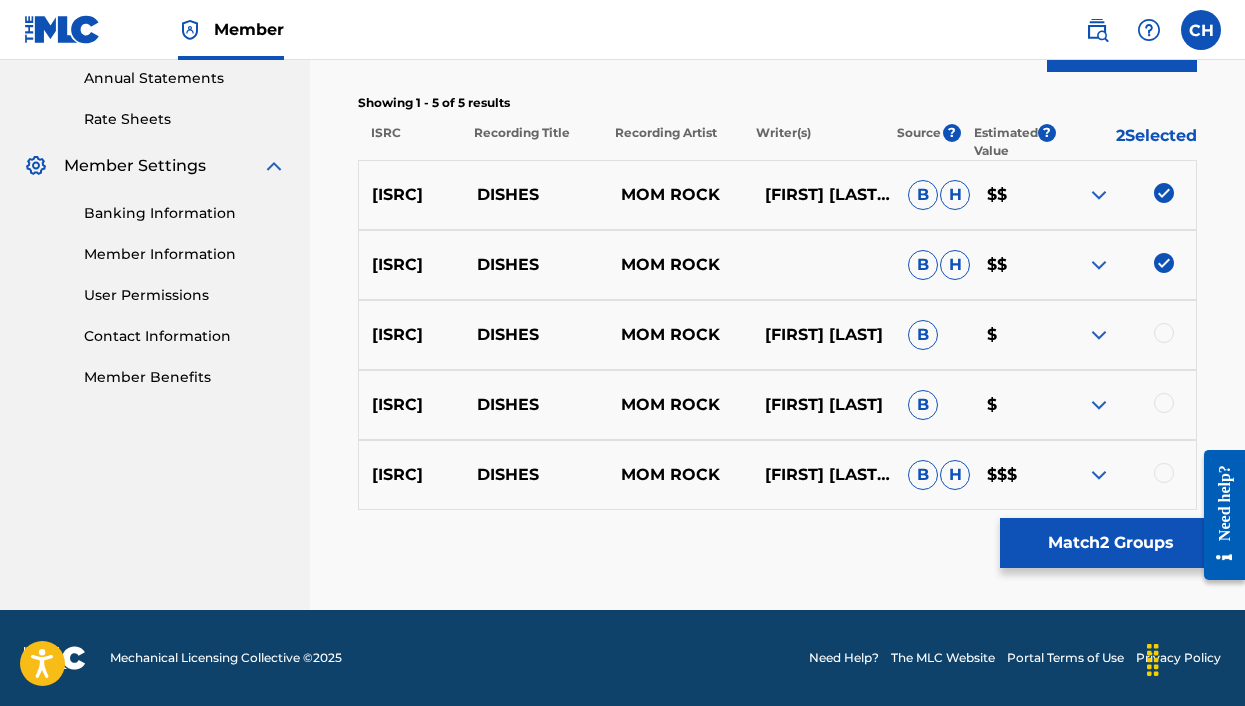 click at bounding box center [1164, 333] 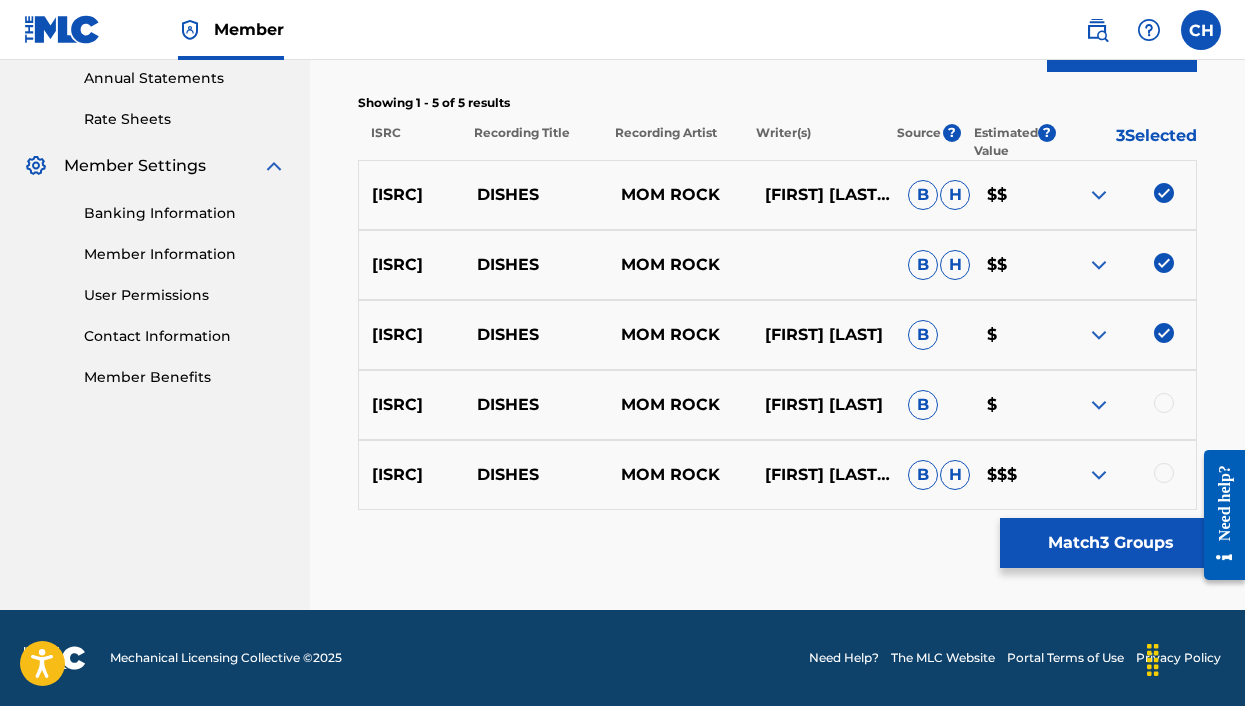 click at bounding box center [1124, 405] 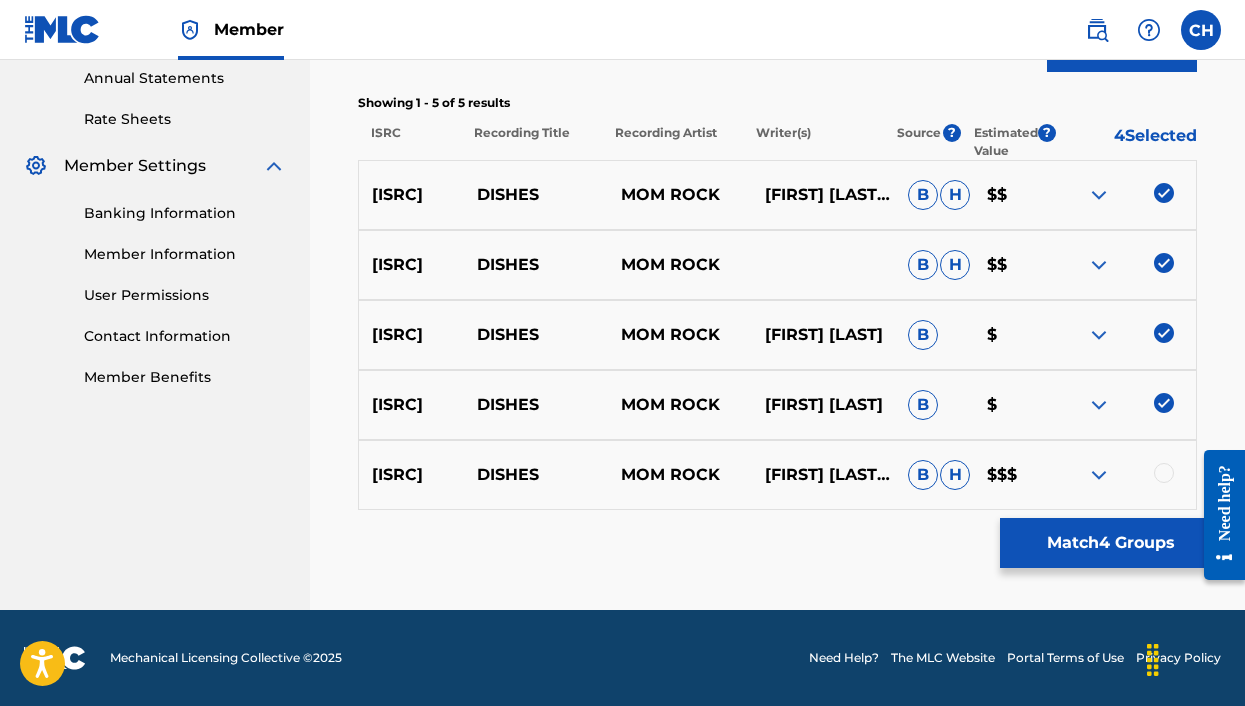 click at bounding box center [1164, 473] 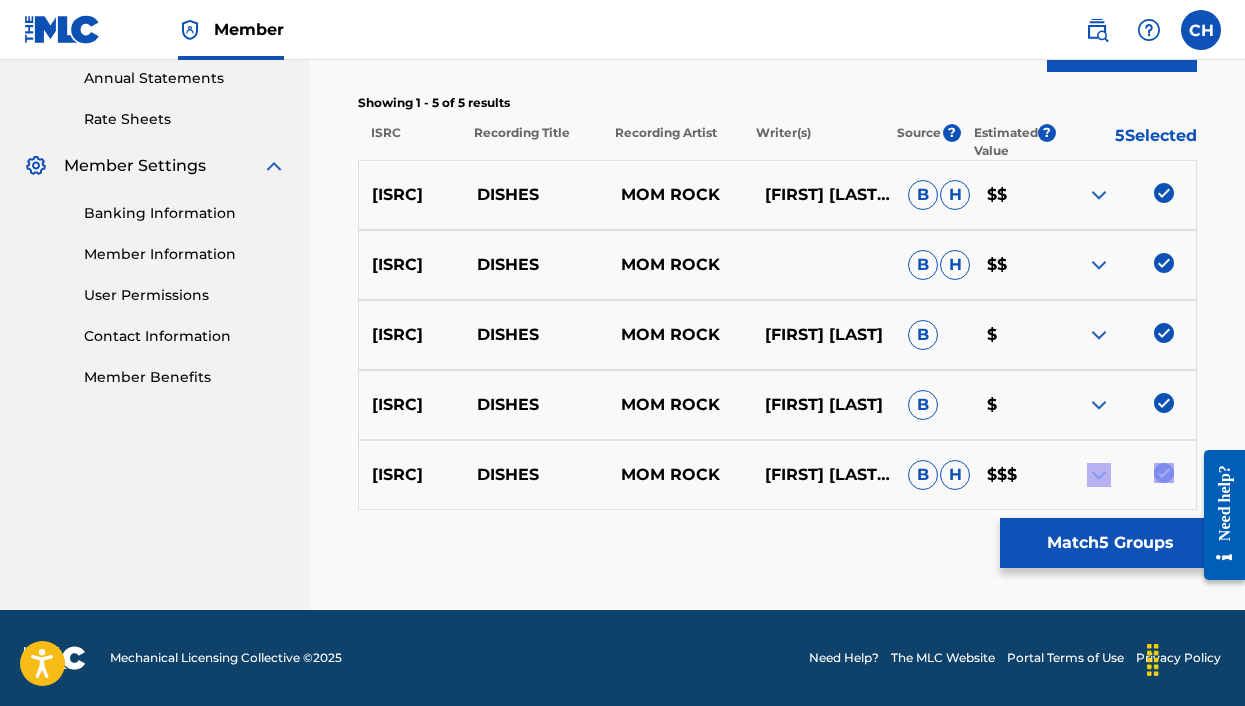 click on "Matching Tool The Matching Tool allows Members to match &nbsp;sound recordings&nbsp; to works within their catalog. This ensures you'll collect the royalties you're owed for your work(s). The first step is to locate recordings not yet matched to your works by entering criteria in the search fields below. Search results are sorted by relevance and will be grouped together based on similar data. In the next step, you can locate the specific work in your catalog that you want to match. SearchWithCriteria[UUID] Recording Title dishes SearchWithCriteriad782d268-4958-480f-85a2-e3d925fd7ea5 Recording ISRC [ISRC] Add Criteria Filter Estimated Value All $$$$$ $$$$ $$$ $$ $ Source All Blanket License Historical Unmatched Remove Filters Apply Filters Filters ( 0 ) Search Showing 1 - 5 of 5 results ISRC Recording Title Recording Artist Writer(s) Source ? Estimated Value ? 5  Selected [ISRC] DISHES MOM ROCK [FIRST] [LAST], [FIRST] [LAST], [FIRST] [LAST] B H $$ [ISRC] DISHES" at bounding box center [777, 19] 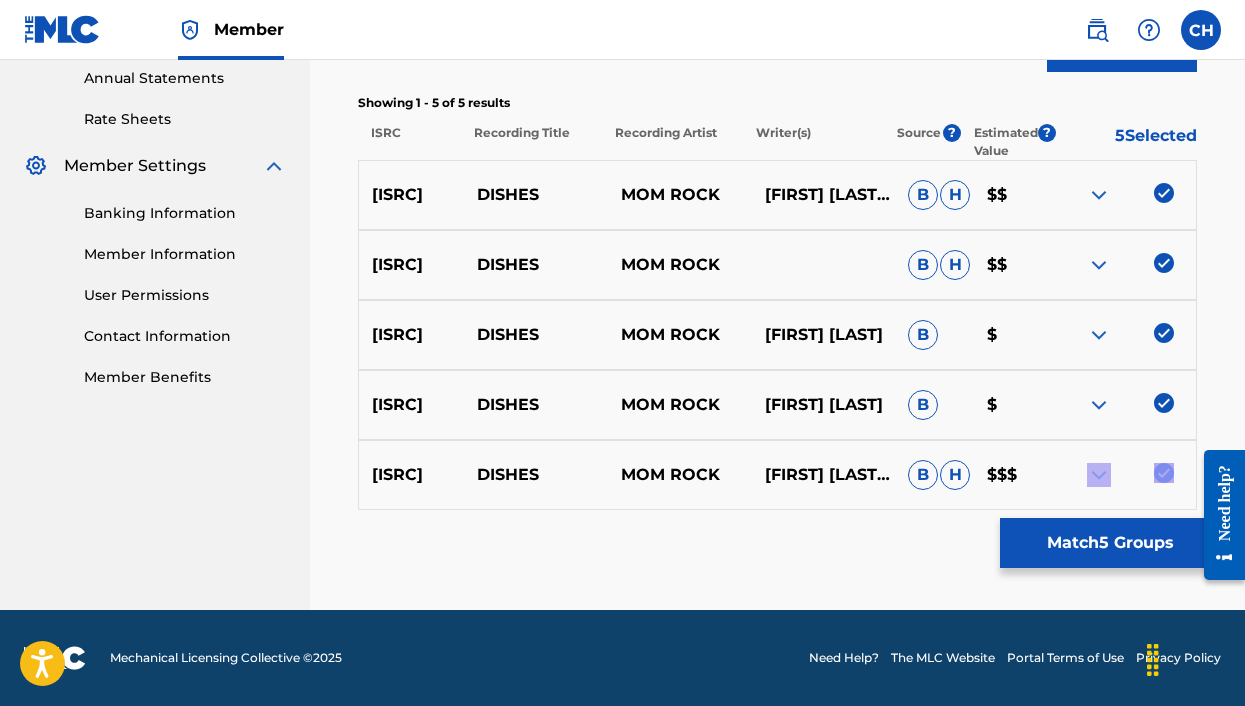 click on "Match  5 Groups" at bounding box center (1110, 543) 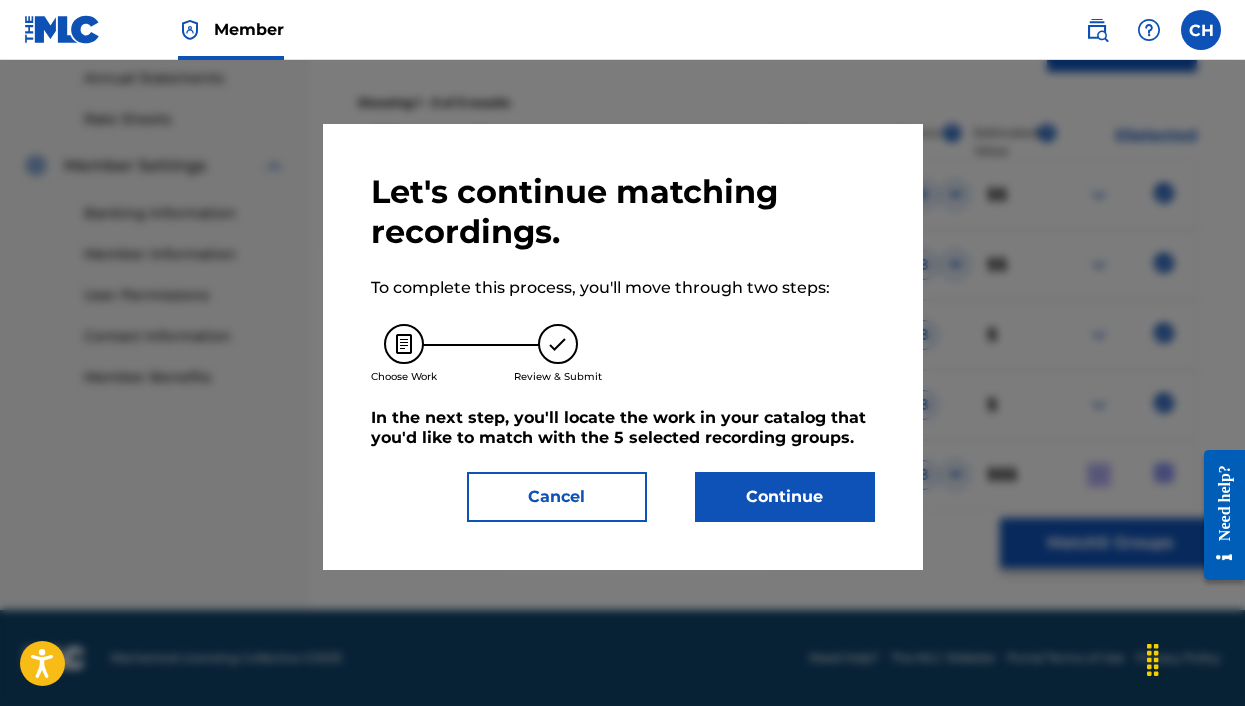 click on "Continue" at bounding box center [785, 497] 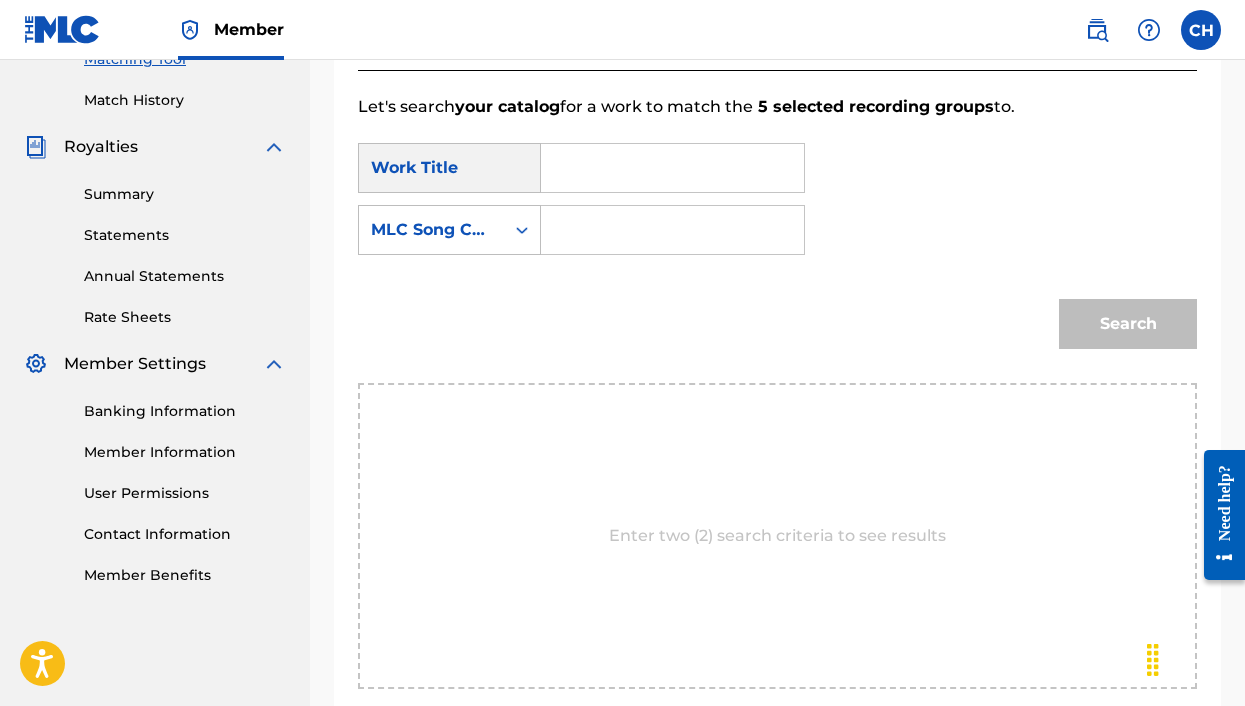 click at bounding box center [672, 168] 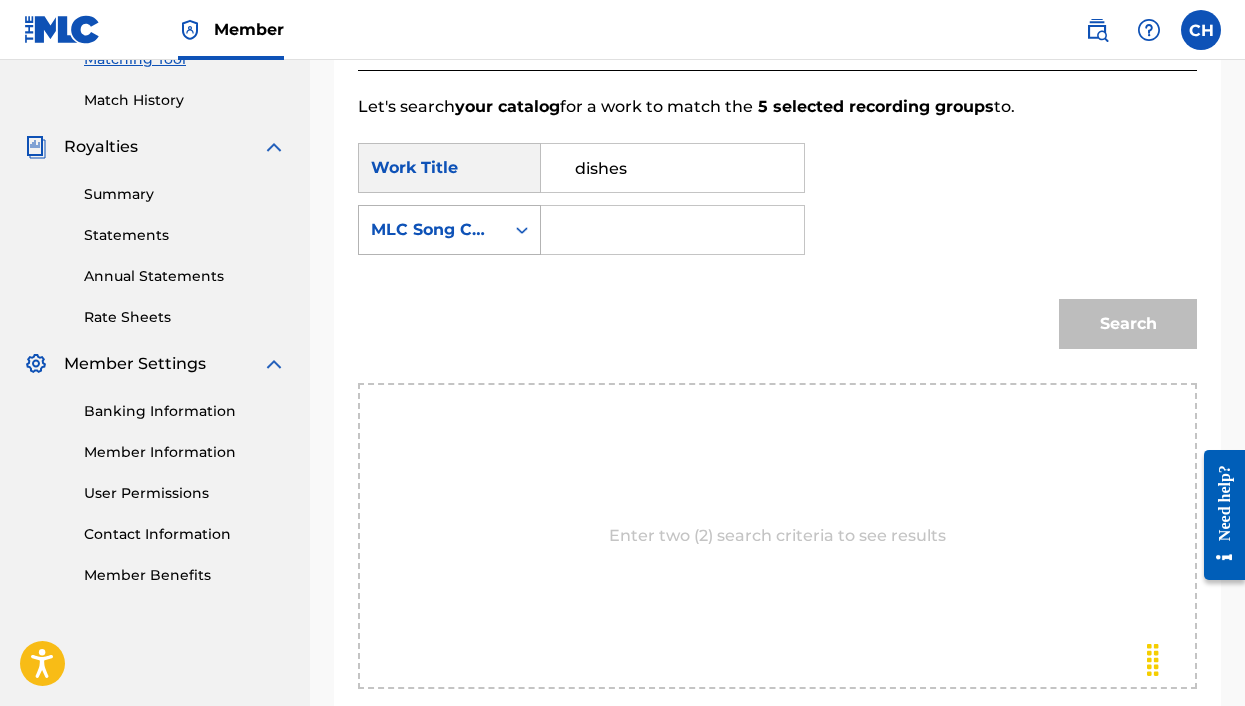 type on "dishes" 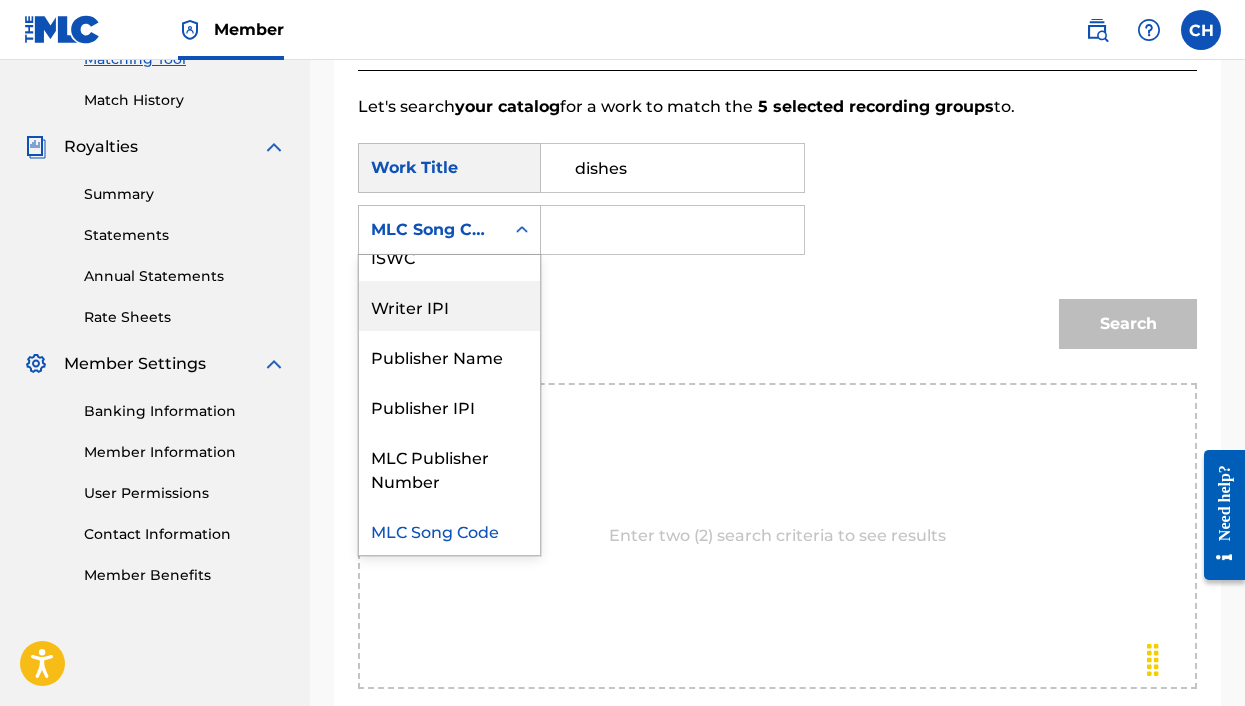 scroll, scrollTop: 0, scrollLeft: 0, axis: both 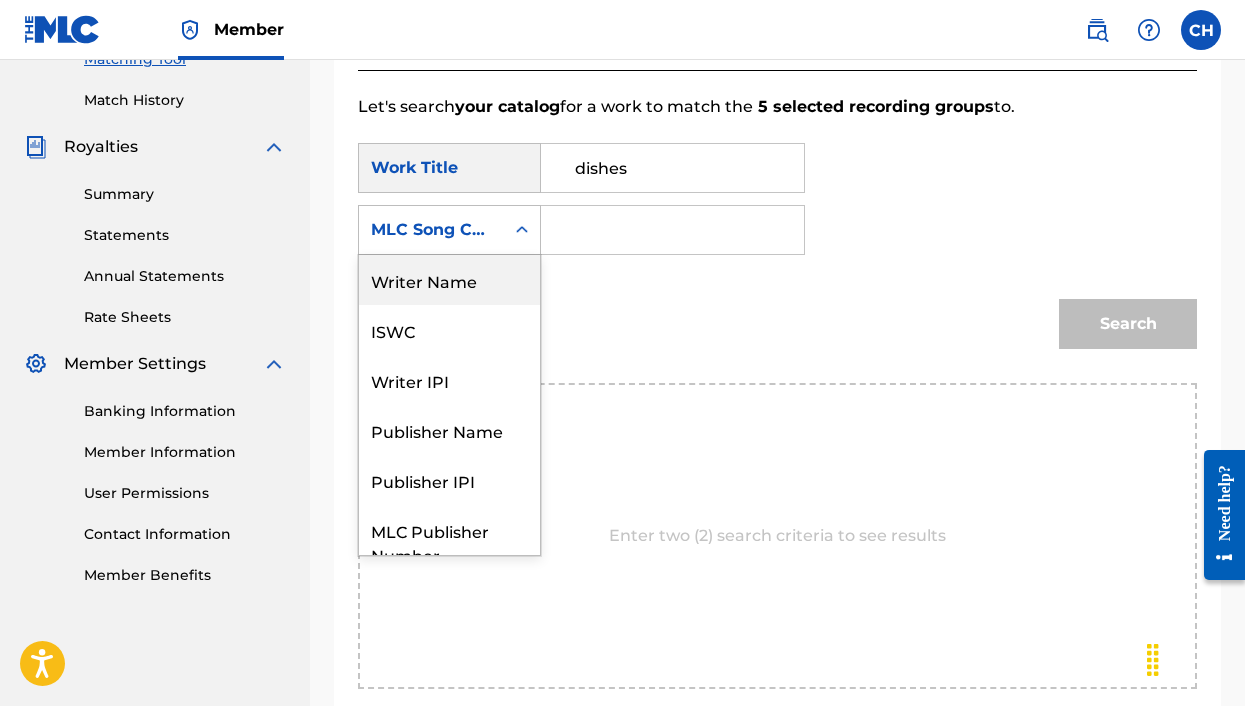 click on "Writer Name" at bounding box center [449, 280] 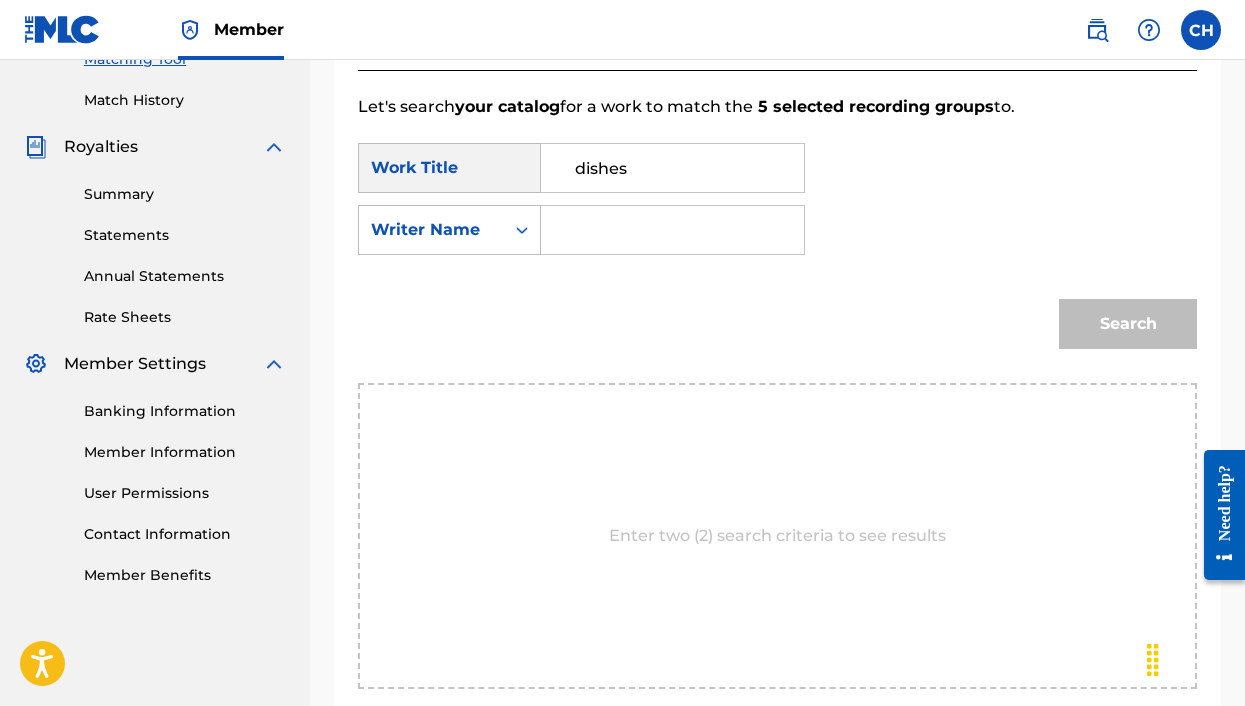click at bounding box center (672, 230) 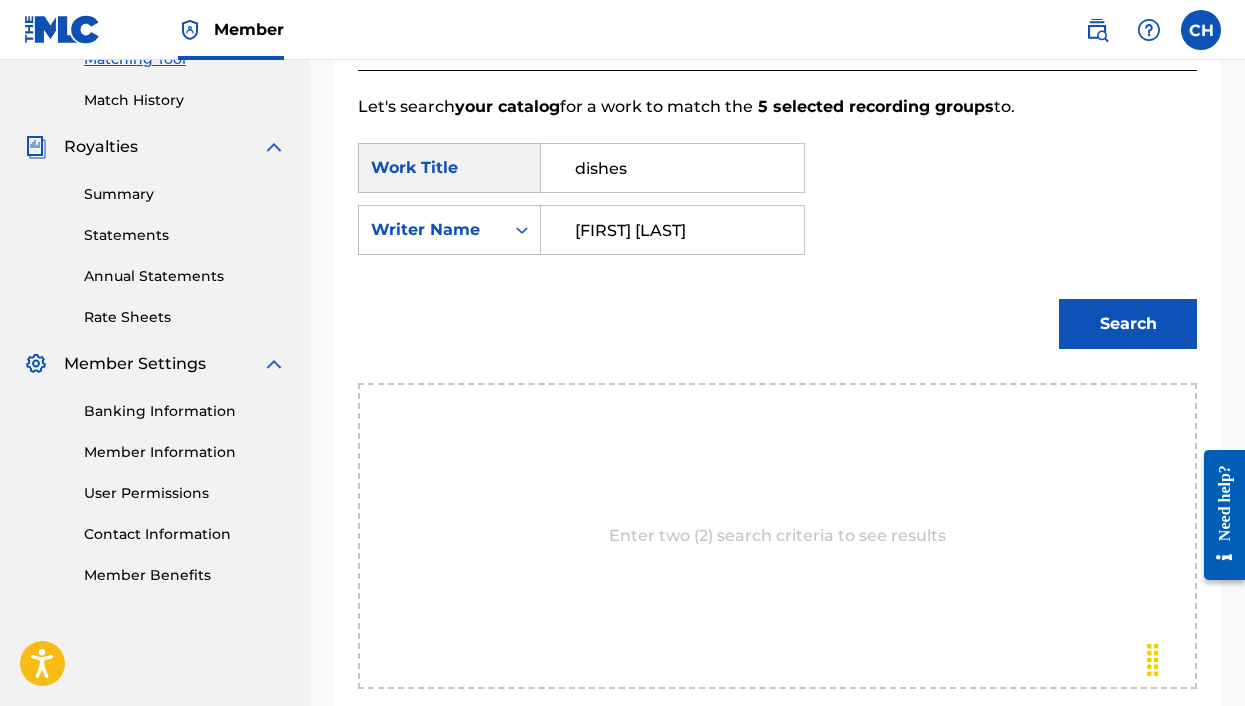 type on "[FIRST] [LAST]" 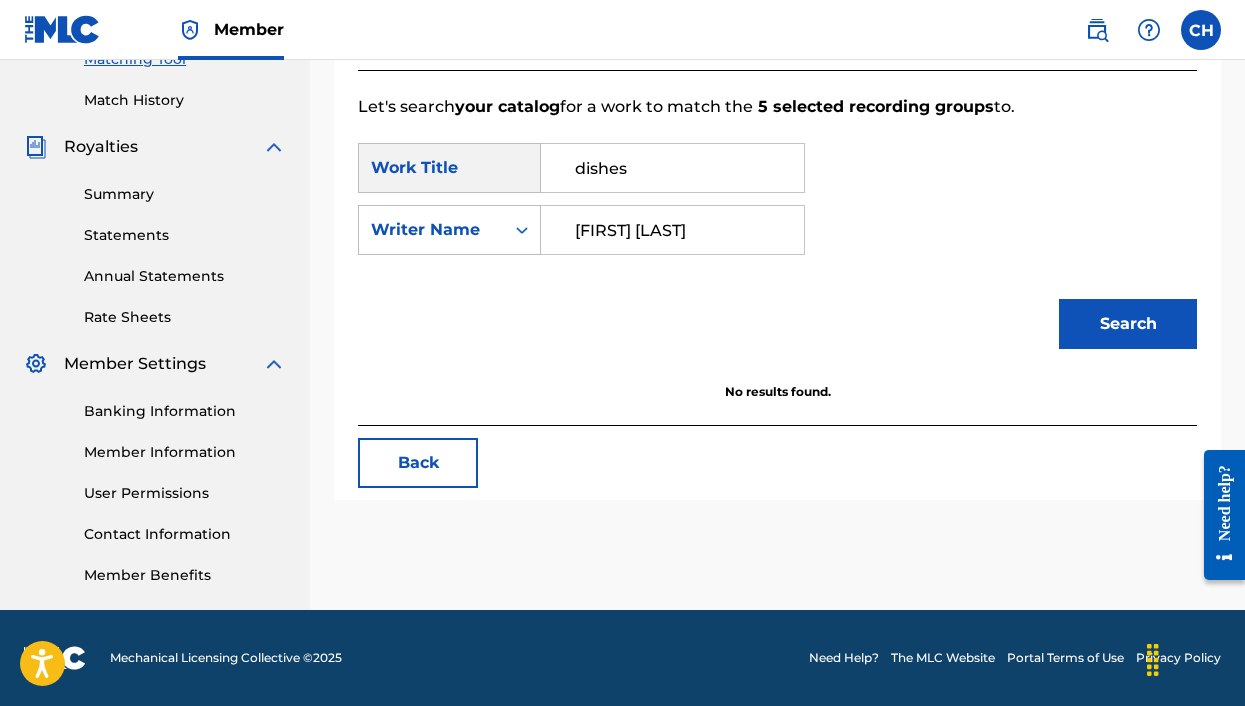 click on "Search" at bounding box center [1128, 324] 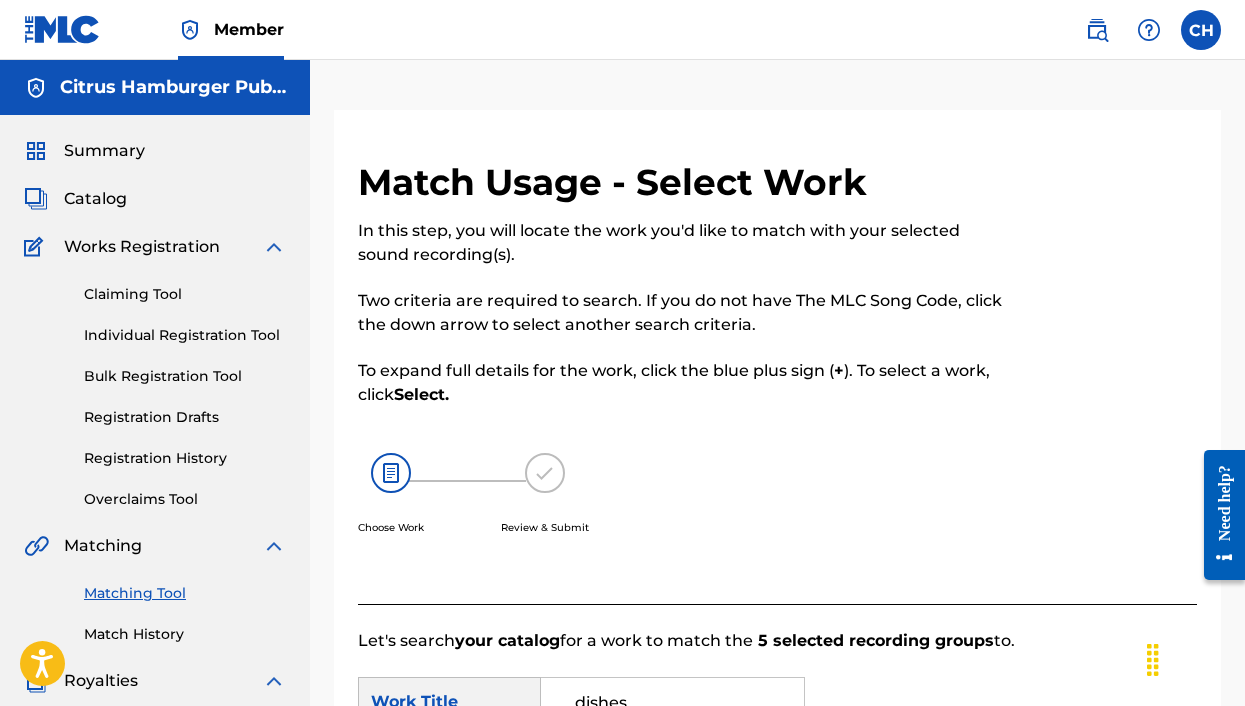 scroll, scrollTop: 0, scrollLeft: 0, axis: both 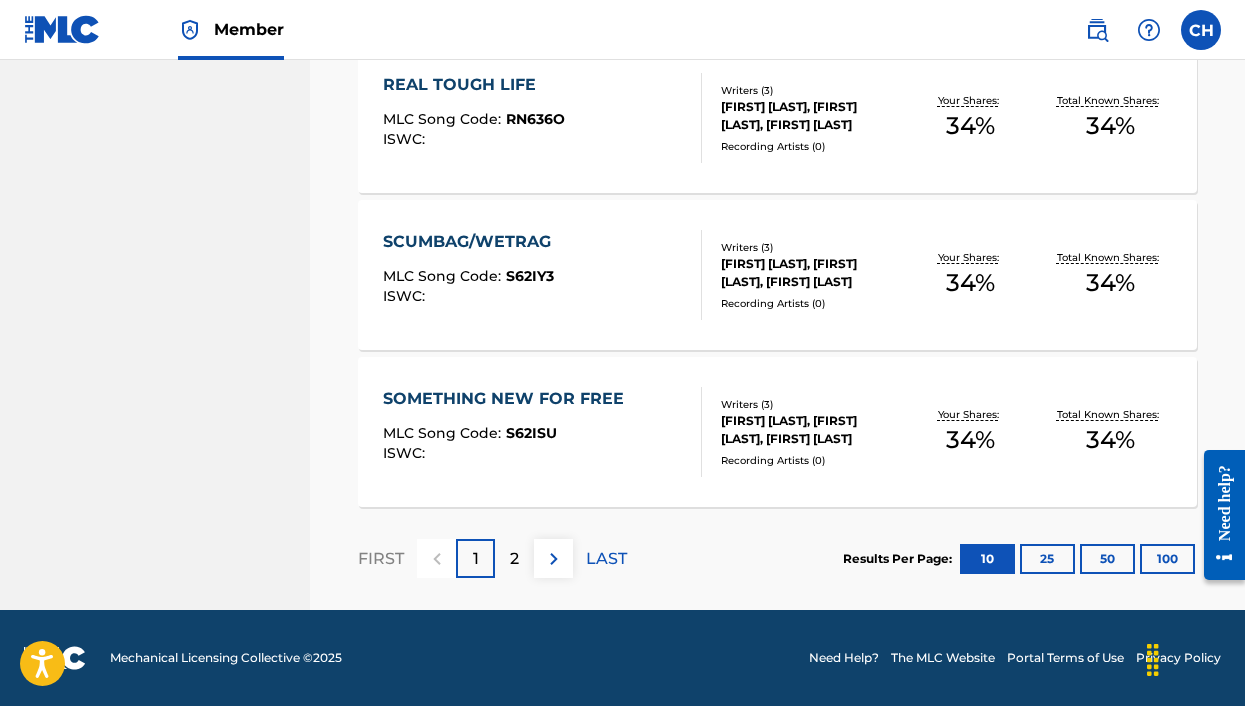click on "2" at bounding box center (514, 559) 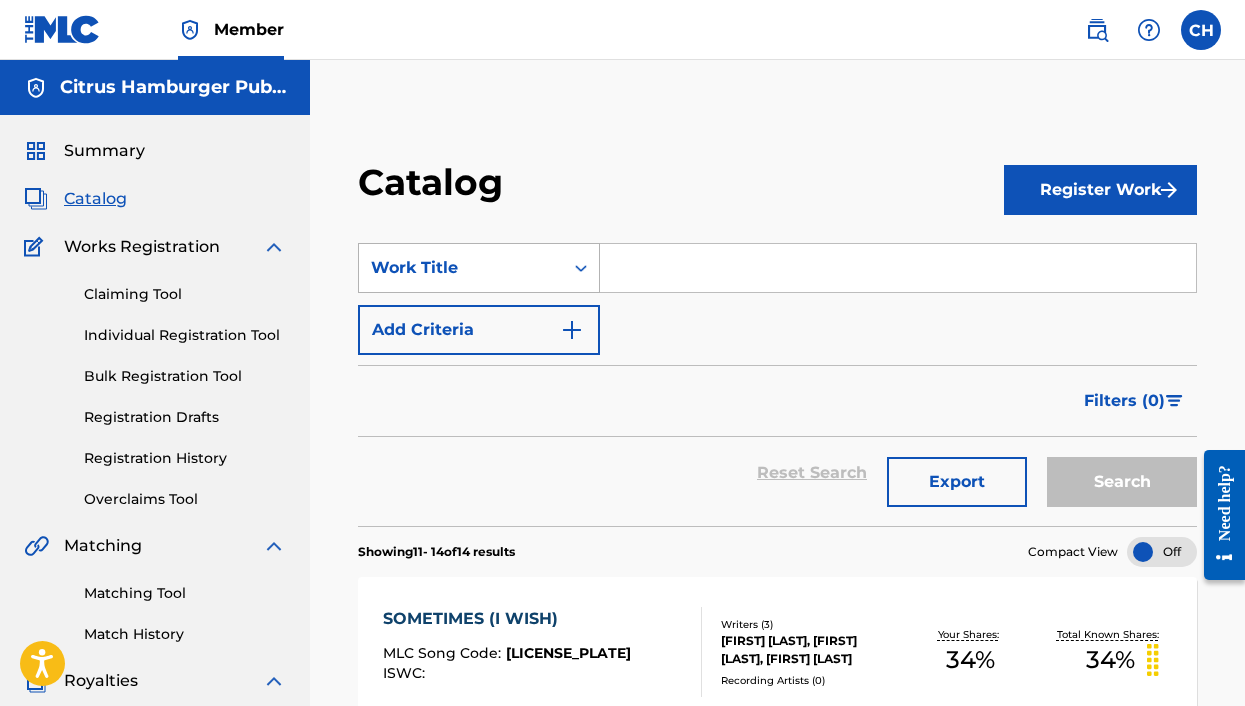 scroll, scrollTop: 0, scrollLeft: 0, axis: both 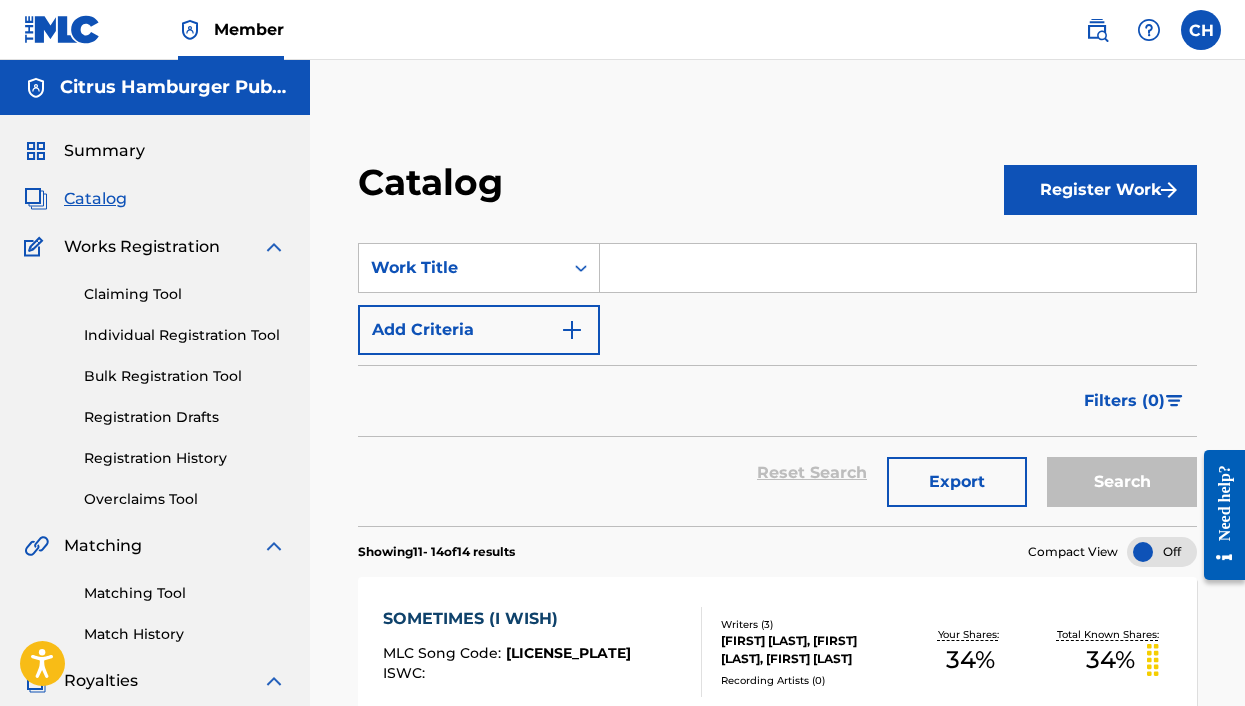 click on "Summary" at bounding box center (104, 151) 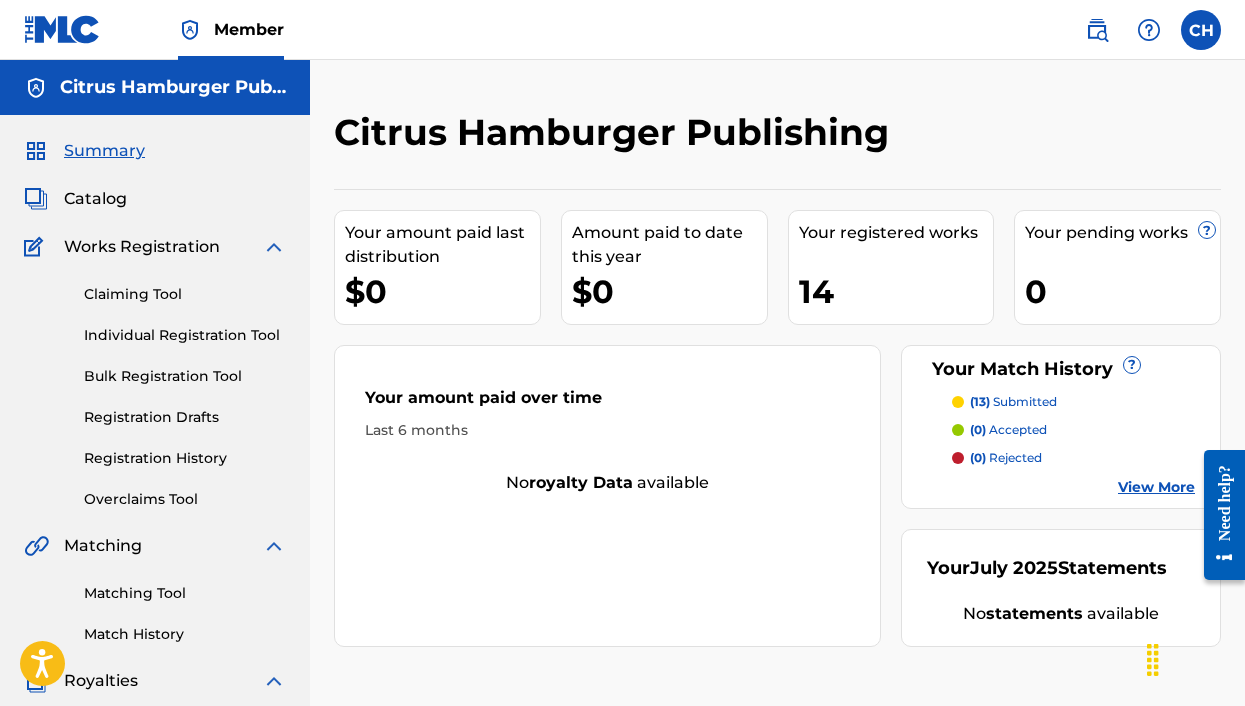 click on "Catalog" at bounding box center [95, 199] 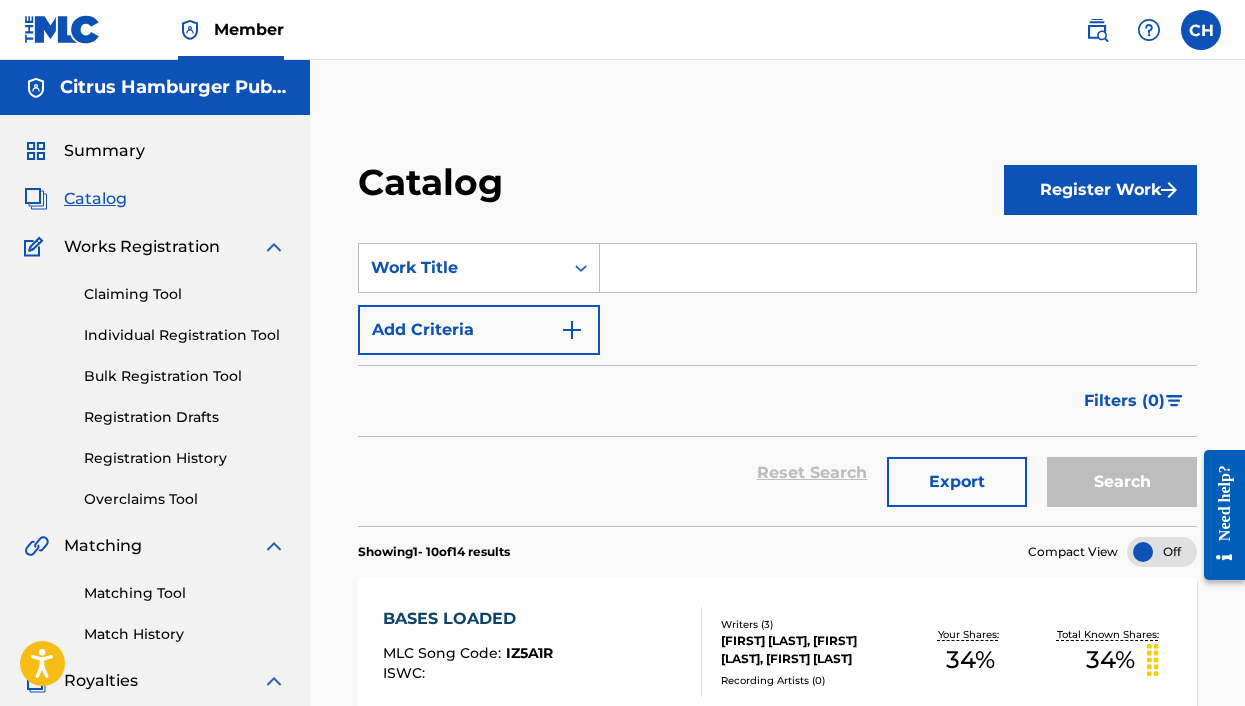 click on "Register Work" at bounding box center (1100, 190) 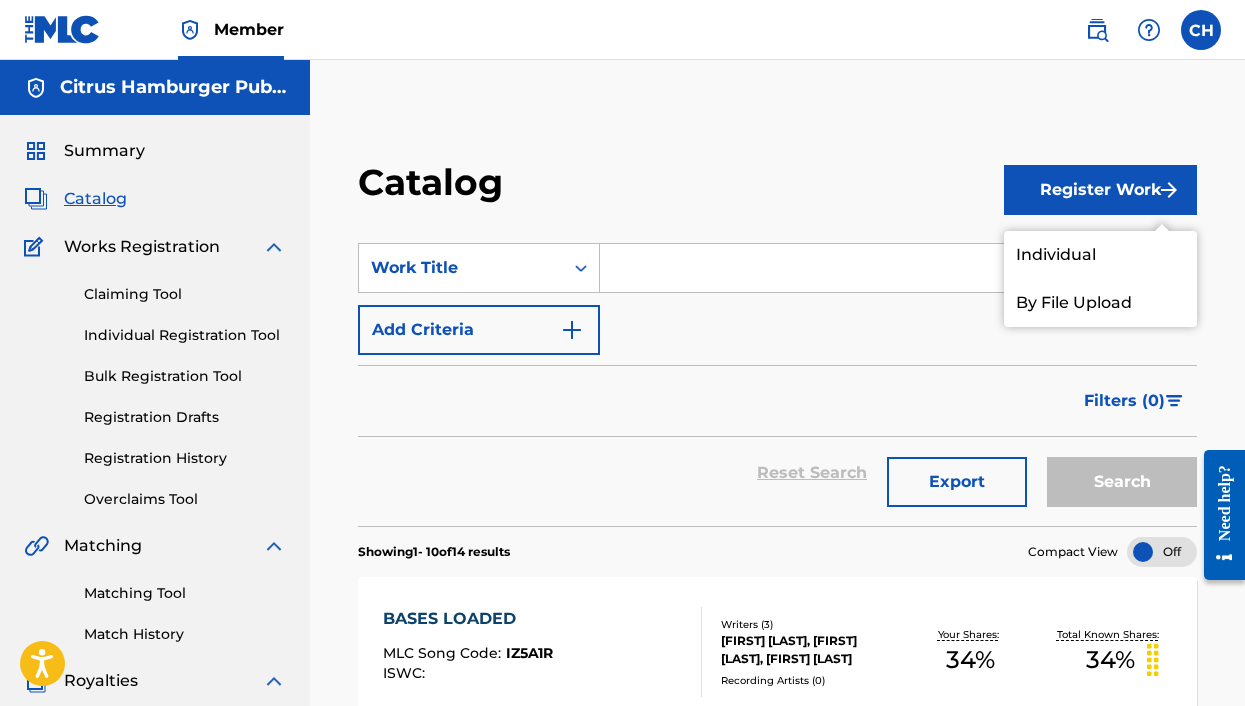 click on "Individual" at bounding box center [1100, 255] 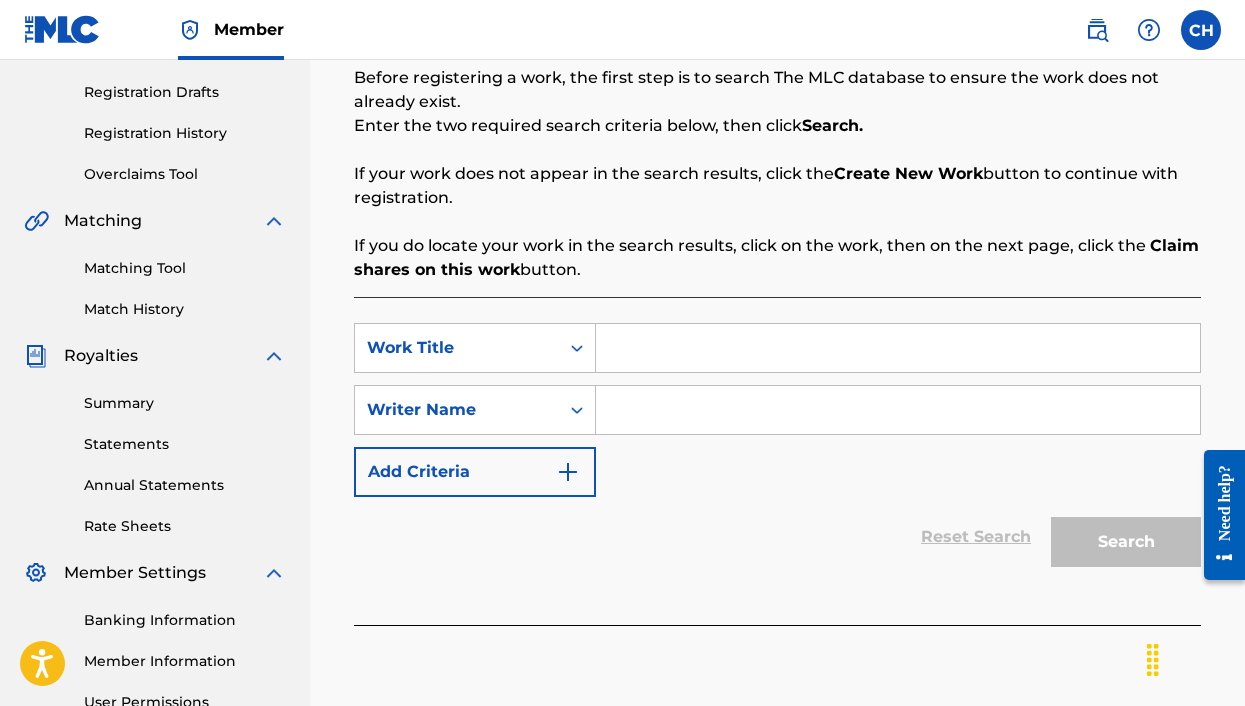 scroll, scrollTop: 386, scrollLeft: 0, axis: vertical 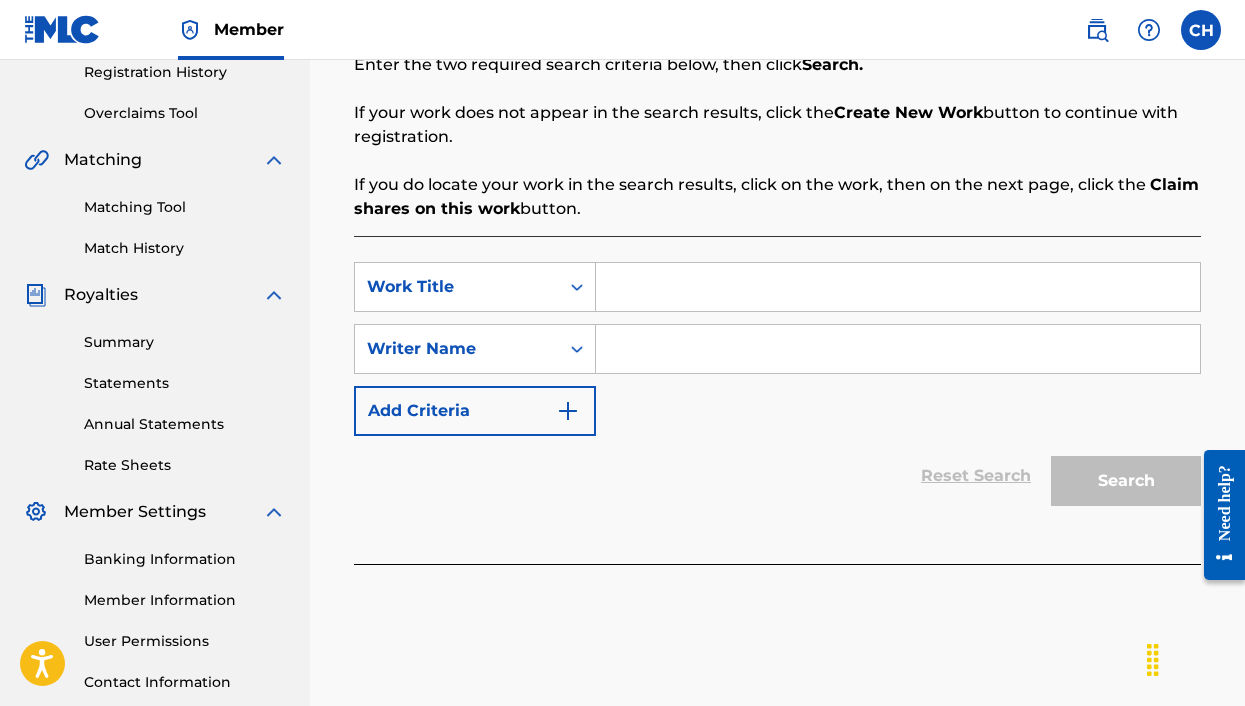 click at bounding box center [898, 287] 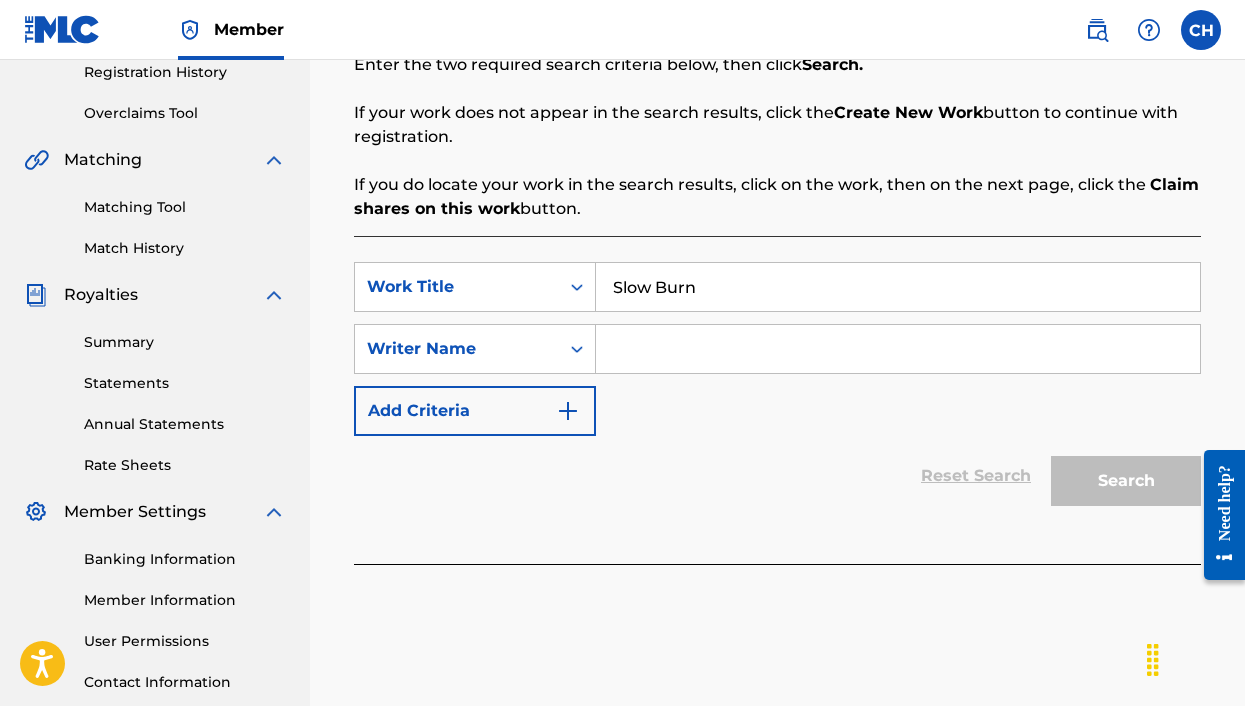 type on "Slow Burn" 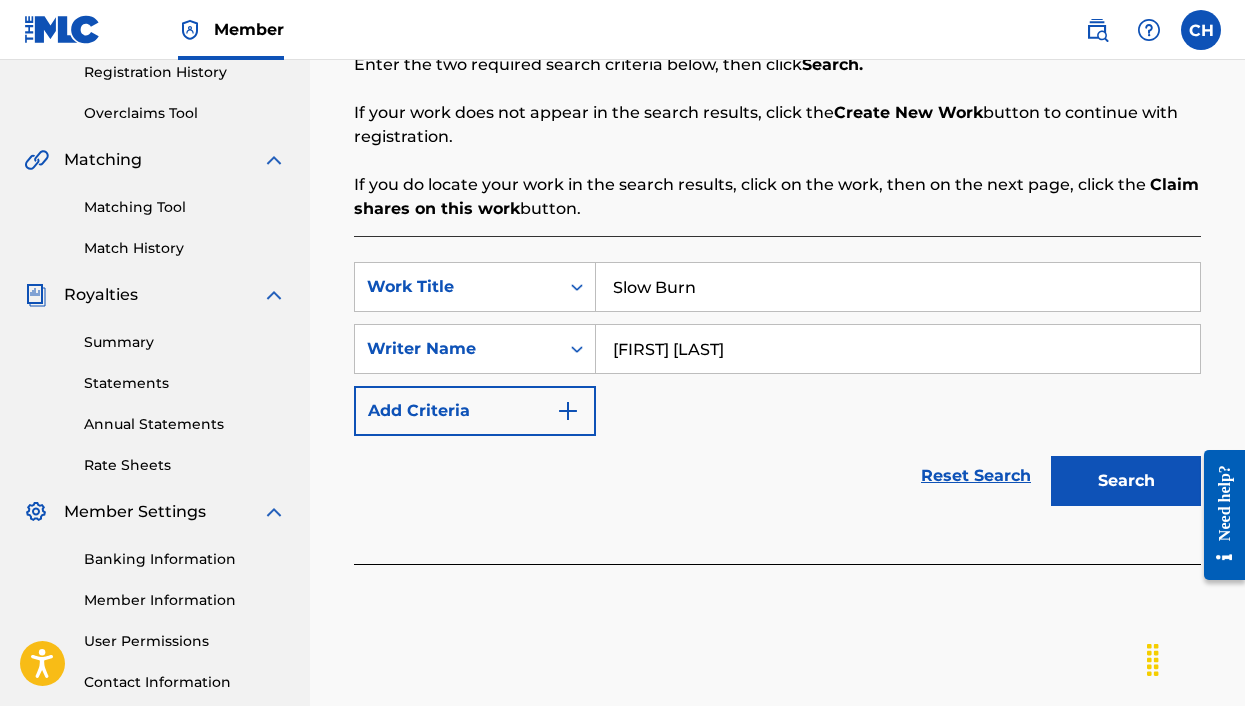 type on "[FIRST] [LAST]" 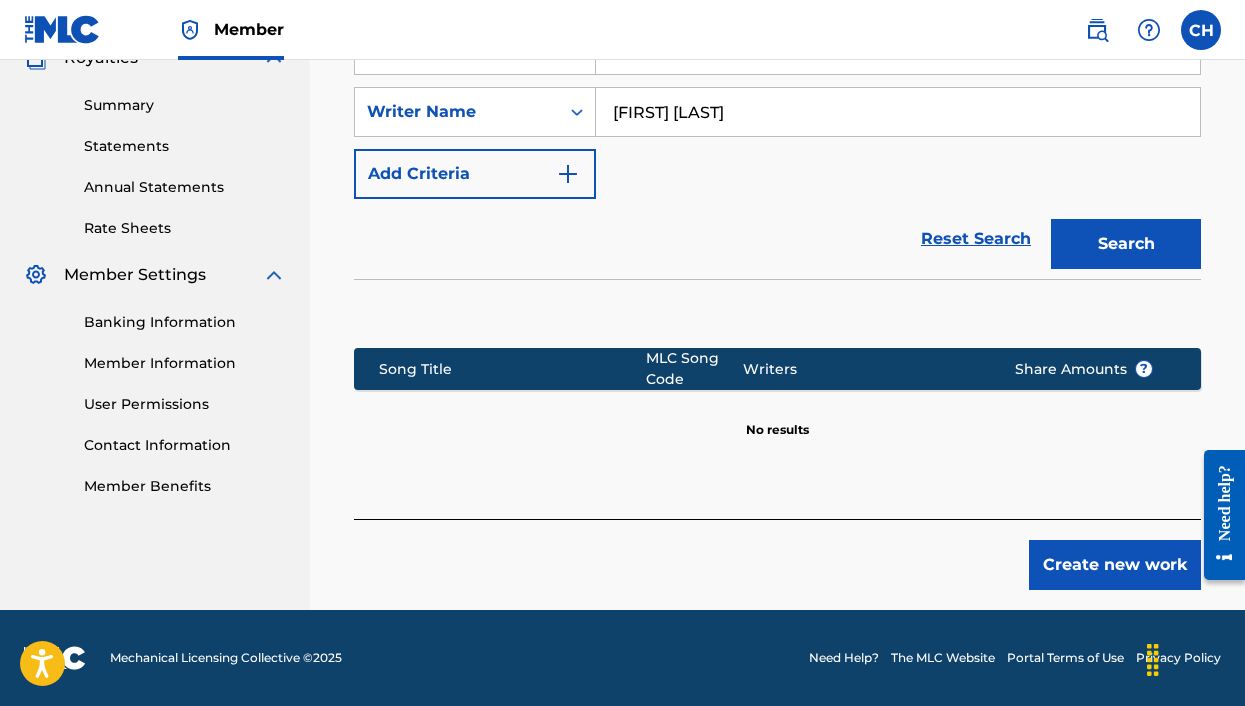 click on "Create new work" at bounding box center (1115, 565) 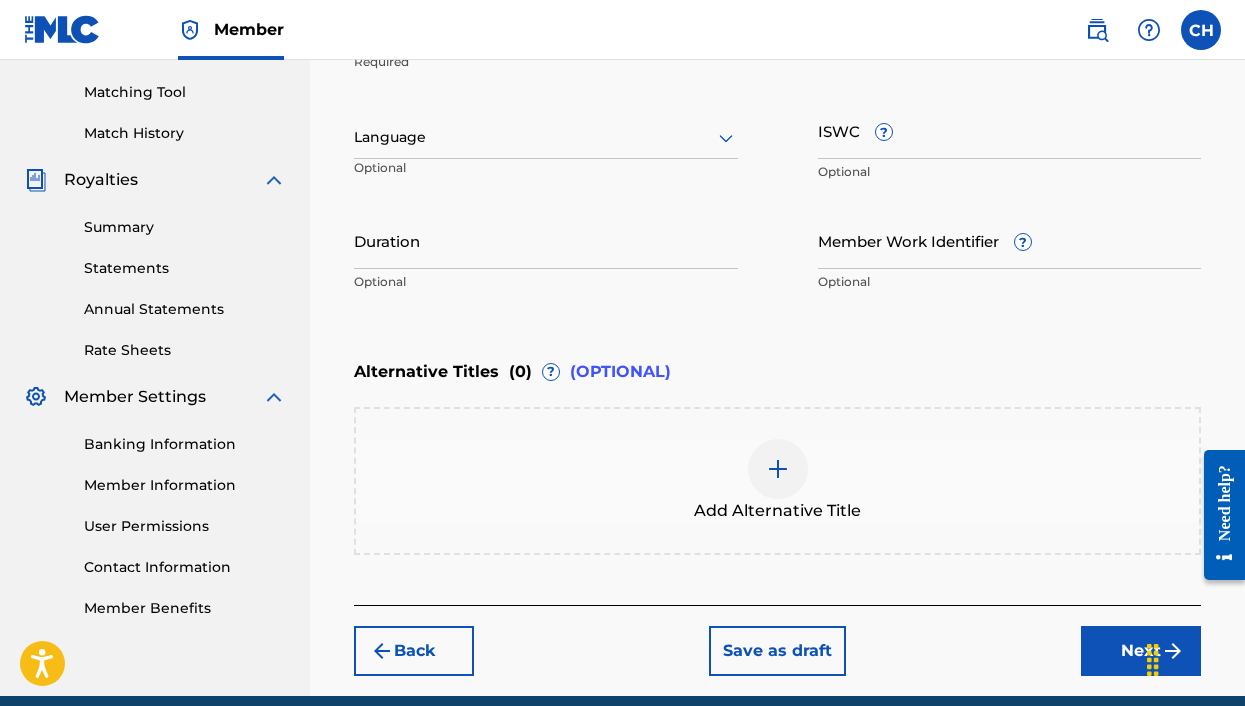 scroll, scrollTop: 383, scrollLeft: 0, axis: vertical 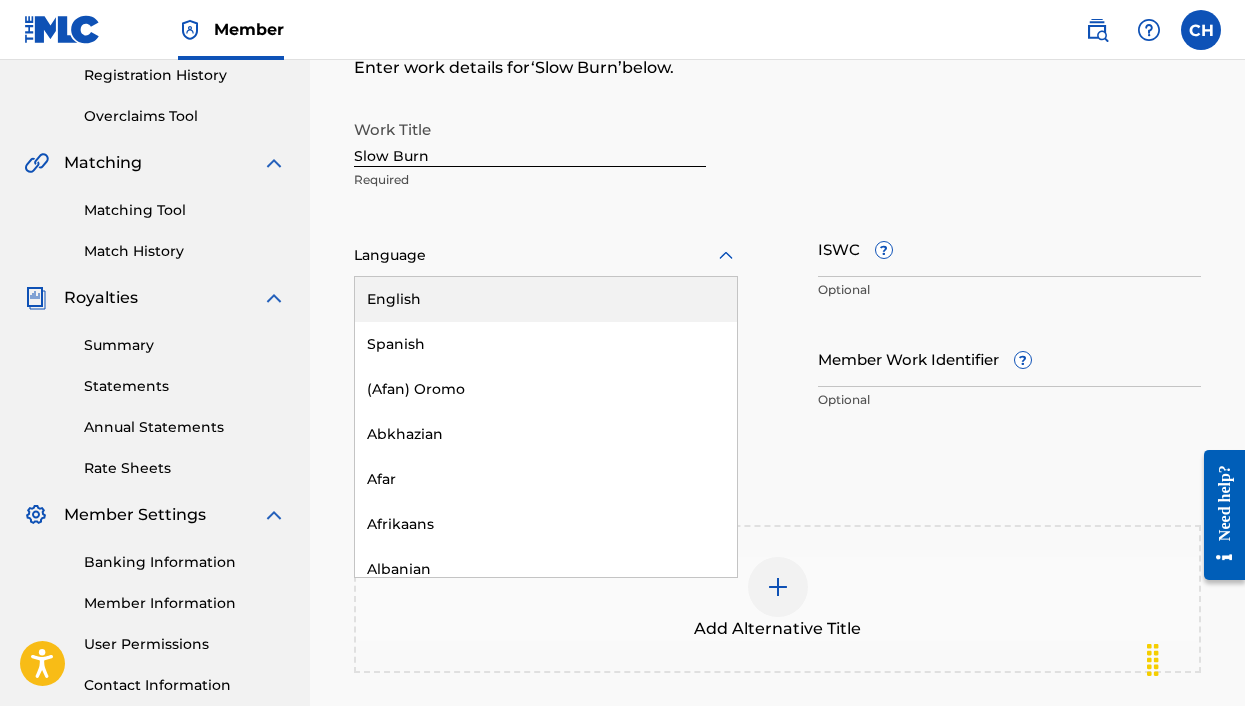 click on "Language" at bounding box center [546, 256] 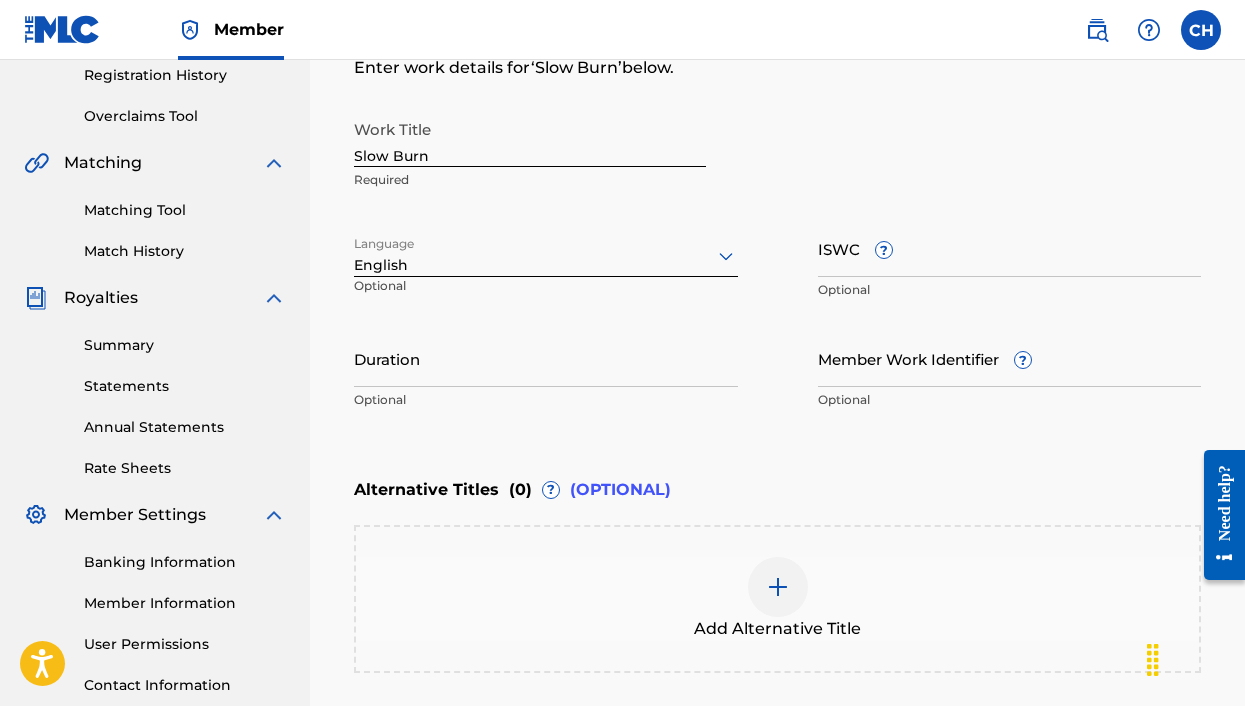 click on "Duration" at bounding box center [546, 358] 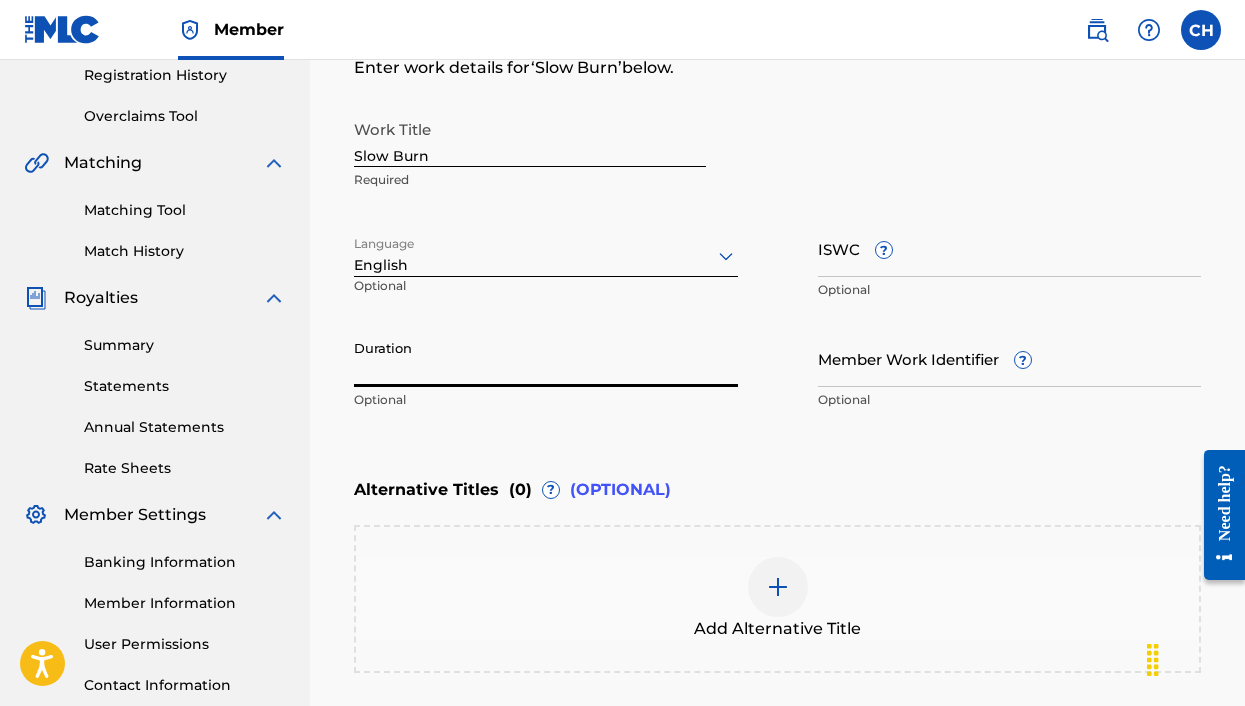 click on "Member CH CH [FIRST] [LAST] [EMAIL] Profile Log out" at bounding box center [622, 30] 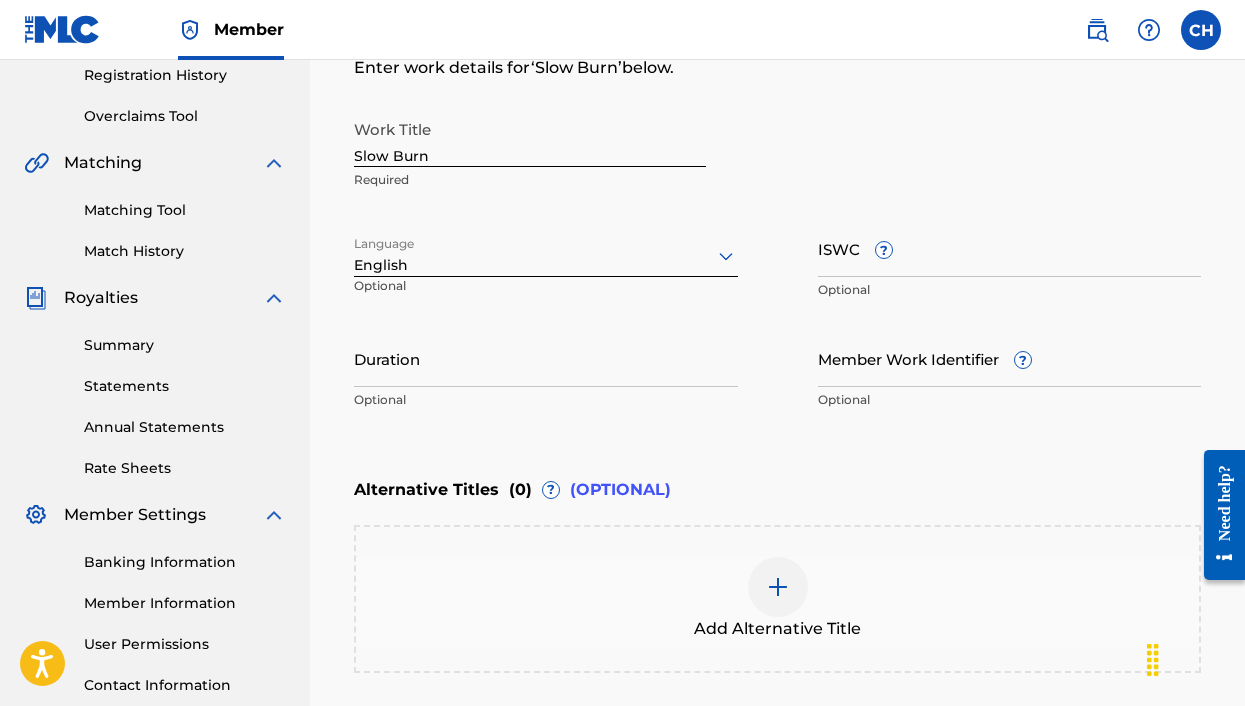 click on "Duration" at bounding box center (546, 358) 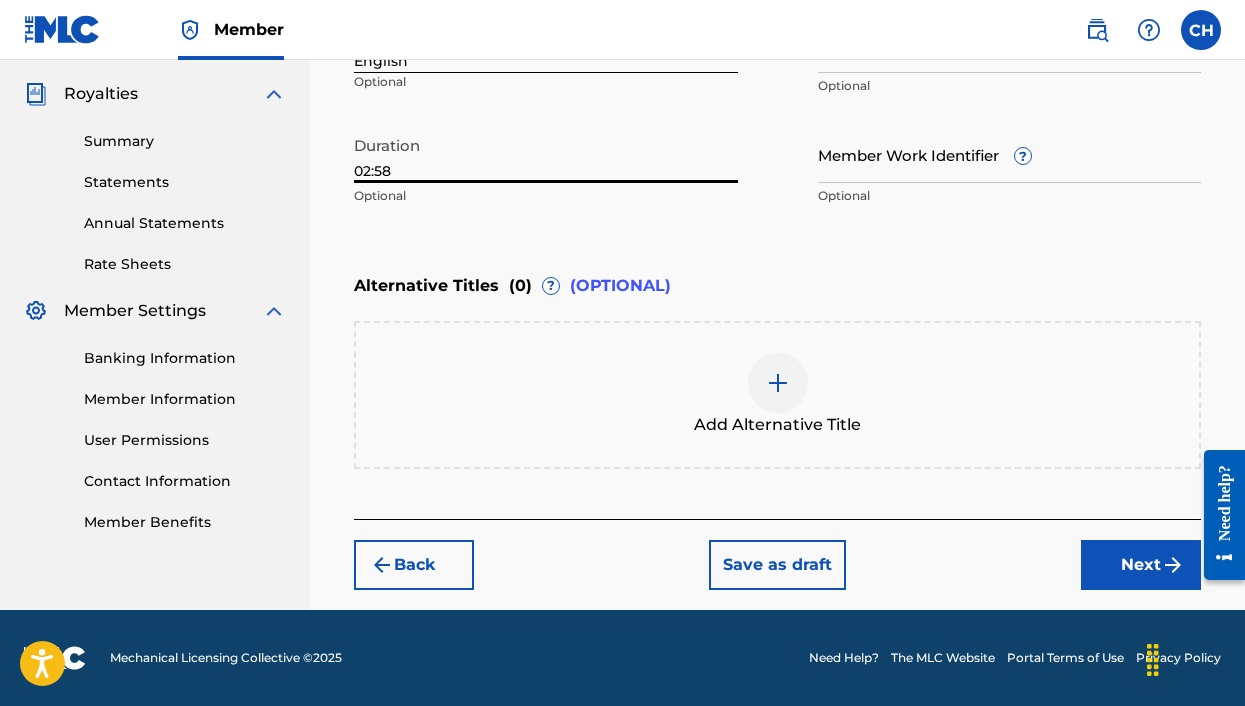 type on "02:58" 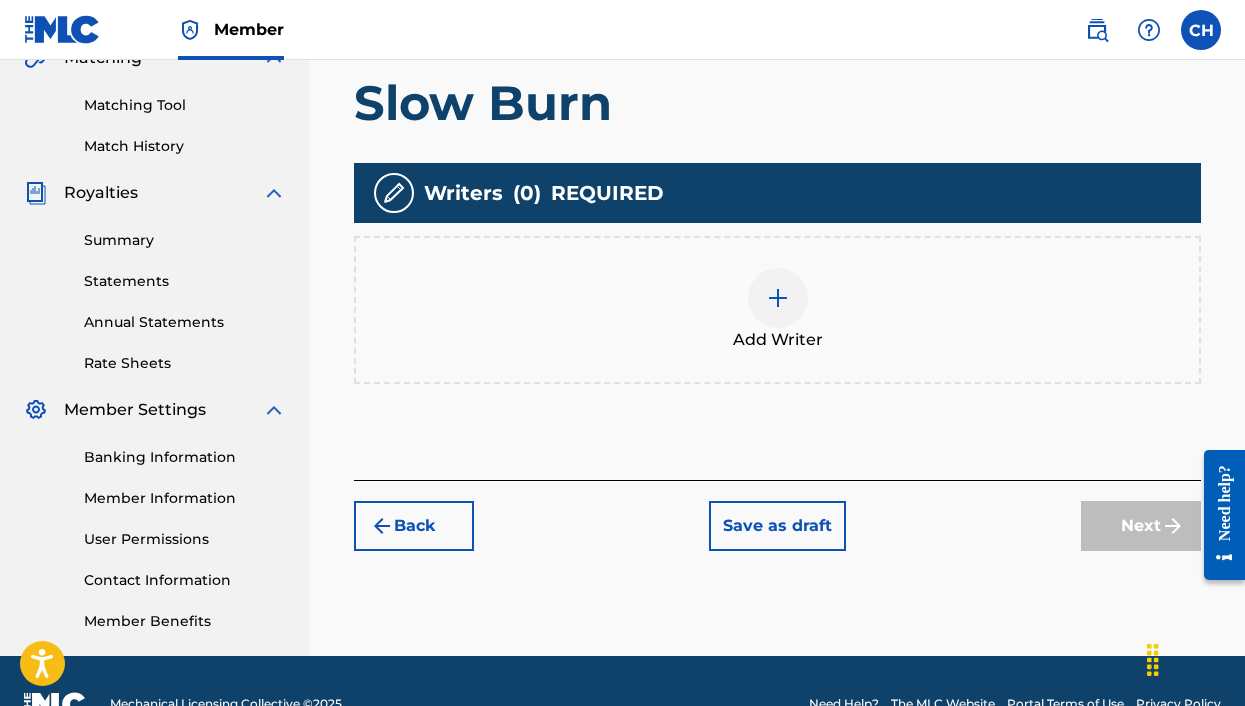 scroll, scrollTop: 477, scrollLeft: 0, axis: vertical 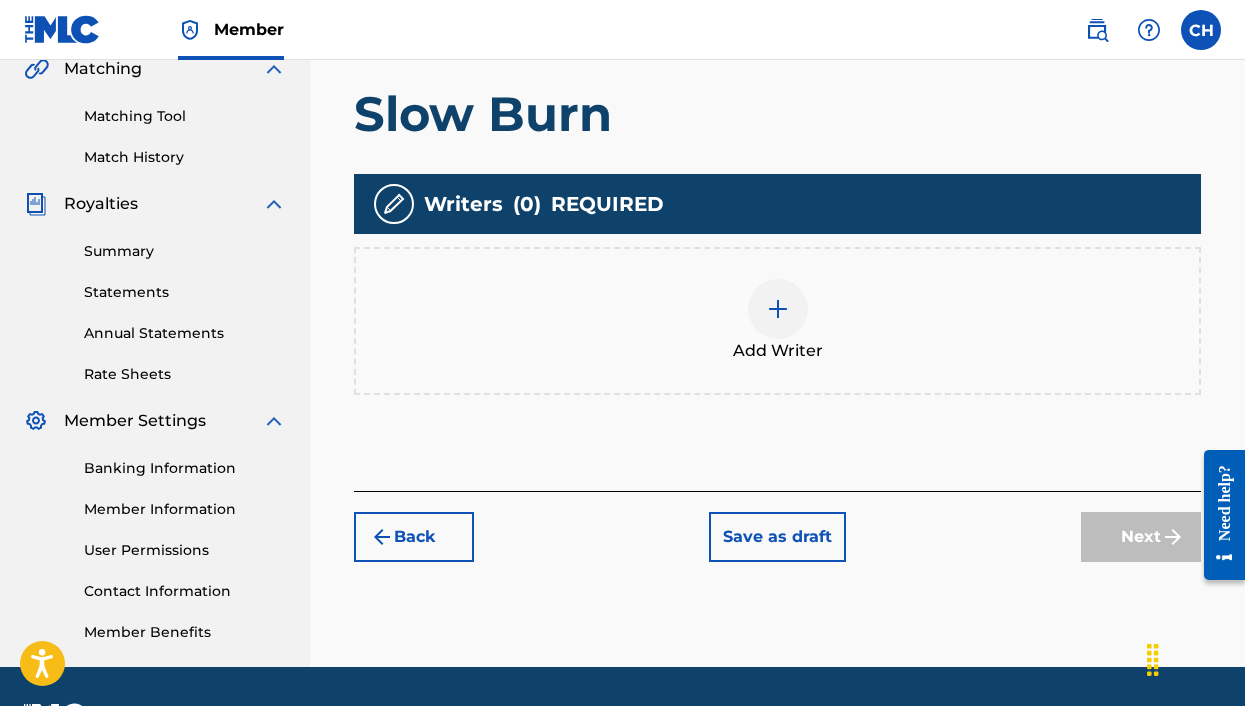 click at bounding box center (778, 309) 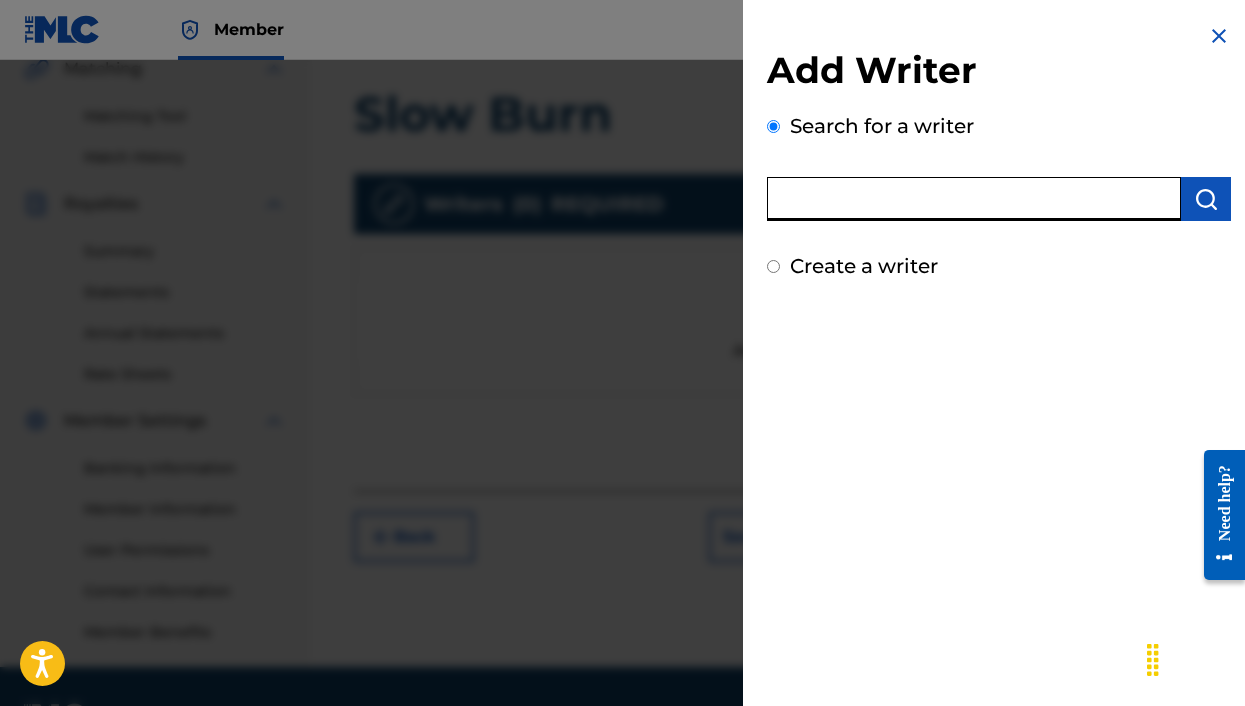 click at bounding box center [974, 199] 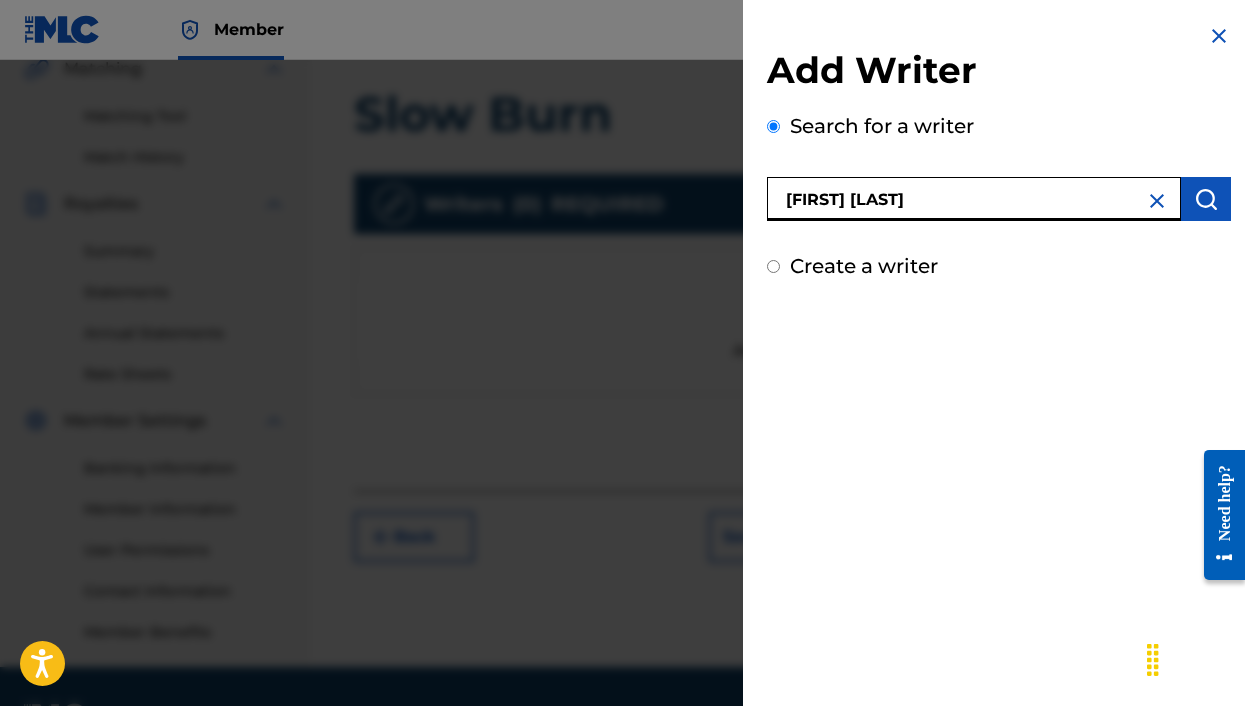 type on "[FIRST] [LAST]" 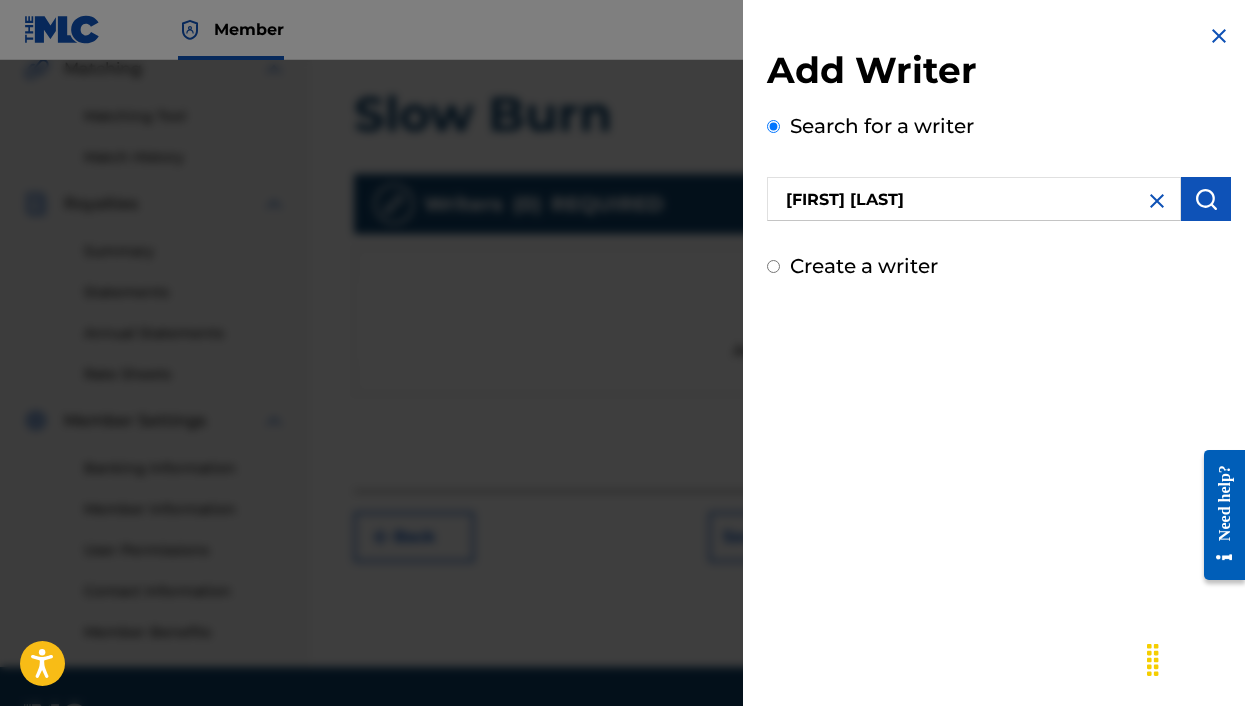 click at bounding box center [1206, 199] 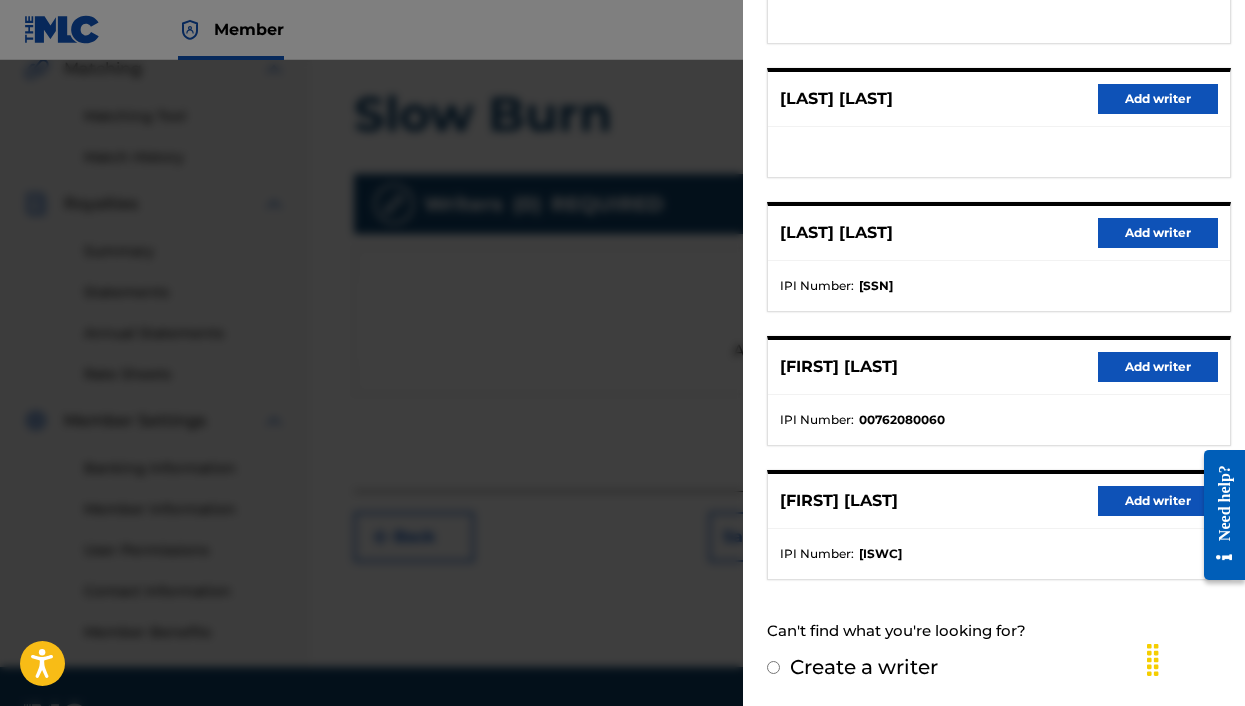 scroll, scrollTop: 335, scrollLeft: 0, axis: vertical 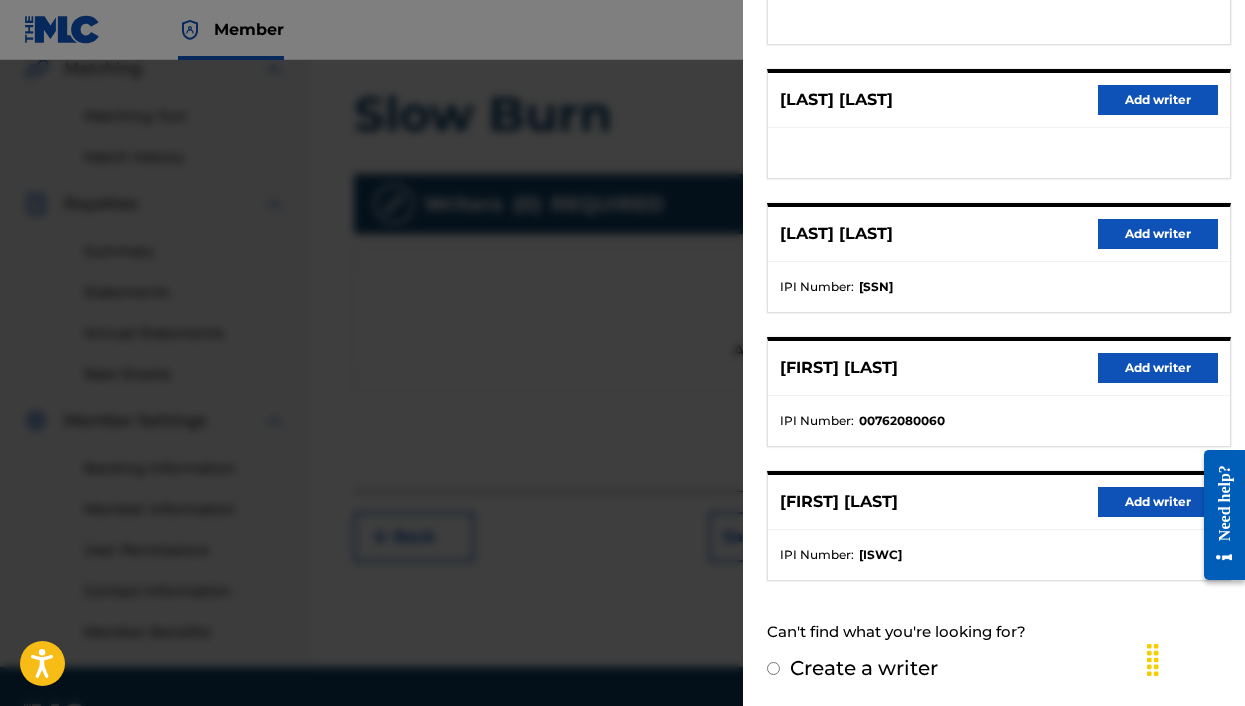 click on "Add writer" at bounding box center [1158, 368] 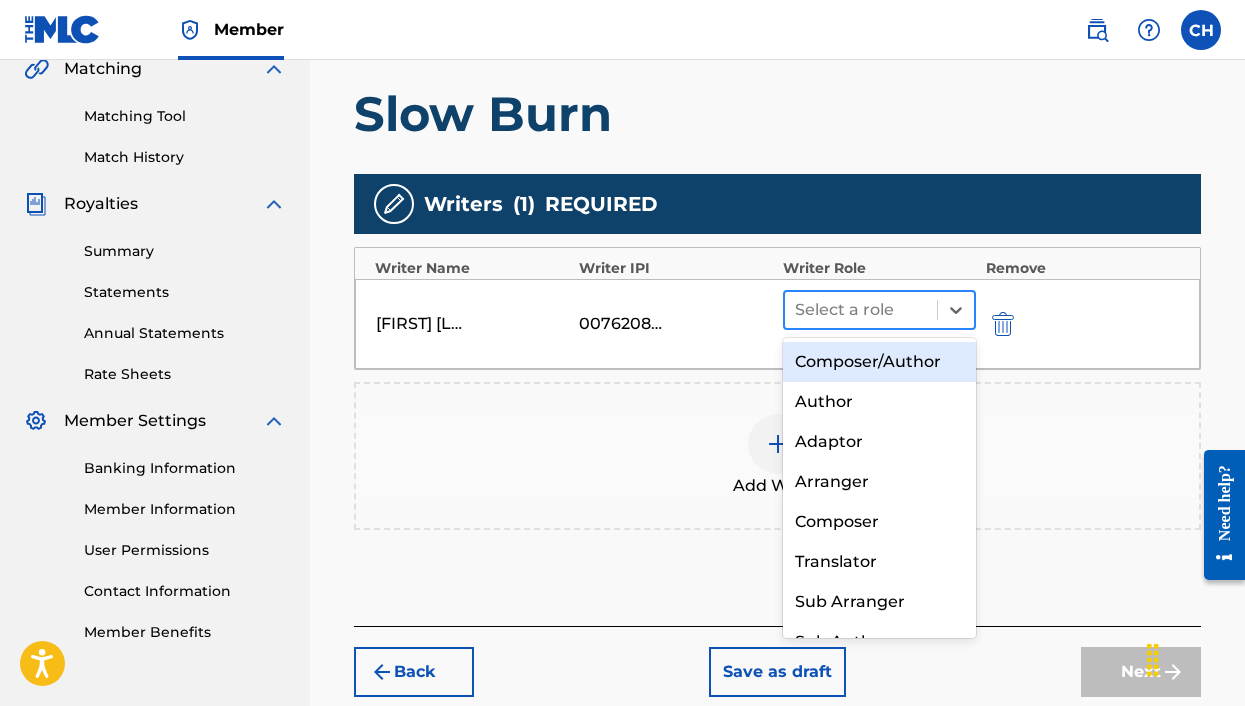 click at bounding box center (861, 310) 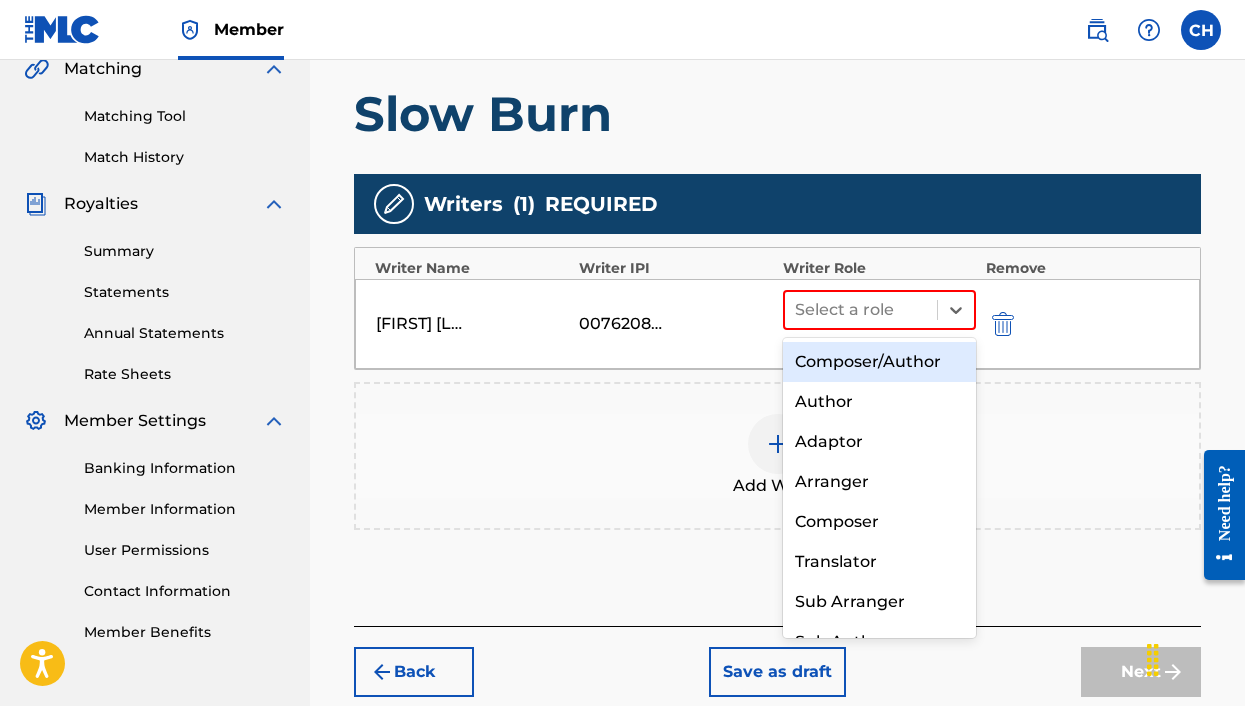 click on "Composer/Author" at bounding box center (879, 362) 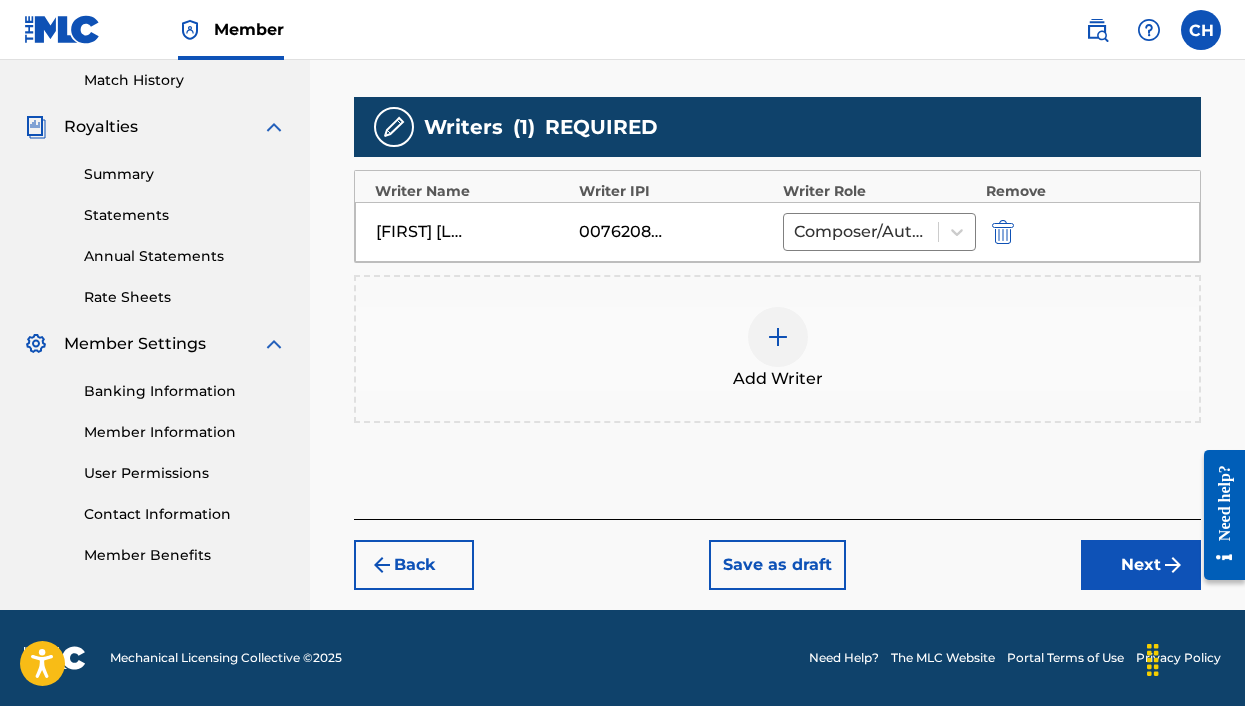 click on "Next" at bounding box center [1141, 565] 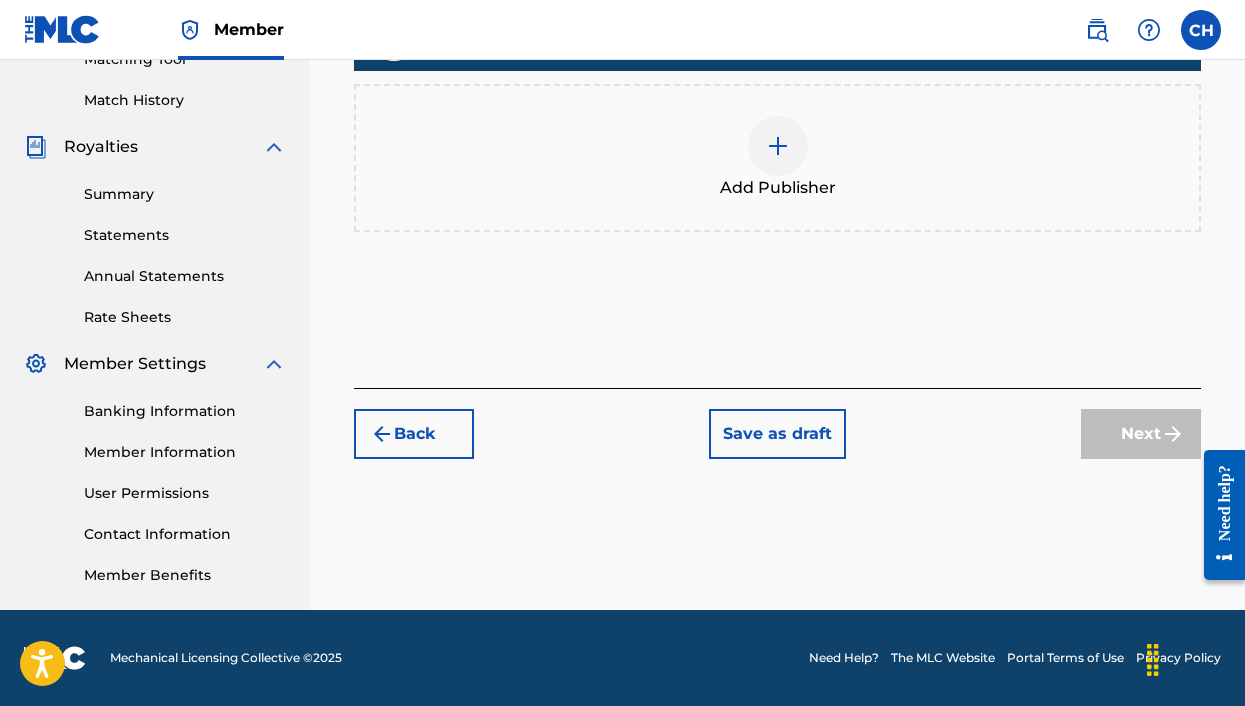scroll, scrollTop: 534, scrollLeft: 0, axis: vertical 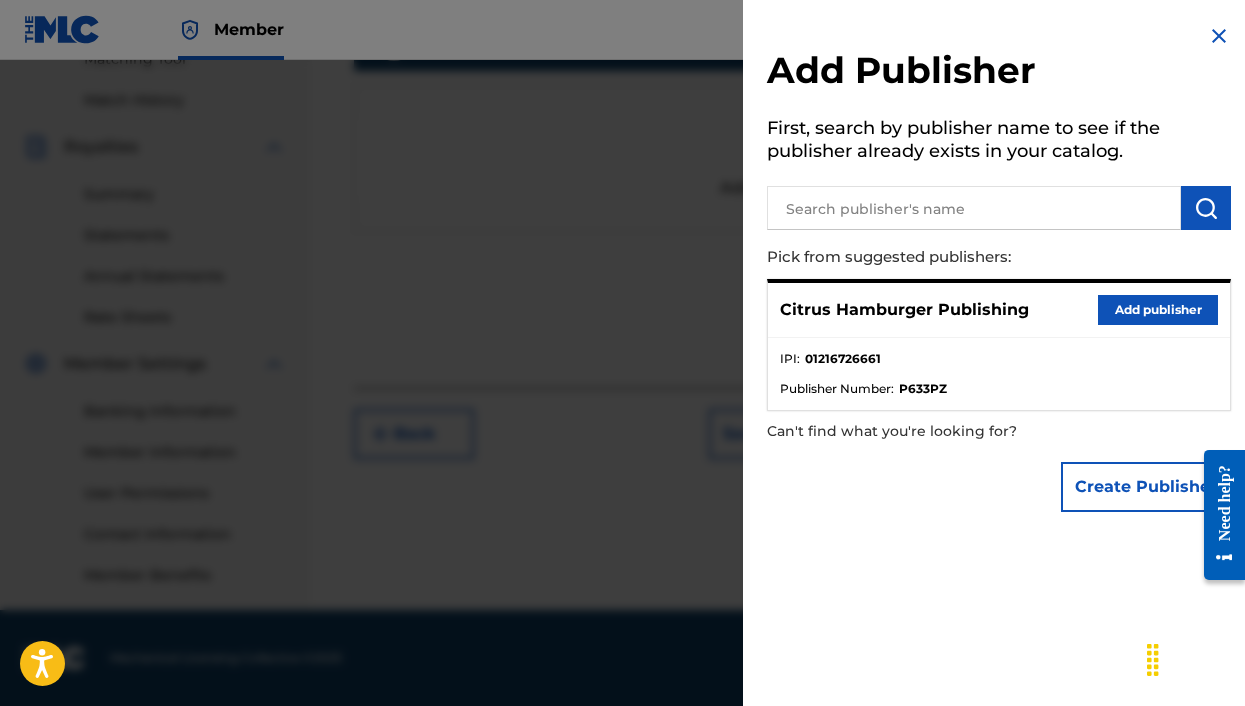 click on "Add publisher" at bounding box center (1158, 310) 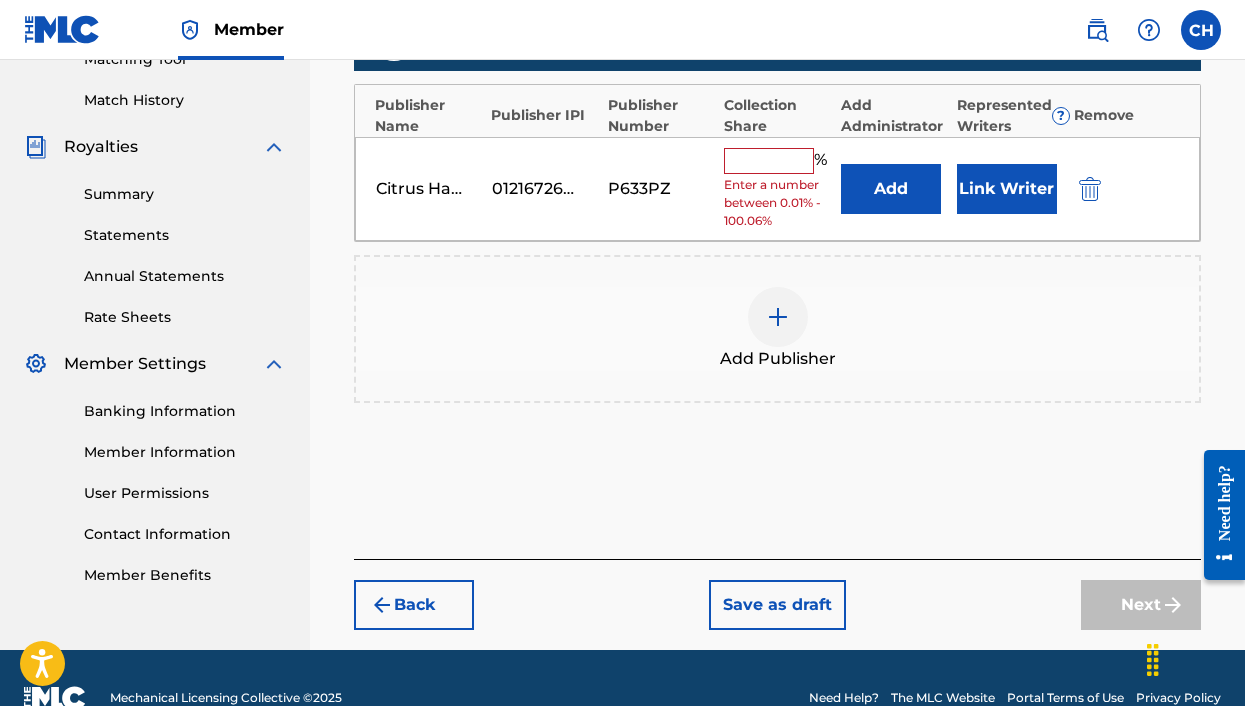 click at bounding box center (769, 161) 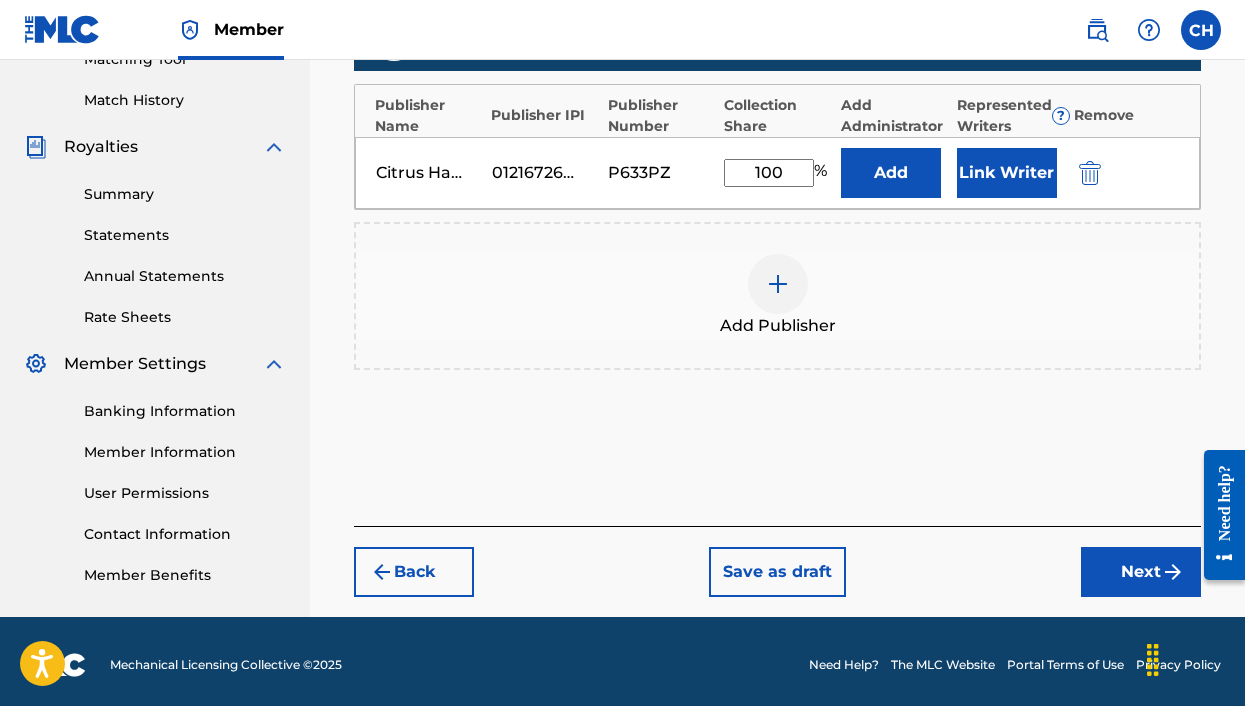 type on "100" 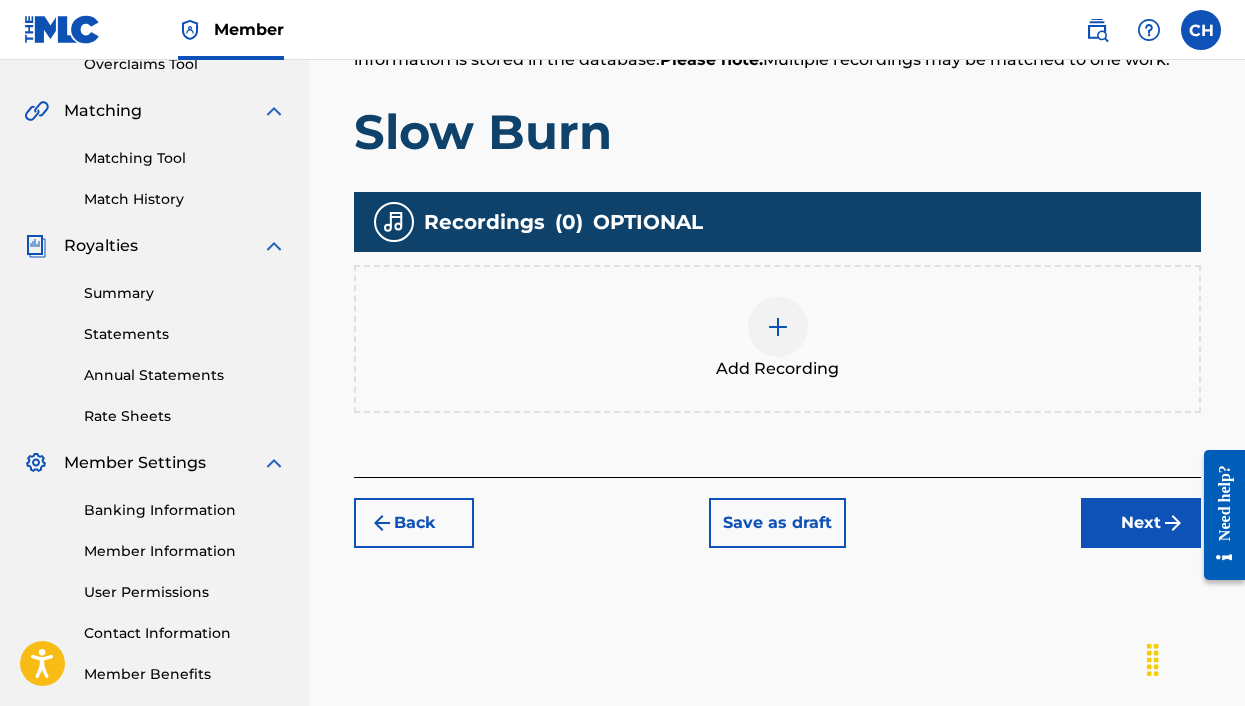 scroll, scrollTop: 451, scrollLeft: 0, axis: vertical 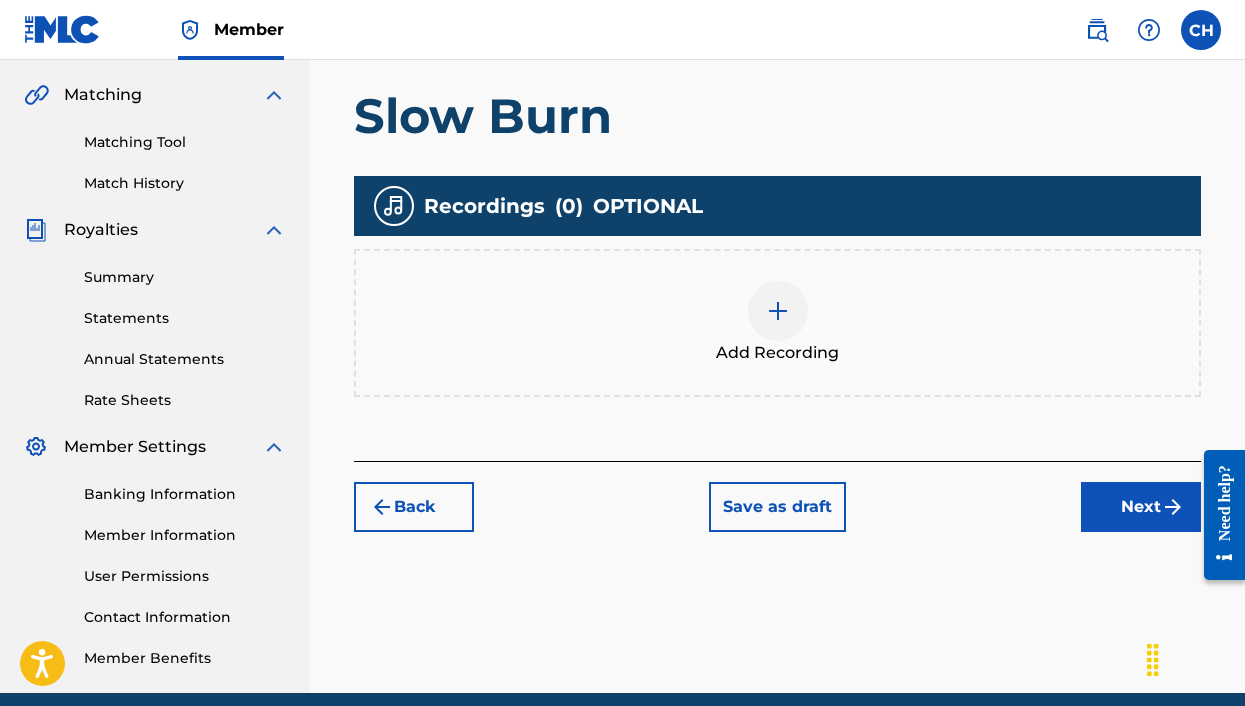 click on "Add Recording" at bounding box center (777, 323) 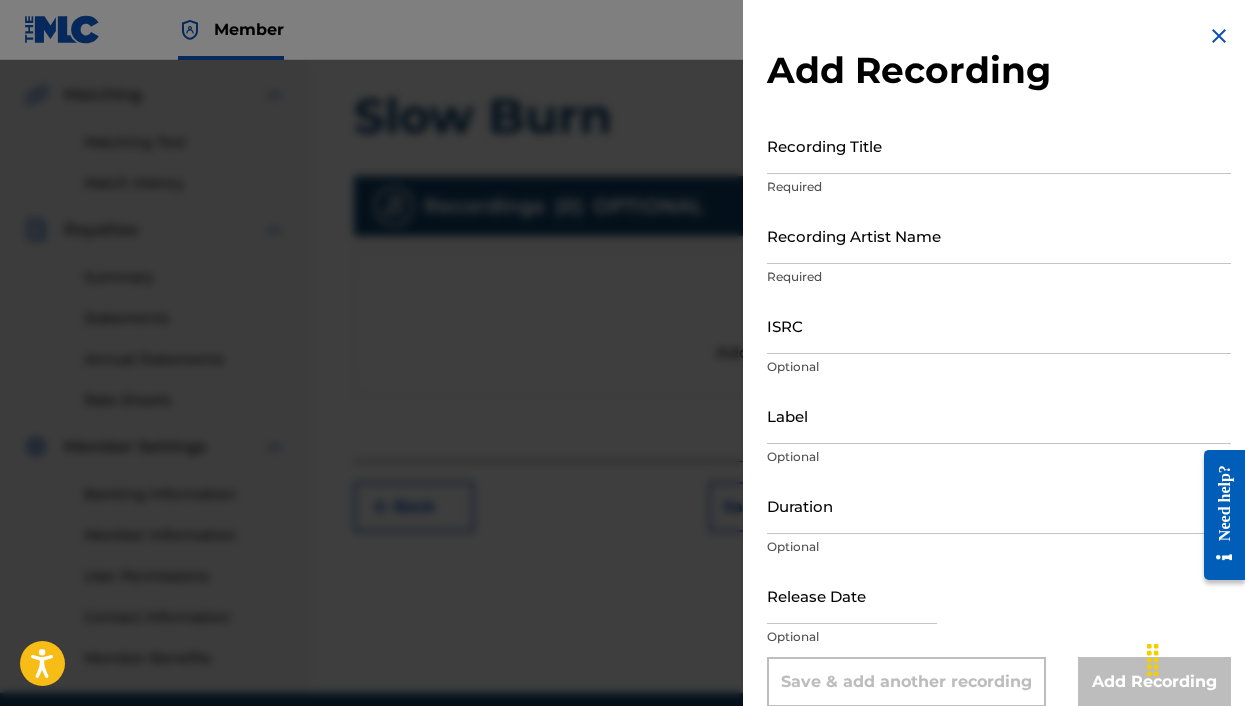 click on "Recording Title" at bounding box center (999, 145) 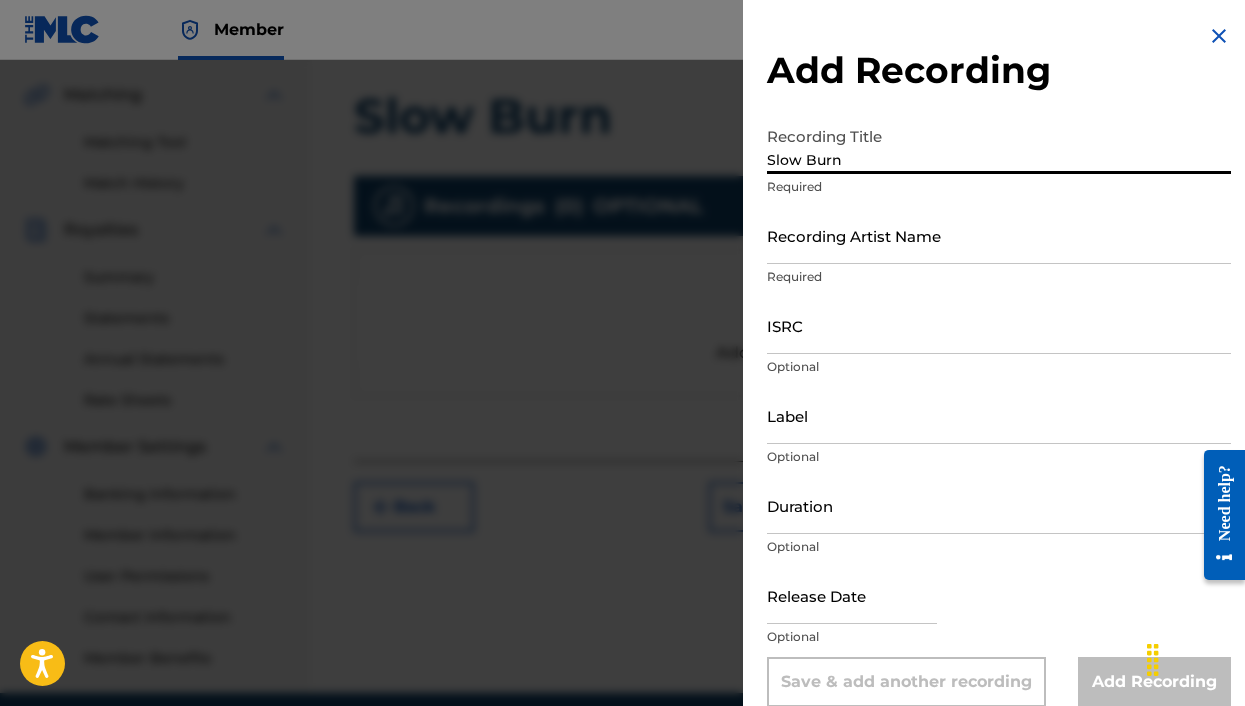 type on "Slow Burn" 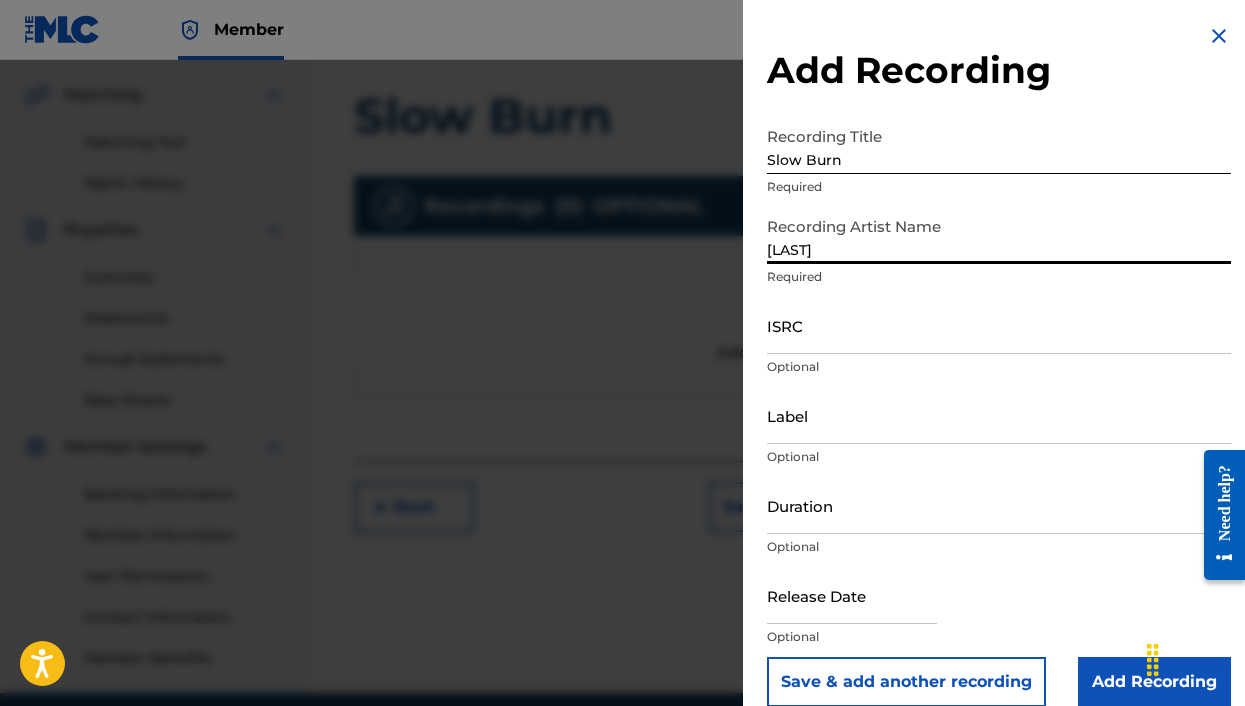 type on "[LAST]" 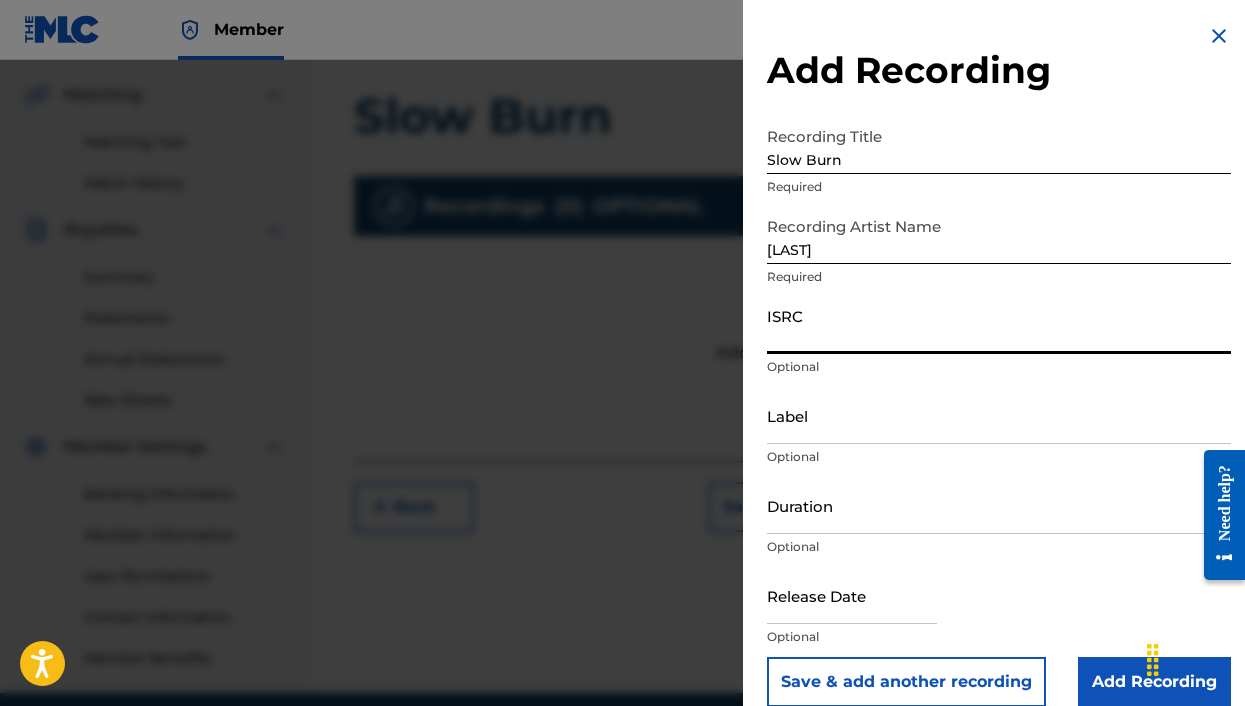 click on "ISRC" at bounding box center [999, 325] 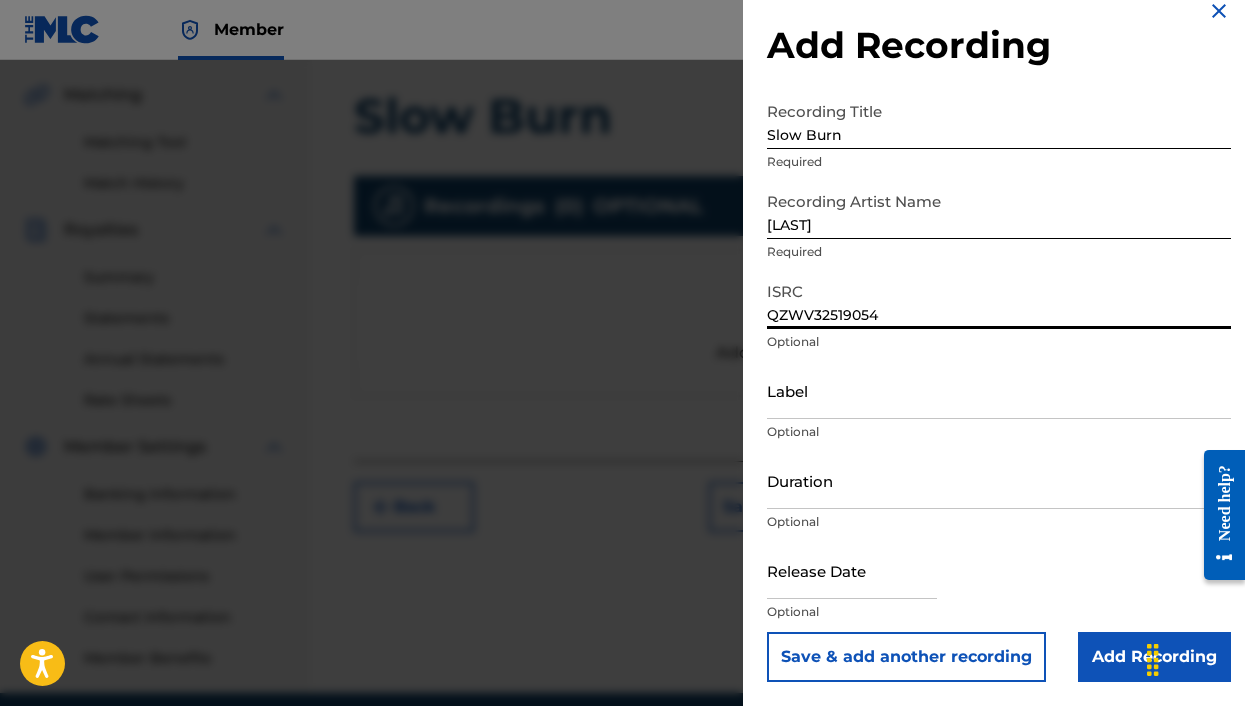 scroll, scrollTop: 25, scrollLeft: 0, axis: vertical 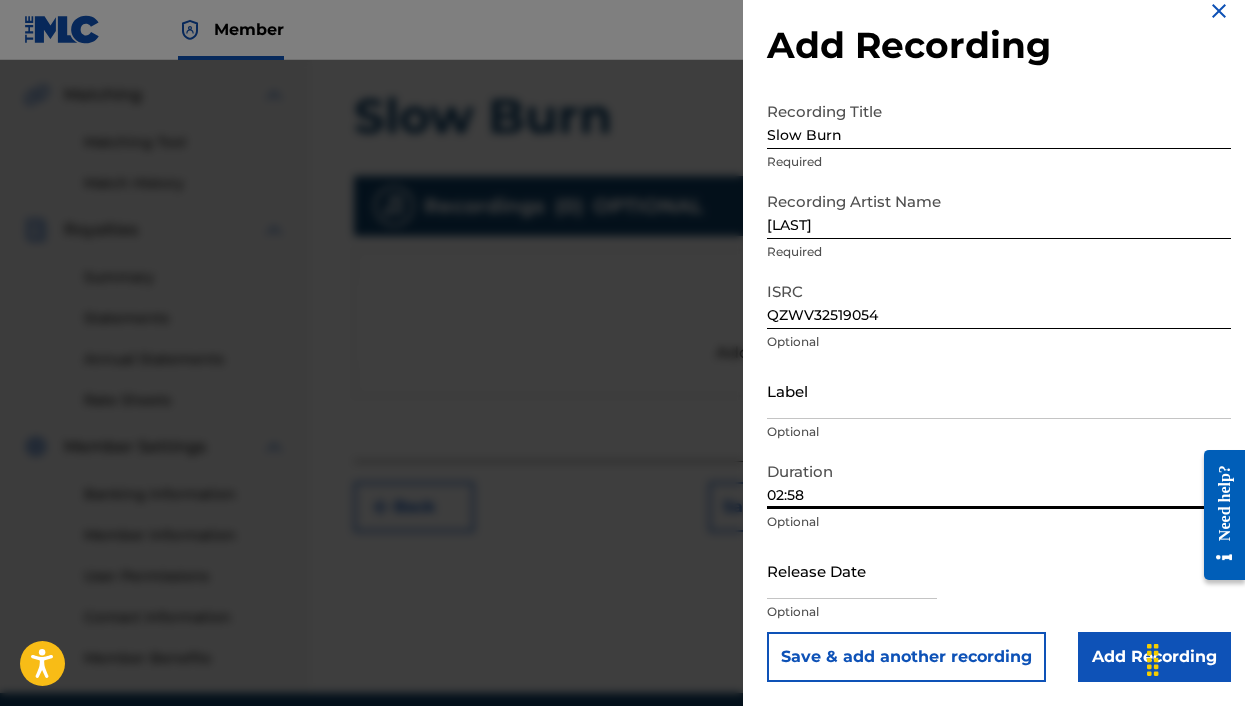type on "02:58" 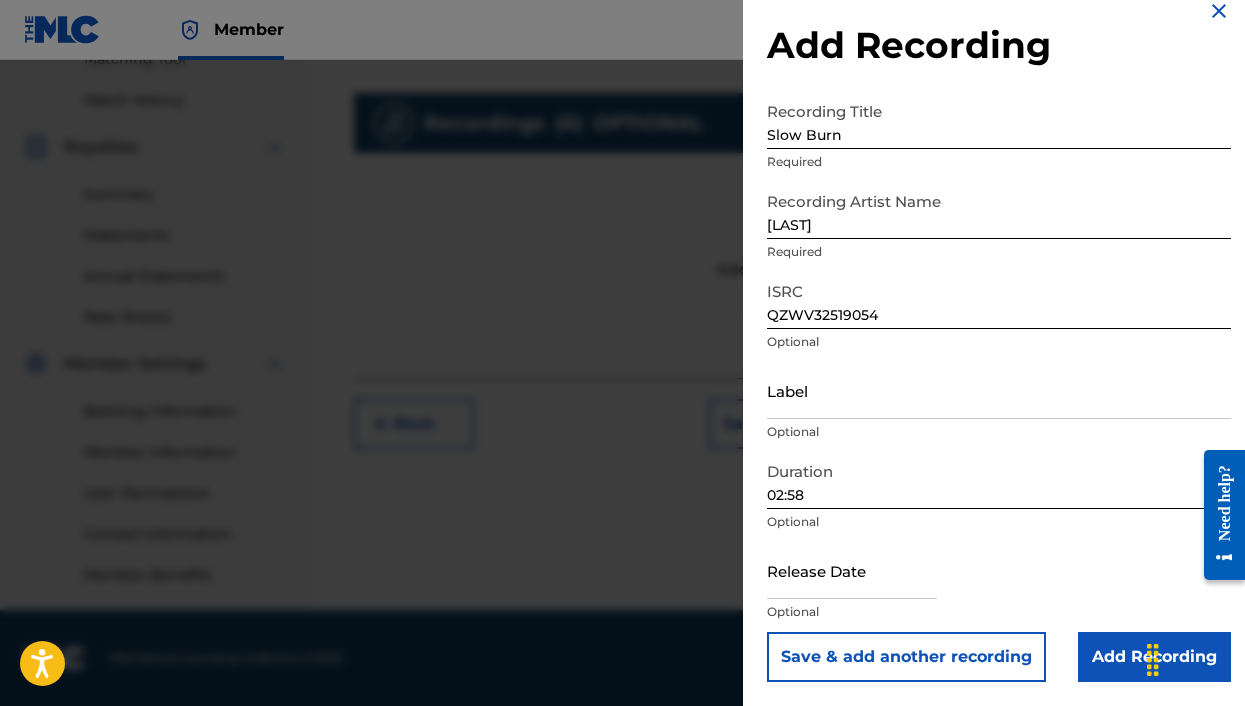 scroll, scrollTop: 534, scrollLeft: 0, axis: vertical 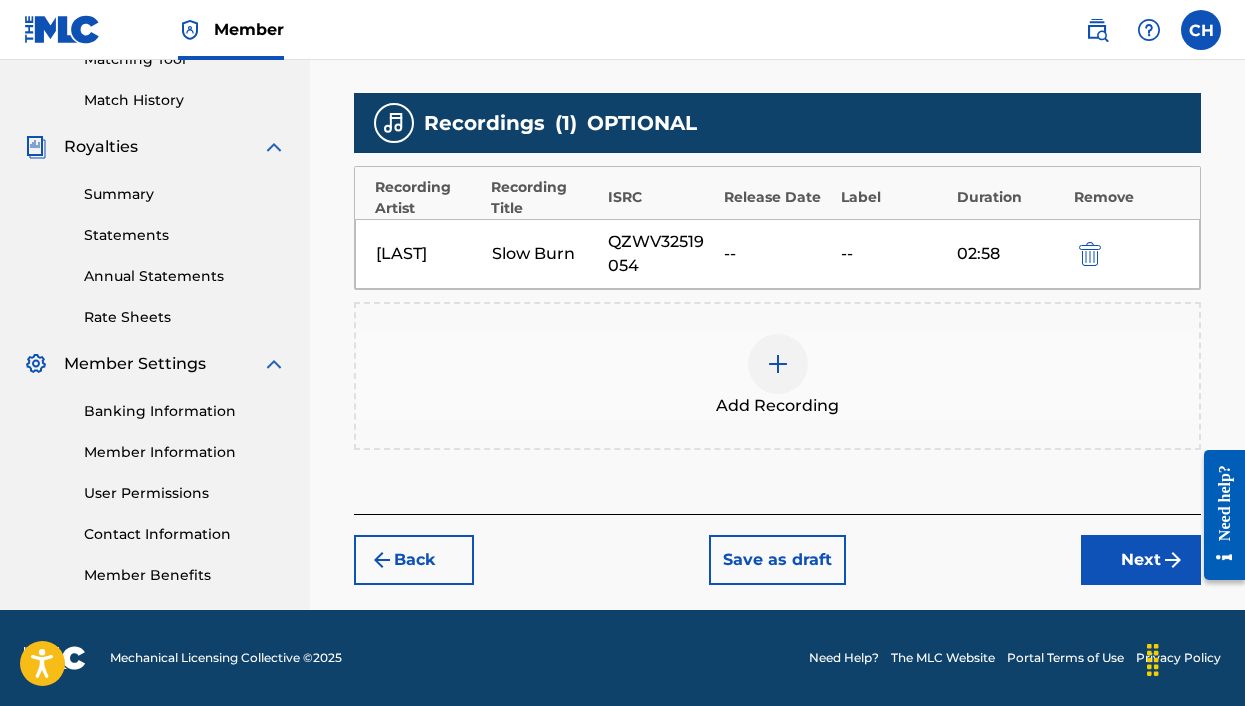 click on "Next" at bounding box center [1141, 560] 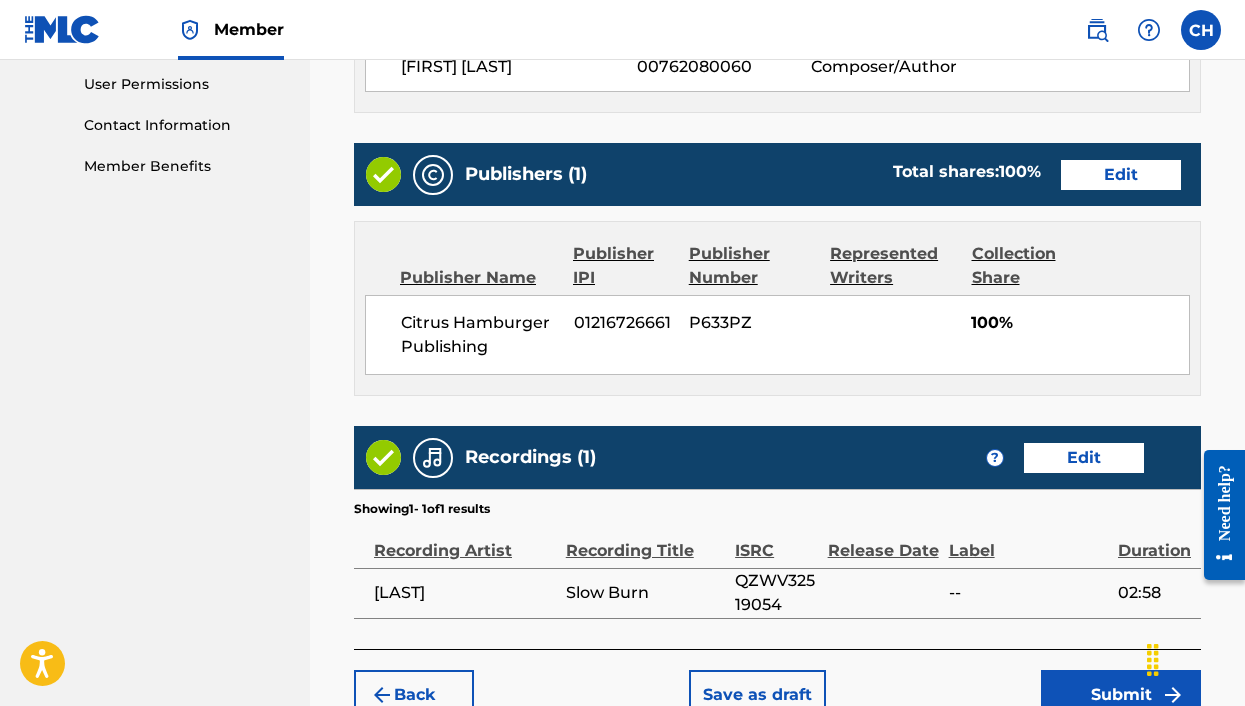 scroll, scrollTop: 1059, scrollLeft: 0, axis: vertical 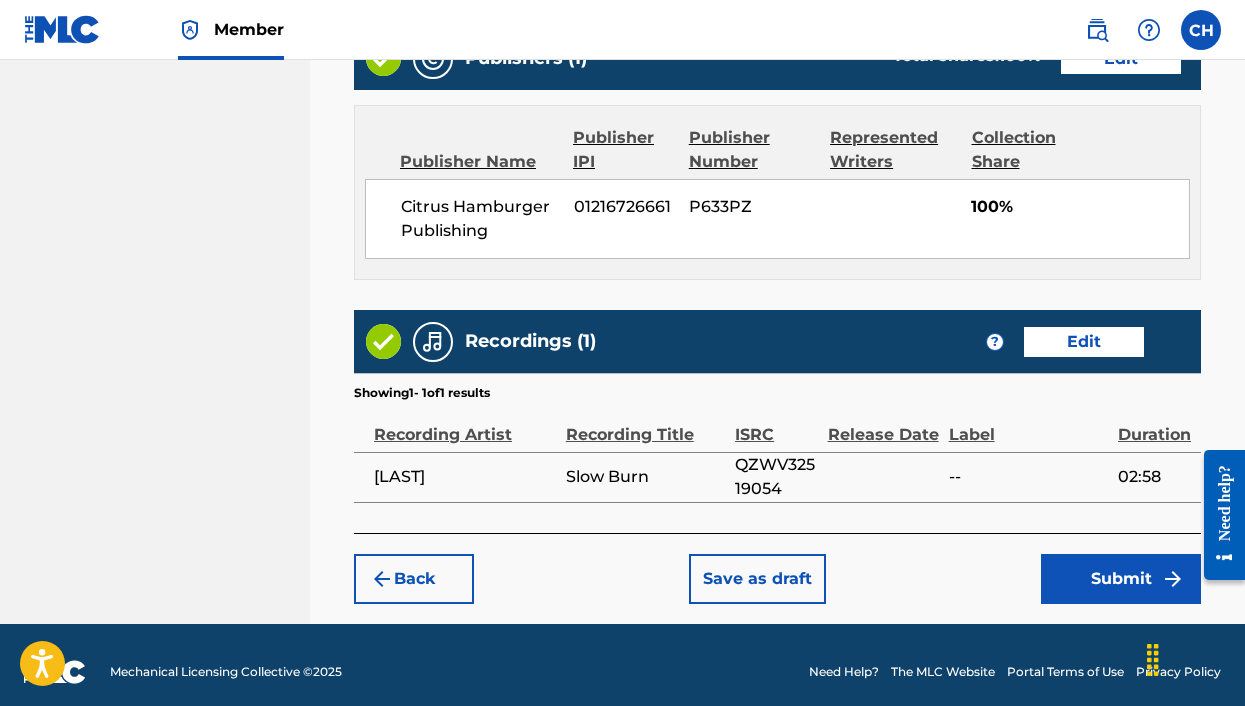 click on "Submit" at bounding box center [1121, 579] 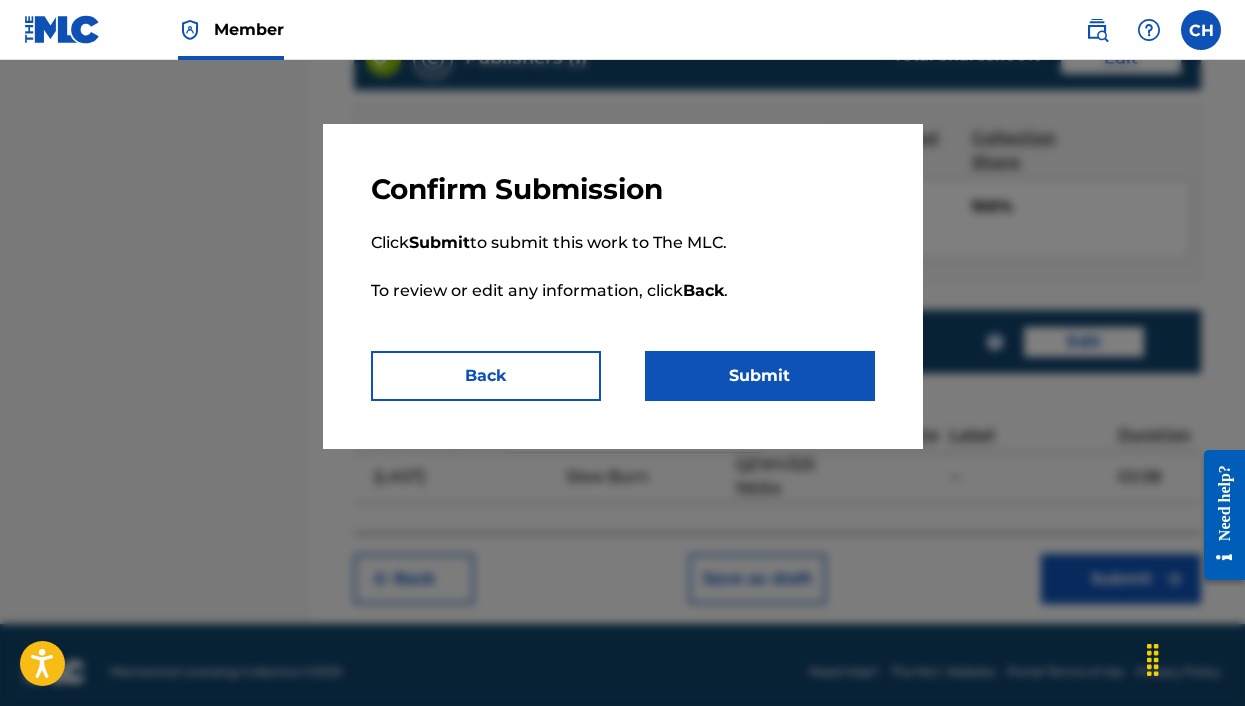 click on "Submit" at bounding box center [760, 376] 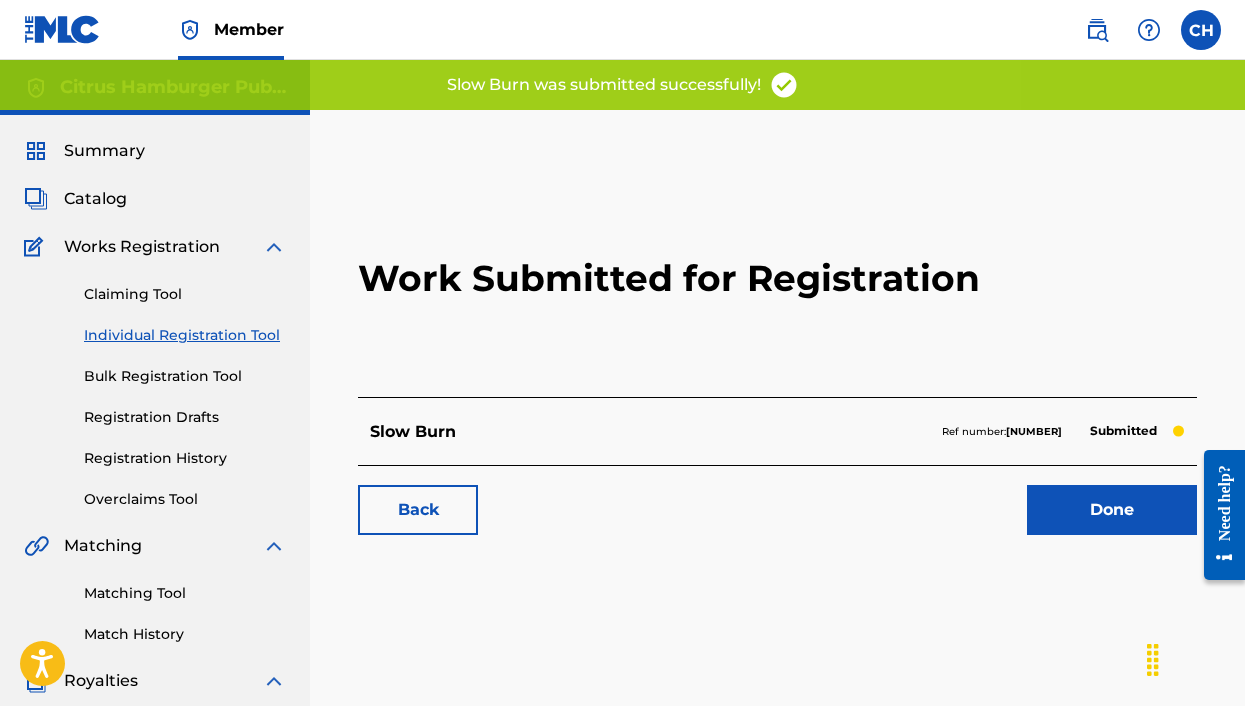 click on "Done" at bounding box center [1112, 510] 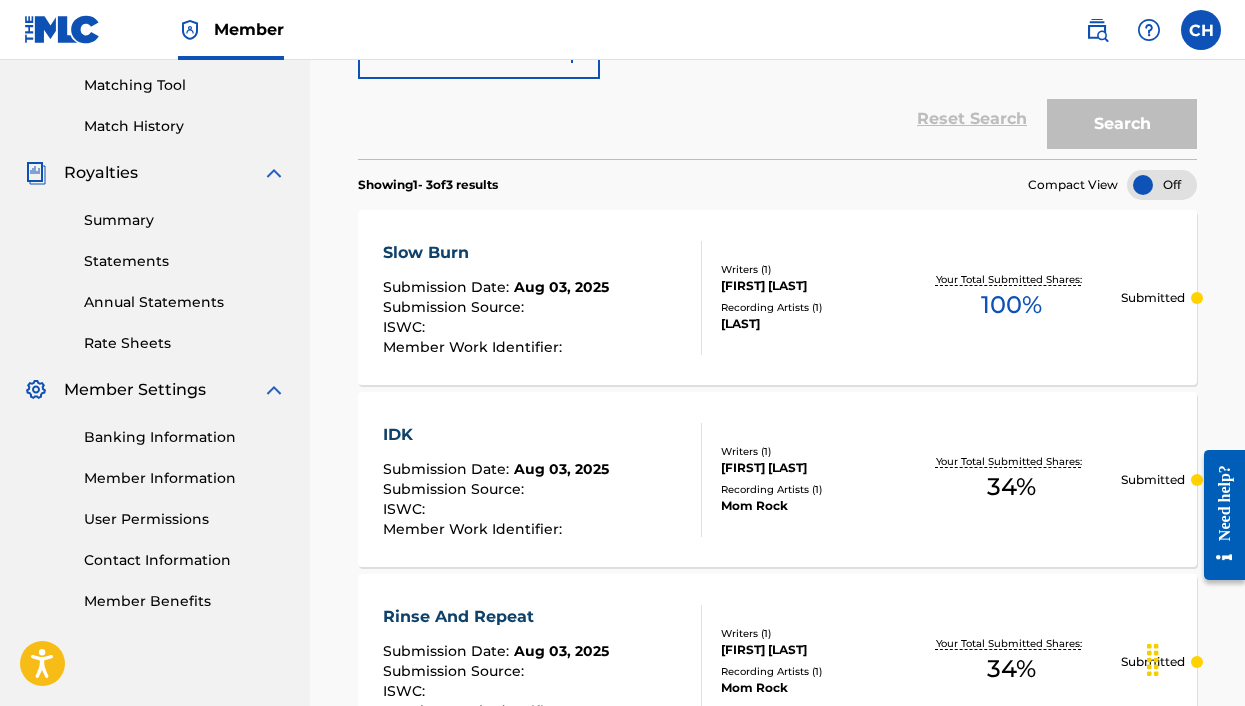 scroll, scrollTop: 507, scrollLeft: 0, axis: vertical 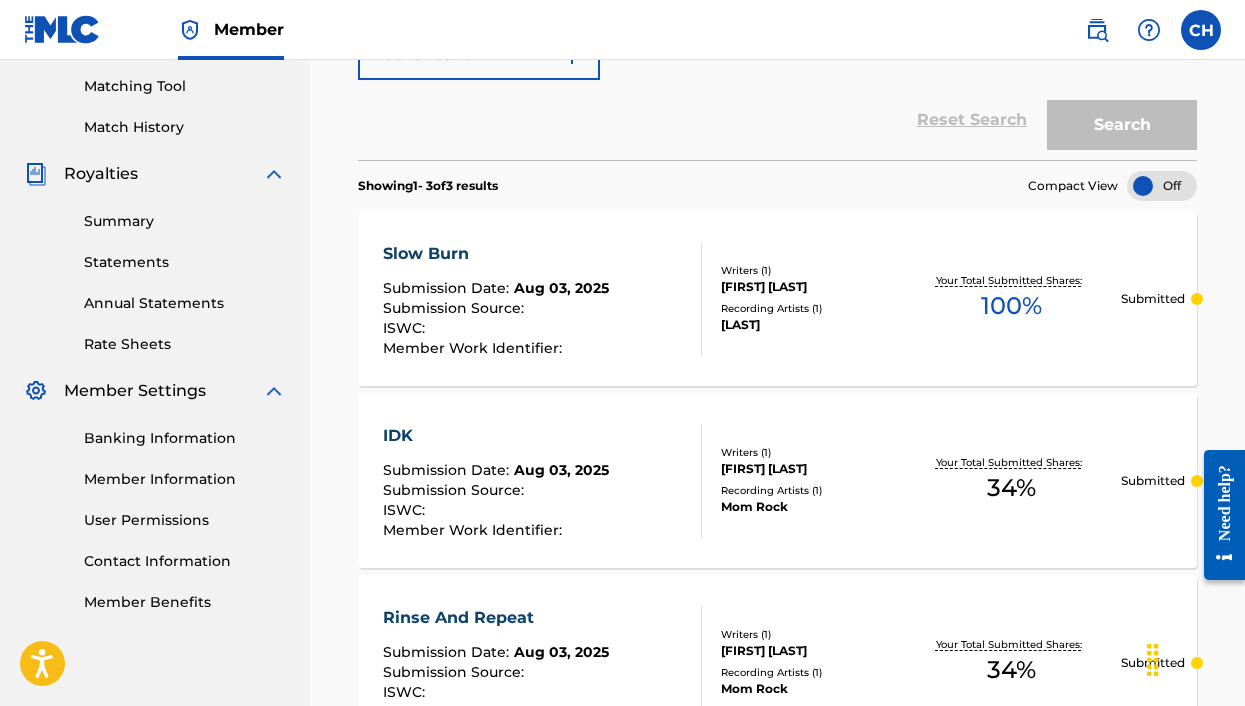 click at bounding box center [1162, 186] 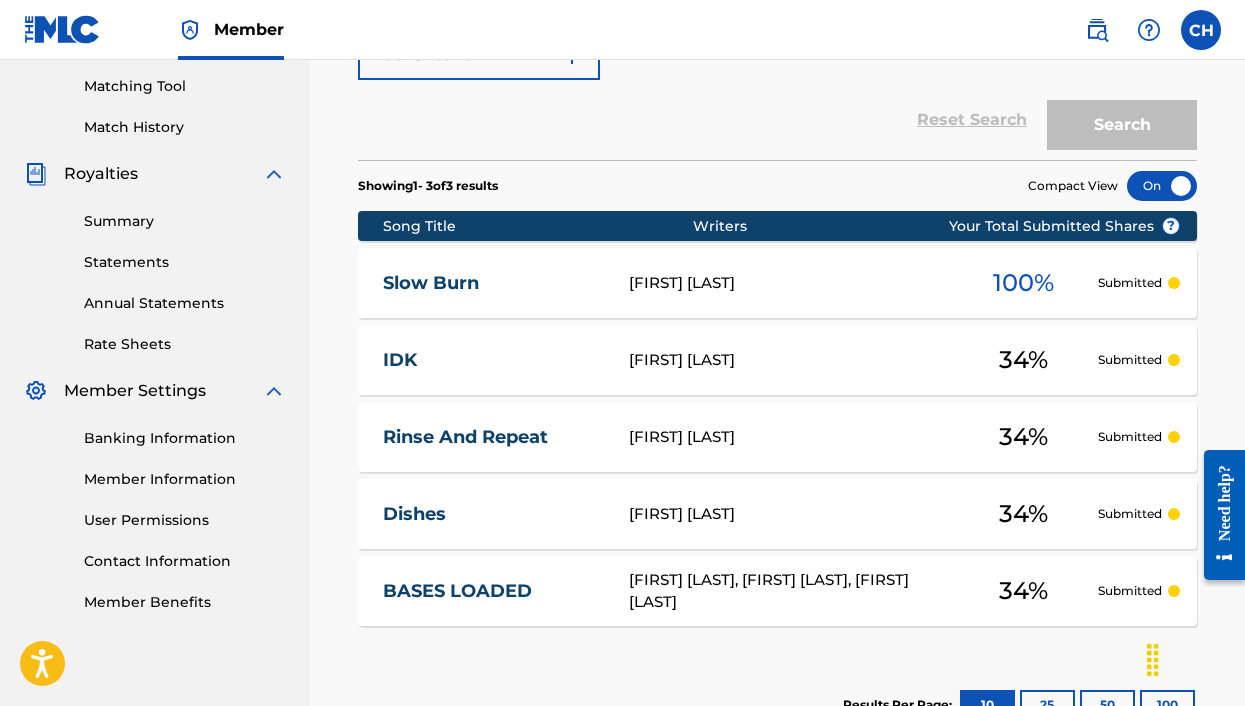 click at bounding box center (1162, 186) 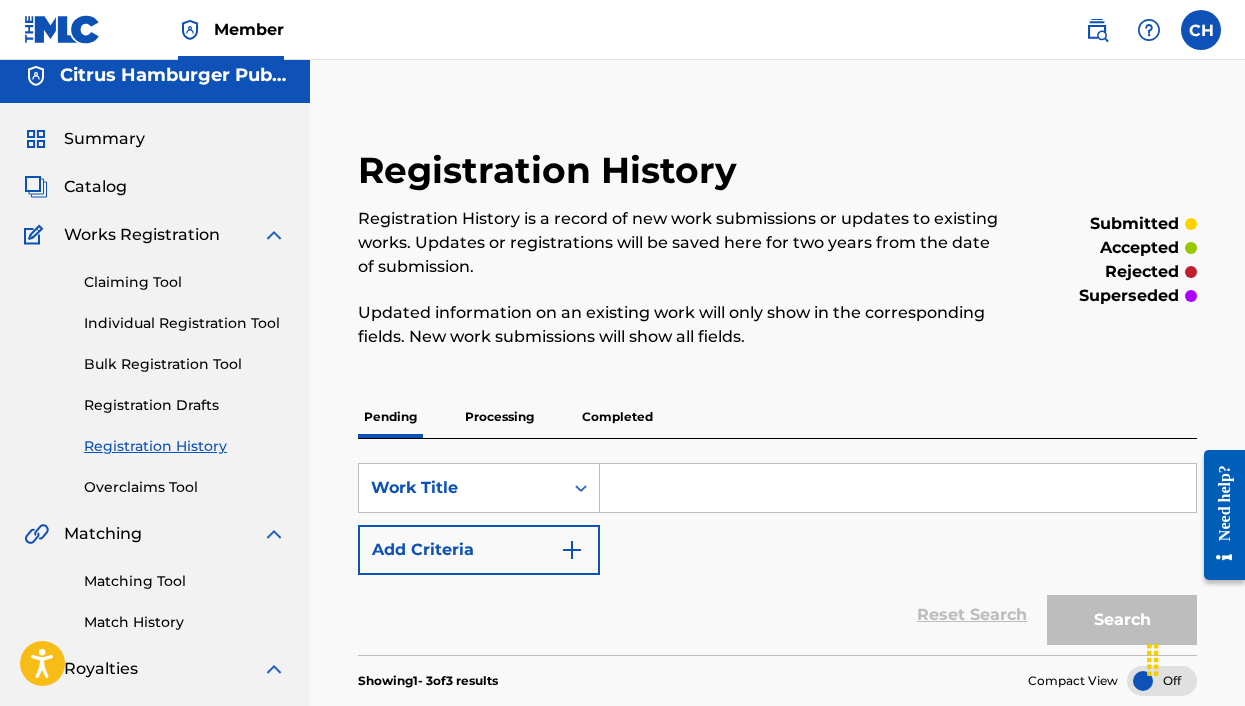 scroll, scrollTop: 9, scrollLeft: 0, axis: vertical 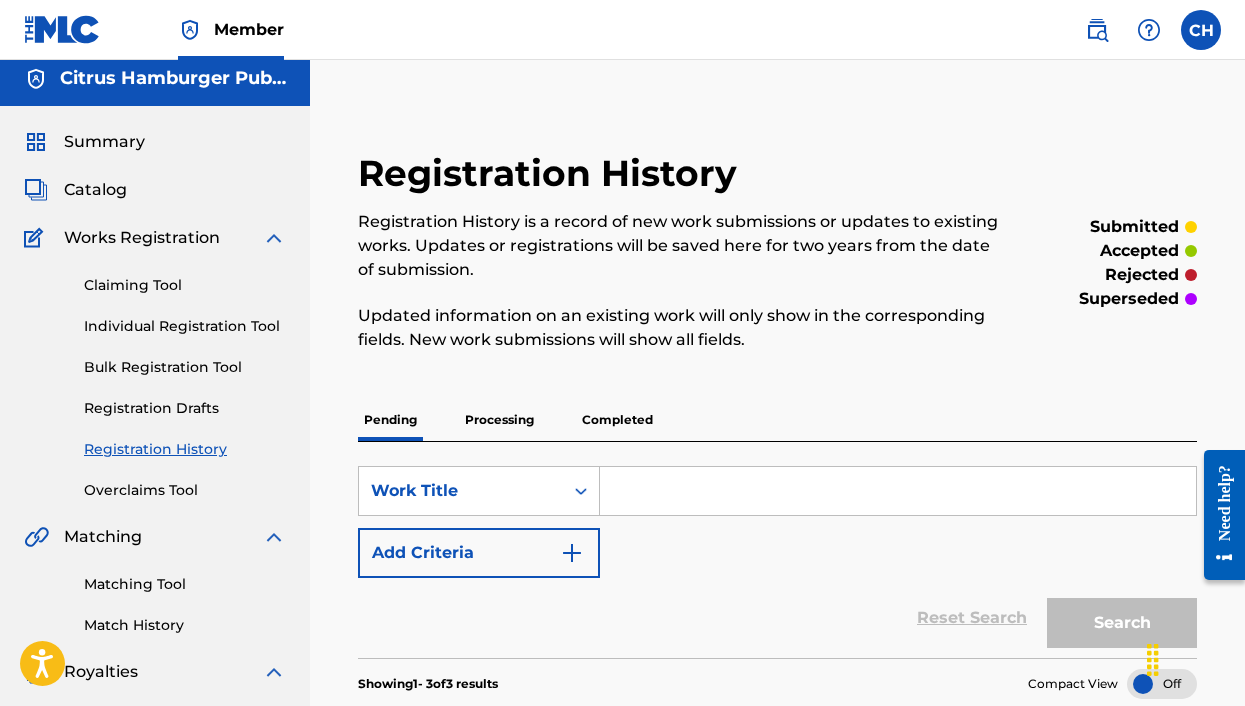 click on "Catalog" at bounding box center [155, 190] 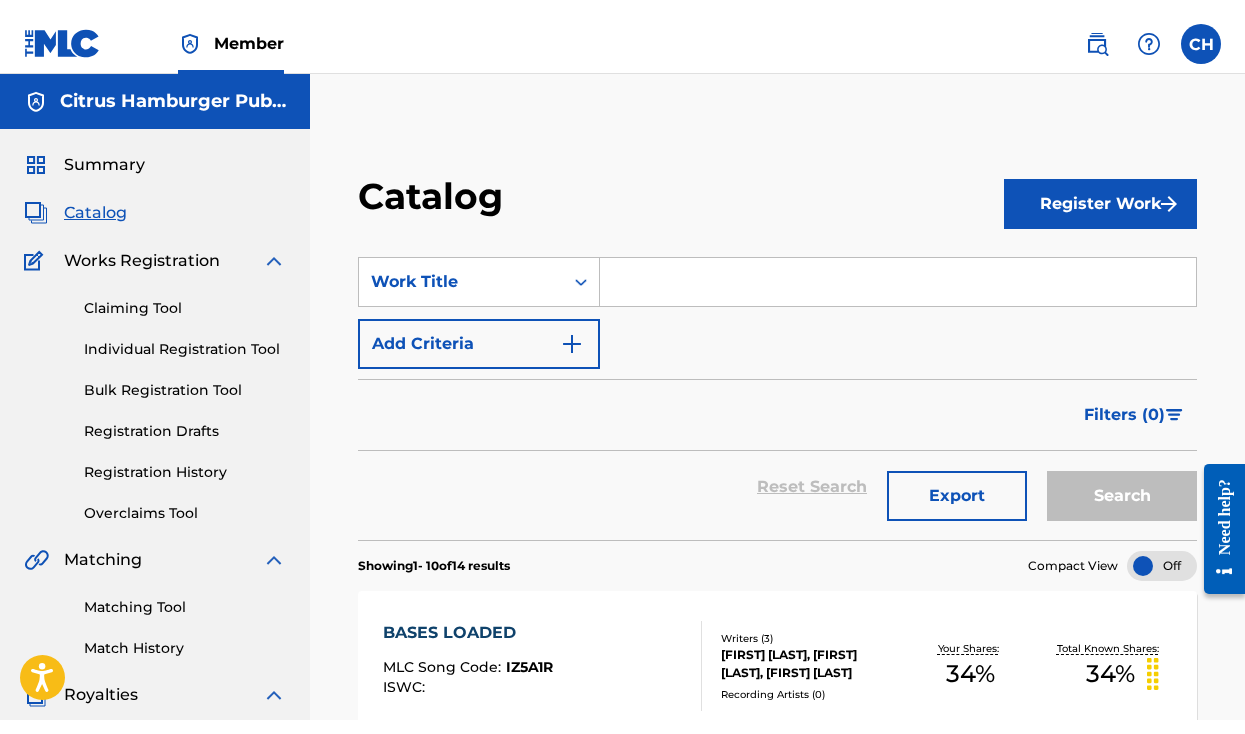 scroll, scrollTop: 0, scrollLeft: 0, axis: both 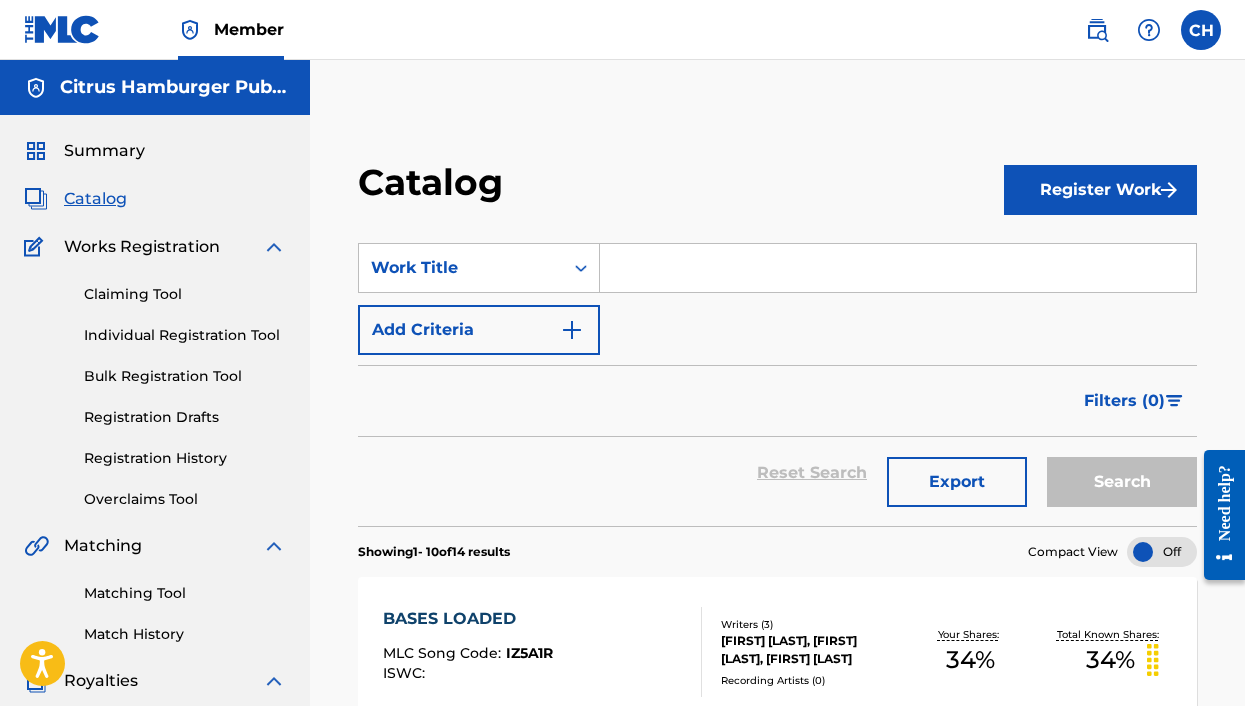 click on "Summary" at bounding box center (104, 151) 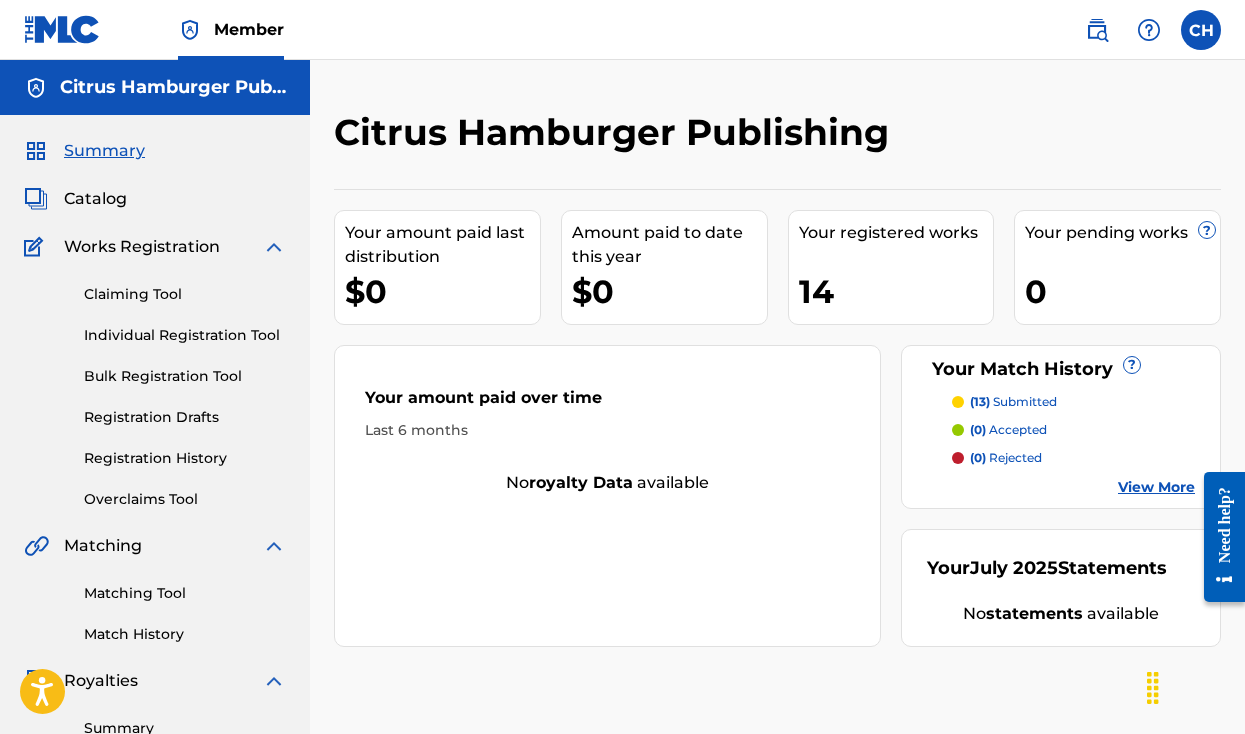 scroll, scrollTop: 0, scrollLeft: 0, axis: both 